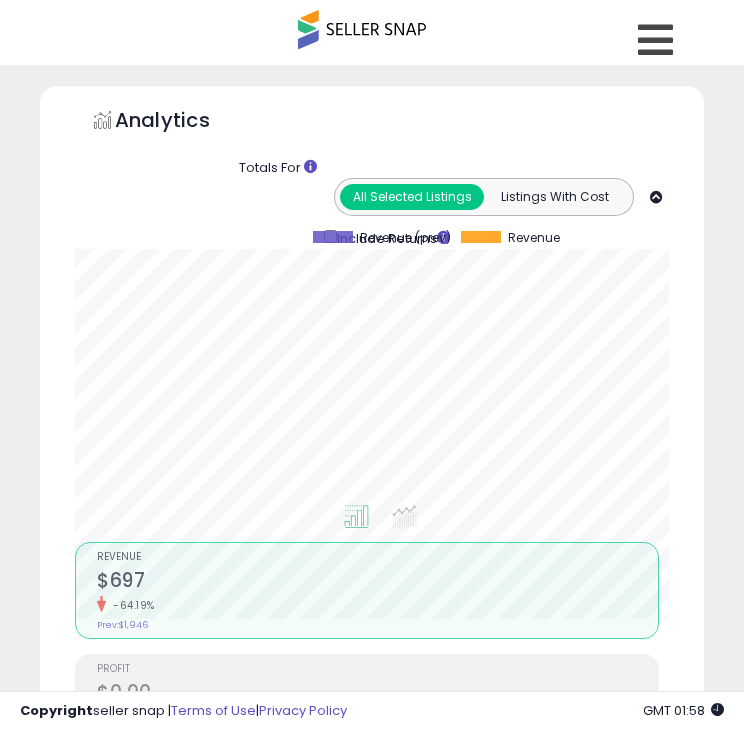 select on "**" 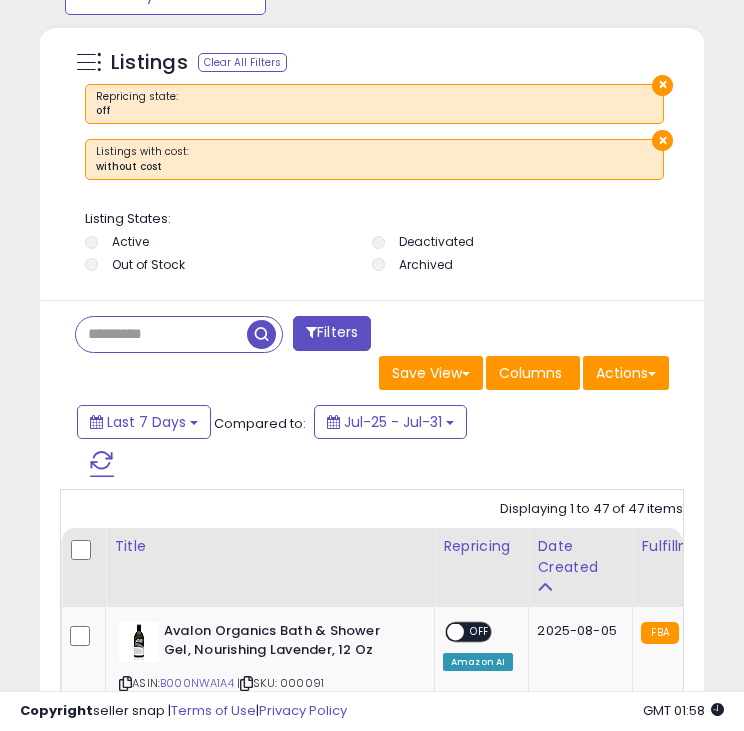 scroll, scrollTop: 1496, scrollLeft: 0, axis: vertical 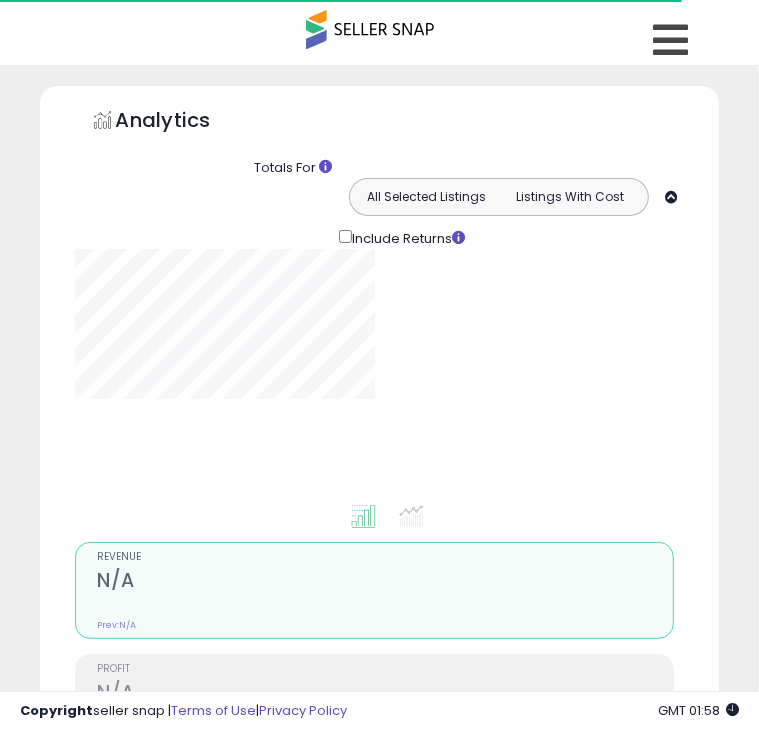 select on "**" 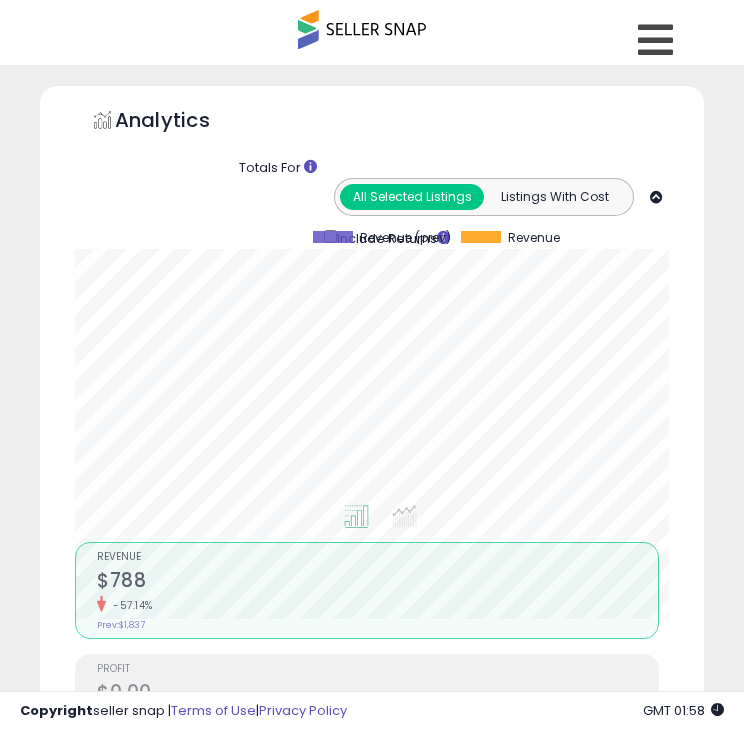 scroll, scrollTop: 999609, scrollLeft: 999376, axis: both 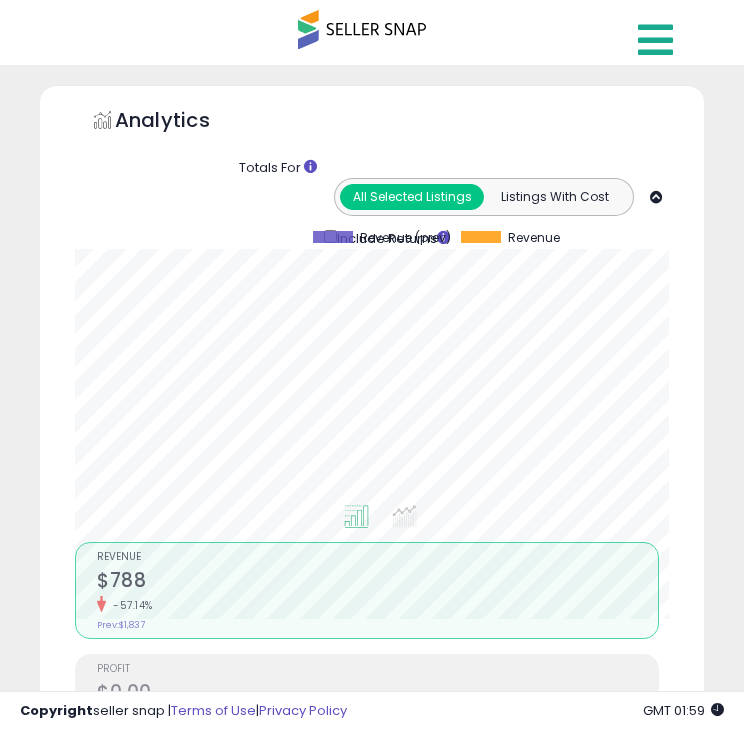 click at bounding box center [655, 40] 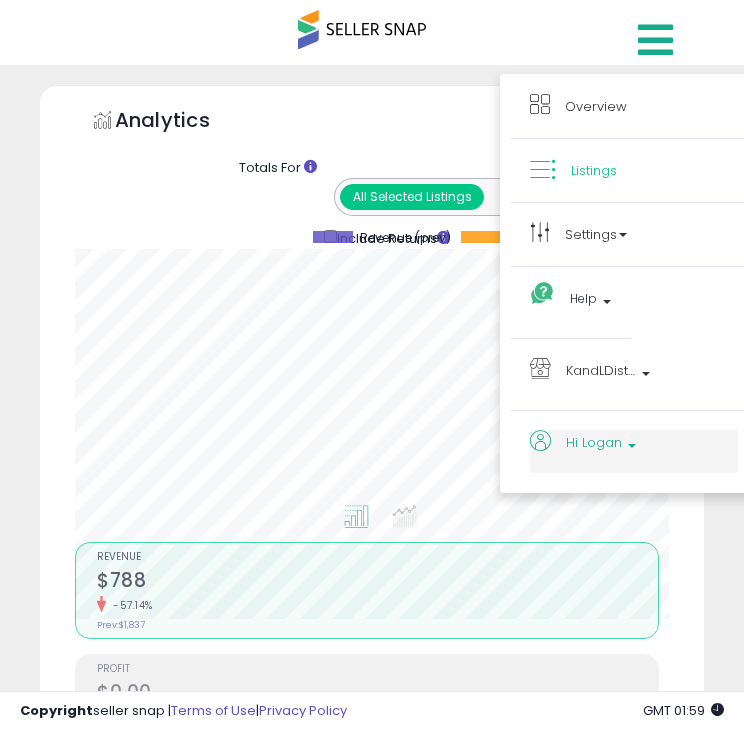 click on "Hi Logan" at bounding box center (634, 446) 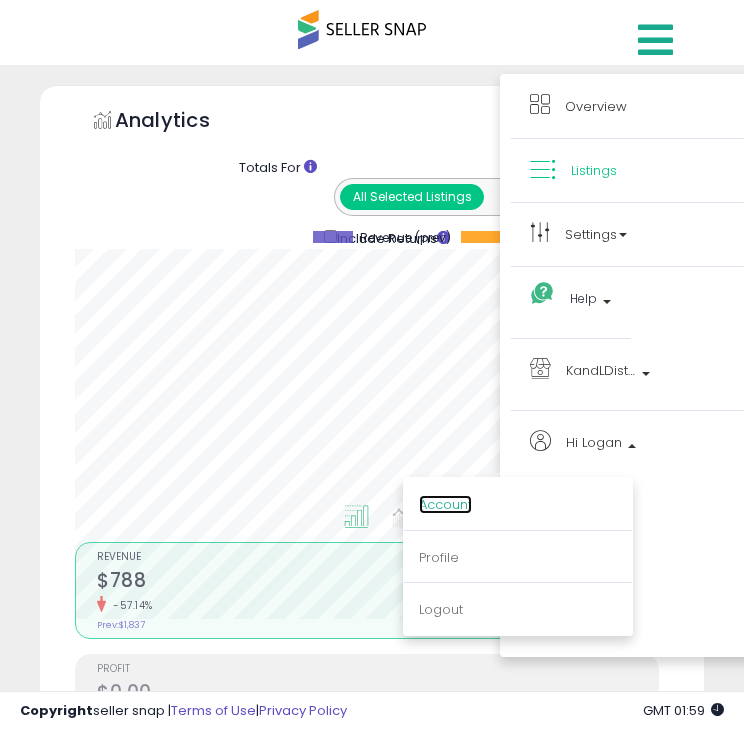 click on "Account" at bounding box center (445, 504) 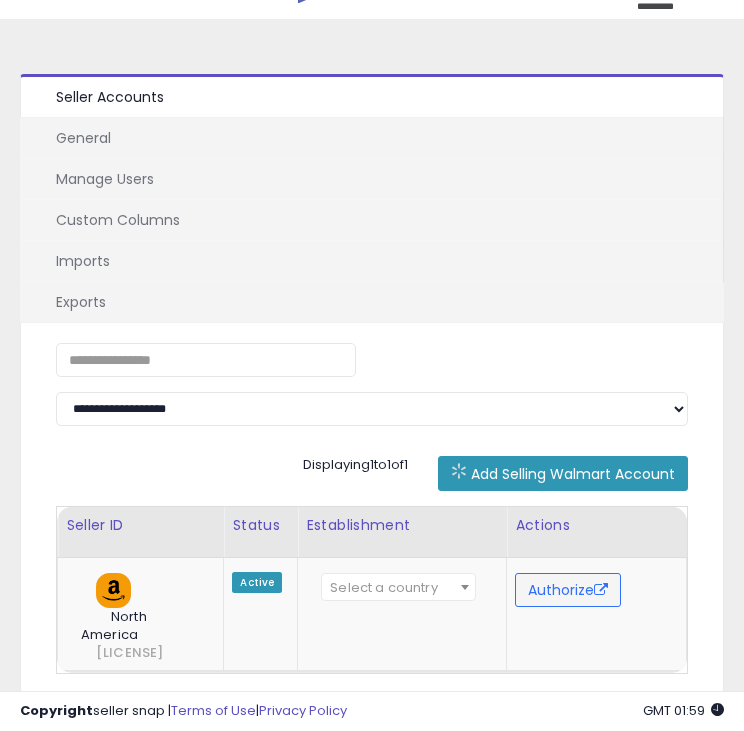 scroll, scrollTop: 0, scrollLeft: 0, axis: both 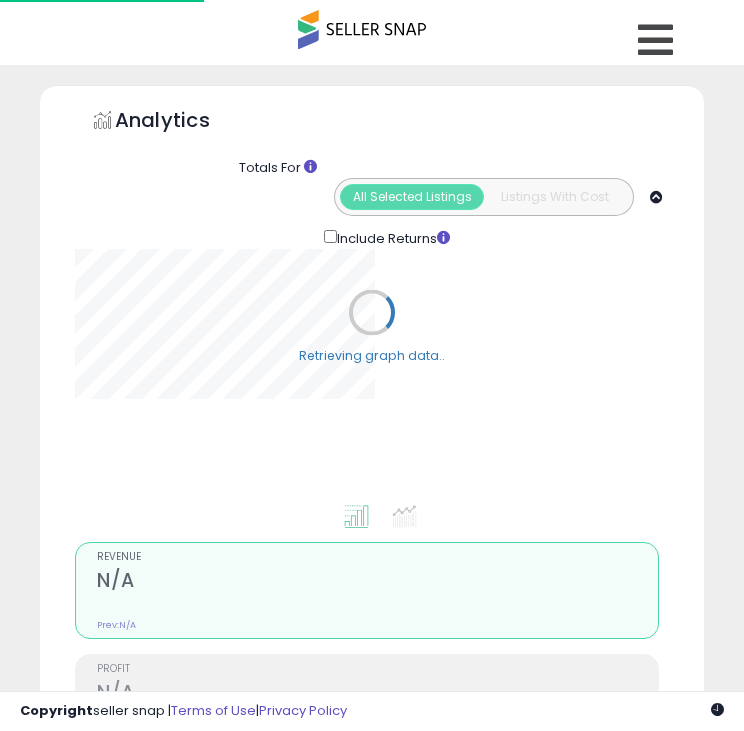 select on "**" 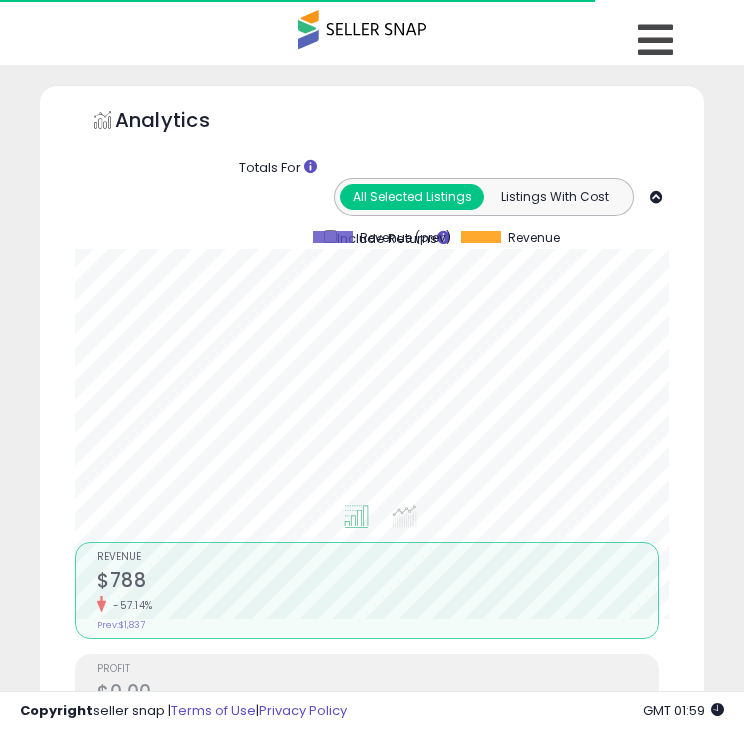 scroll, scrollTop: 999609, scrollLeft: 999376, axis: both 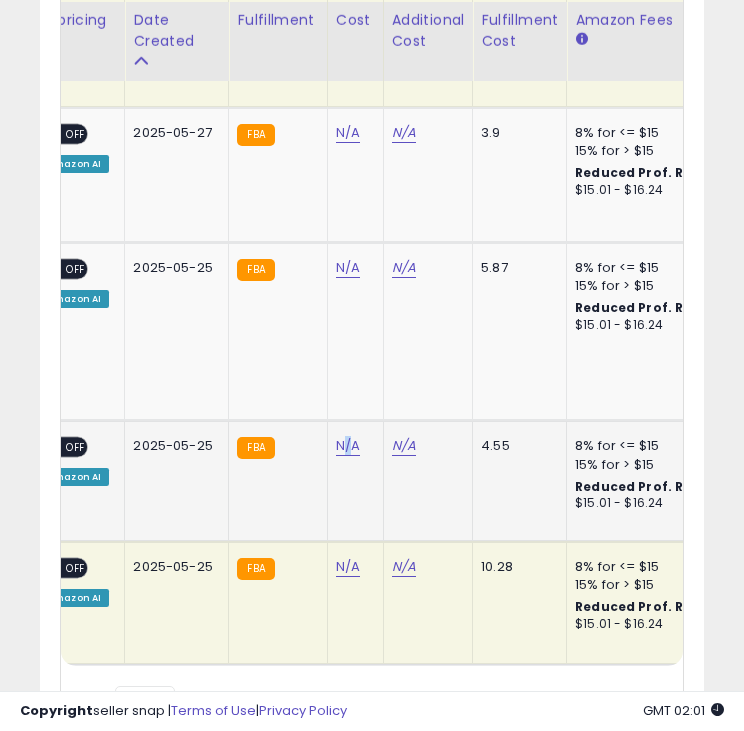 drag, startPoint x: 348, startPoint y: 438, endPoint x: 339, endPoint y: 400, distance: 39.051247 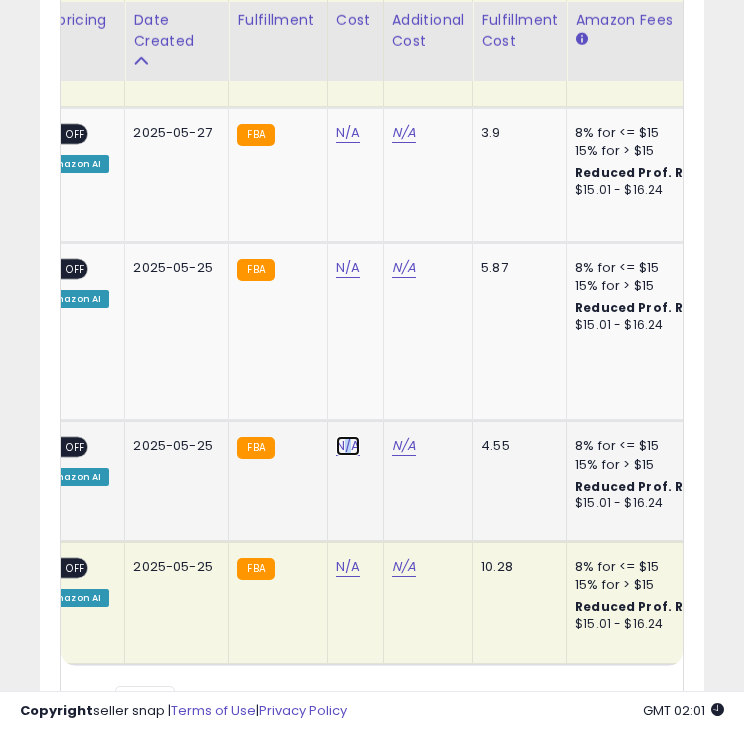 click on "N/A" at bounding box center [348, -6123] 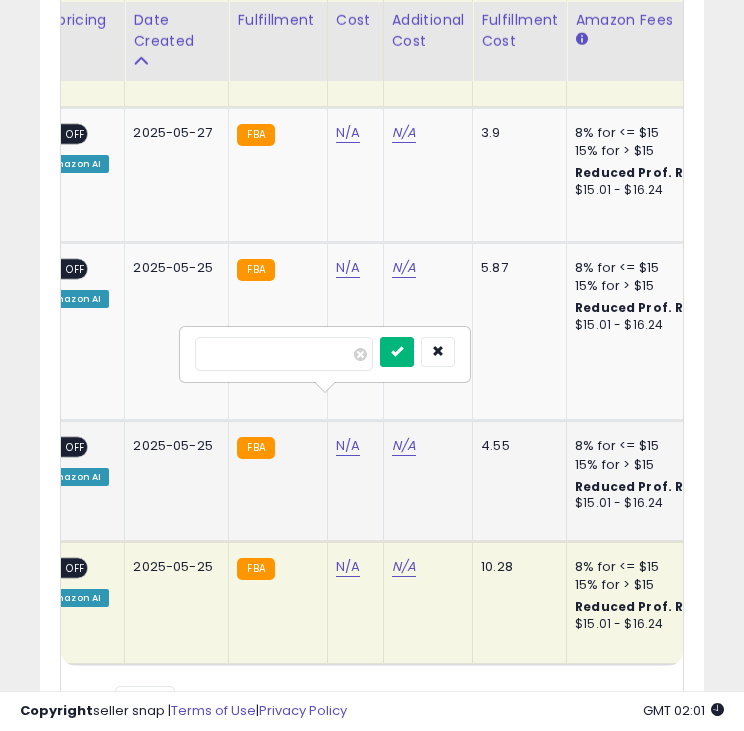 type on "****" 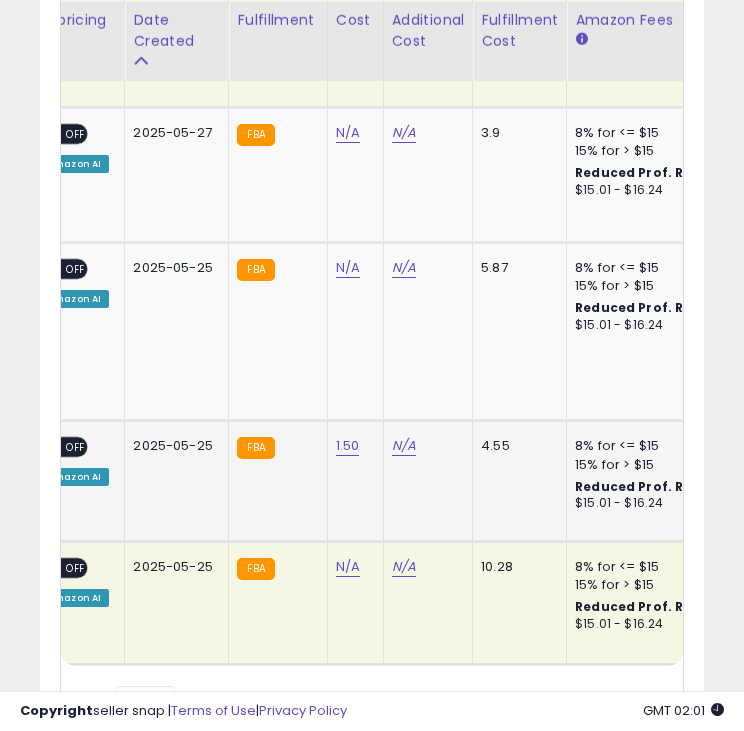 scroll, scrollTop: 0, scrollLeft: 448, axis: horizontal 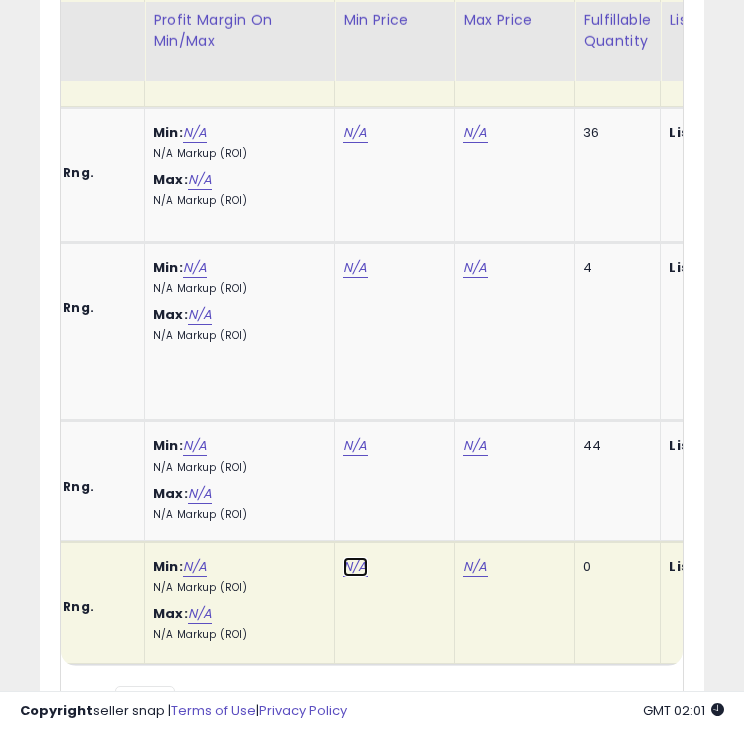 click on "N/A" at bounding box center (355, -1200) 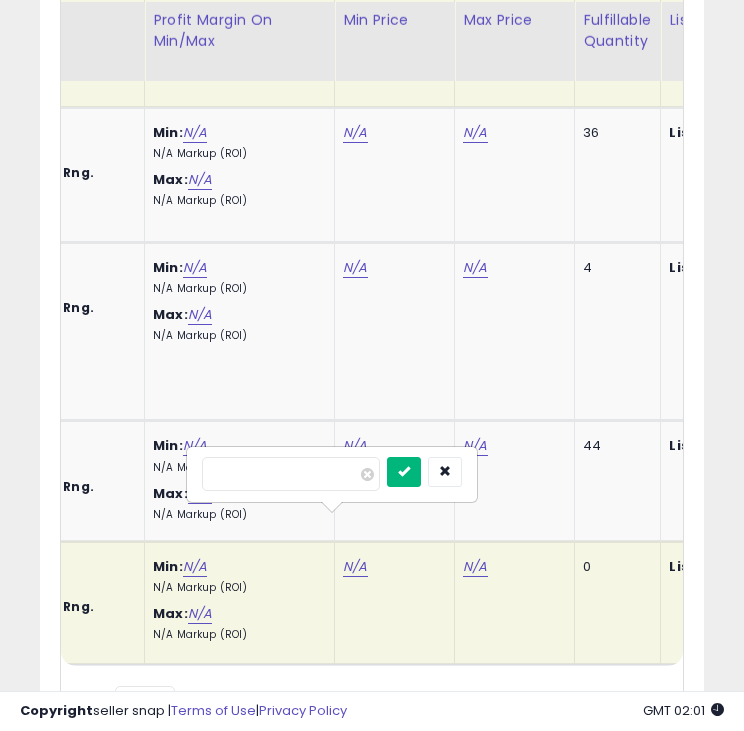 type on "****" 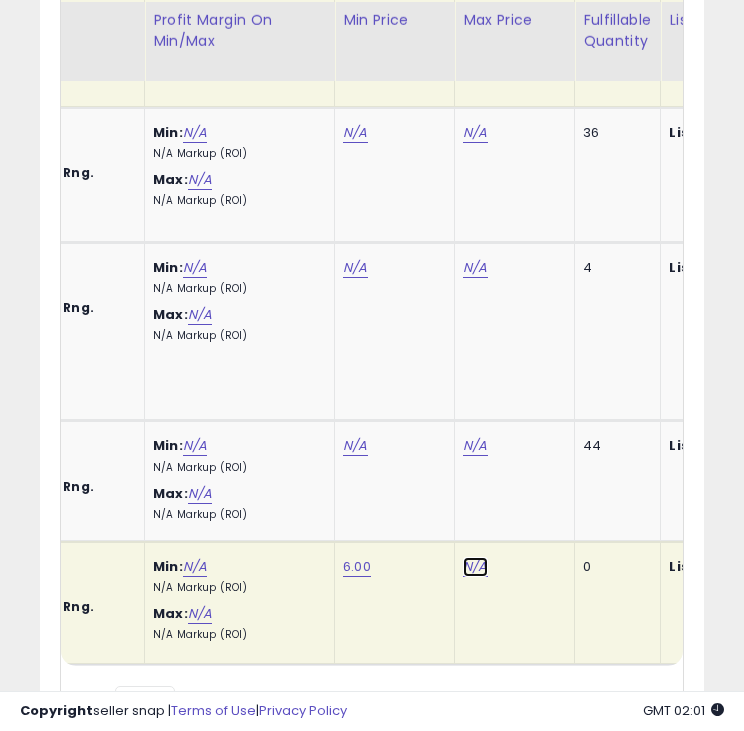 click on "N/A" at bounding box center [475, -1200] 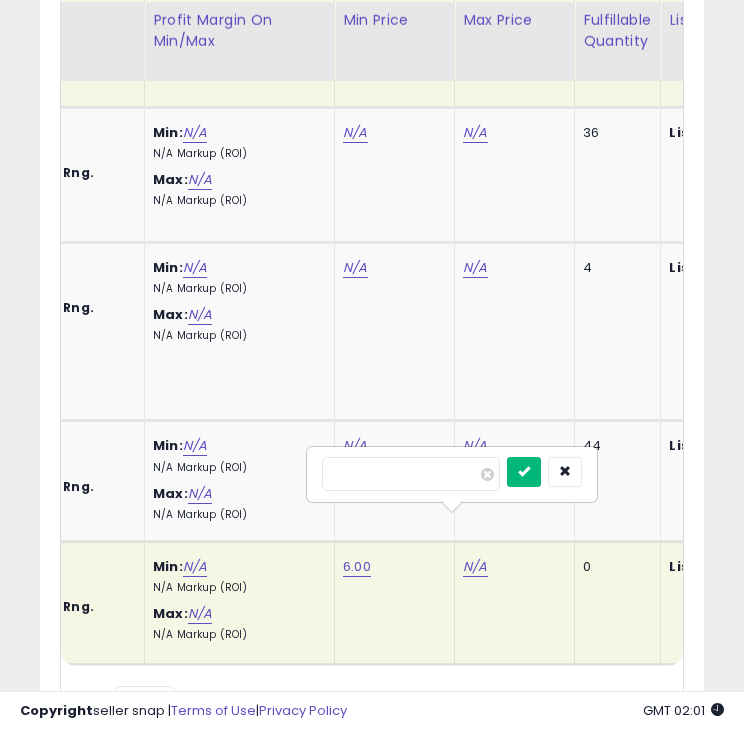 type on "*****" 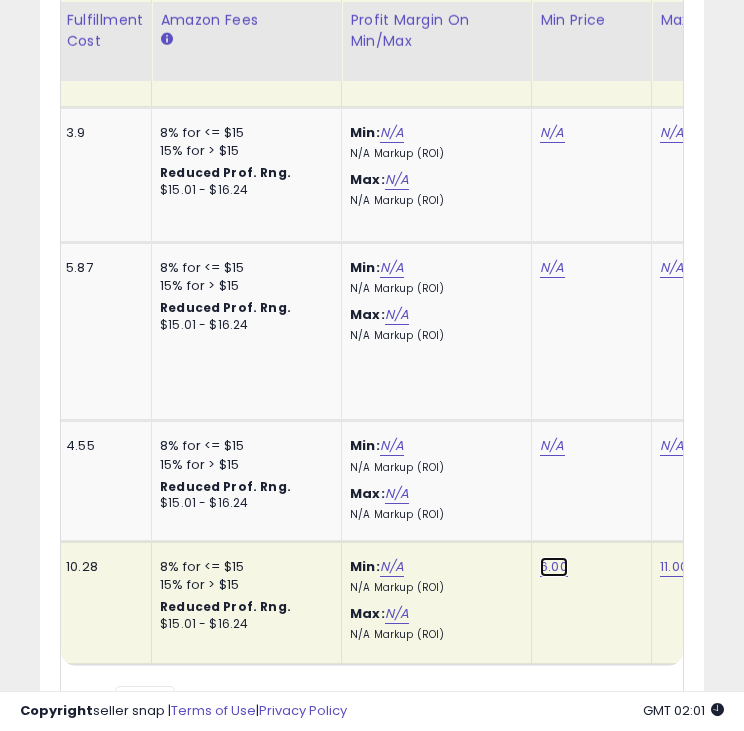 click on "6.00" at bounding box center (552, -1200) 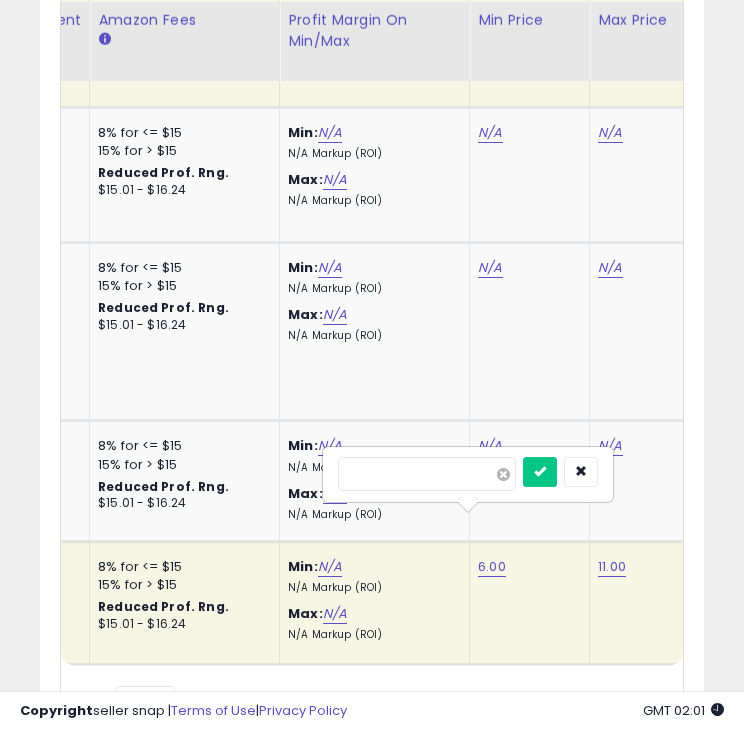 click at bounding box center [503, 474] 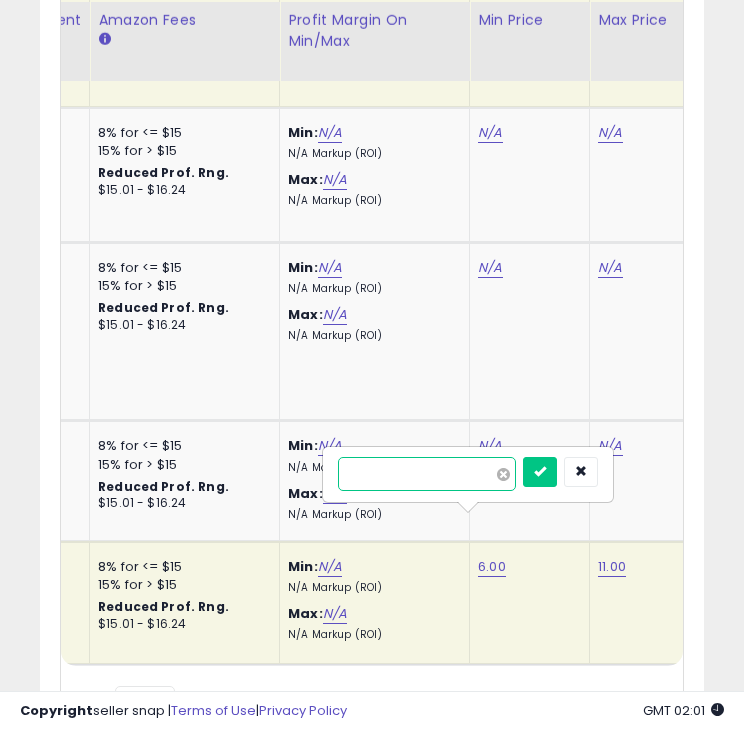 type 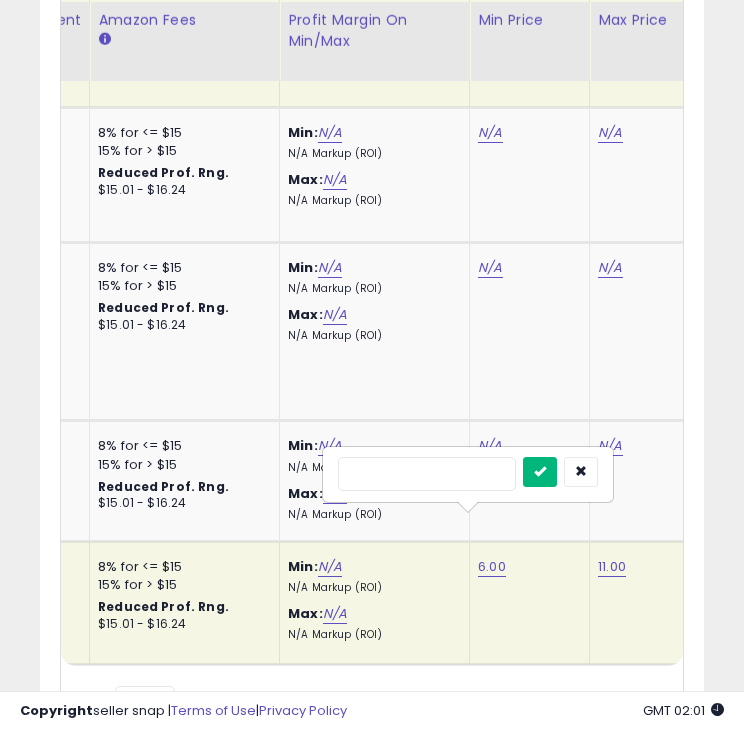 click at bounding box center (540, 472) 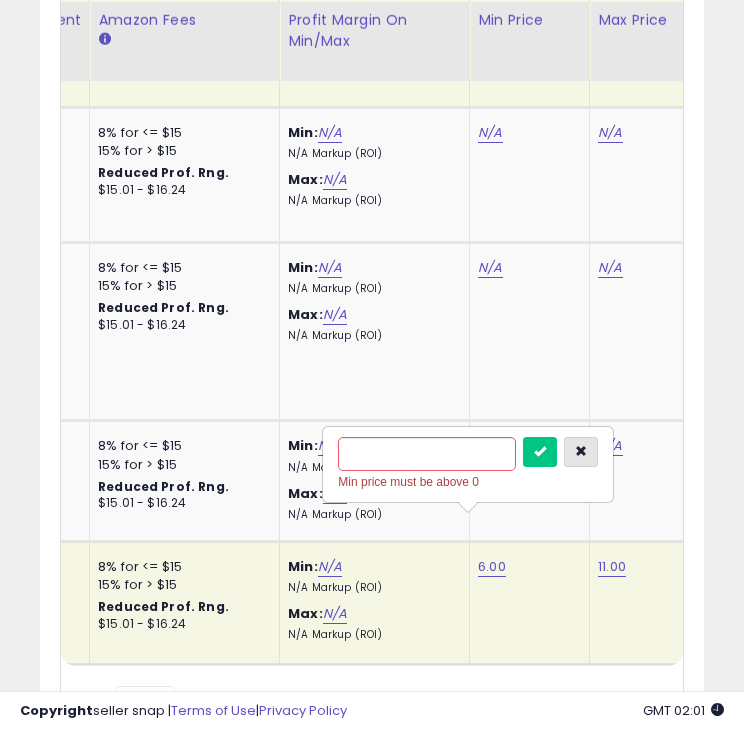 click at bounding box center [581, 452] 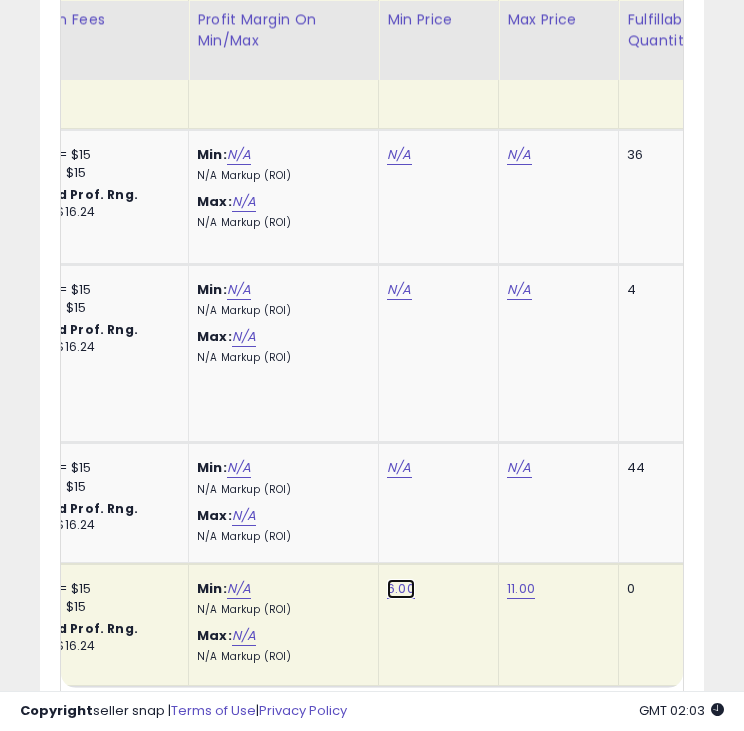 click on "6.00" at bounding box center [399, -1178] 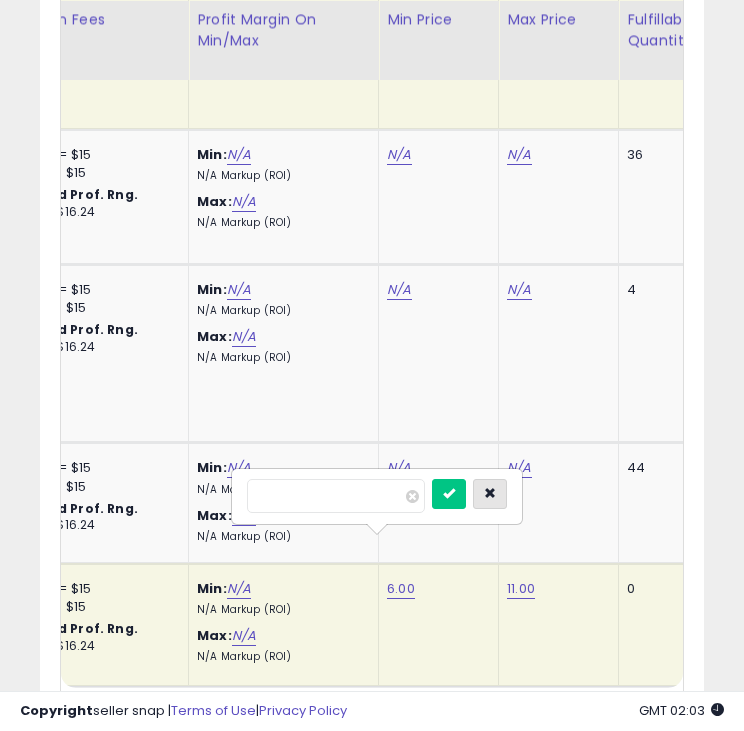 click at bounding box center (490, 493) 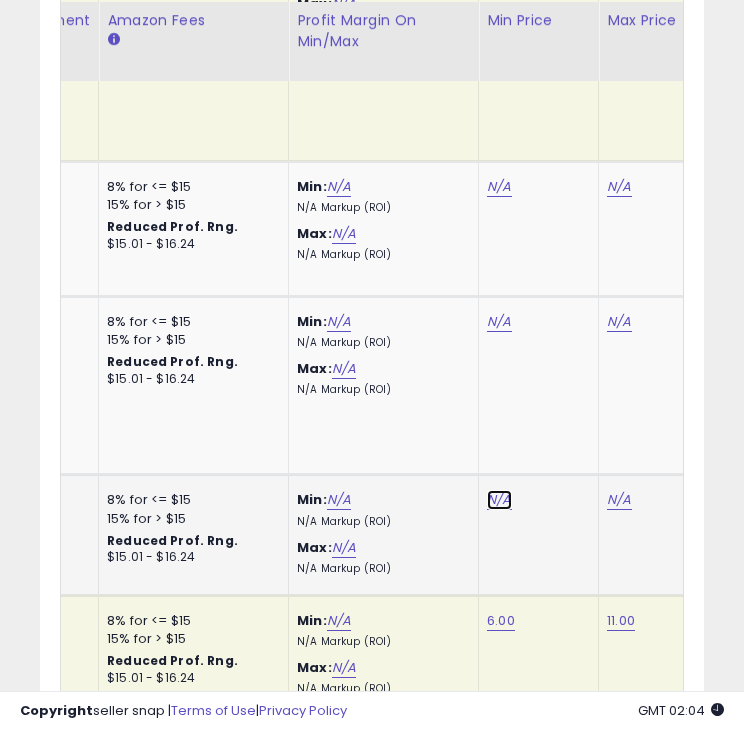 click on "N/A" at bounding box center [499, -6069] 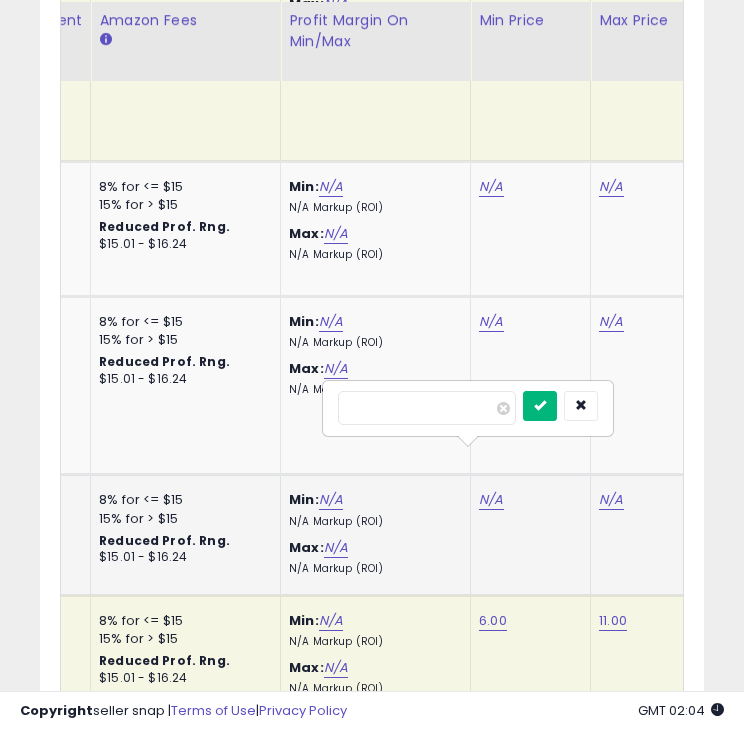 type on "****" 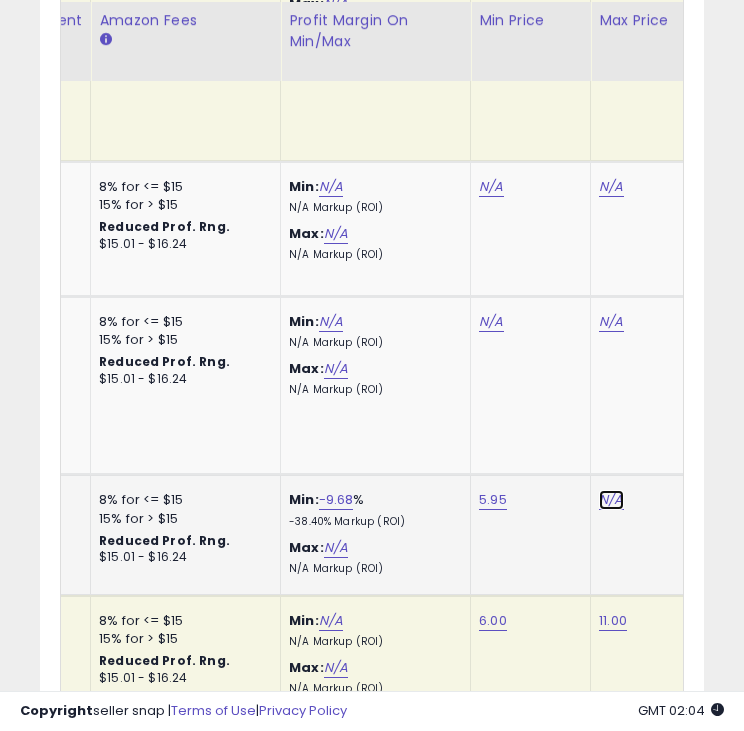 click on "N/A" at bounding box center (611, -6069) 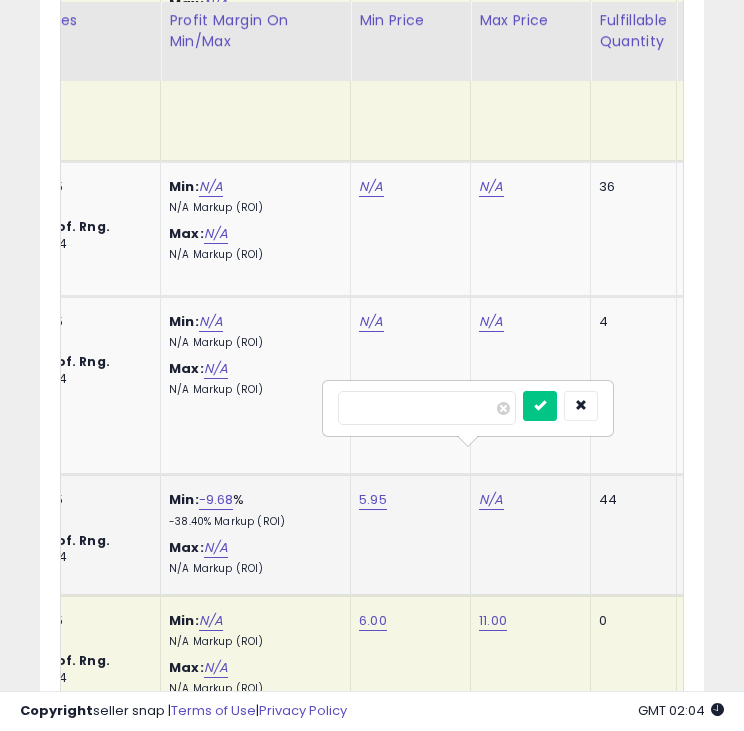 type on "*****" 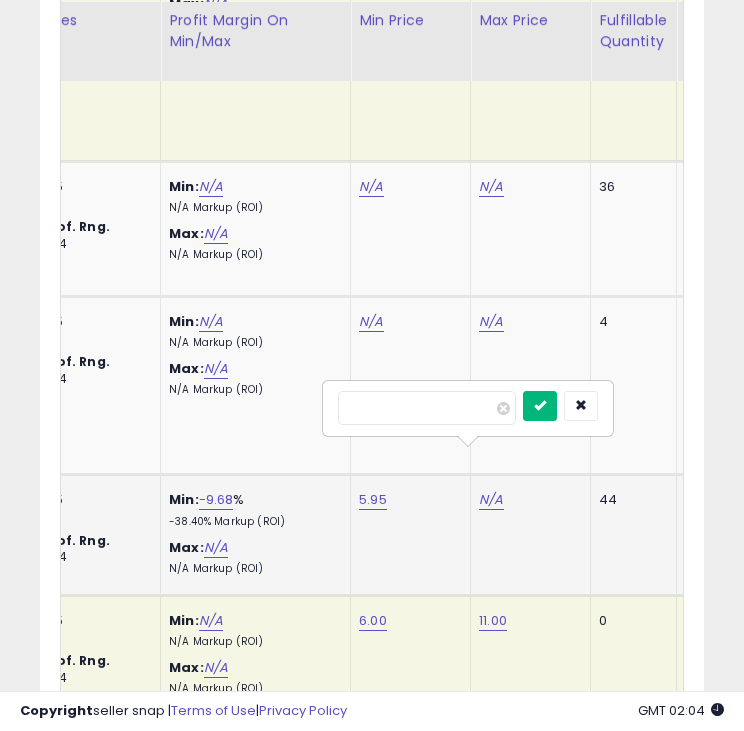 click at bounding box center [540, 405] 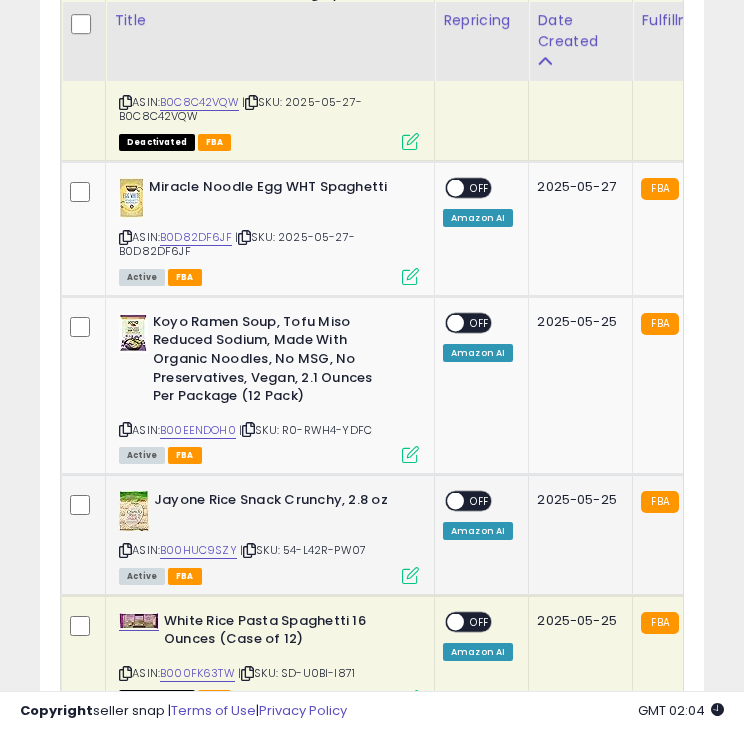 click at bounding box center [455, 501] 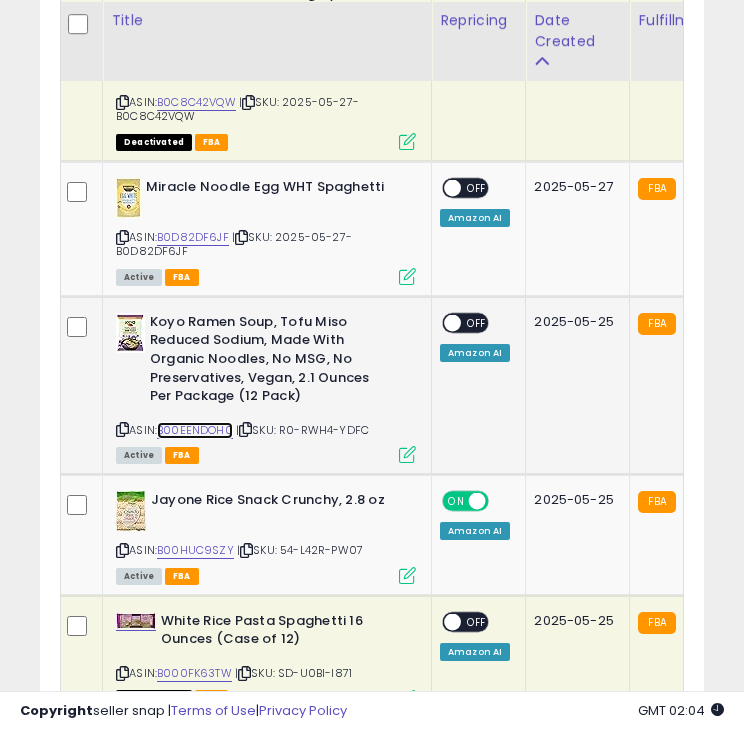 click on "B00EENDOH0" at bounding box center [195, 430] 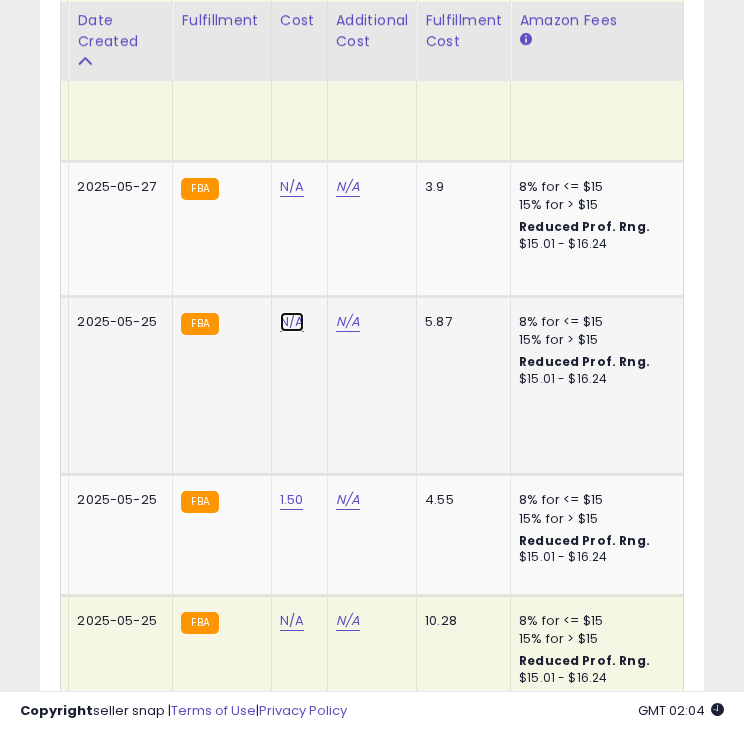 click on "N/A" at bounding box center (292, -6069) 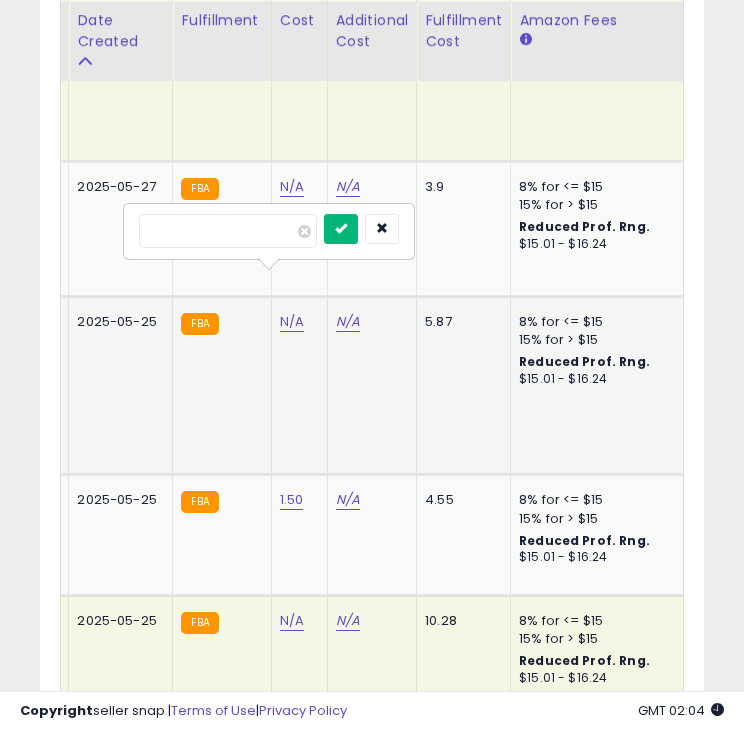 type on "*****" 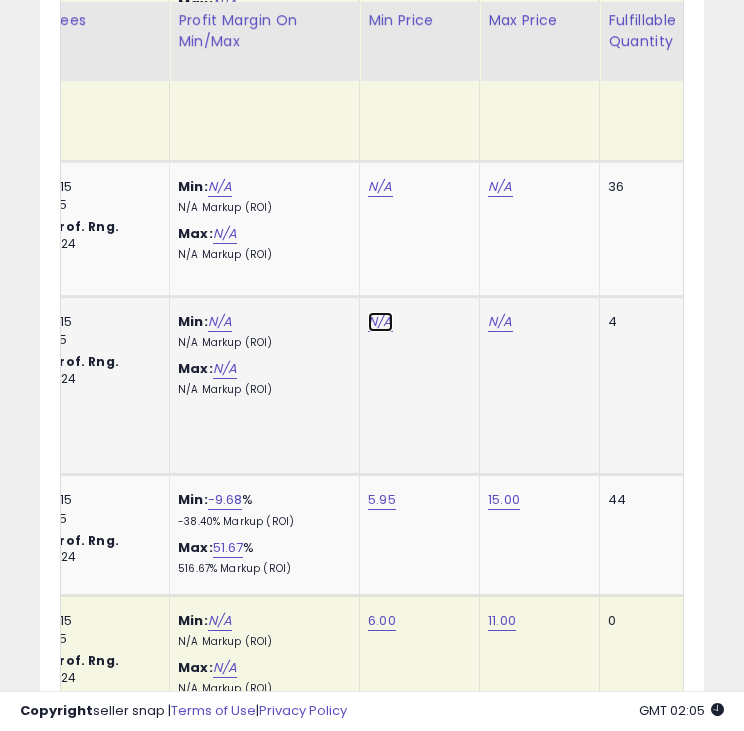 click on "N/A" at bounding box center [380, -6069] 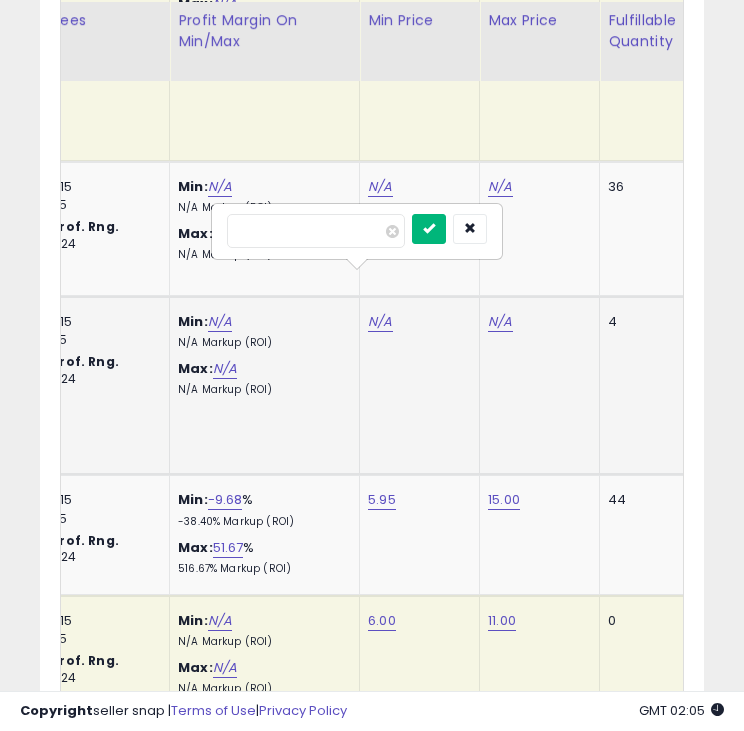 type on "*****" 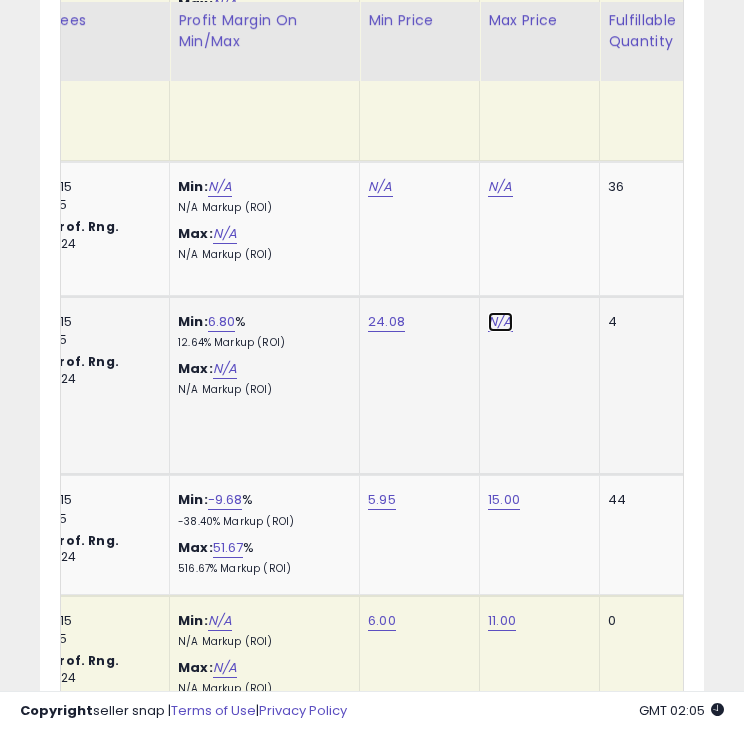 click on "N/A" at bounding box center (500, -6069) 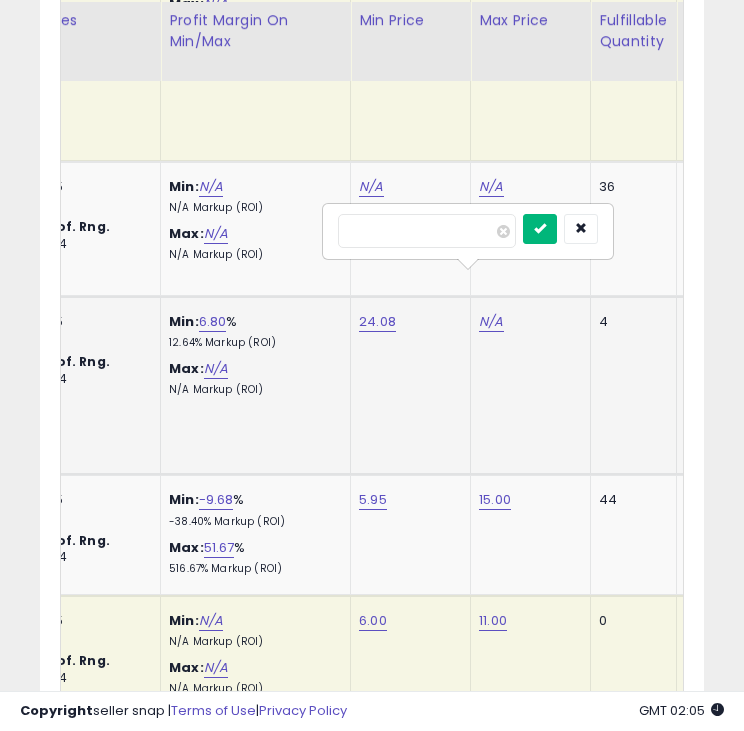 type on "*****" 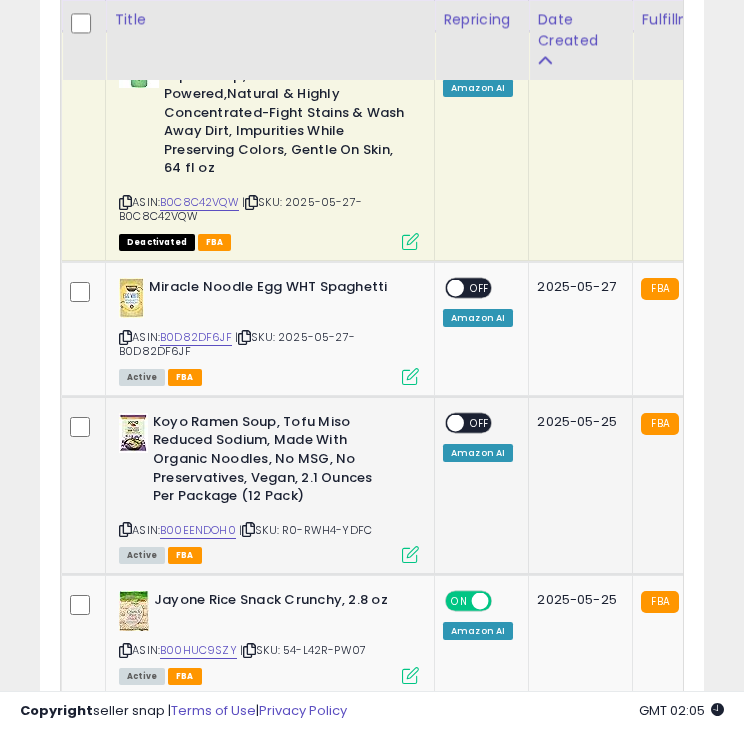 click at bounding box center (455, 422) 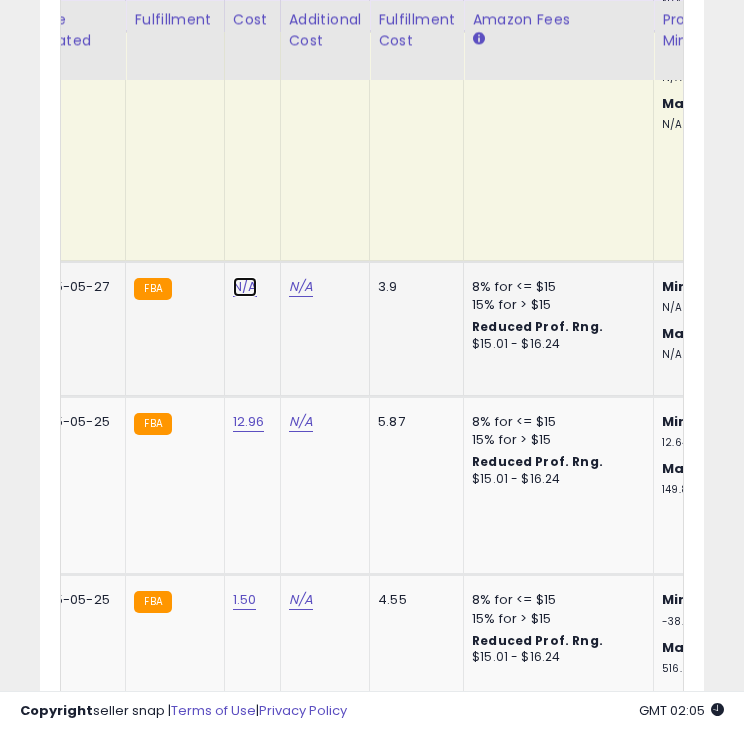 click on "N/A" at bounding box center (245, -5969) 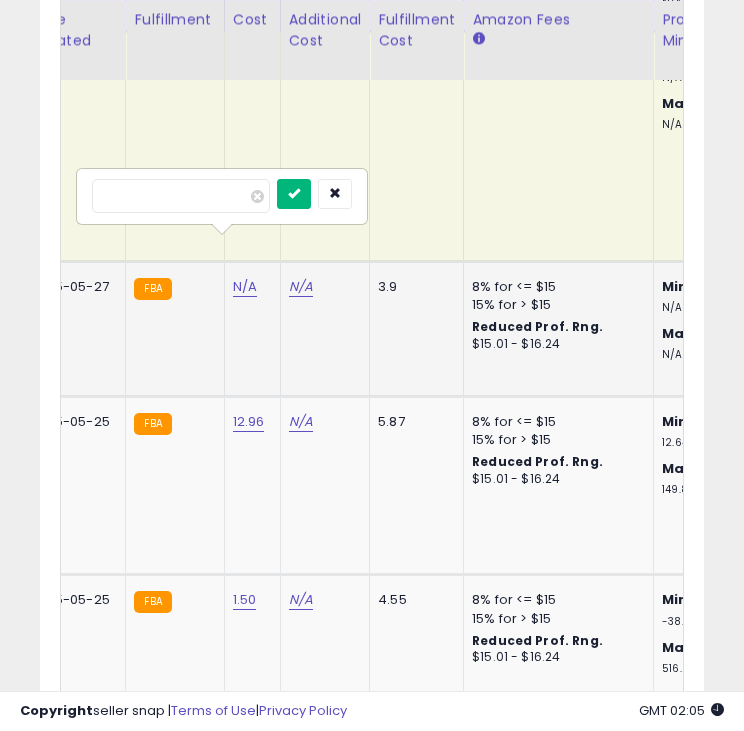 type on "****" 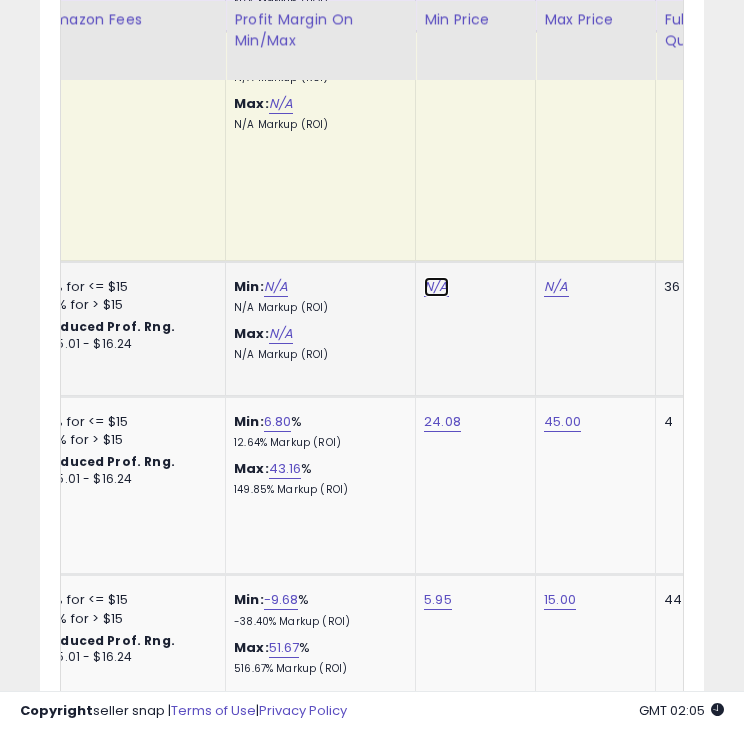 click on "N/A" at bounding box center [436, -5969] 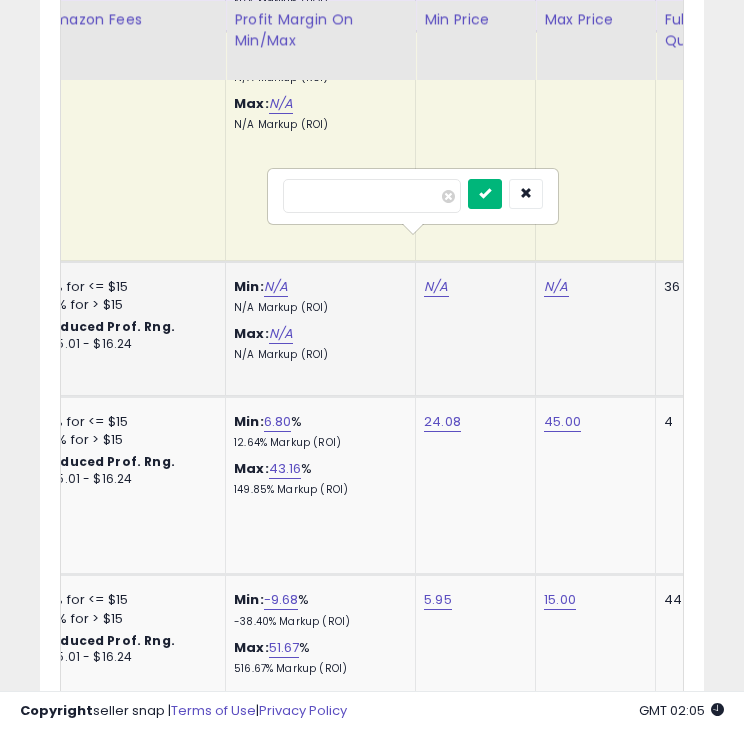 type on "****" 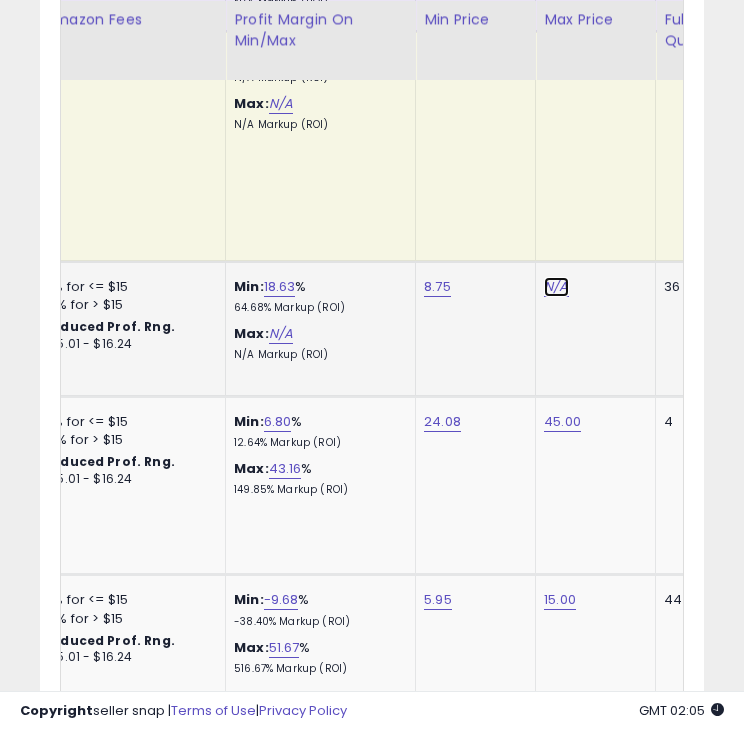 click on "N/A" at bounding box center [556, -5969] 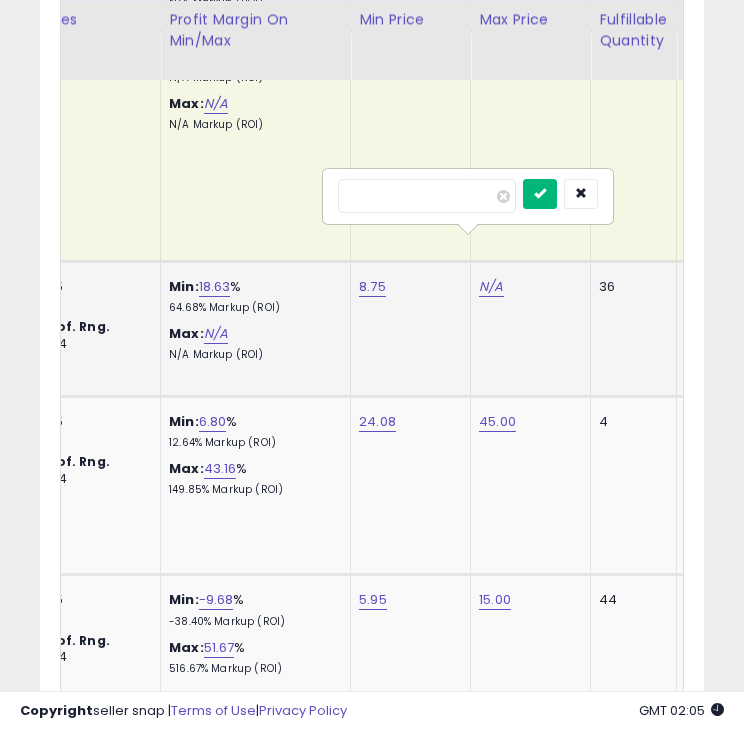 type on "*****" 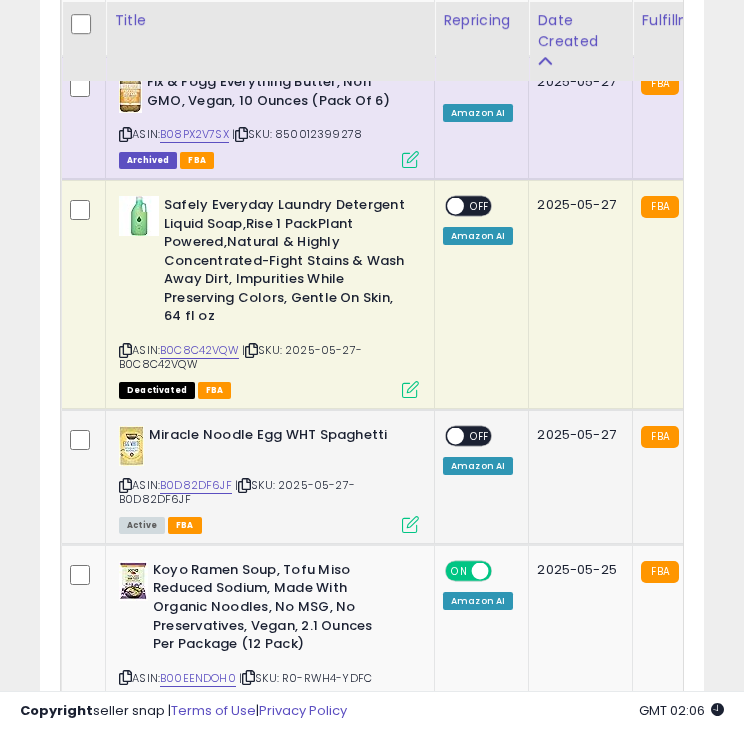 click at bounding box center (455, 436) 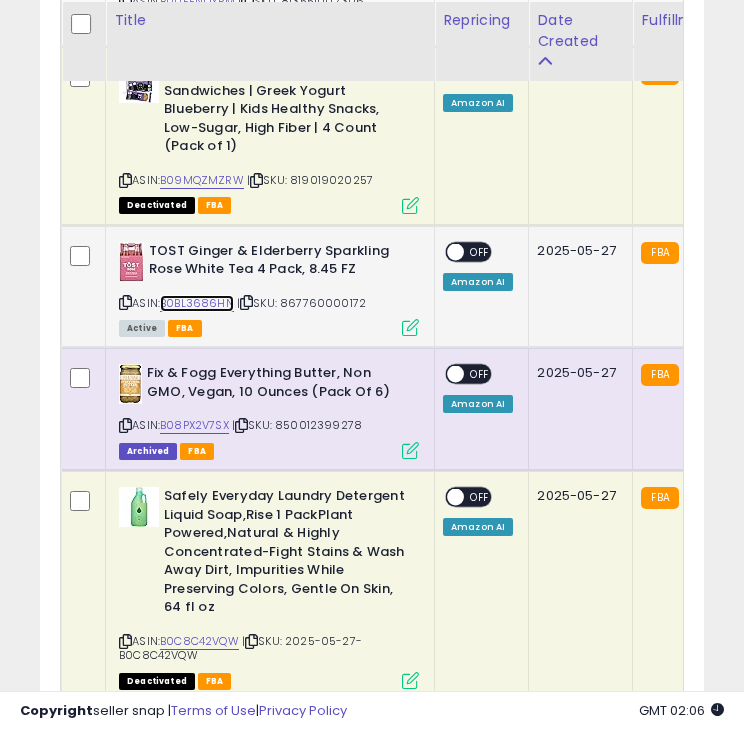 click on "B0BL3686HN" at bounding box center [197, 303] 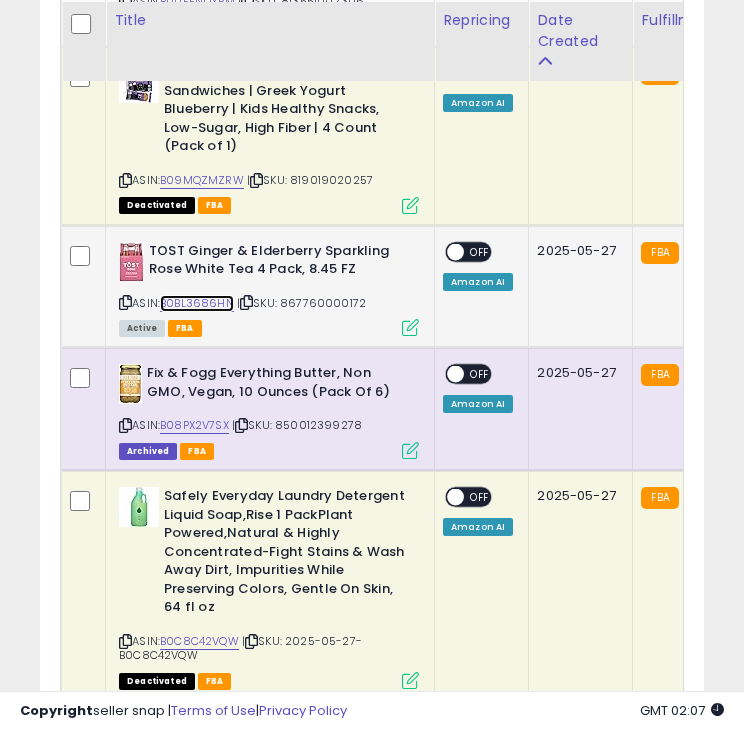 scroll, scrollTop: 0, scrollLeft: 364, axis: horizontal 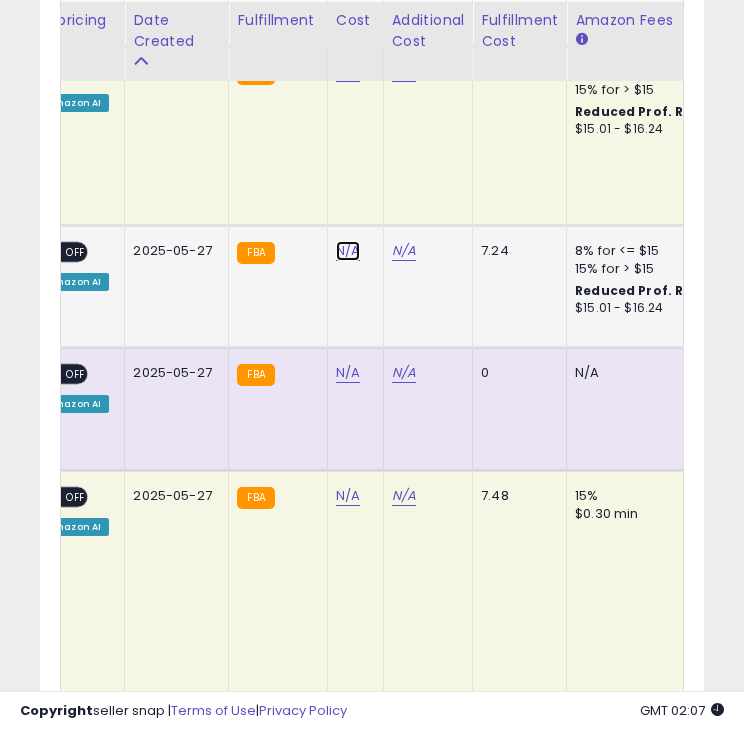 click on "N/A" at bounding box center (348, -5530) 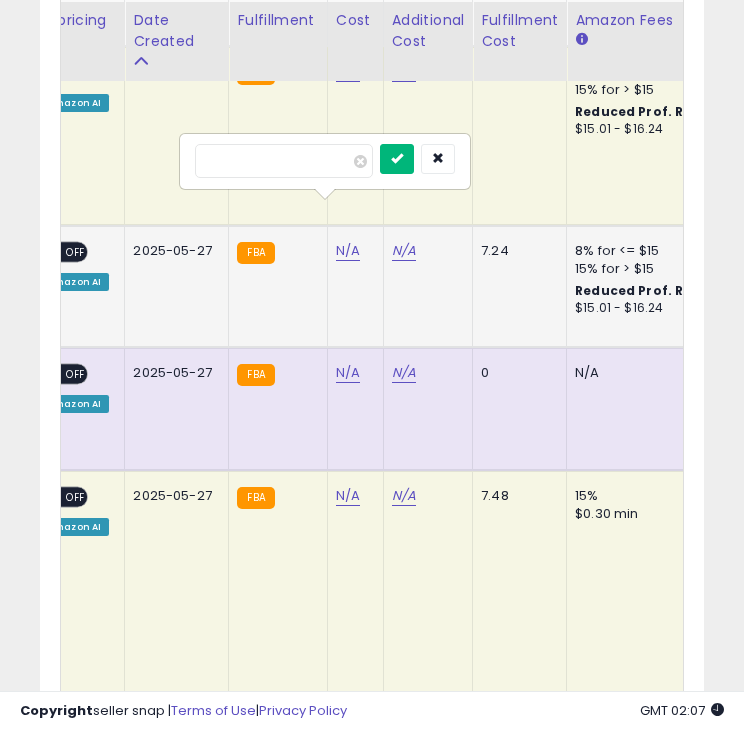 type on "****" 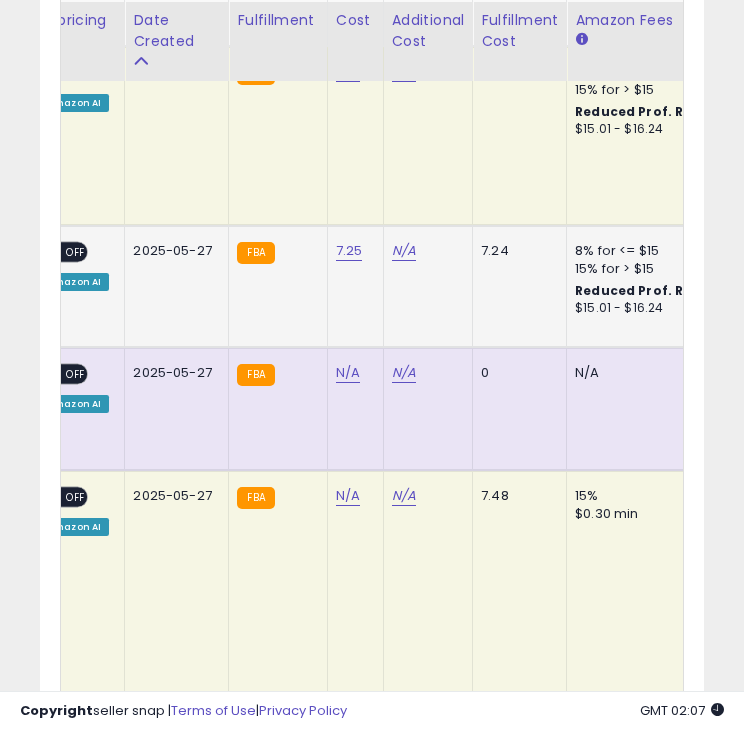 scroll, scrollTop: 0, scrollLeft: 527, axis: horizontal 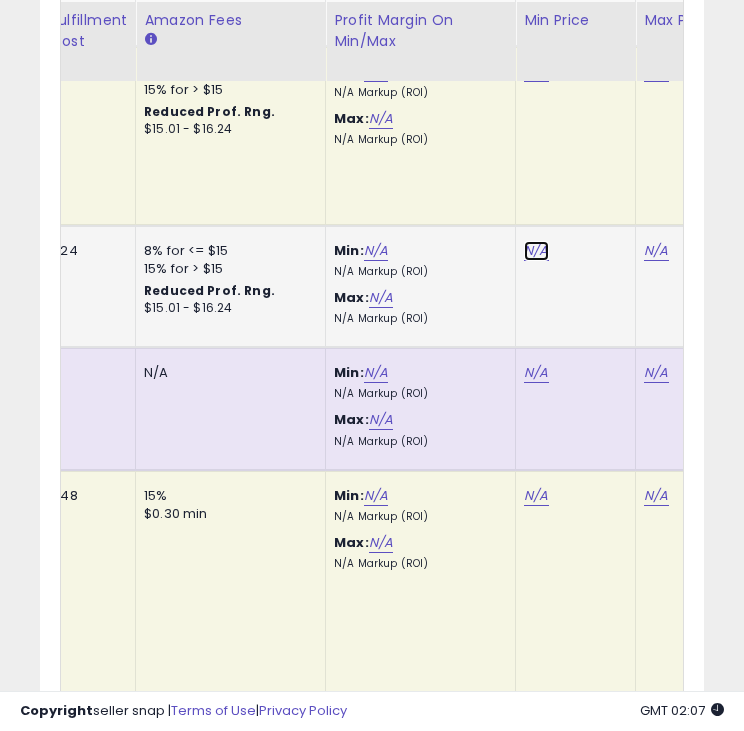 click on "N/A" at bounding box center (536, -5530) 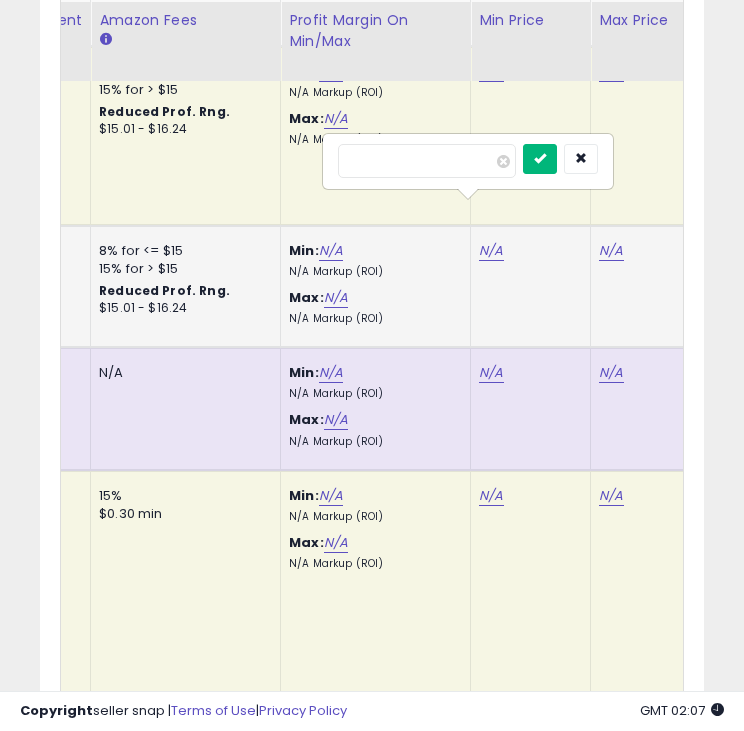 type on "*****" 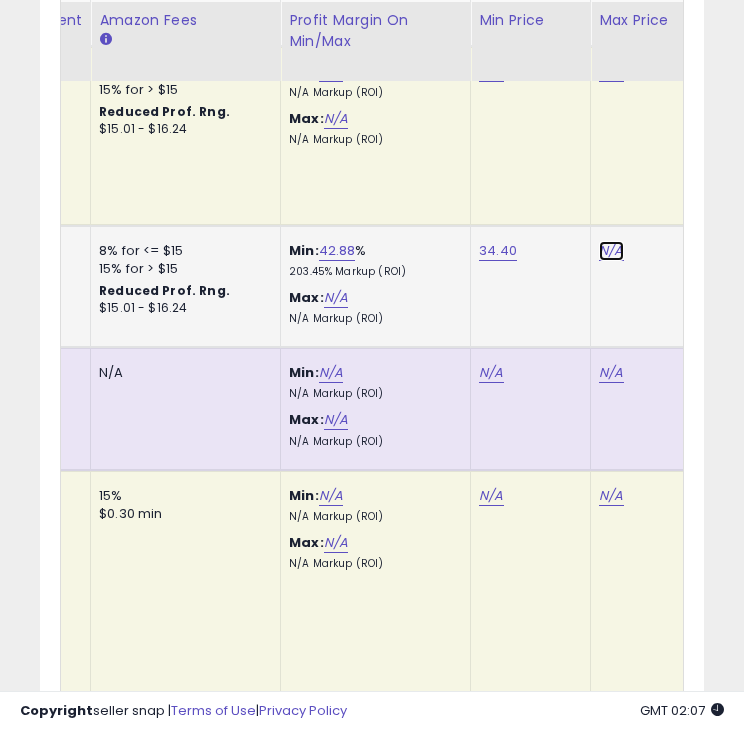 click on "N/A" at bounding box center (611, -5530) 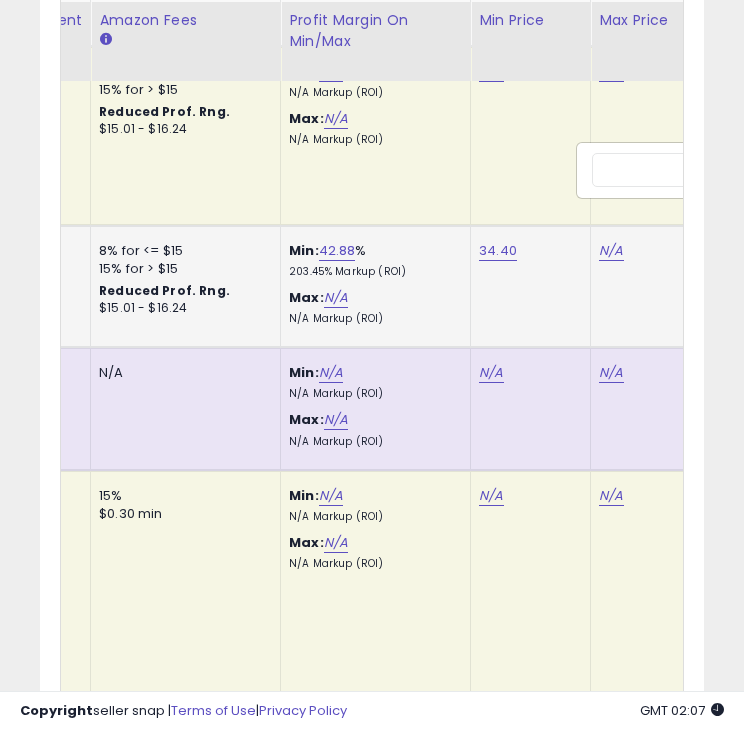 scroll, scrollTop: 0, scrollLeft: 1000, axis: horizontal 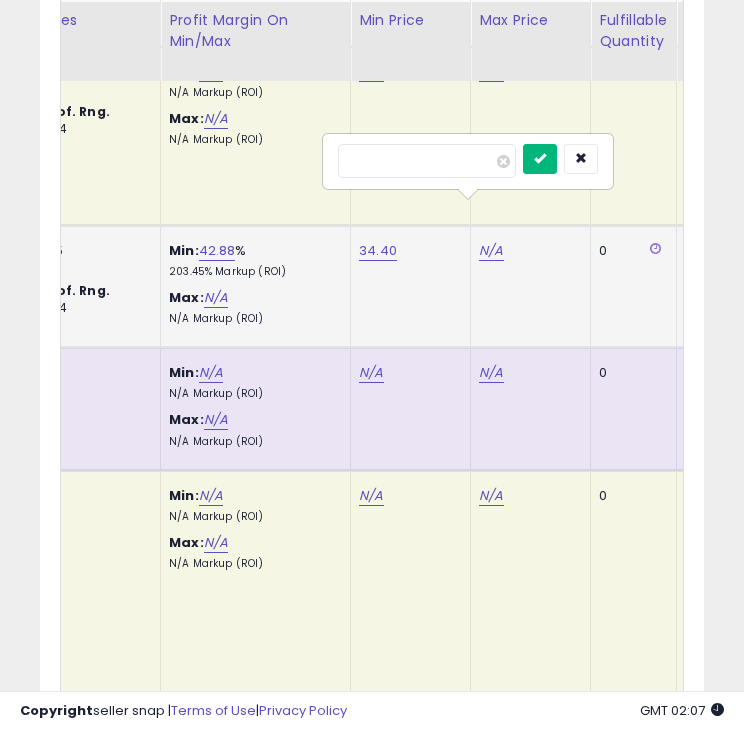 type on "*****" 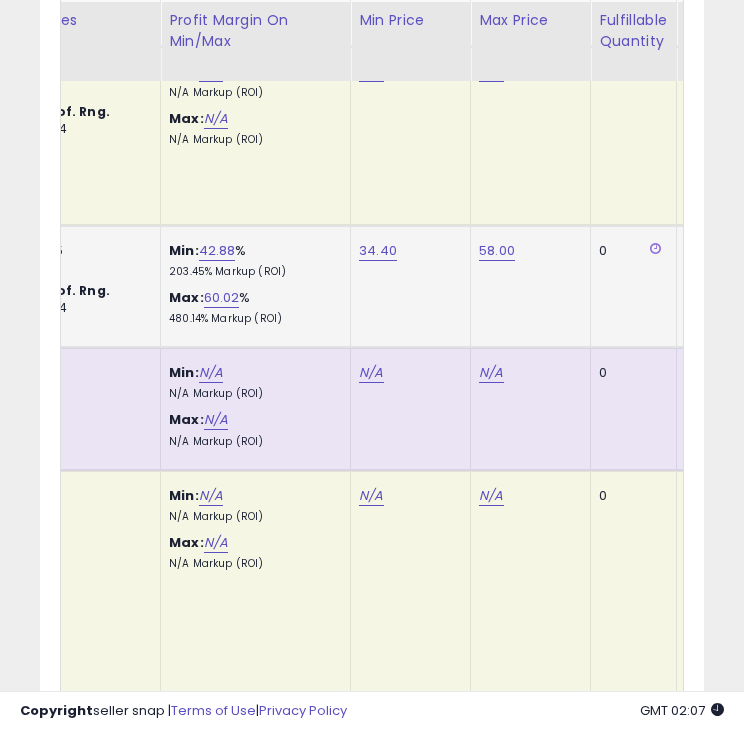 scroll, scrollTop: 0, scrollLeft: 830, axis: horizontal 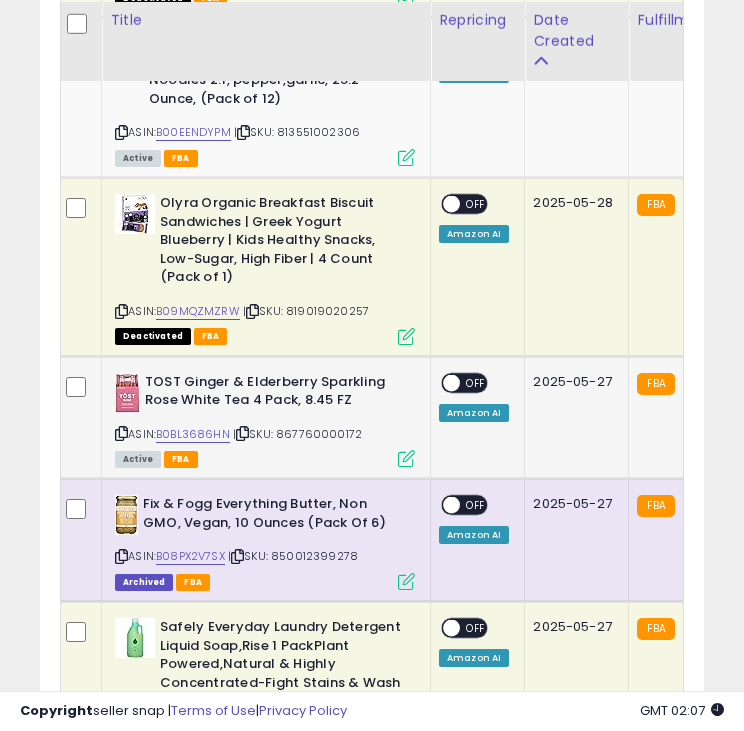 click at bounding box center [451, 382] 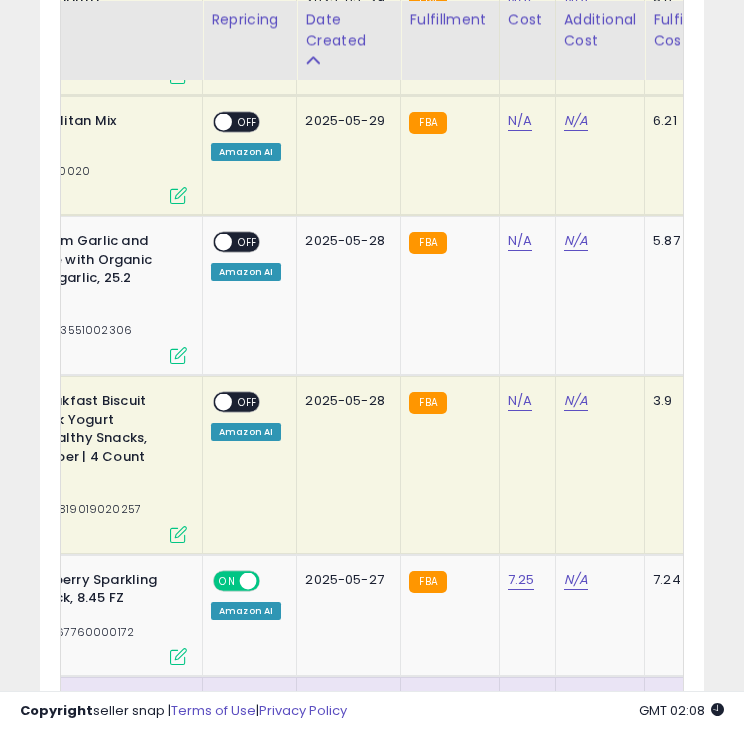 click on "FBA" 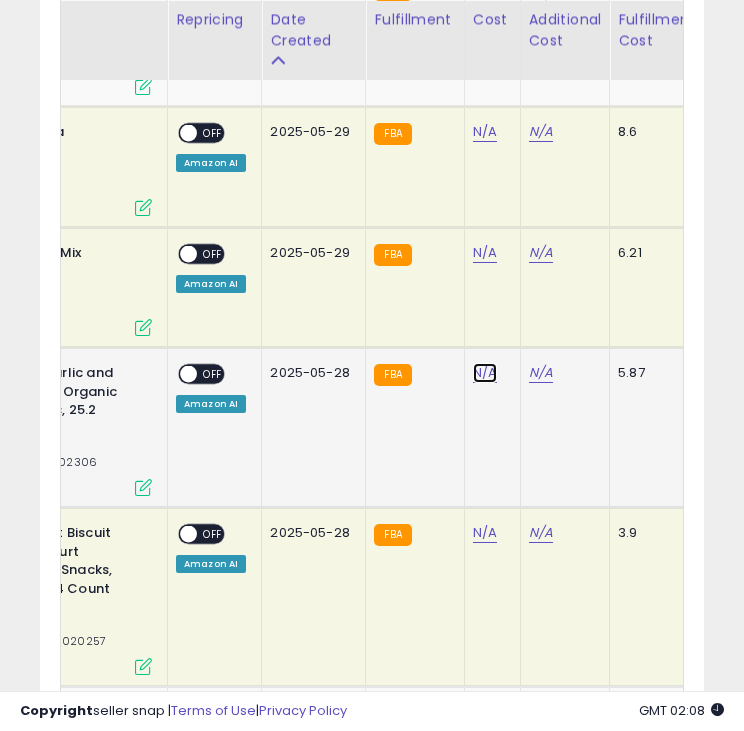 click on "N/A" at bounding box center (485, -5069) 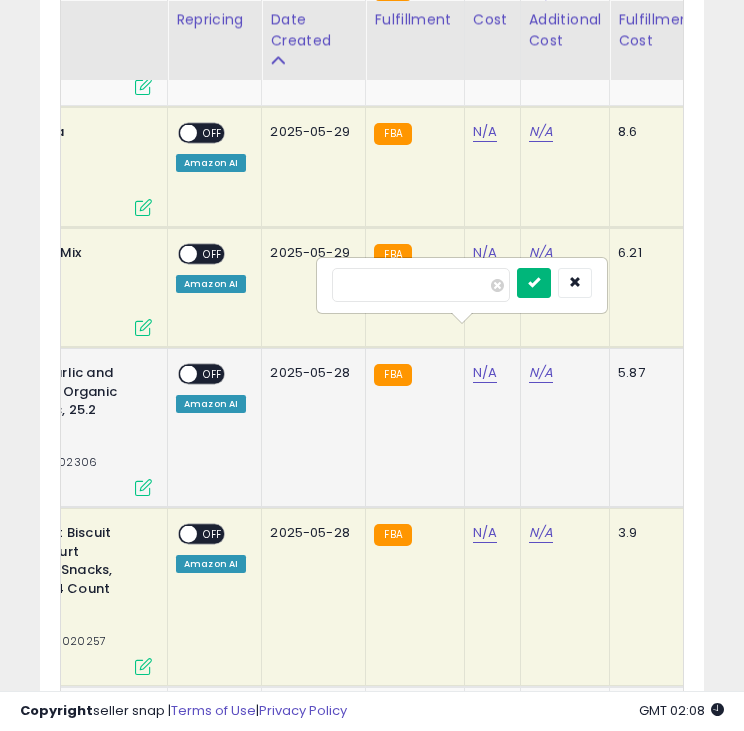 type on "*****" 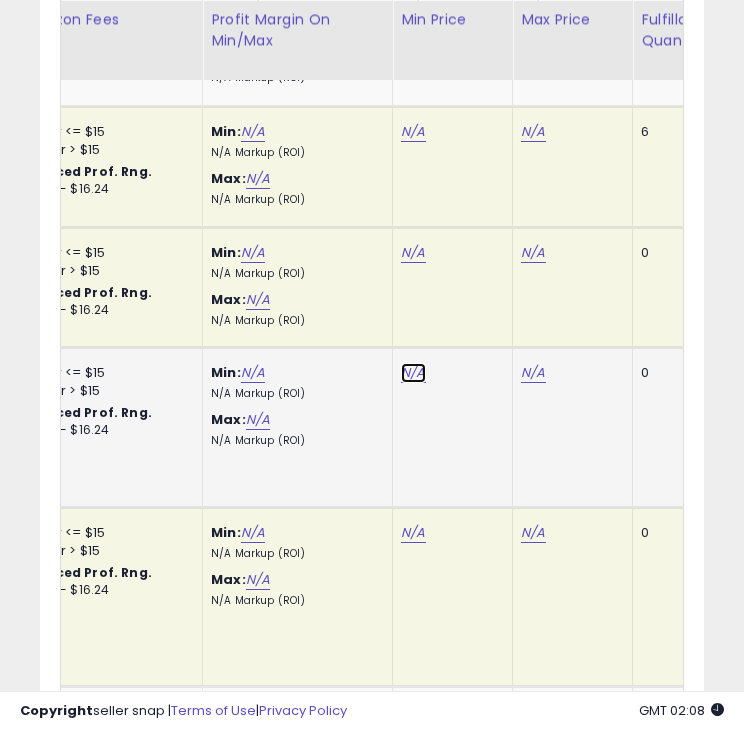 click on "N/A" at bounding box center (413, -5069) 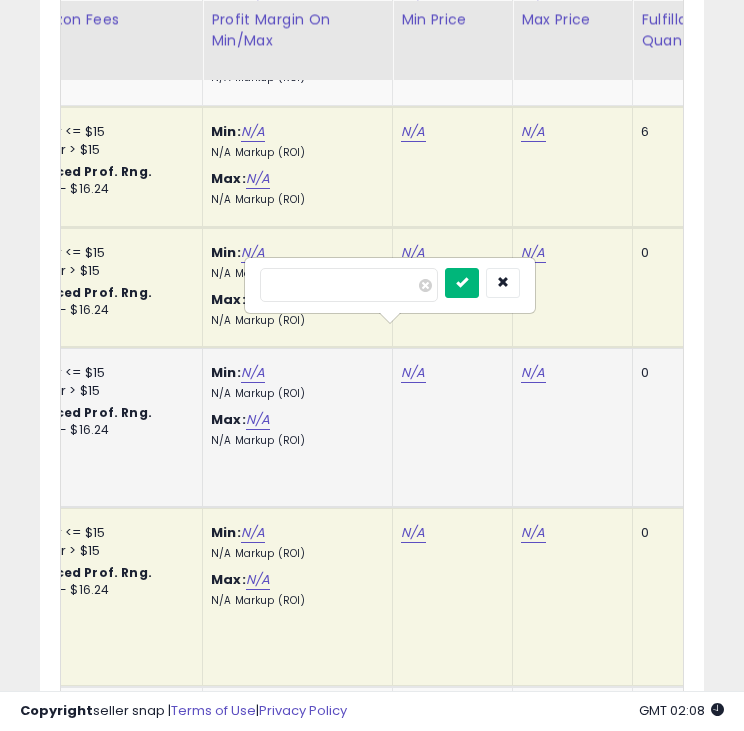 type on "*****" 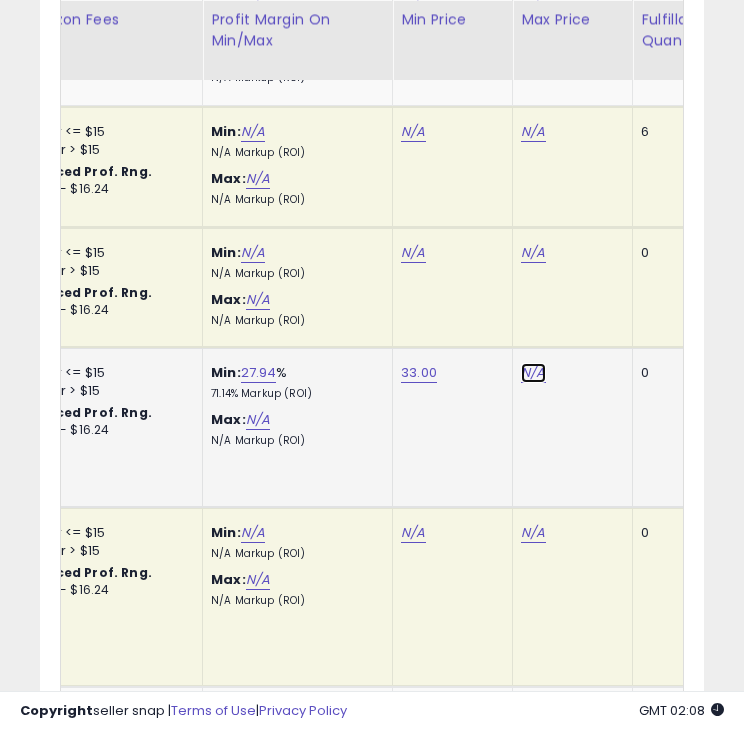 click on "N/A" at bounding box center [533, -5069] 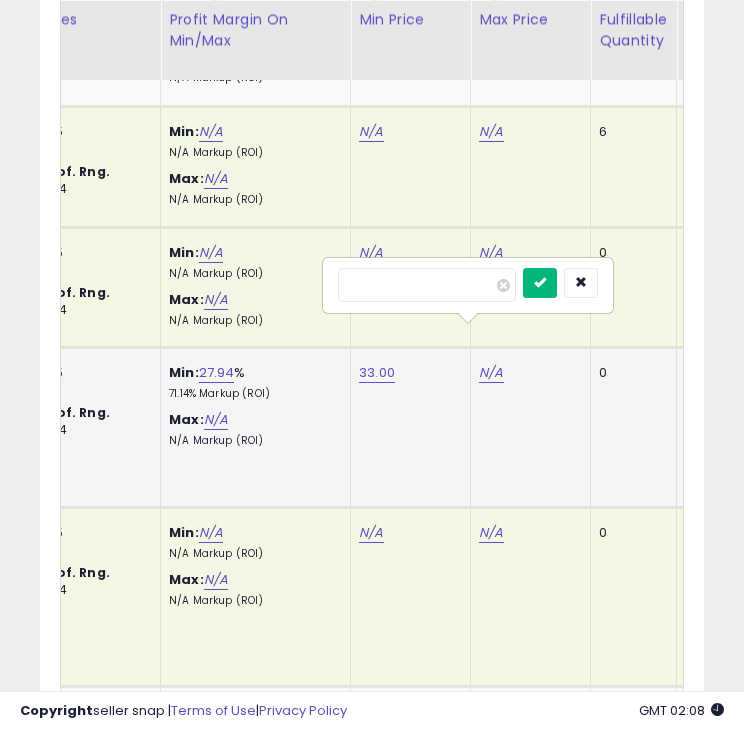 type on "*****" 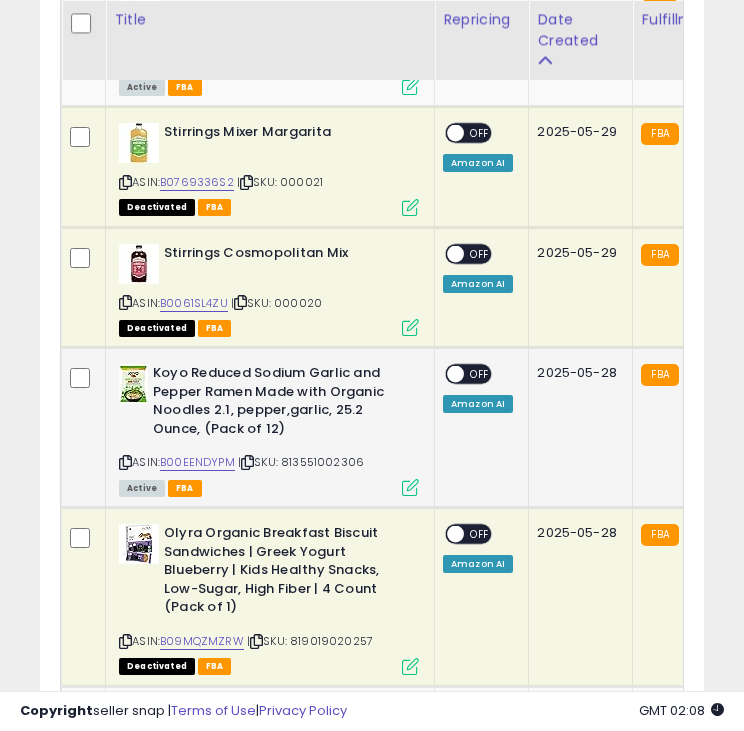 click at bounding box center [455, 374] 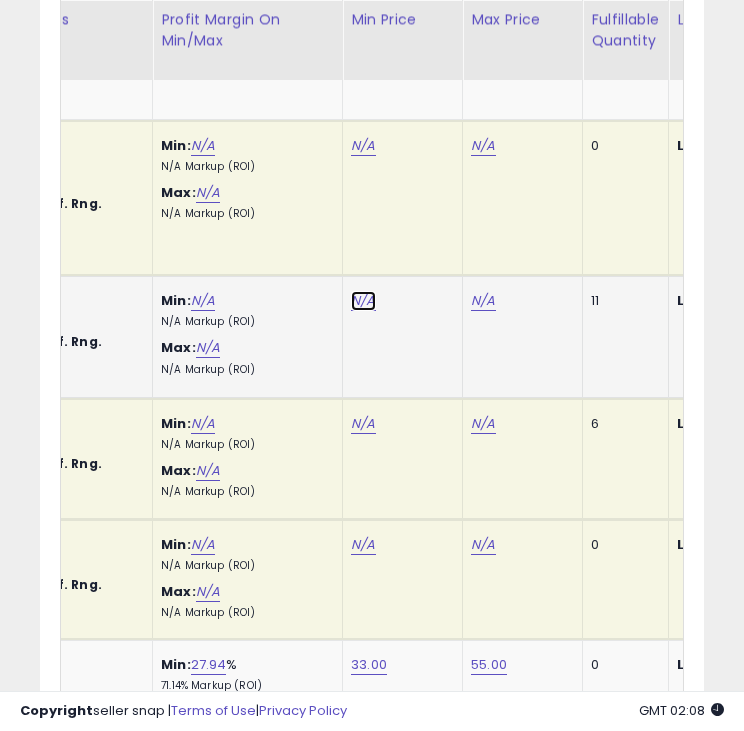 click on "N/A" at bounding box center (363, -4777) 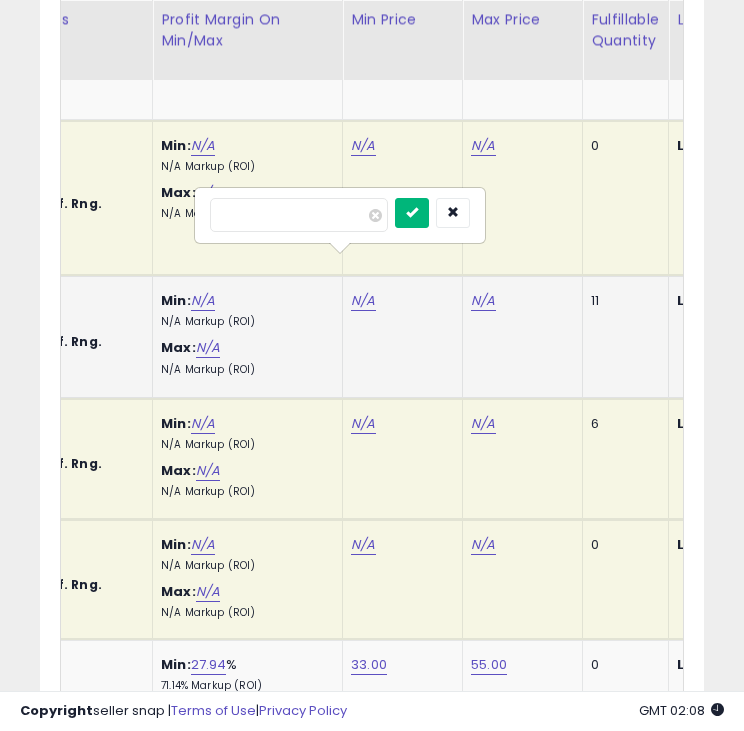 type on "*****" 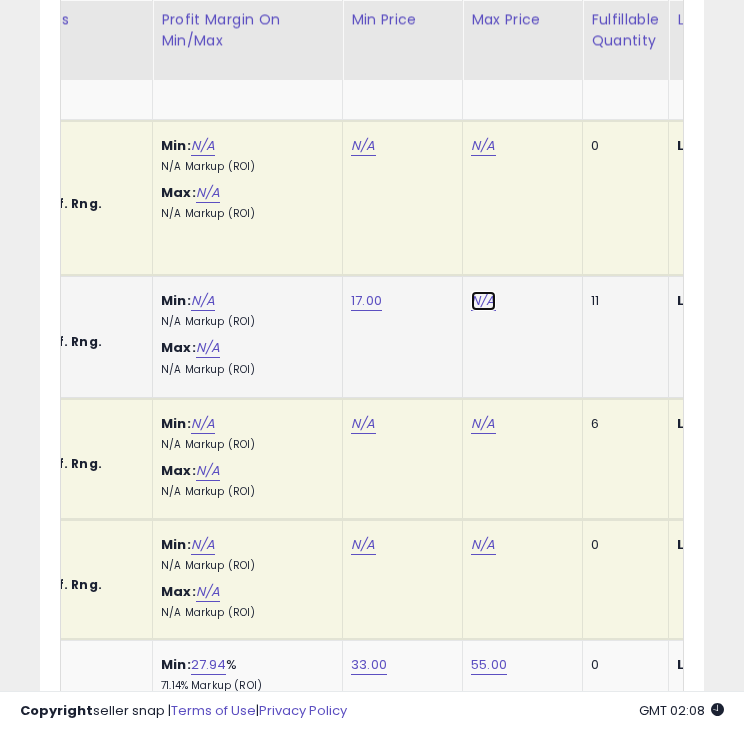 click on "N/A" at bounding box center (483, -4777) 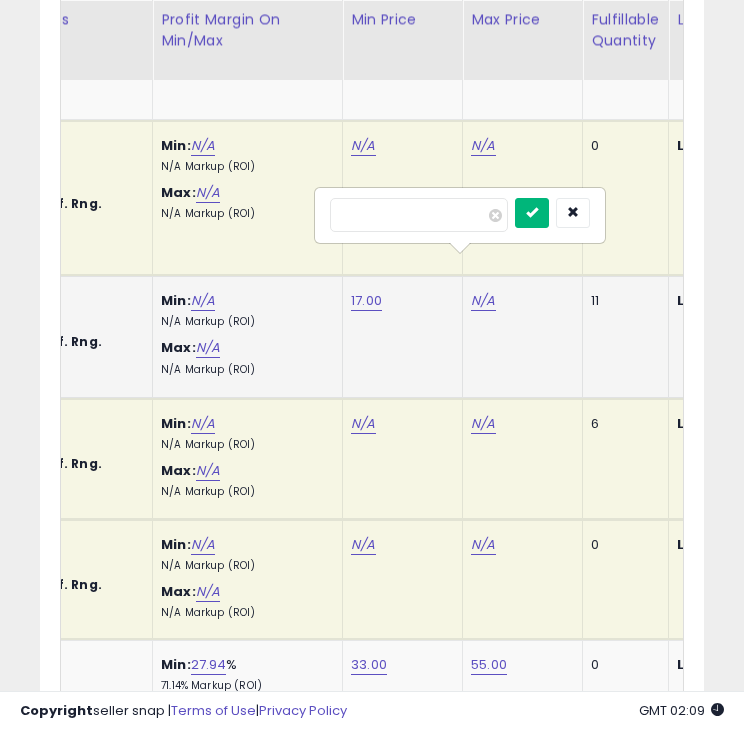 type on "*****" 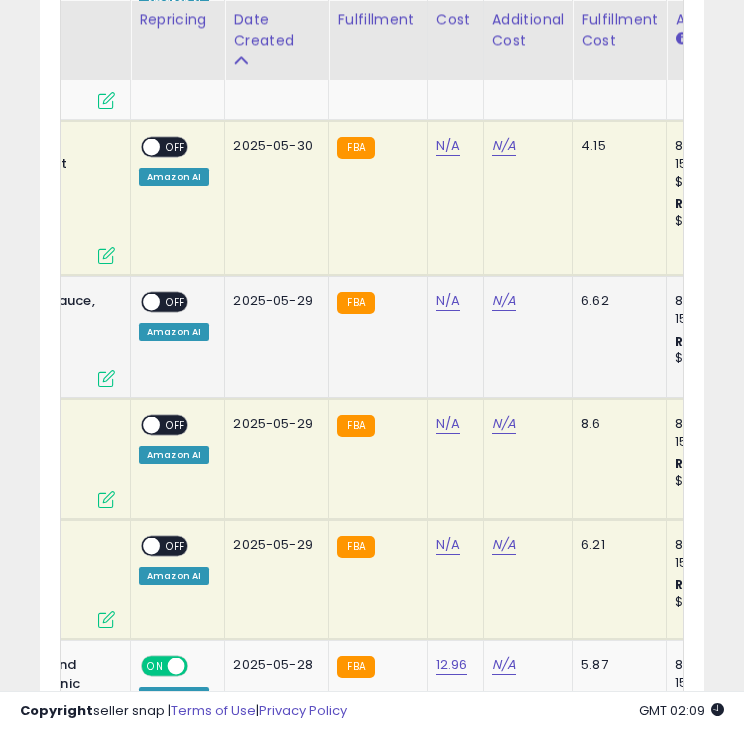 click at bounding box center (151, 302) 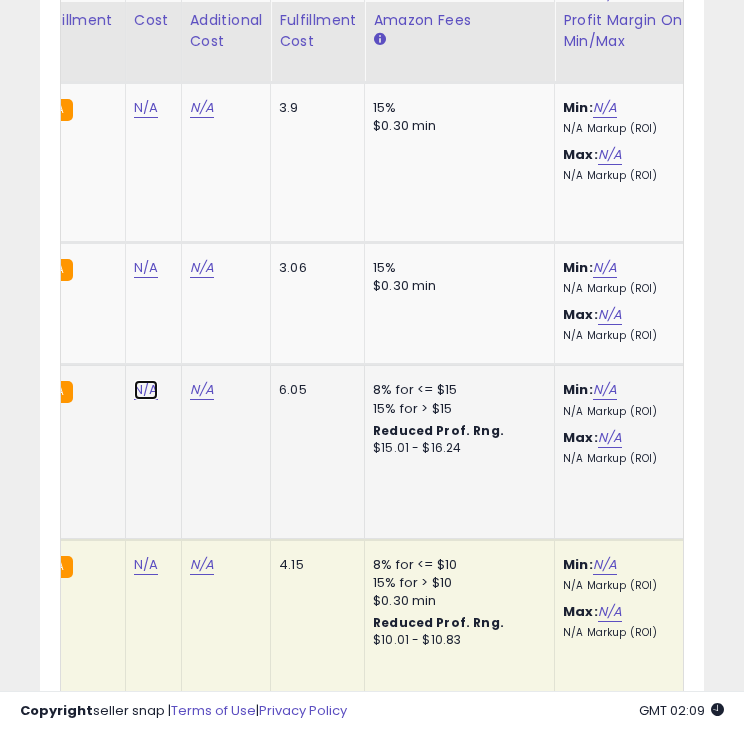 click on "N/A" at bounding box center (146, -4358) 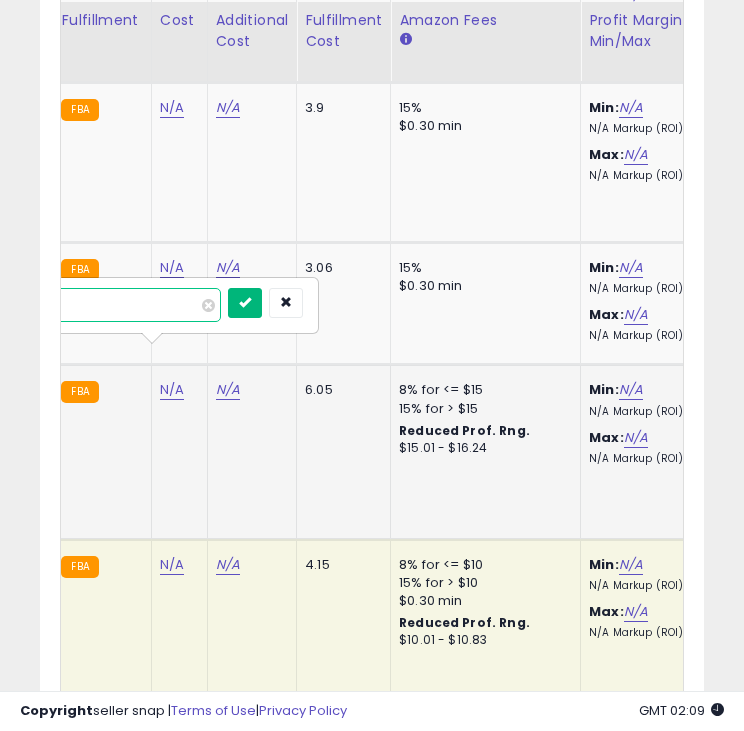 type on "*****" 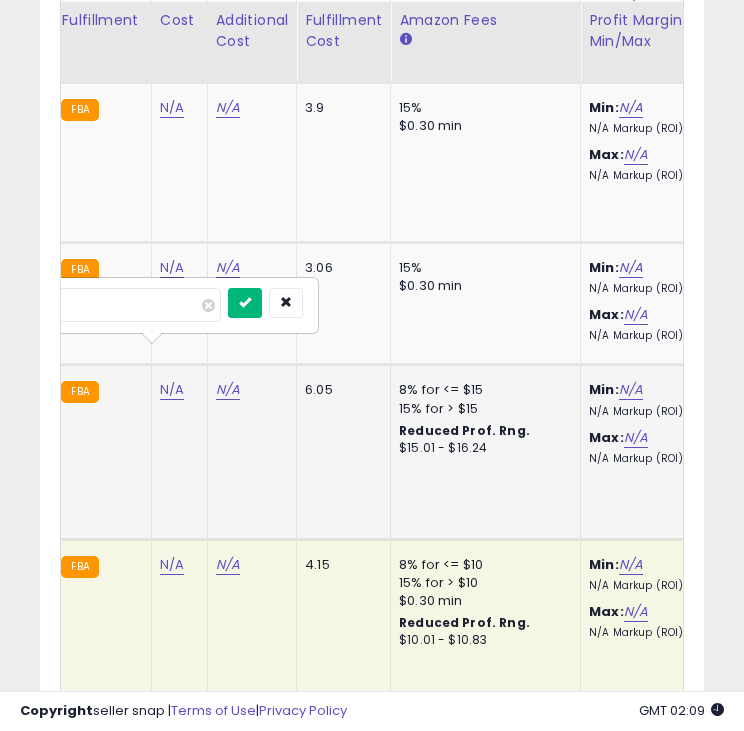 click at bounding box center (245, 302) 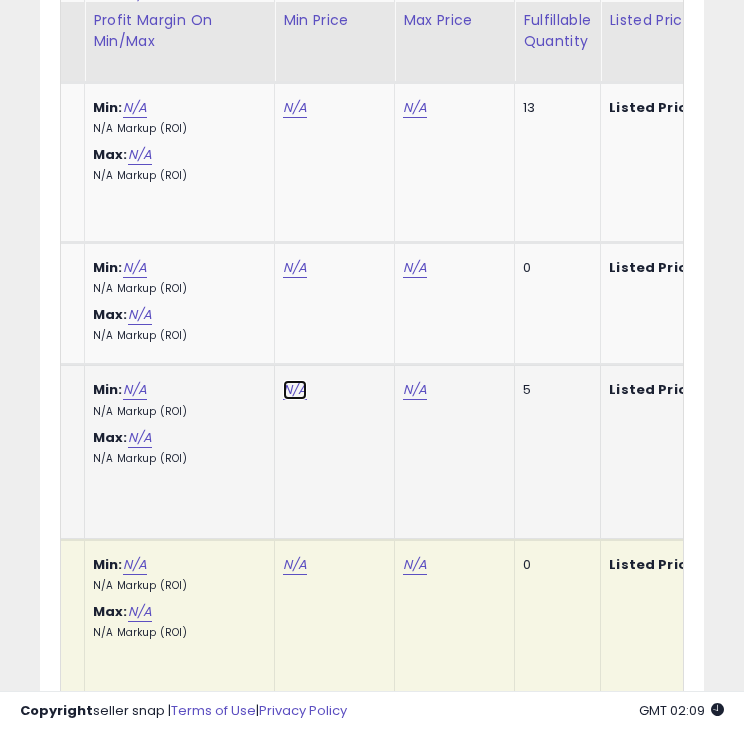 click on "N/A" at bounding box center (295, -4358) 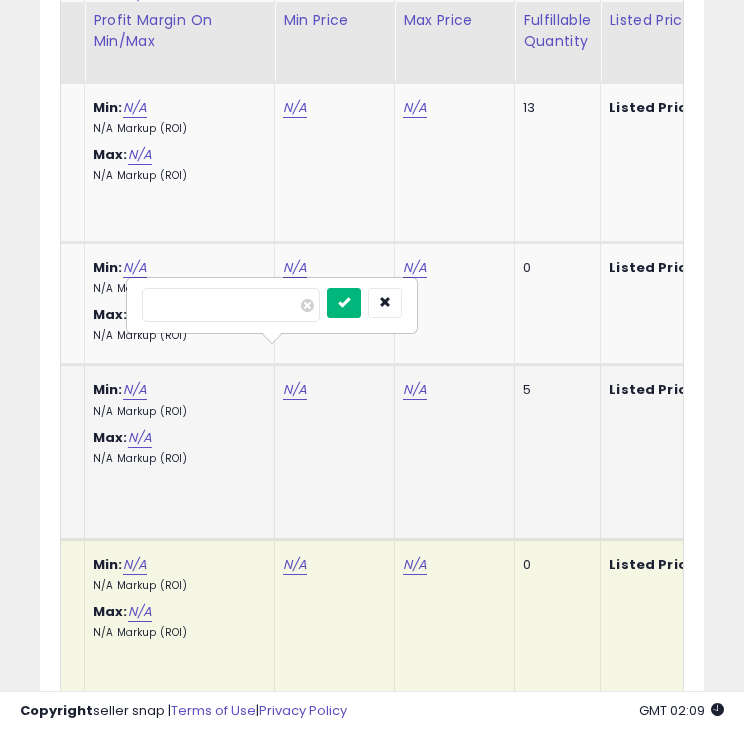 type on "*****" 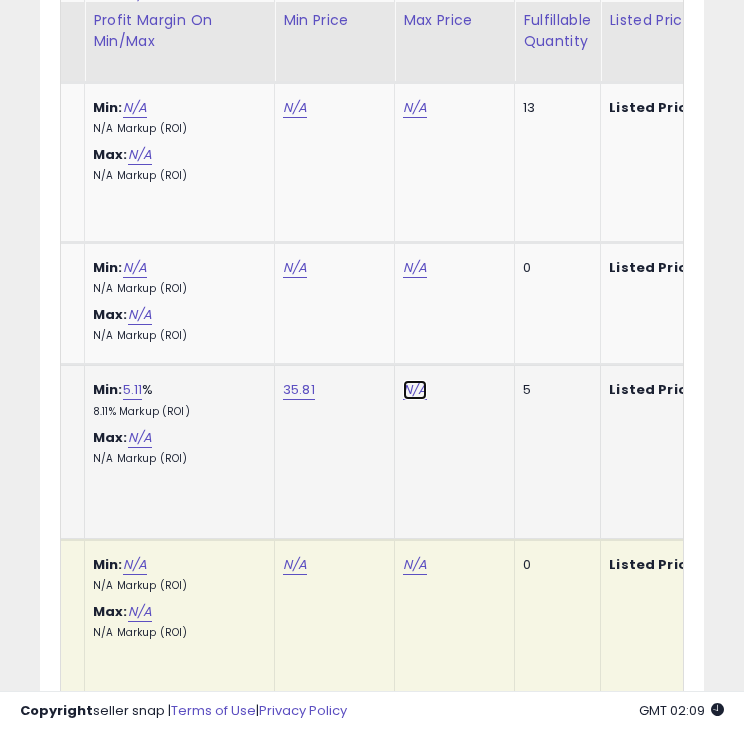 click on "N/A" at bounding box center [415, -4358] 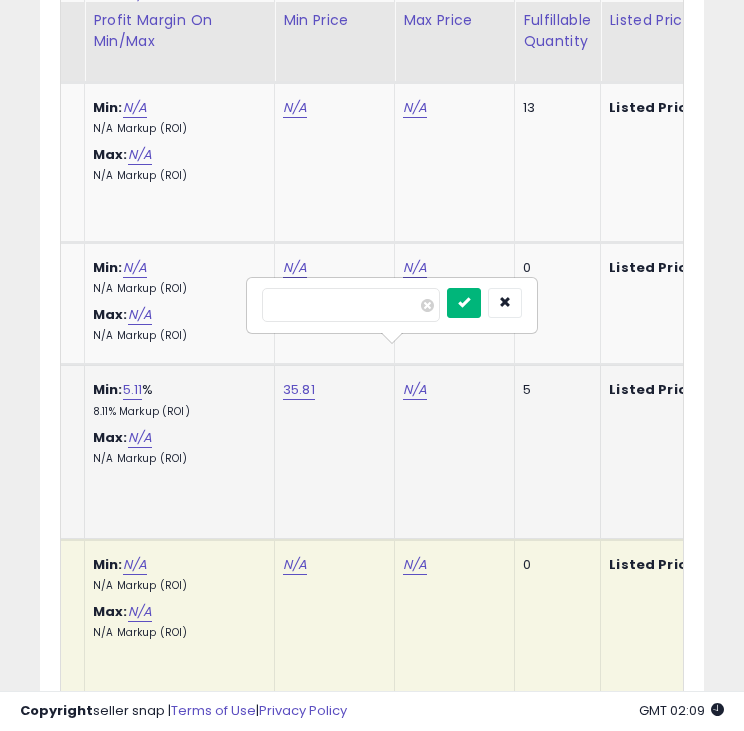 type on "*****" 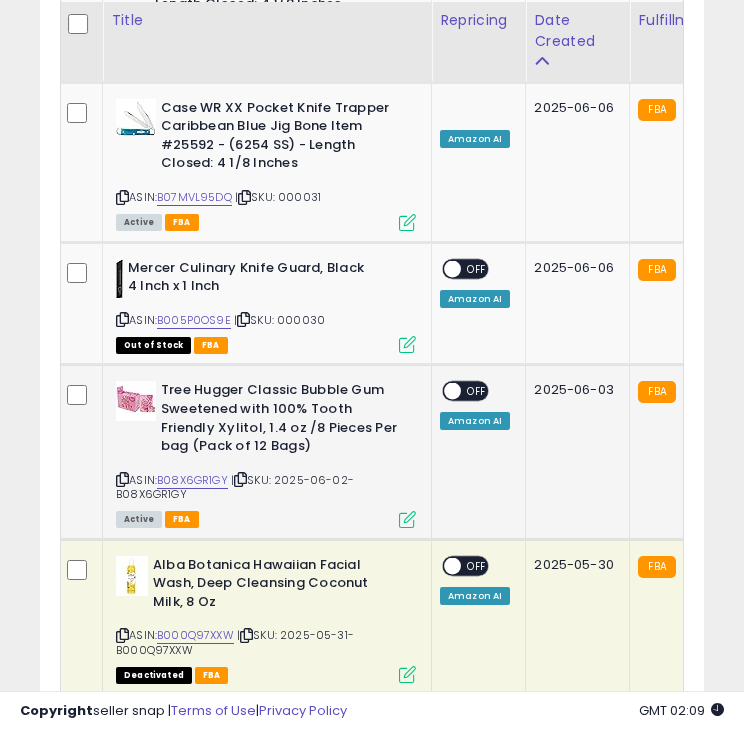 click at bounding box center [452, 391] 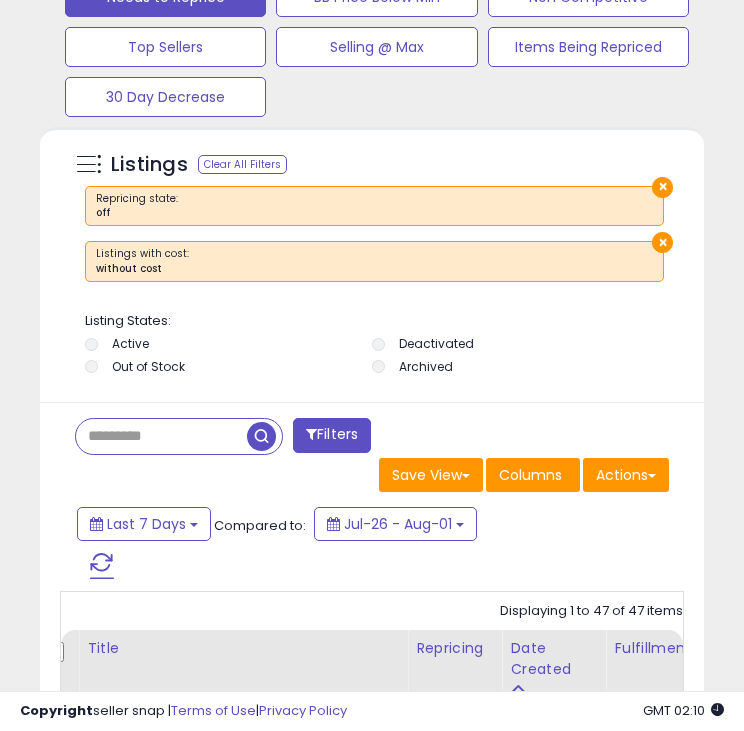 click at bounding box center (102, 566) 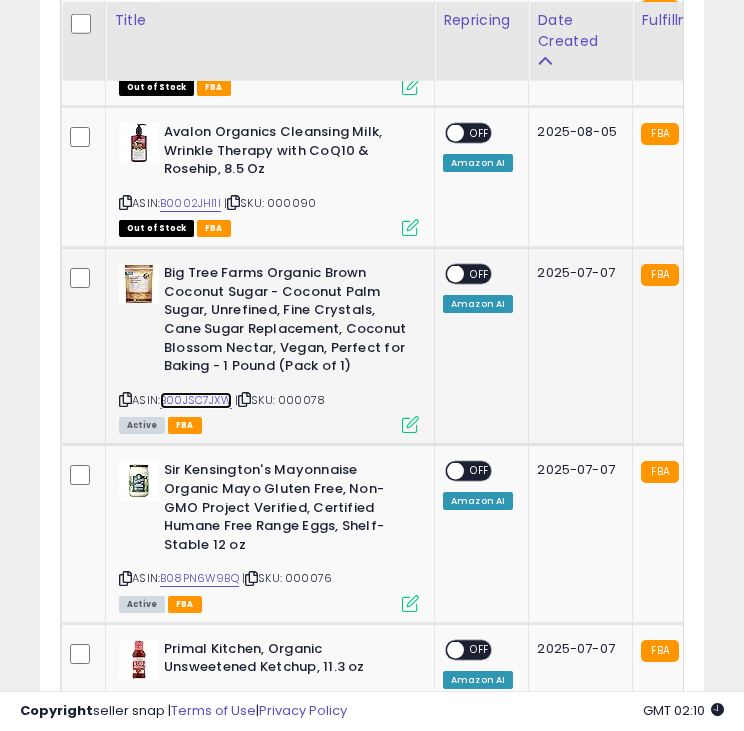 click on "B00JSC7JXW" at bounding box center [196, 400] 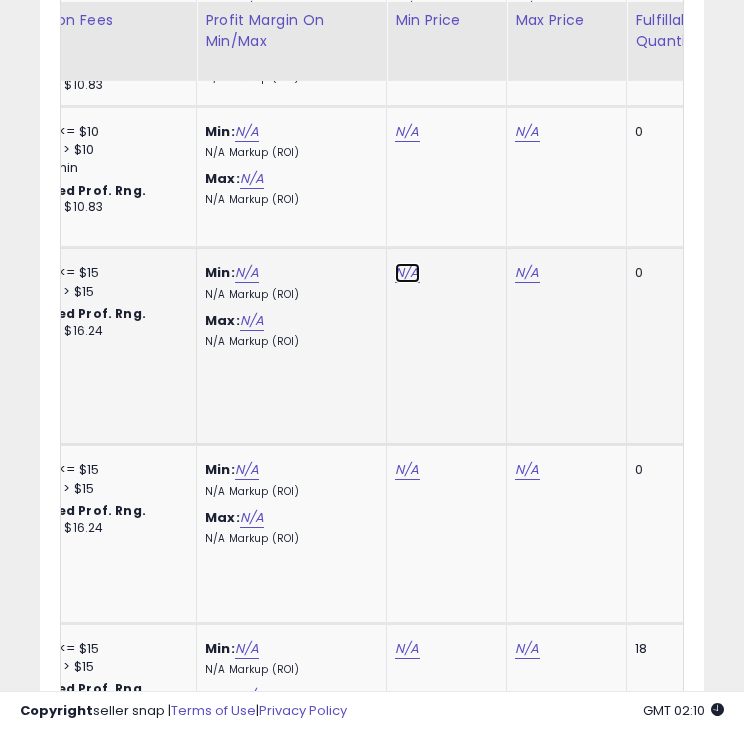 click on "N/A" at bounding box center [407, 9] 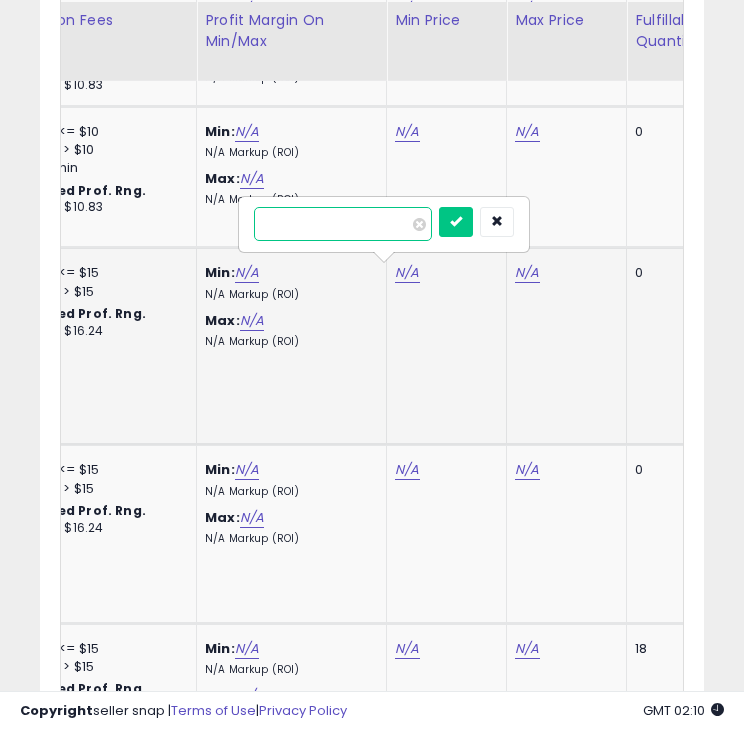 type on "****" 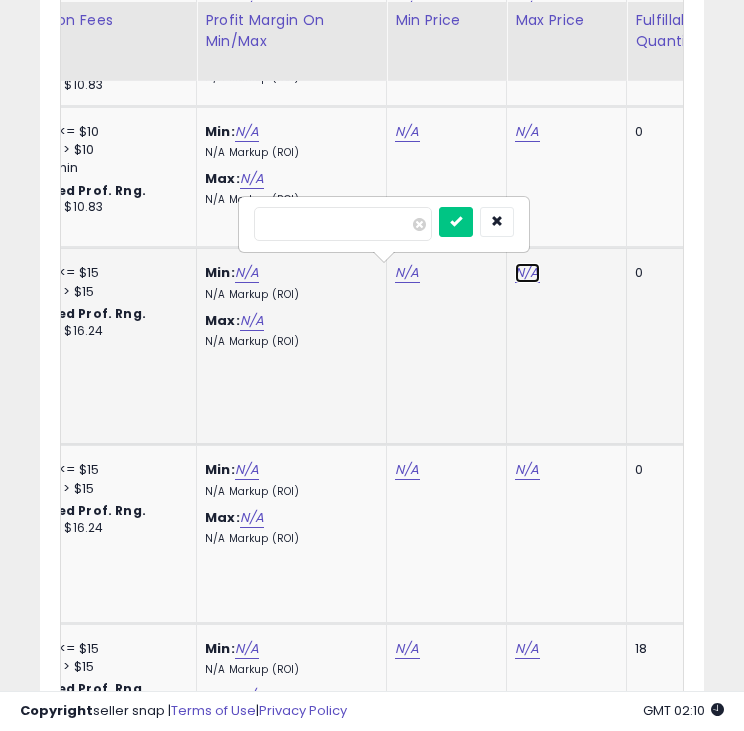 click on "N/A" at bounding box center (527, 9) 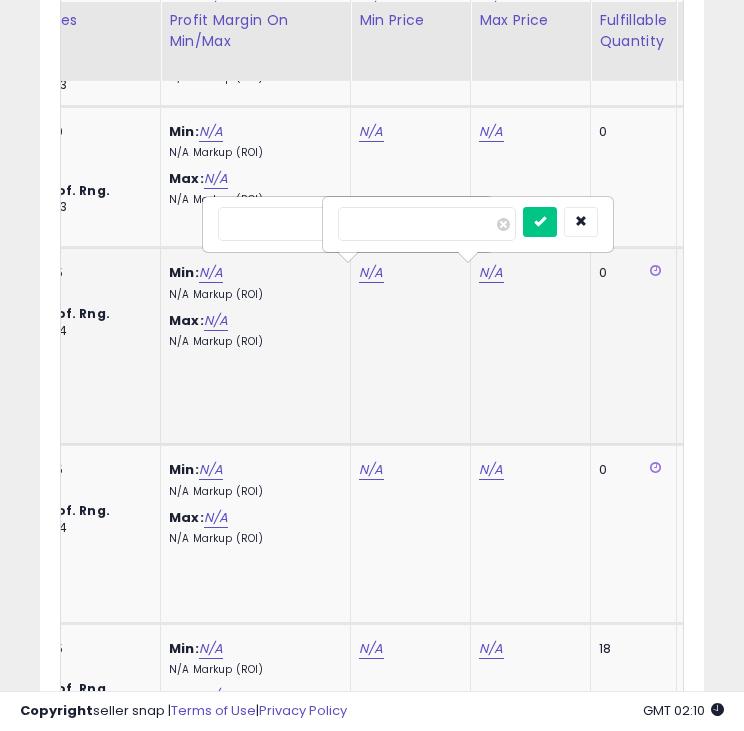 click at bounding box center [427, 224] 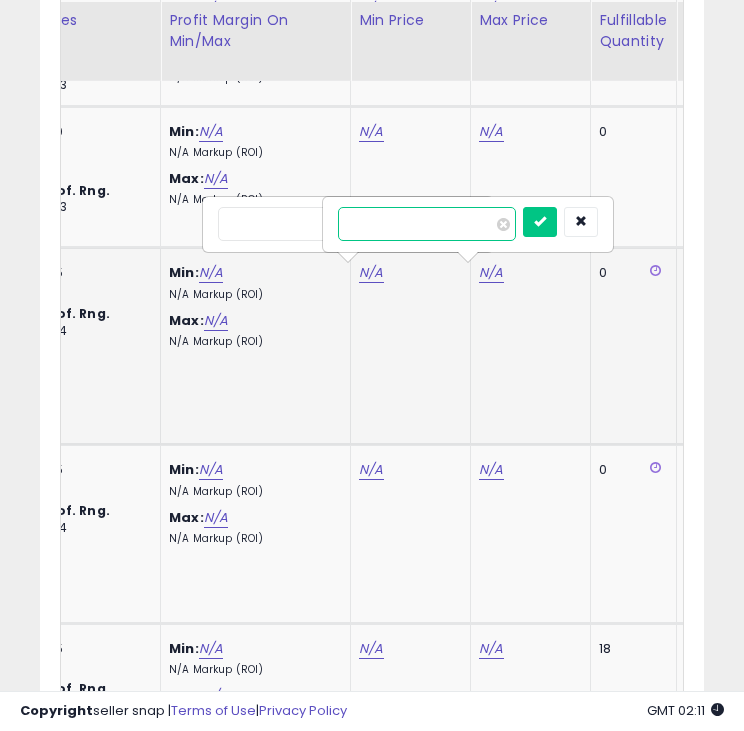 click at bounding box center [427, 224] 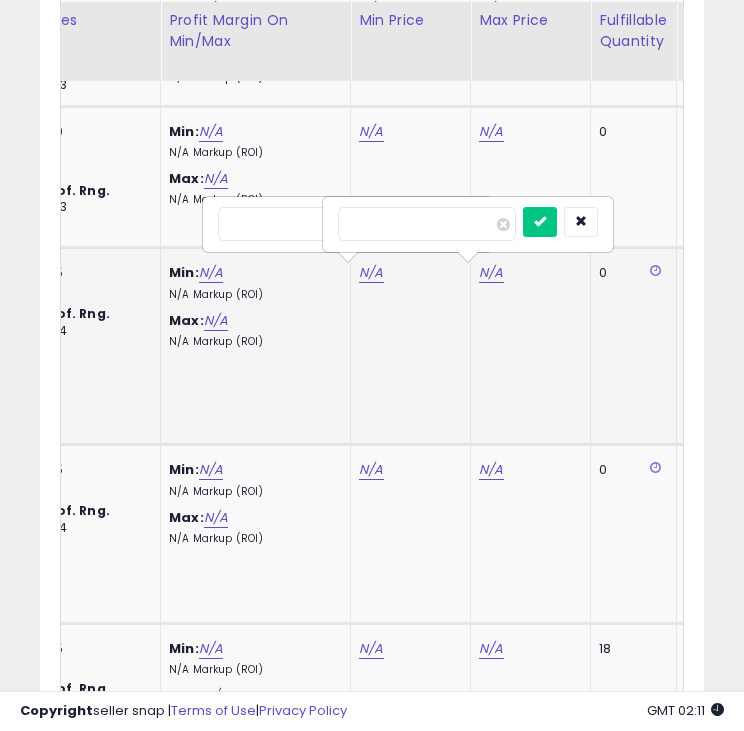 click on "N/A   ****" 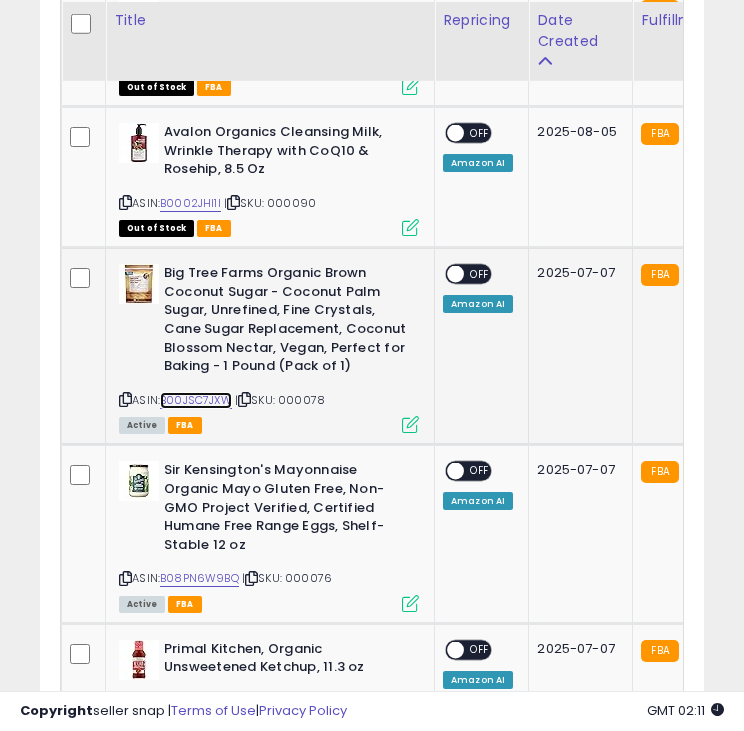 click on "B00JSC7JXW" at bounding box center [196, 400] 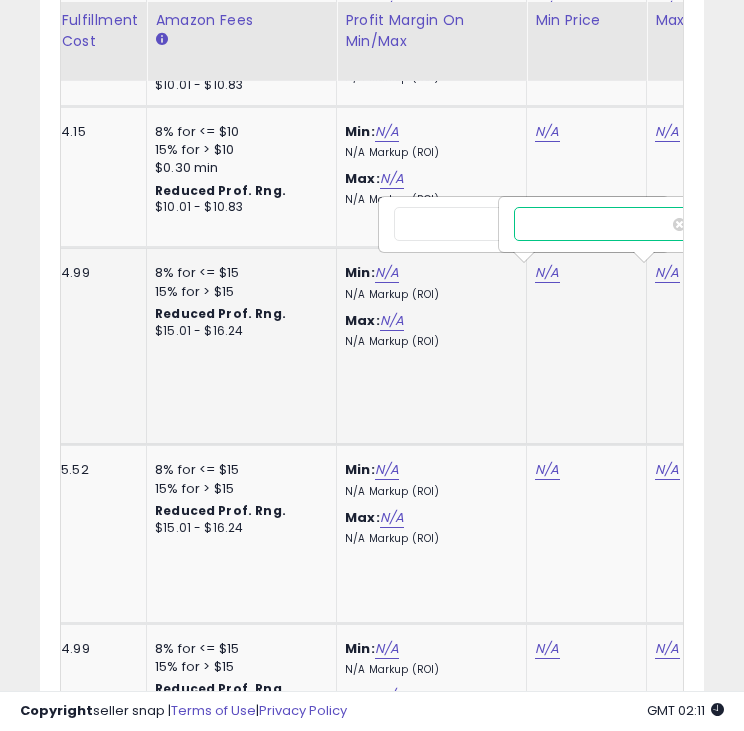 click at bounding box center (603, 224) 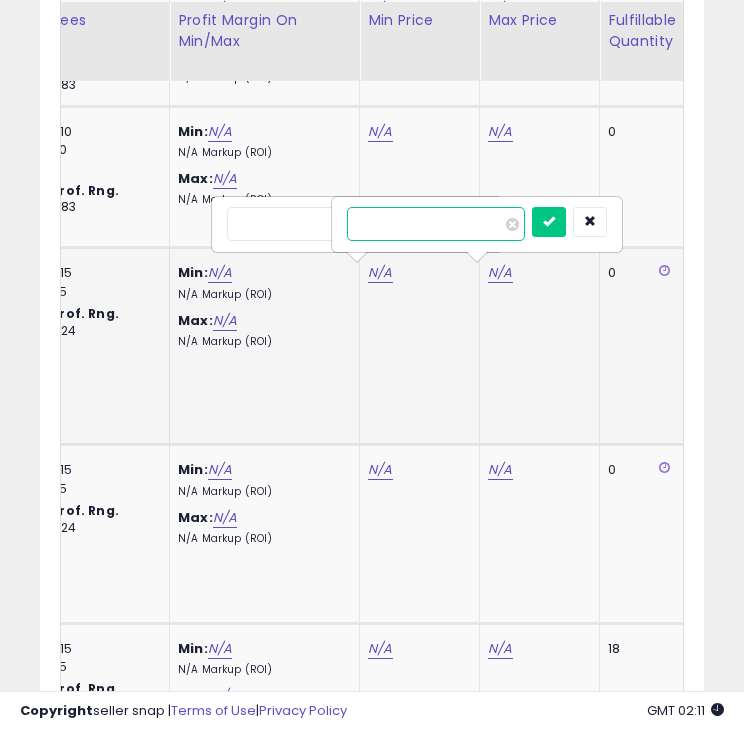 click on "****" at bounding box center [436, 224] 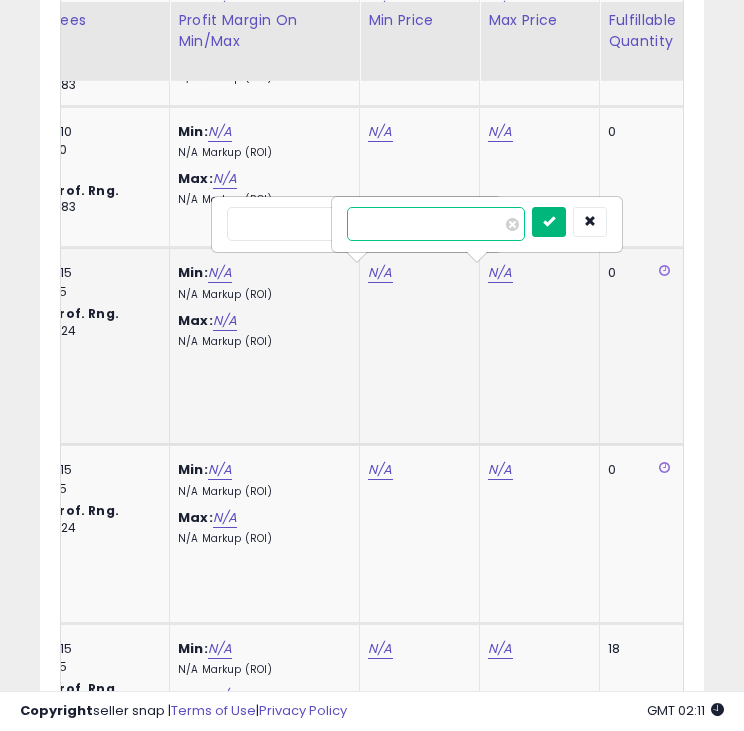 type on "****" 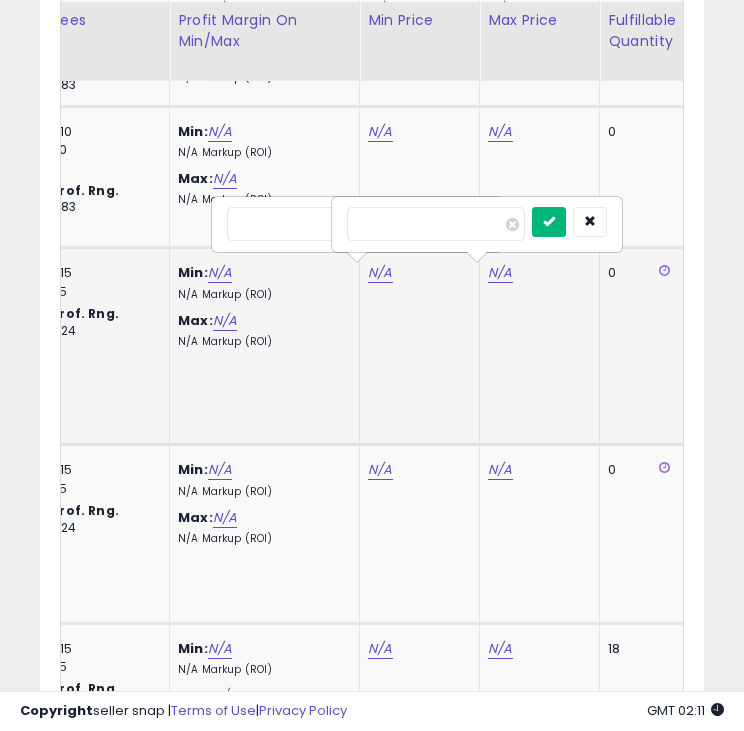 click at bounding box center (549, 222) 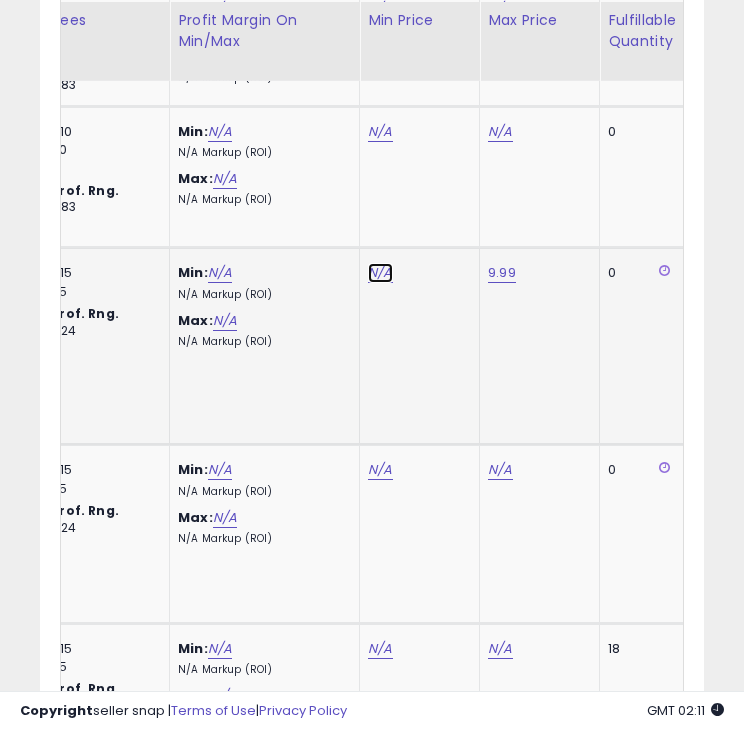 click on "N/A" at bounding box center [380, 9] 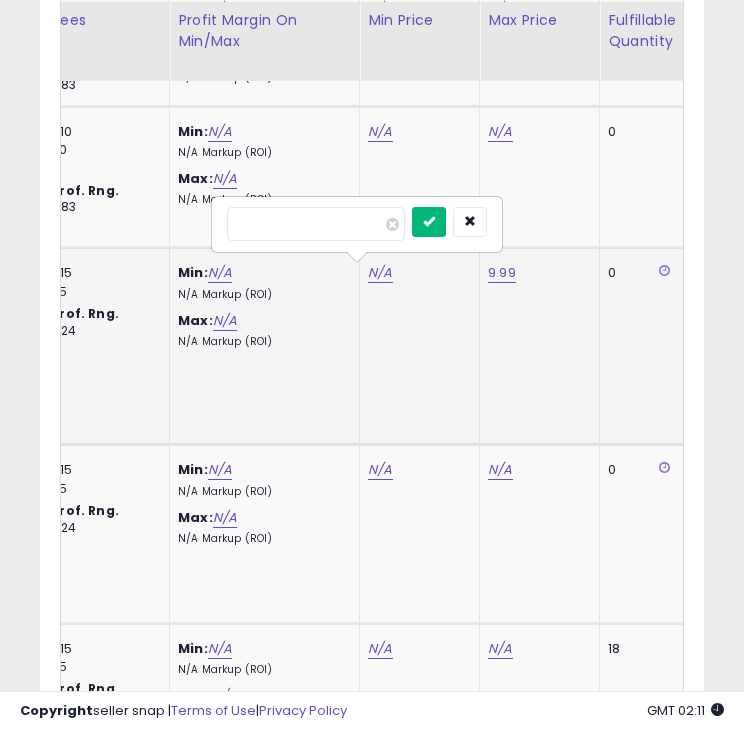 type on "****" 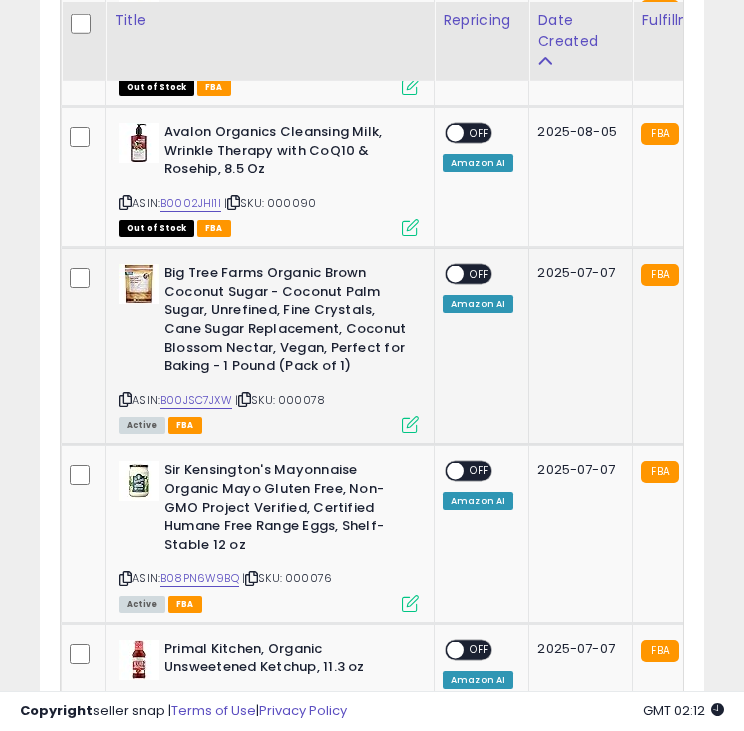 click on "ON   OFF Amazon AI" 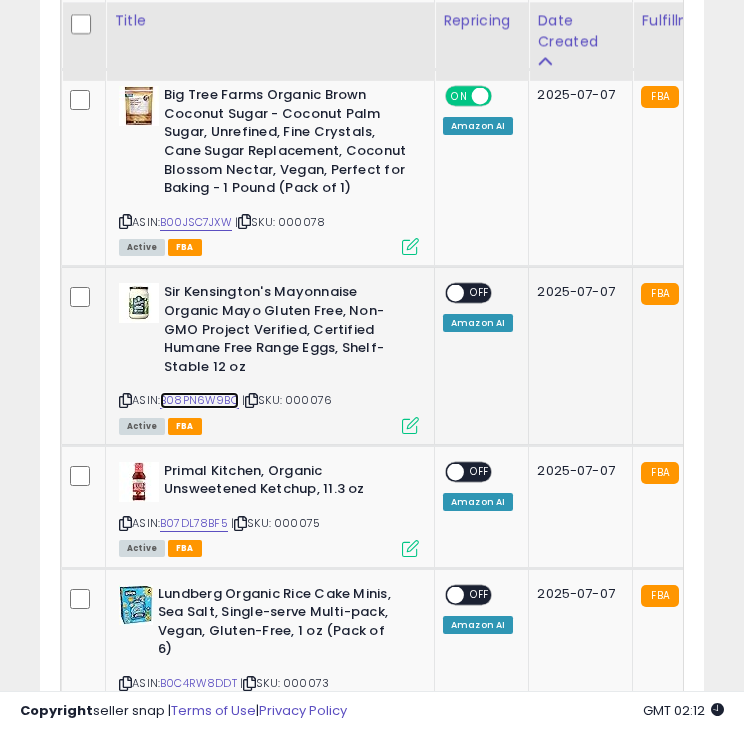 click on "B08PN6W9BQ" at bounding box center (199, 400) 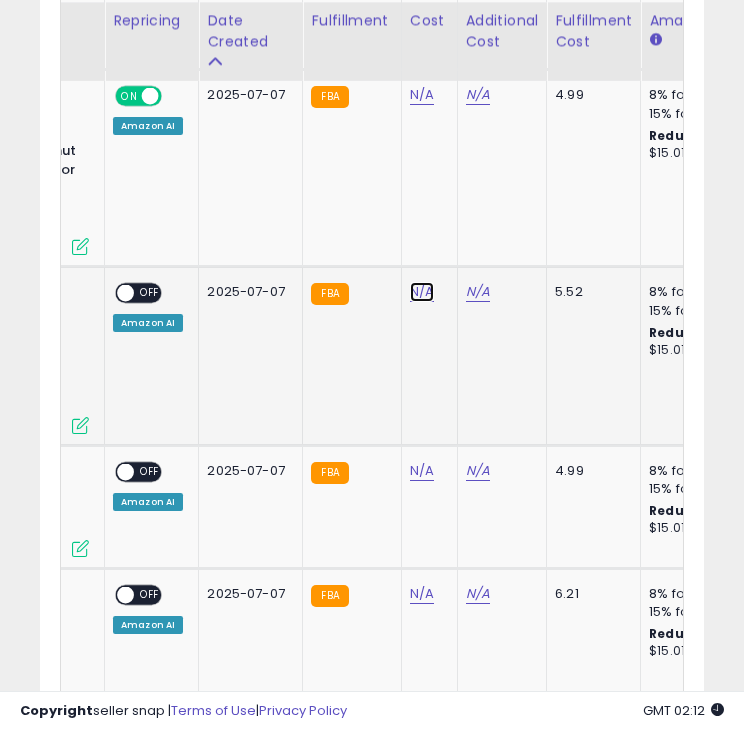 click on "N/A" at bounding box center (422, -169) 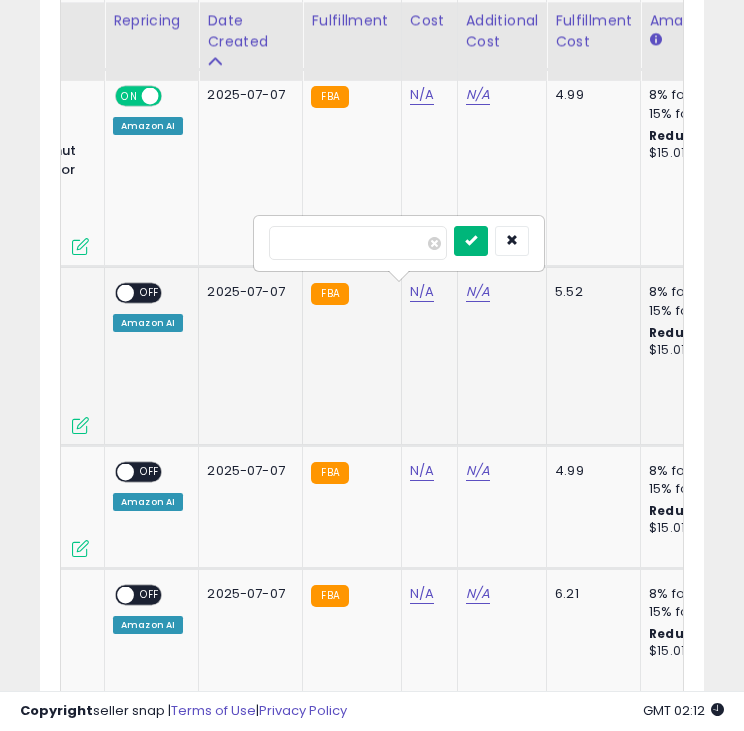 type on "****" 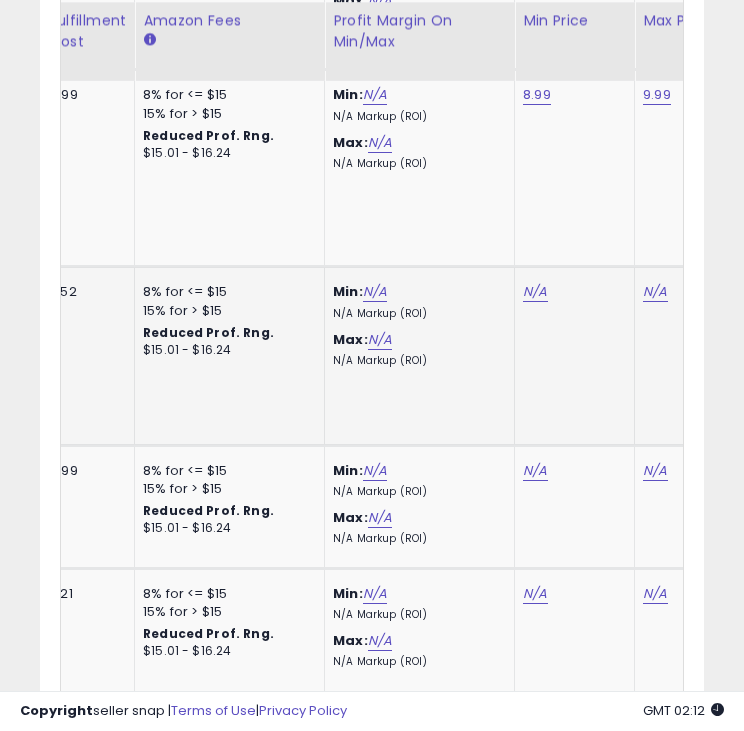 click on "N/A" 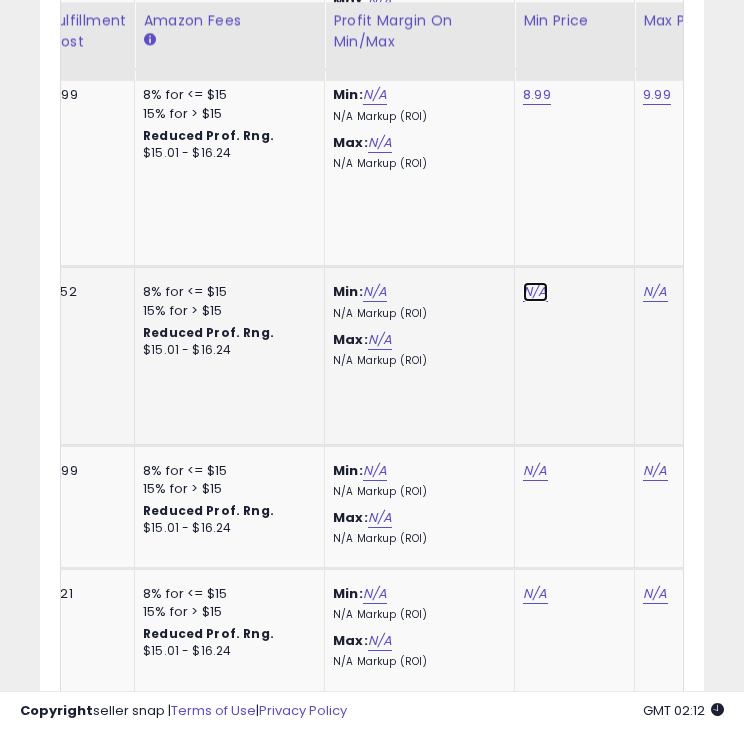 click on "N/A" at bounding box center [535, -169] 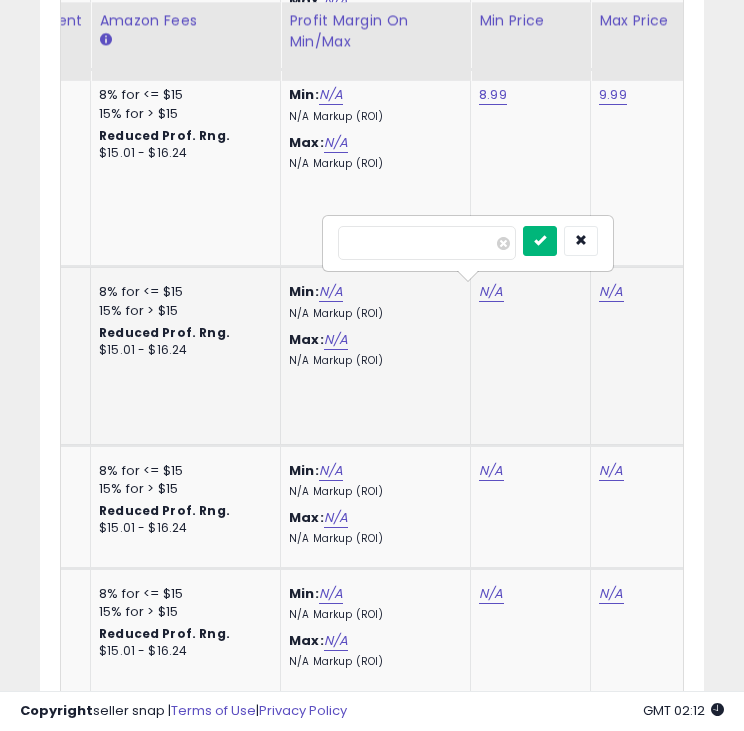 type on "*****" 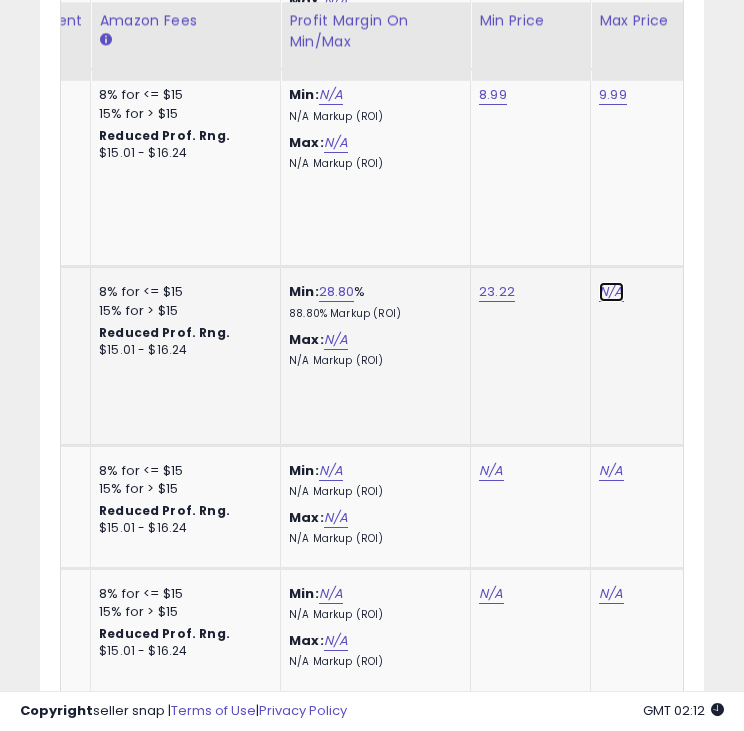 click on "N/A" at bounding box center [611, -169] 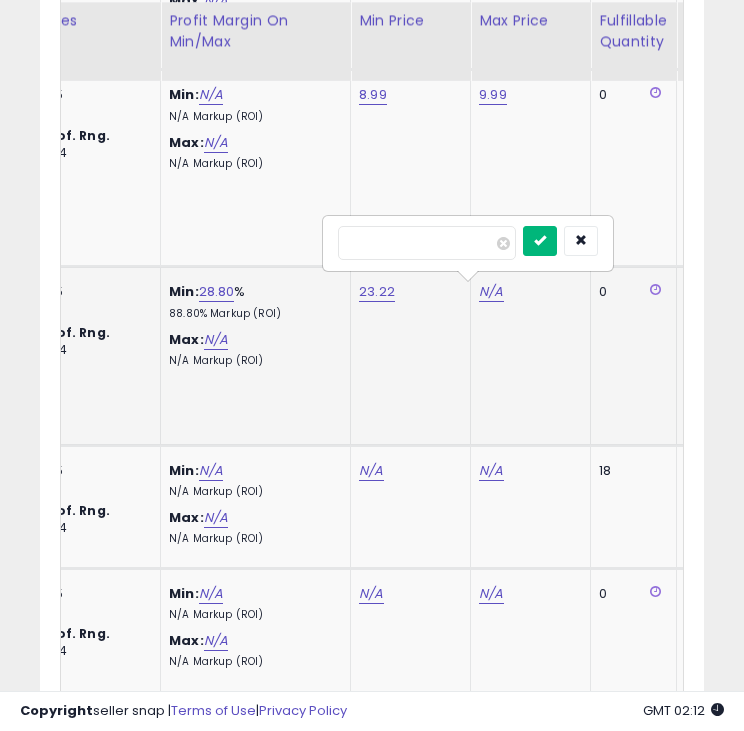 type on "*****" 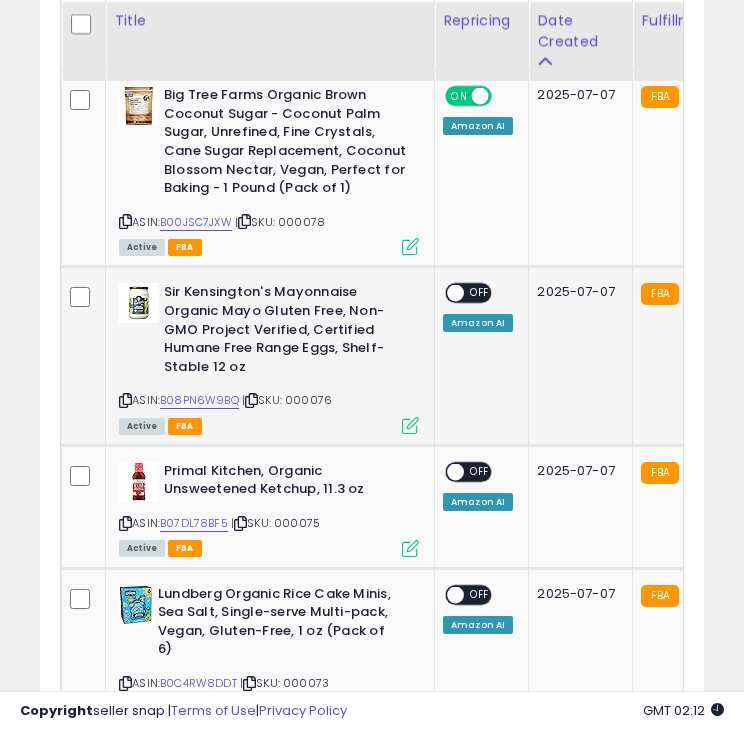 click at bounding box center [455, 293] 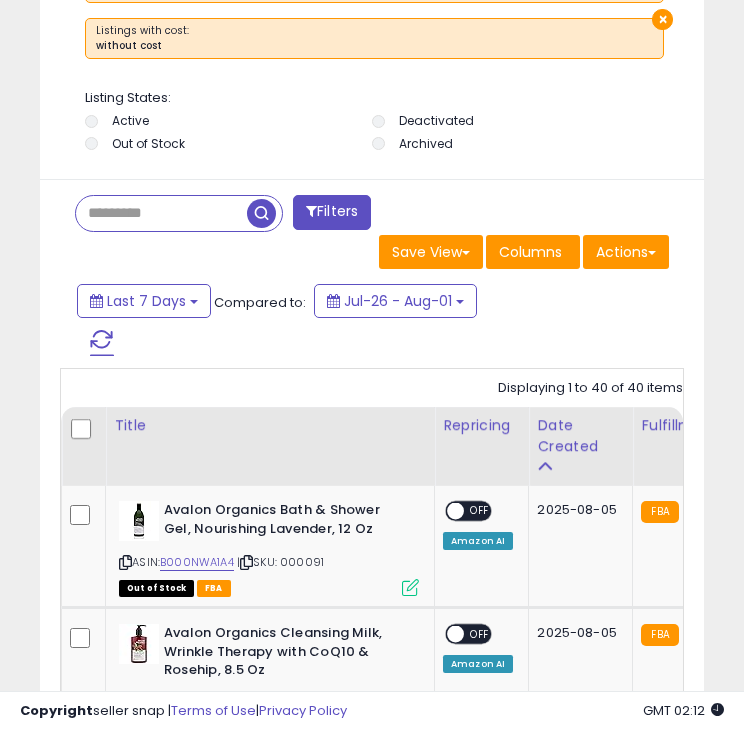 click at bounding box center (102, 343) 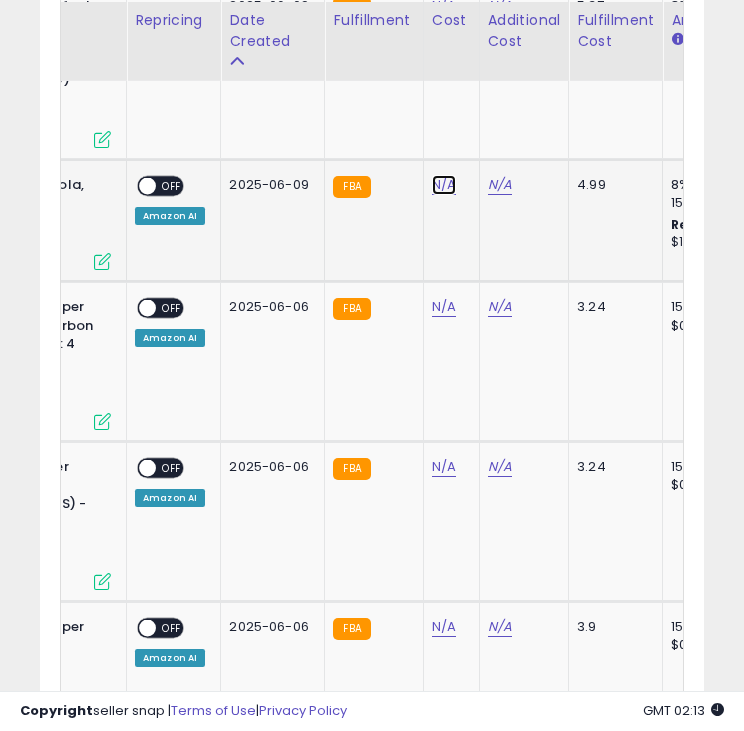 click on "N/A" at bounding box center [444, -3463] 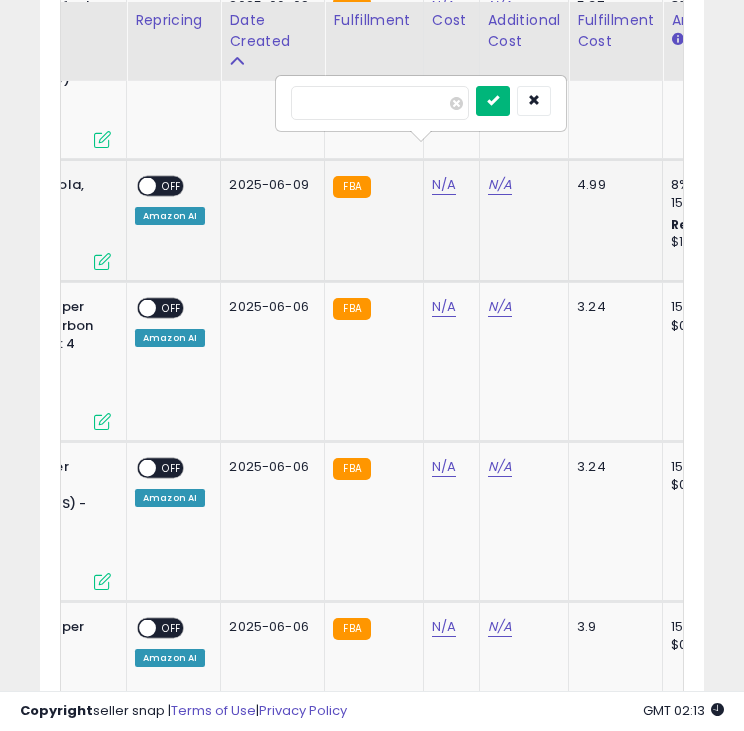 type on "****" 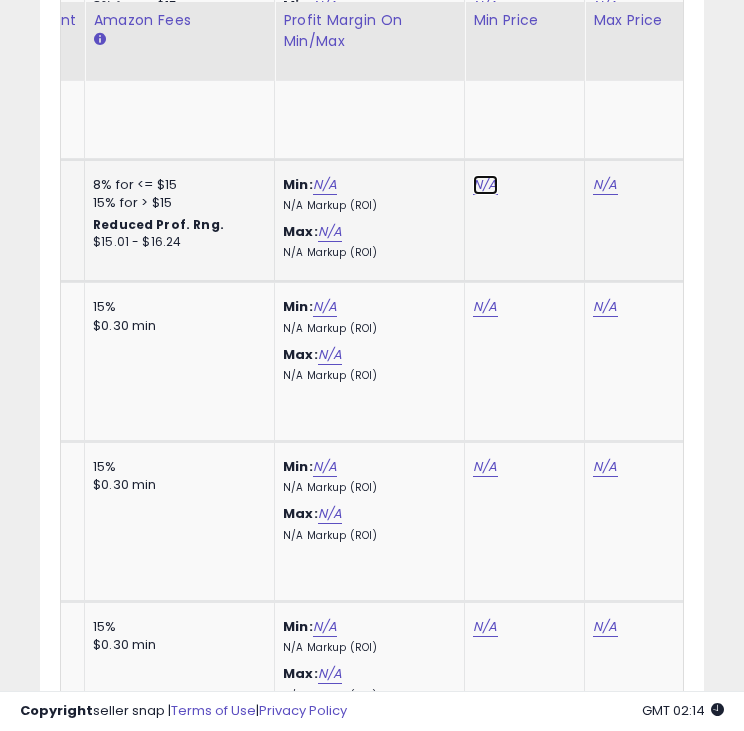 click on "N/A" at bounding box center [485, -3463] 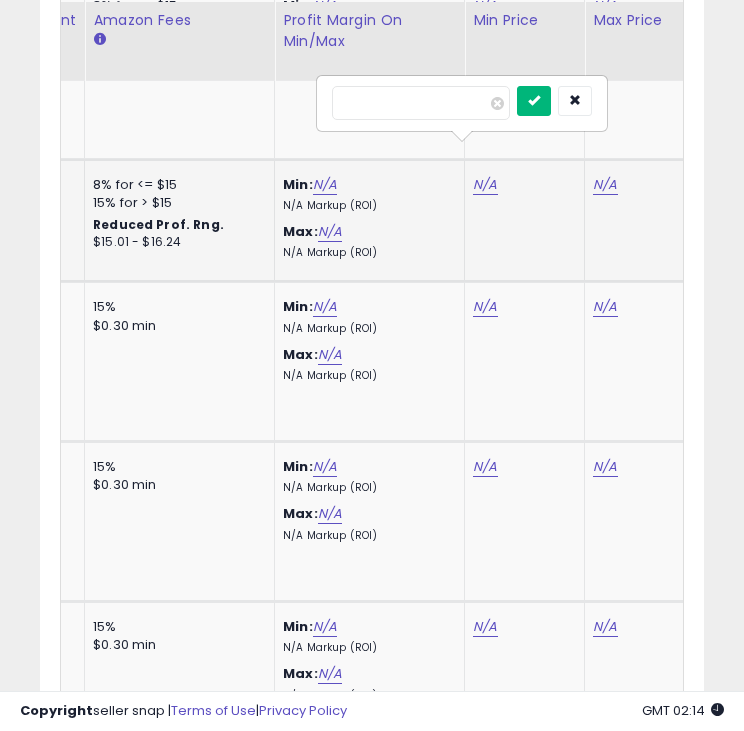 type on "*****" 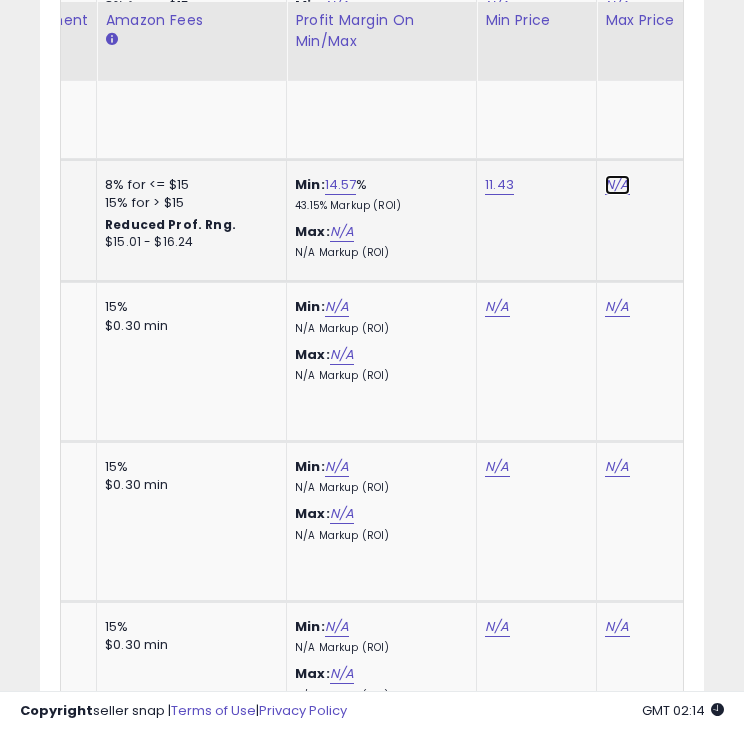 click on "N/A" at bounding box center (617, -3463) 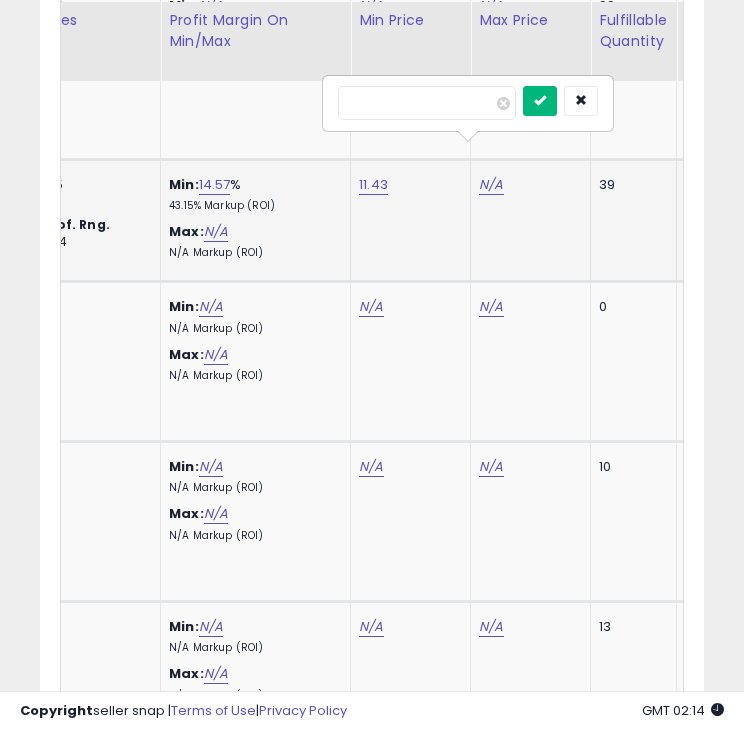 type on "*****" 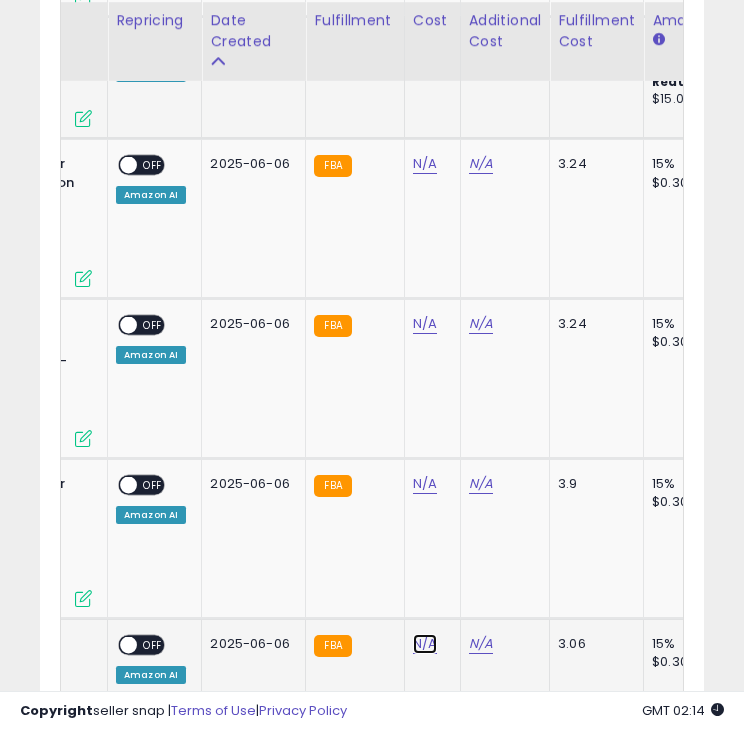 click on "N/A" at bounding box center (425, -3606) 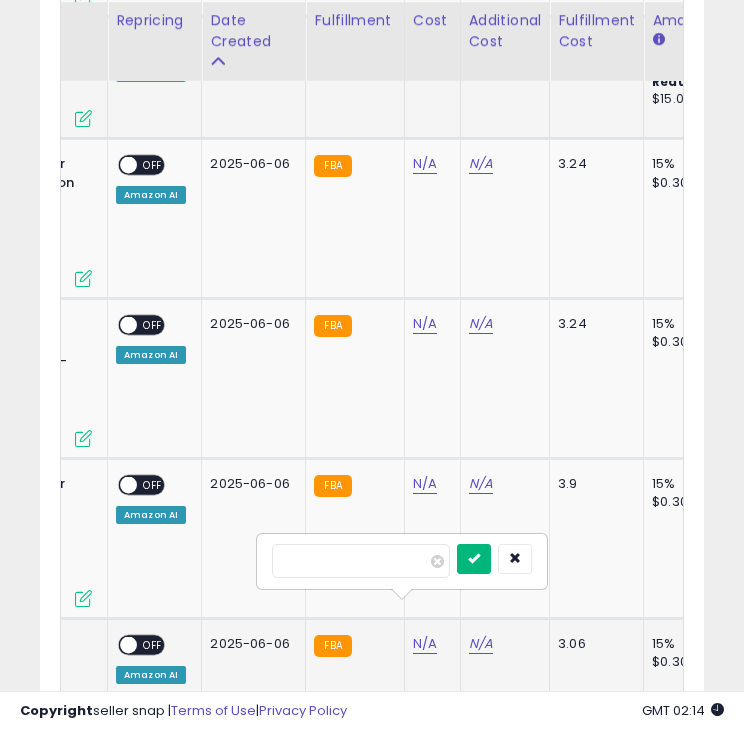 type on "****" 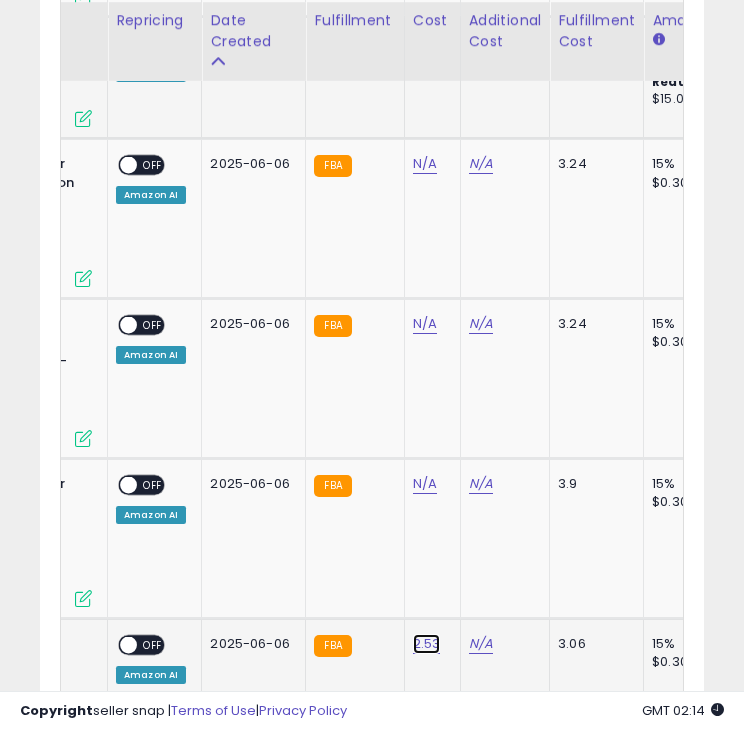 click on "2.53" at bounding box center (425, -3606) 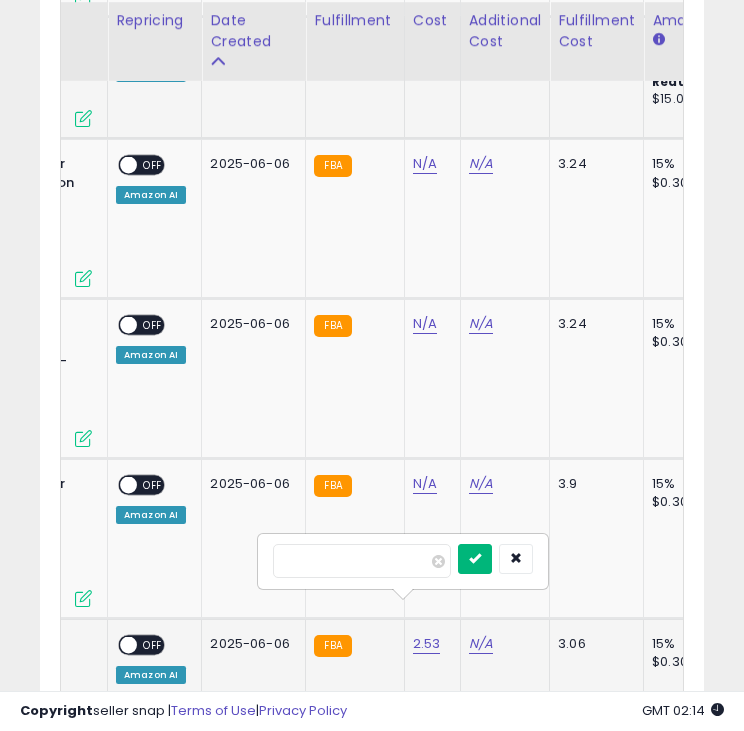 type on "****" 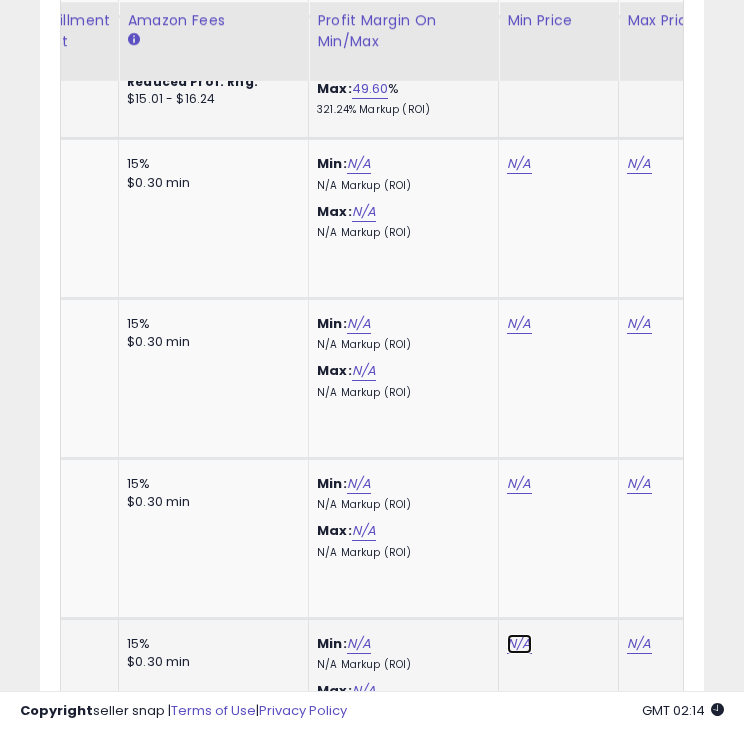 click on "N/A" at bounding box center [519, -3606] 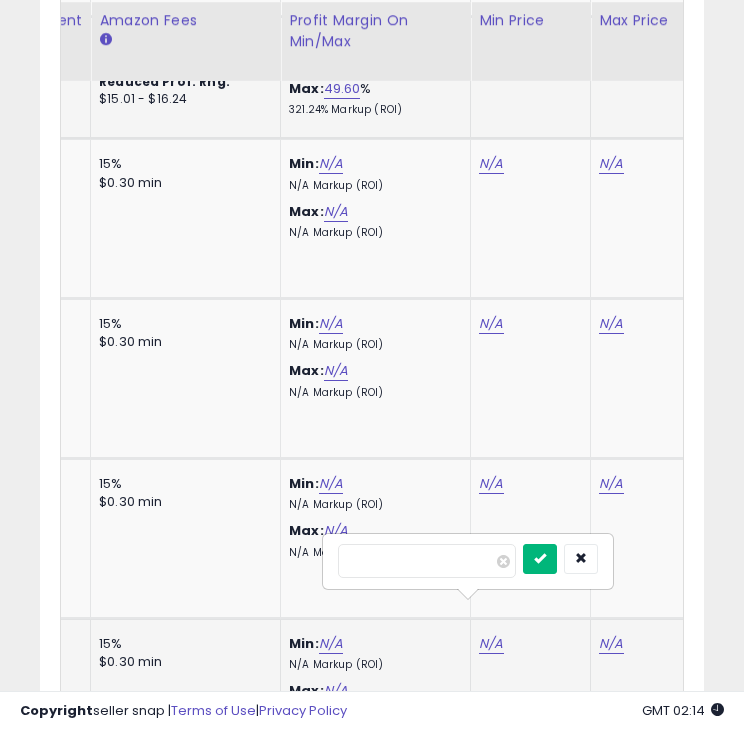 type on "****" 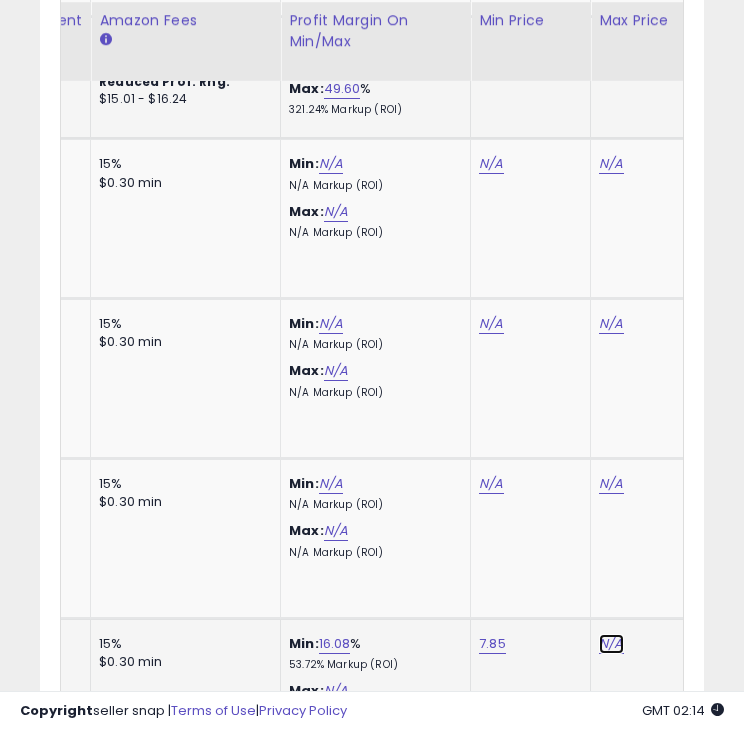 click on "N/A" at bounding box center [611, -3606] 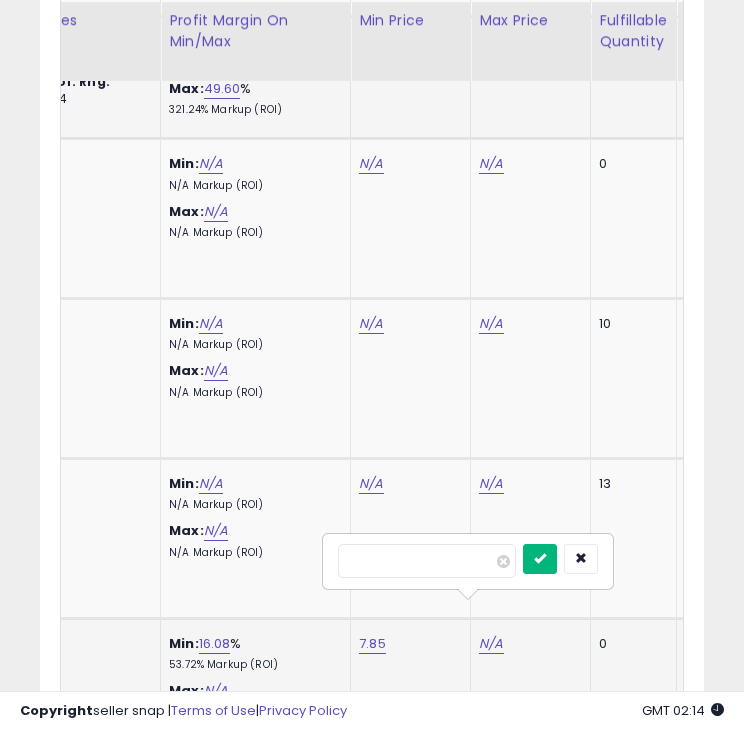 type on "*****" 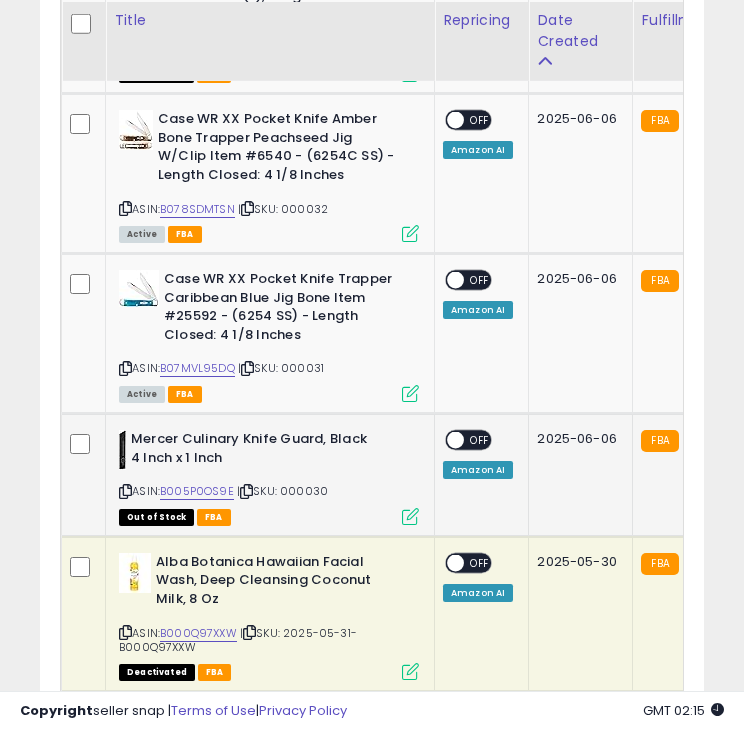 click at bounding box center (455, 440) 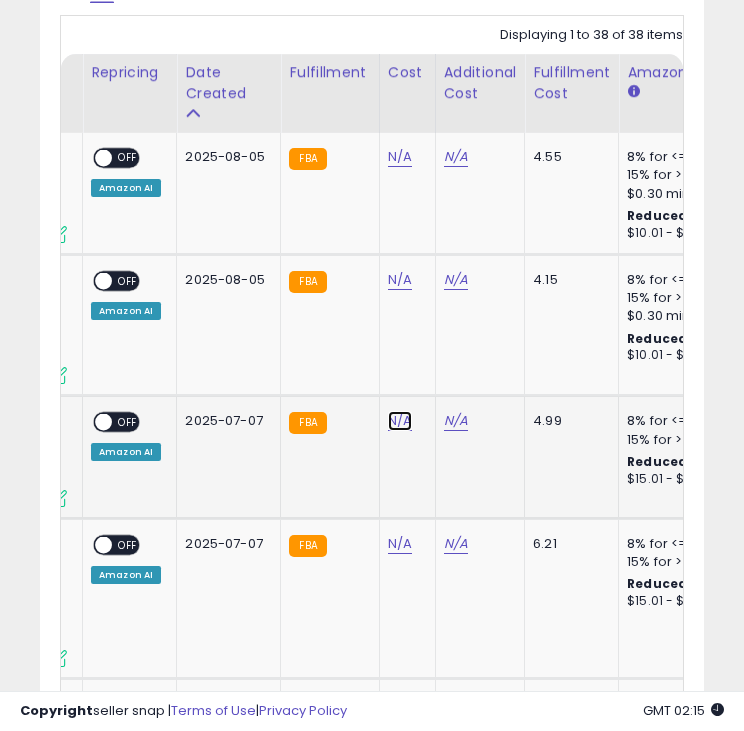 click on "N/A" at bounding box center (400, 157) 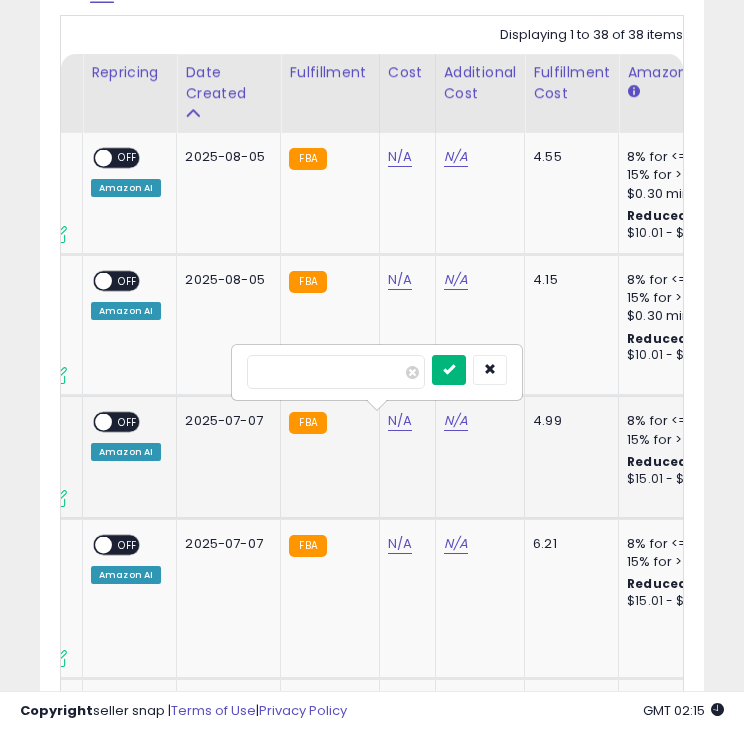 type on "****" 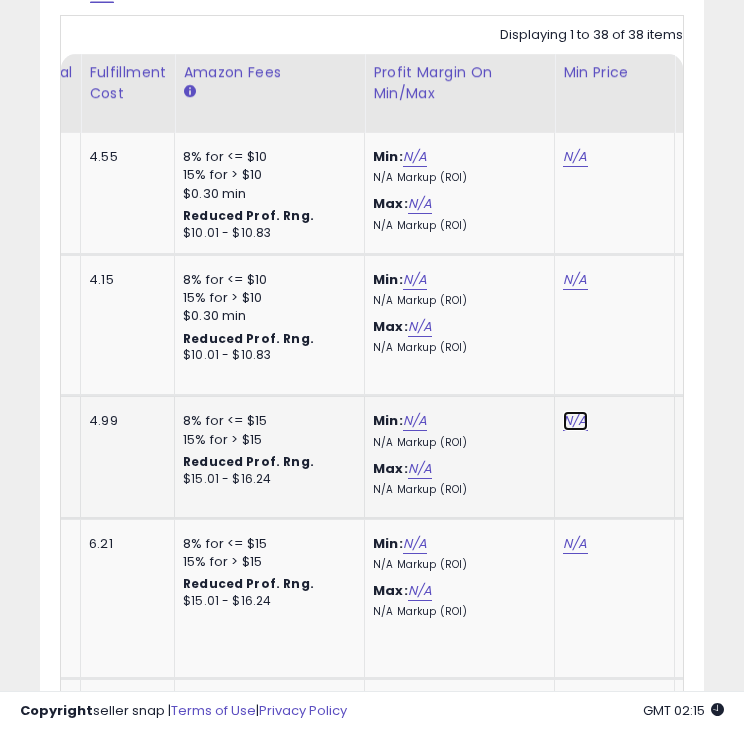 click on "N/A" at bounding box center [575, 157] 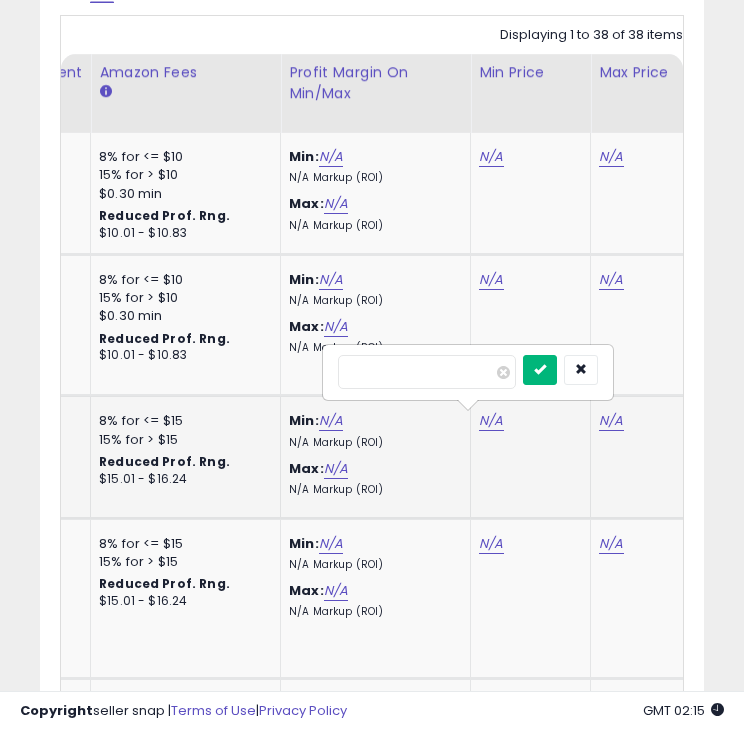type on "*****" 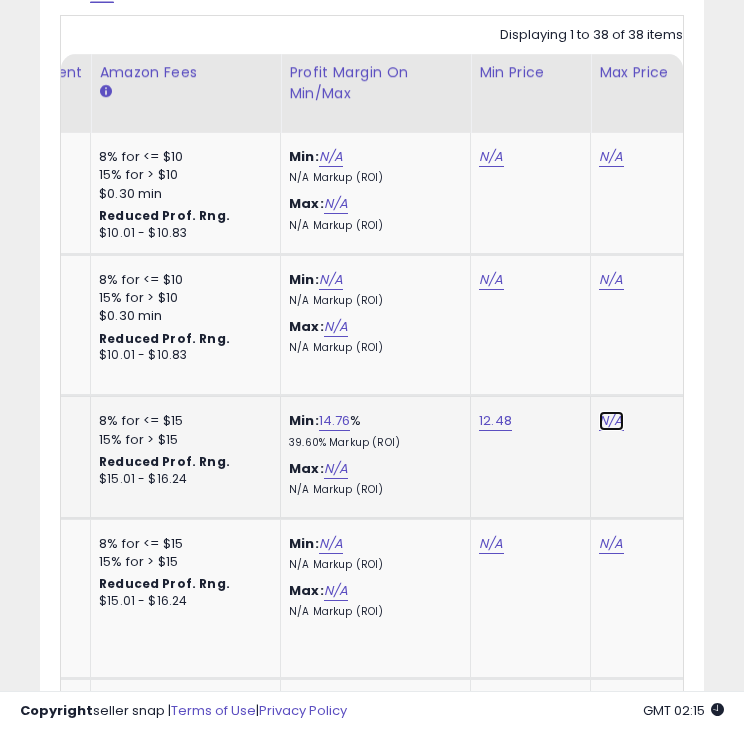 click on "N/A" at bounding box center [611, 157] 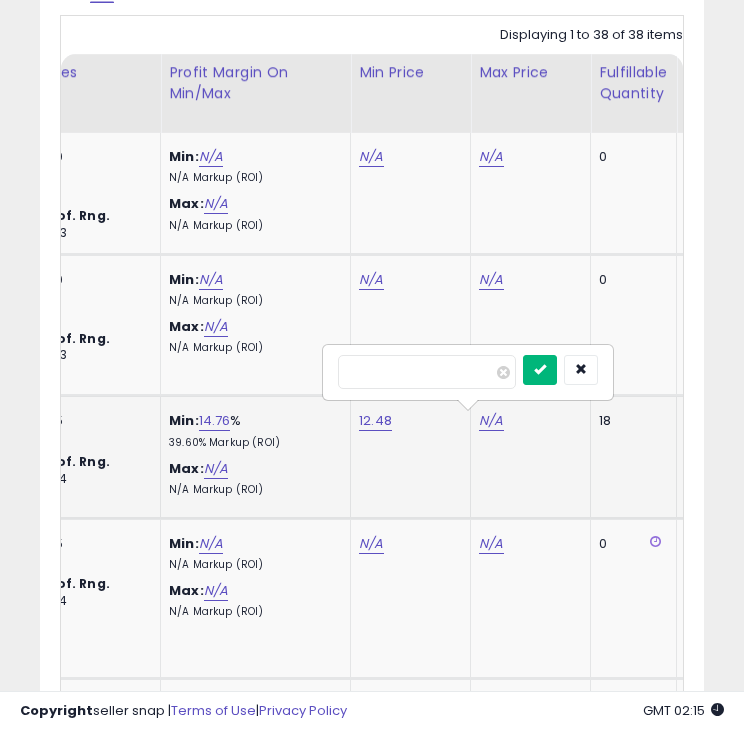 type on "*****" 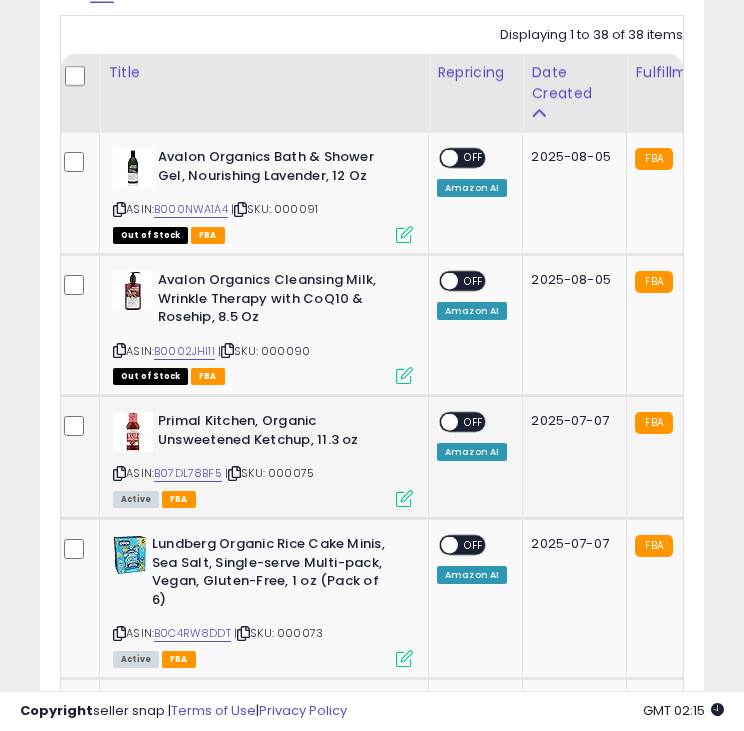click at bounding box center [449, 422] 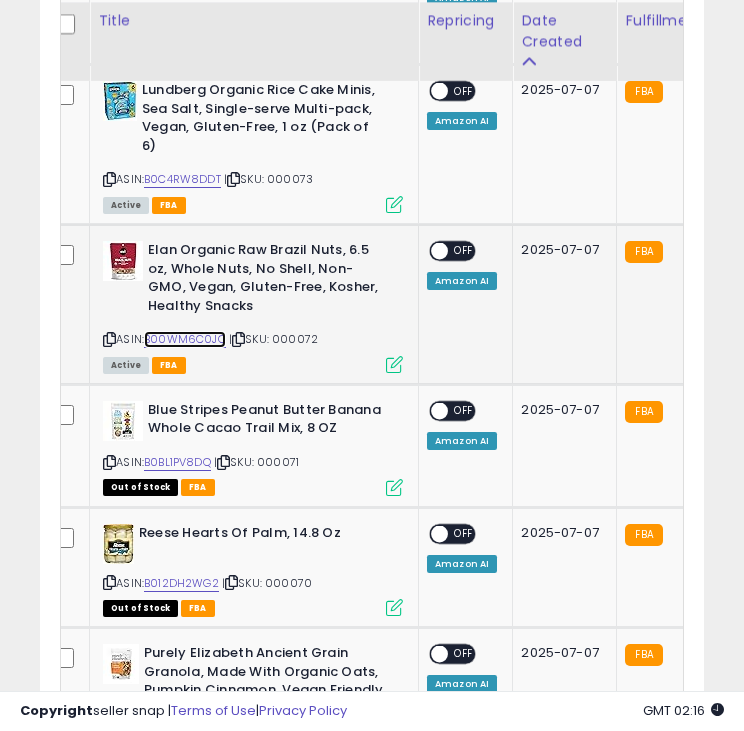 click on "B00WM6C0JO" at bounding box center [185, 339] 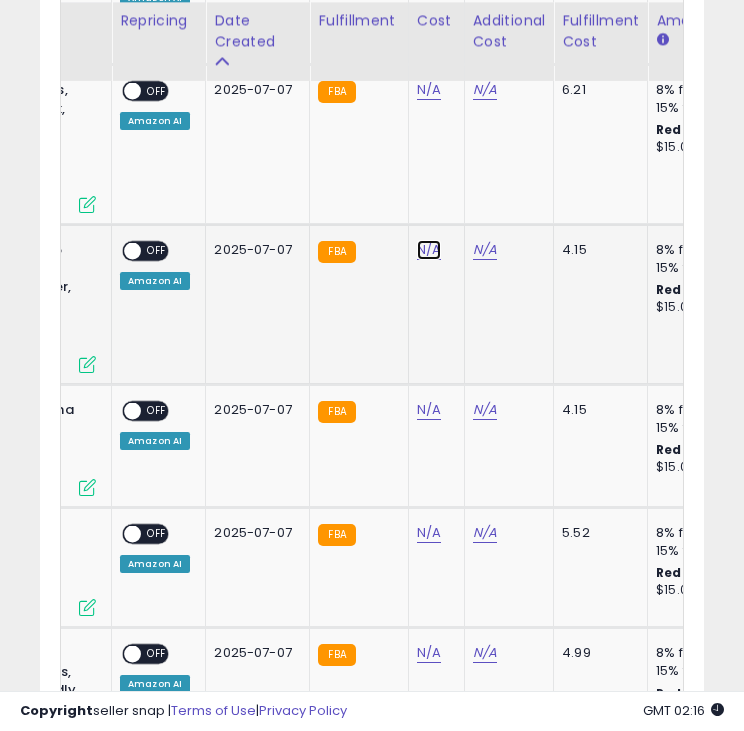 click on "N/A" at bounding box center (429, -297) 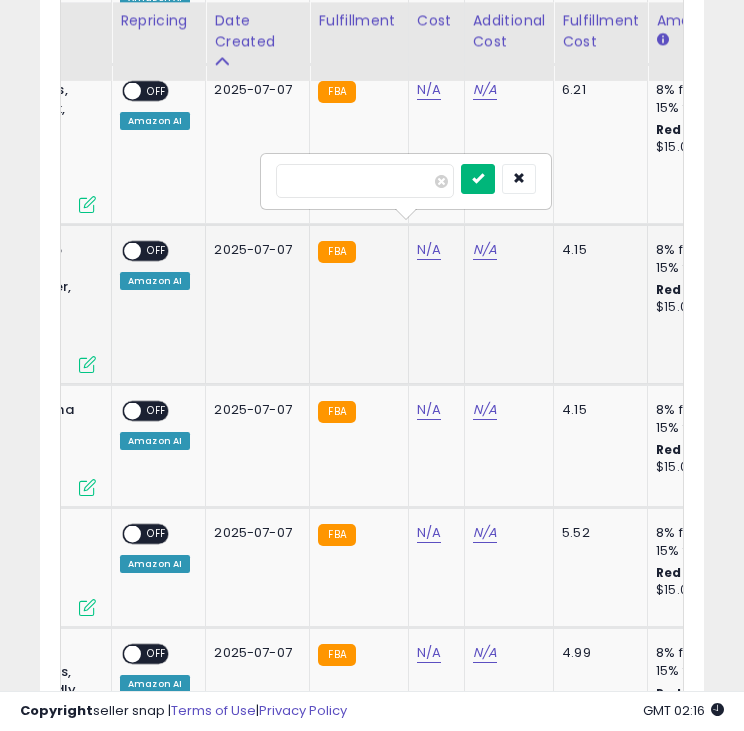 type on "****" 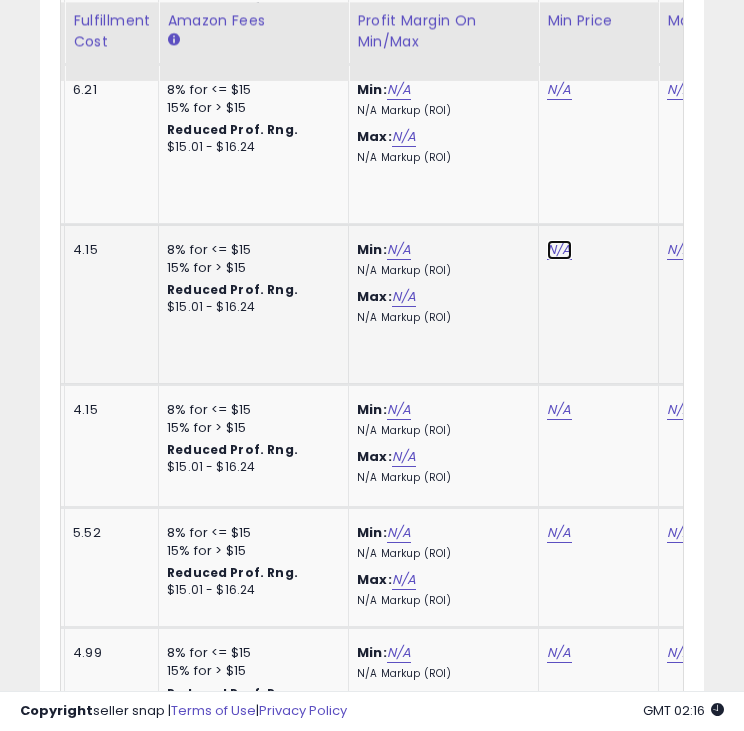 click on "N/A" at bounding box center [559, -297] 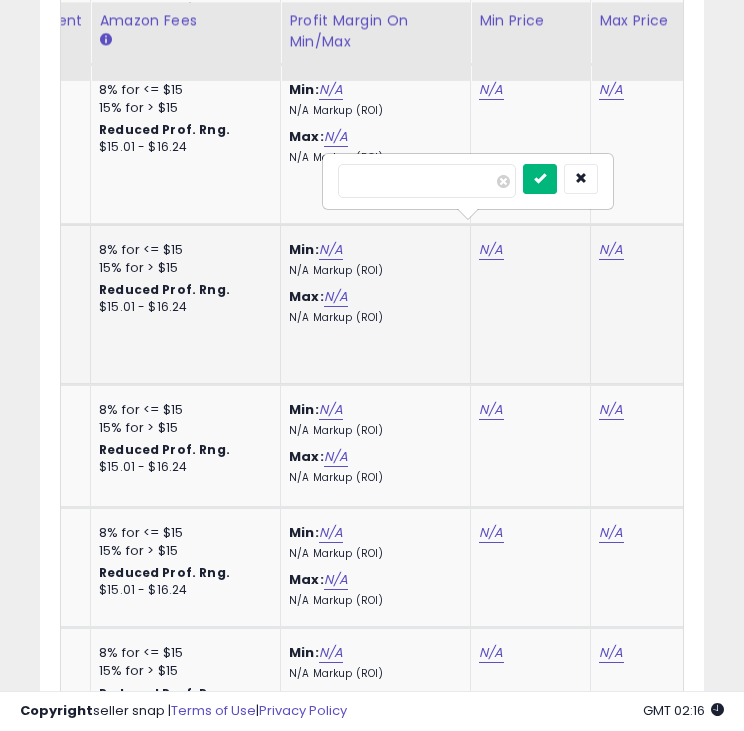 type on "*****" 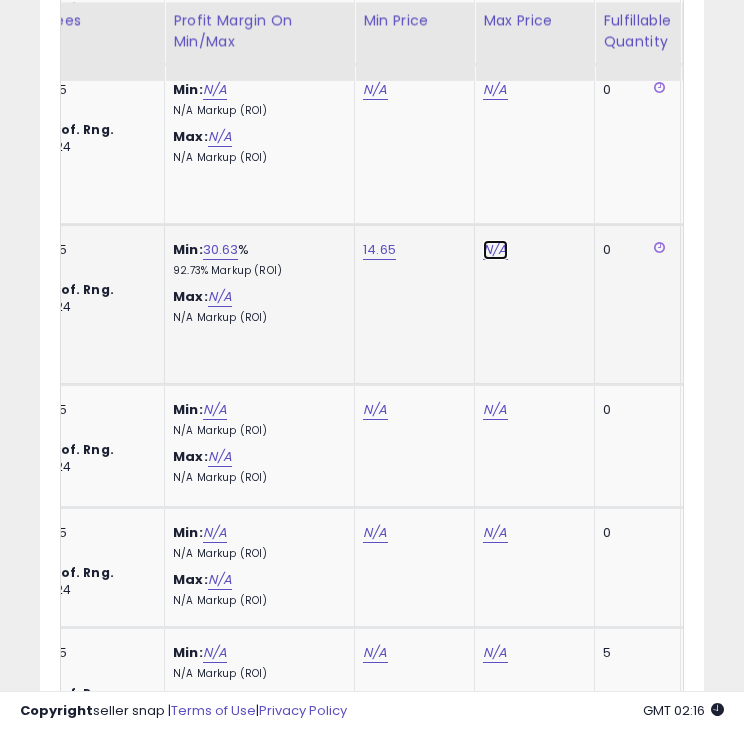 click on "N/A" at bounding box center [495, -297] 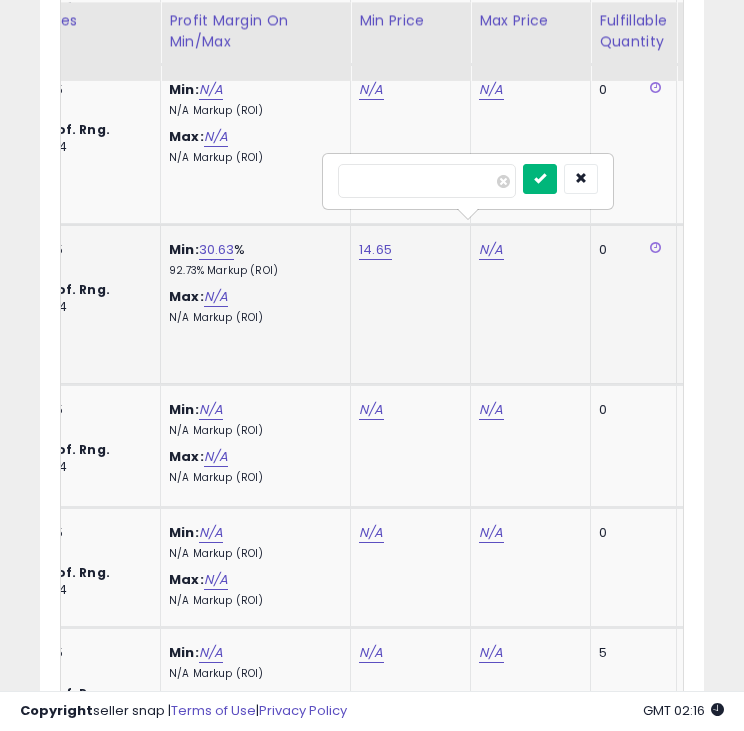 type on "*****" 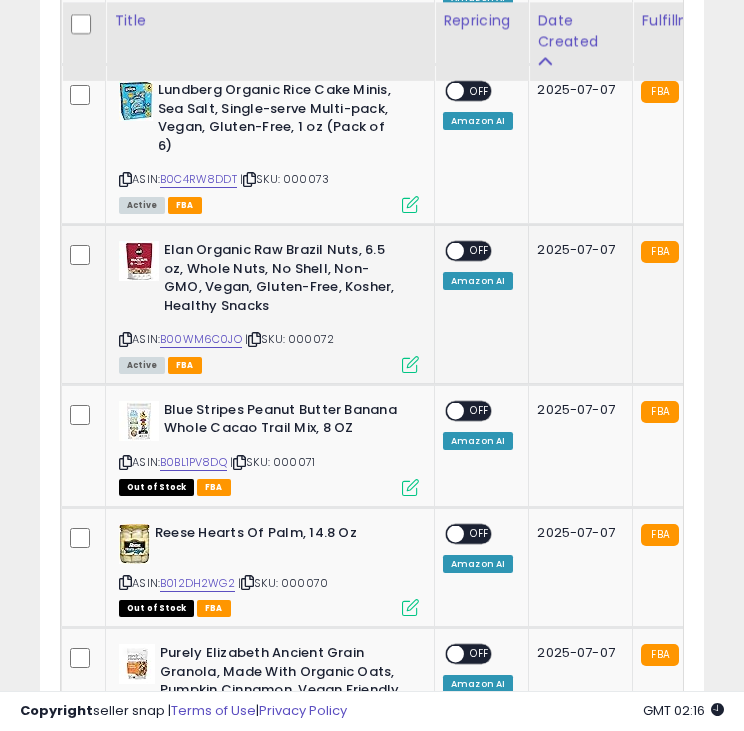 click at bounding box center [455, 251] 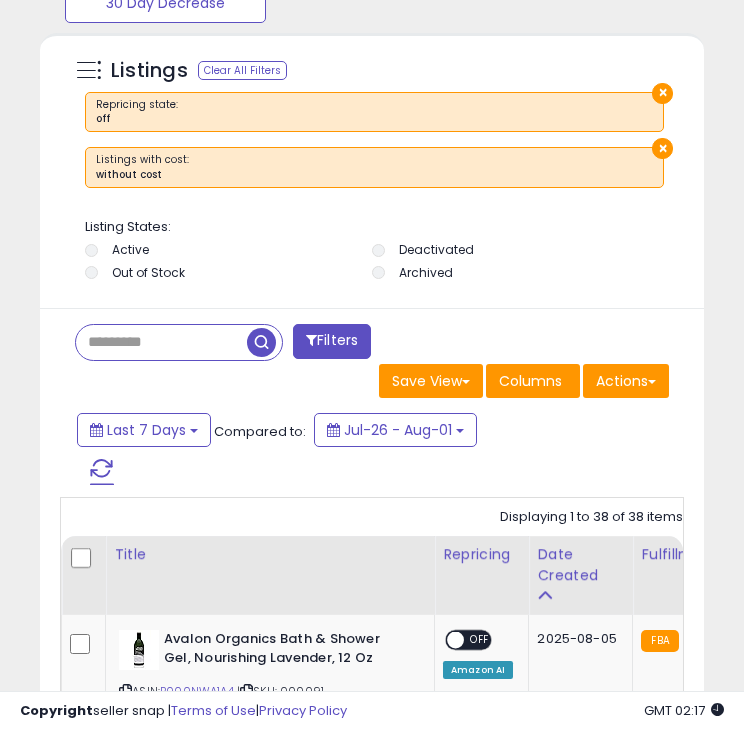 click on "Last 7 Days
Compared to:
Jul-26 - Aug-01" at bounding box center (296, 455) 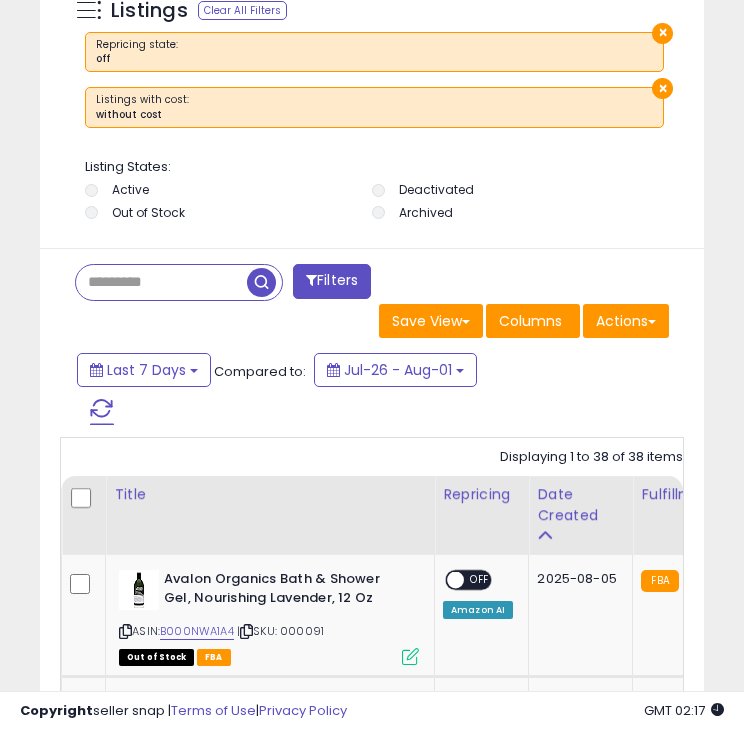 click at bounding box center (102, 412) 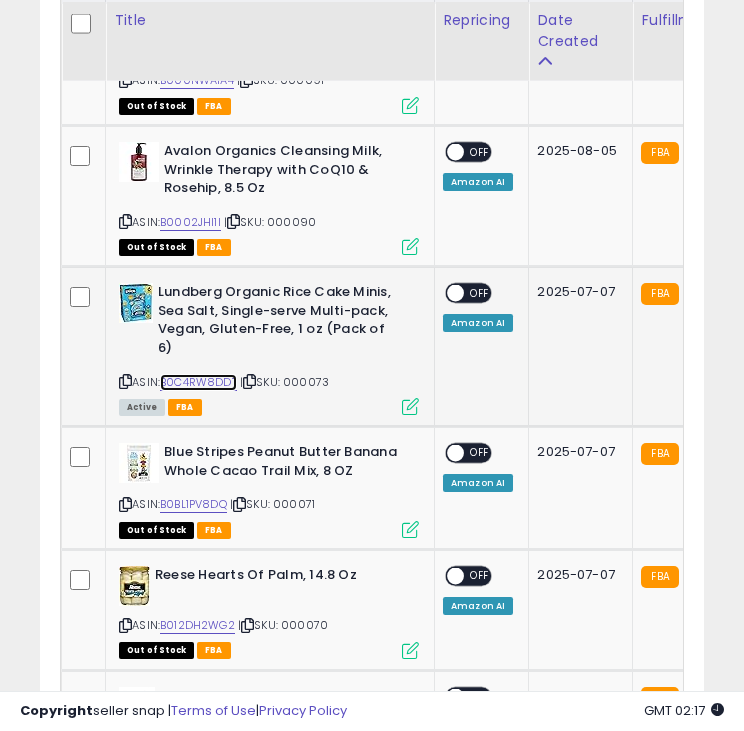 click on "B0C4RW8DDT" at bounding box center [198, 382] 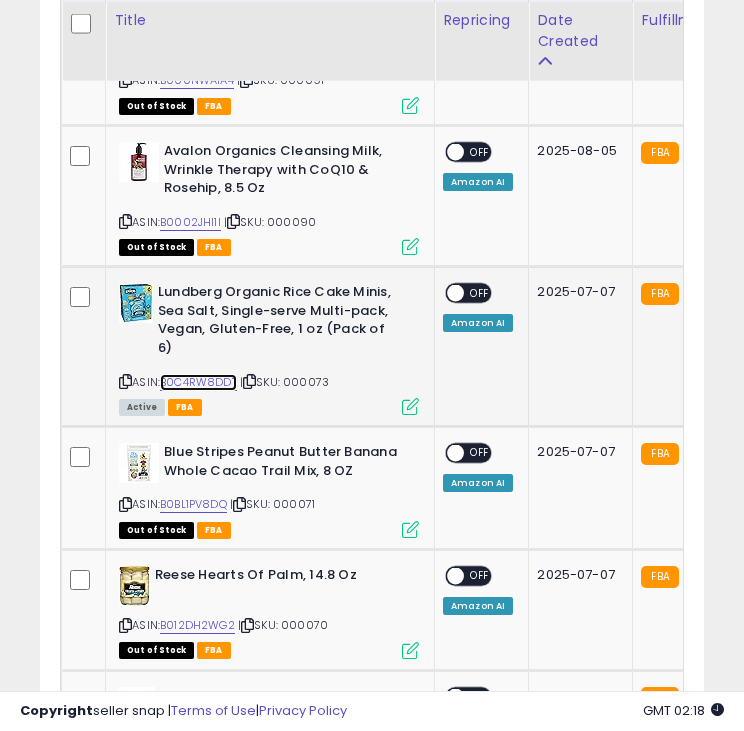 scroll, scrollTop: 0, scrollLeft: 94, axis: horizontal 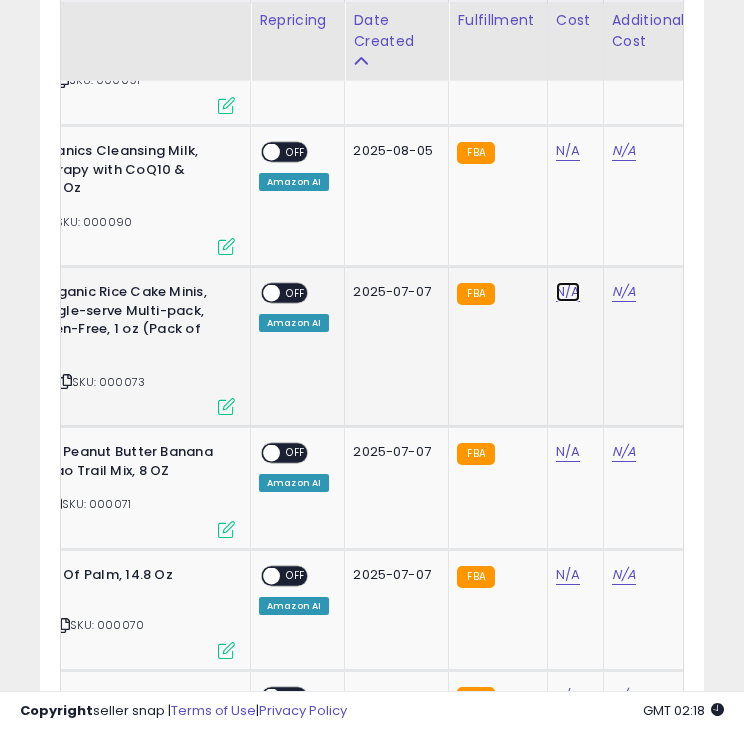 click on "N/A" at bounding box center (568, 28) 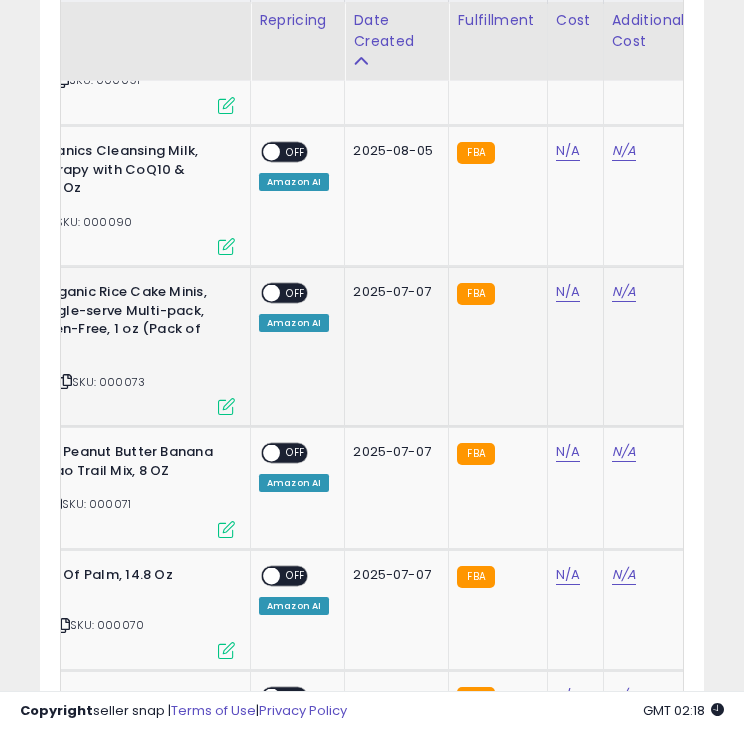 scroll, scrollTop: 0, scrollLeft: 261, axis: horizontal 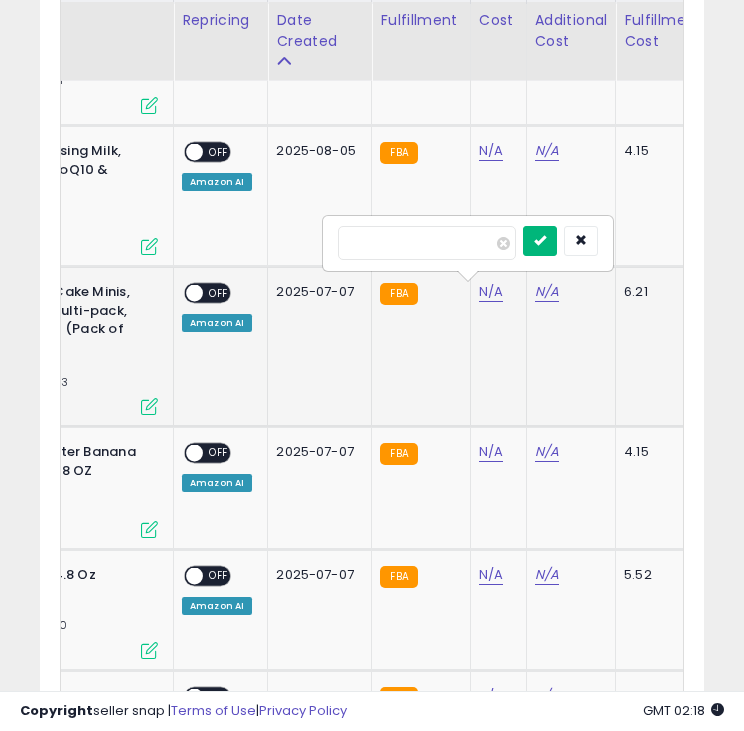 type on "****" 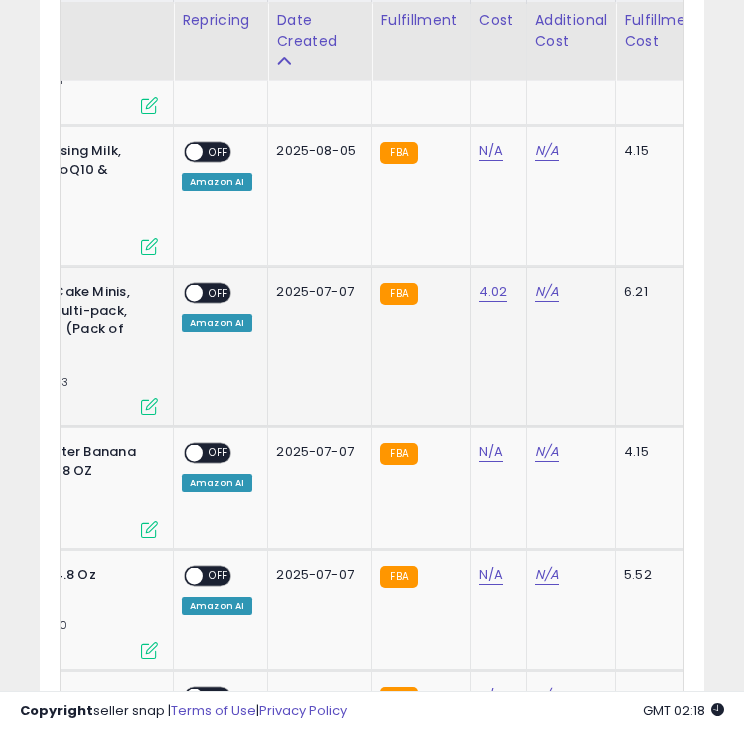scroll, scrollTop: 0, scrollLeft: 224, axis: horizontal 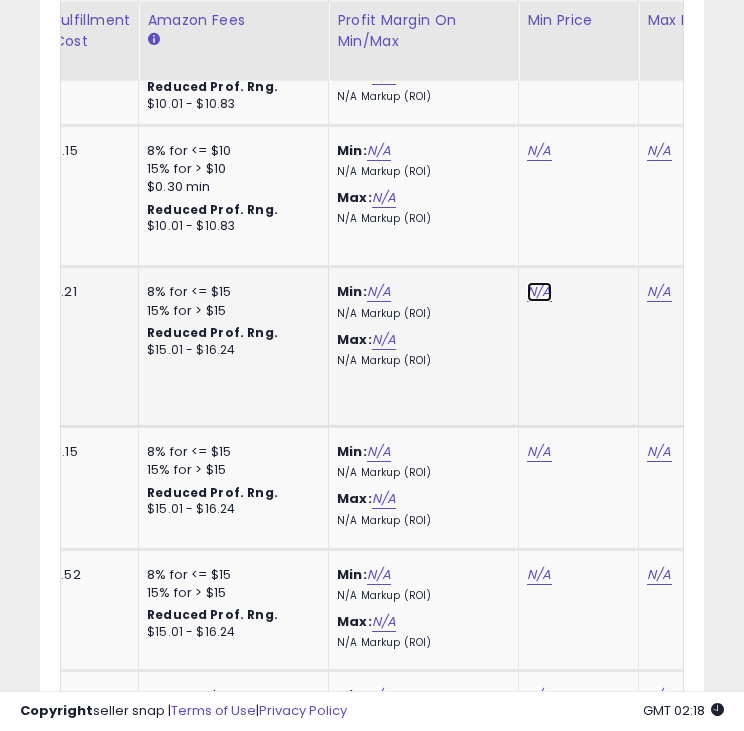 click on "N/A" at bounding box center [539, 28] 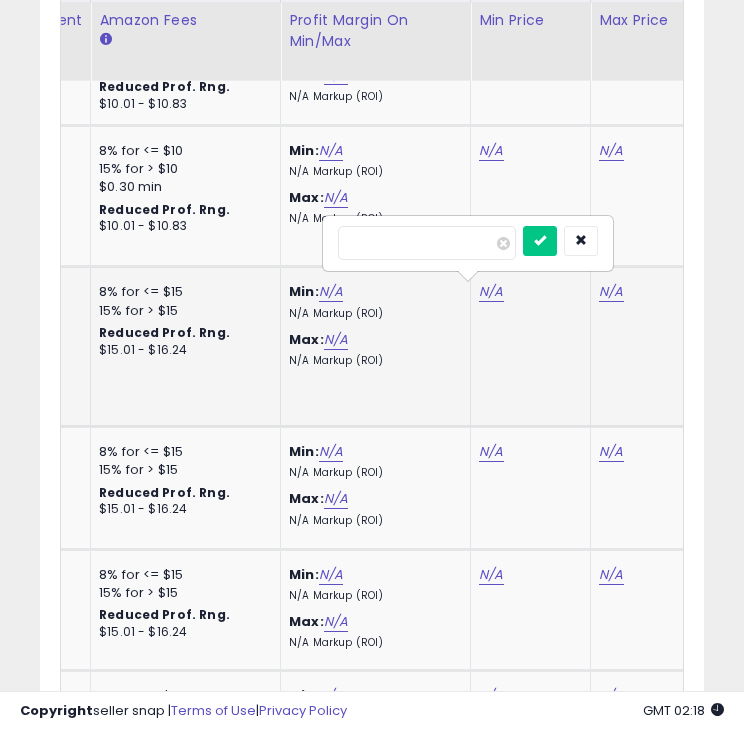 type on "*****" 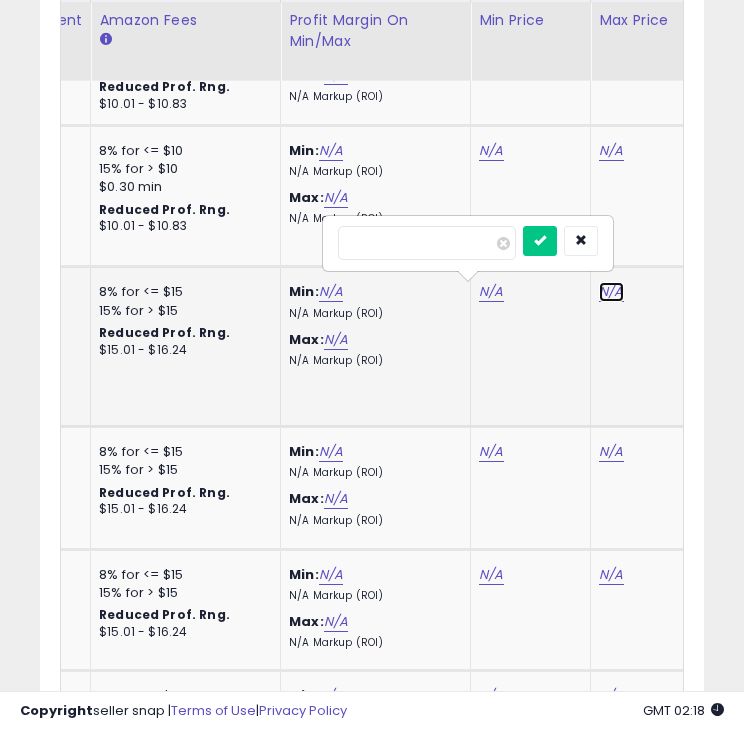 click on "N/A" at bounding box center (611, 28) 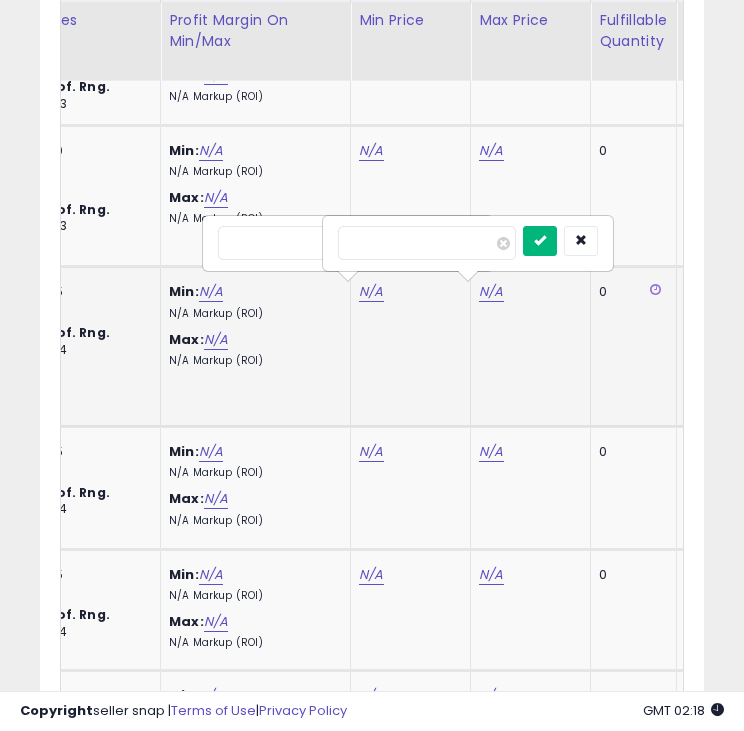 type on "*****" 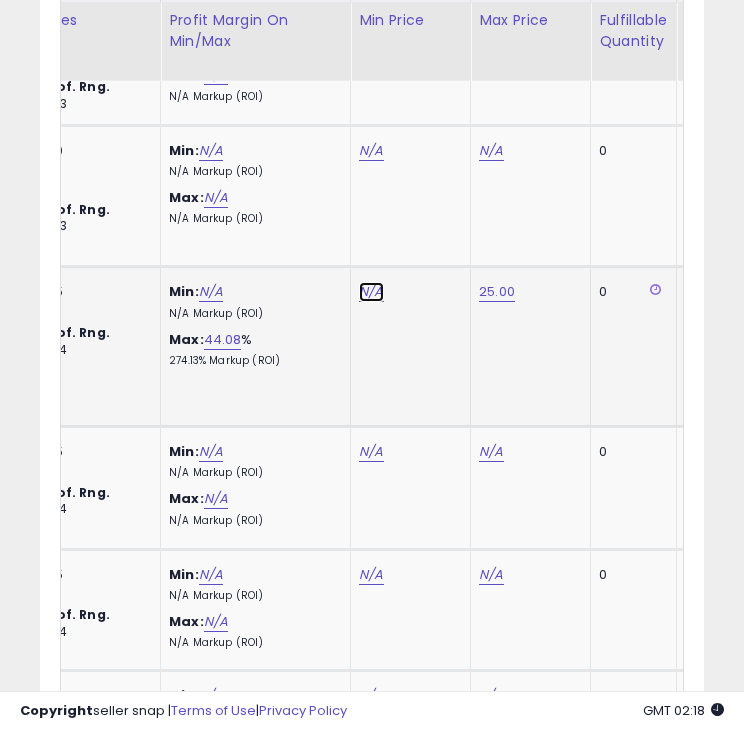 click on "N/A" at bounding box center [371, 28] 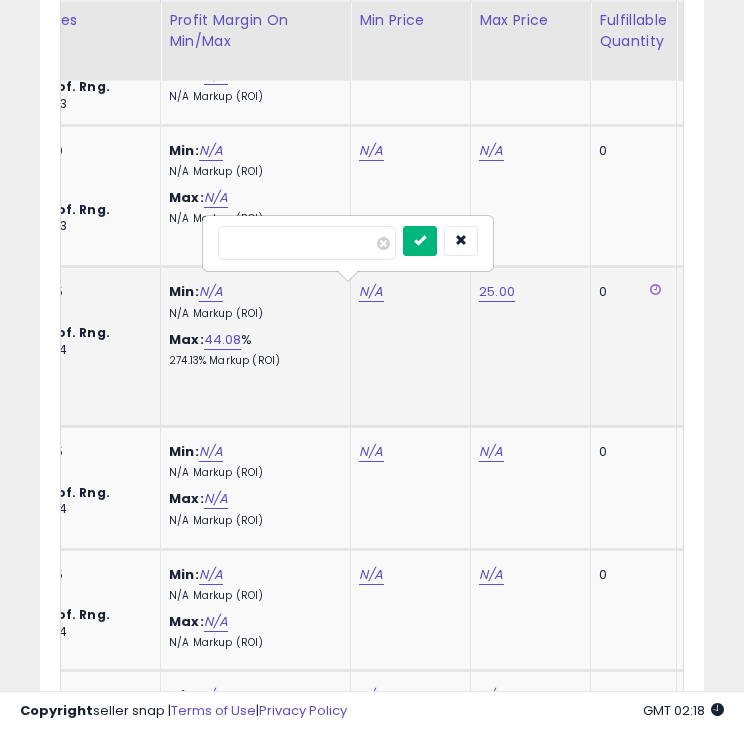 type on "*****" 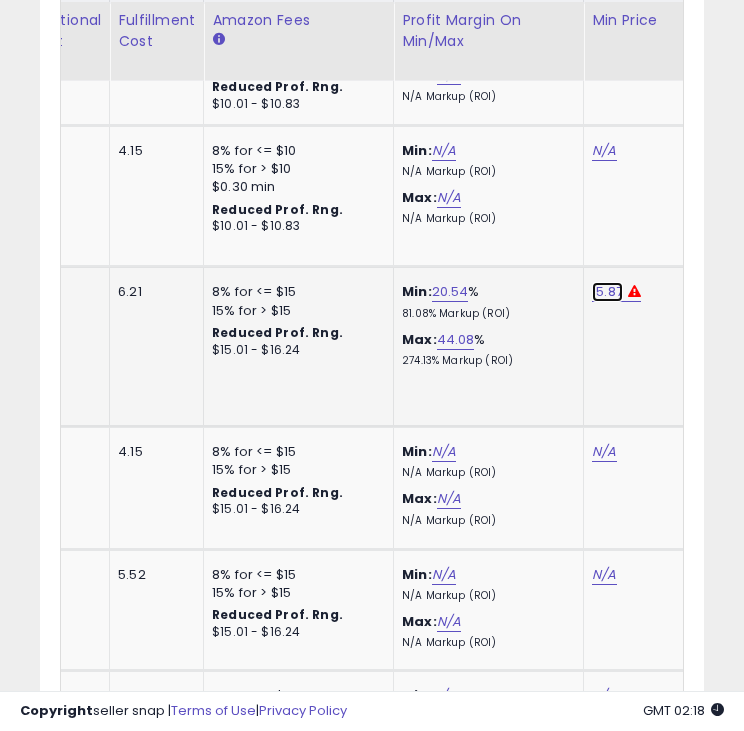 click on "15.87" at bounding box center (604, 28) 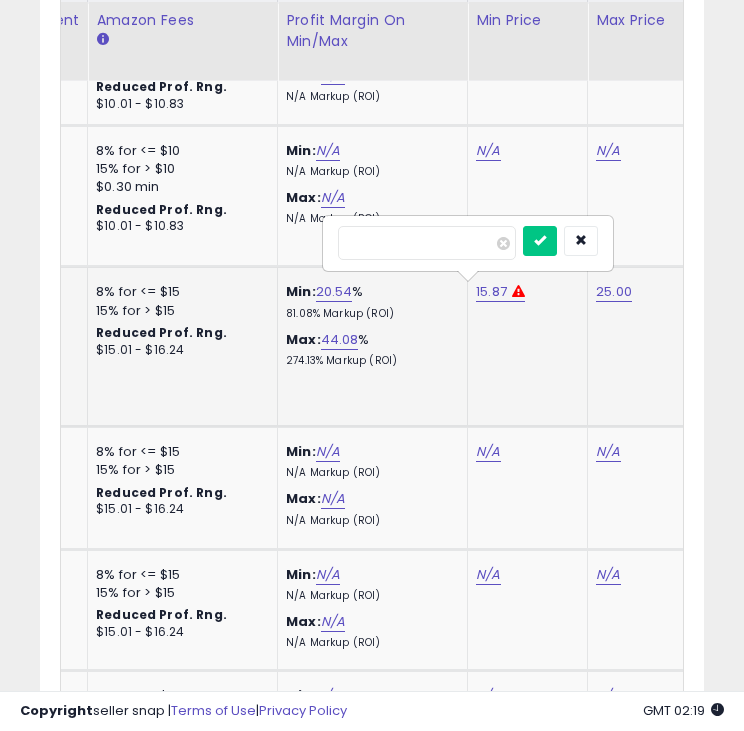 type on "*" 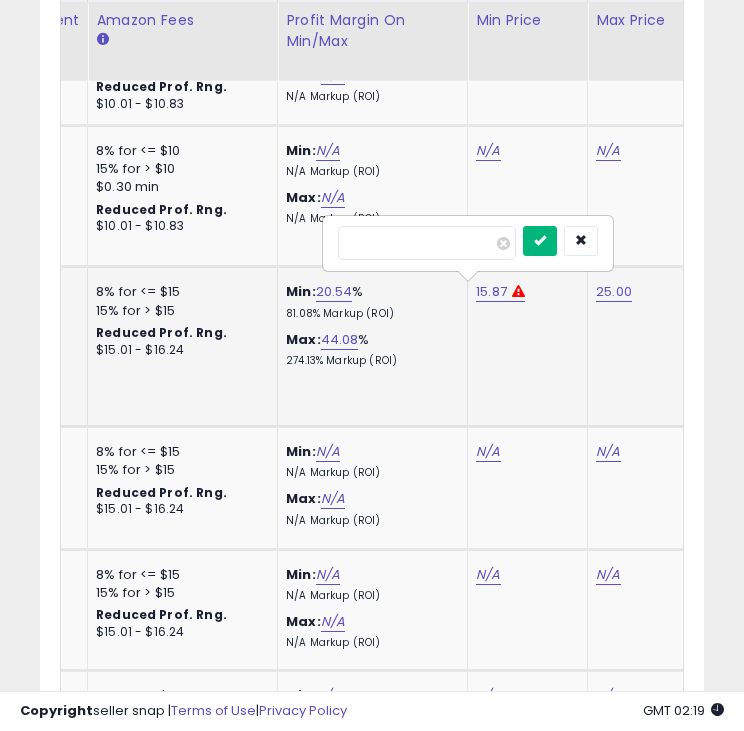 type on "*****" 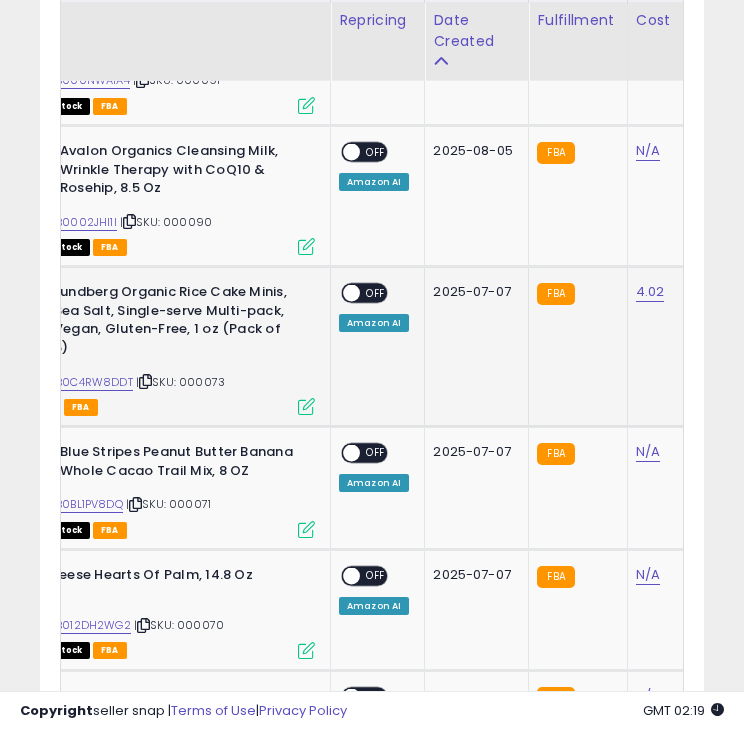 click on "Lundberg Organic Rice Cake Minis, Sea Salt, Single-serve Multi-pack, Vegan, Gluten-Free, 1 oz (Pack of 6)" at bounding box center [175, 322] 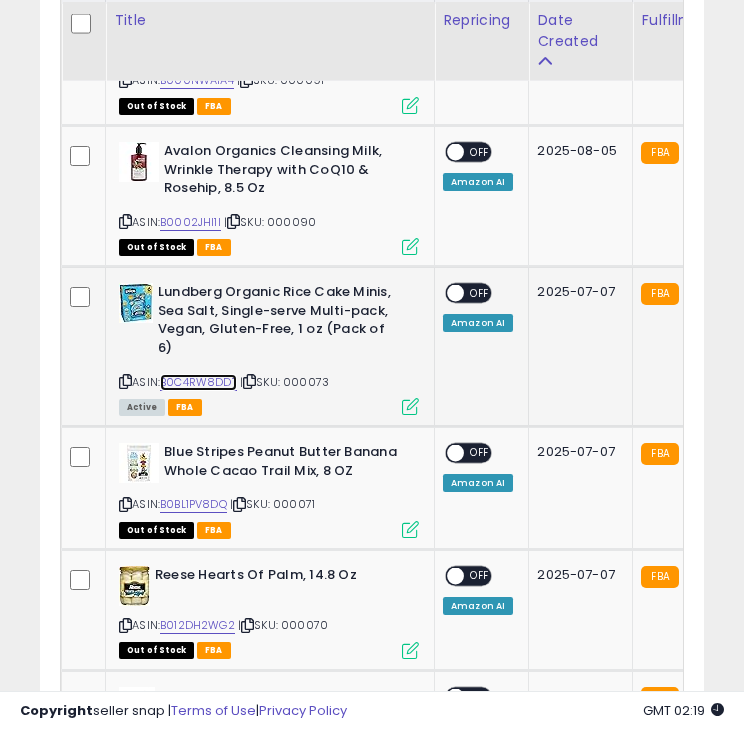 click on "B0C4RW8DDT" at bounding box center [198, 382] 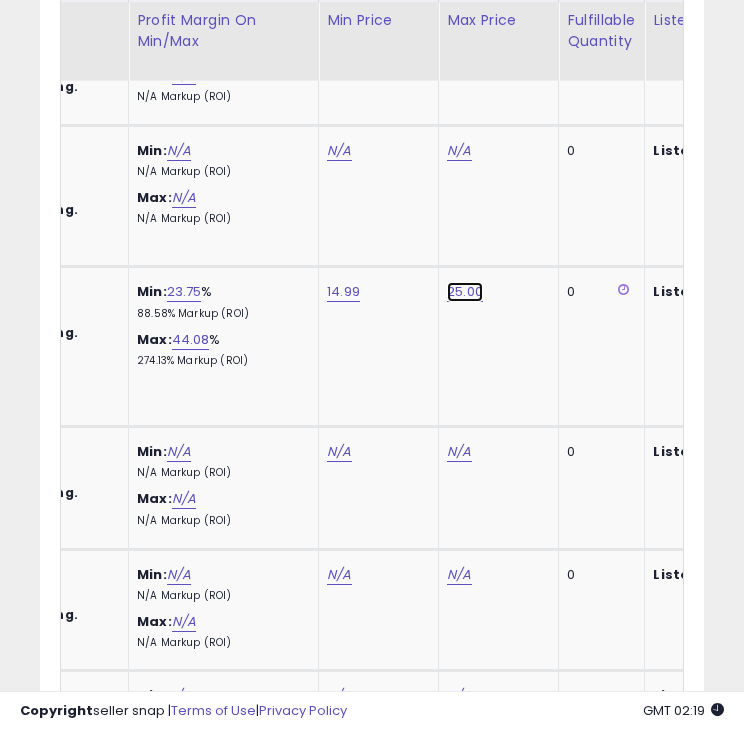 click on "25.00" at bounding box center (459, 28) 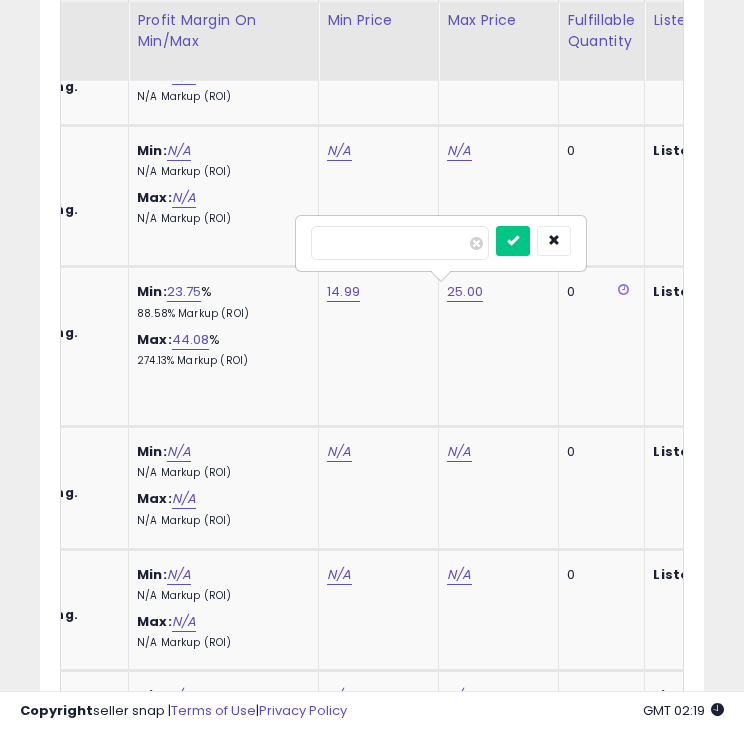 type on "*" 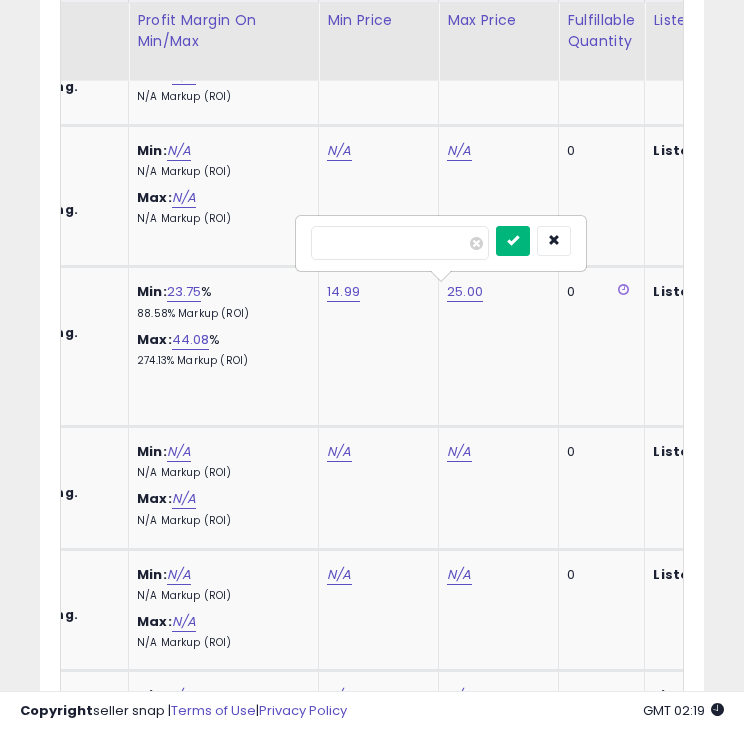 type on "*****" 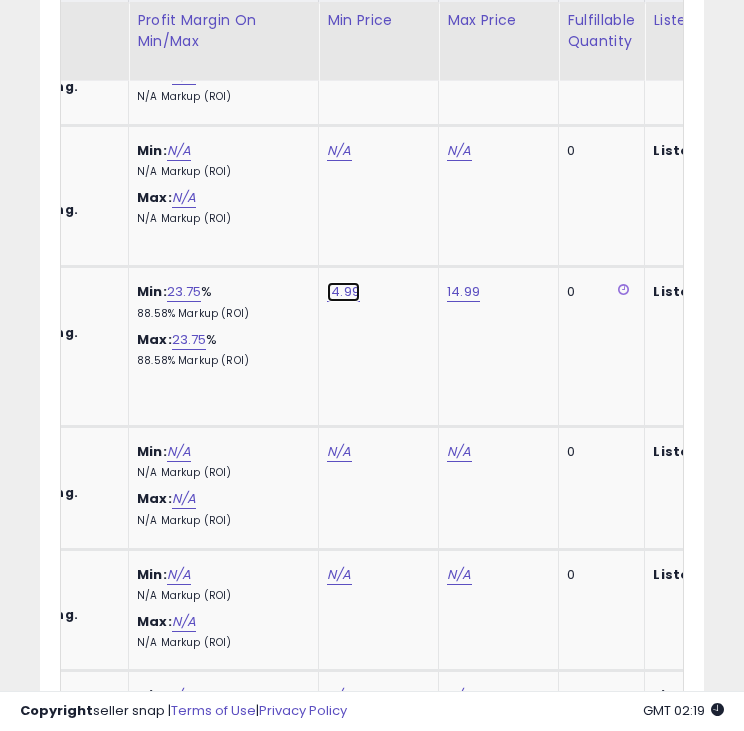 click on "14.99" at bounding box center [339, 28] 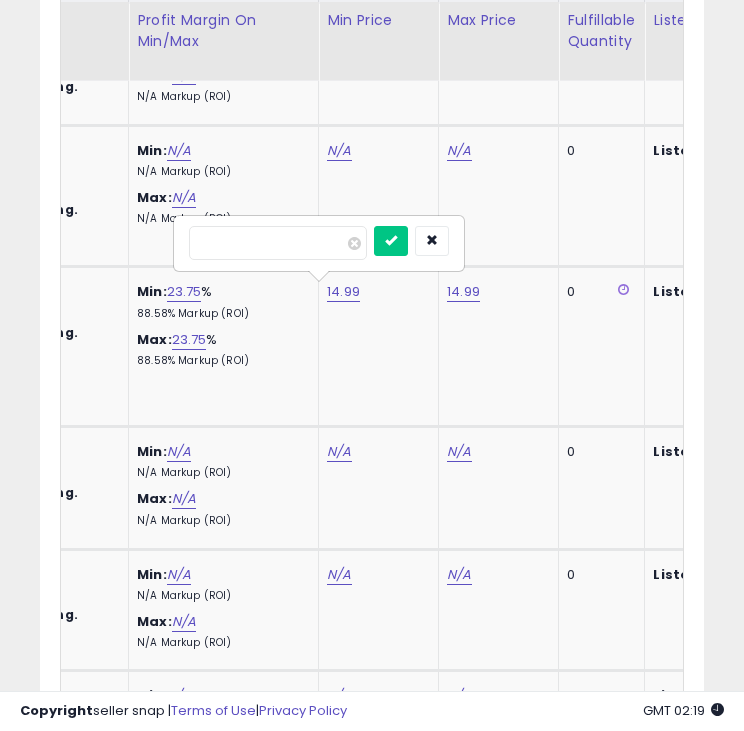 drag, startPoint x: 318, startPoint y: 244, endPoint x: 129, endPoint y: 274, distance: 191.36613 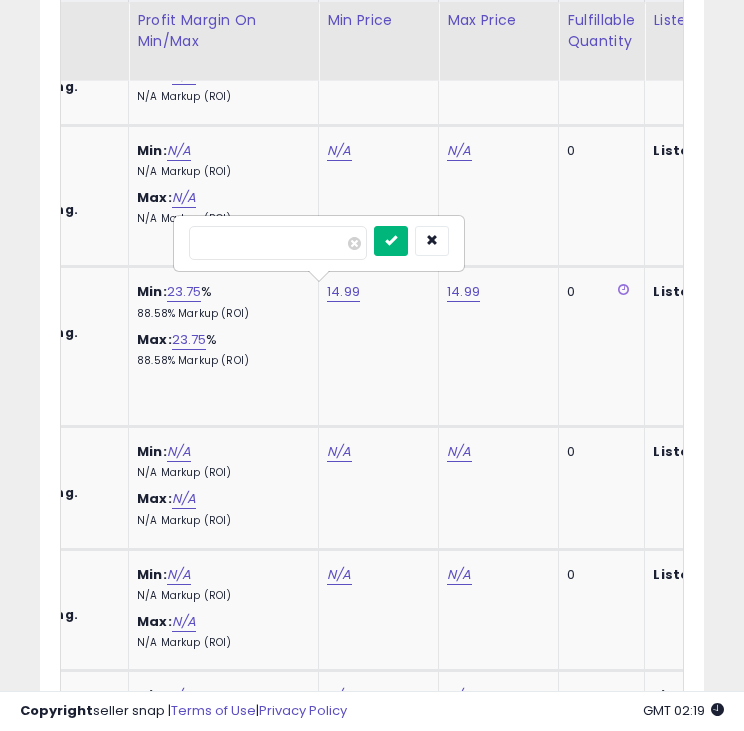 type on "*****" 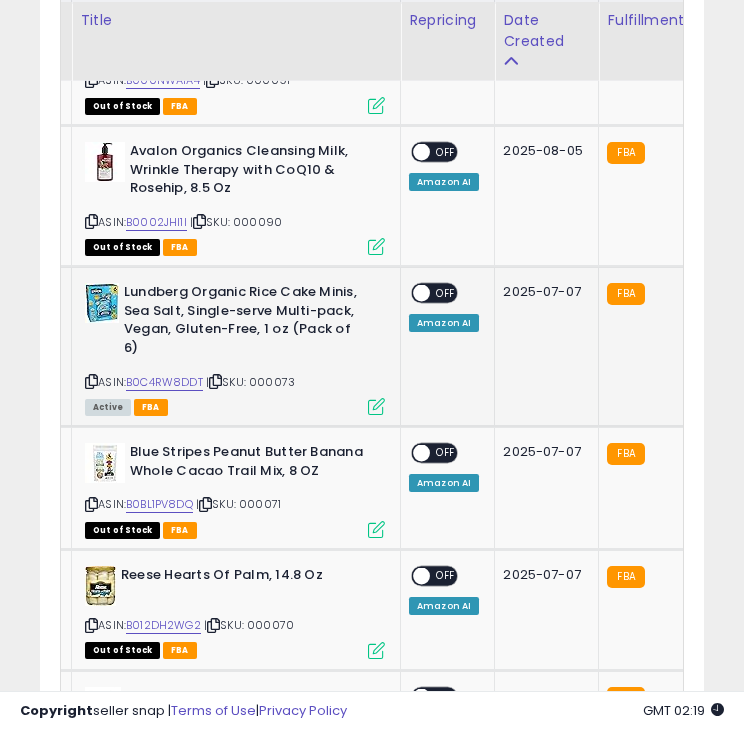 click at bounding box center [421, 293] 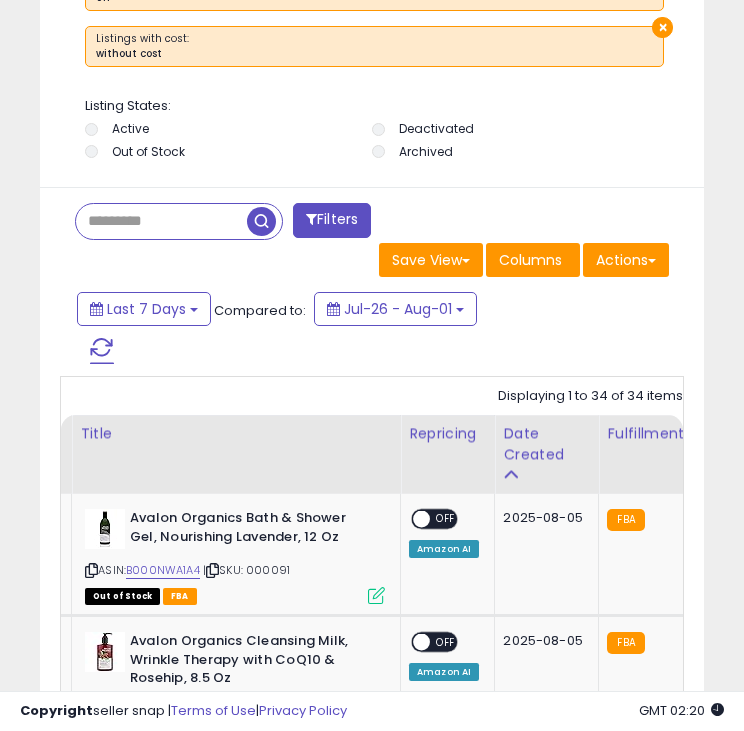 click at bounding box center [102, 351] 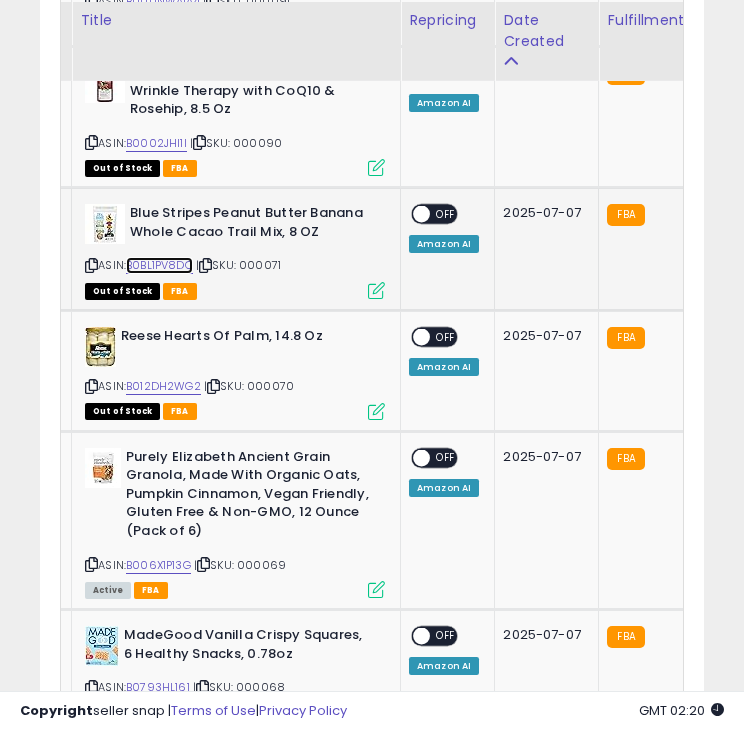 click on "B0BL1PV8DQ" at bounding box center [159, 265] 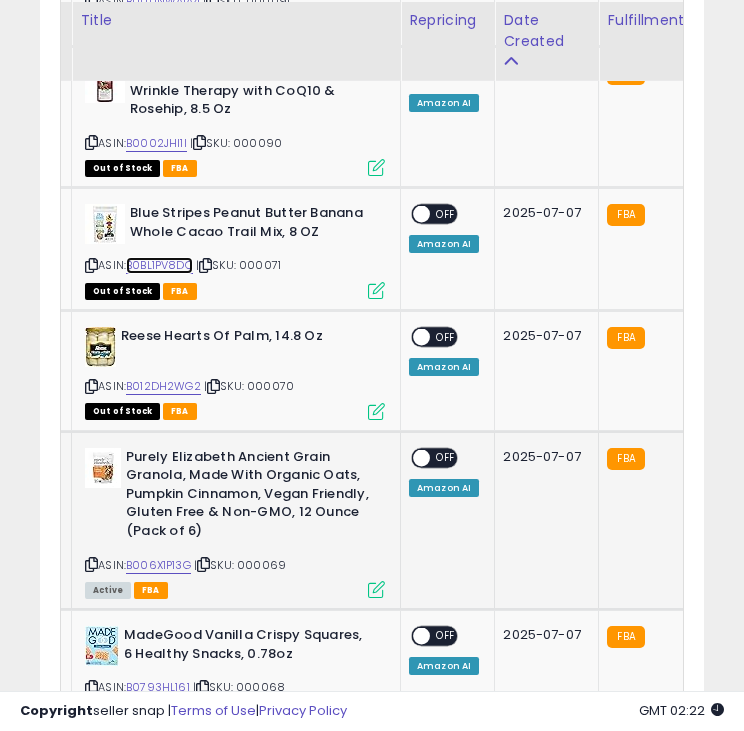 scroll, scrollTop: 0, scrollLeft: 240, axis: horizontal 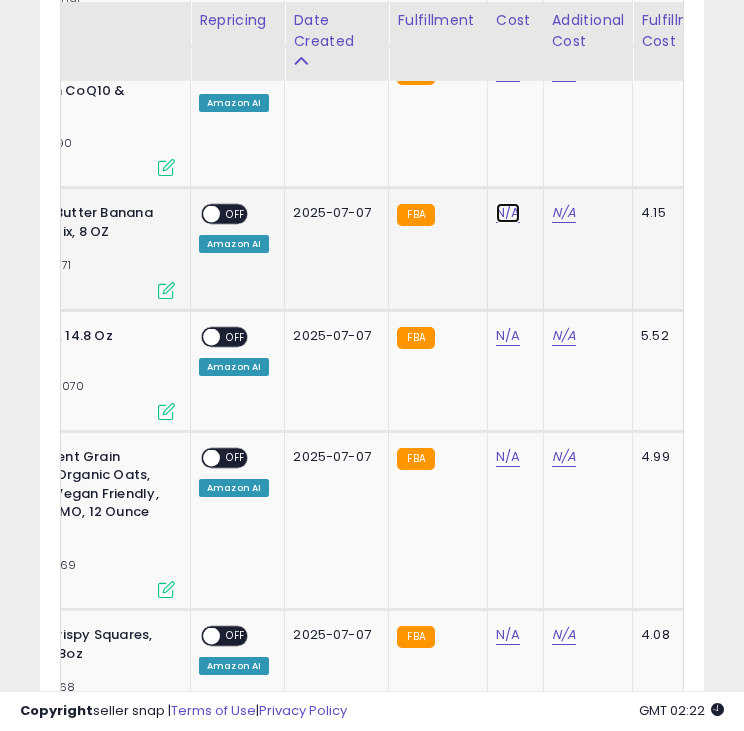 click on "N/A" at bounding box center [508, -51] 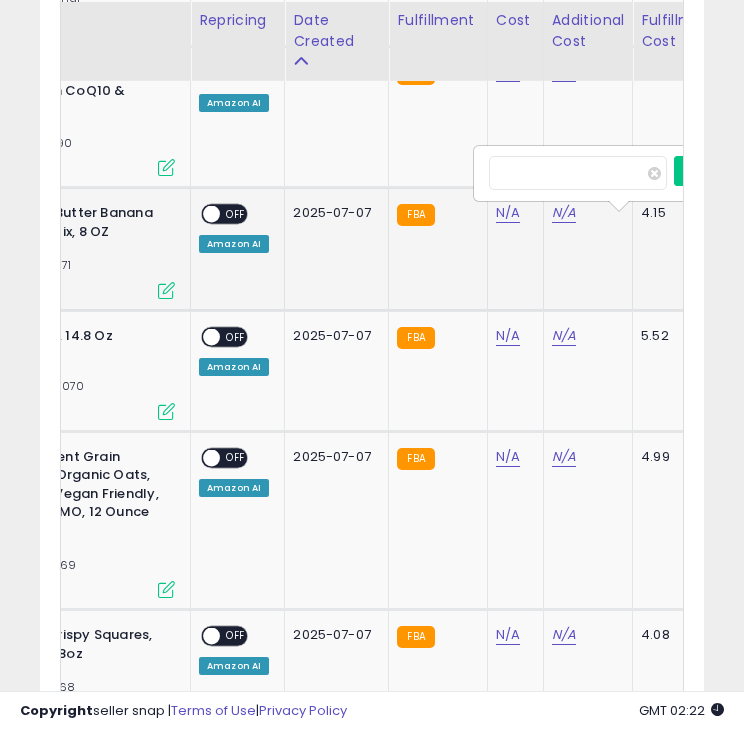 scroll, scrollTop: 0, scrollLeft: 261, axis: horizontal 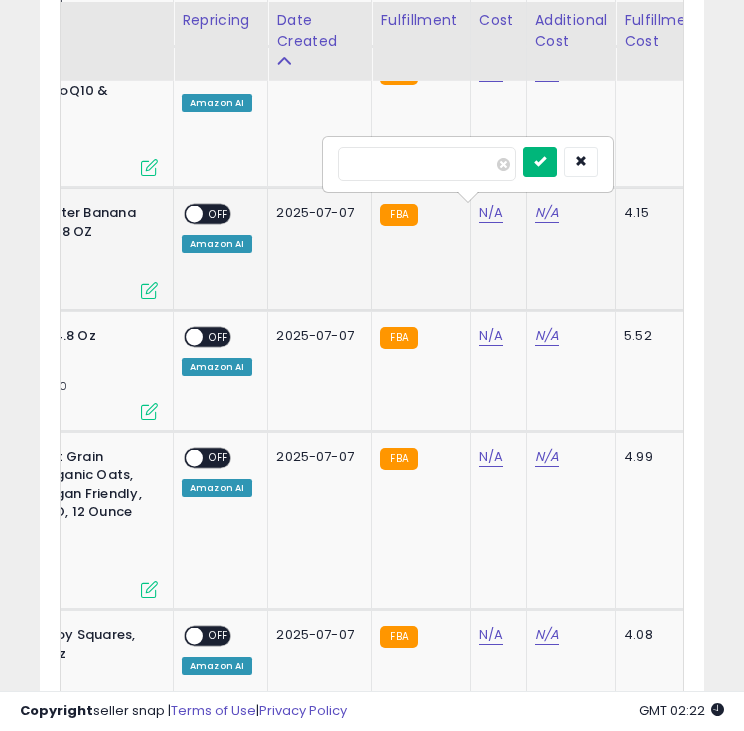 type on "****" 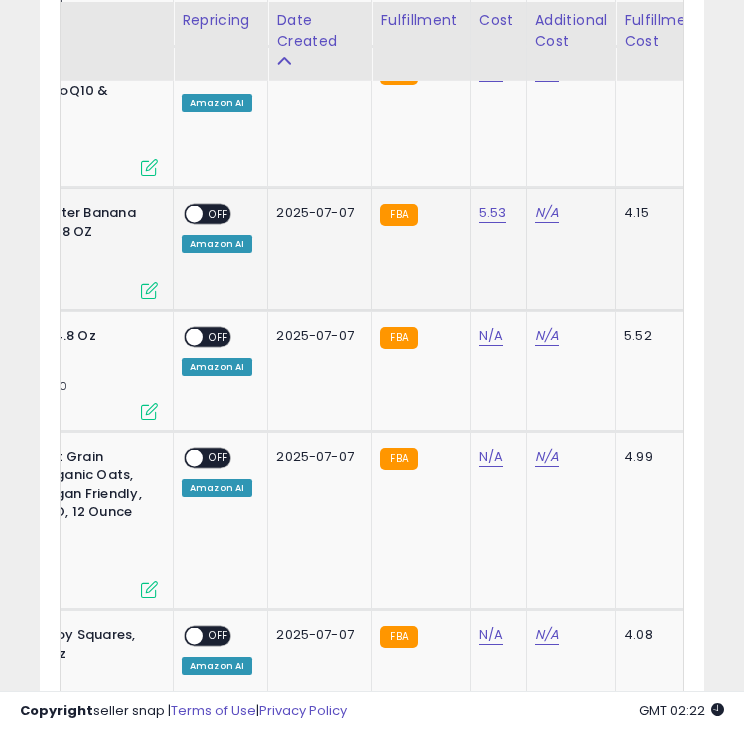 scroll, scrollTop: 0, scrollLeft: 409, axis: horizontal 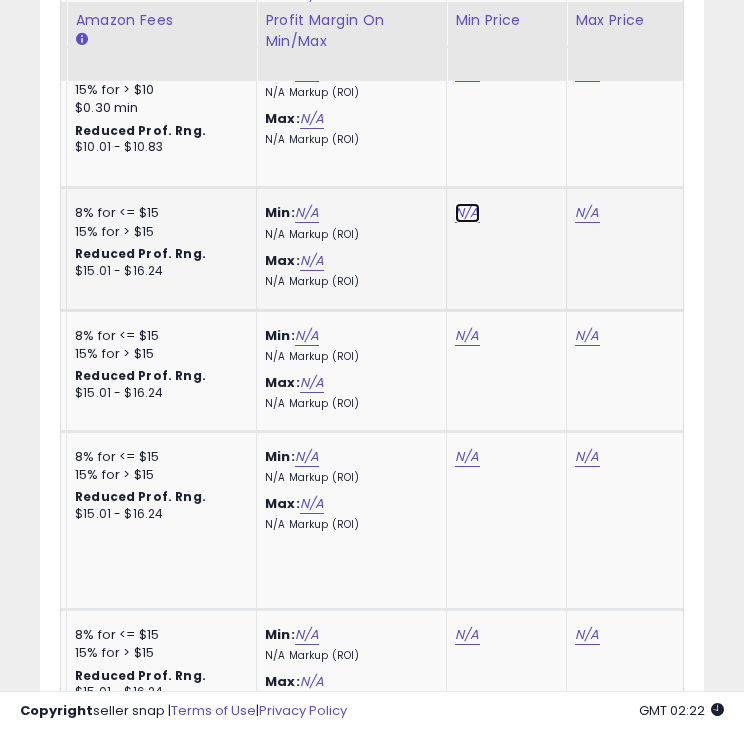 click on "N/A" at bounding box center (467, -51) 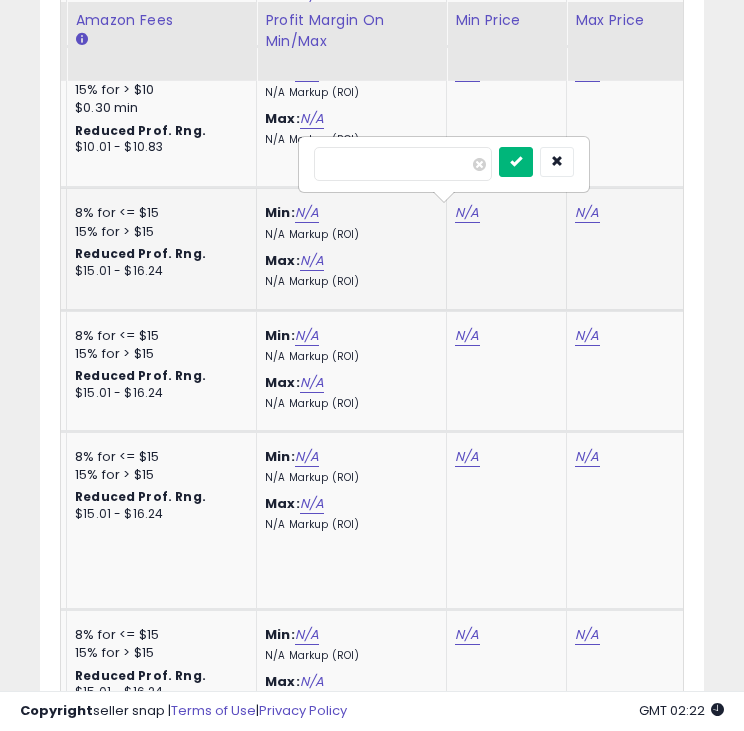 type on "*****" 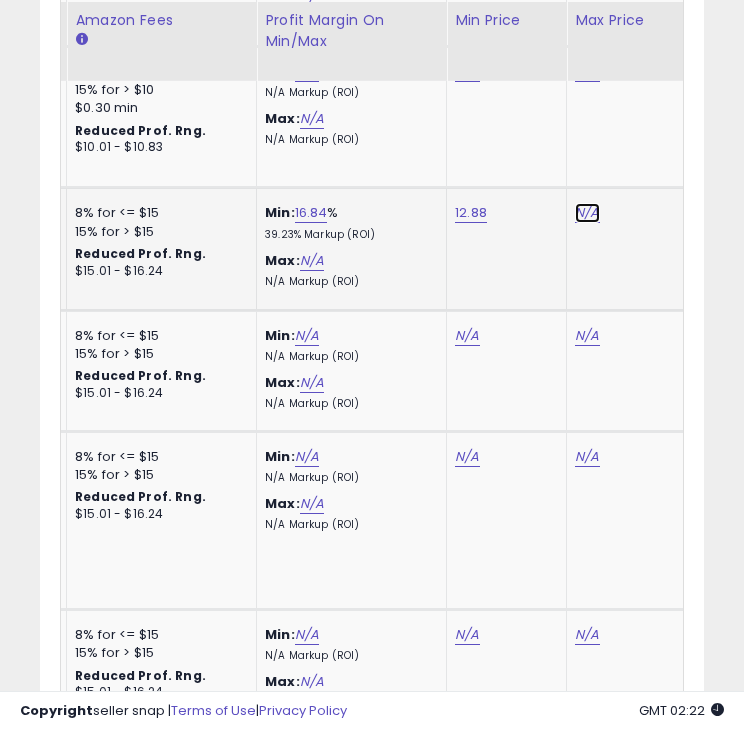 click on "N/A" at bounding box center (587, -51) 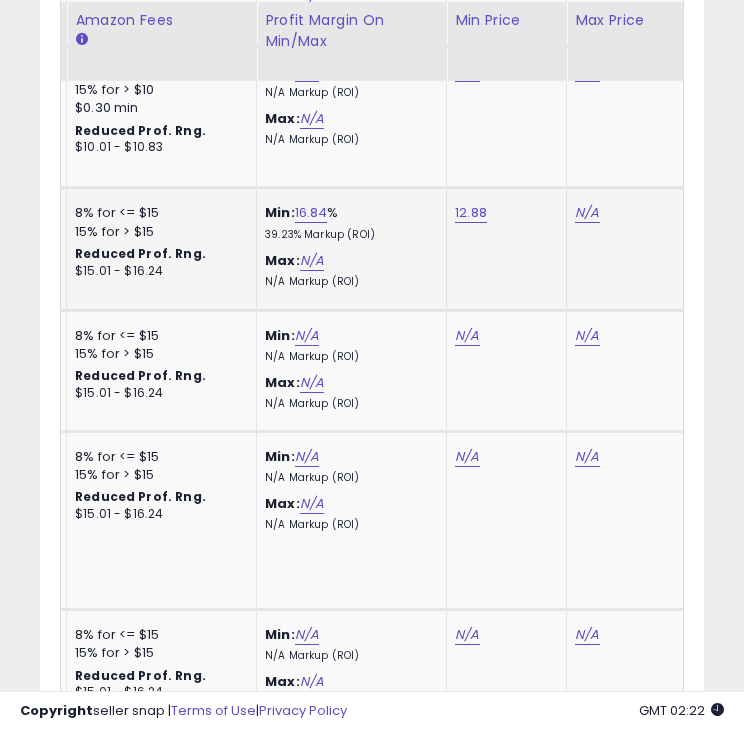 scroll, scrollTop: 0, scrollLeft: 1000, axis: horizontal 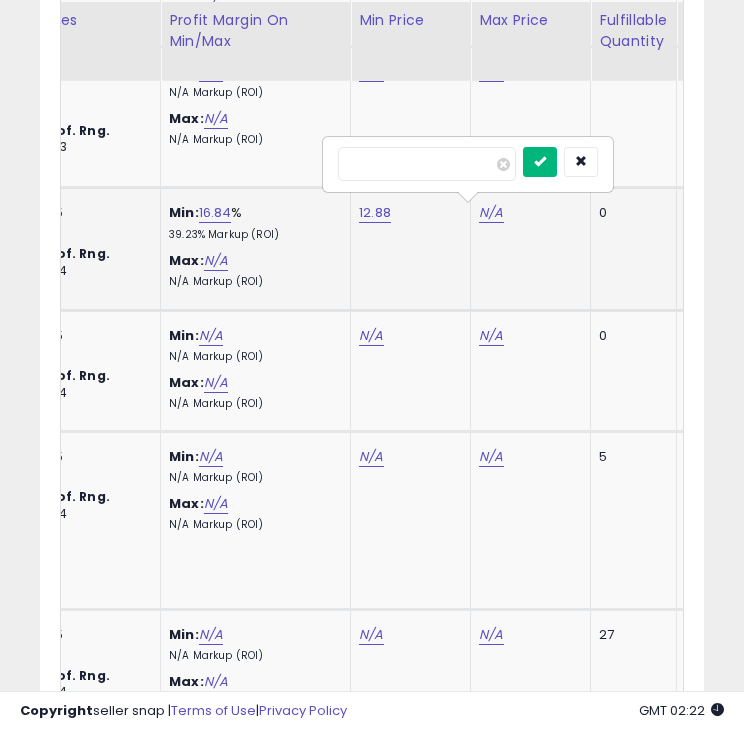 type on "*****" 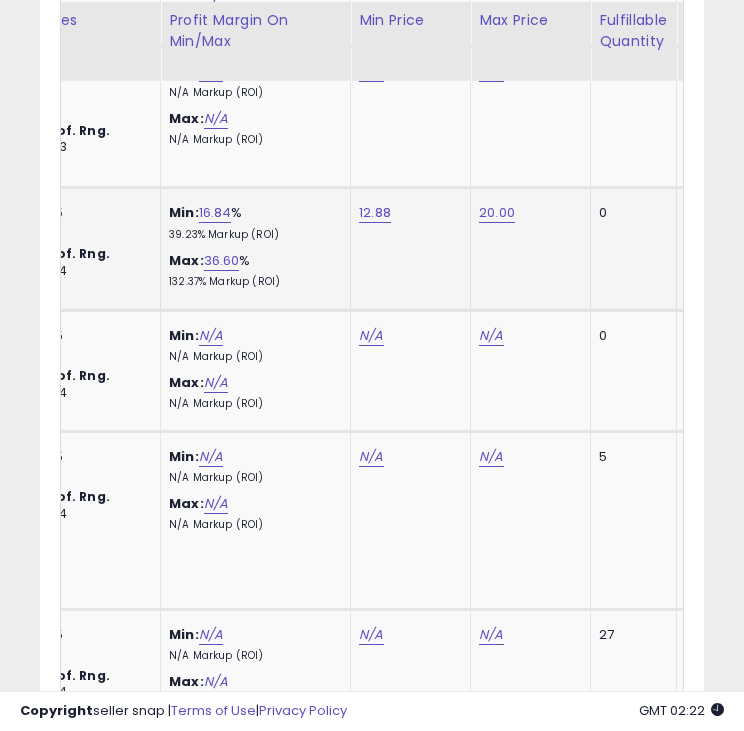 scroll, scrollTop: 0, scrollLeft: 671, axis: horizontal 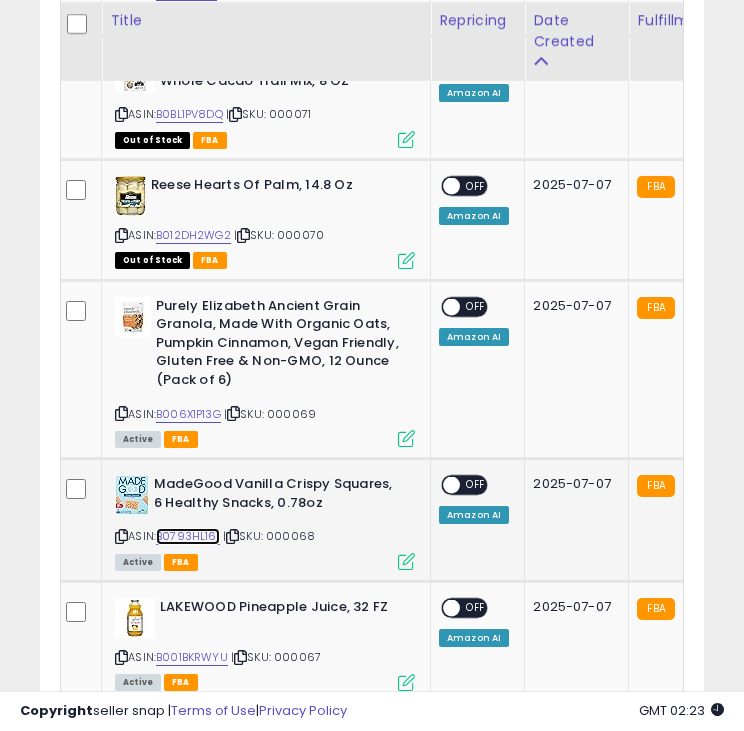 click on "B0793HL161" at bounding box center (188, 536) 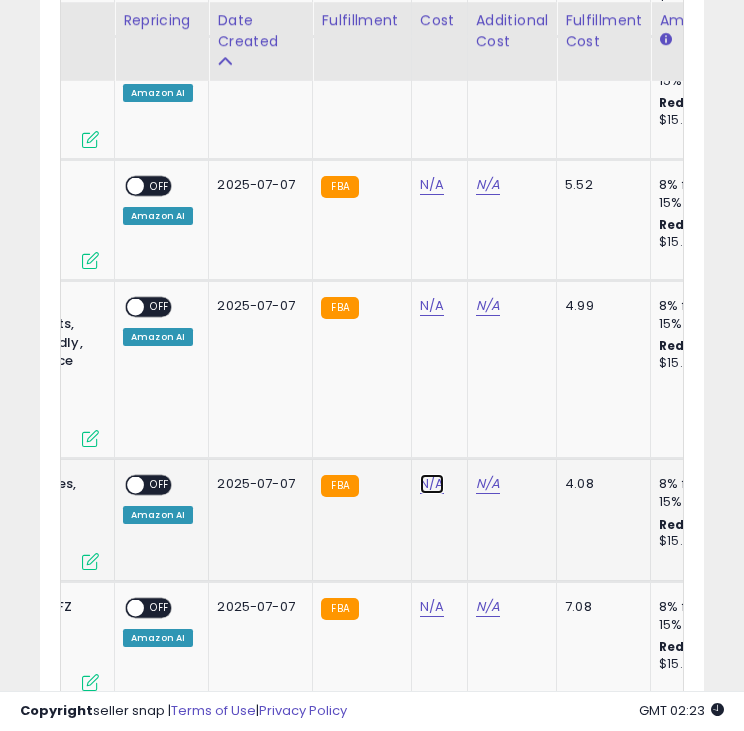 click on "N/A" at bounding box center (432, -202) 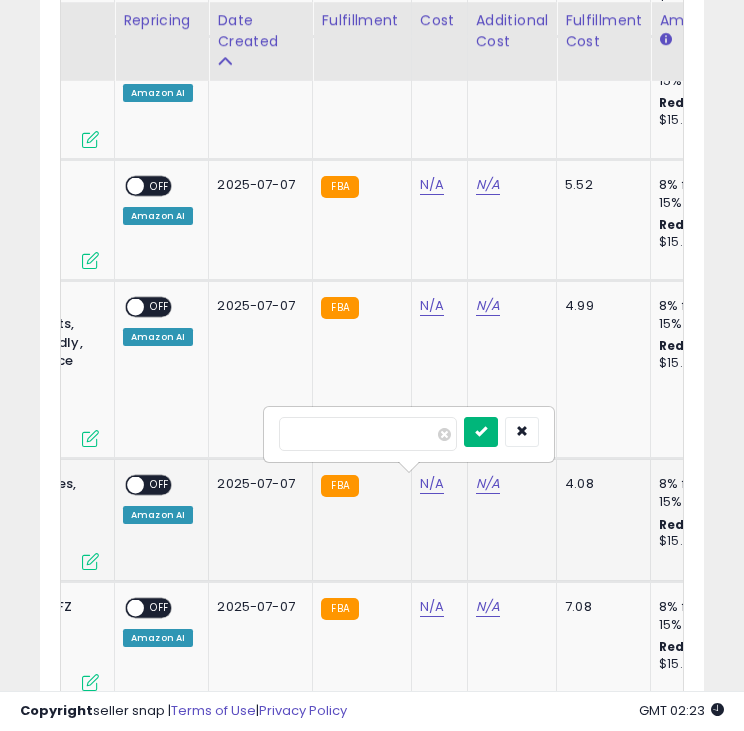 type on "****" 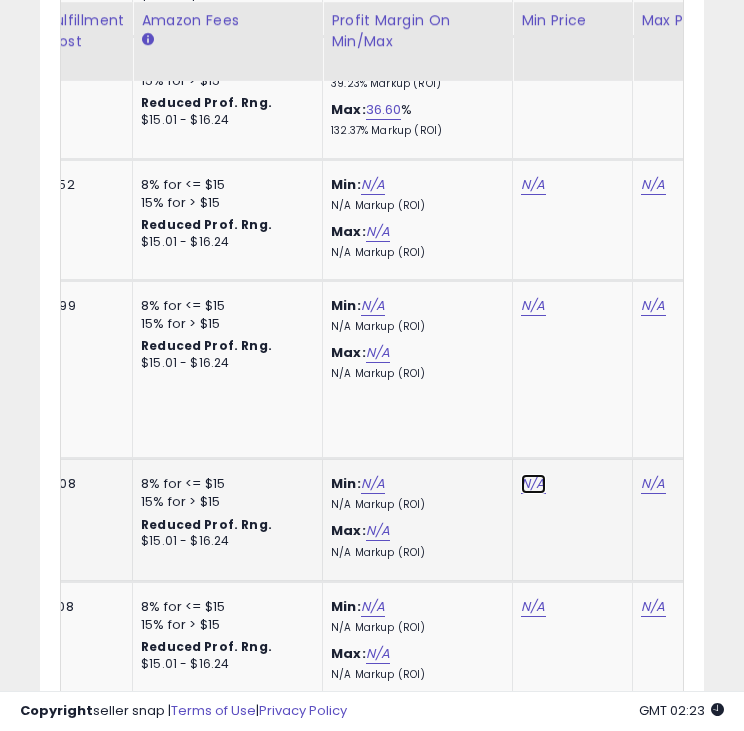 click on "N/A" at bounding box center (533, -202) 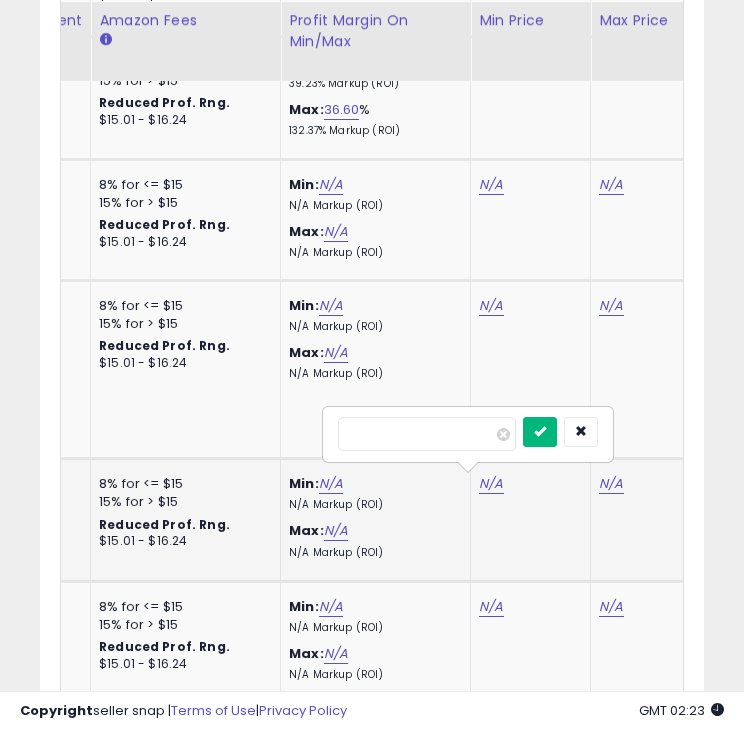 type on "****" 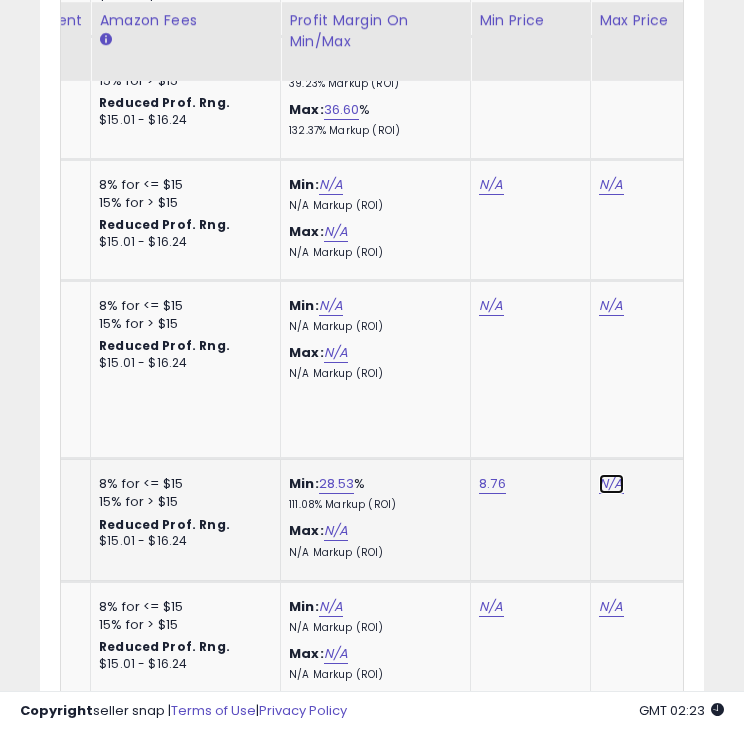 click on "N/A" at bounding box center (611, -202) 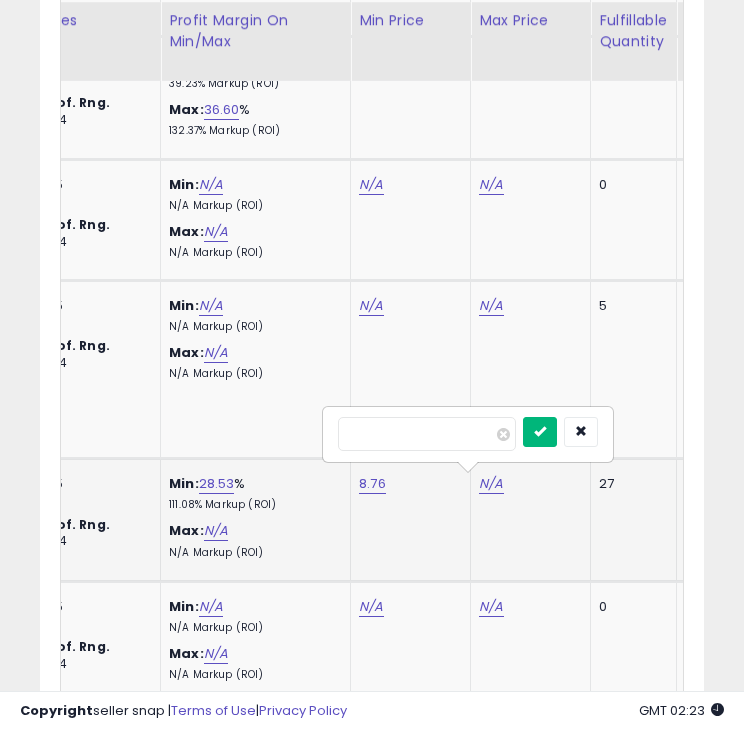 type on "*****" 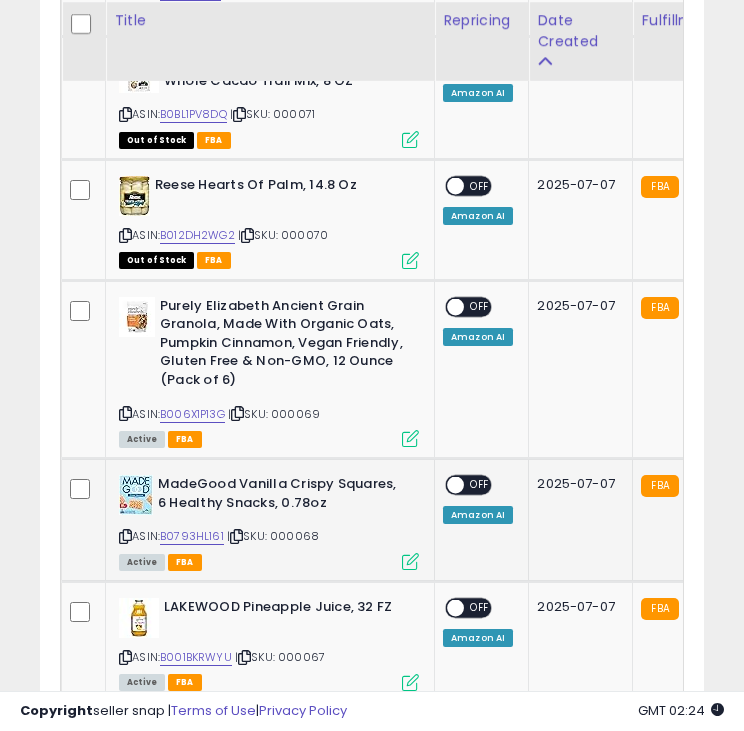 click at bounding box center [455, 485] 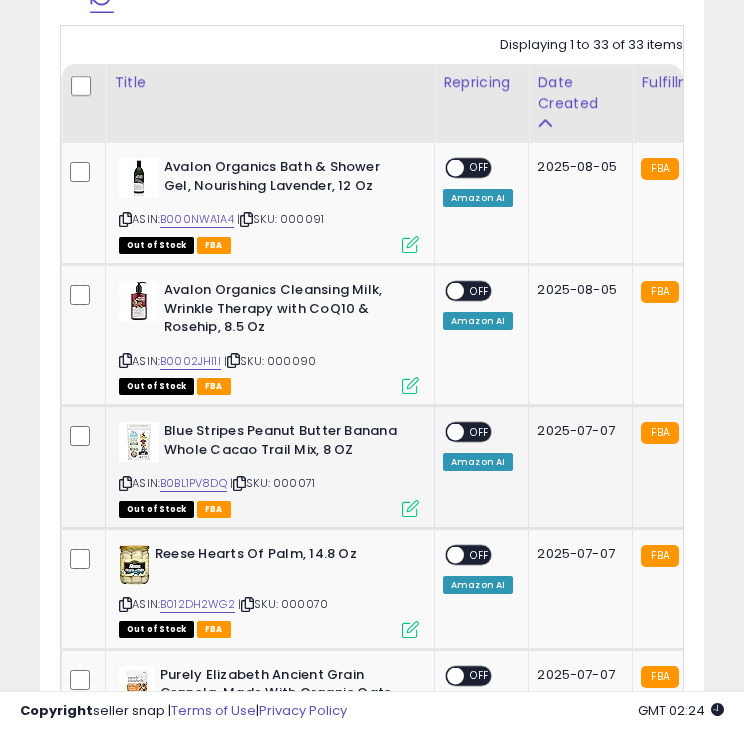 click at bounding box center (455, 432) 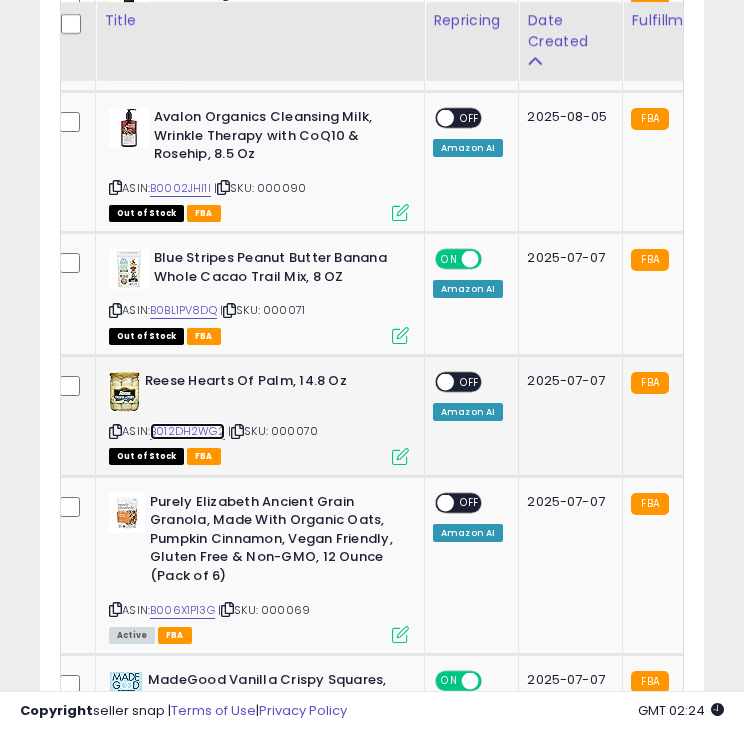 click on "B012DH2WG2" at bounding box center [187, 431] 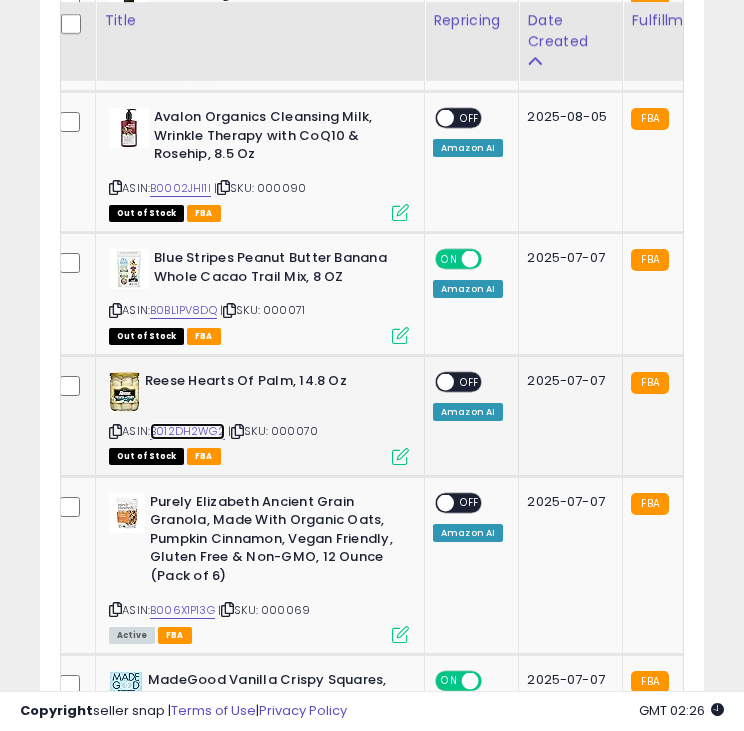 scroll, scrollTop: 0, scrollLeft: 126, axis: horizontal 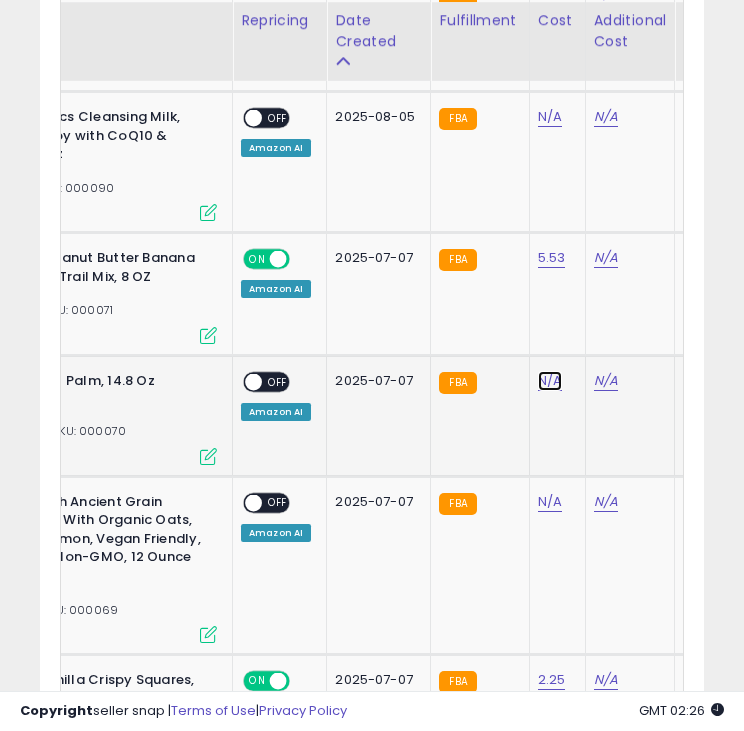 click on "N/A" at bounding box center (550, -6) 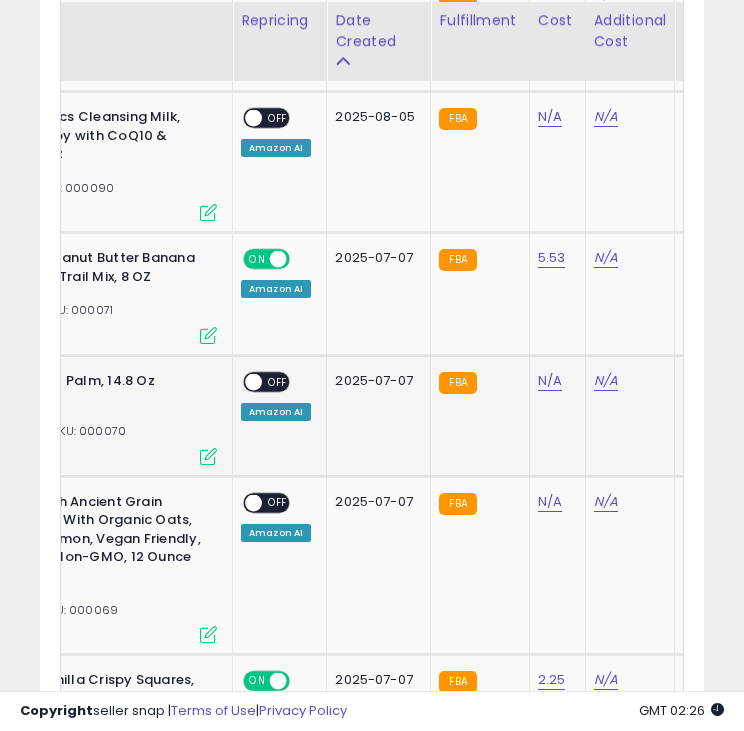 scroll, scrollTop: 0, scrollLeft: 261, axis: horizontal 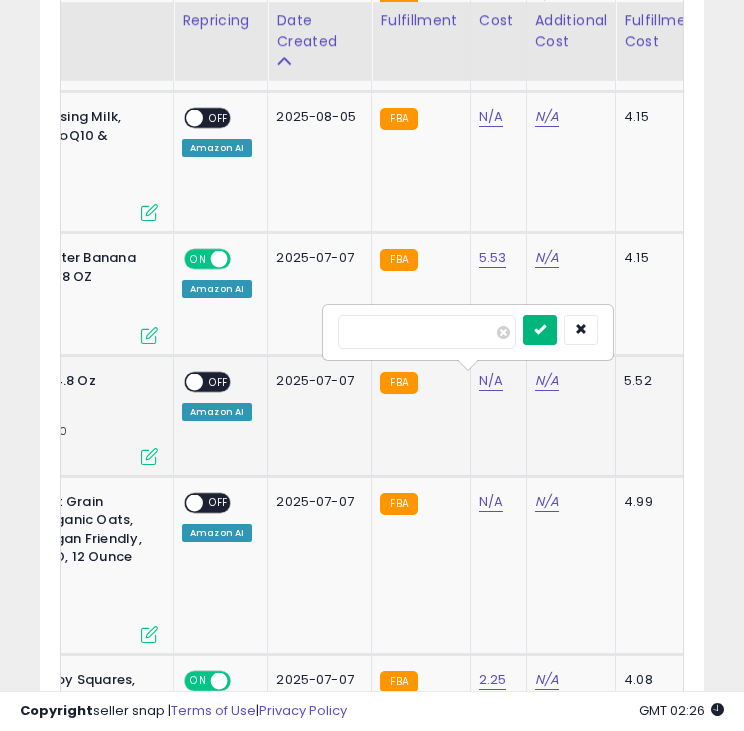 type on "****" 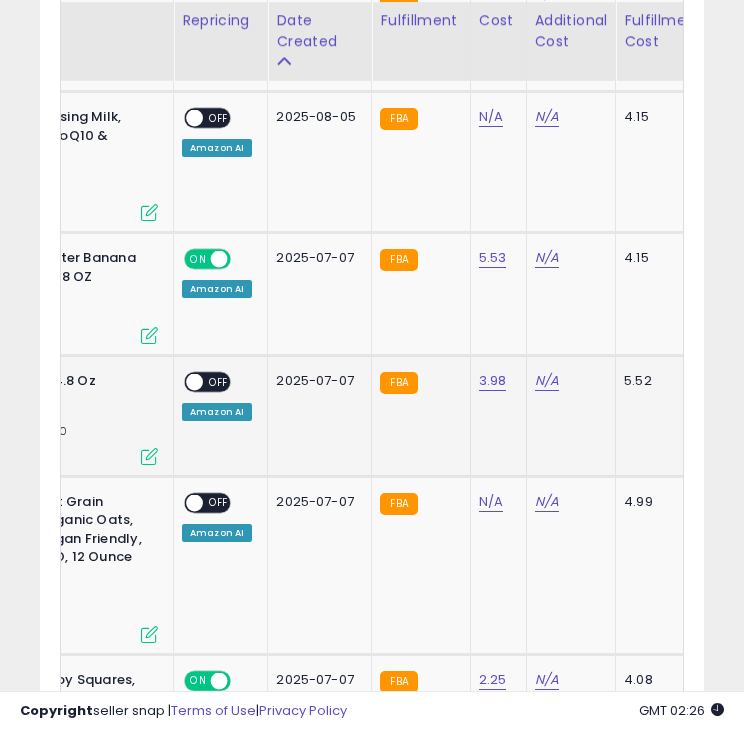 scroll, scrollTop: 0, scrollLeft: 405, axis: horizontal 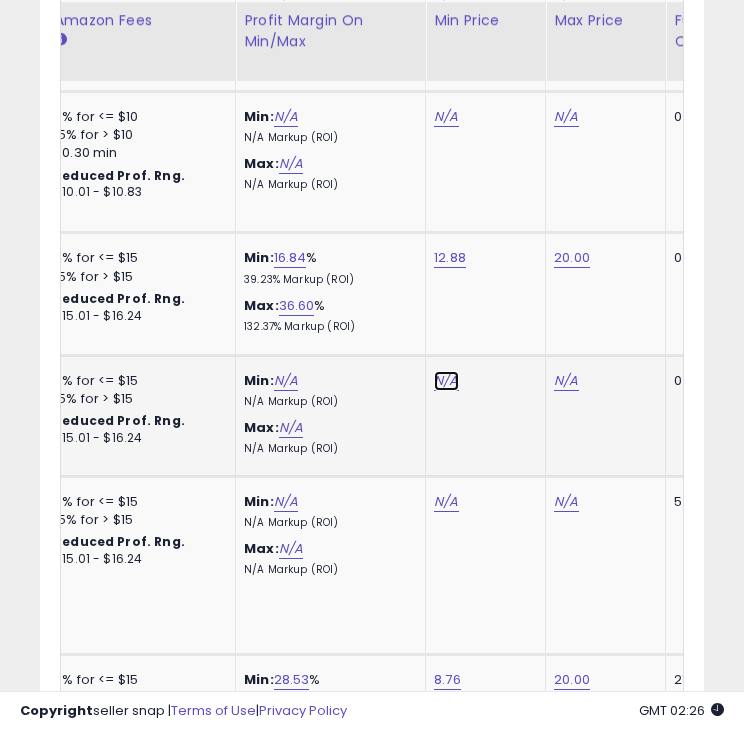 click on "N/A" at bounding box center [446, -6] 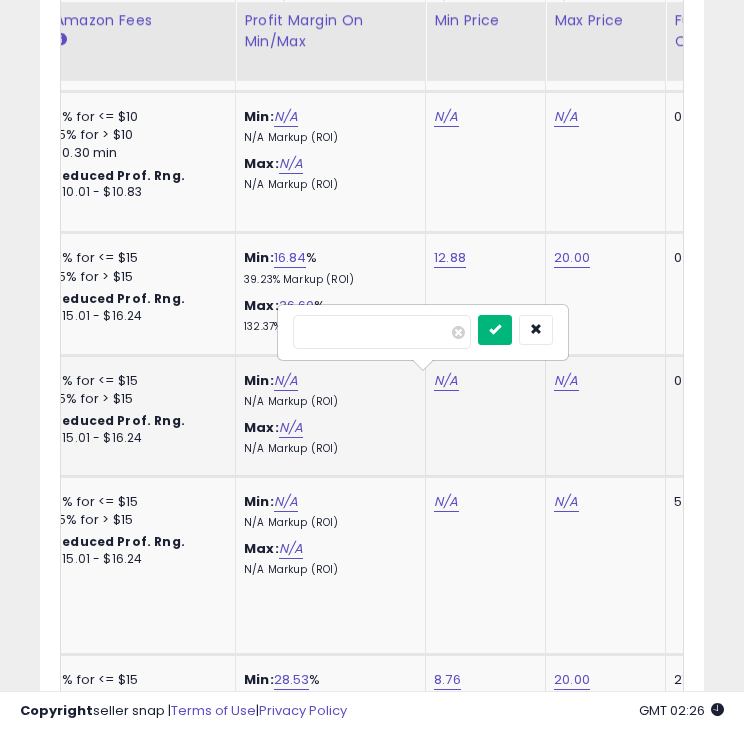 type on "*****" 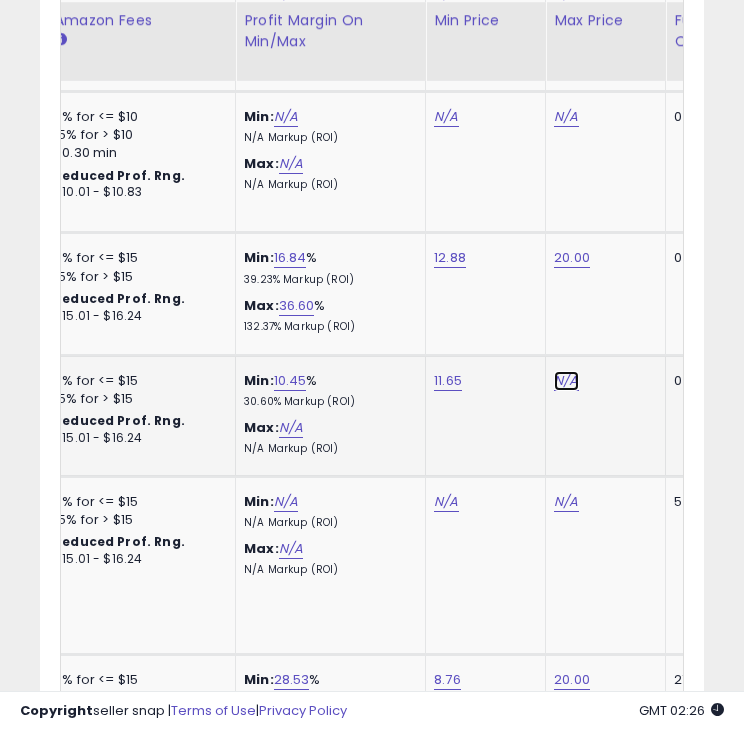 click on "N/A" at bounding box center [566, -6] 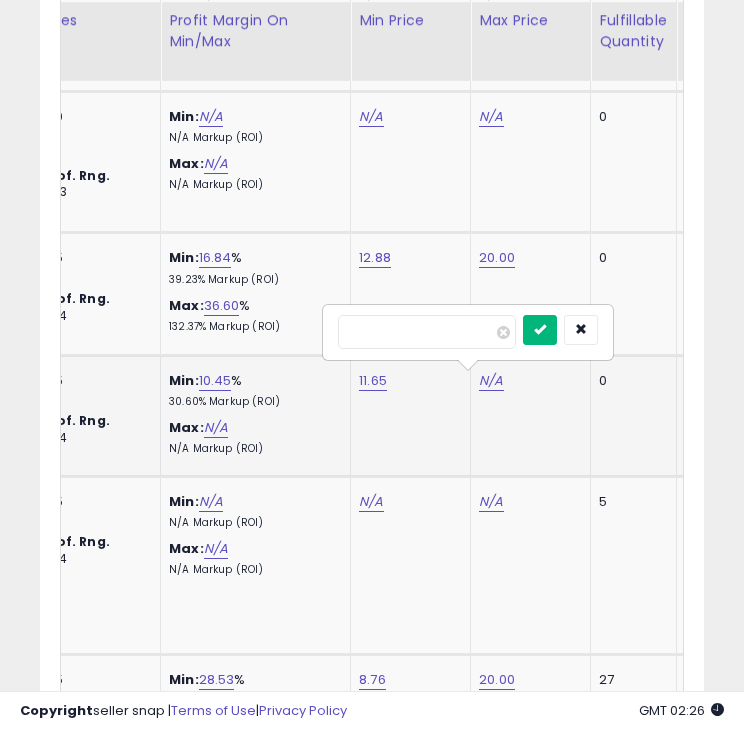 type on "*****" 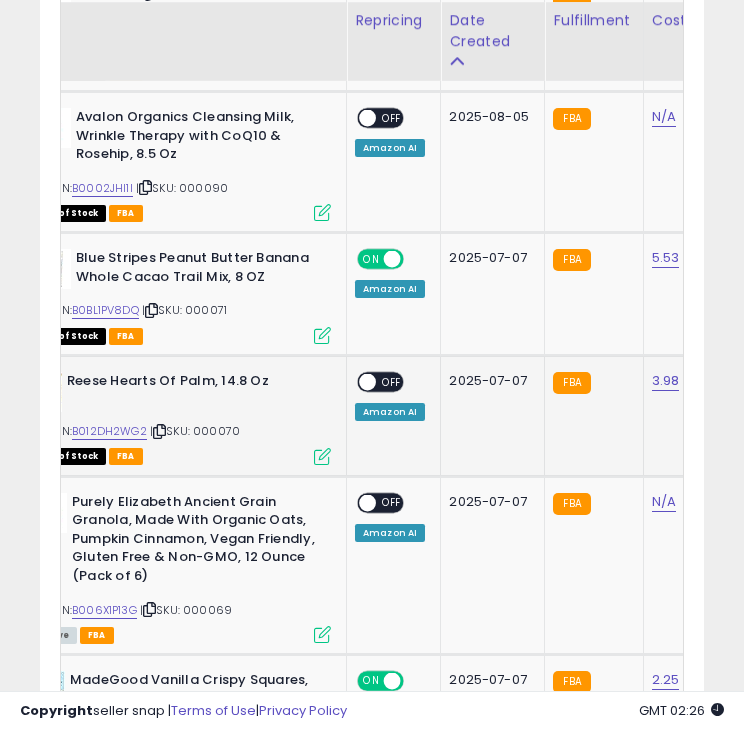 click at bounding box center (367, 382) 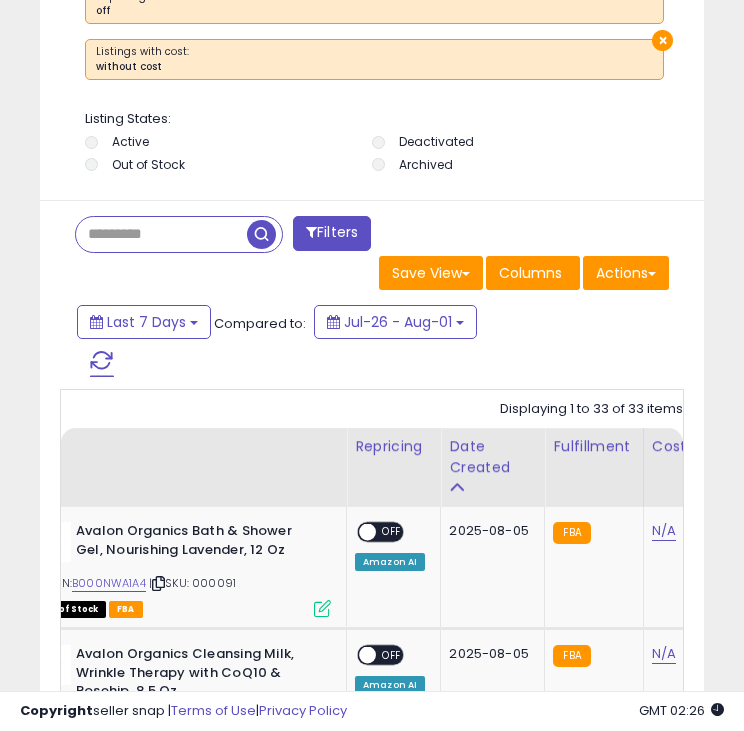 click at bounding box center (102, 364) 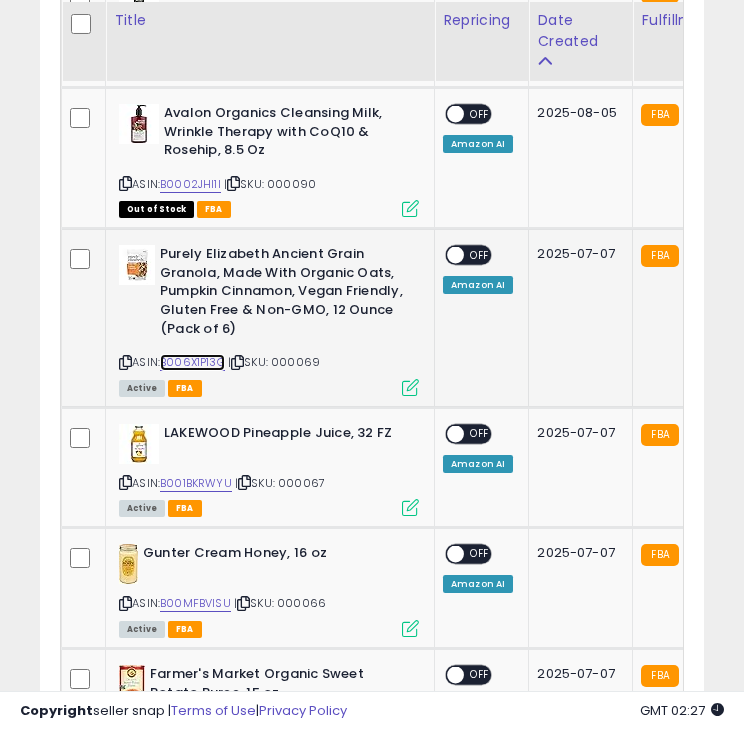 click on "B006X1P13G" at bounding box center (192, 362) 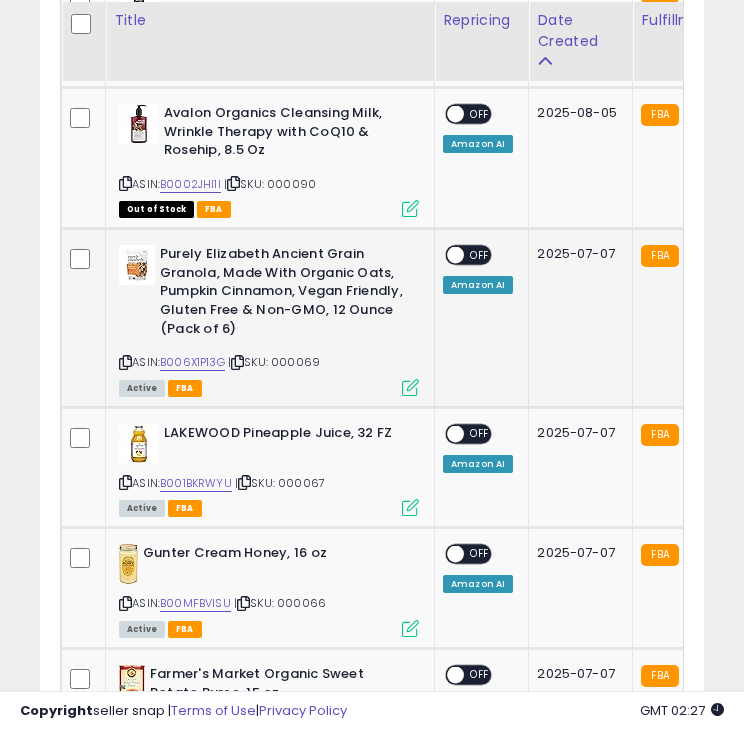 click on "Purely Elizabeth Ancient Grain Granola, Made With Organic Oats, Pumpkin Cinnamon, Vegan Friendly, Gluten Free & Non-GMO, 12 Ounce (Pack of 6)" at bounding box center (269, 294) 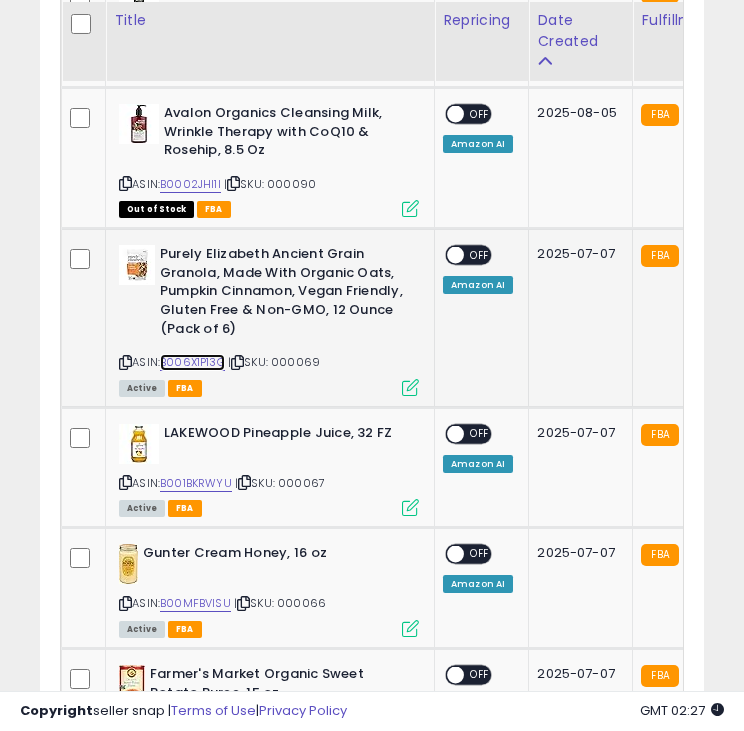 click on "B006X1P13G" at bounding box center (192, 362) 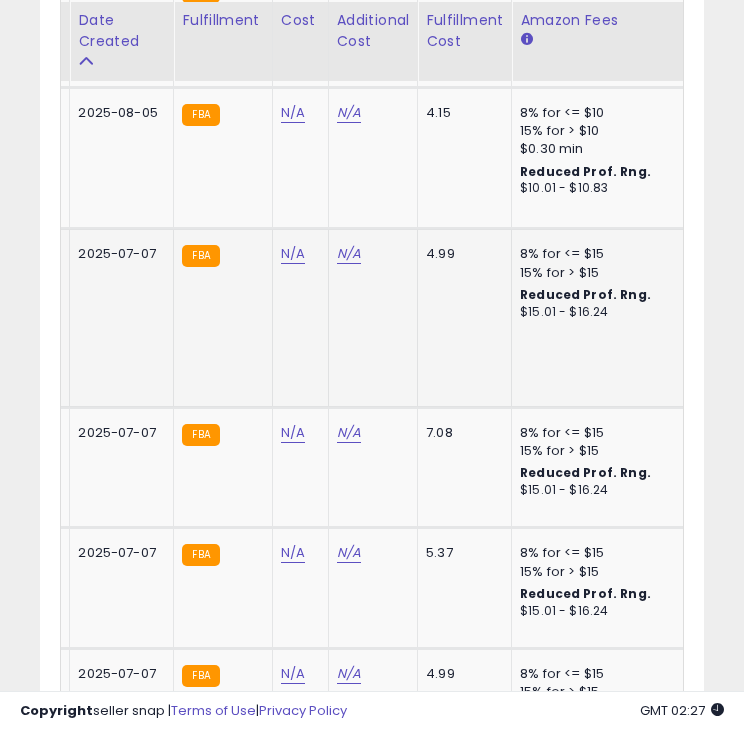 click on "N/A" at bounding box center [297, 254] 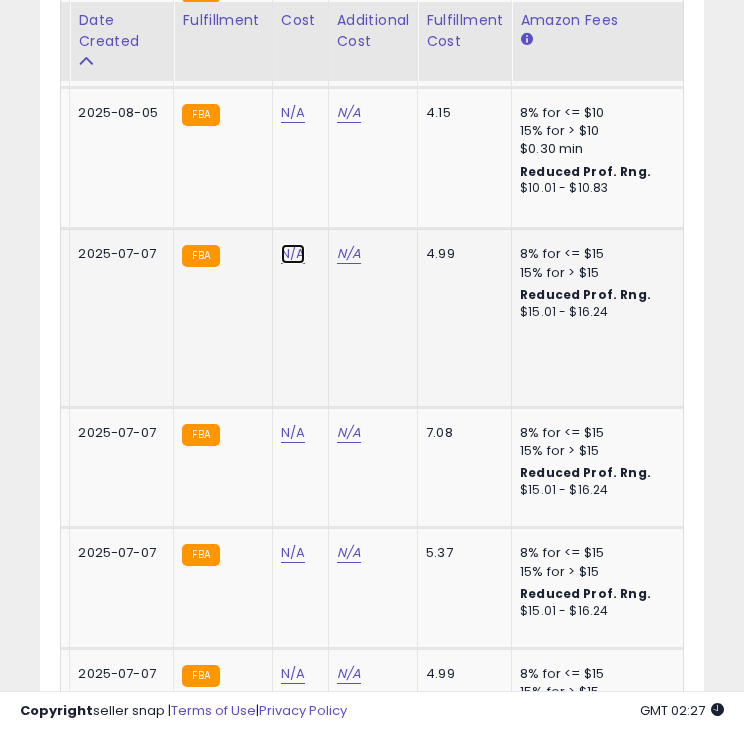 click on "N/A" at bounding box center [293, -10] 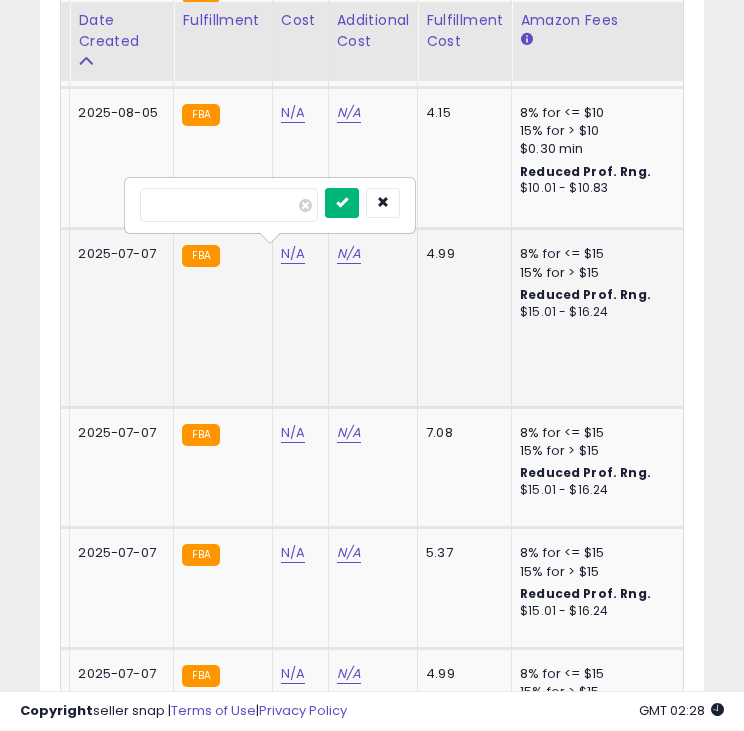 type on "****" 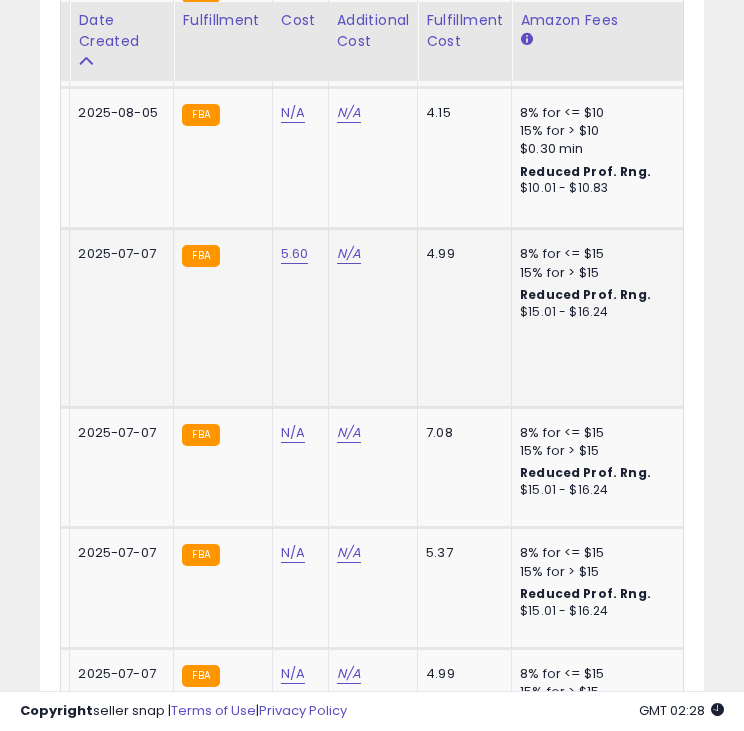 scroll, scrollTop: 0, scrollLeft: 726, axis: horizontal 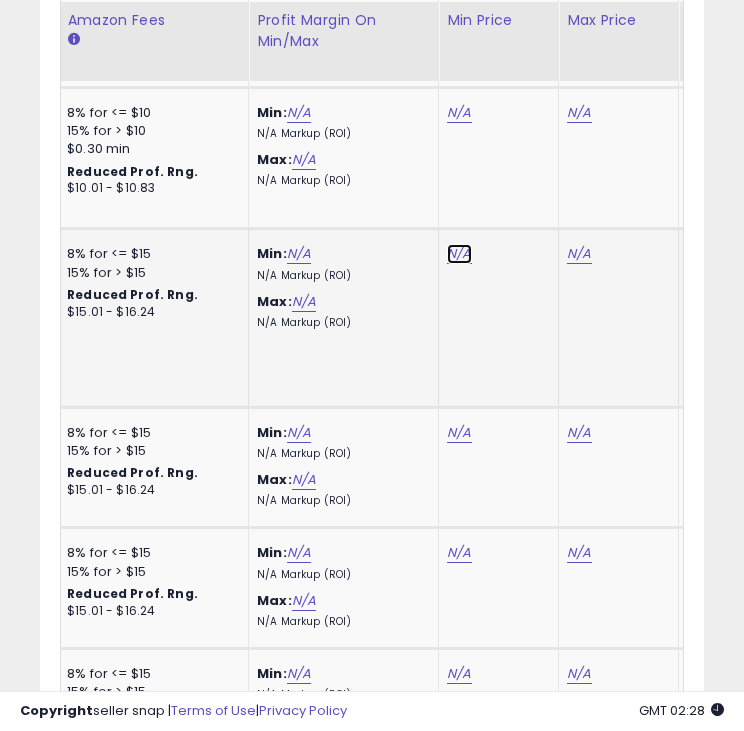 click on "N/A" at bounding box center (459, -10) 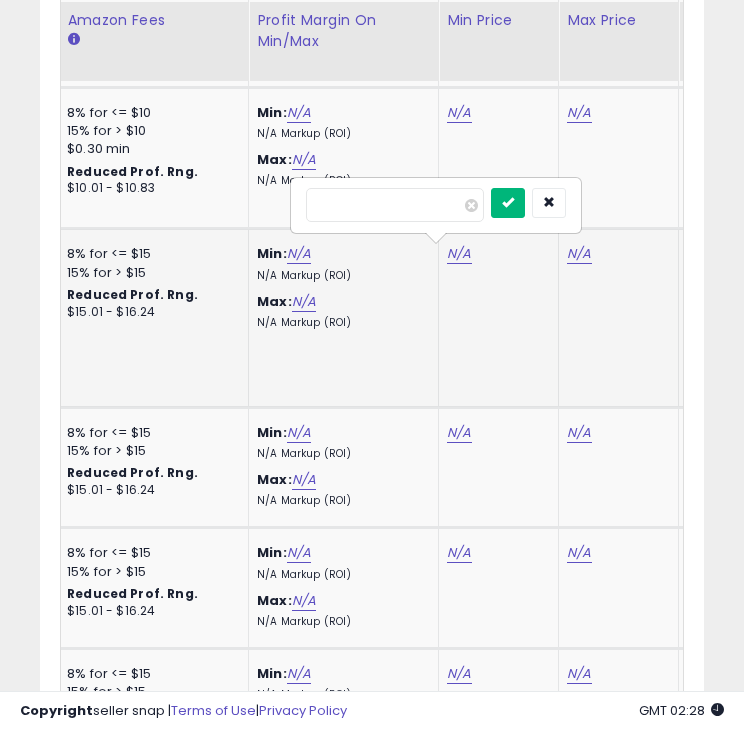 type on "*****" 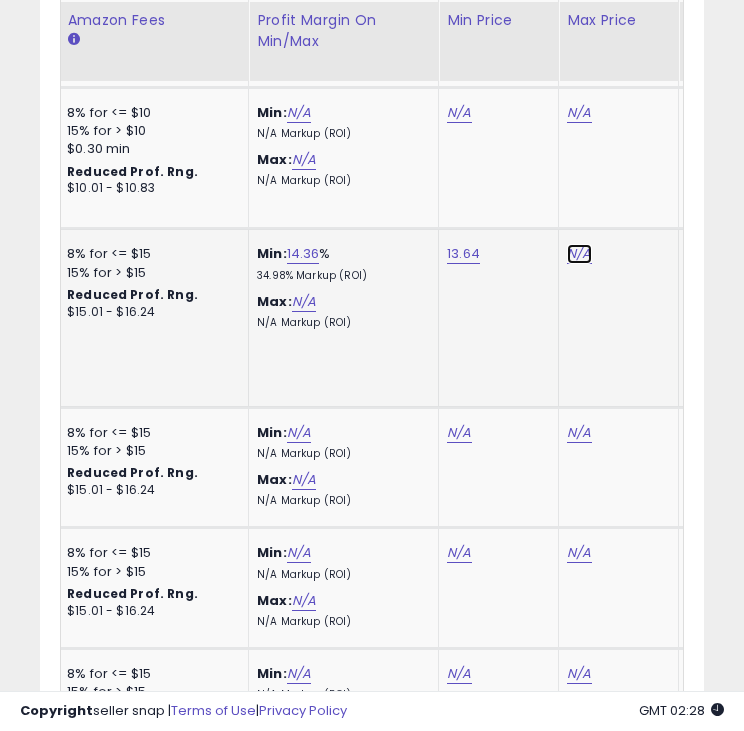 click on "N/A" at bounding box center [579, -10] 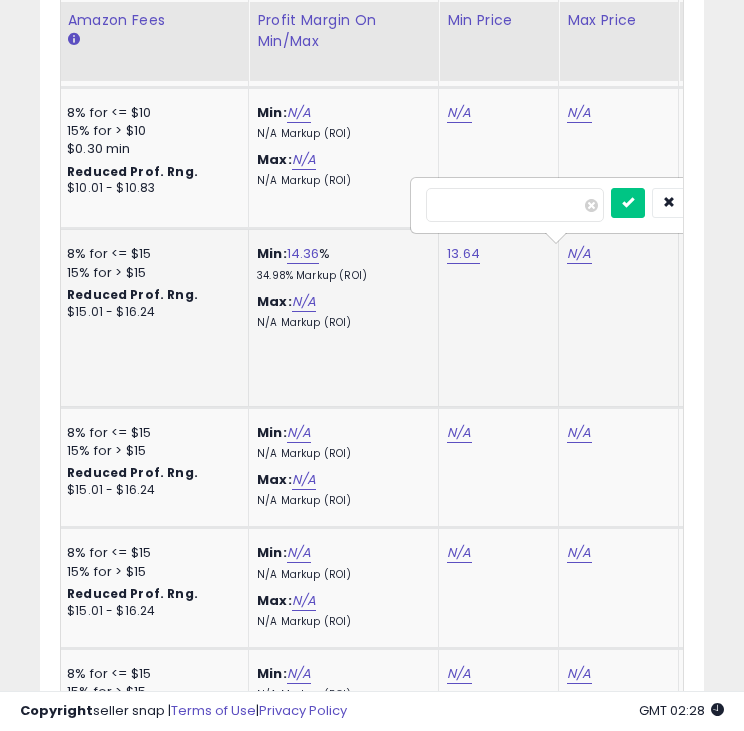 scroll, scrollTop: 0, scrollLeft: 1000, axis: horizontal 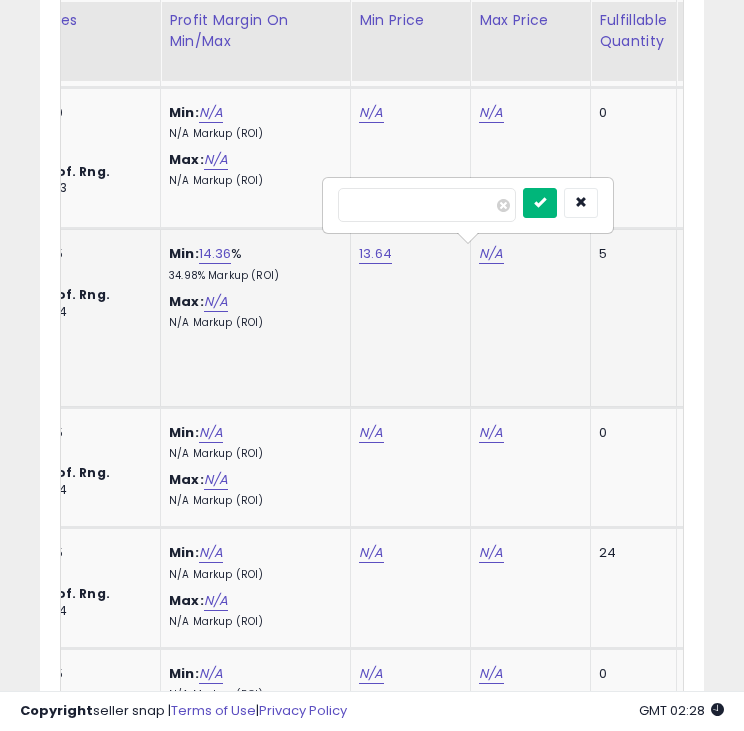 type on "*****" 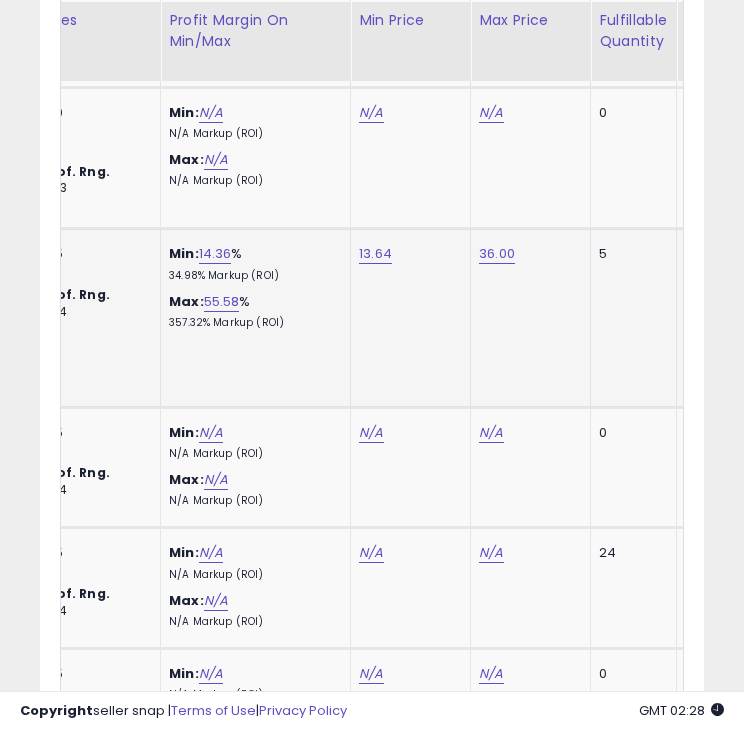 scroll, scrollTop: 0, scrollLeft: 896, axis: horizontal 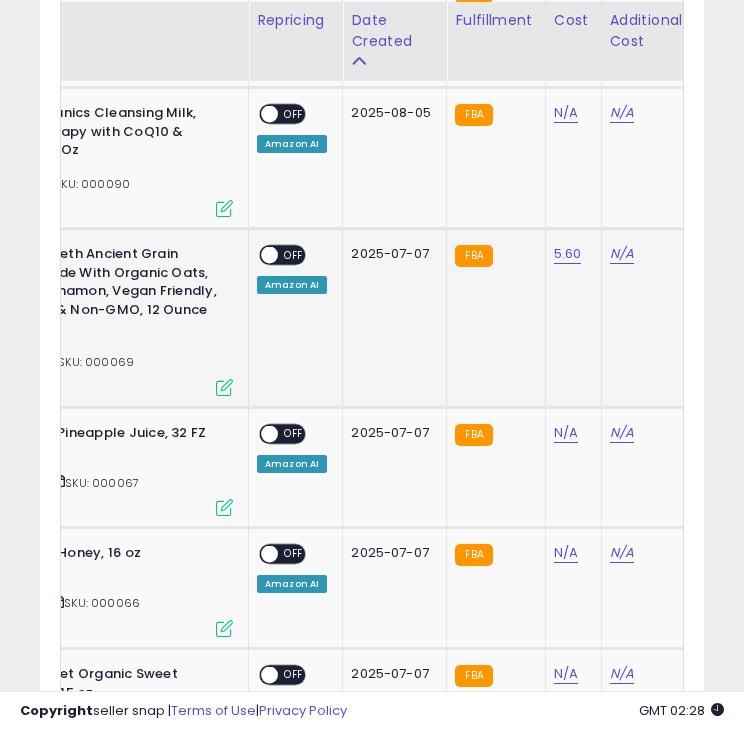click at bounding box center [269, 255] 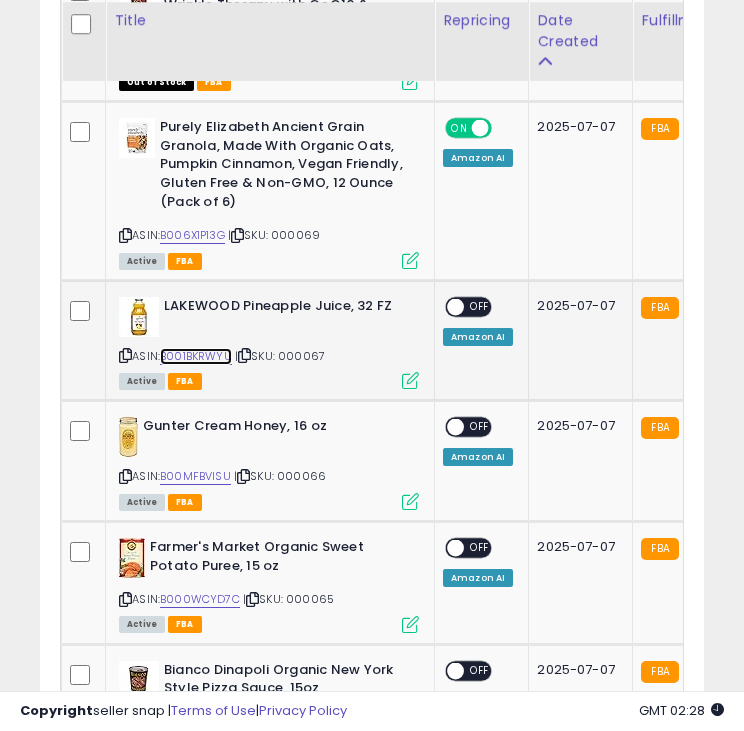 click on "B001BKRWYU" at bounding box center [196, 356] 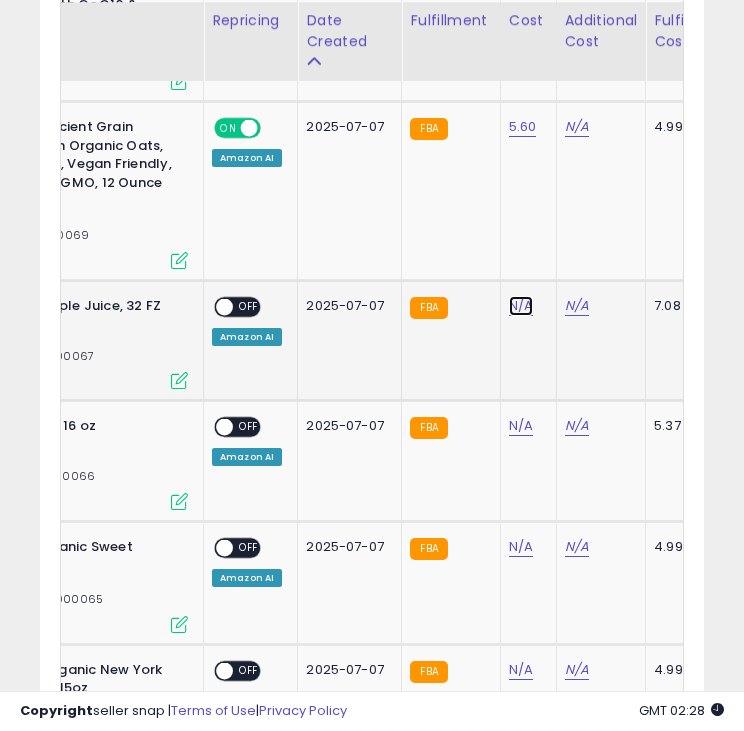 click on "N/A" at bounding box center (521, -137) 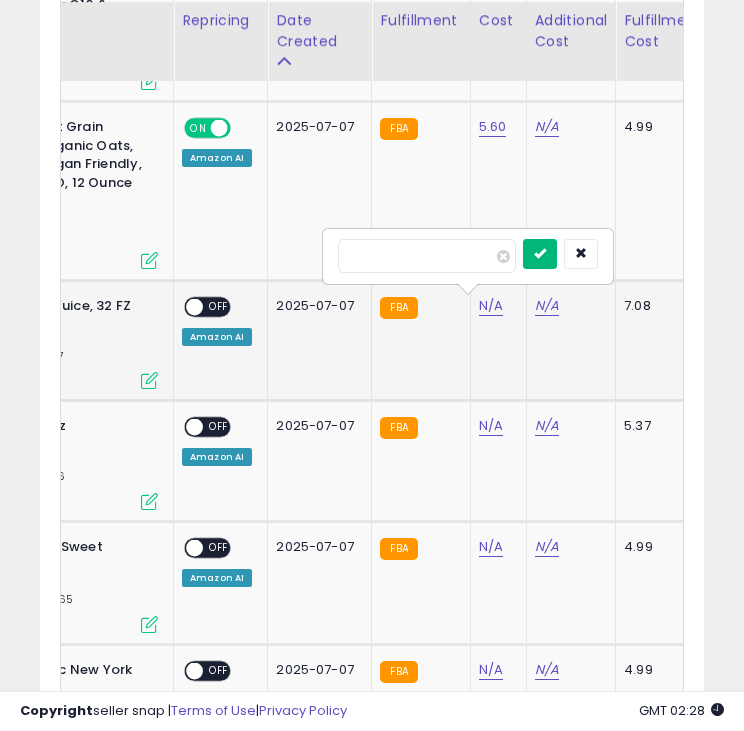 type on "****" 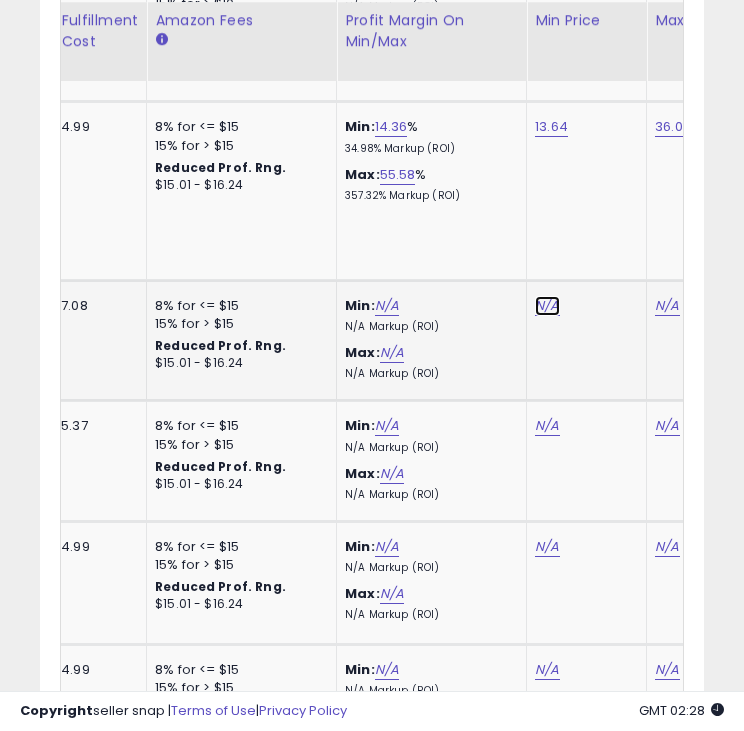 click on "N/A" at bounding box center [547, -137] 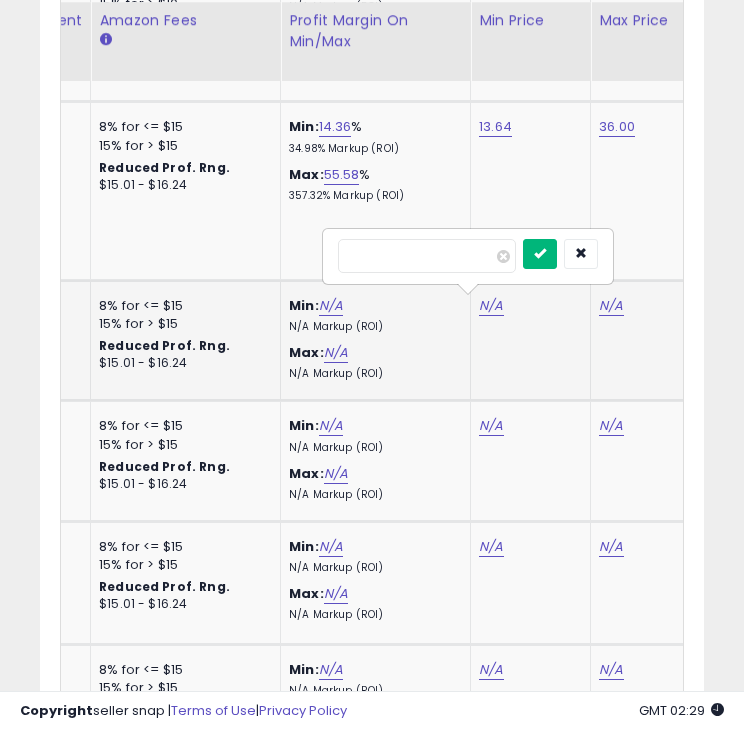 type on "*****" 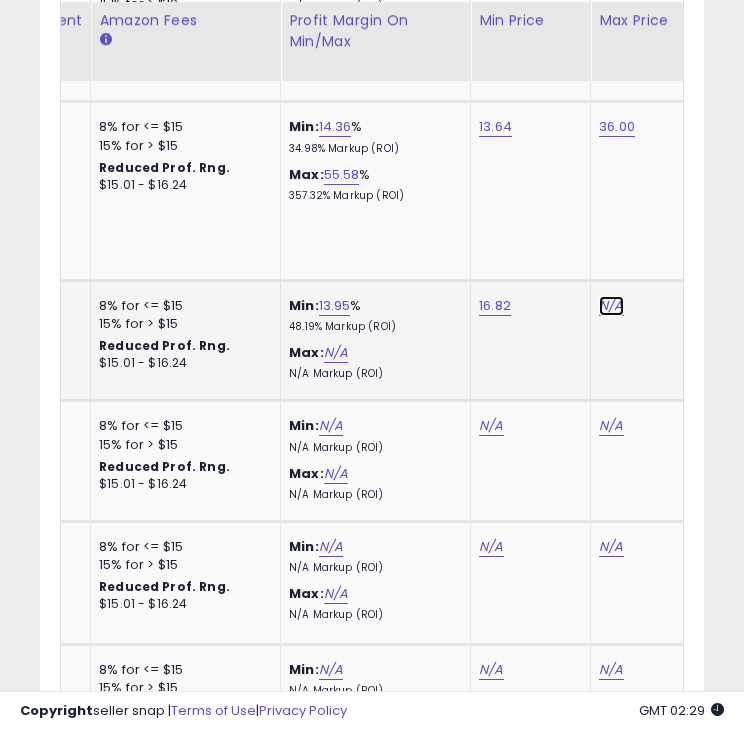 click on "N/A" at bounding box center [611, -137] 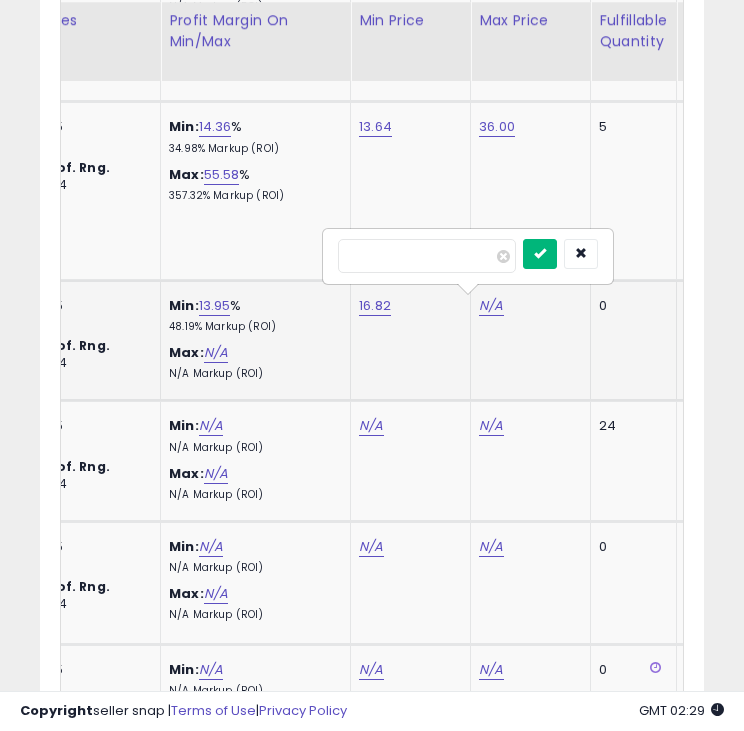 type on "*****" 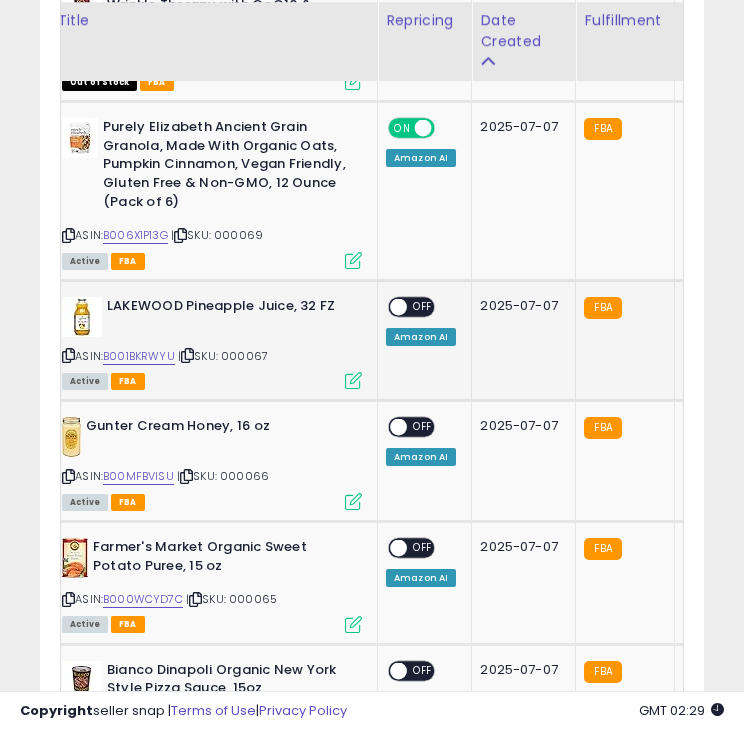 click at bounding box center (398, 306) 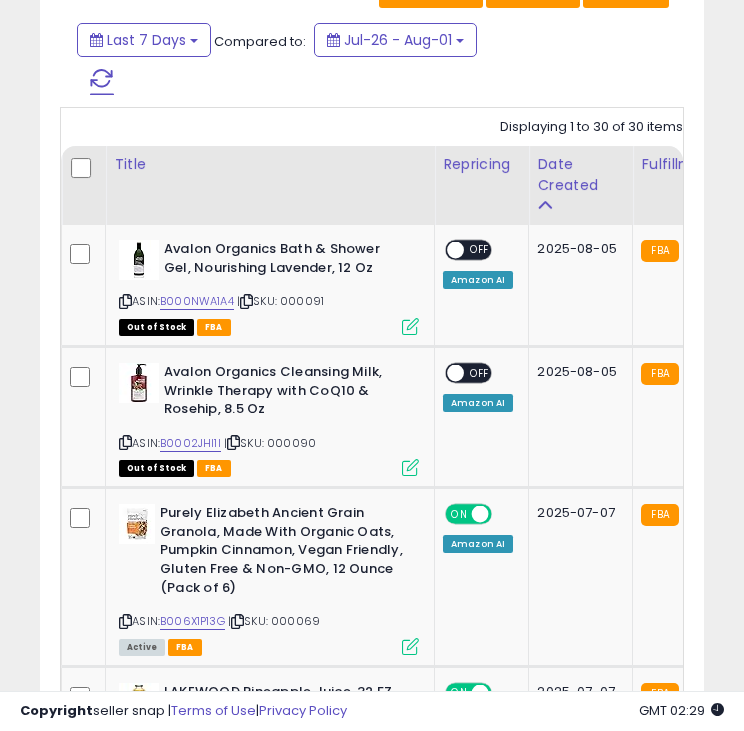 click at bounding box center [102, 82] 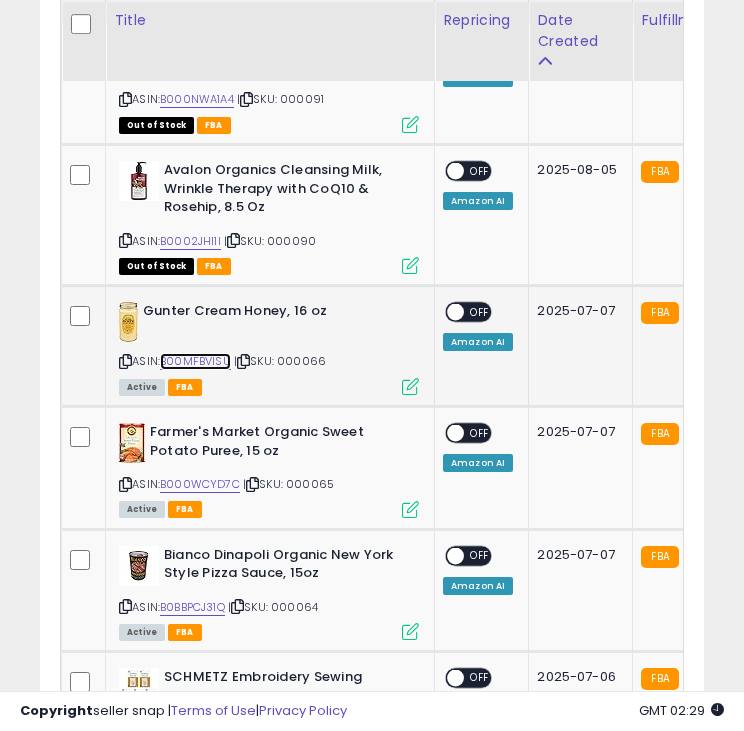 click on "B00MFBVISU" at bounding box center (195, 361) 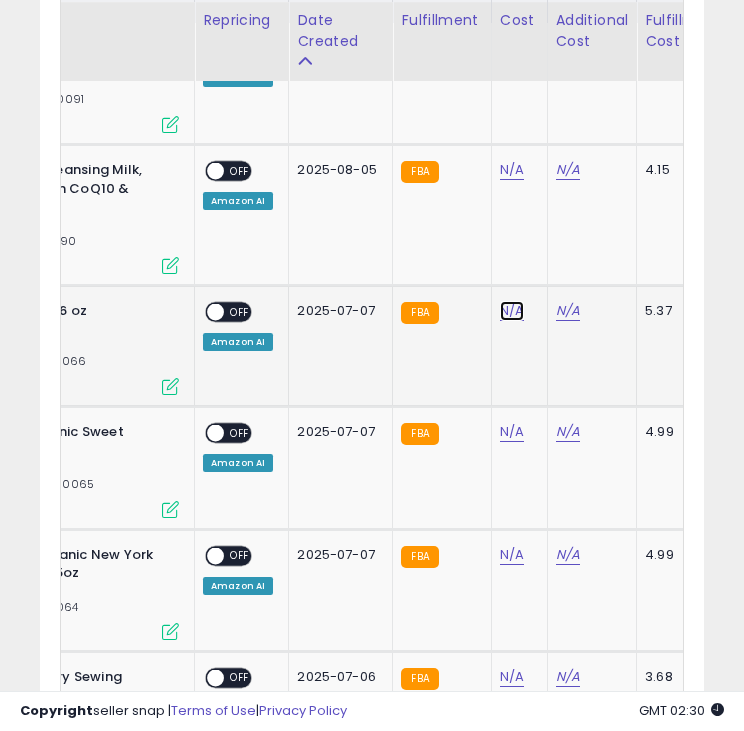click on "N/A" at bounding box center (512, 47) 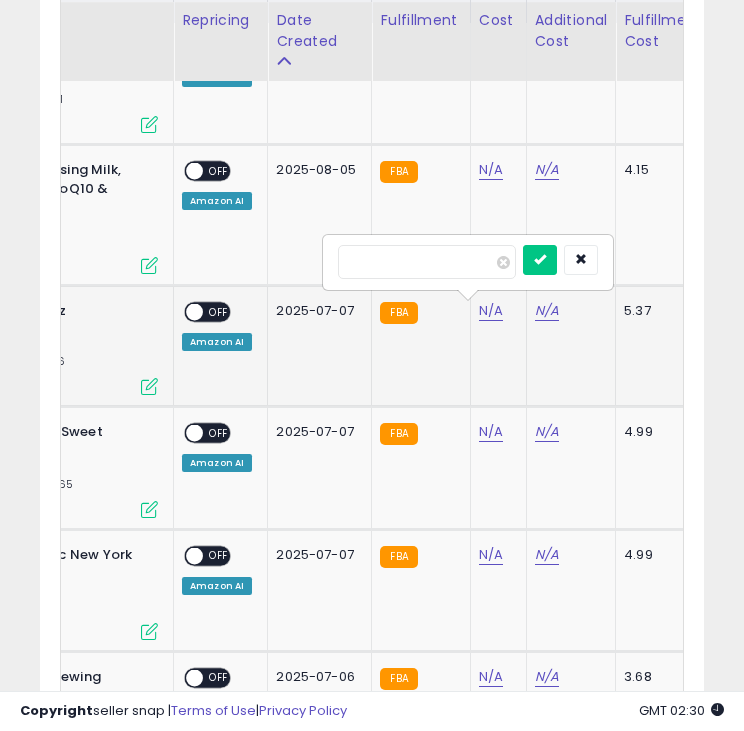 click on "N/A" 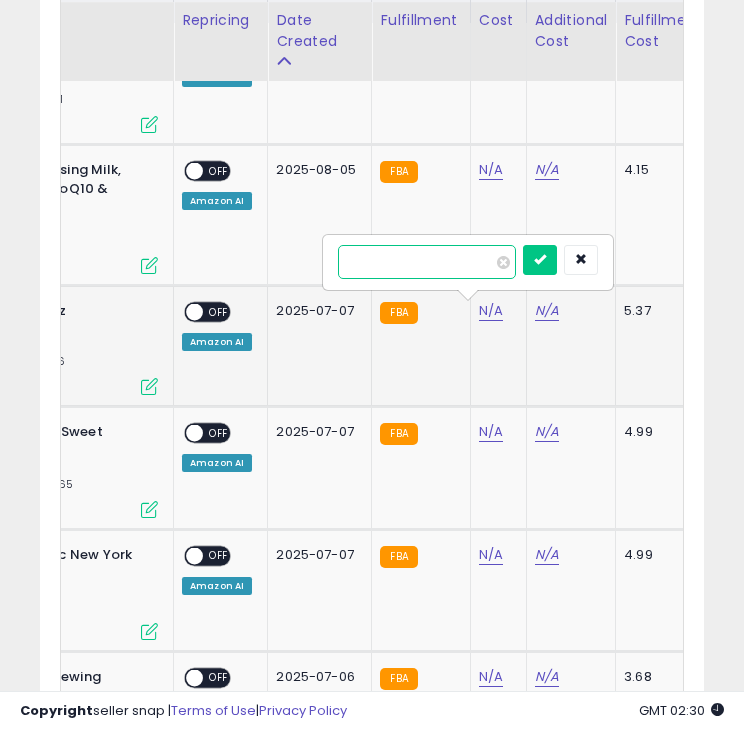 click at bounding box center [427, 262] 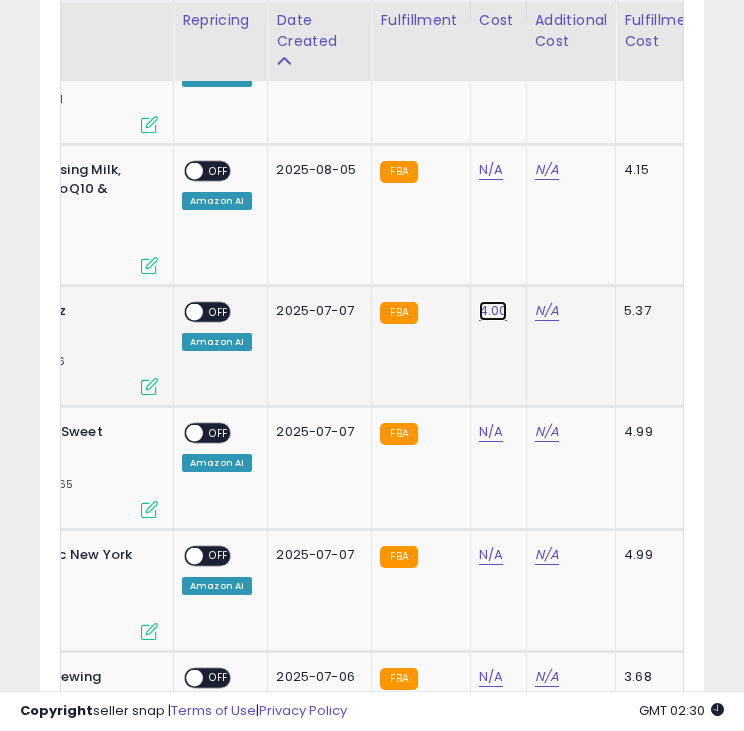 click on "4.00" at bounding box center [493, 311] 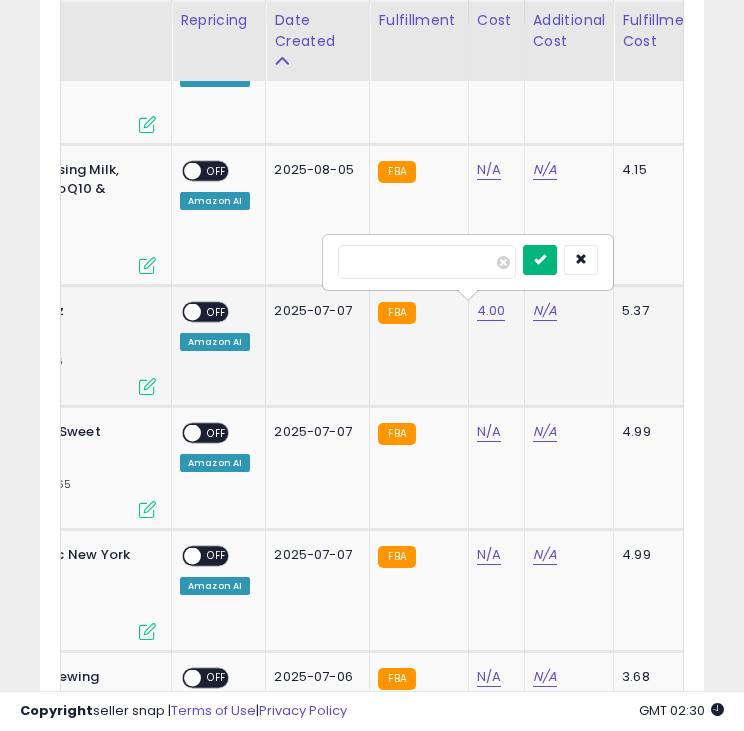 type on "****" 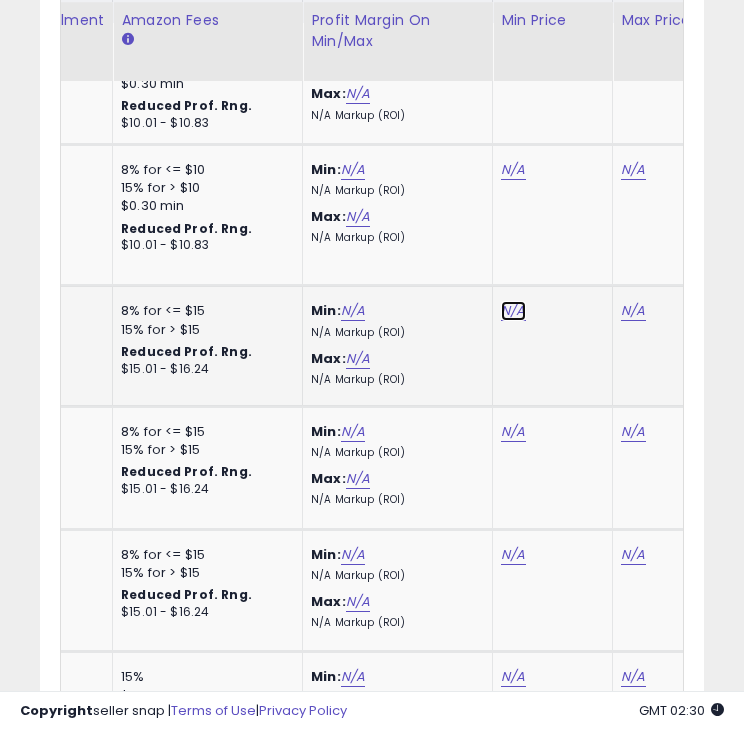 click on "N/A" at bounding box center [513, 47] 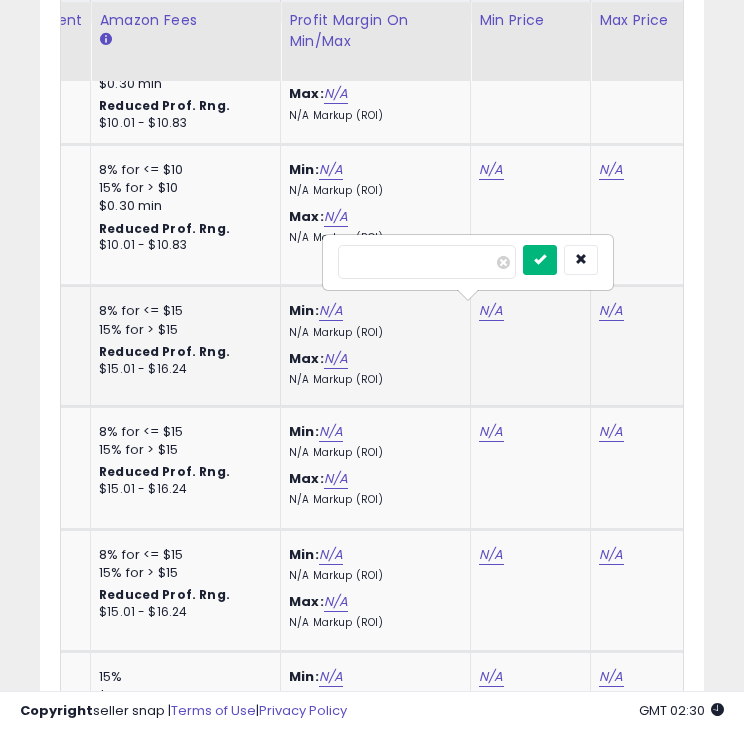type on "*****" 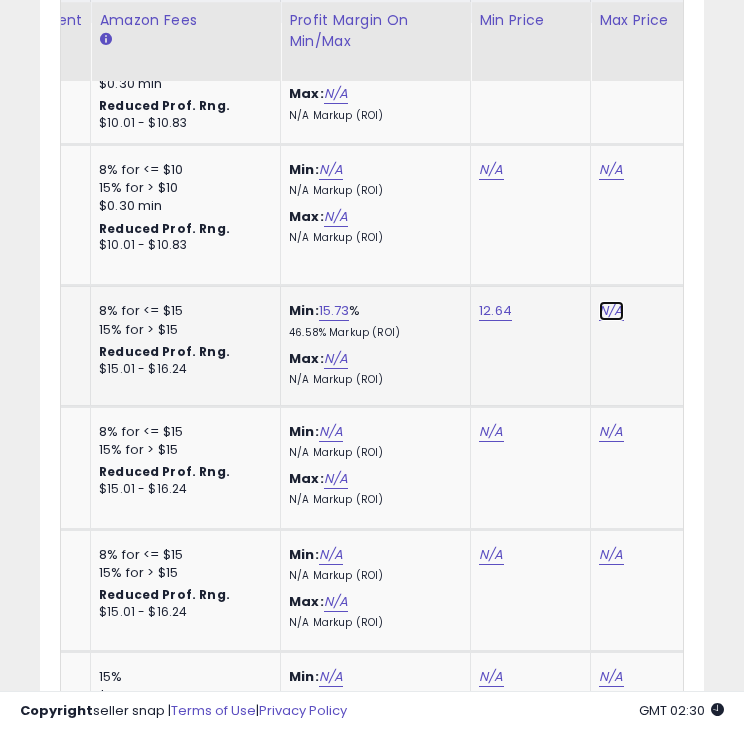 click on "N/A" at bounding box center (611, 47) 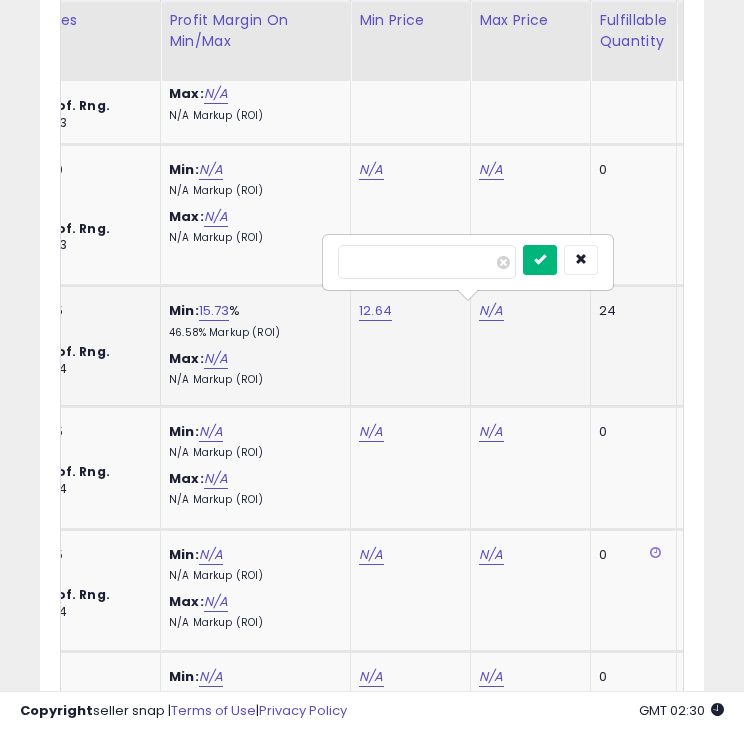 type on "*****" 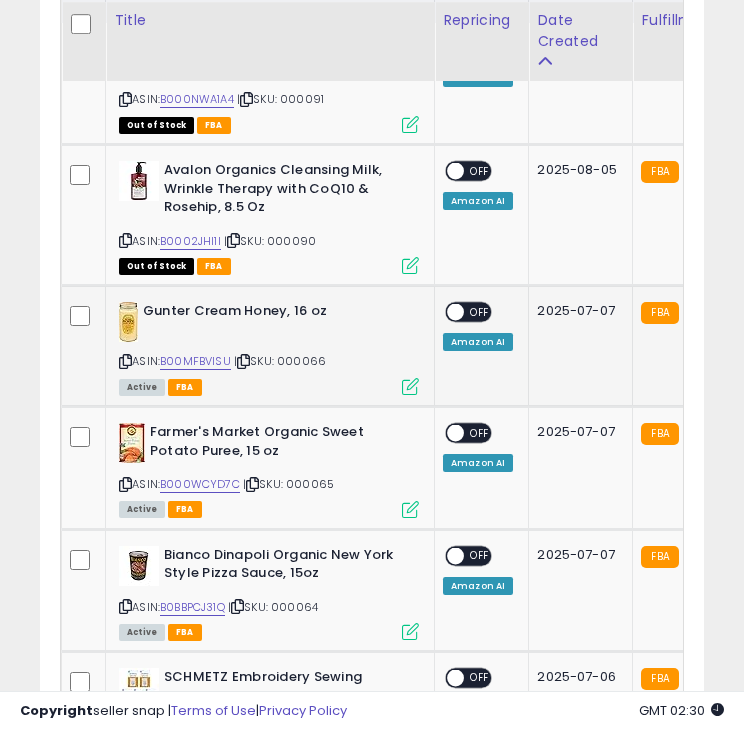 click at bounding box center [455, 312] 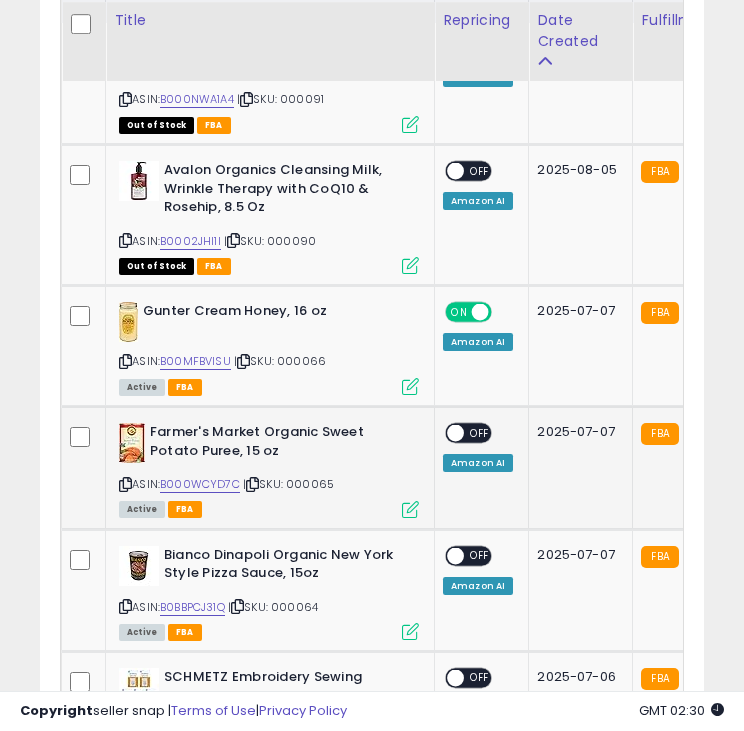 click on "Farmer's Market Organic Sweet Potato Puree, 15 oz  ASIN:  B000WCYD7C    |   SKU: 000065 Active FBA" 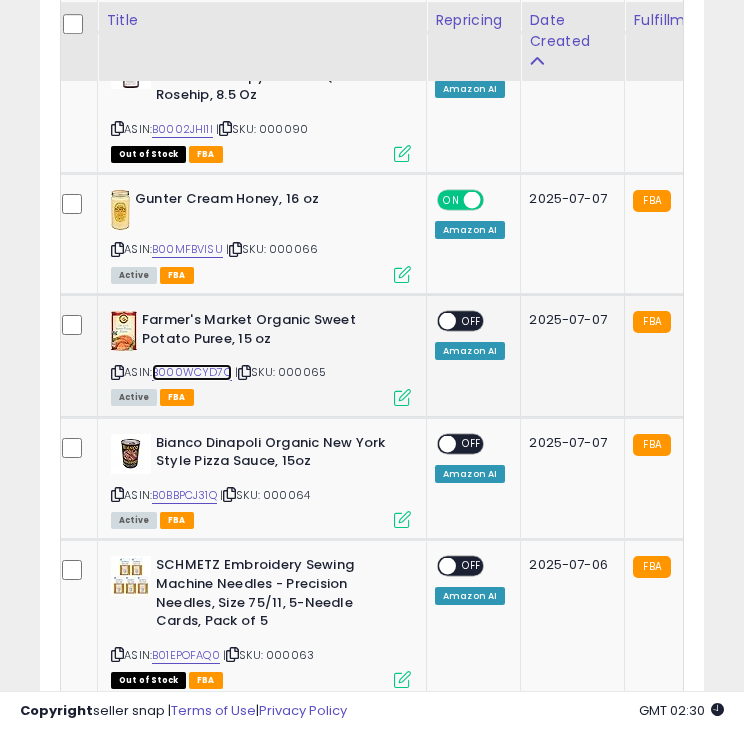 click on "B000WCYD7C" at bounding box center [192, 372] 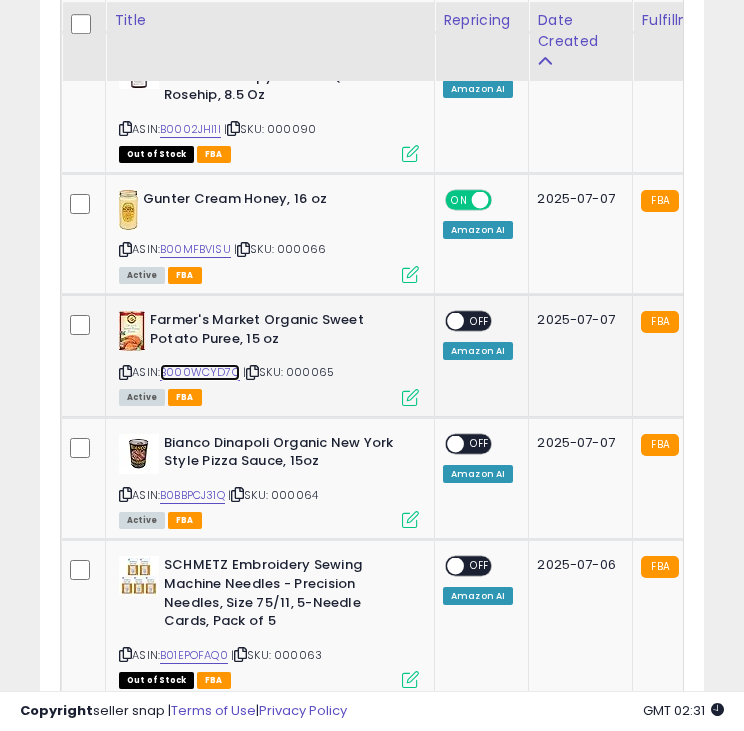 click on "B000WCYD7C" at bounding box center [200, 372] 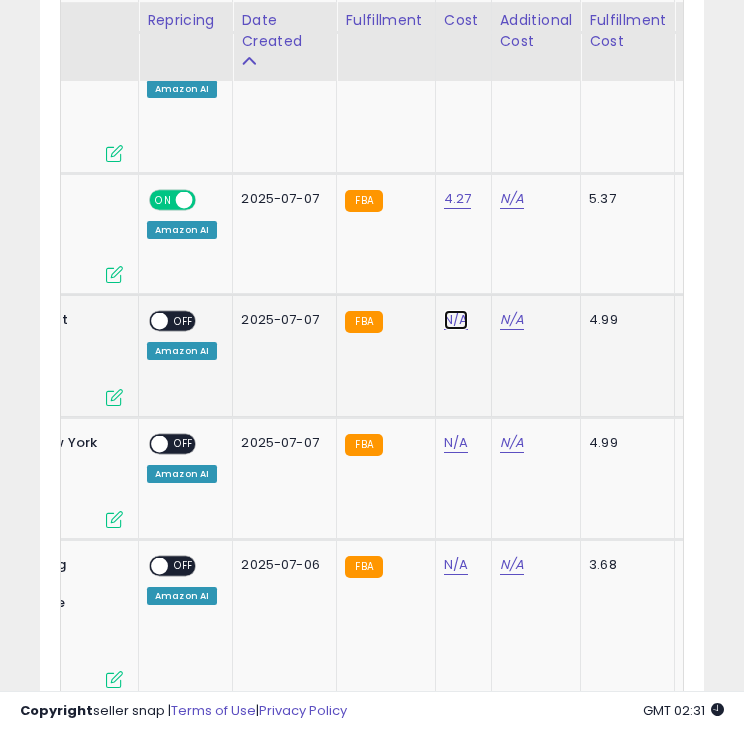 click on "N/A" at bounding box center (456, -65) 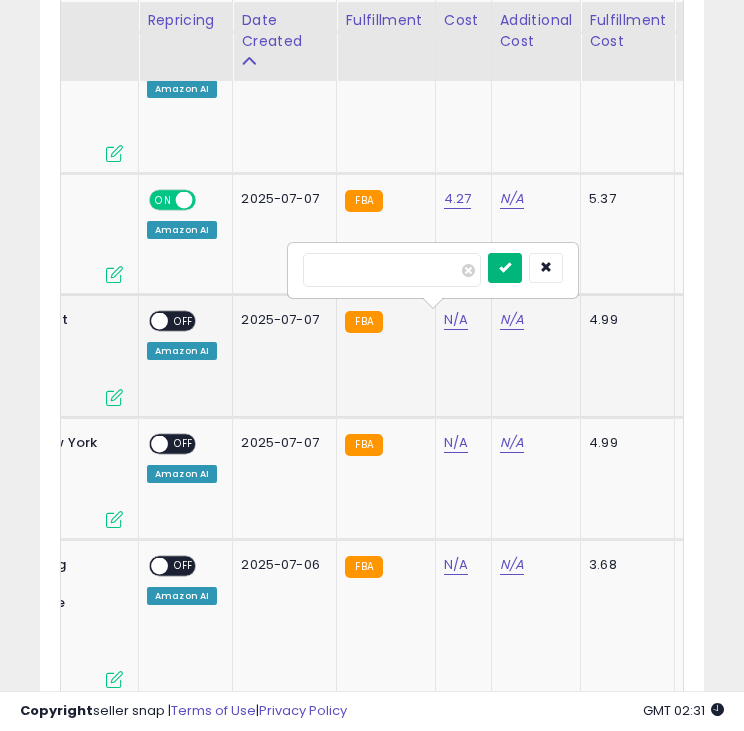 type on "****" 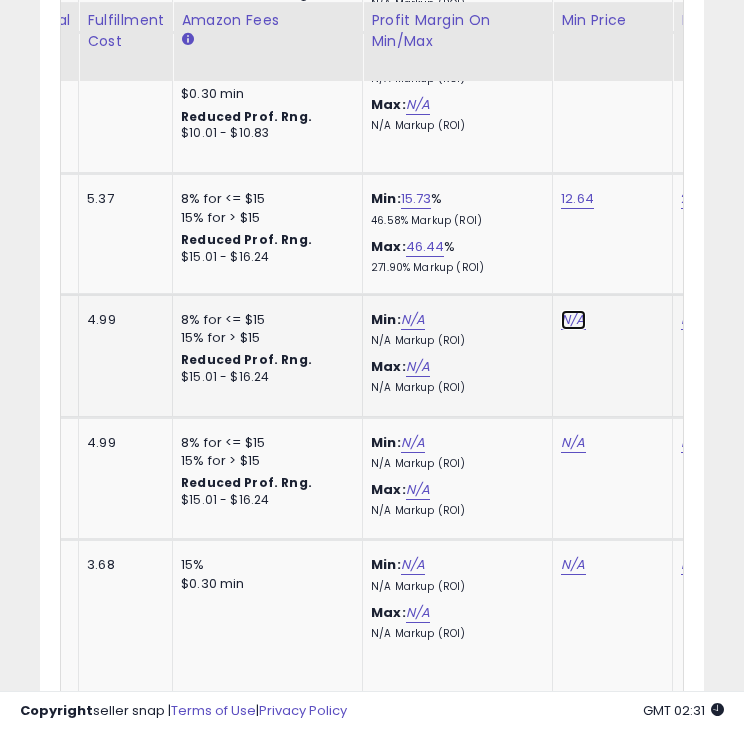 click on "N/A" at bounding box center (573, -65) 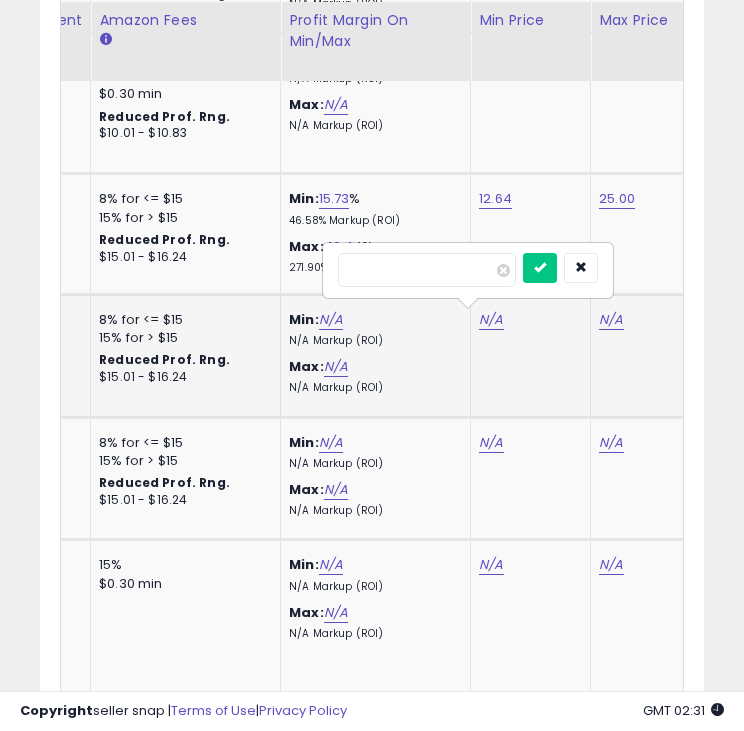 click at bounding box center [427, 270] 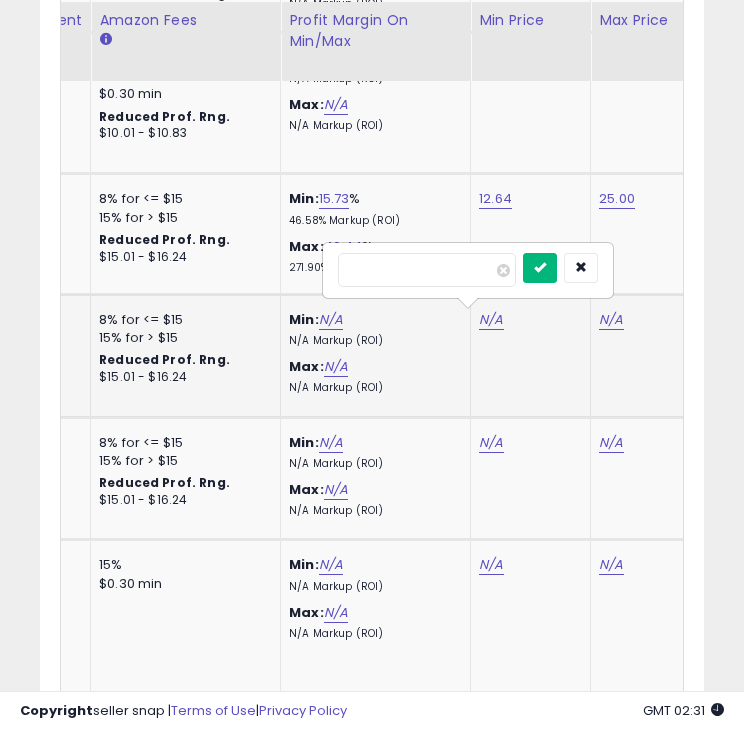 type on "****" 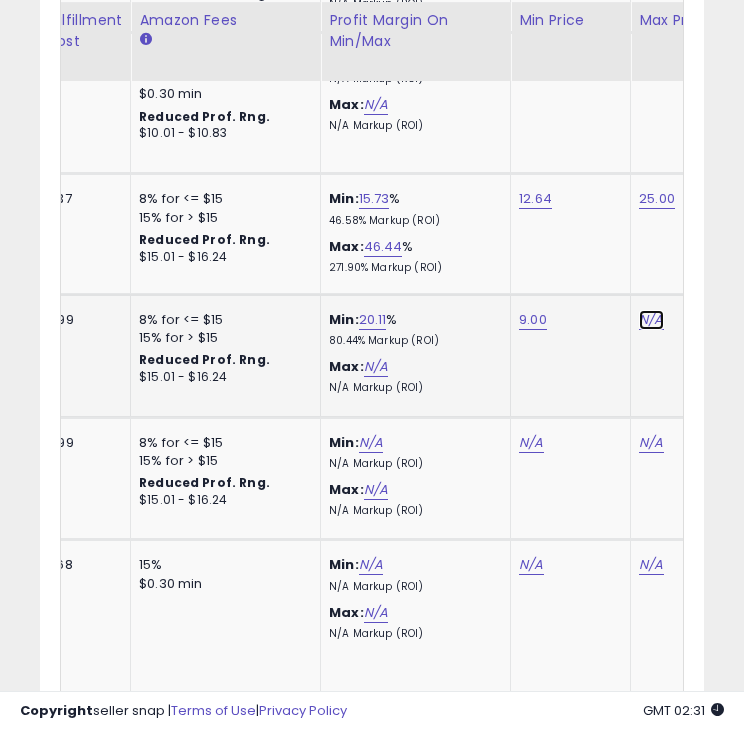 click on "N/A" at bounding box center (651, -65) 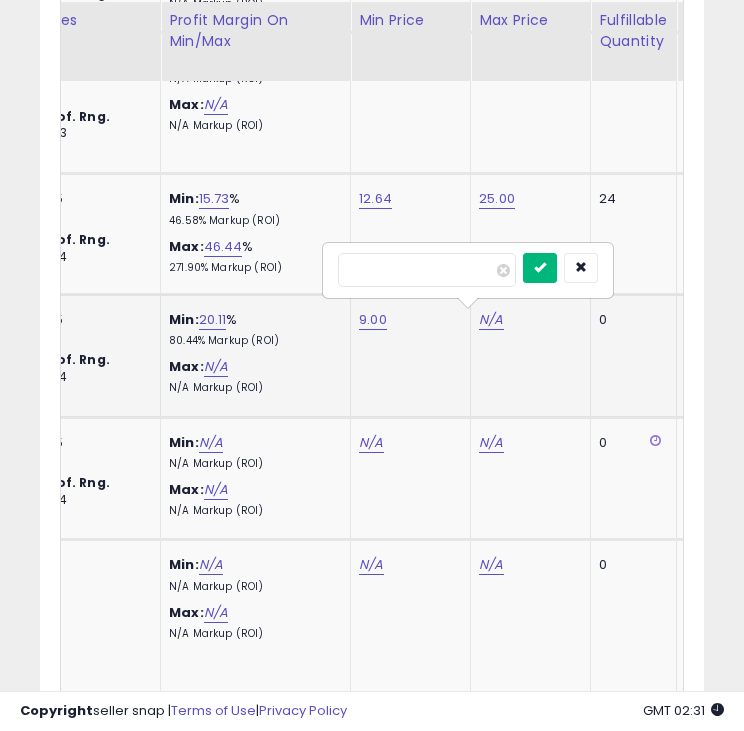 type on "*****" 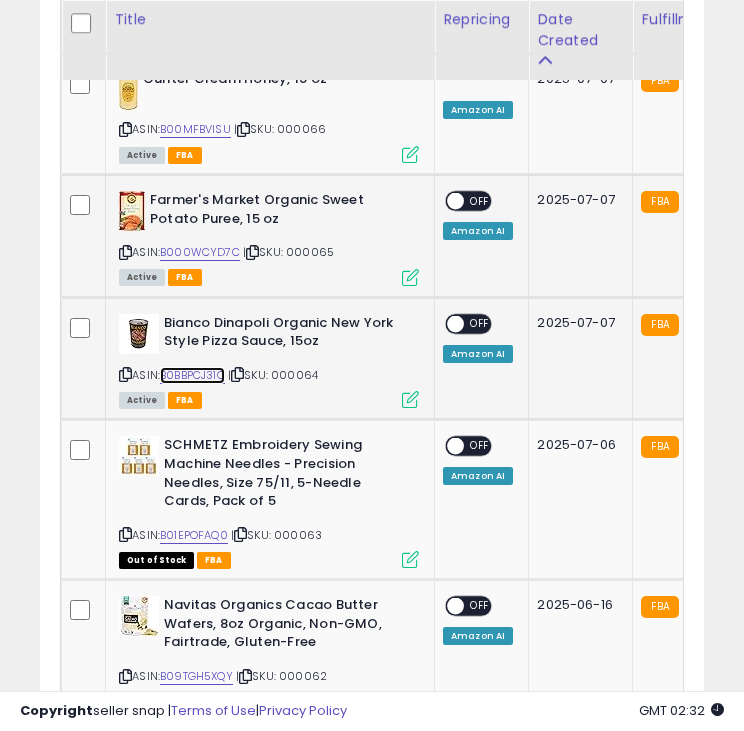 click on "B0BBPCJ31Q" at bounding box center (192, 375) 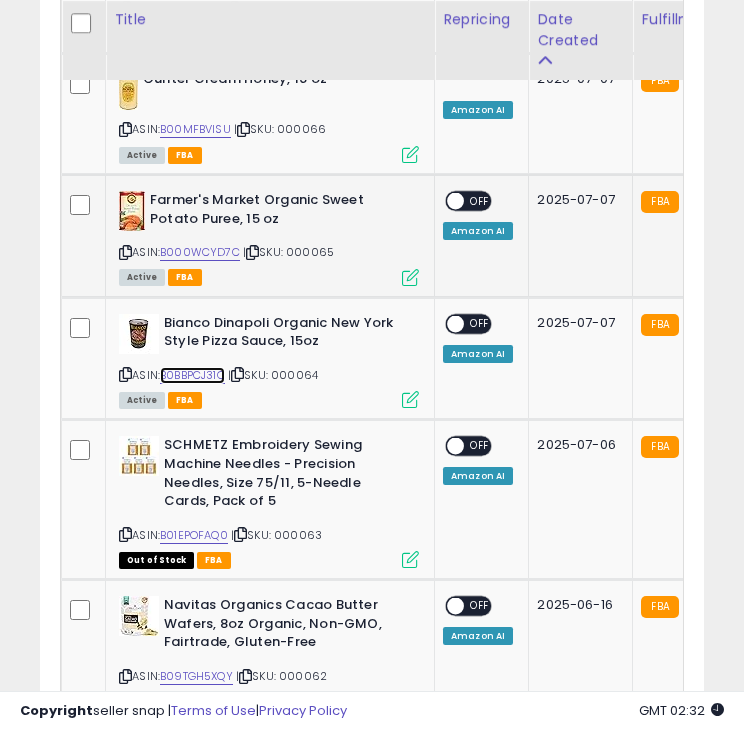 scroll, scrollTop: 0, scrollLeft: 112, axis: horizontal 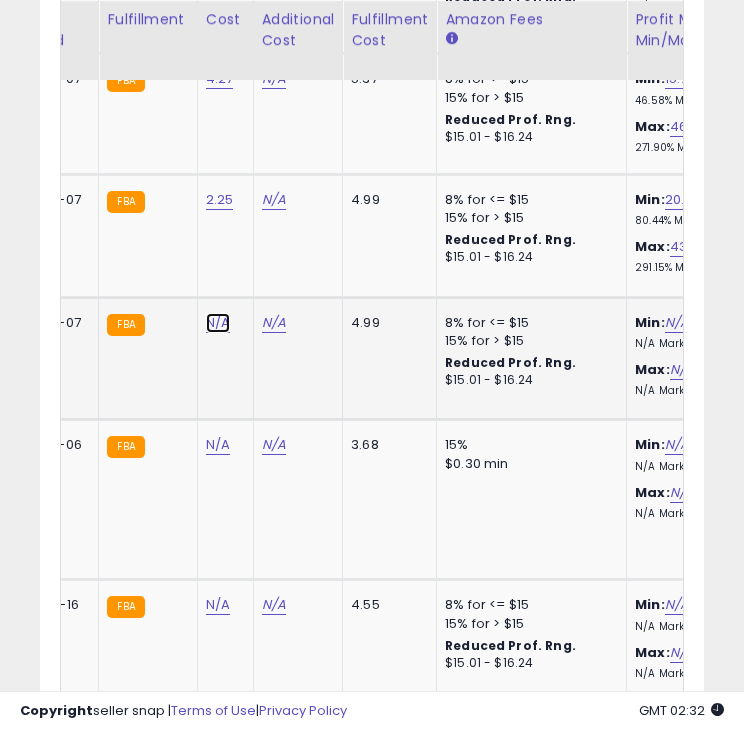 click on "N/A" at bounding box center (218, -185) 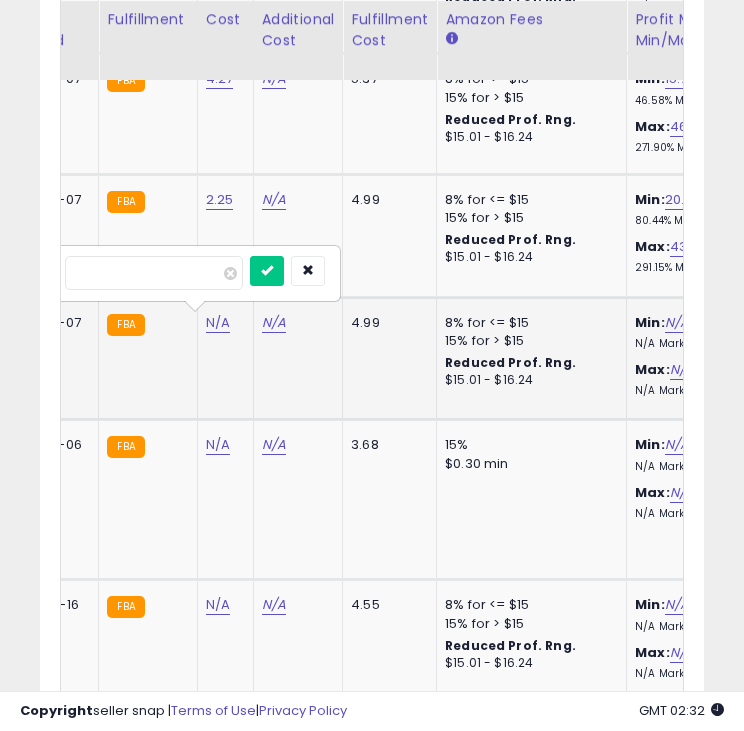 type on "**" 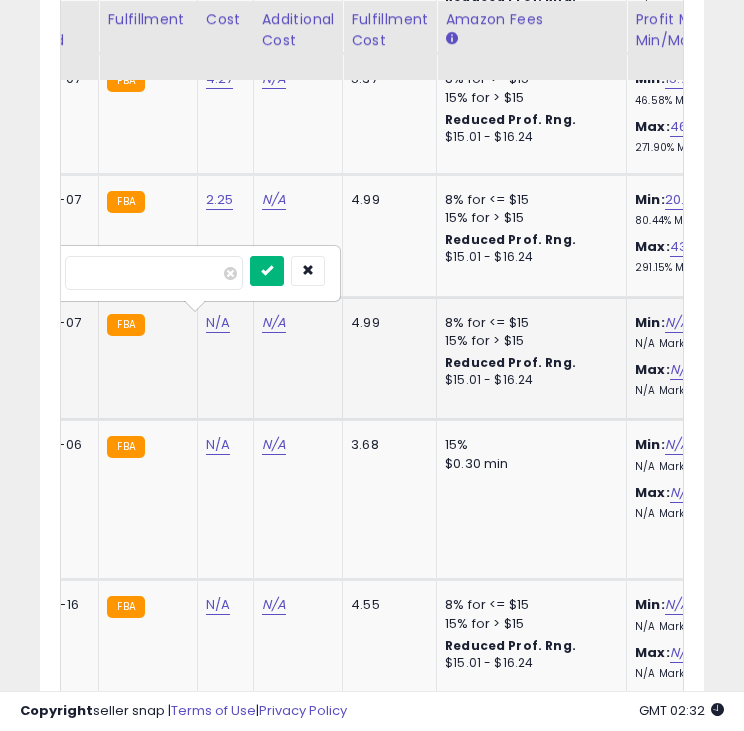 type on "****" 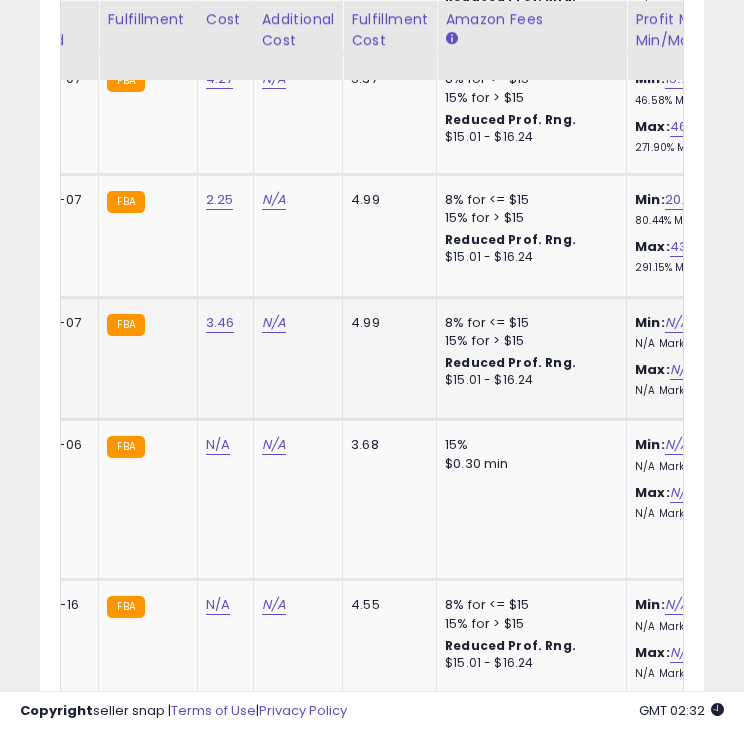 scroll, scrollTop: 0, scrollLeft: 743, axis: horizontal 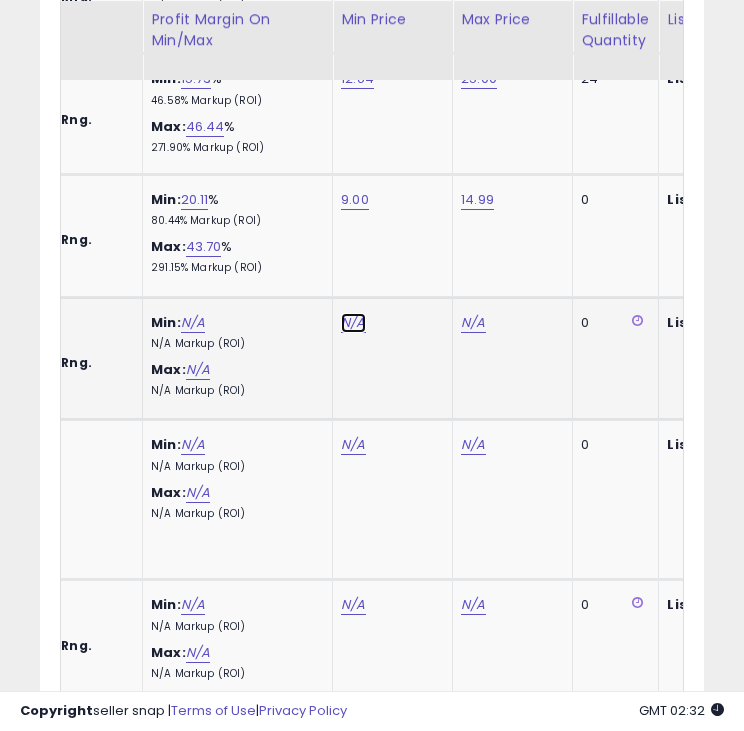 click on "N/A" at bounding box center [353, -185] 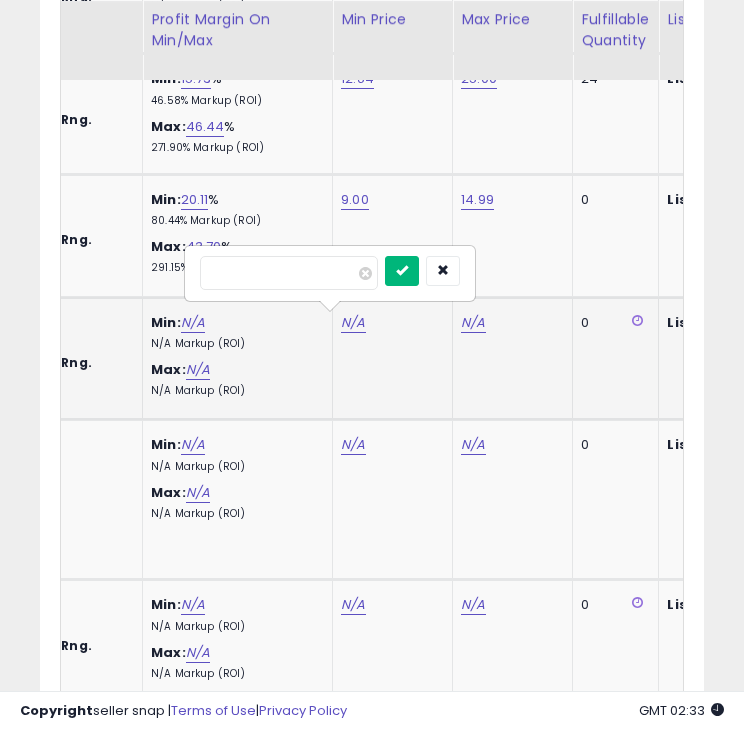 type on "****" 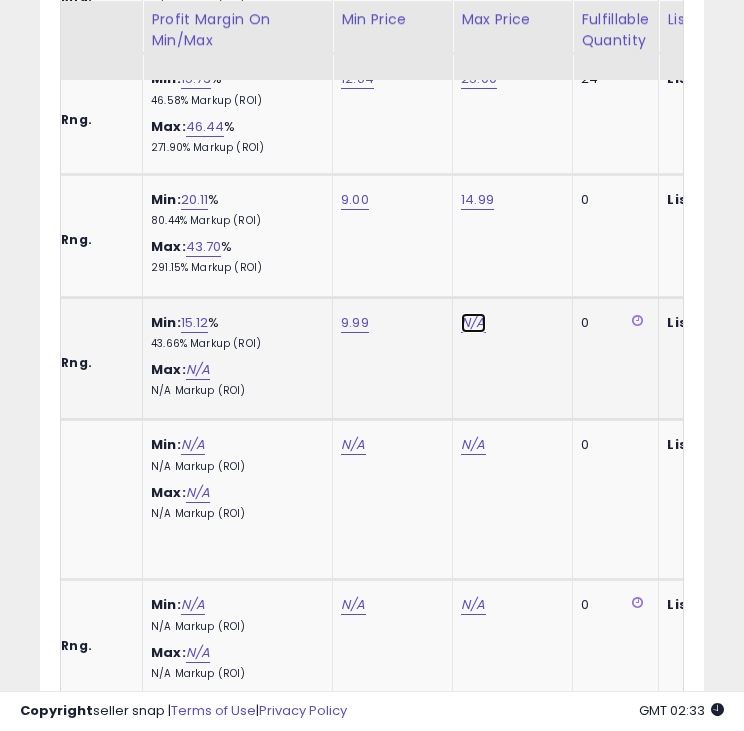 click on "N/A" at bounding box center [473, -185] 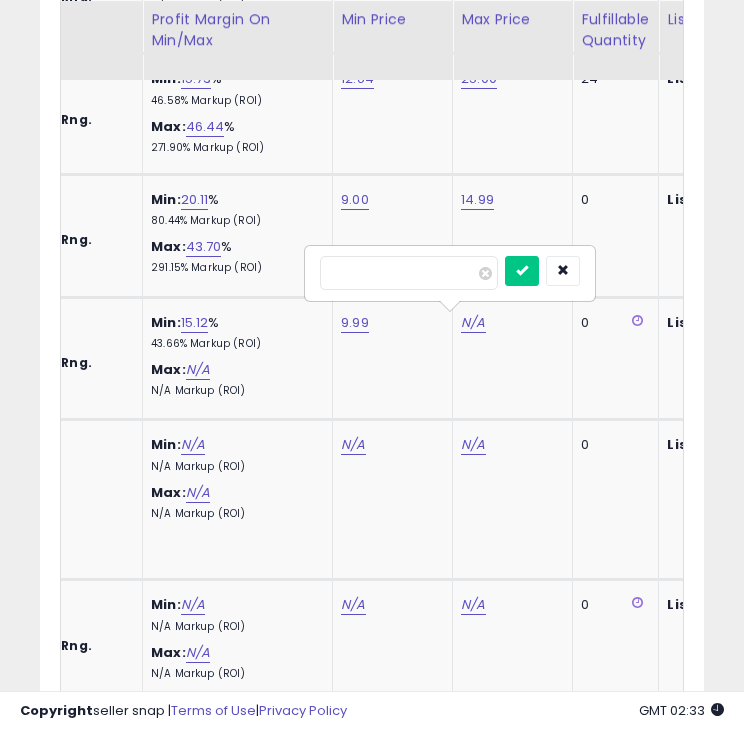 scroll, scrollTop: 0, scrollLeft: 862, axis: horizontal 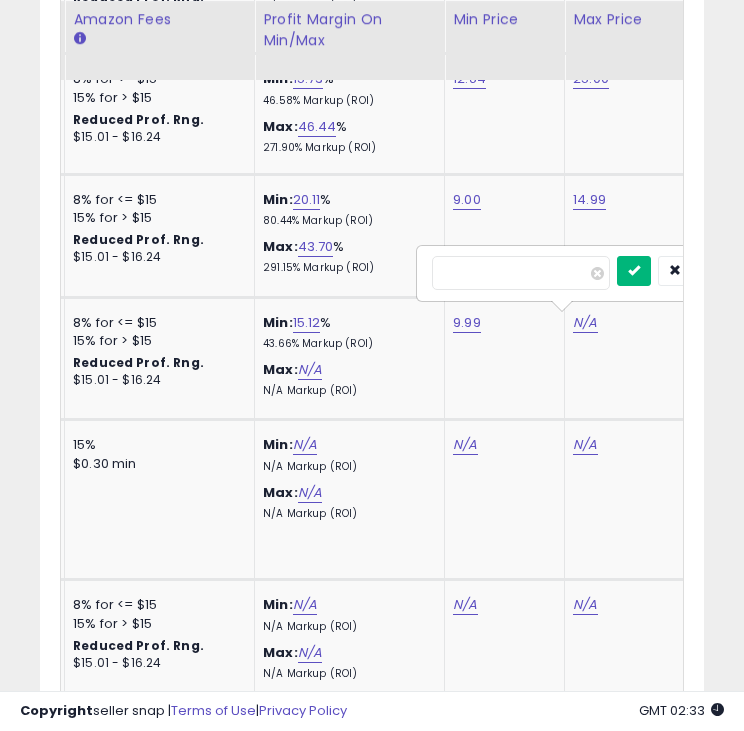 type on "*****" 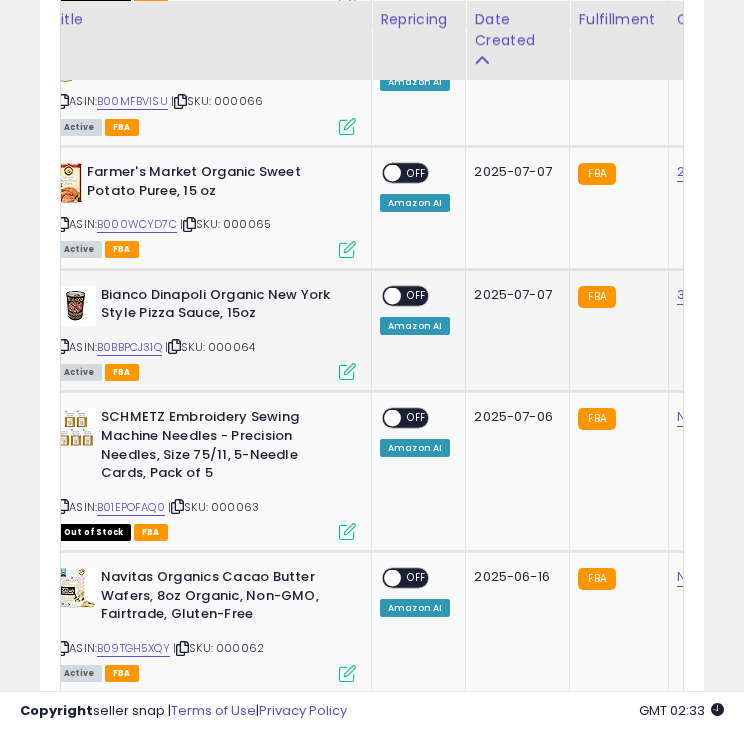 click at bounding box center [392, 295] 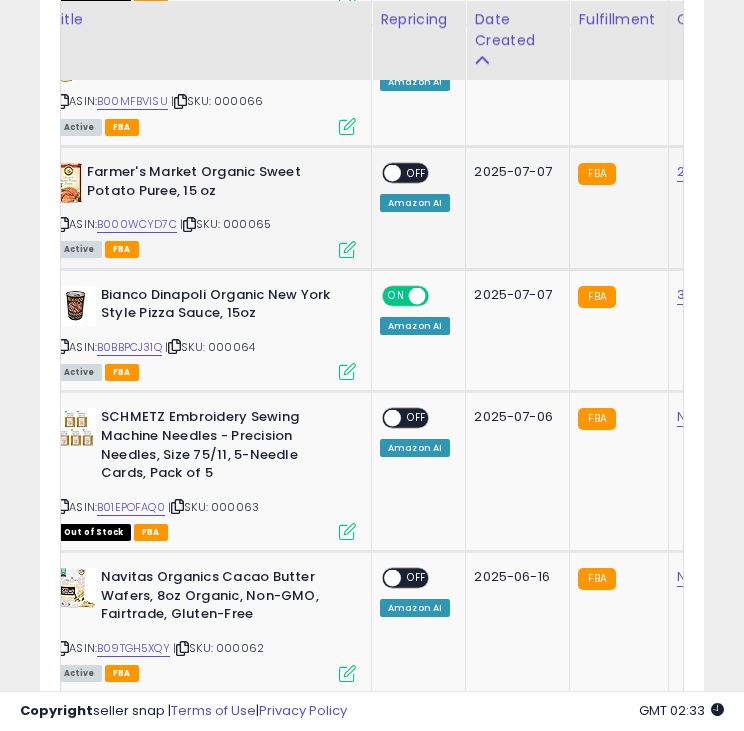 click at bounding box center [392, 173] 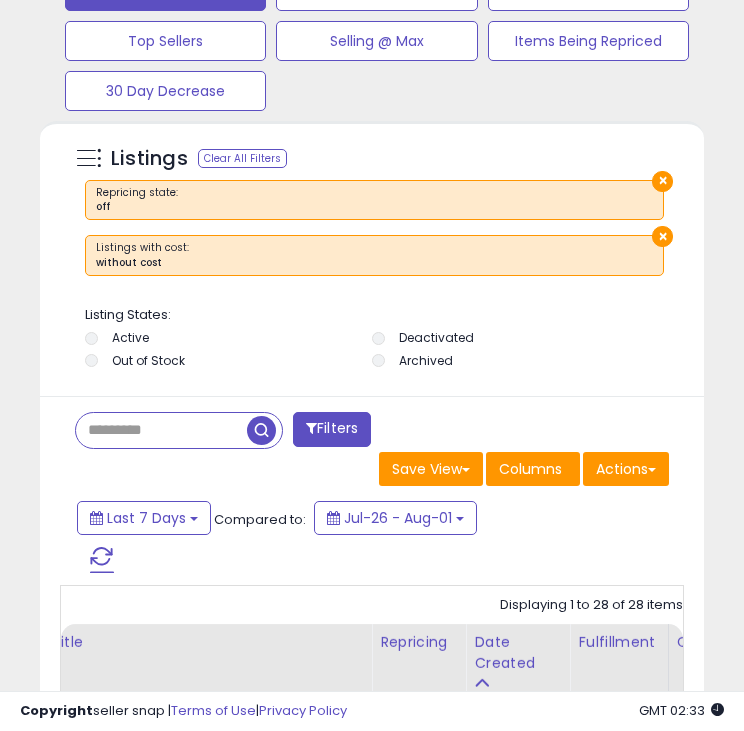 click at bounding box center [102, 560] 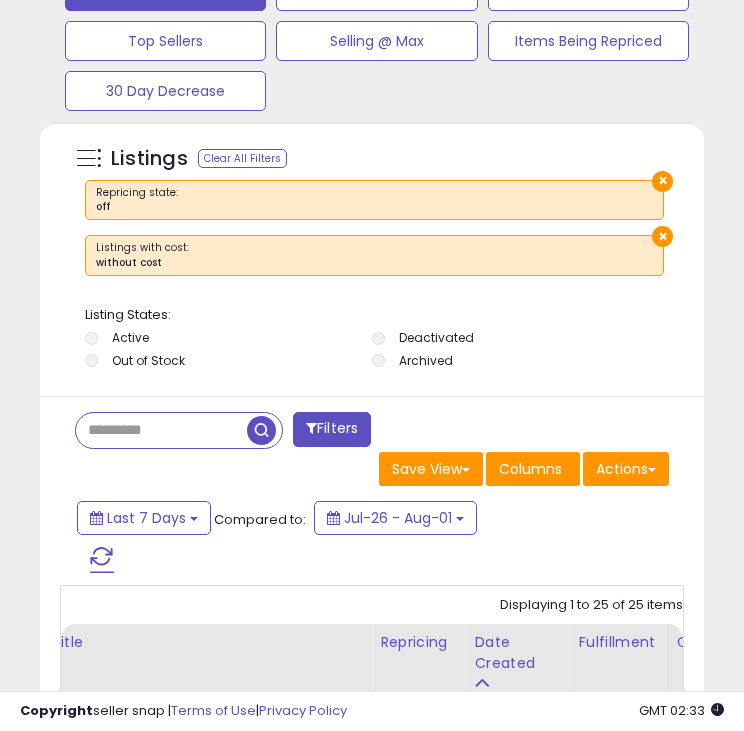 click on "Last 7 Days
Compared to:
Jul-26 - Aug-01" at bounding box center (296, 543) 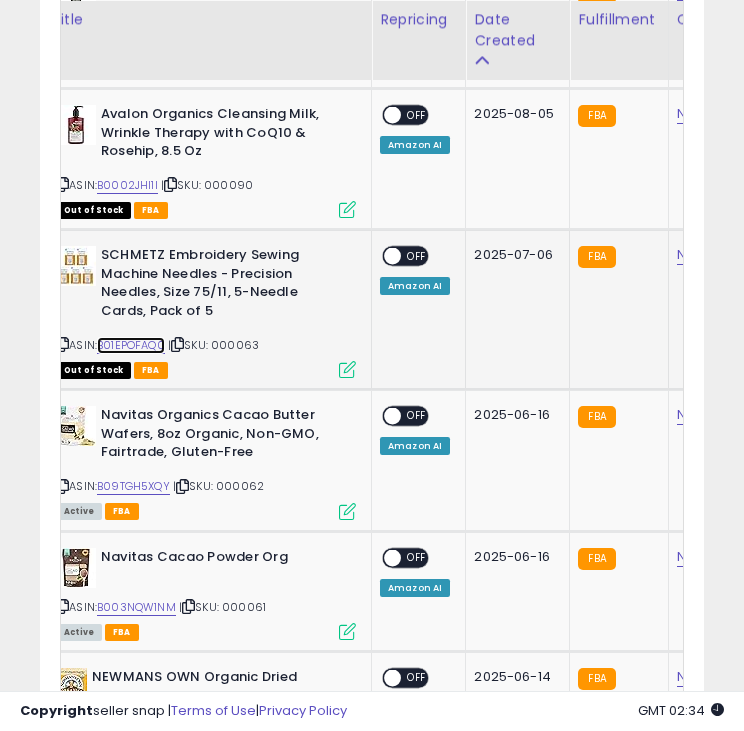 click on "B01EPOFAQ0" at bounding box center (131, 345) 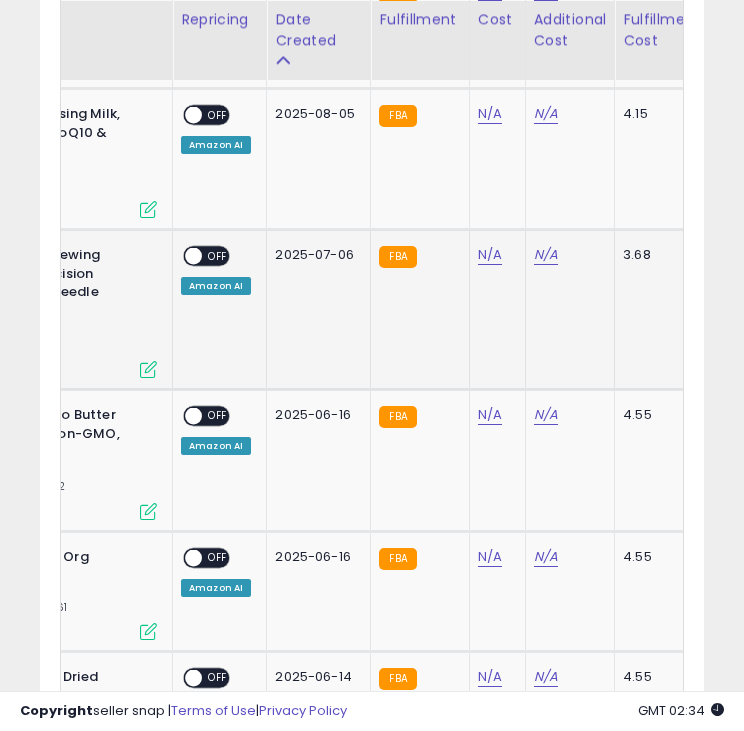 scroll, scrollTop: 0, scrollLeft: 264, axis: horizontal 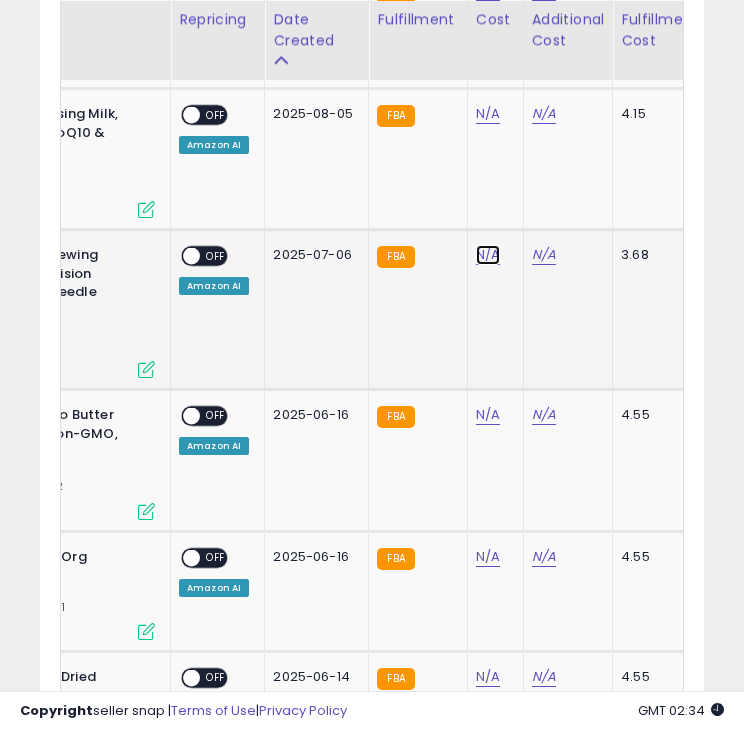 click on "N/A" at bounding box center [488, -9] 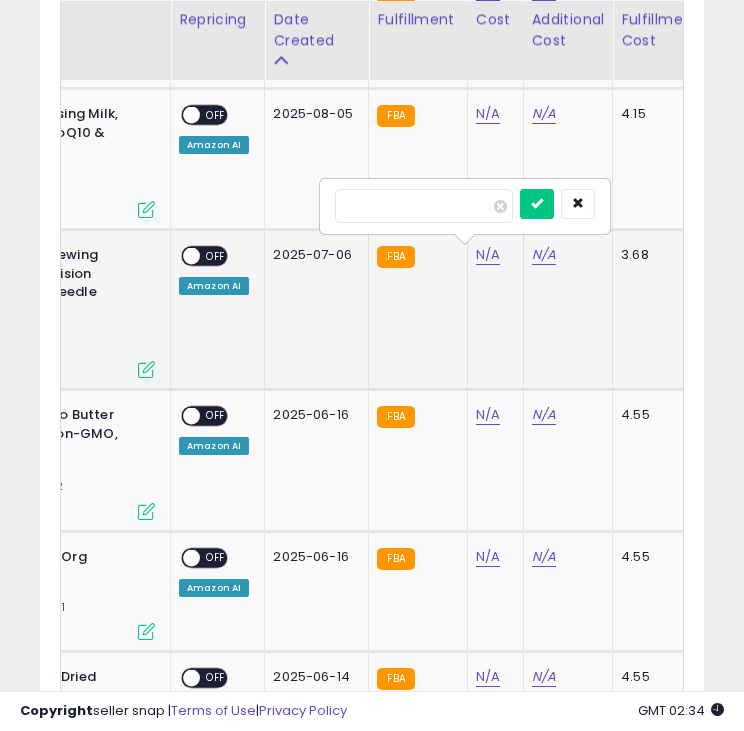 type on "****" 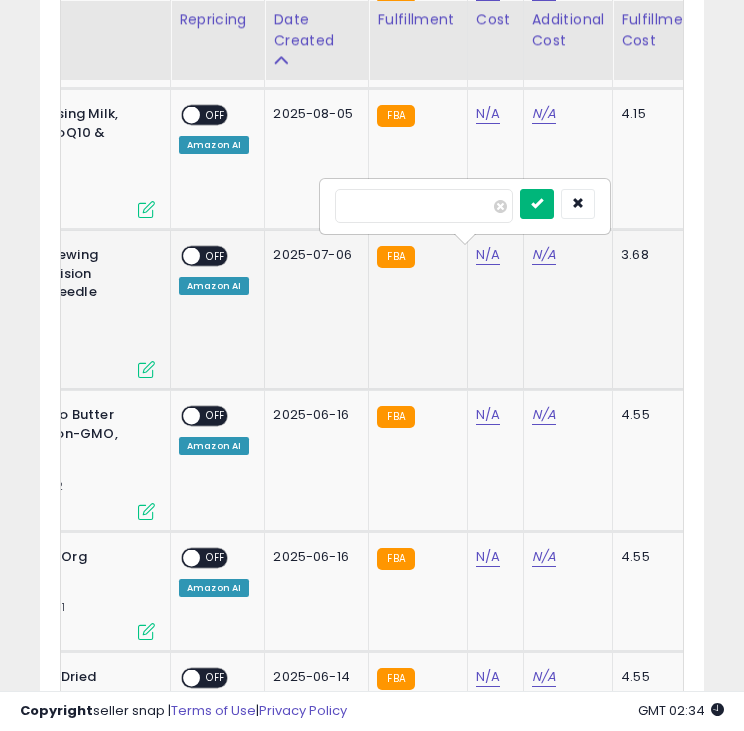 click at bounding box center [537, 203] 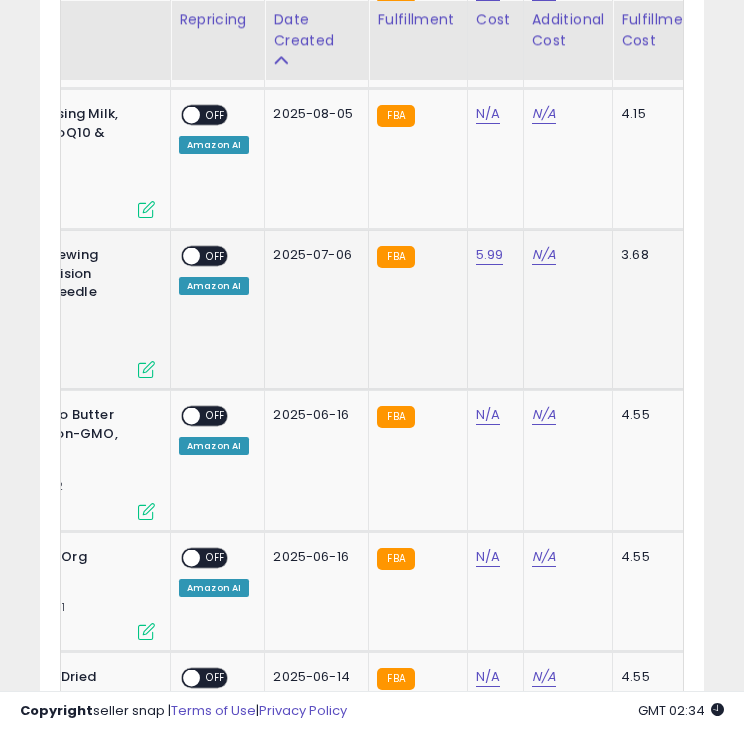 scroll, scrollTop: 0, scrollLeft: 416, axis: horizontal 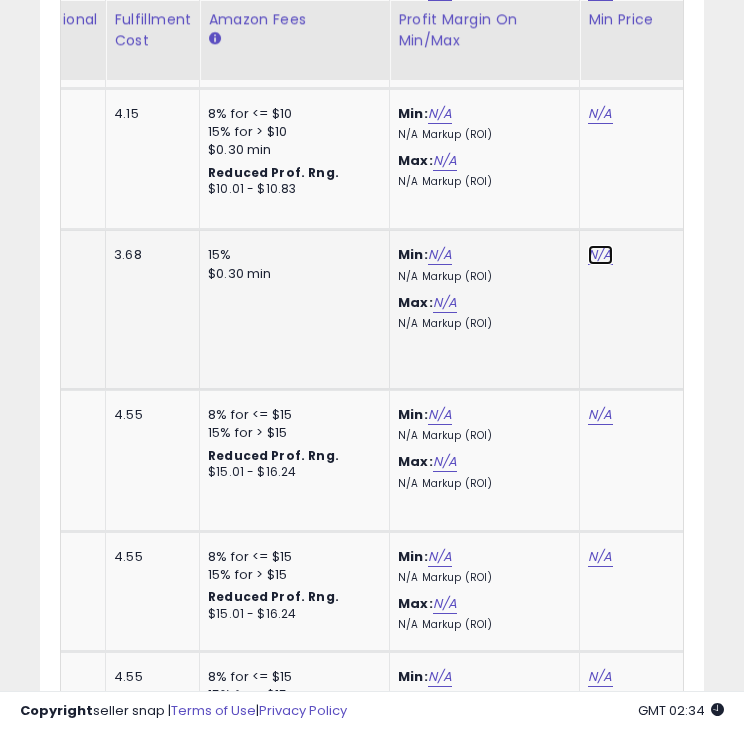 click on "N/A" at bounding box center (600, -9) 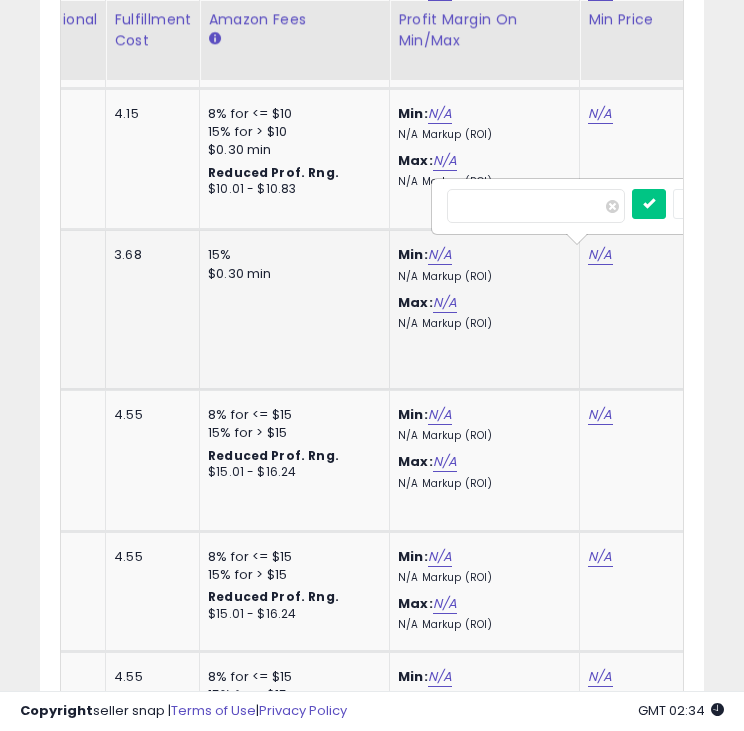 scroll, scrollTop: 0, scrollLeft: 880, axis: horizontal 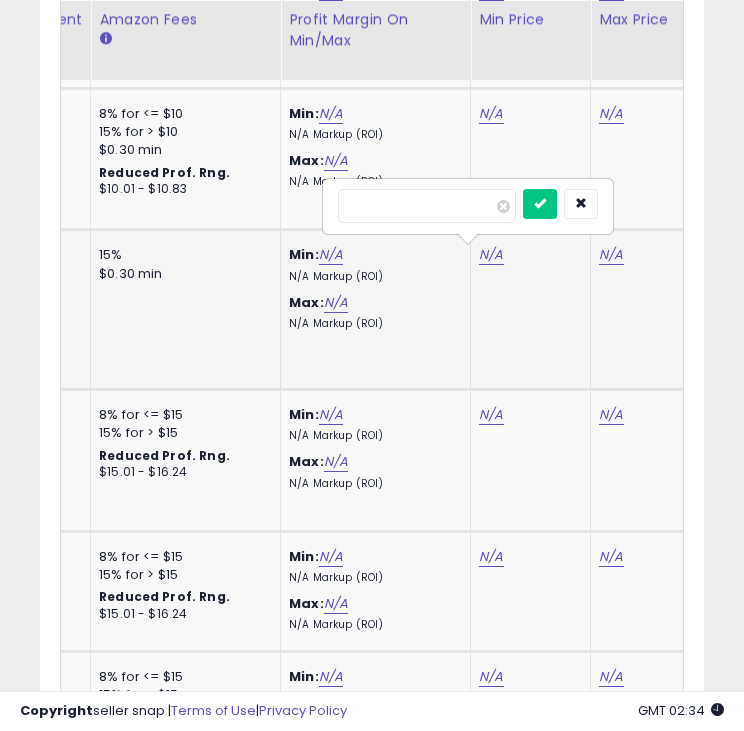 click at bounding box center (427, 206) 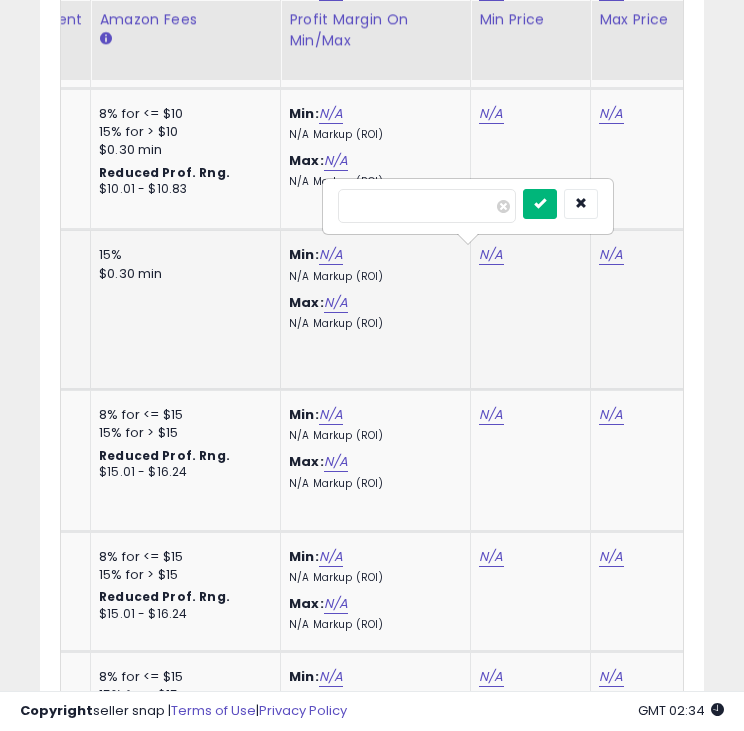 type on "*****" 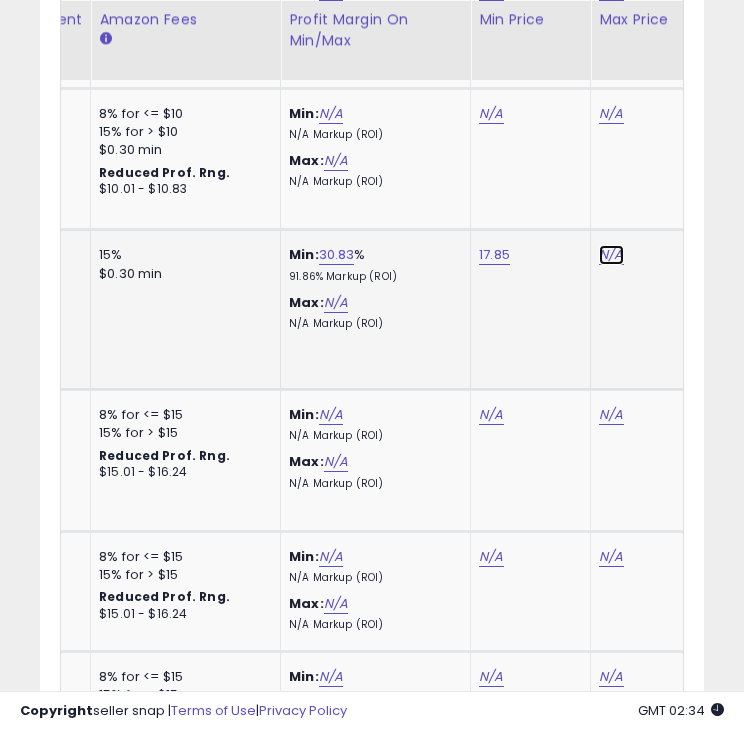 click on "N/A" at bounding box center (611, -9) 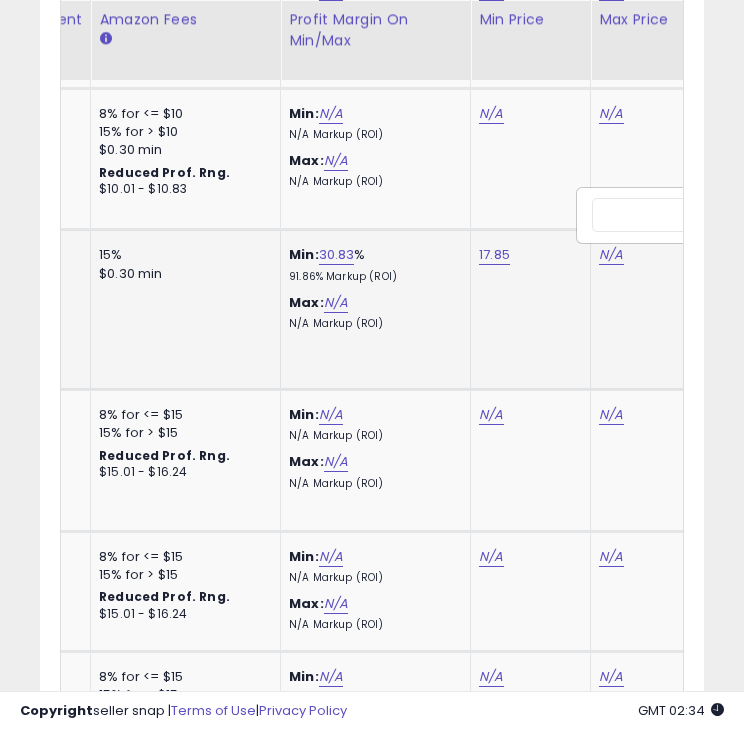 scroll, scrollTop: 0, scrollLeft: 1000, axis: horizontal 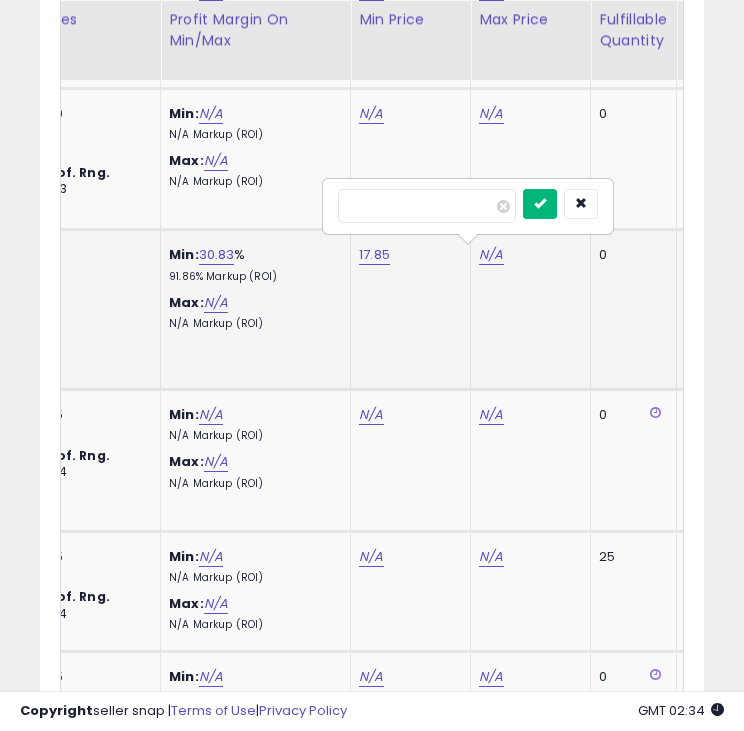 type on "*****" 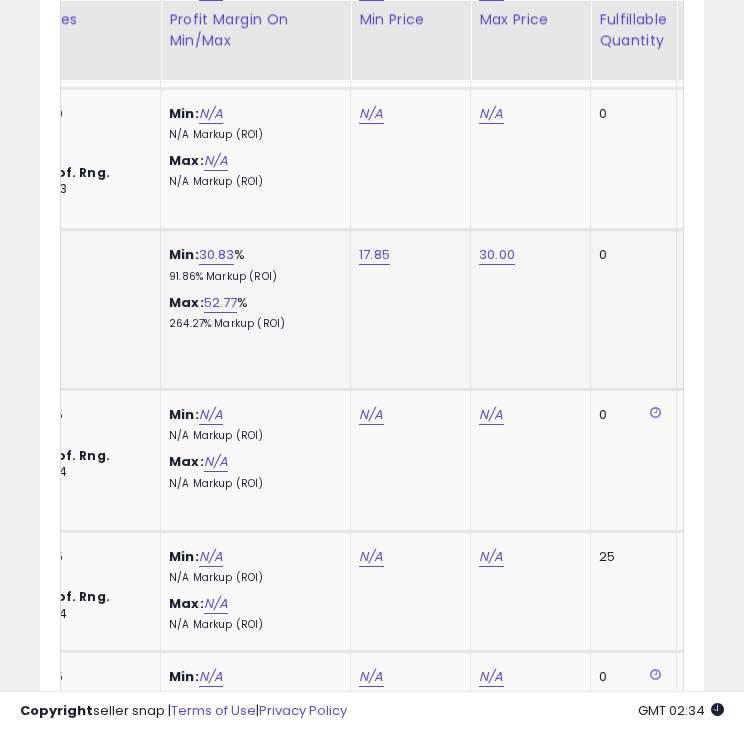 scroll, scrollTop: 0, scrollLeft: 753, axis: horizontal 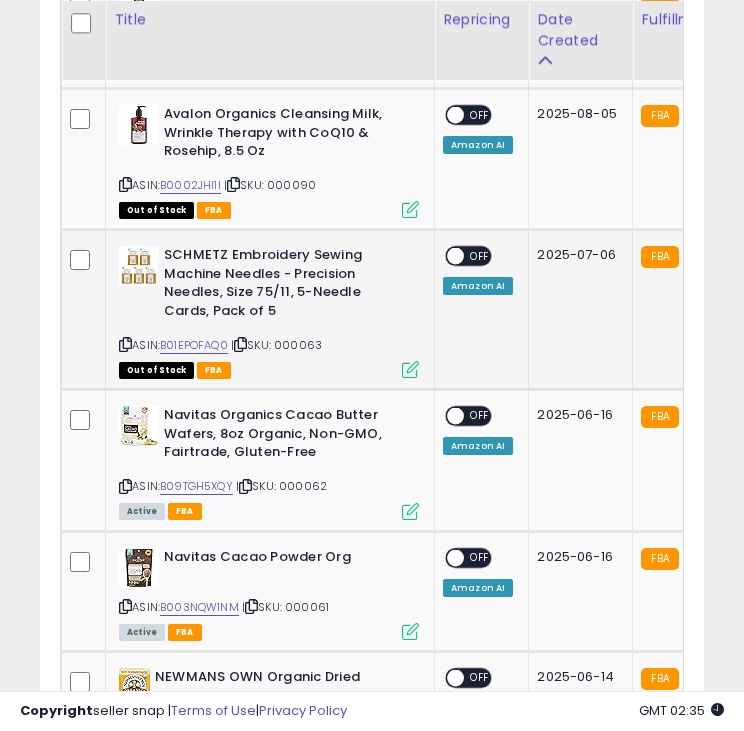 click at bounding box center (455, 256) 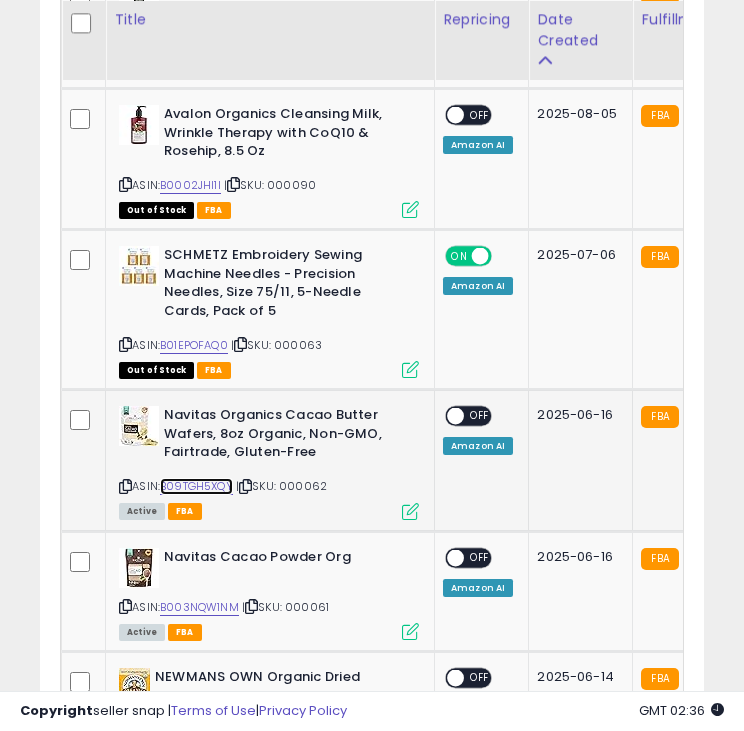 click on "B09TGH5XQY" at bounding box center [196, 486] 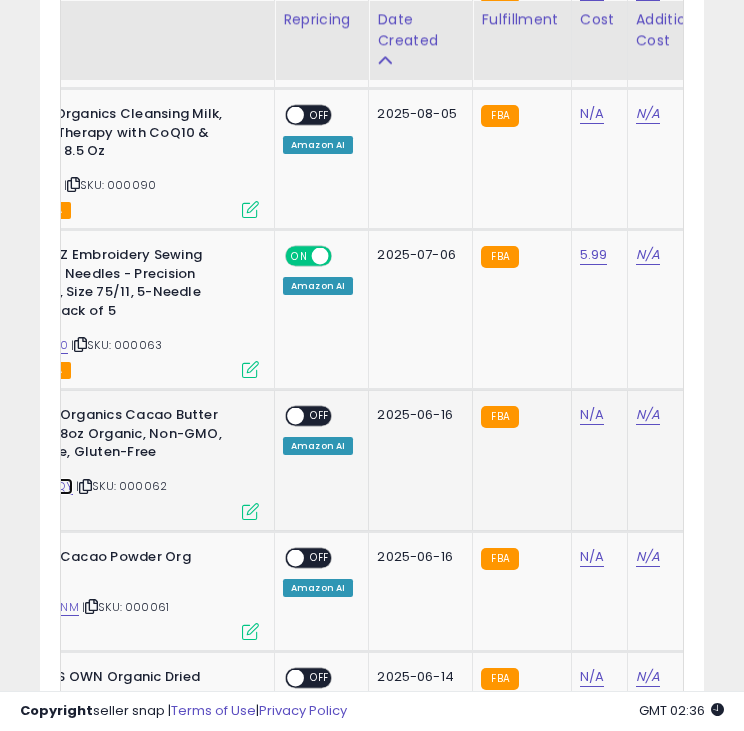 scroll, scrollTop: 0, scrollLeft: 174, axis: horizontal 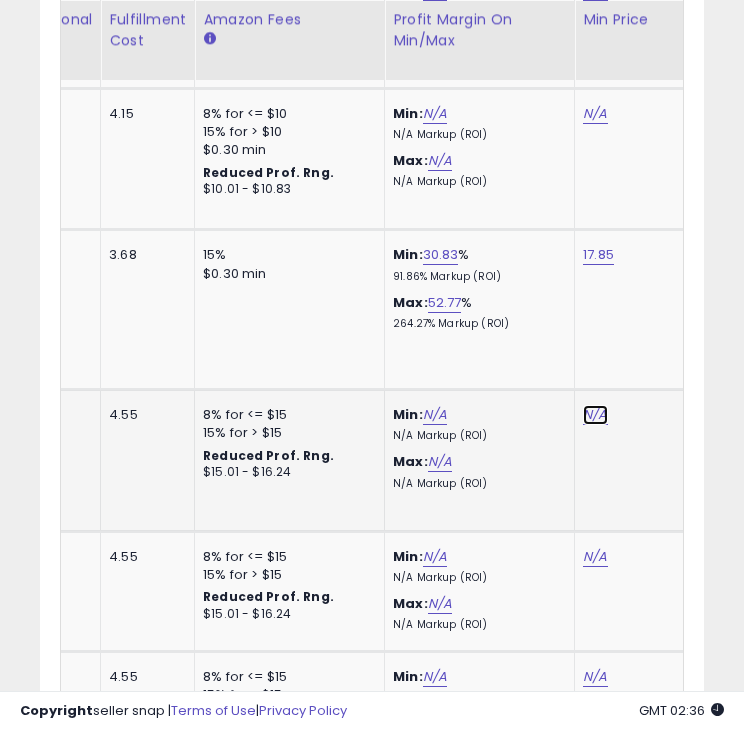 click on "N/A" at bounding box center (595, -9) 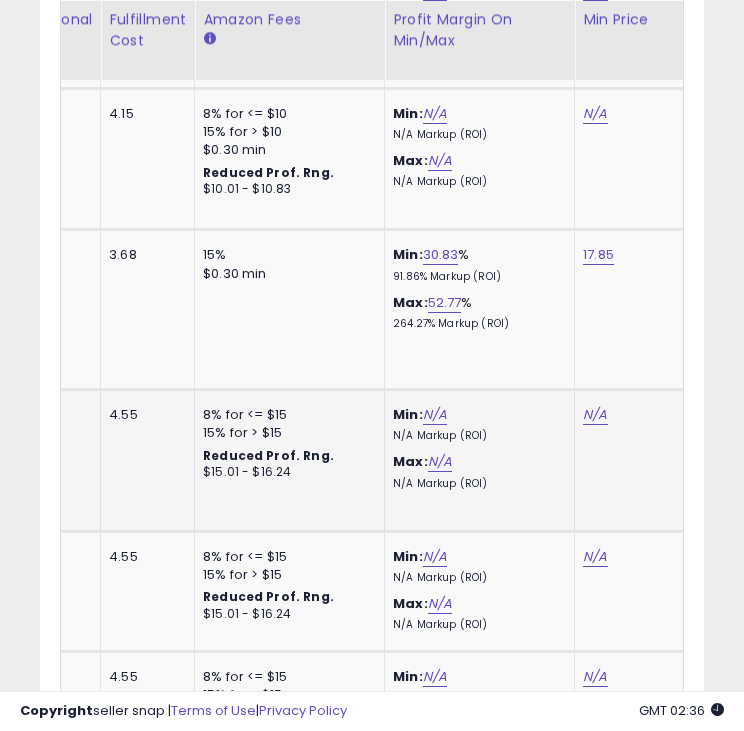 scroll, scrollTop: 0, scrollLeft: 880, axis: horizontal 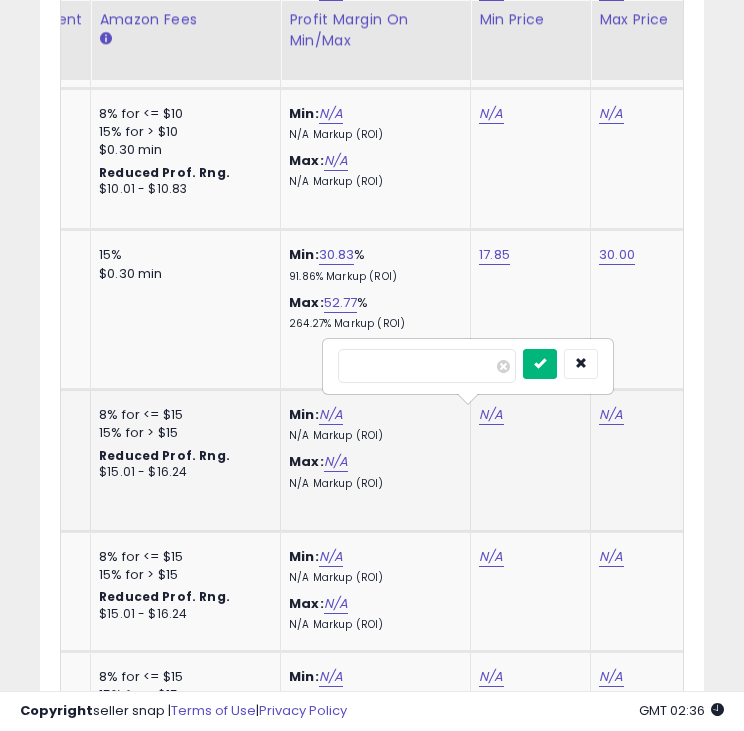type on "*****" 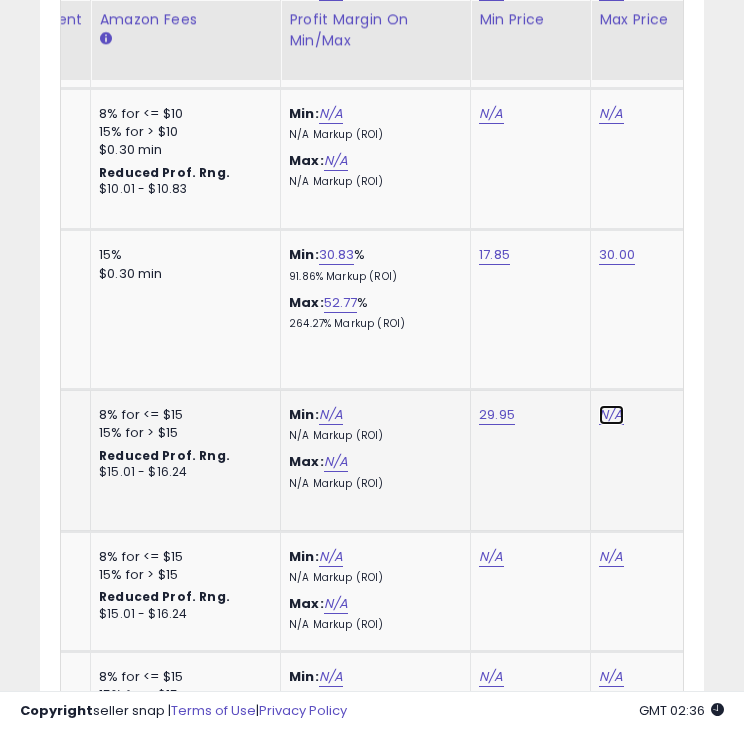 click on "N/A" at bounding box center [611, -9] 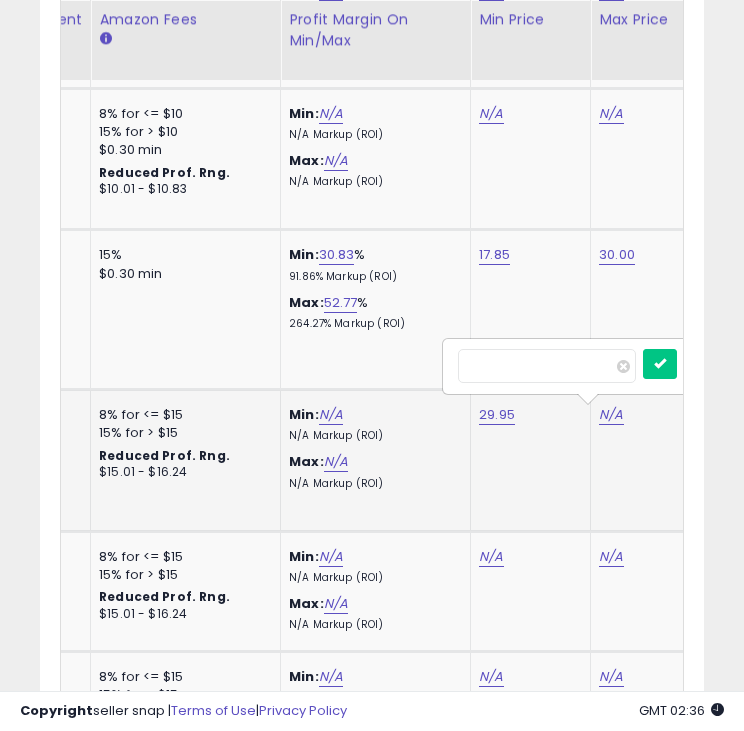 scroll, scrollTop: 0, scrollLeft: 1000, axis: horizontal 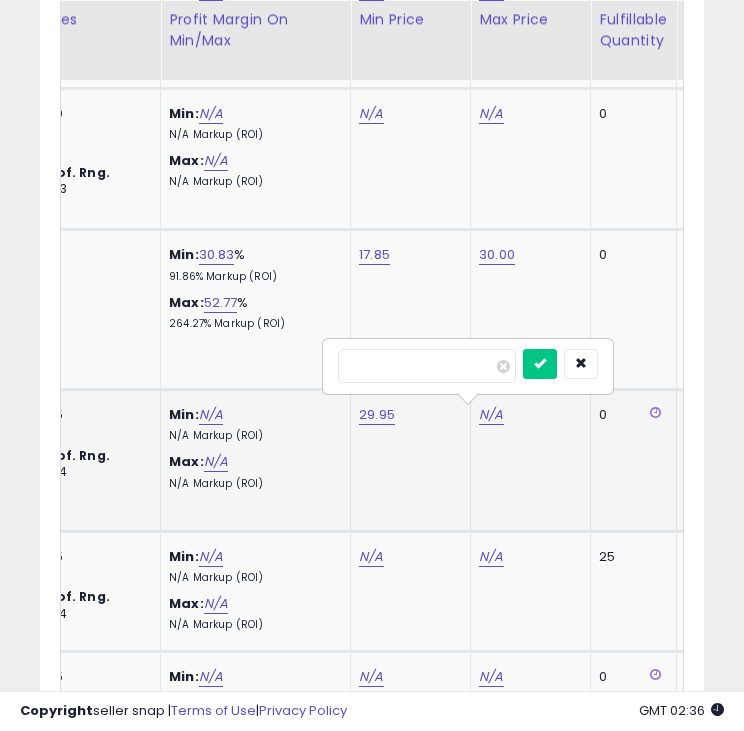 click at bounding box center [427, 366] 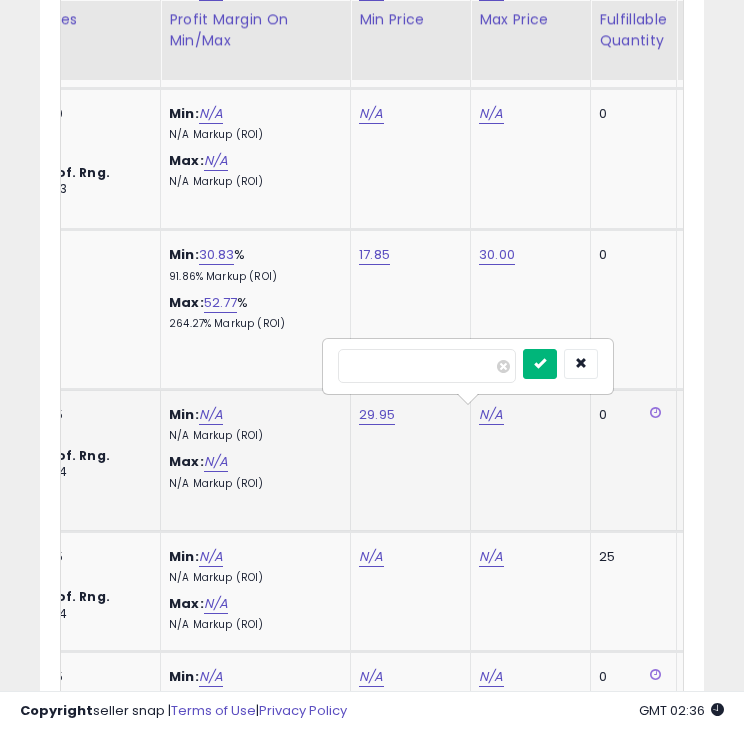 type on "*****" 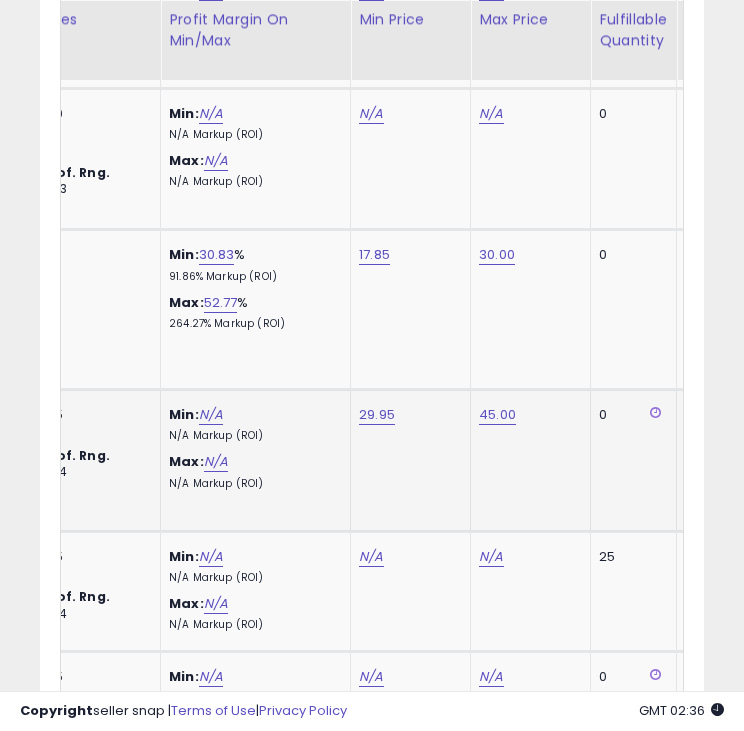 scroll, scrollTop: 0, scrollLeft: 855, axis: horizontal 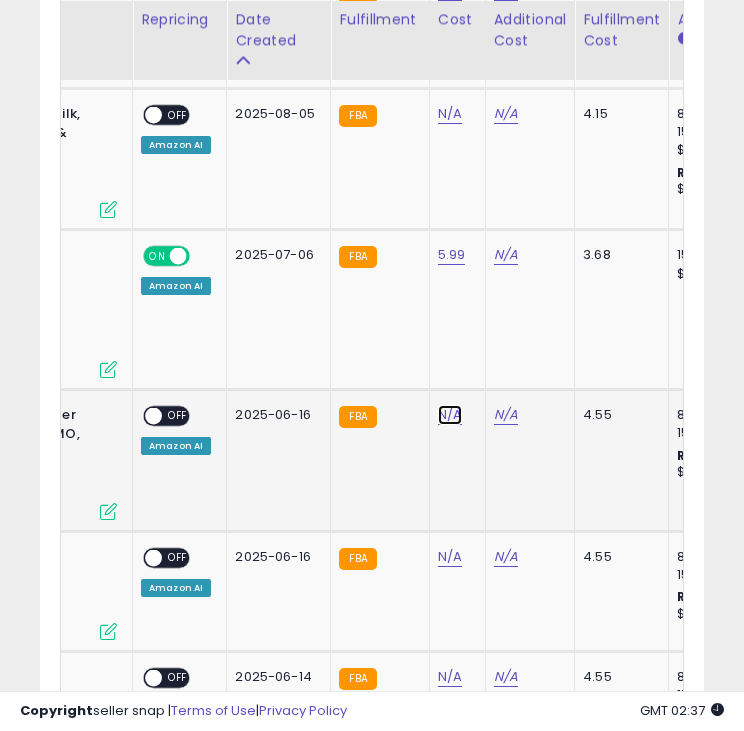 click on "N/A" at bounding box center [450, -9] 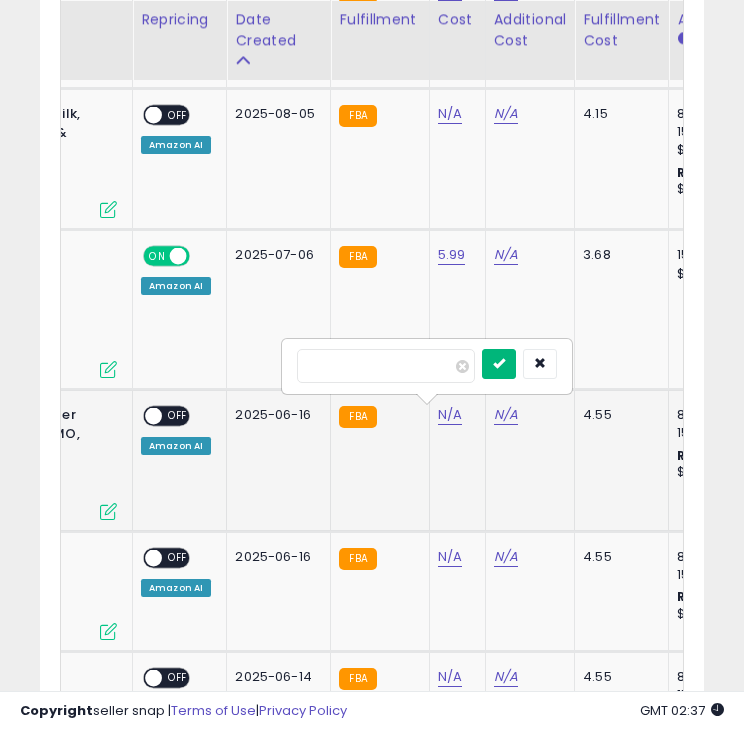 type on "*****" 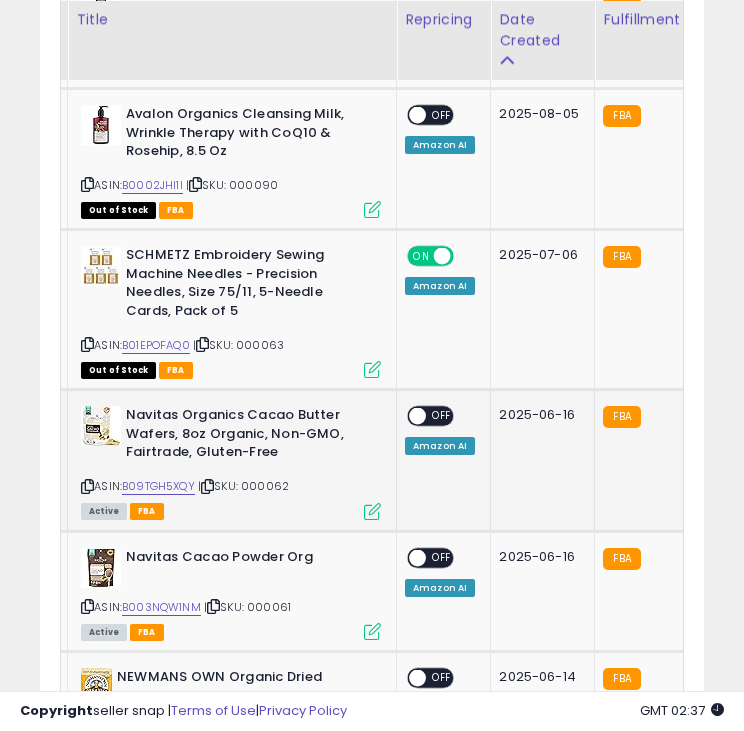 click at bounding box center (417, 416) 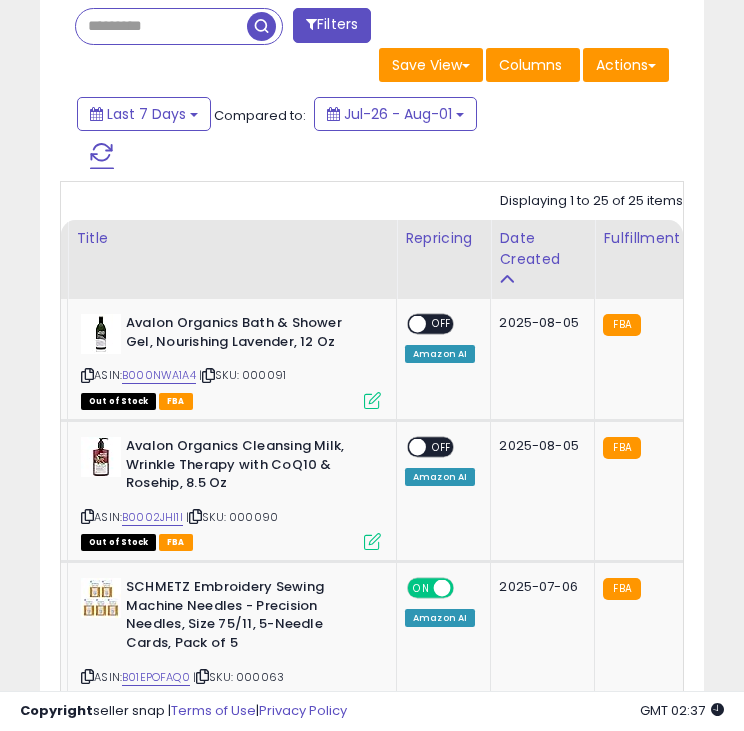click at bounding box center [102, 156] 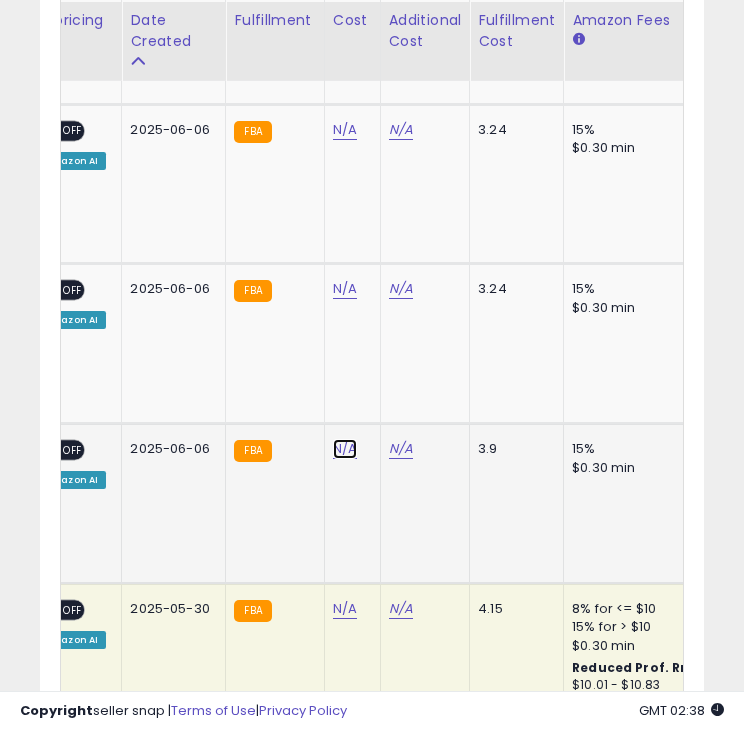 click on "N/A" at bounding box center [345, -1743] 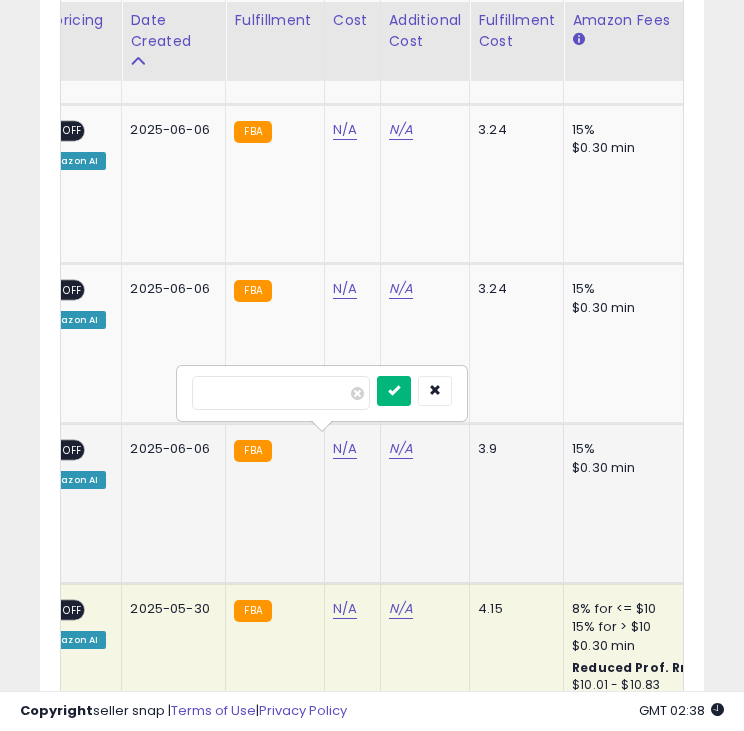 type on "*****" 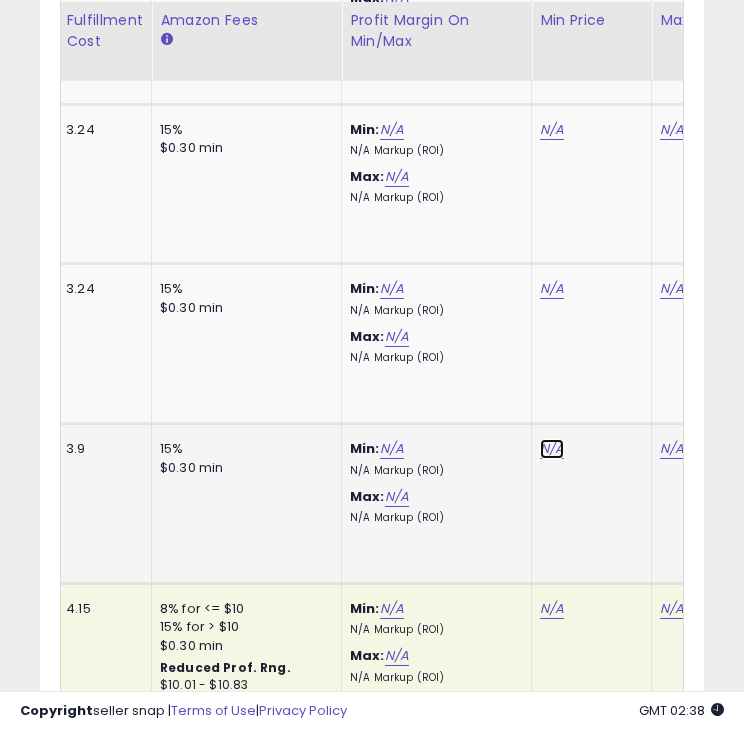 click on "N/A" at bounding box center [552, -1743] 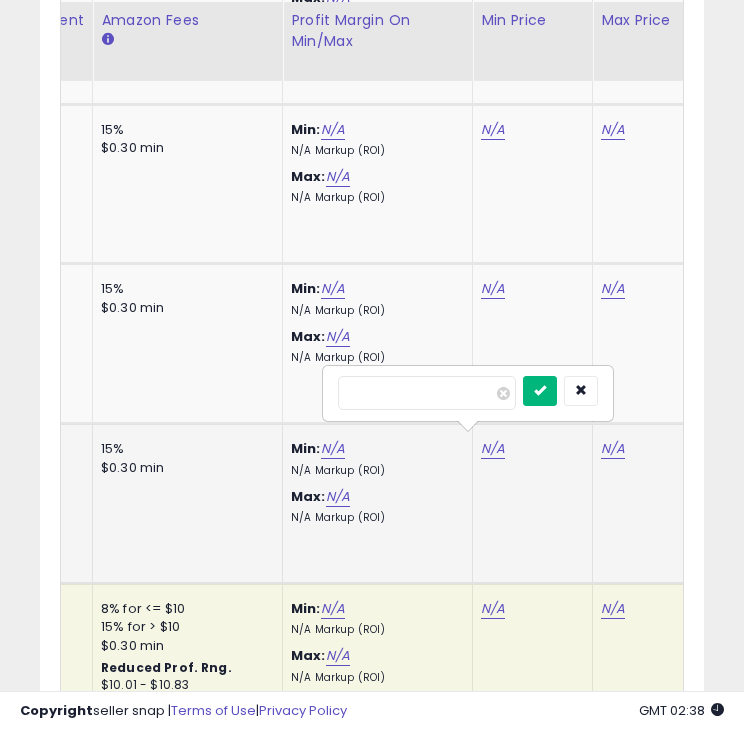 type on "*****" 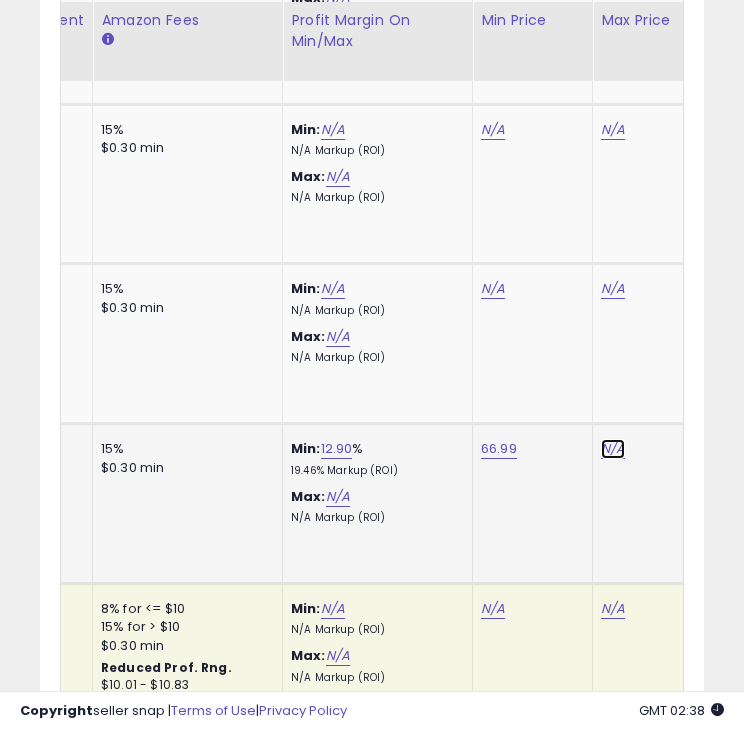 click on "N/A" at bounding box center [613, -1743] 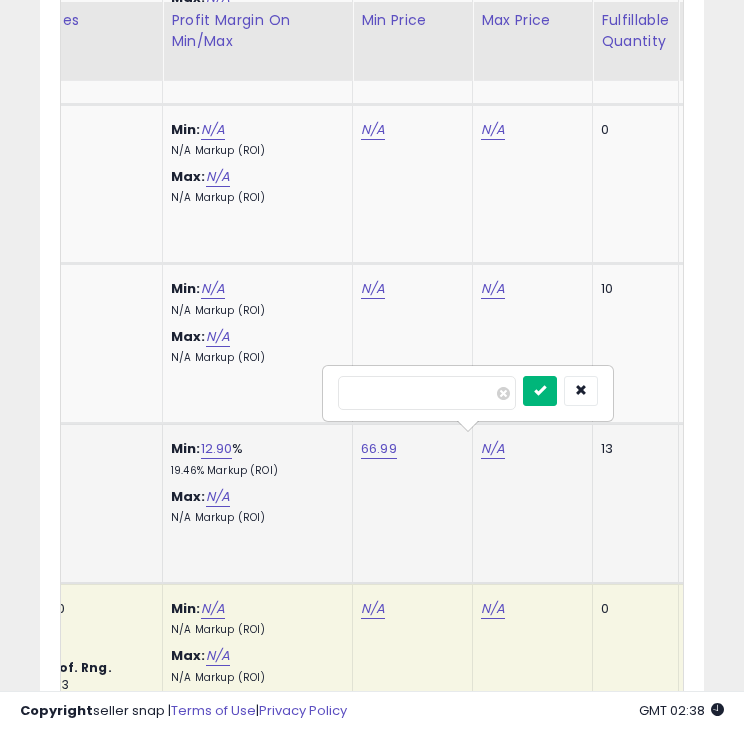 type on "******" 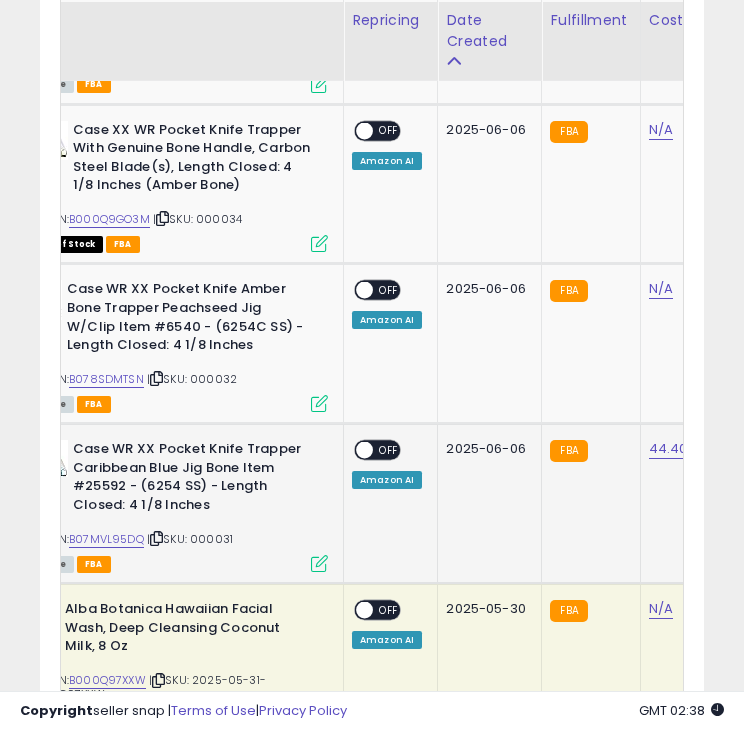 click on "ON   OFF" at bounding box center (377, 450) 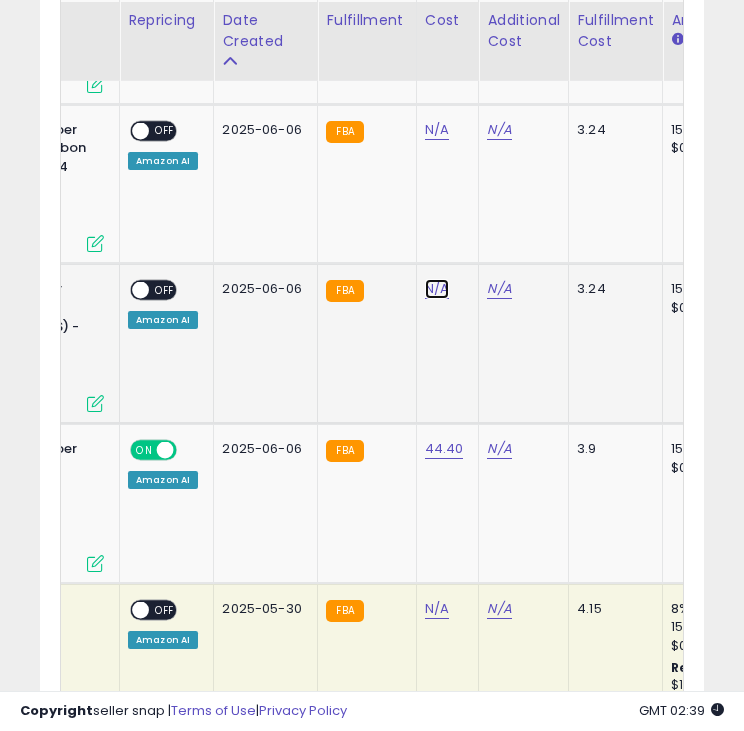 click on "N/A" at bounding box center (437, -1743) 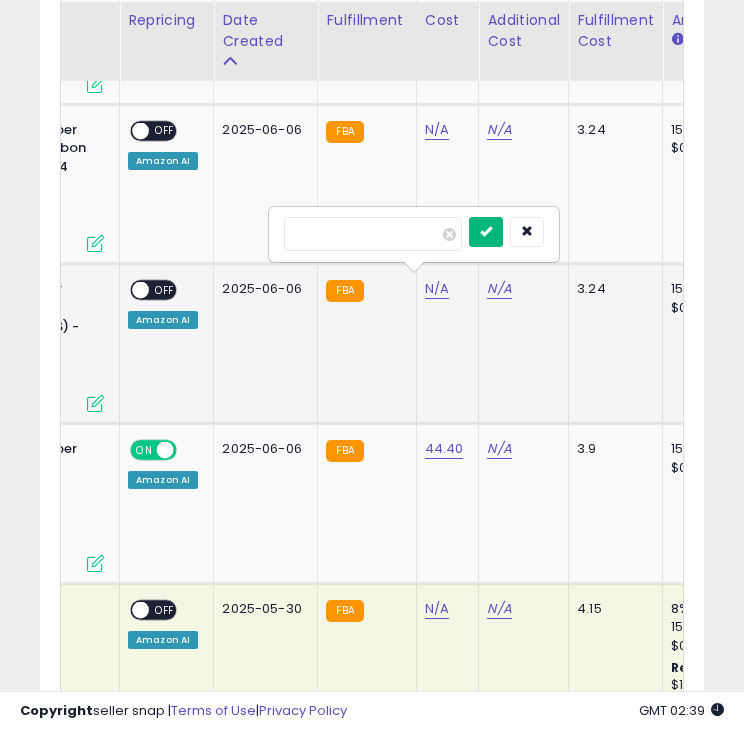 type on "*****" 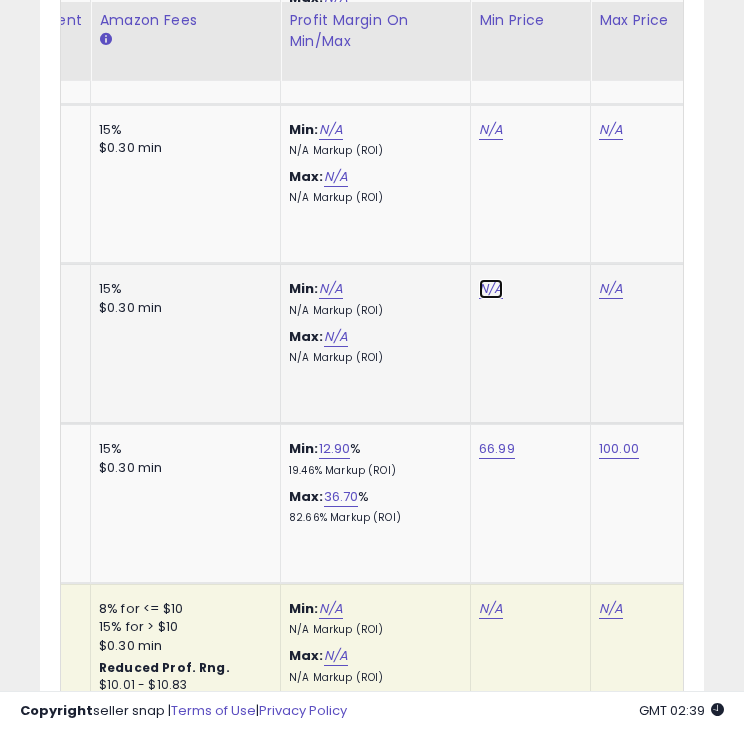 click on "N/A" at bounding box center (491, -1743) 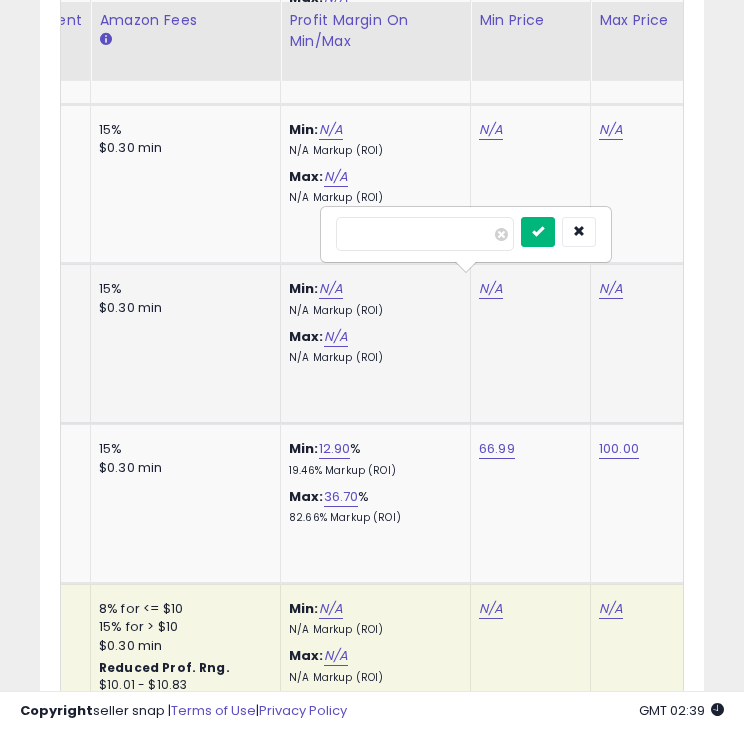 type on "*****" 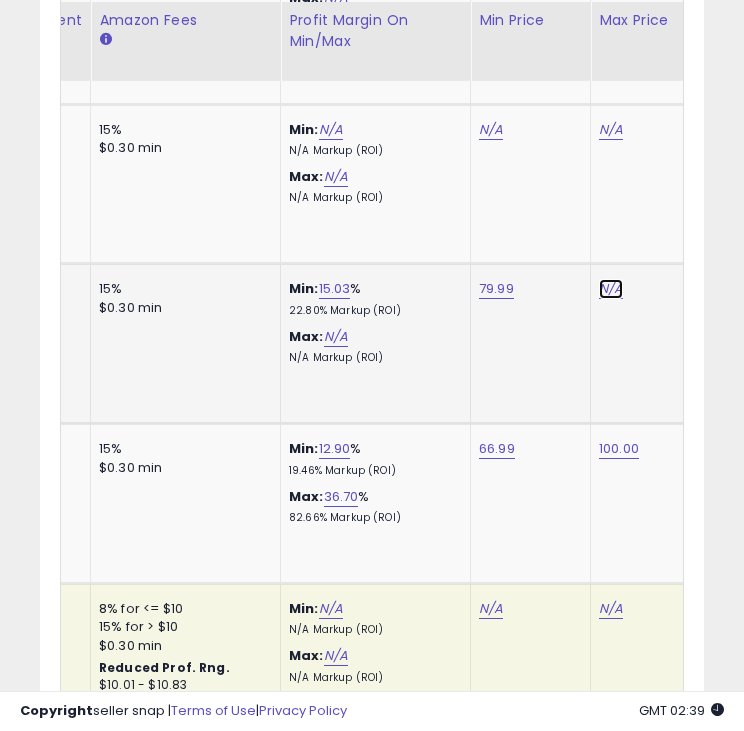 click on "N/A" at bounding box center [611, -1743] 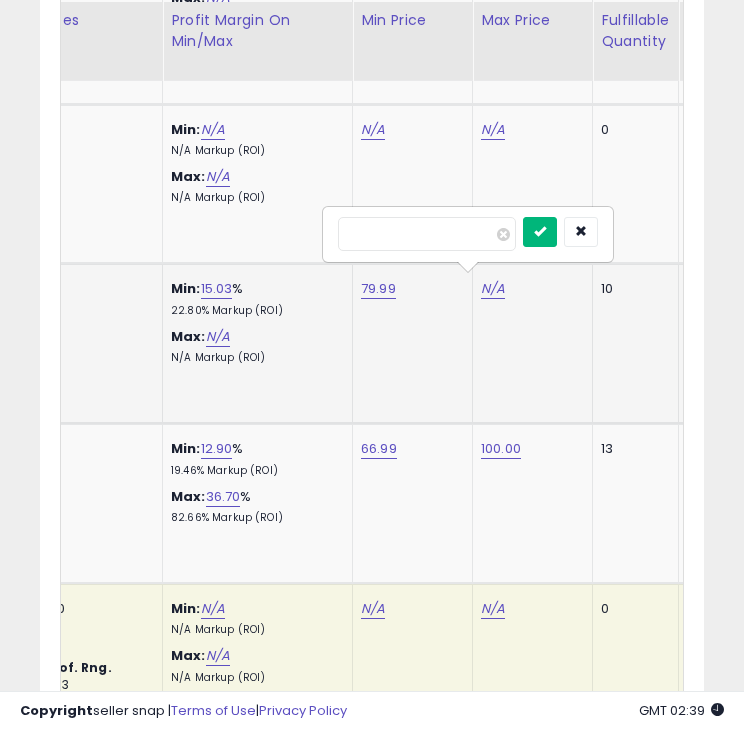 type on "******" 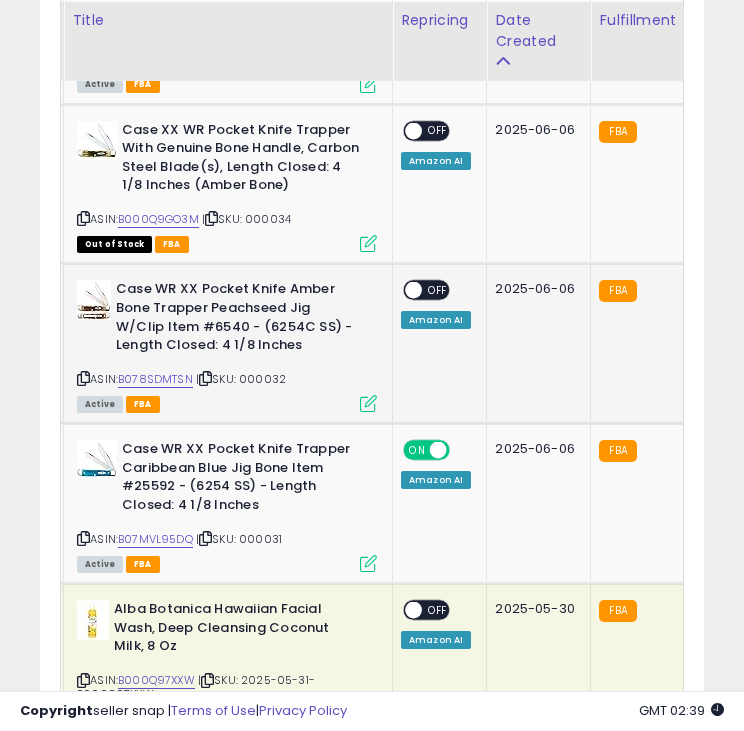 click at bounding box center [413, 290] 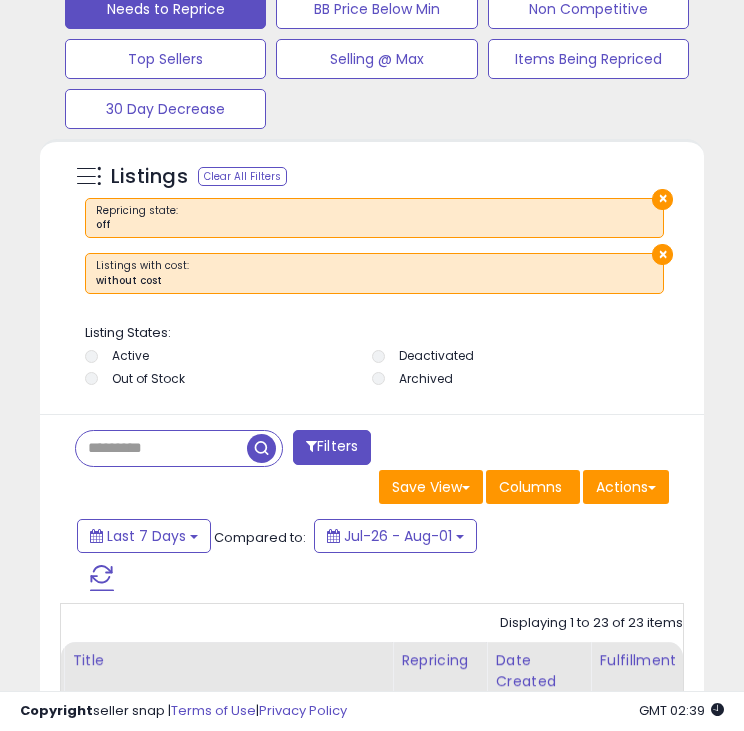 click at bounding box center [102, 578] 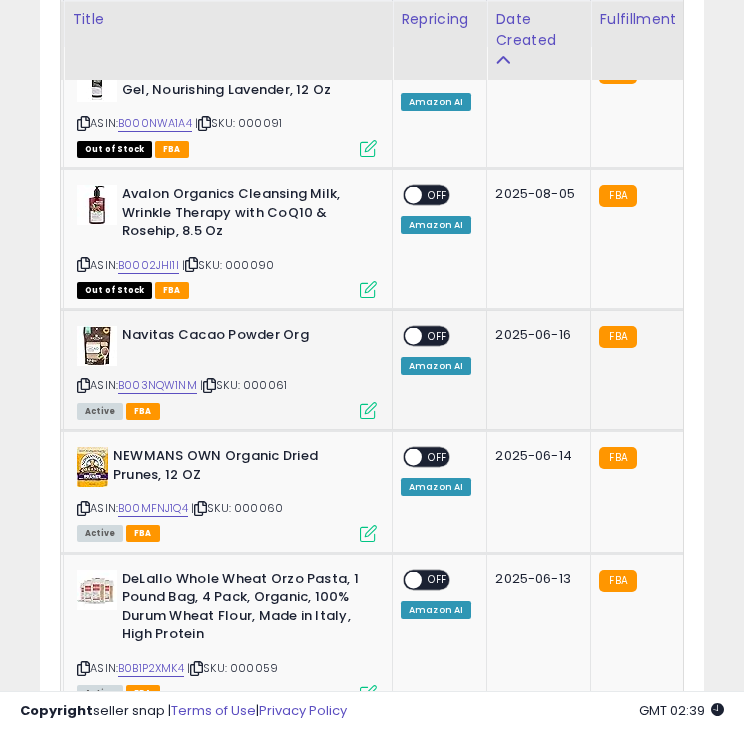 click on "2025-06-16" 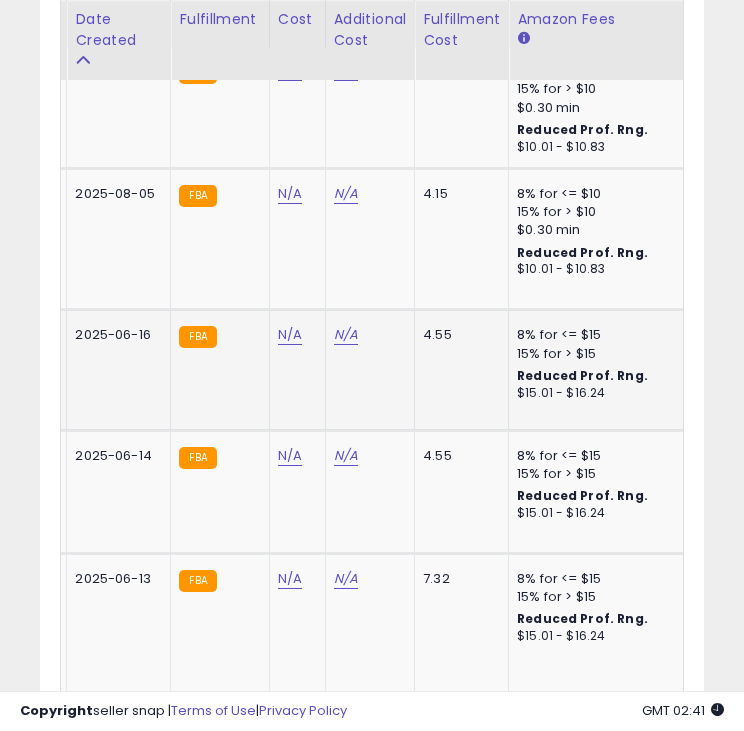 scroll, scrollTop: 0, scrollLeft: 31, axis: horizontal 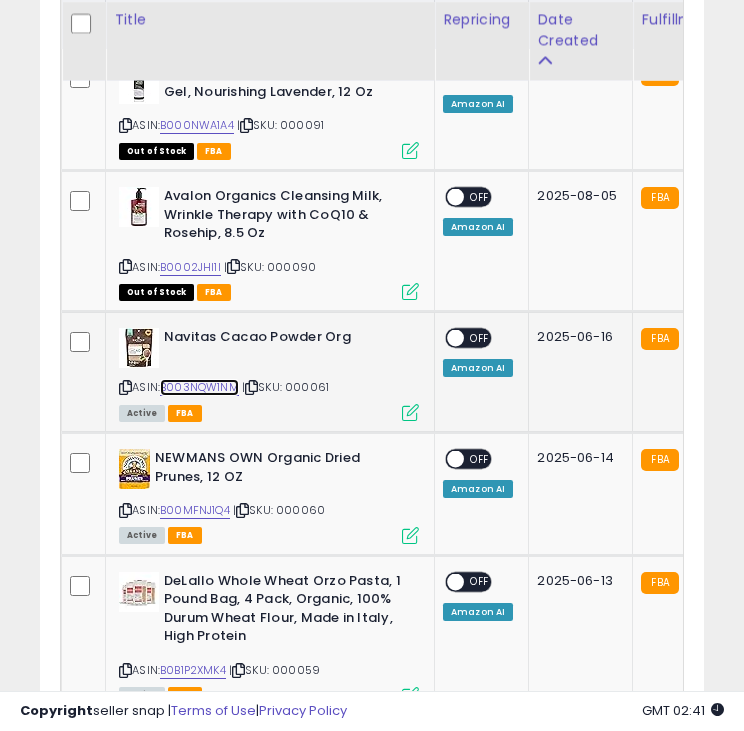 click on "B003NQW1NM" at bounding box center [199, 387] 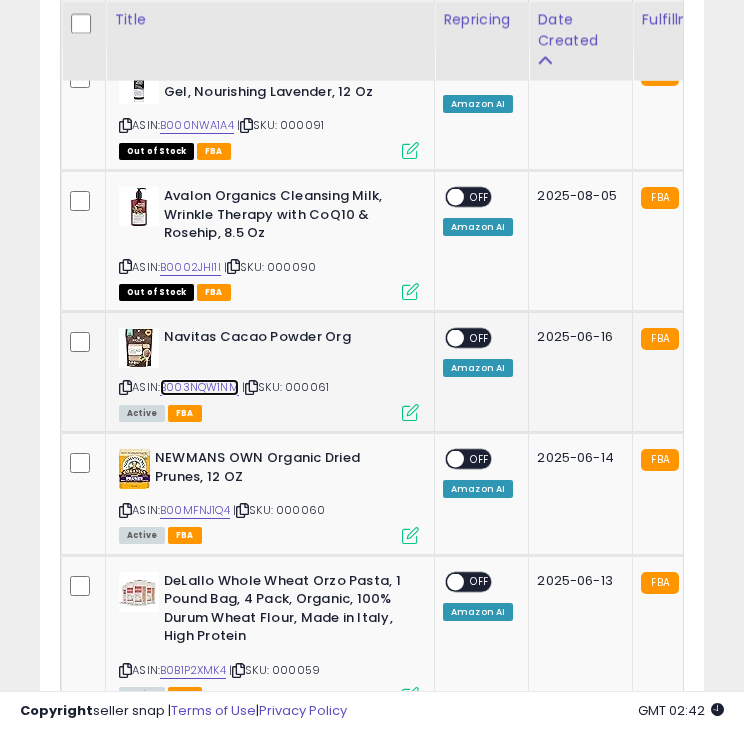 scroll, scrollTop: 0, scrollLeft: 268, axis: horizontal 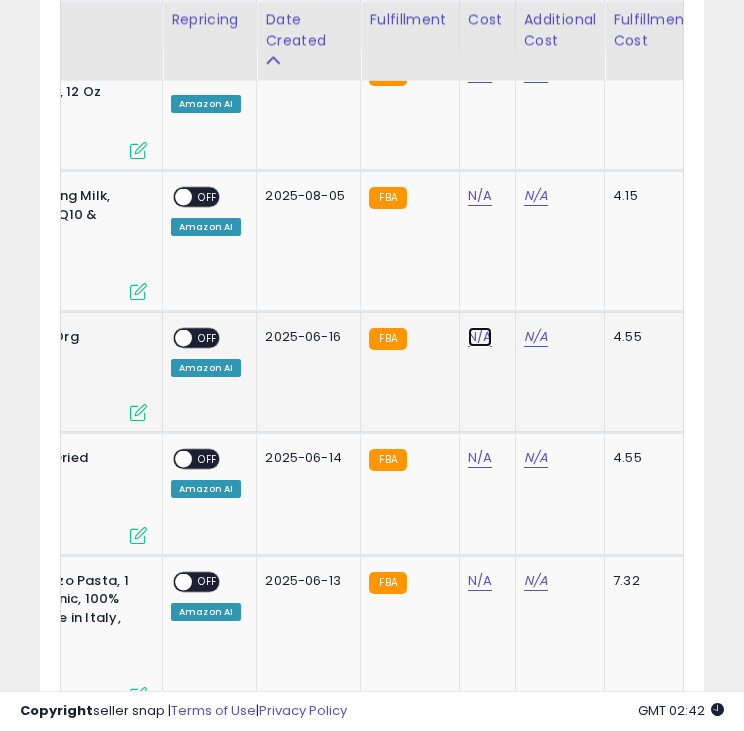 click on "N/A" at bounding box center (480, 73) 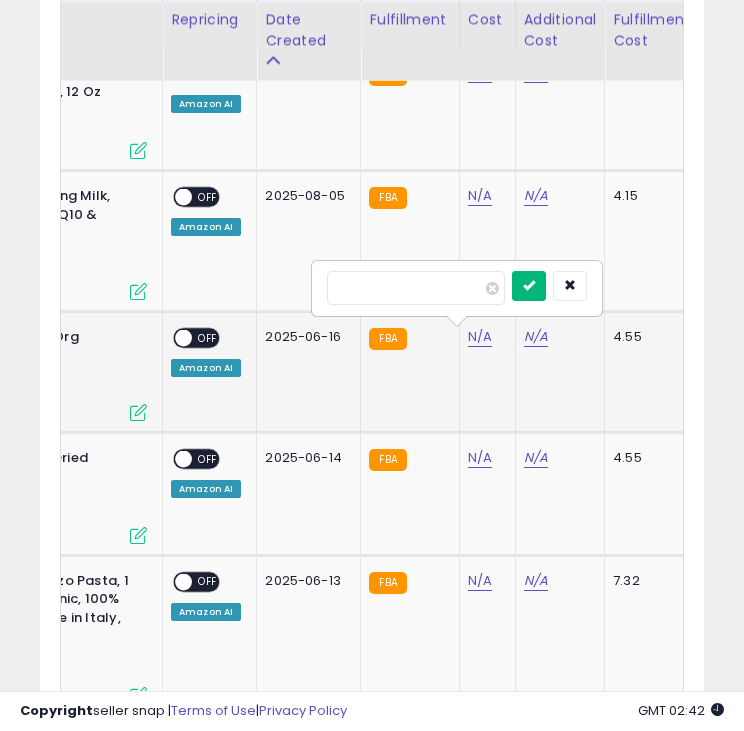 type on "****" 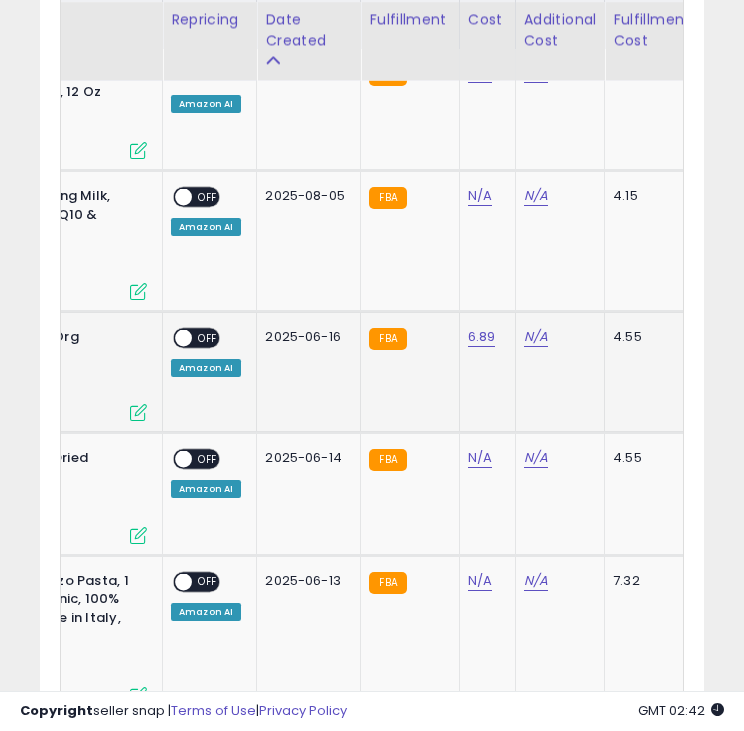 scroll, scrollTop: 0, scrollLeft: 408, axis: horizontal 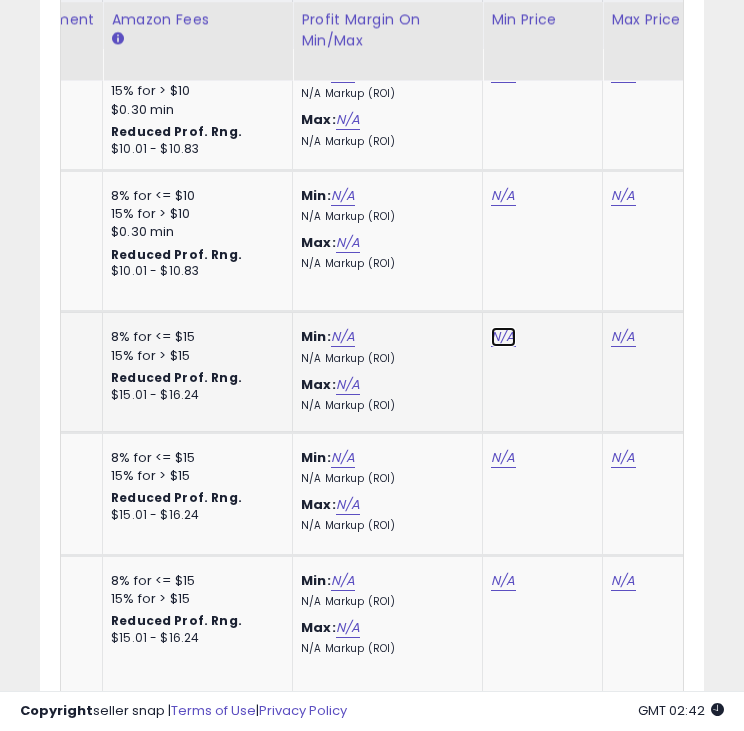 click on "N/A" at bounding box center (503, 73) 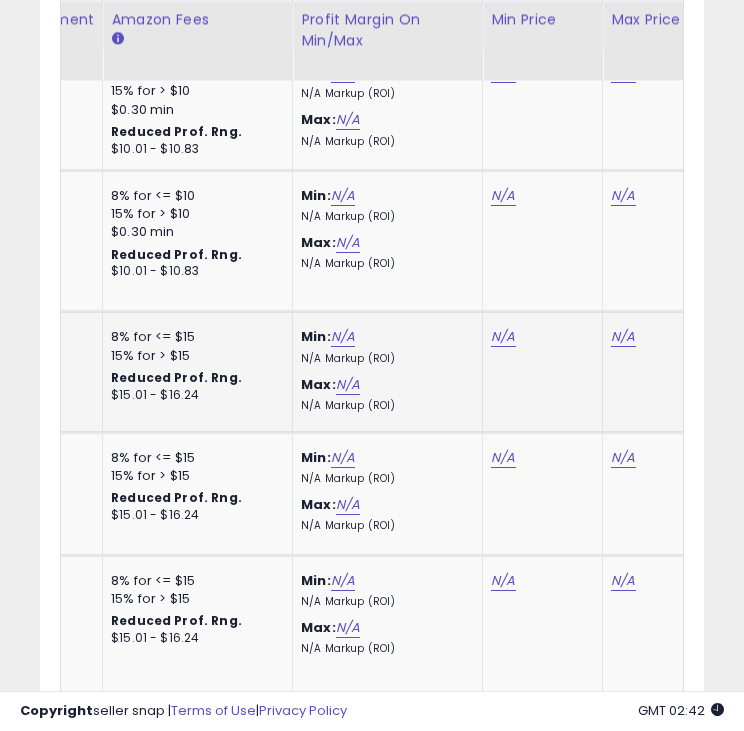 scroll, scrollTop: 0, scrollLeft: 880, axis: horizontal 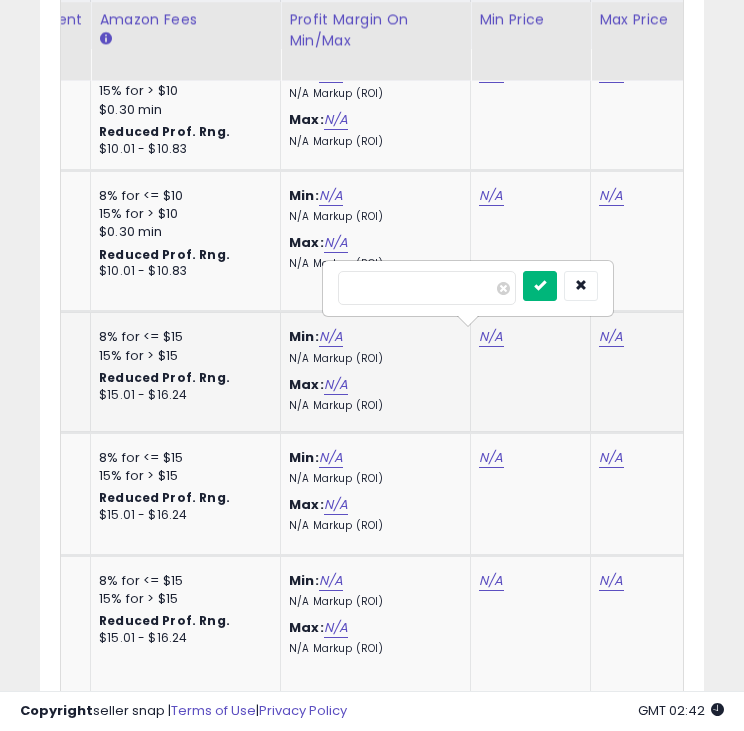 type on "*****" 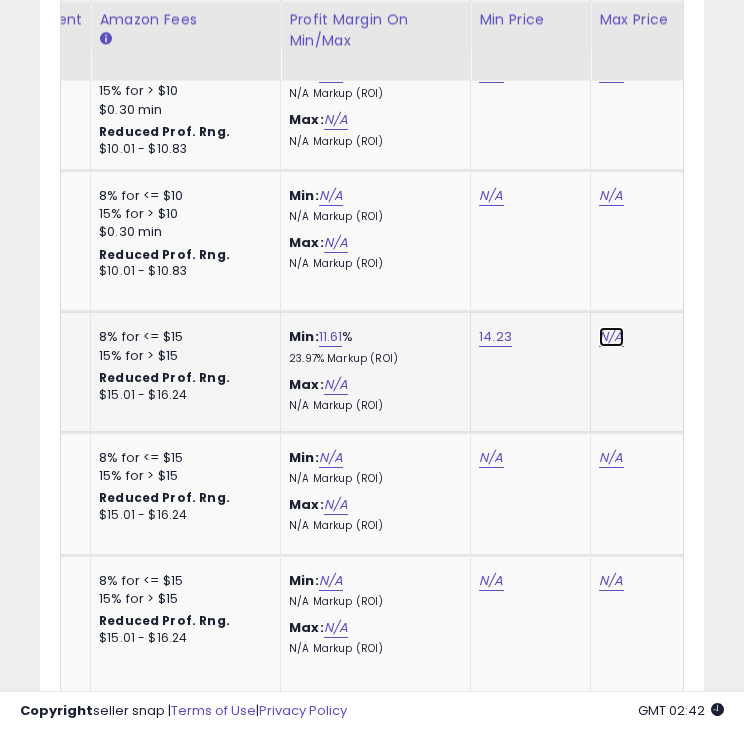 click on "N/A" at bounding box center (611, 73) 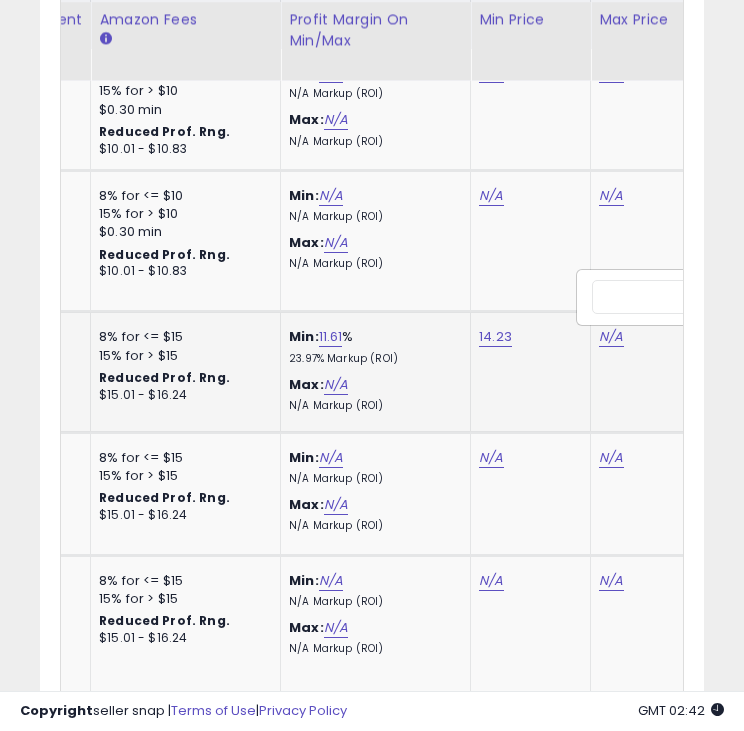 scroll, scrollTop: 0, scrollLeft: 1000, axis: horizontal 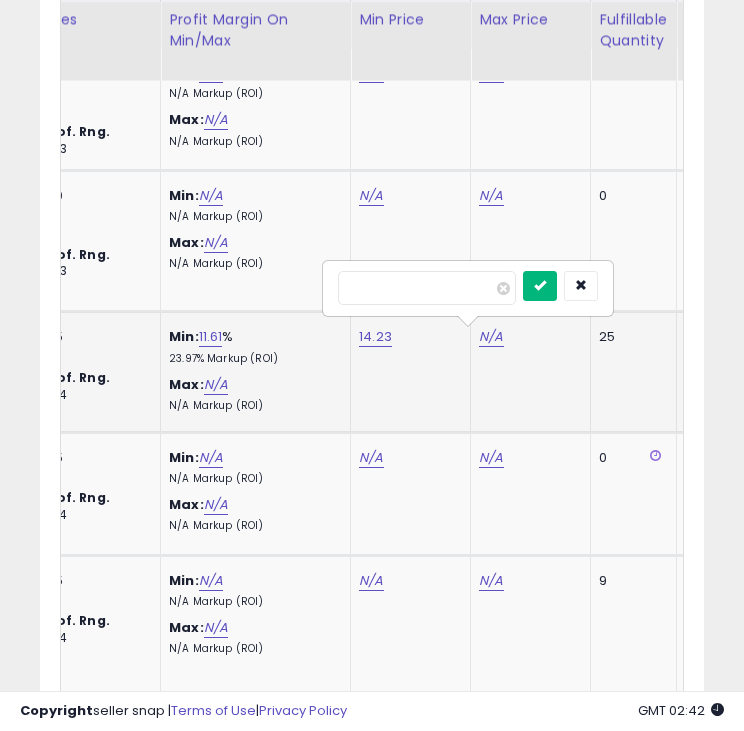 type on "*****" 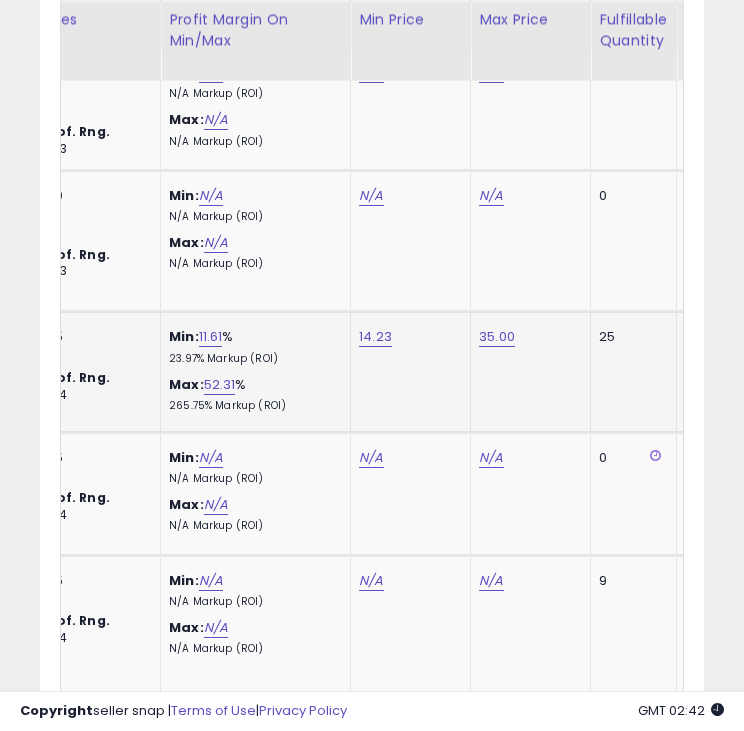 scroll, scrollTop: 0, scrollLeft: 795, axis: horizontal 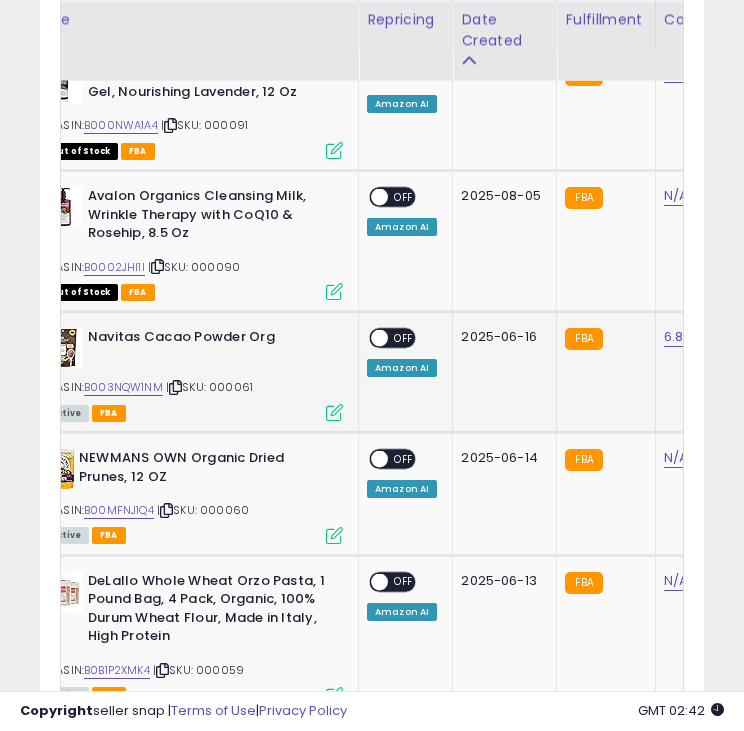click at bounding box center [379, 338] 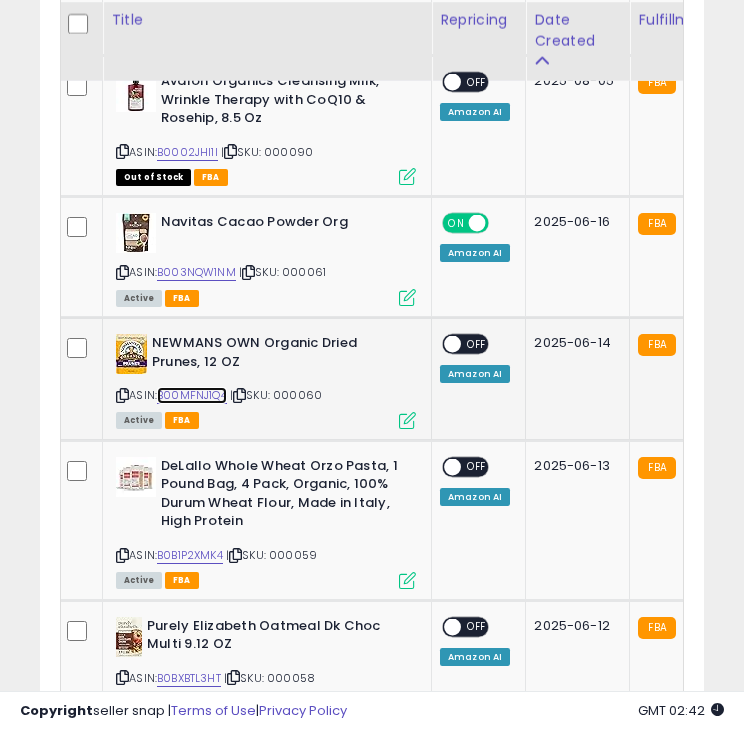 click on "B00MFNJ1Q4" at bounding box center [192, 395] 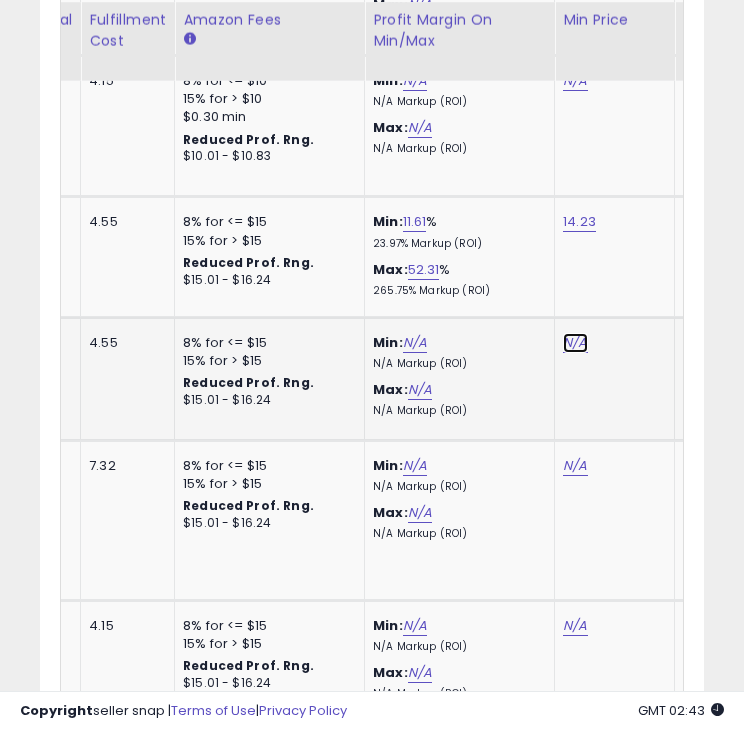 click on "N/A" at bounding box center [575, -42] 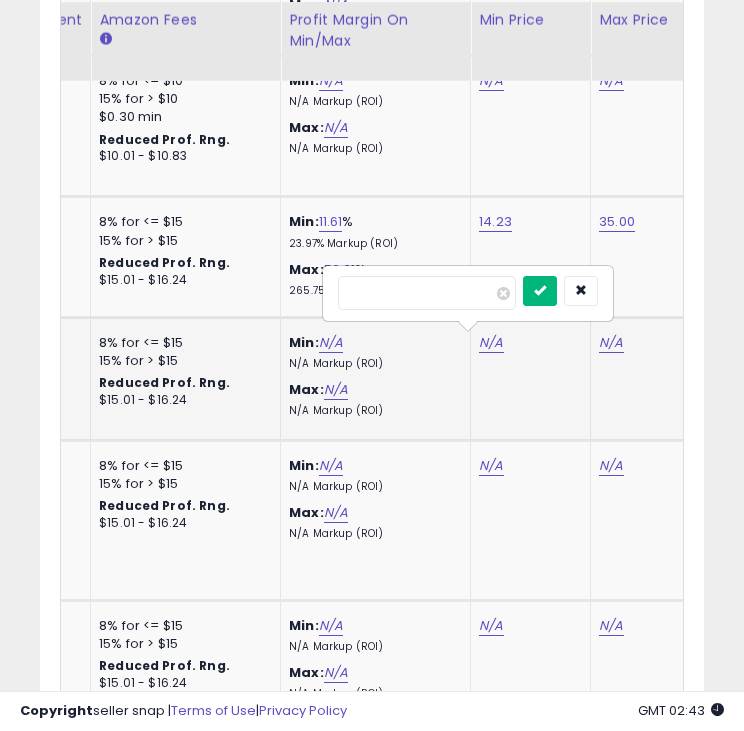 type on "*****" 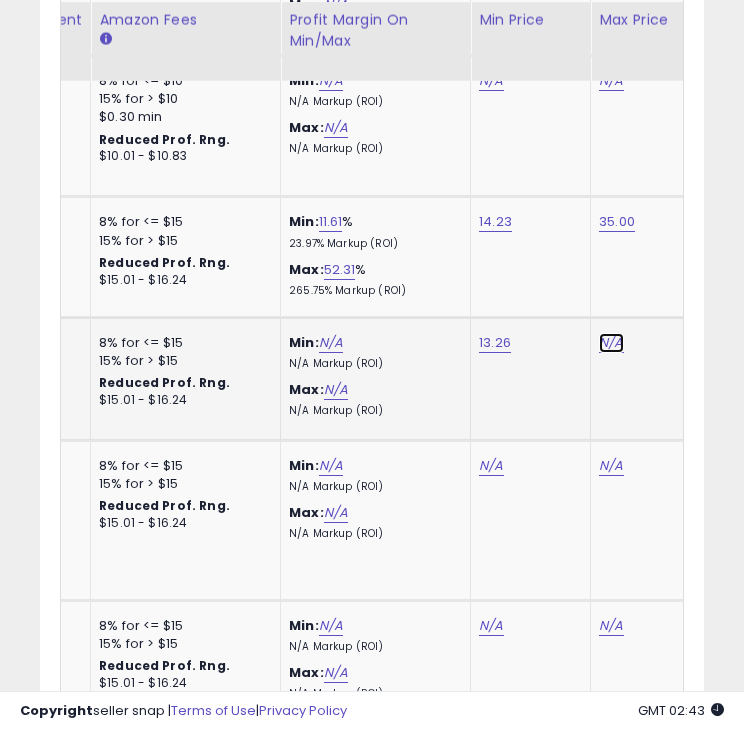 click on "N/A" at bounding box center [611, -42] 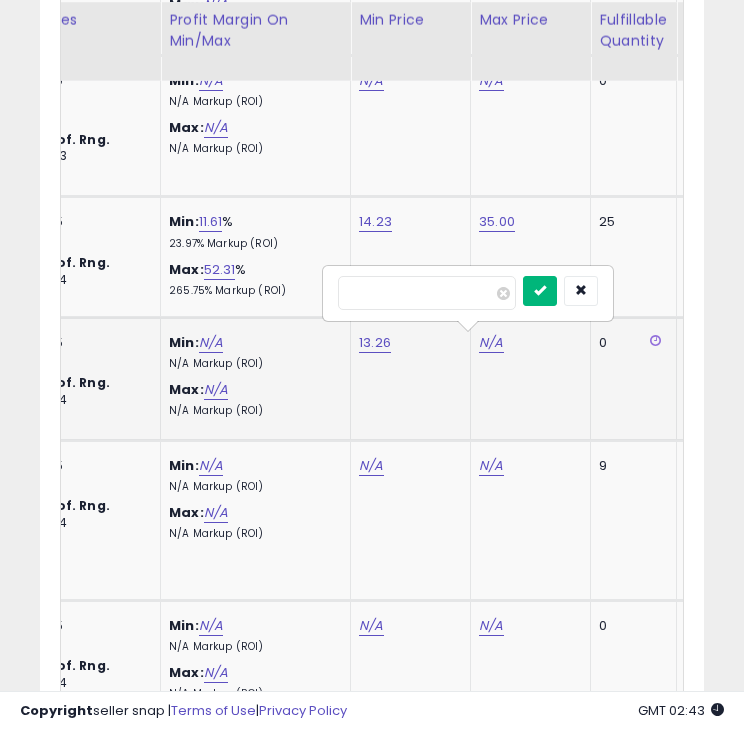 type on "*****" 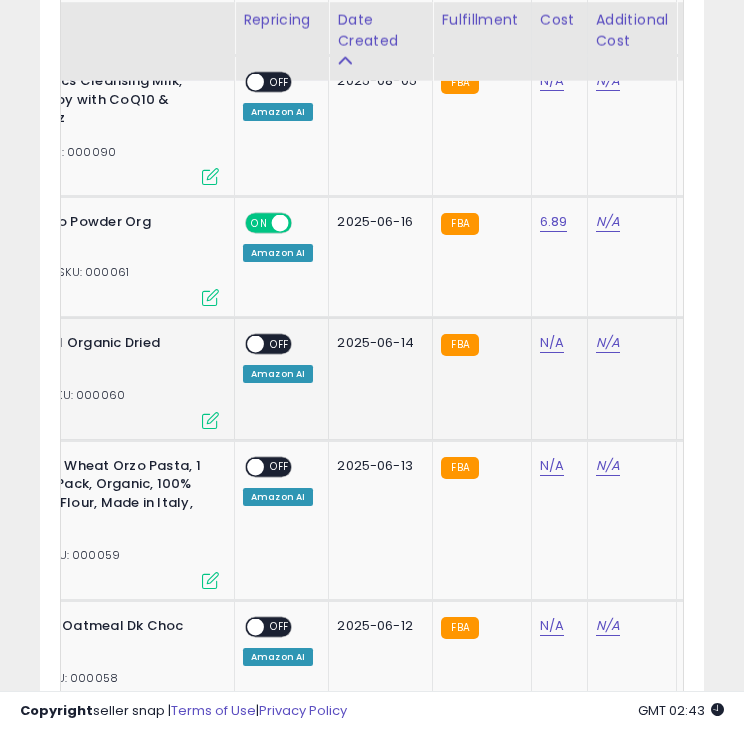 click at bounding box center (255, 344) 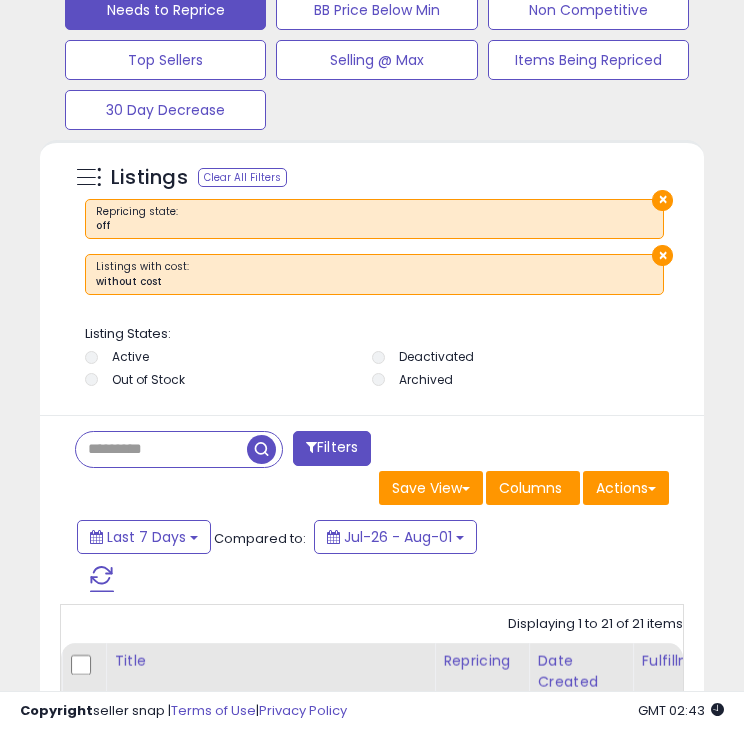 click at bounding box center [102, 579] 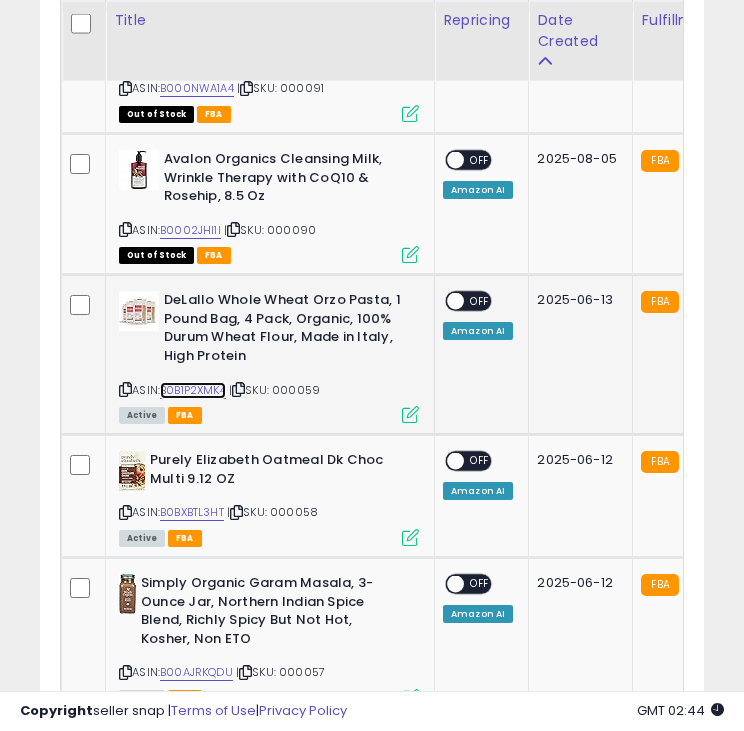 click on "B0B1P2XMK4" at bounding box center [193, 390] 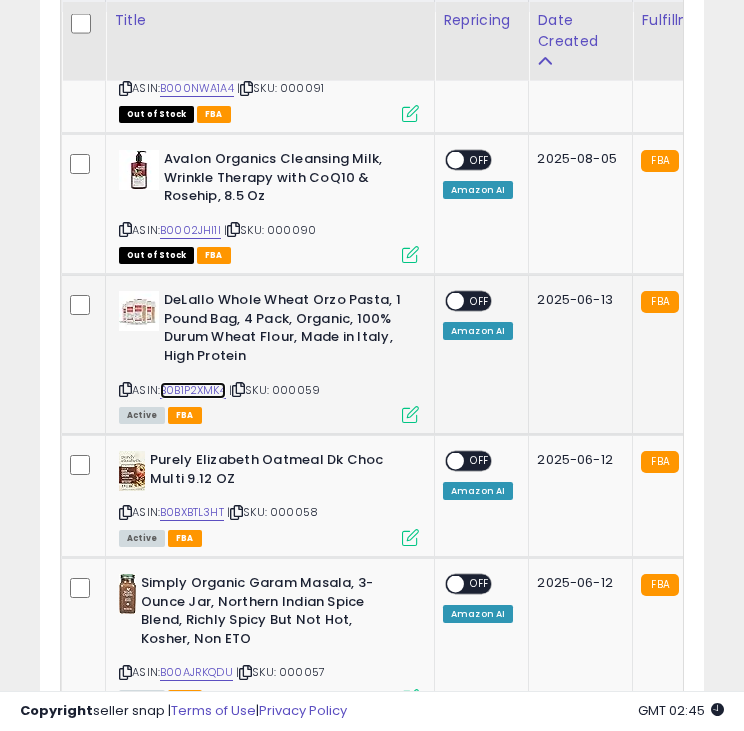 scroll, scrollTop: 0, scrollLeft: 194, axis: horizontal 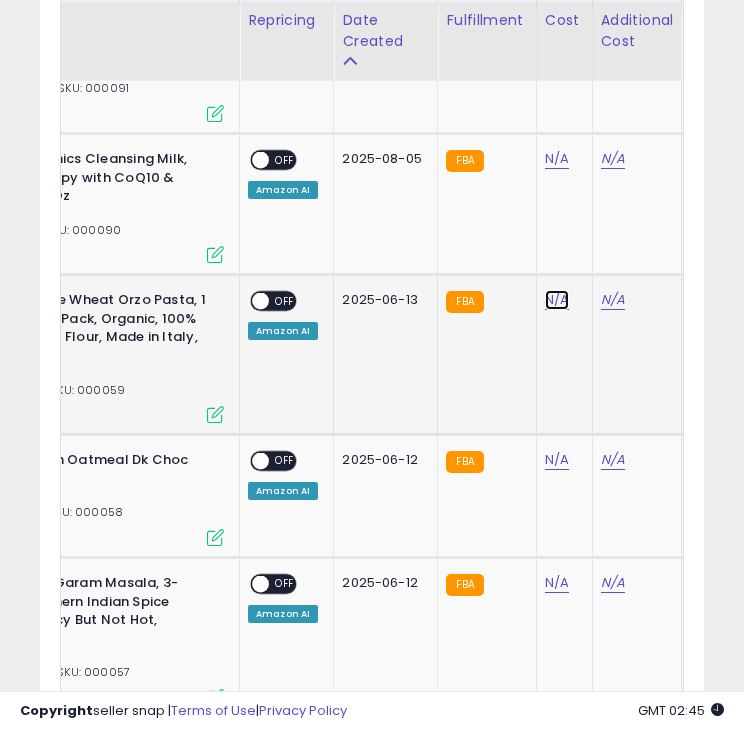 click on "N/A" at bounding box center (557, 36) 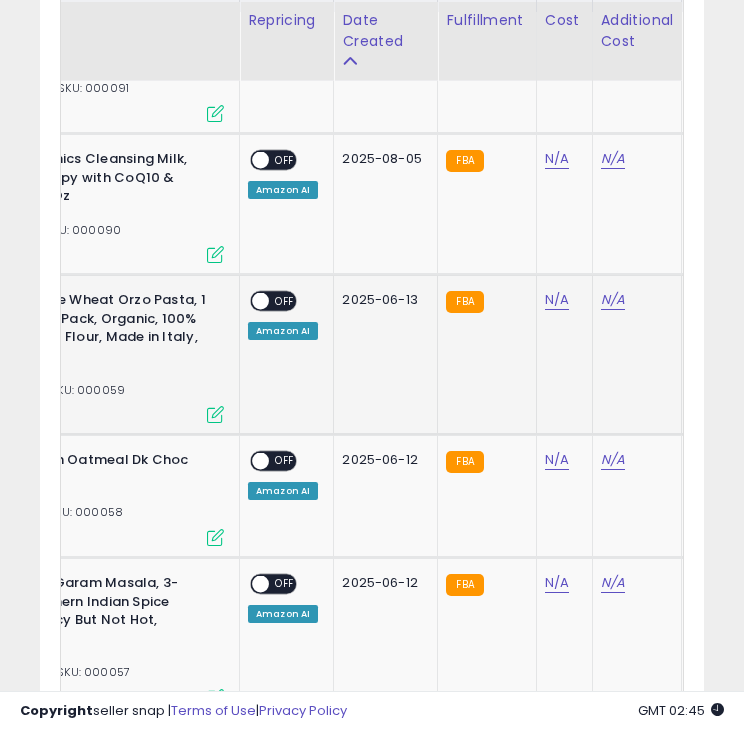 scroll, scrollTop: 0, scrollLeft: 261, axis: horizontal 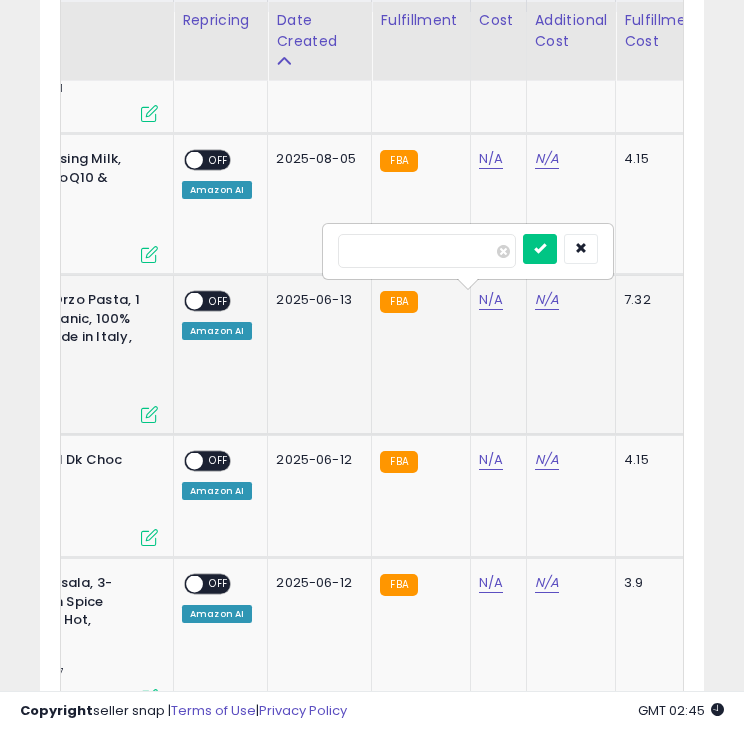 click at bounding box center (427, 251) 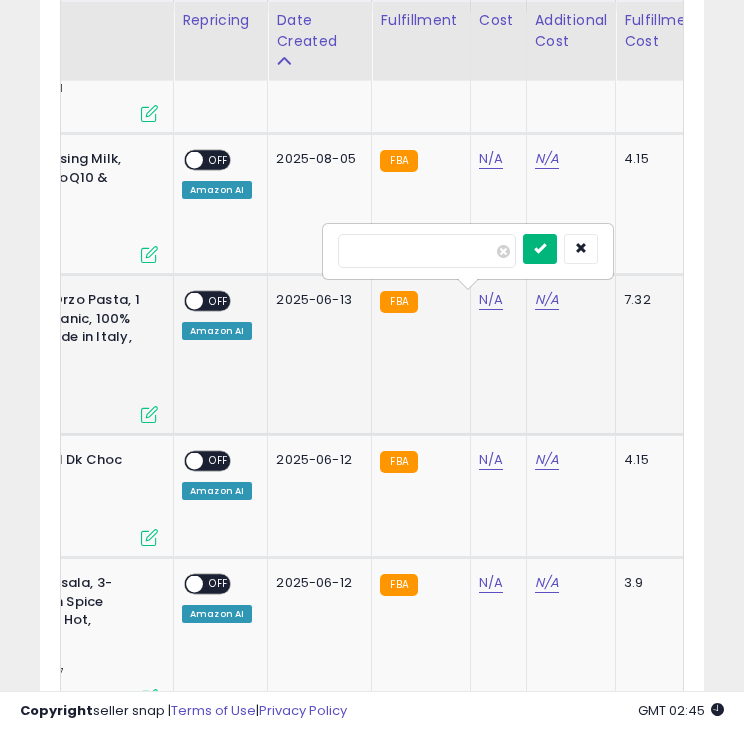 type on "****" 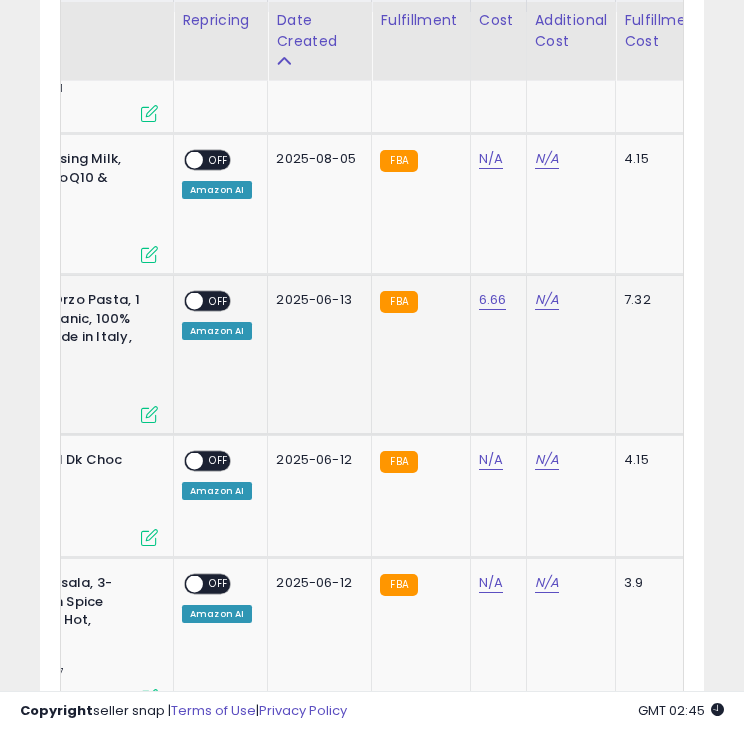 scroll, scrollTop: 0, scrollLeft: 405, axis: horizontal 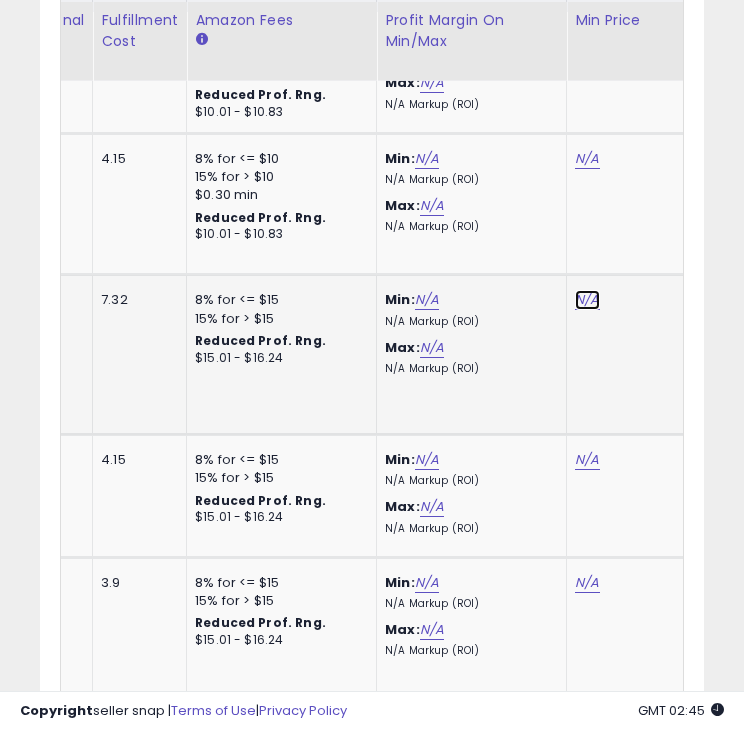 click on "N/A" at bounding box center (587, 36) 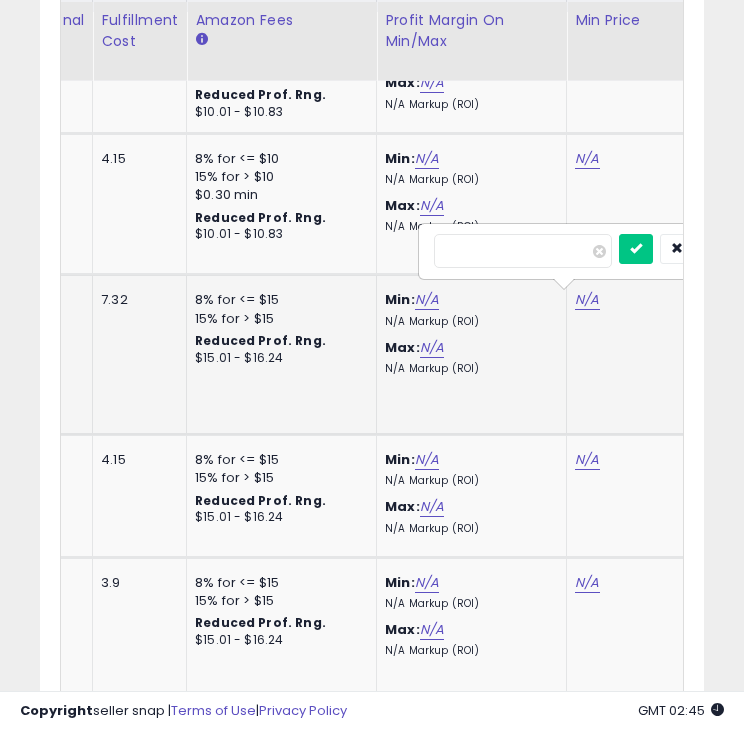 scroll, scrollTop: 0, scrollLeft: 880, axis: horizontal 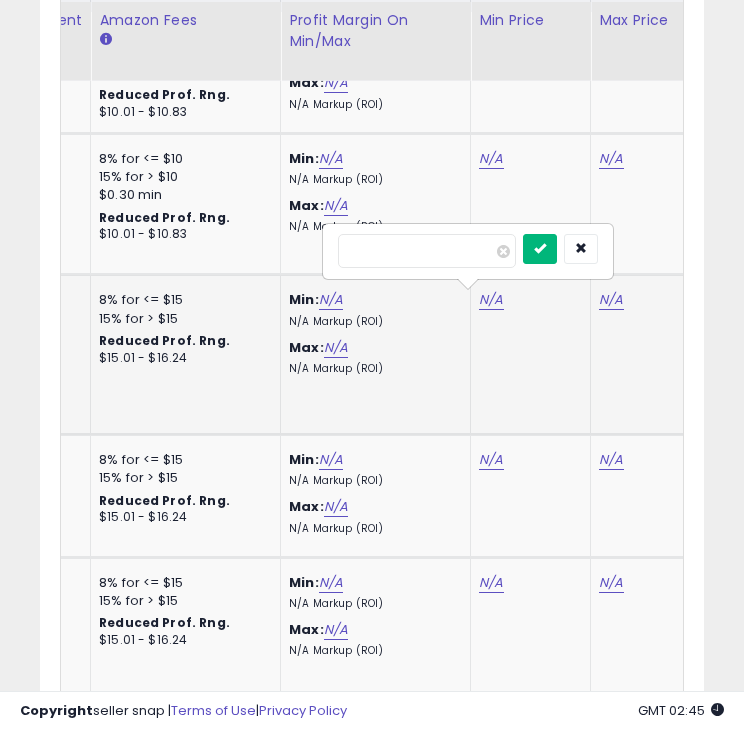 type on "*****" 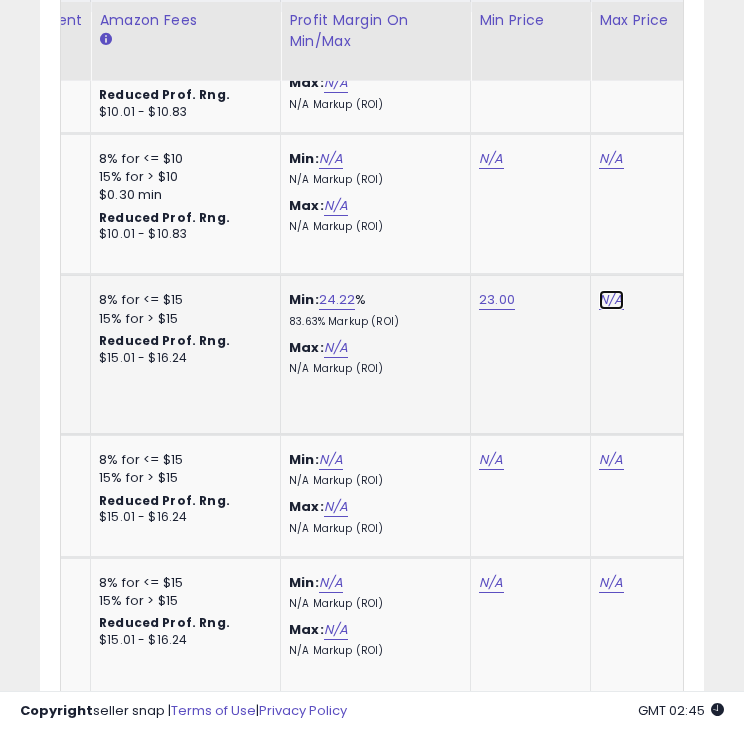 click on "N/A" at bounding box center [611, 36] 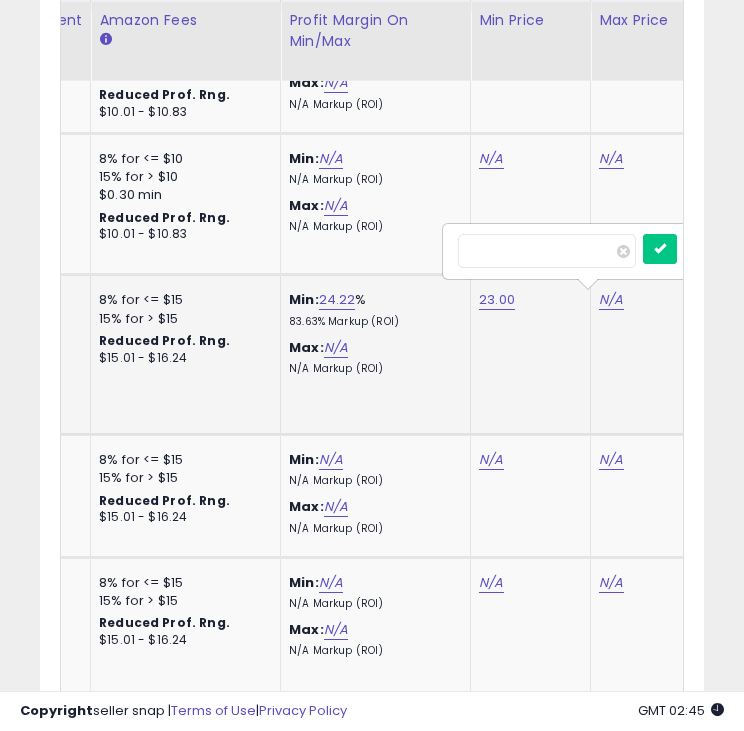 scroll, scrollTop: 0, scrollLeft: 1000, axis: horizontal 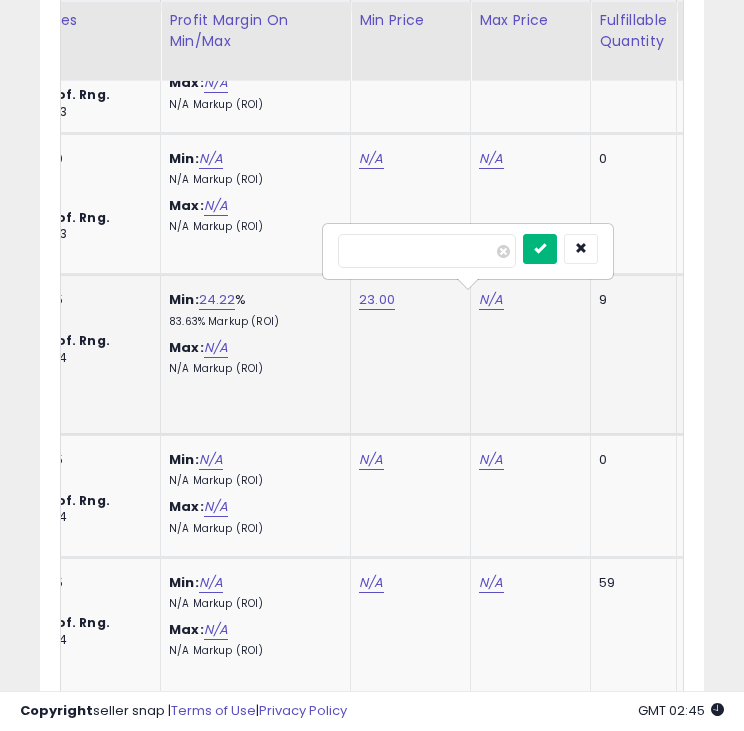 type on "*****" 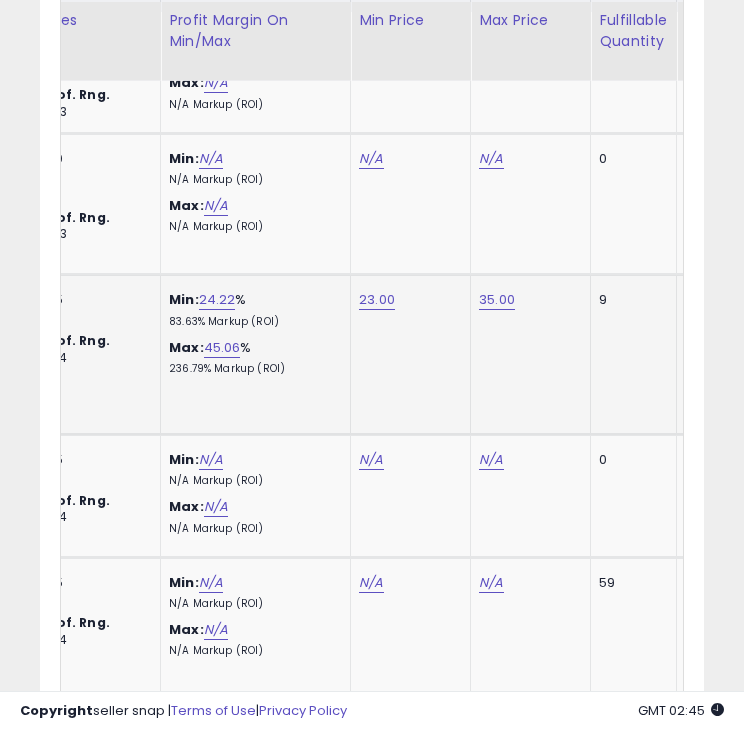 scroll, scrollTop: 0, scrollLeft: 952, axis: horizontal 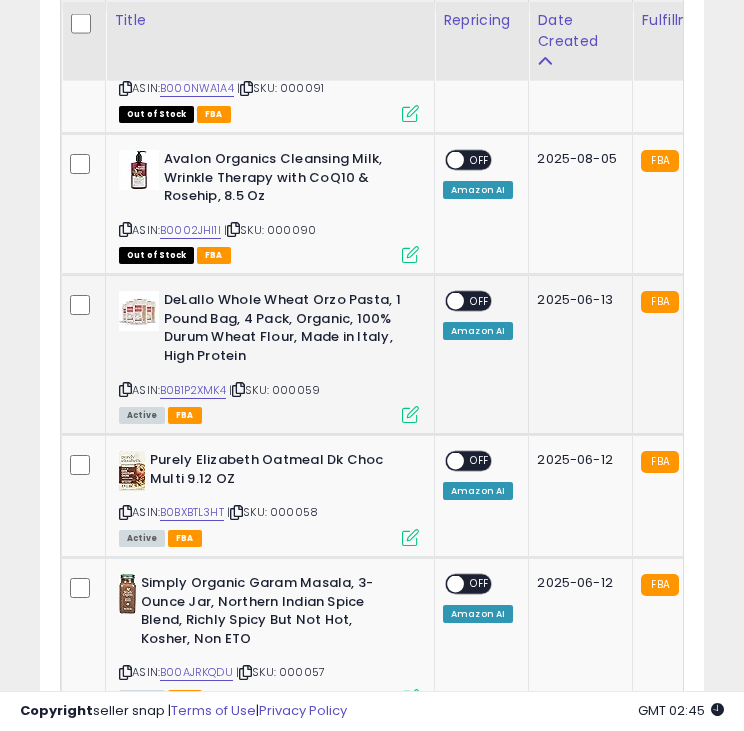 click at bounding box center [455, 301] 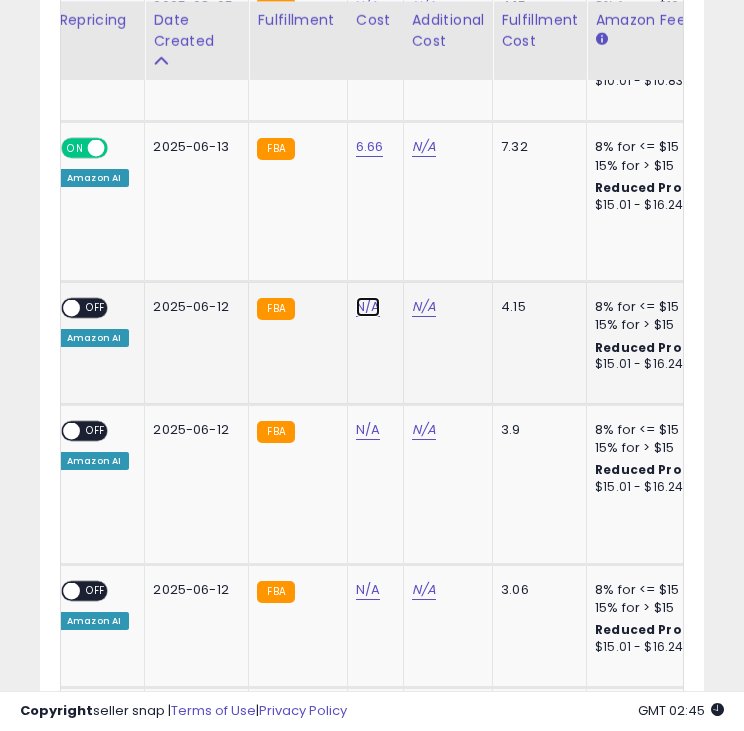 click on "N/A" at bounding box center (368, -117) 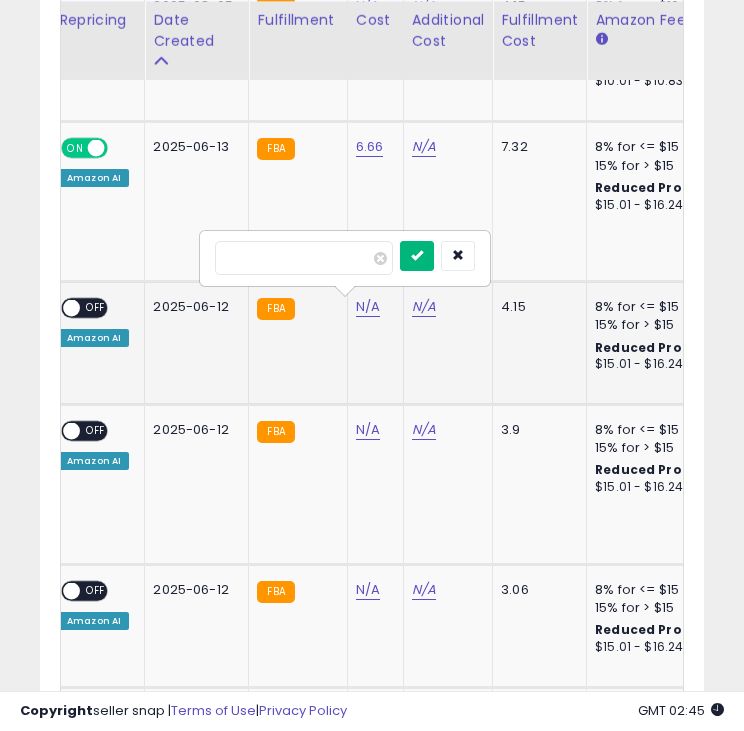 type on "****" 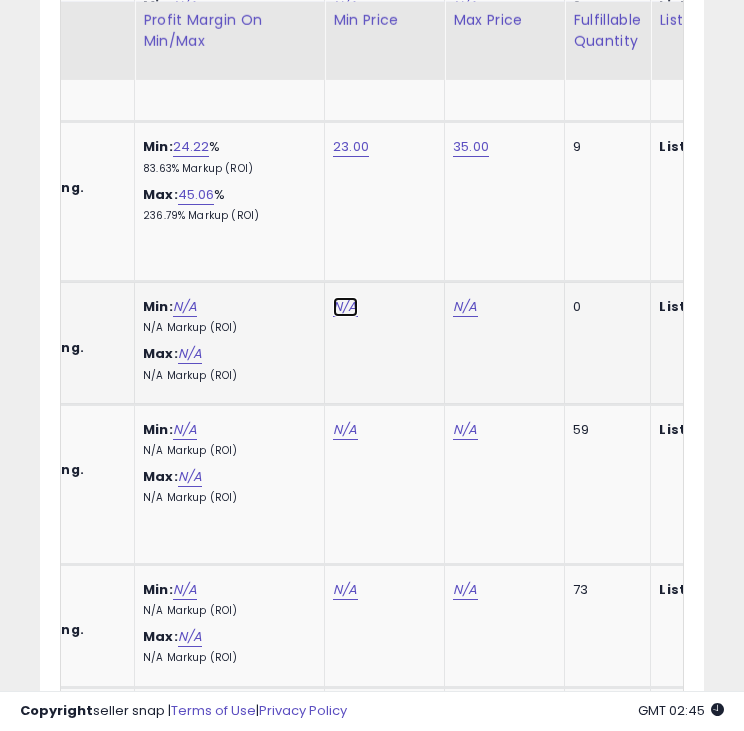 click on "N/A" at bounding box center [345, -117] 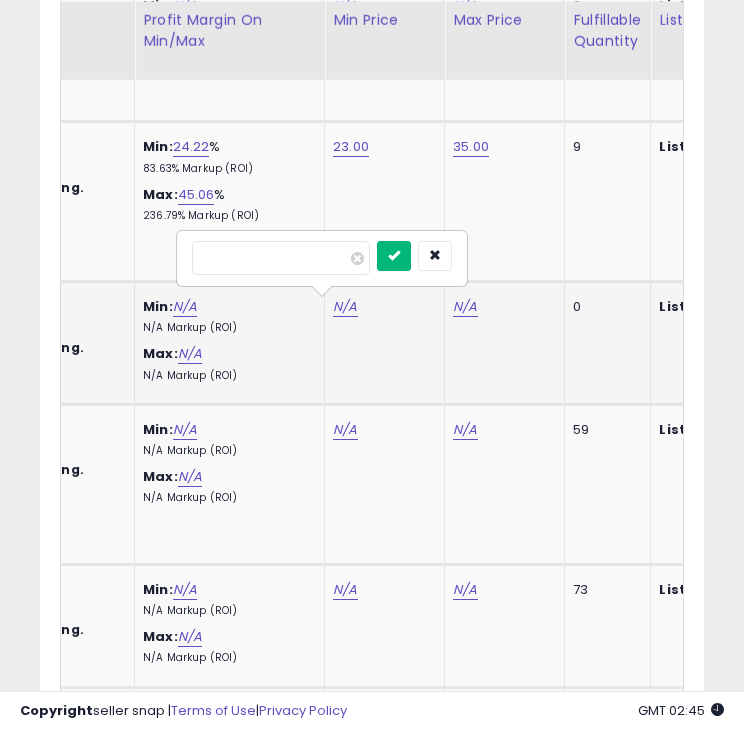 type on "****" 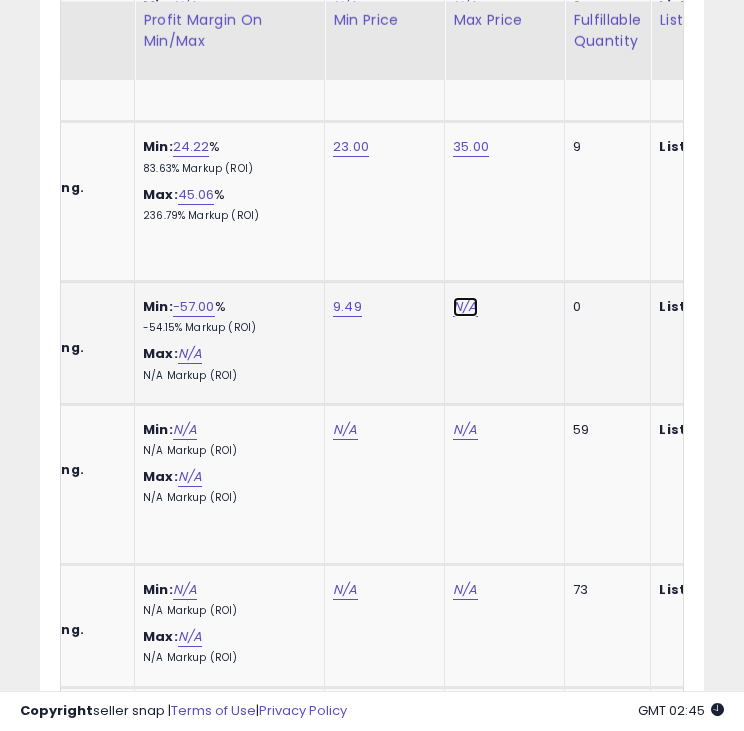 click on "N/A" at bounding box center [465, -117] 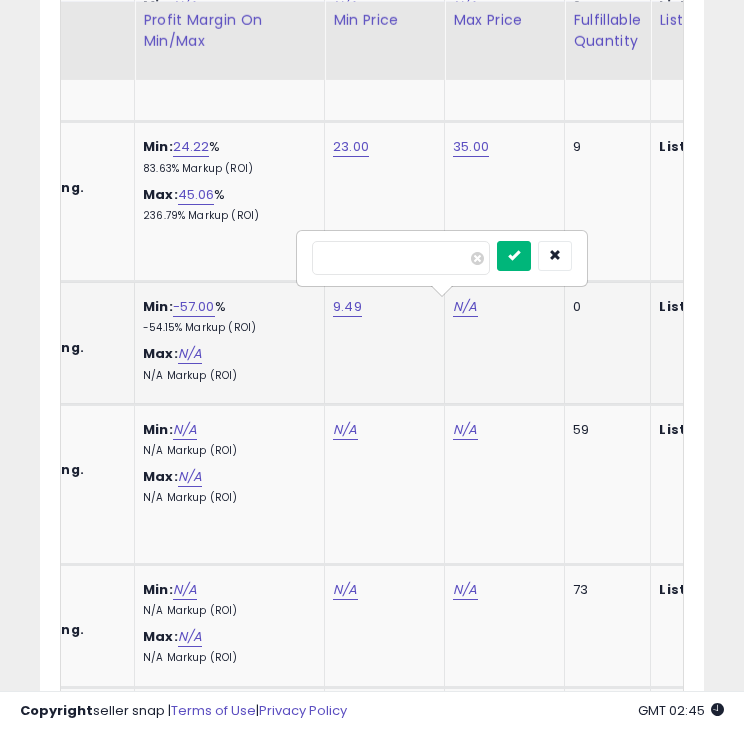 type on "****" 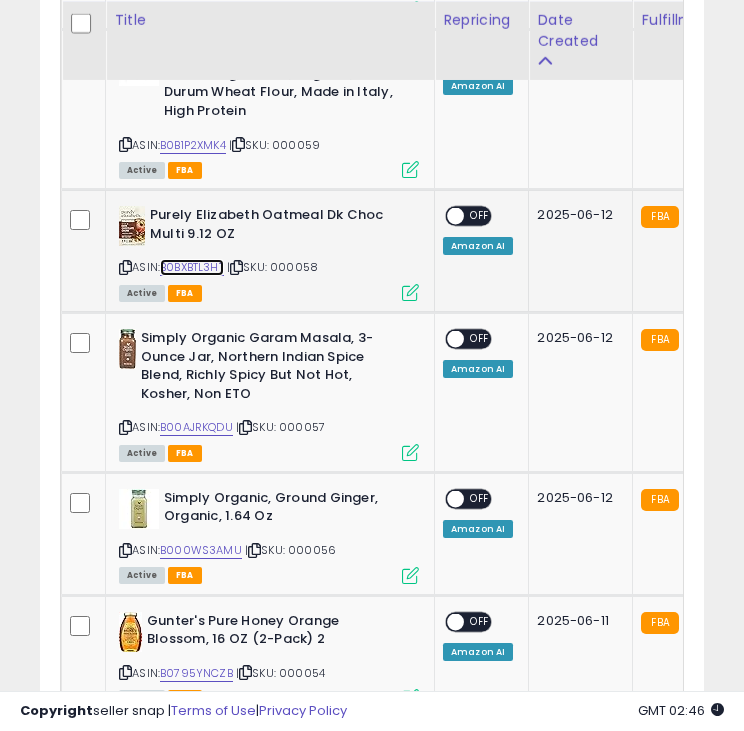 click on "B0BXBTL3HT" at bounding box center (192, 267) 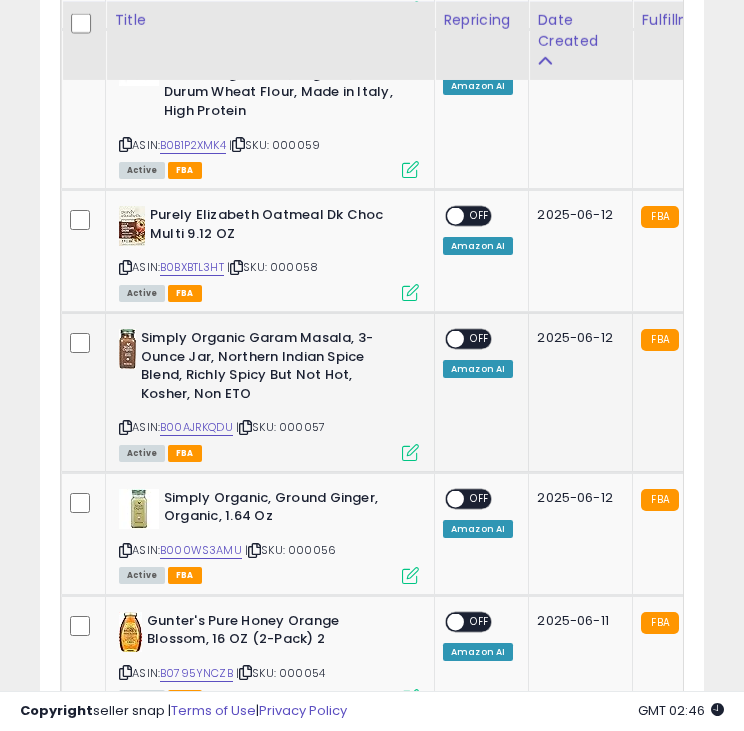 click on "2025-06-12" 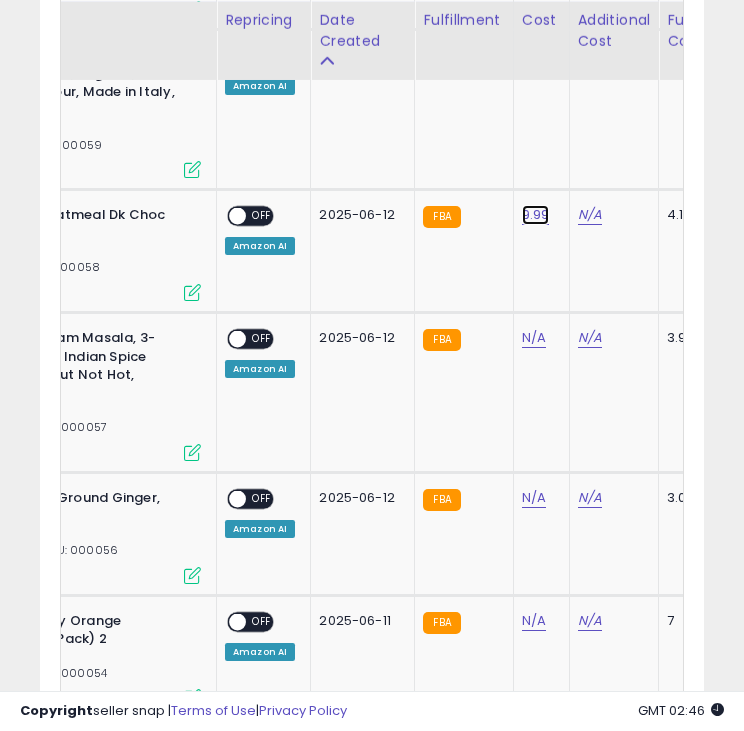 click on "9.99" at bounding box center (534, -209) 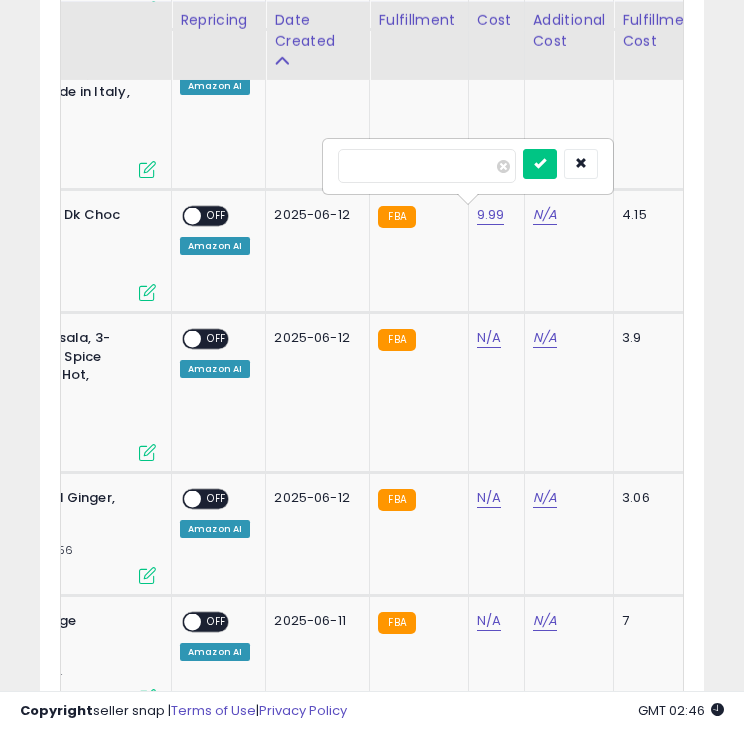 type on "*" 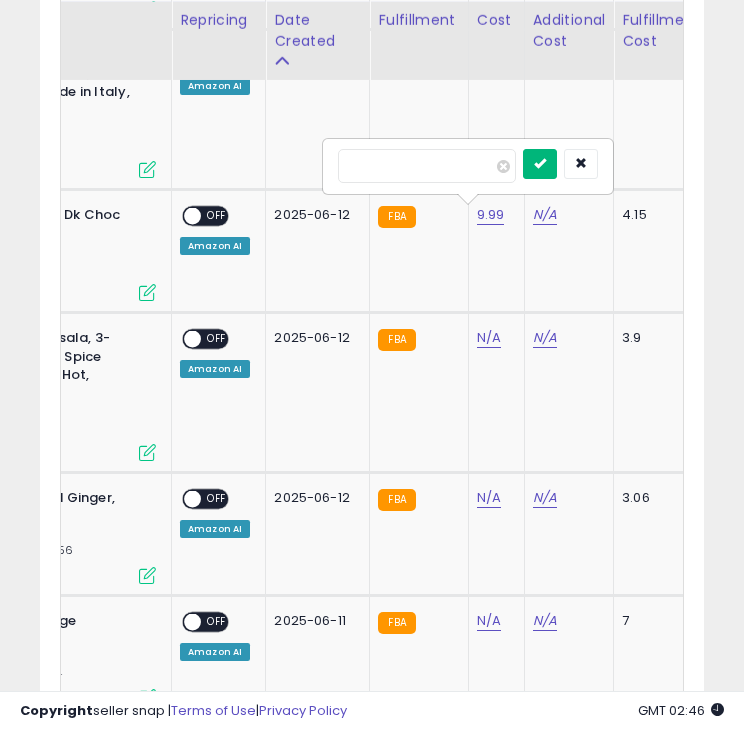 type on "****" 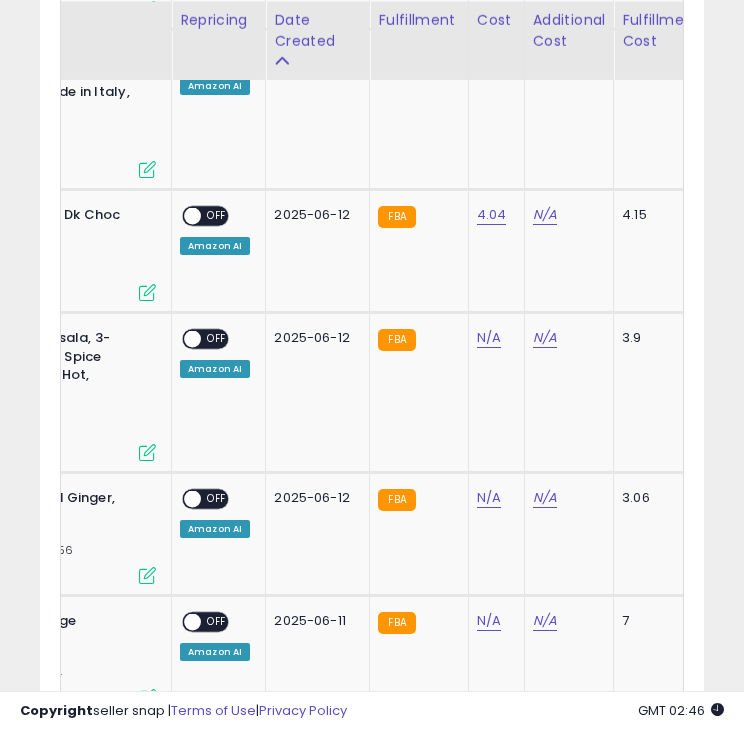 click on "4.04" 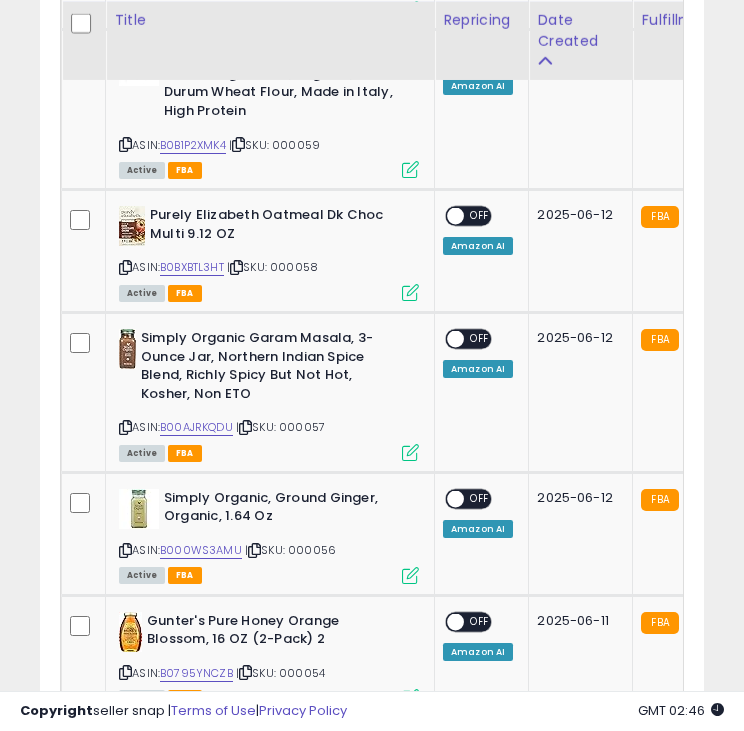 click at bounding box center (455, 216) 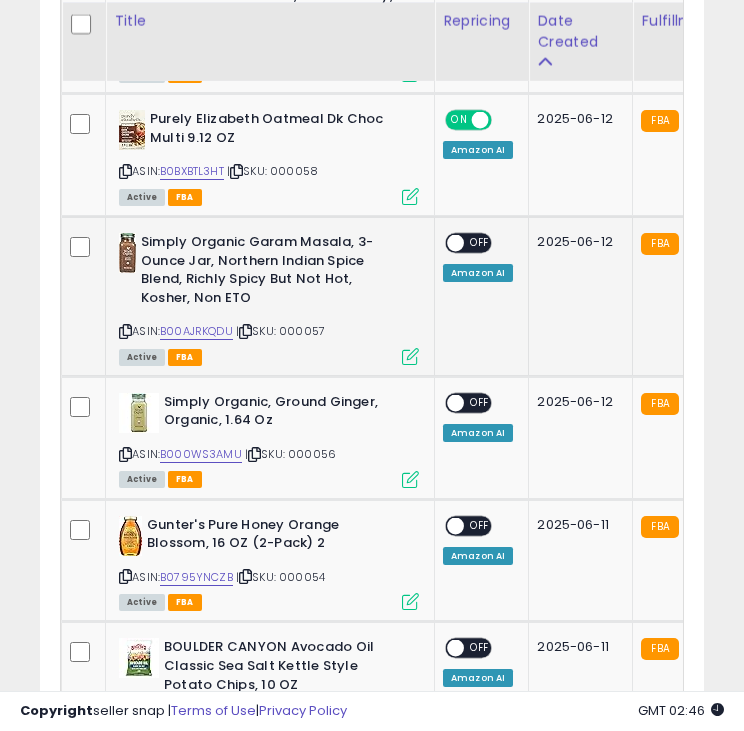 click on "ON   OFF Amazon AI" 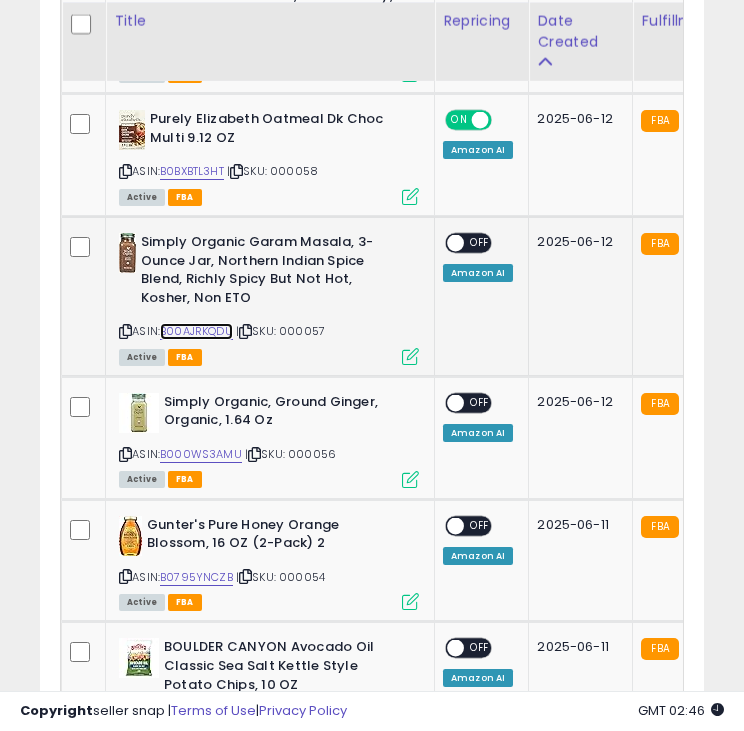 click on "B00AJRKQDU" at bounding box center (196, 331) 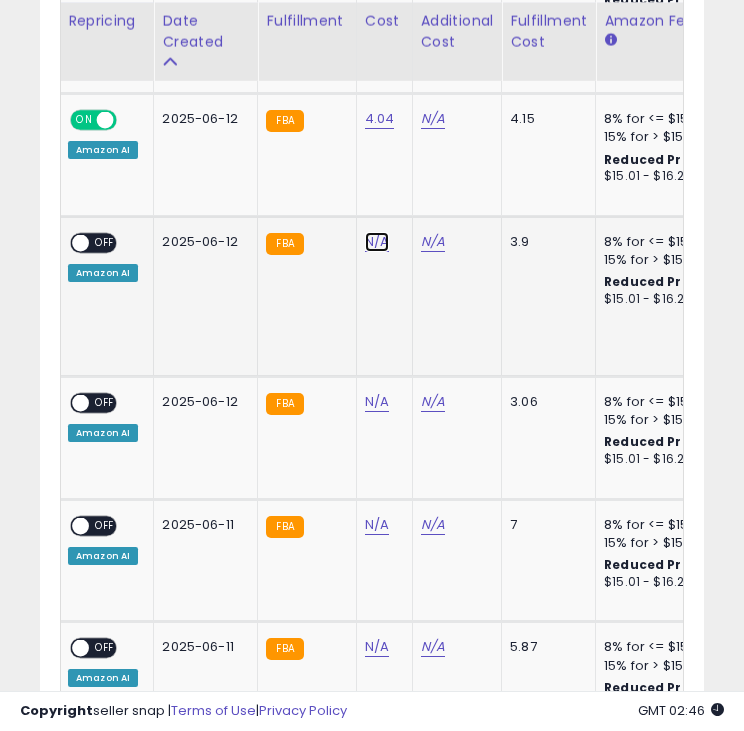 click on "N/A" at bounding box center [377, -305] 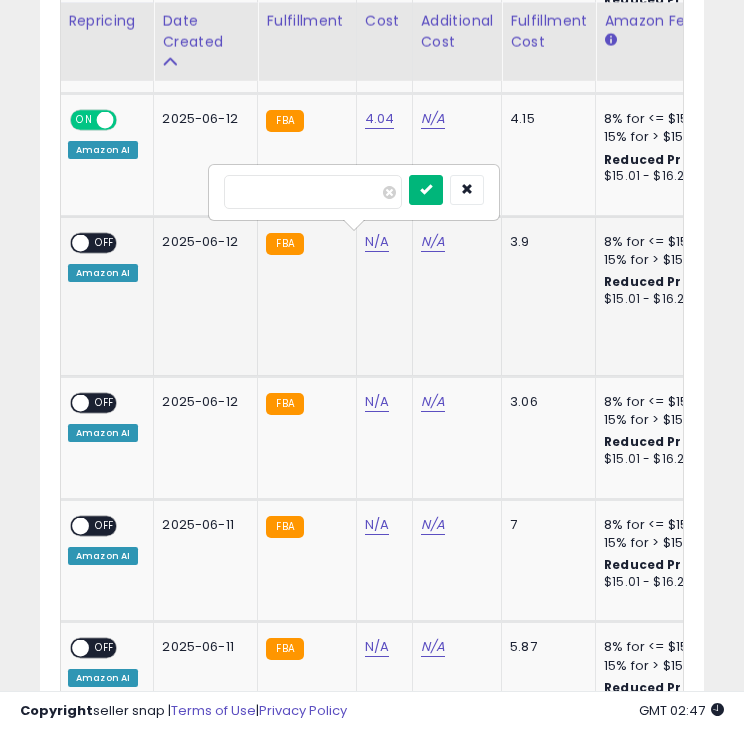 type on "****" 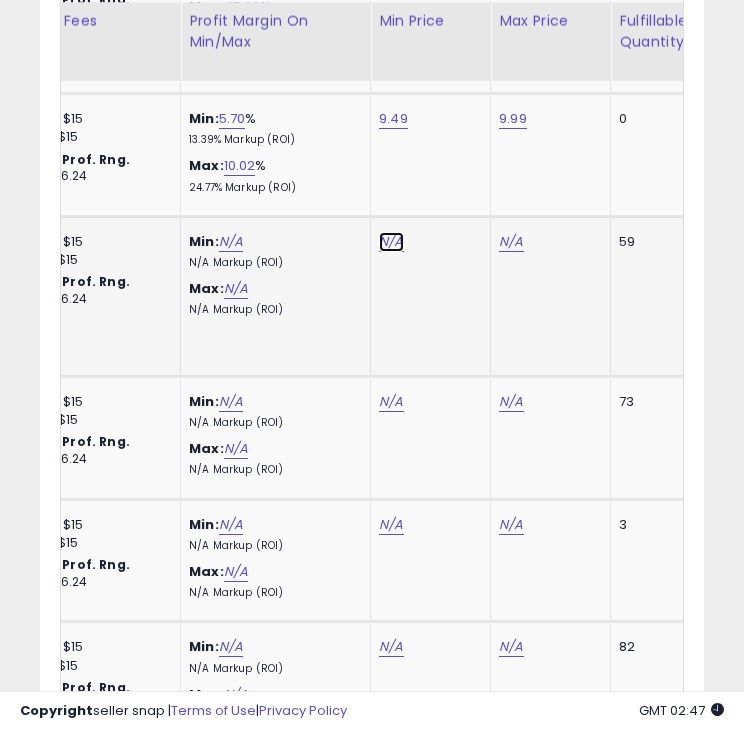 click on "N/A" at bounding box center [391, -305] 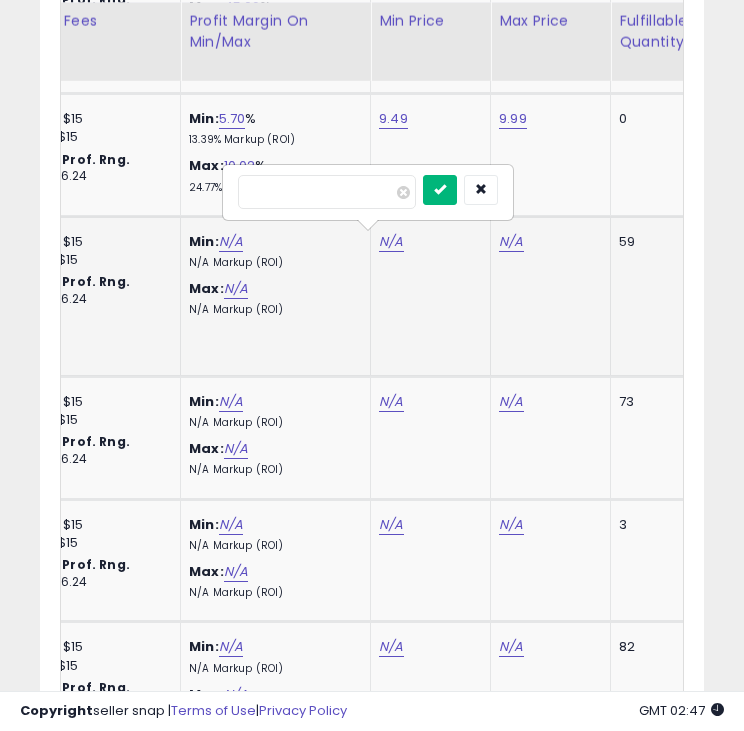 type on "*****" 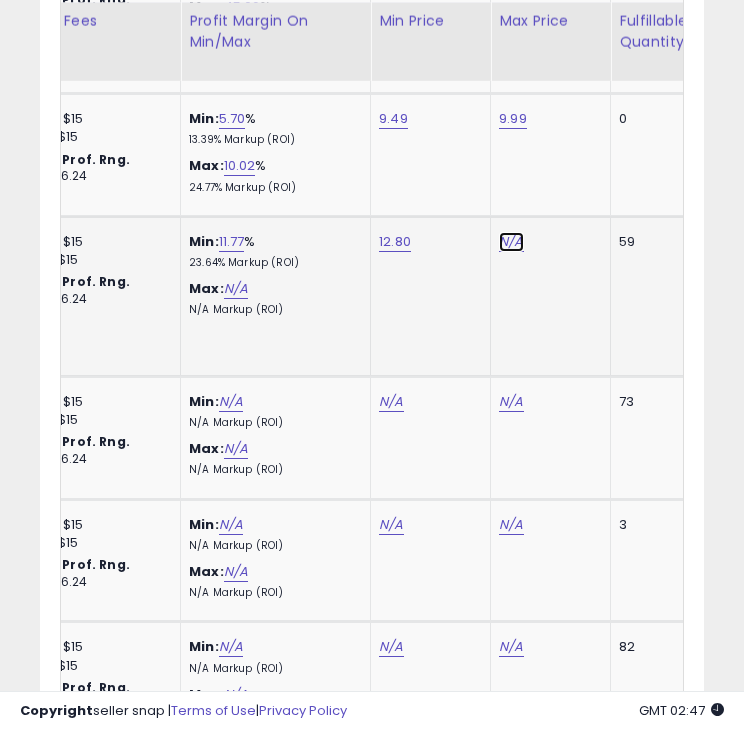 click on "N/A" at bounding box center [511, -305] 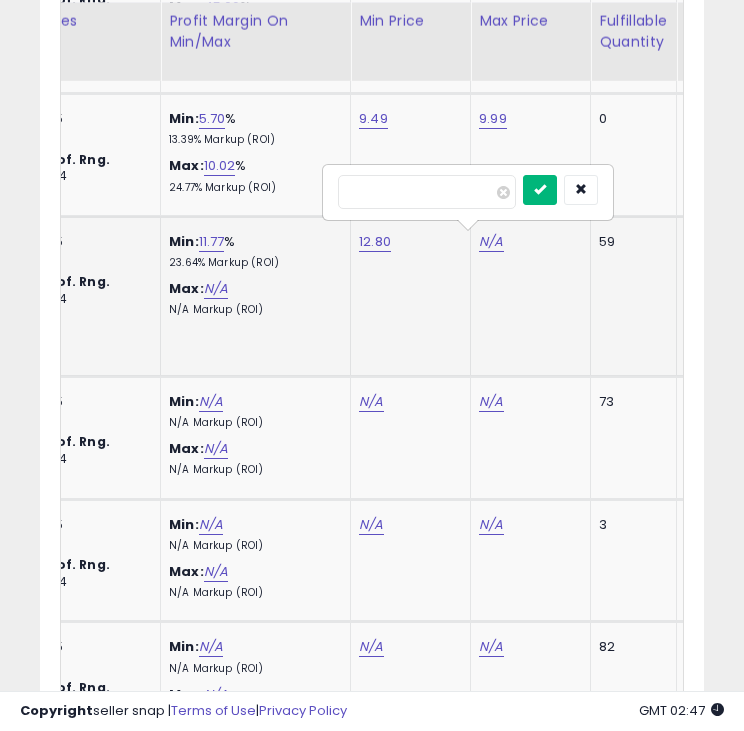 type on "*****" 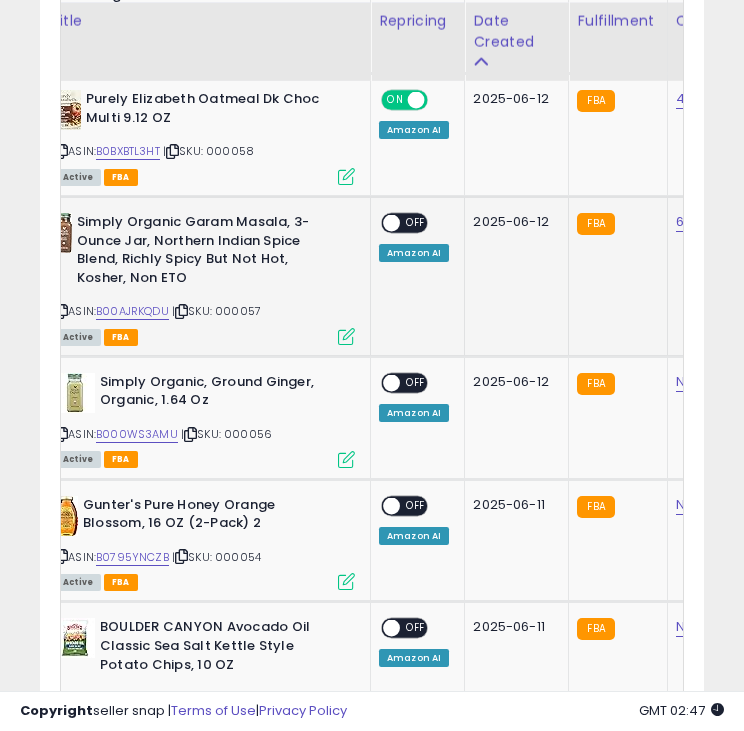click at bounding box center [391, 223] 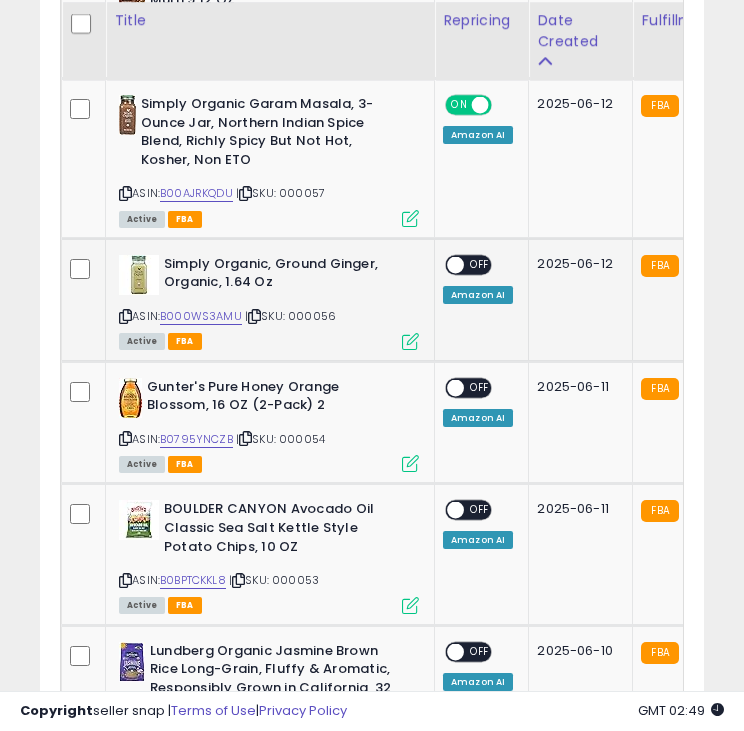scroll, scrollTop: 0, scrollLeft: 110, axis: horizontal 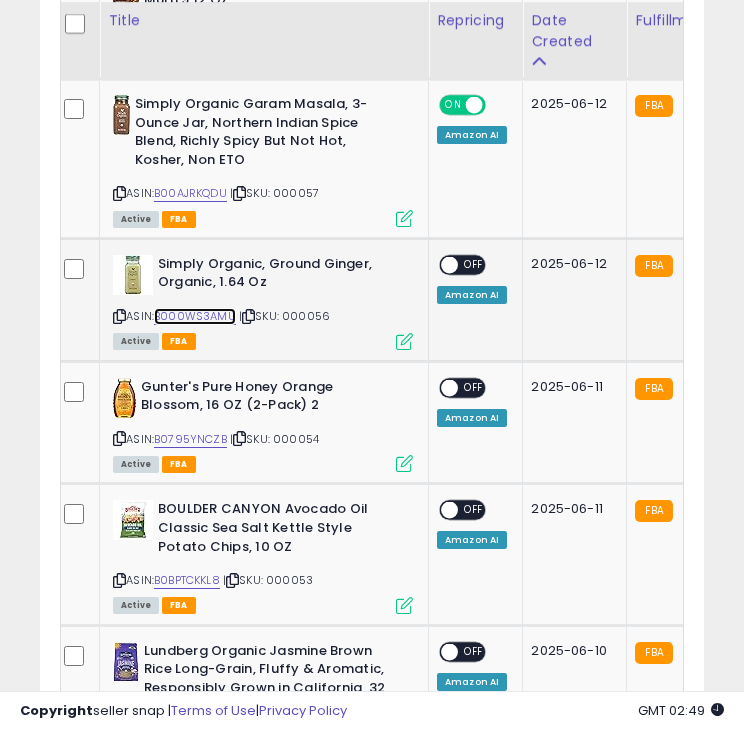 click on "B000WS3AMU" at bounding box center (195, 316) 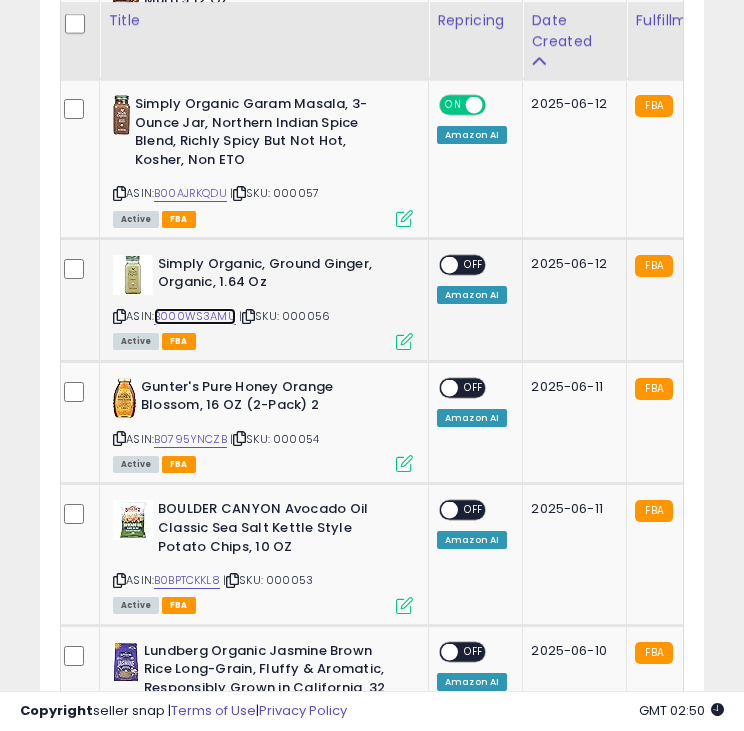 scroll, scrollTop: 0, scrollLeft: 136, axis: horizontal 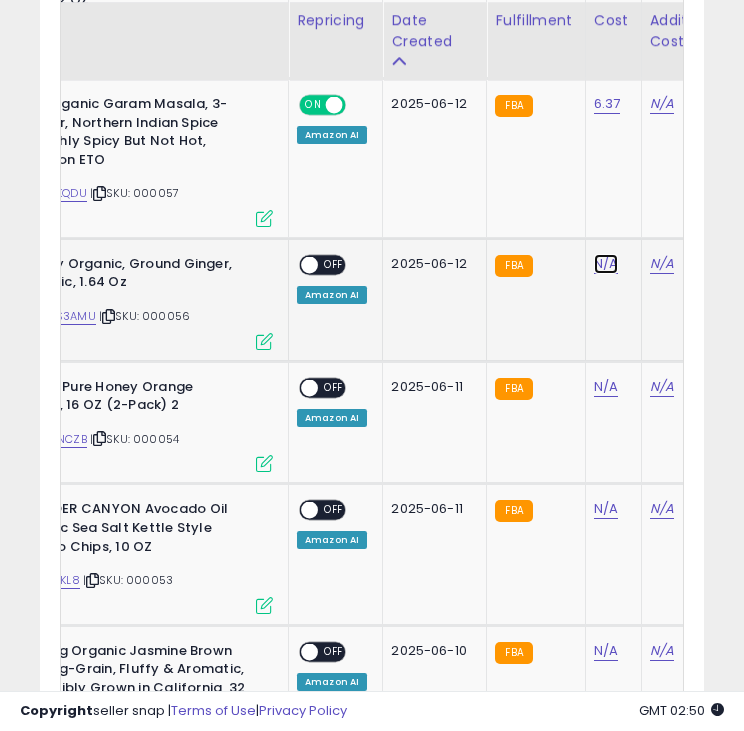 click on "N/A" at bounding box center (606, -443) 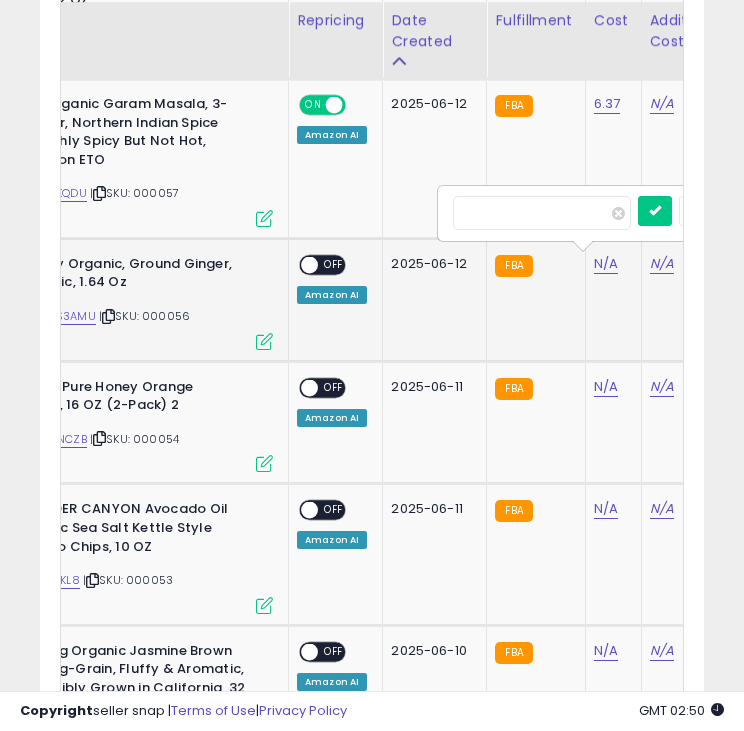 scroll, scrollTop: 0, scrollLeft: 261, axis: horizontal 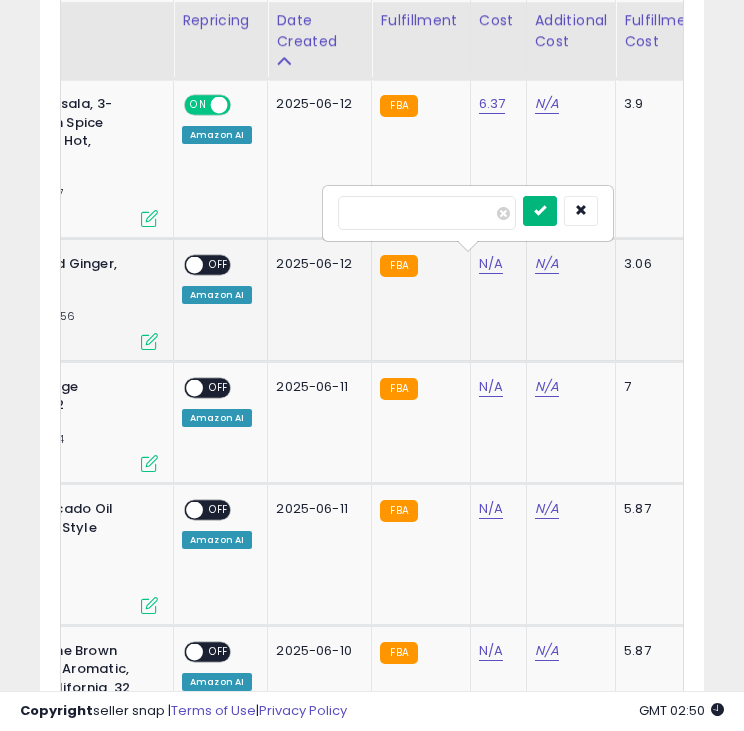 type on "****" 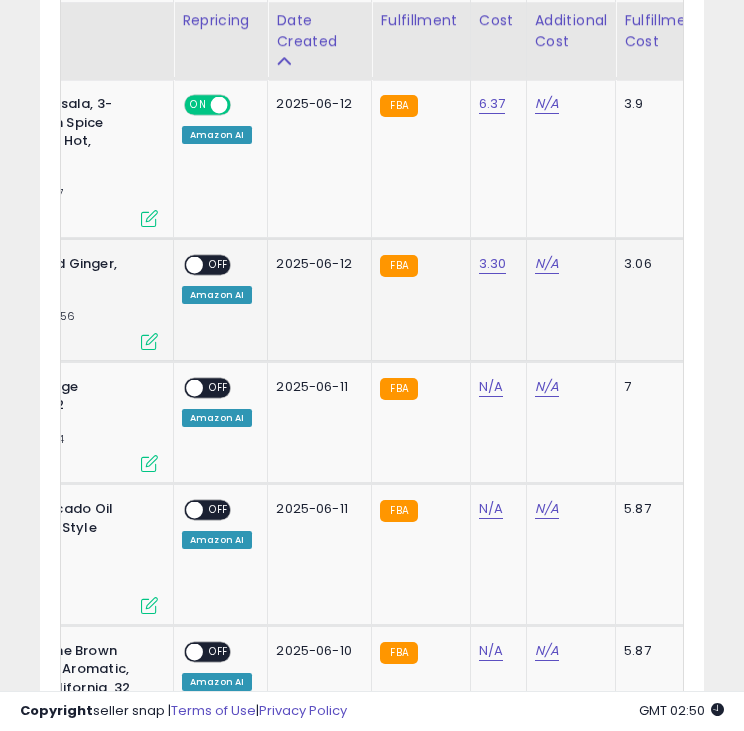 scroll, scrollTop: 0, scrollLeft: 396, axis: horizontal 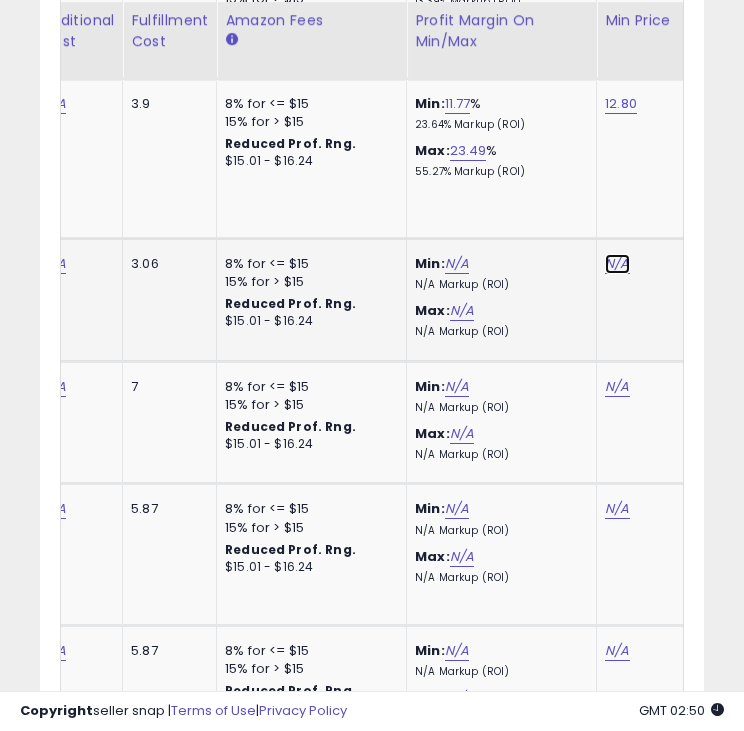 click on "N/A" at bounding box center (617, -443) 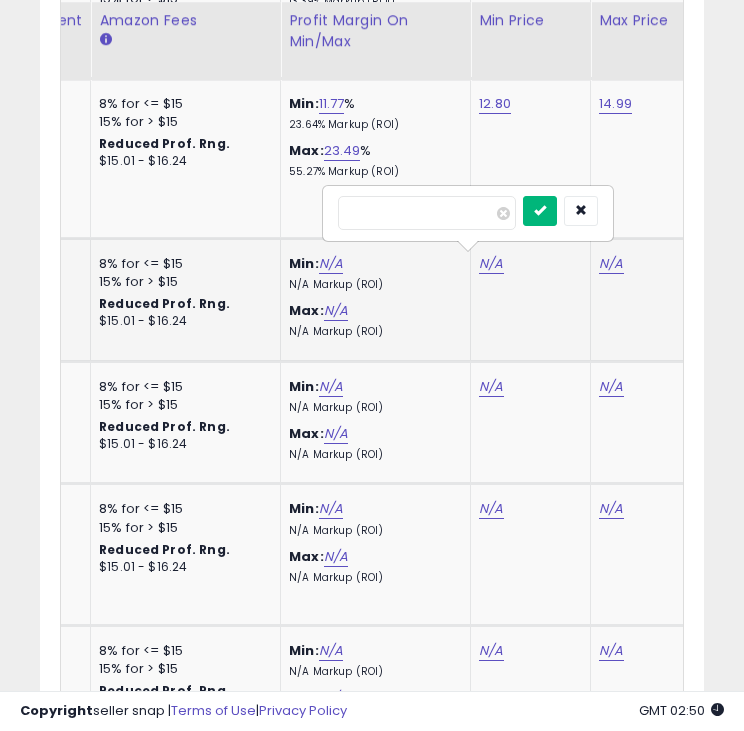 type on "****" 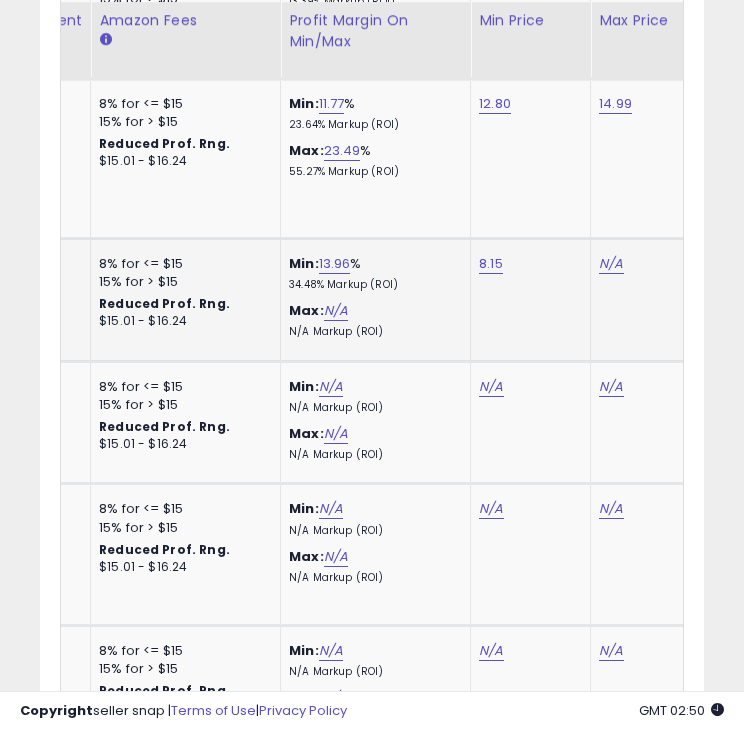 click on "N/A" 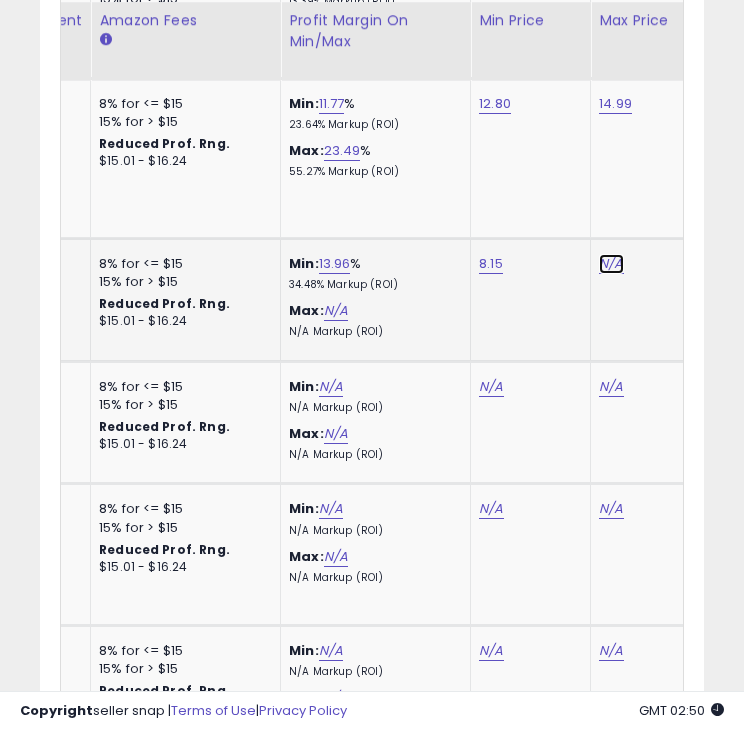 click on "N/A" at bounding box center [611, -443] 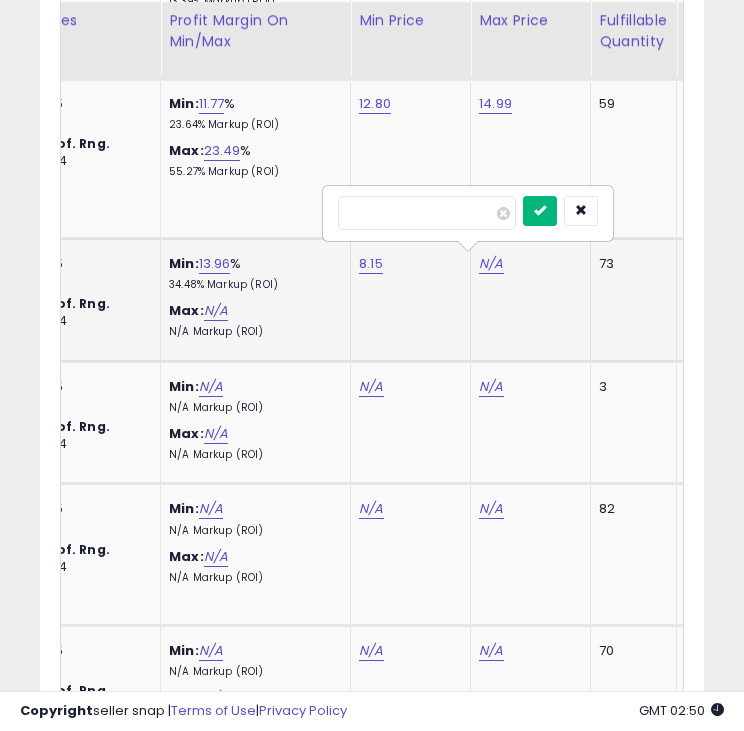 type on "*****" 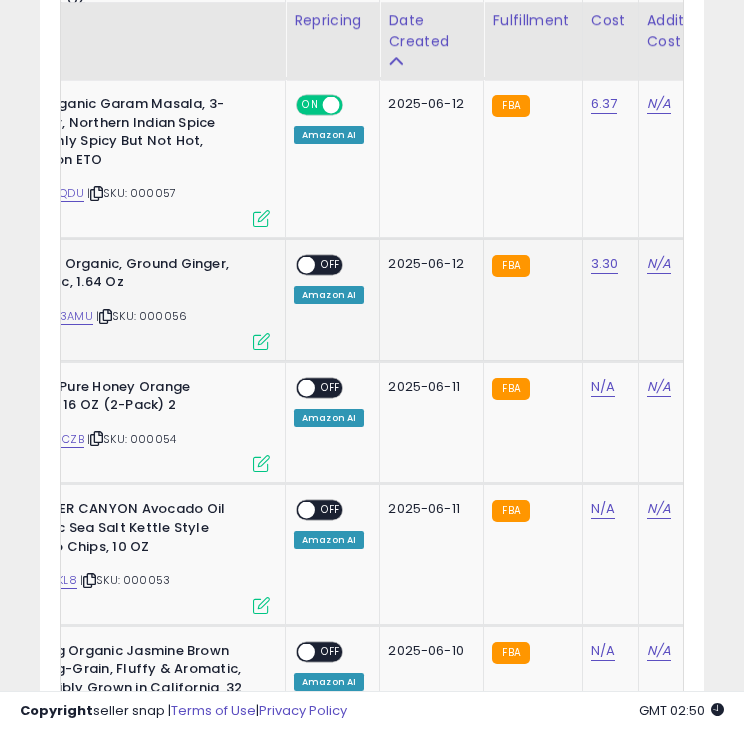 click at bounding box center (306, 264) 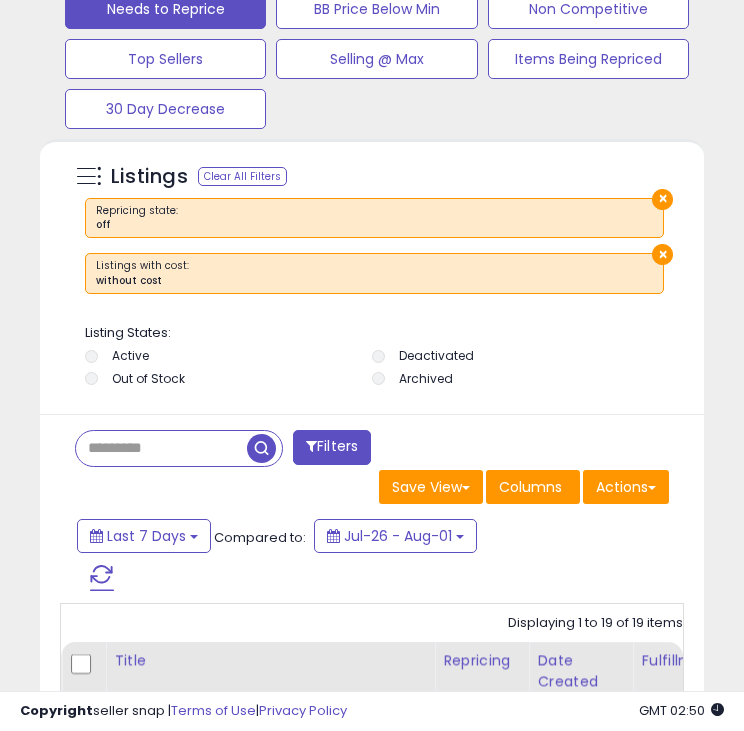 click at bounding box center (102, 578) 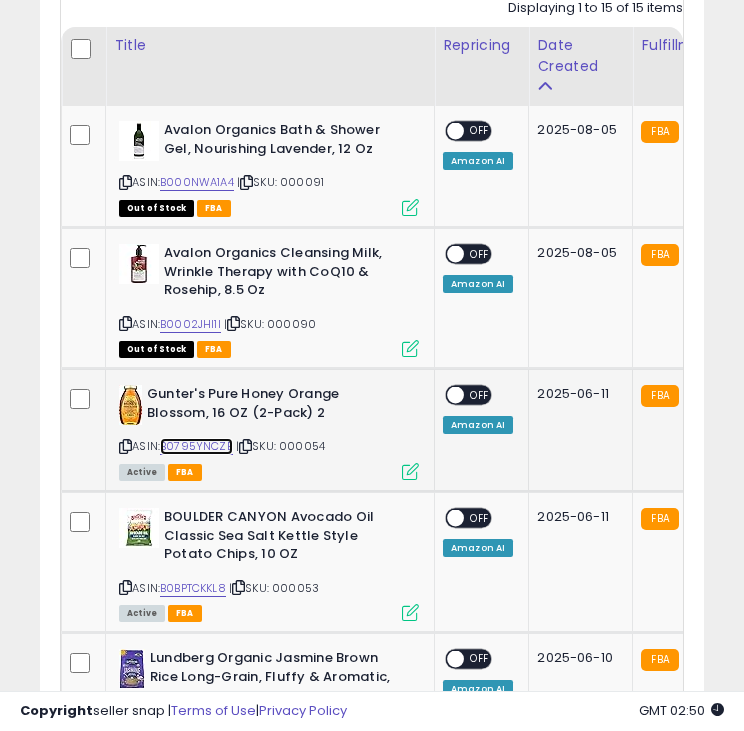 click on "B0795YNCZB" at bounding box center (196, 446) 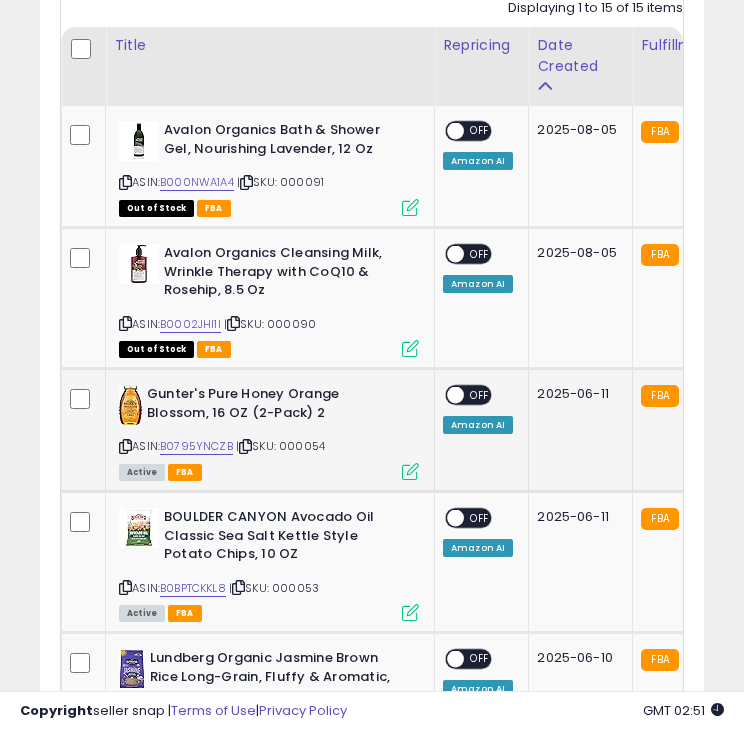 click on "ON   OFF Amazon AI" 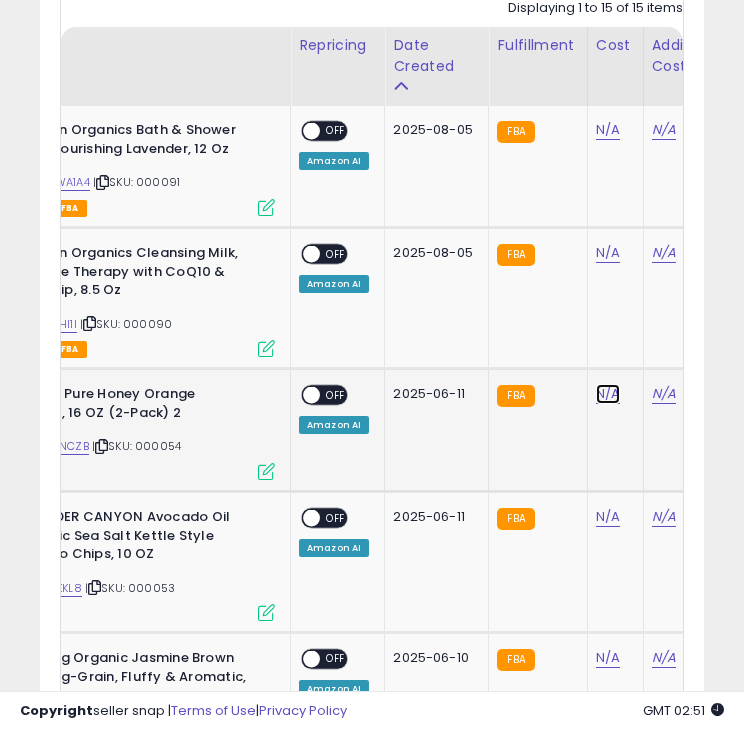 click on "N/A" at bounding box center [608, 130] 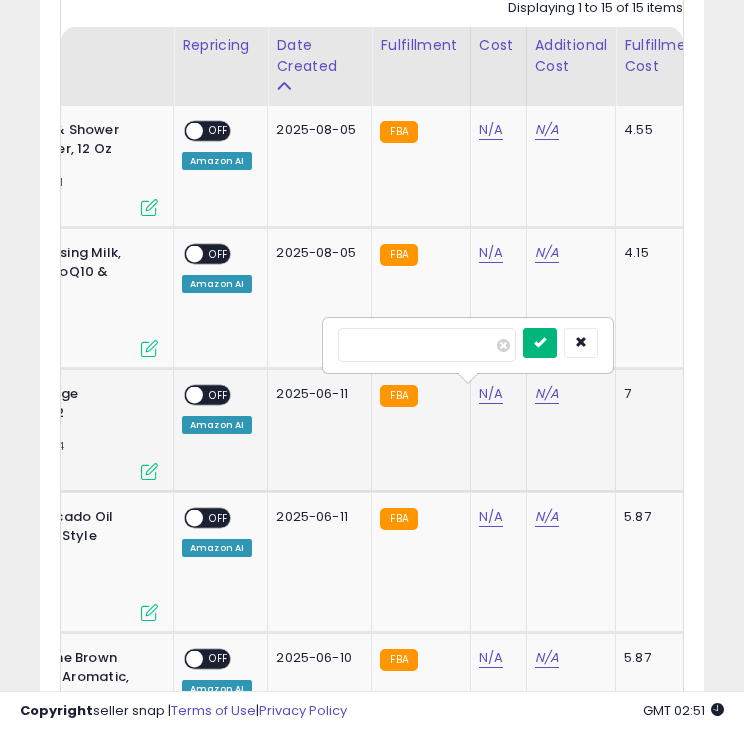 type on "****" 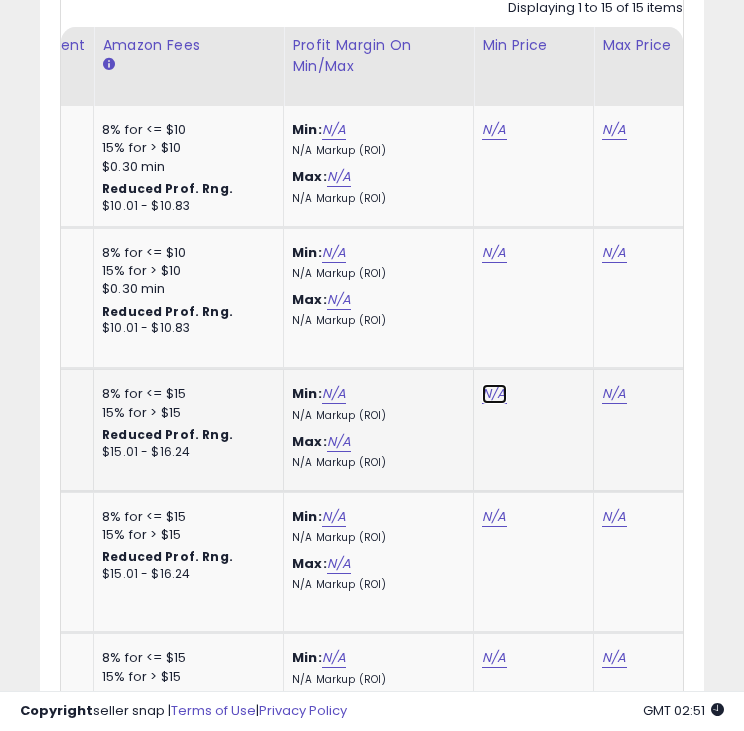 click on "N/A" at bounding box center (494, 130) 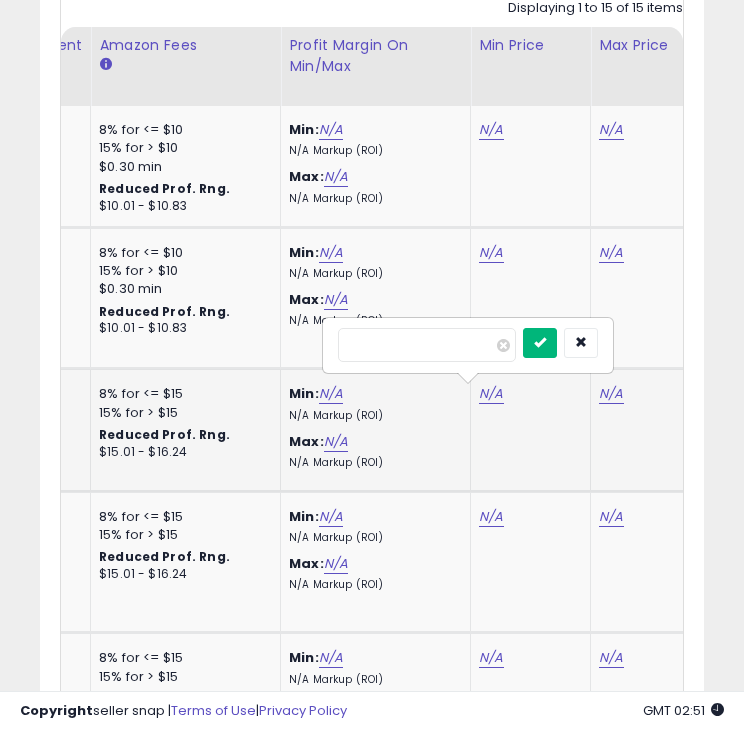 type on "*****" 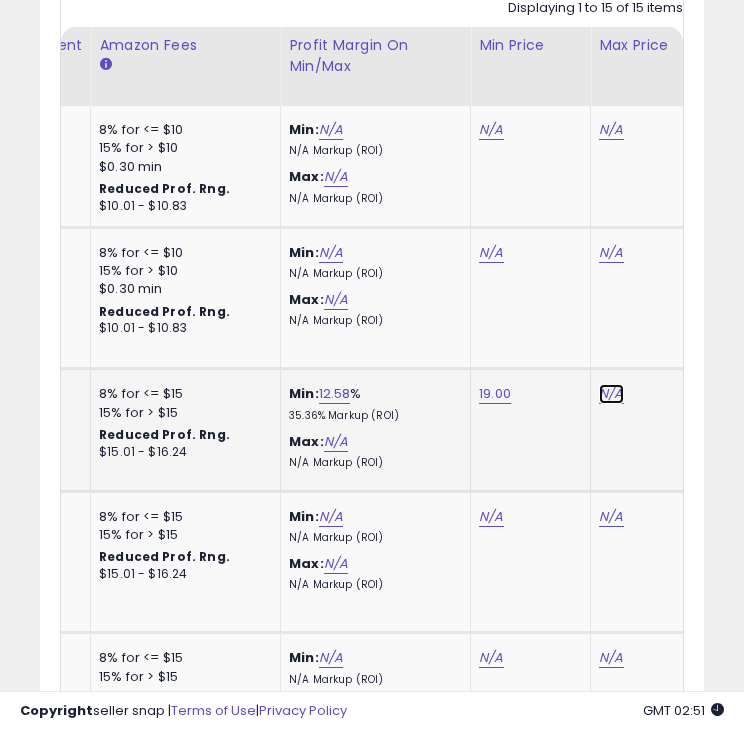 click on "N/A" at bounding box center (611, 130) 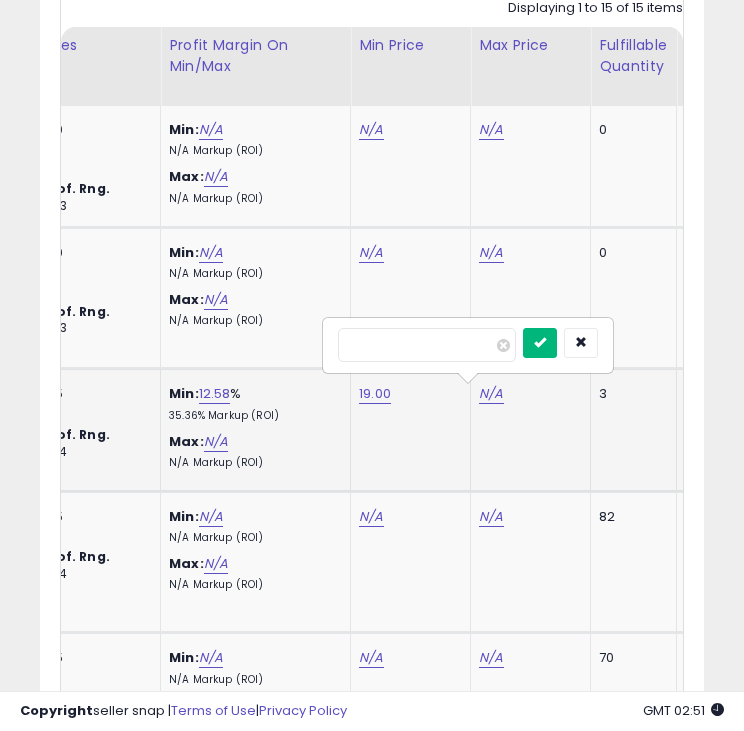 type on "*****" 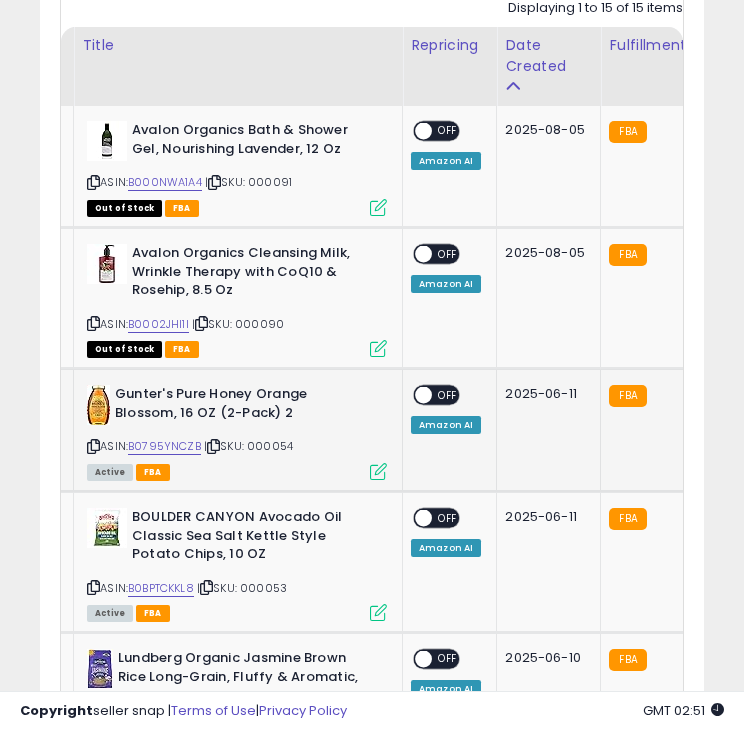 click at bounding box center [423, 395] 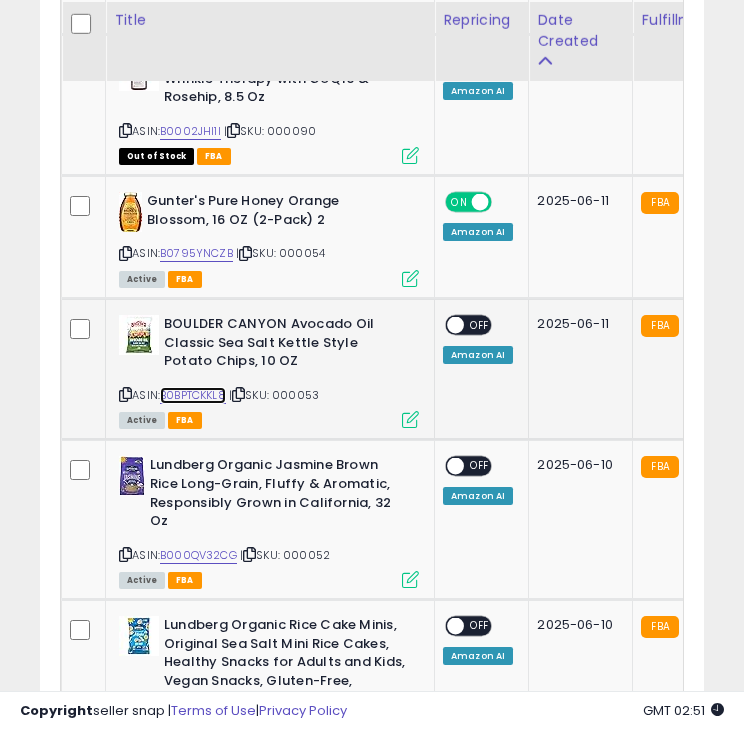 click on "B0BPTCKKL8" at bounding box center [193, 395] 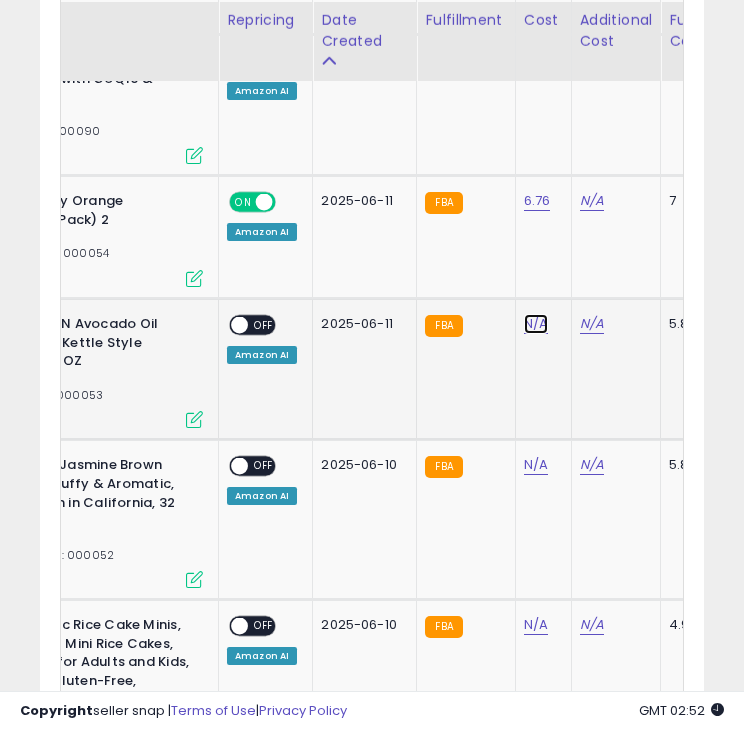 click on "N/A" at bounding box center [536, -63] 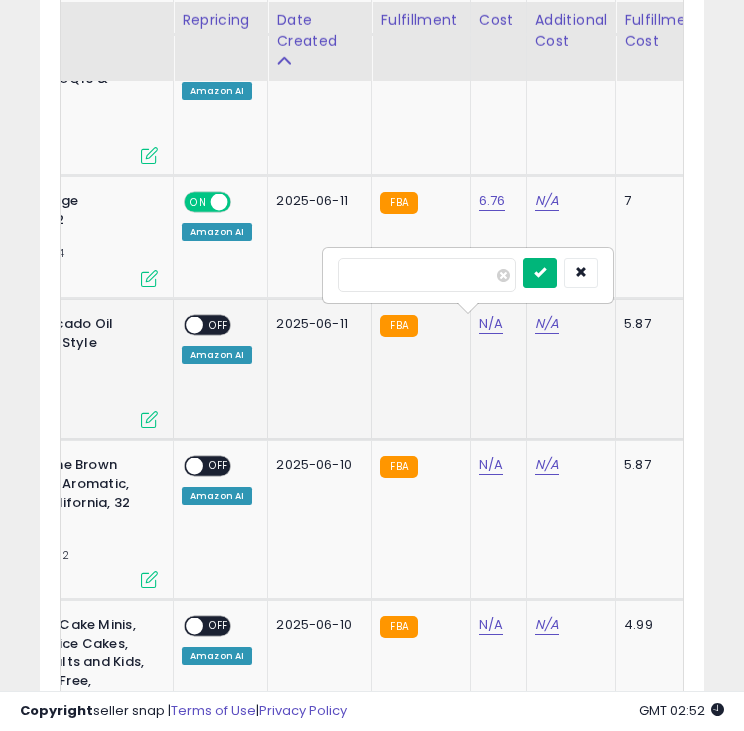 type on "****" 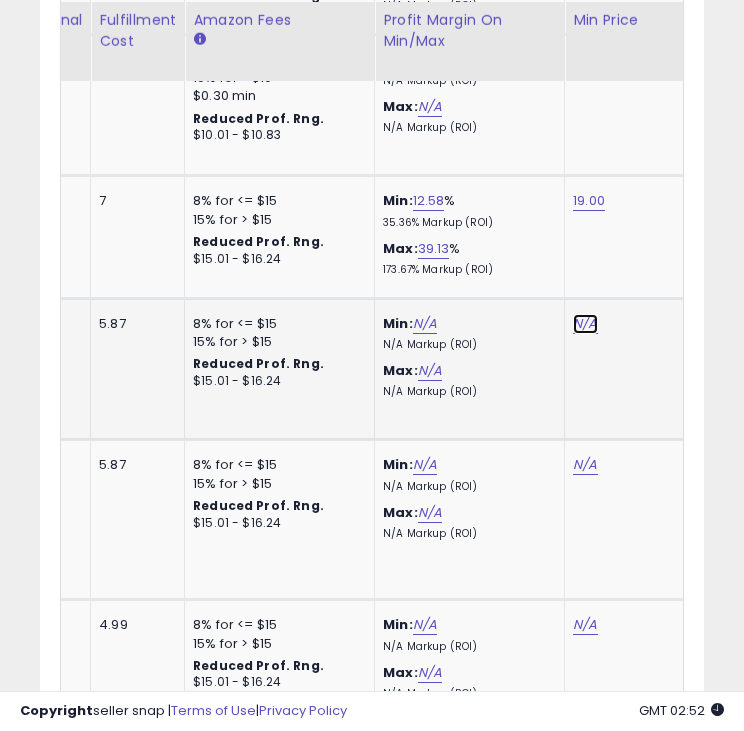 click on "N/A" at bounding box center [585, -63] 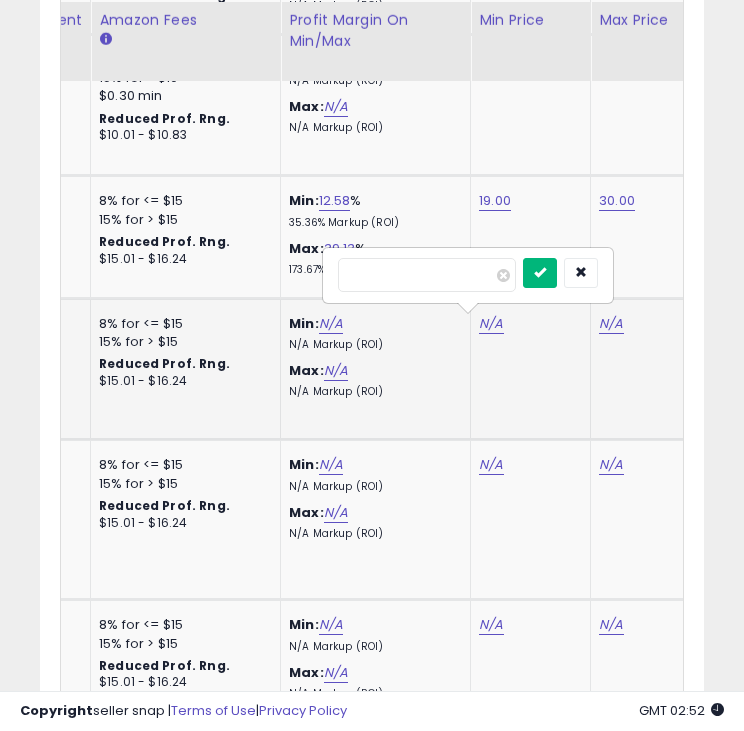 type on "*****" 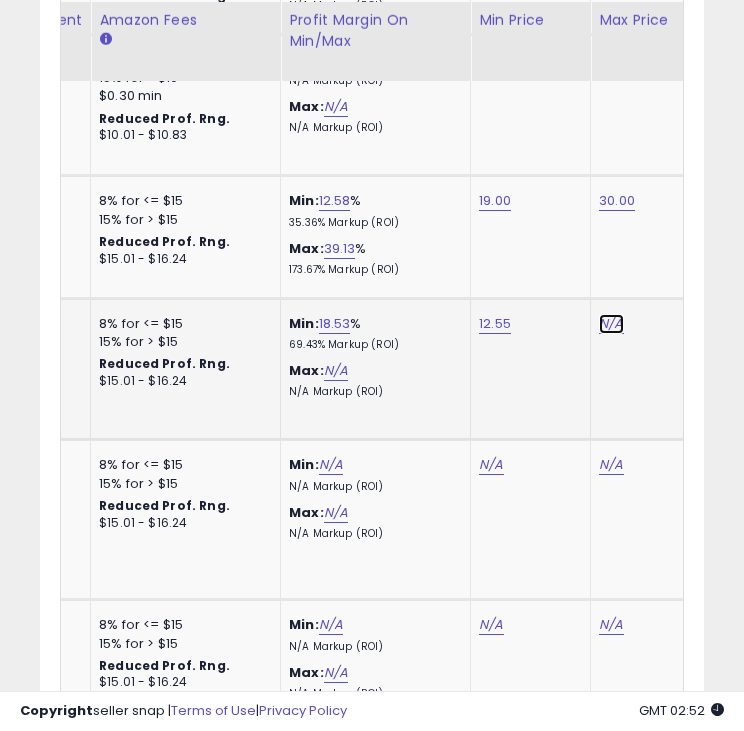 click on "N/A" at bounding box center [611, -63] 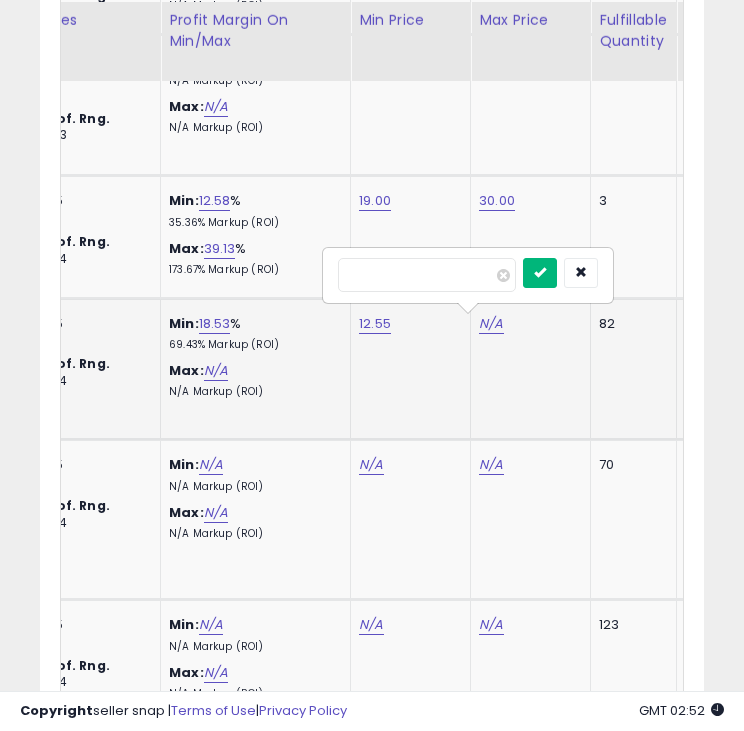 type on "*****" 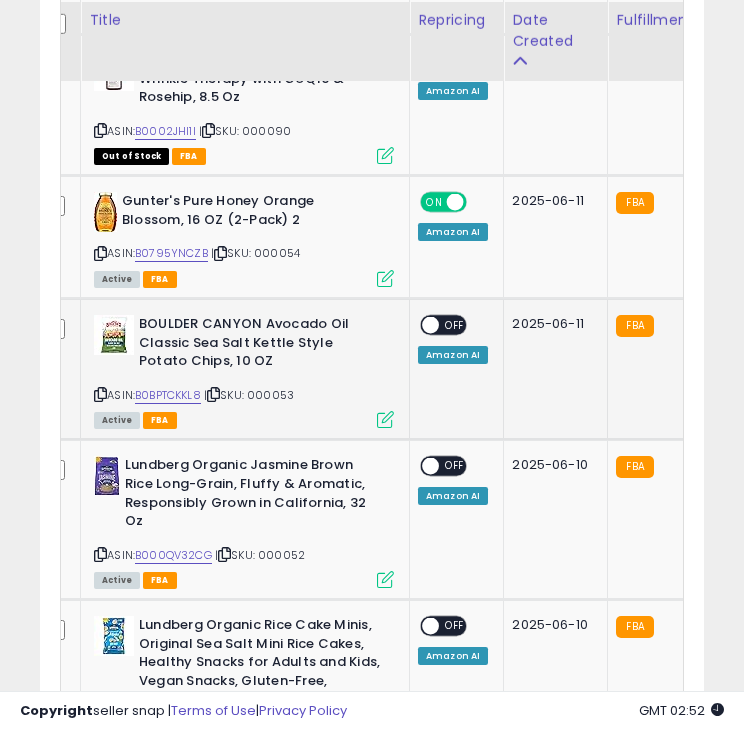 click at bounding box center (430, 325) 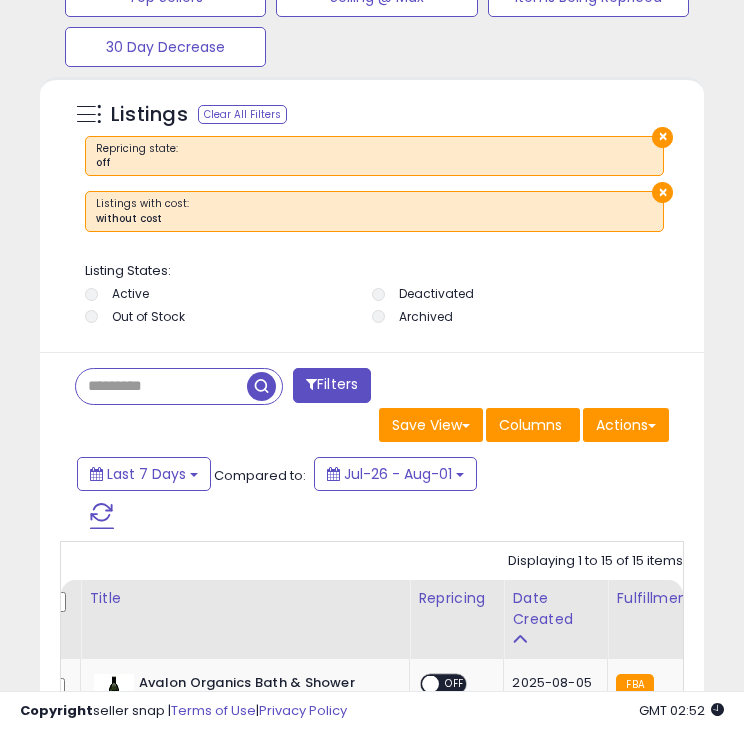 click at bounding box center [102, 516] 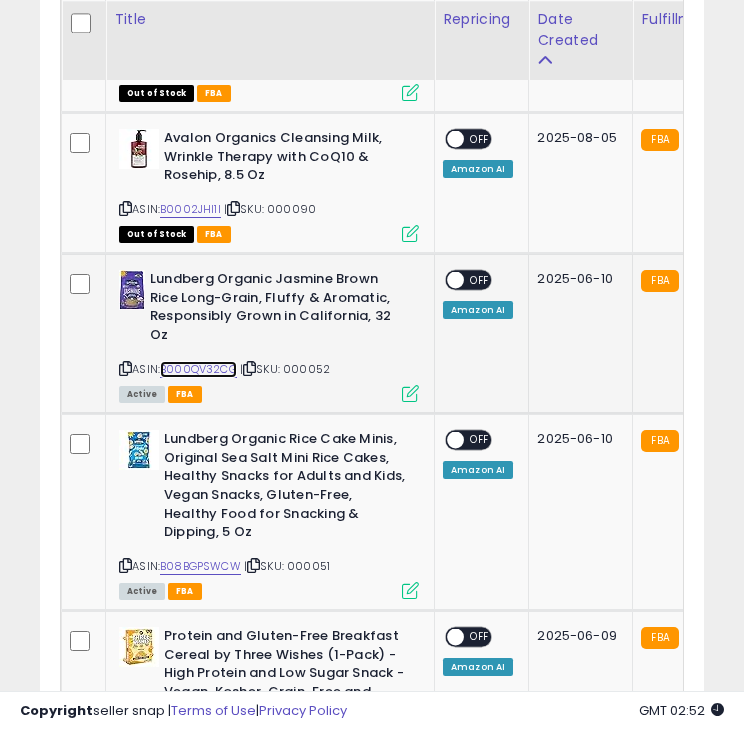 click on "B000QV32CG" at bounding box center (198, 369) 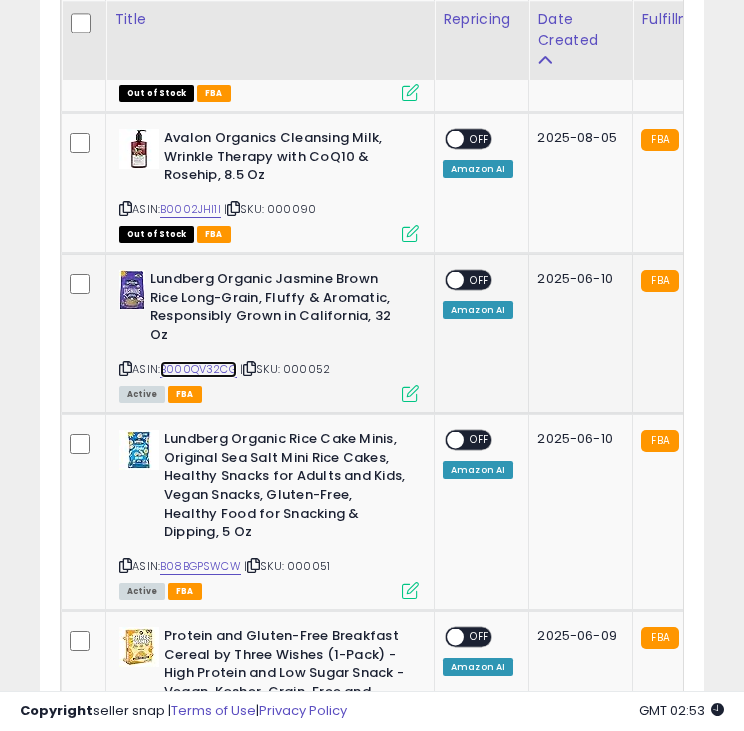 scroll, scrollTop: 0, scrollLeft: 60, axis: horizontal 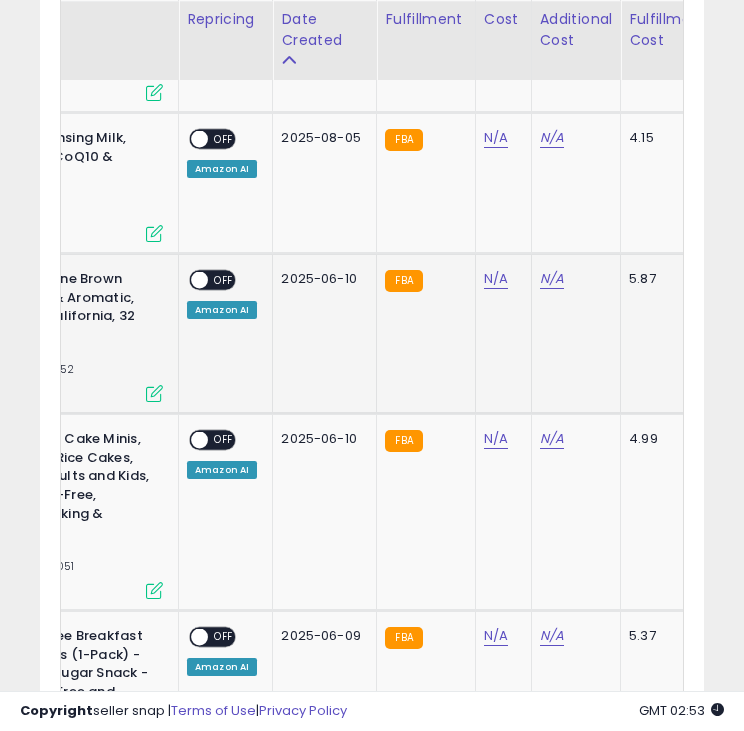 click on "N/A" 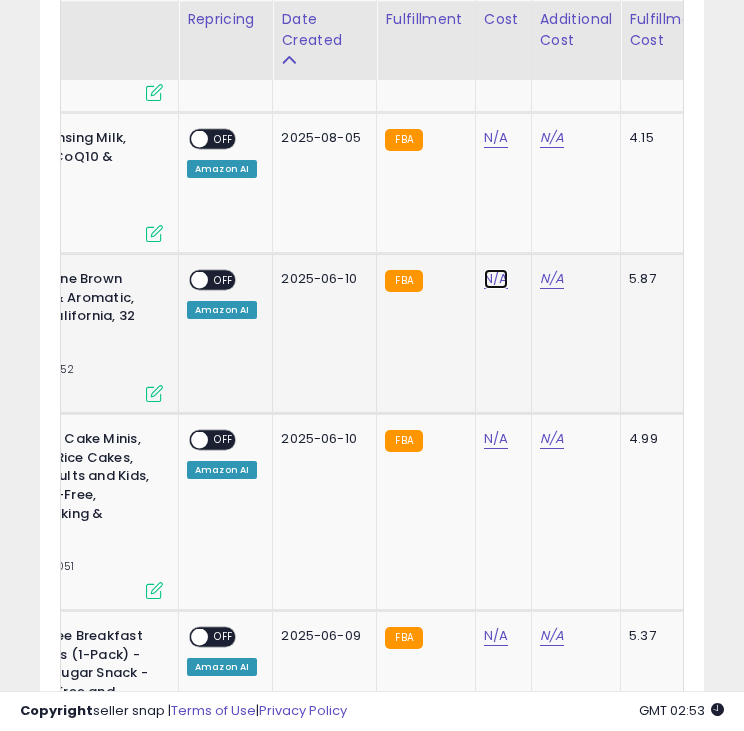 click on "N/A" at bounding box center (496, 15) 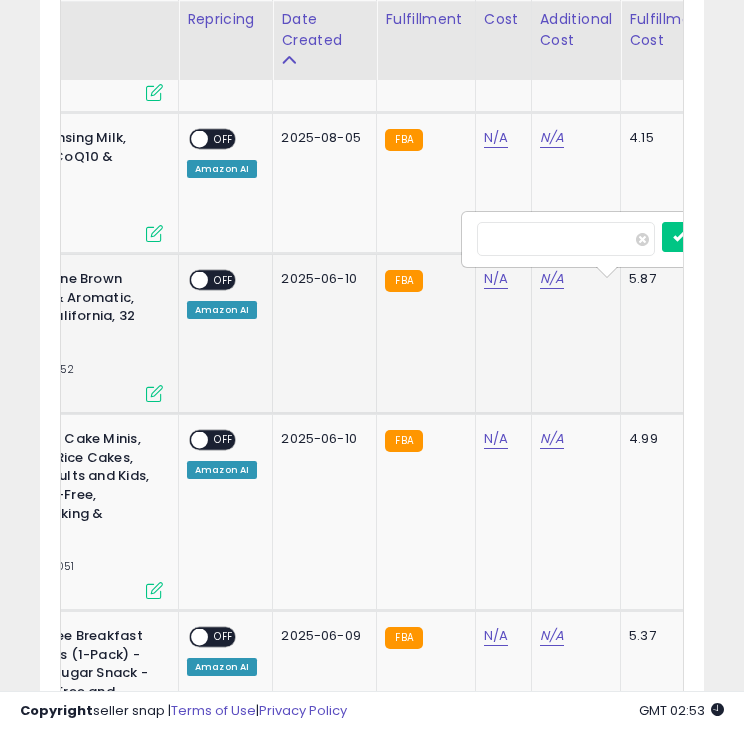 scroll, scrollTop: 0, scrollLeft: 261, axis: horizontal 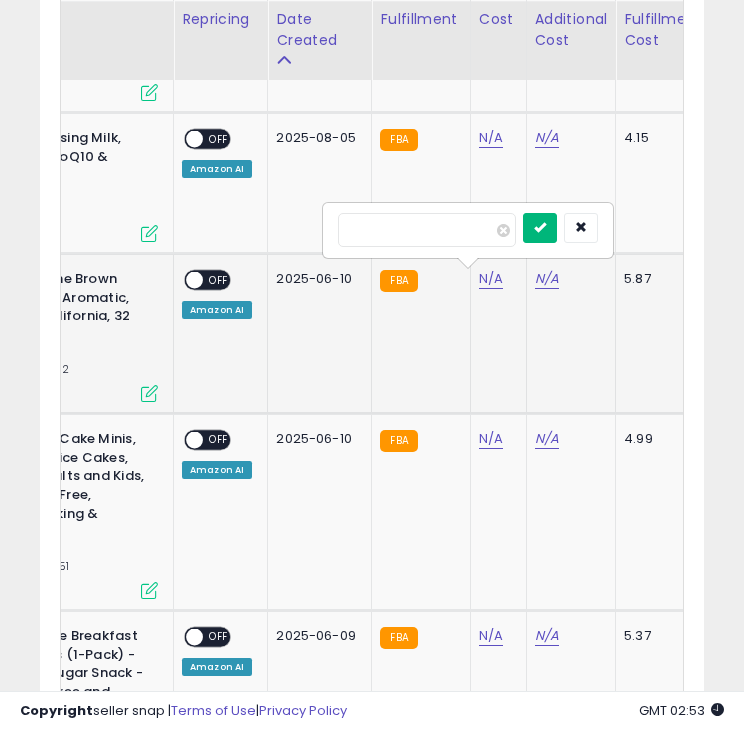 type on "****" 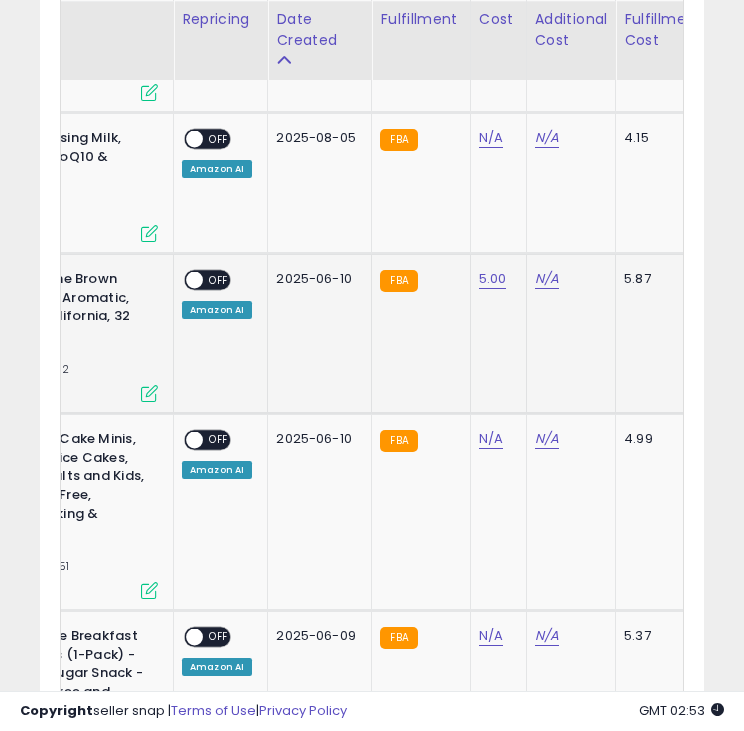 scroll, scrollTop: 0, scrollLeft: 484, axis: horizontal 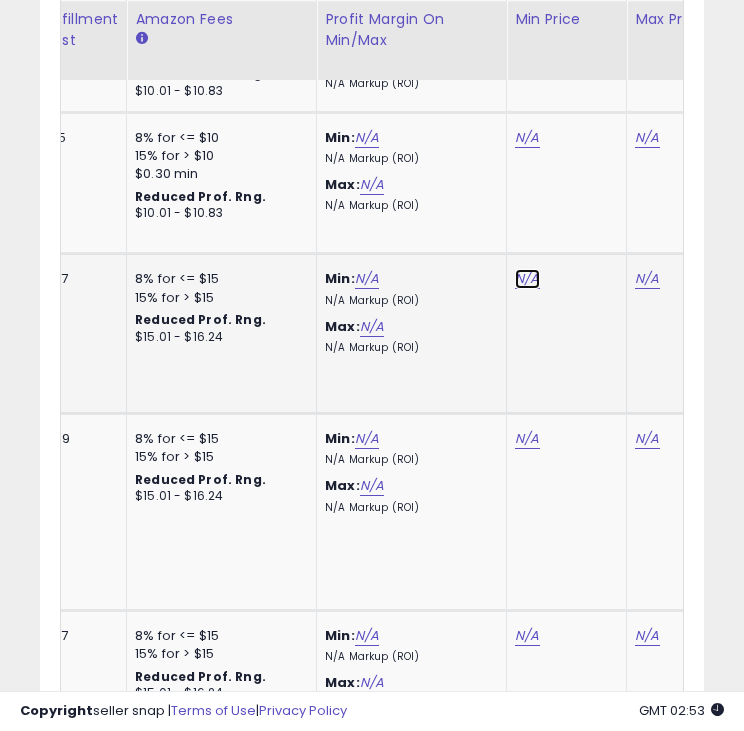 click on "N/A" at bounding box center [527, 15] 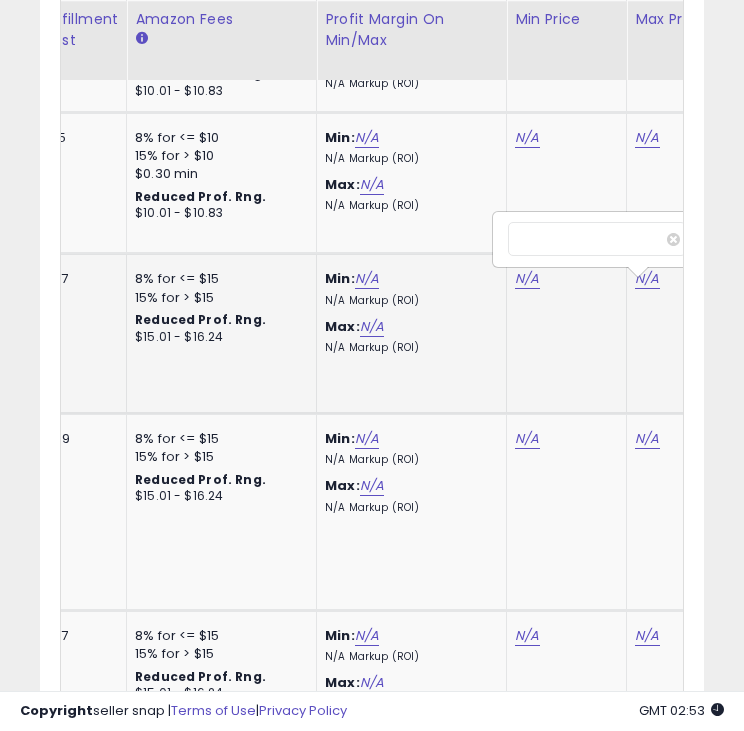 scroll, scrollTop: 0, scrollLeft: 880, axis: horizontal 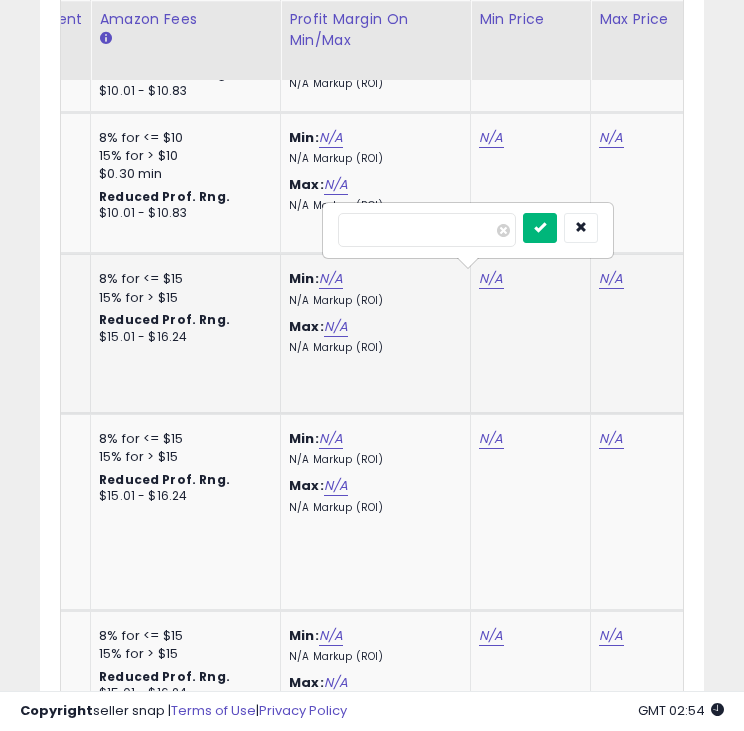 type on "*****" 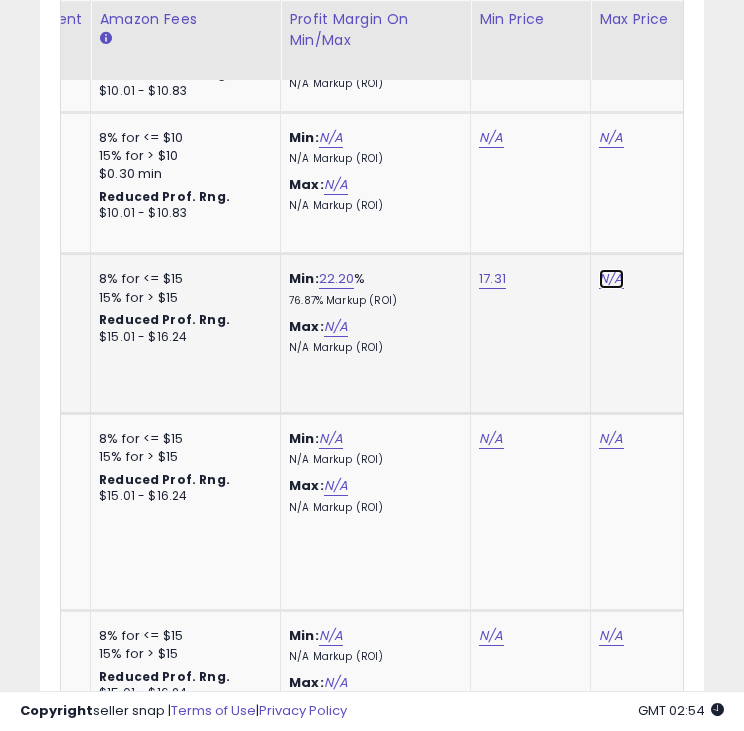 click on "N/A" at bounding box center (611, 15) 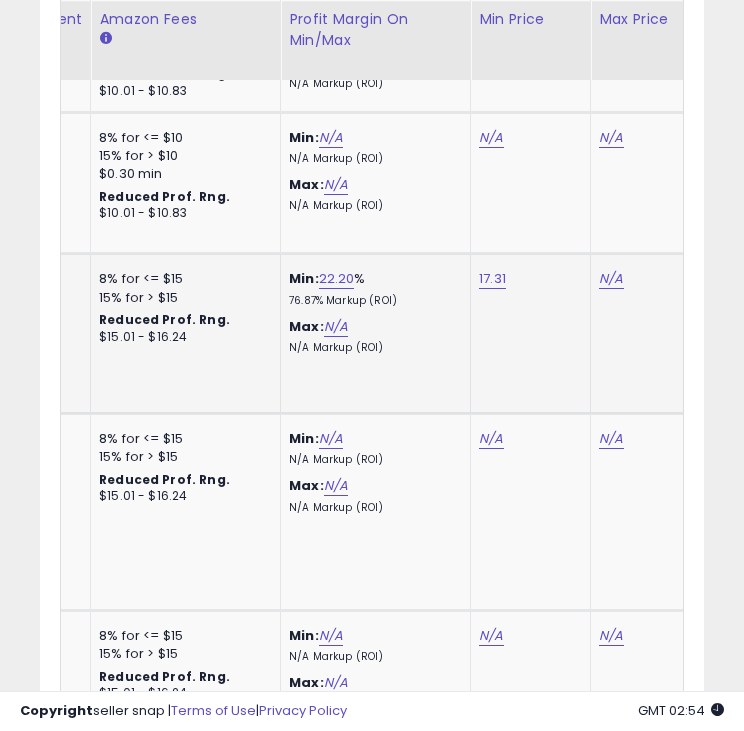 scroll, scrollTop: 0, scrollLeft: 1000, axis: horizontal 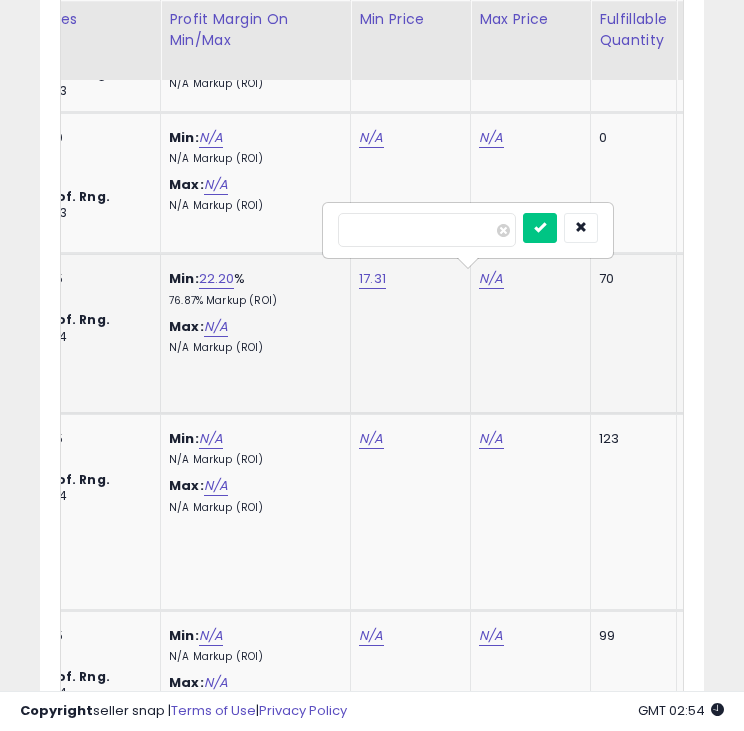 click at bounding box center [427, 230] 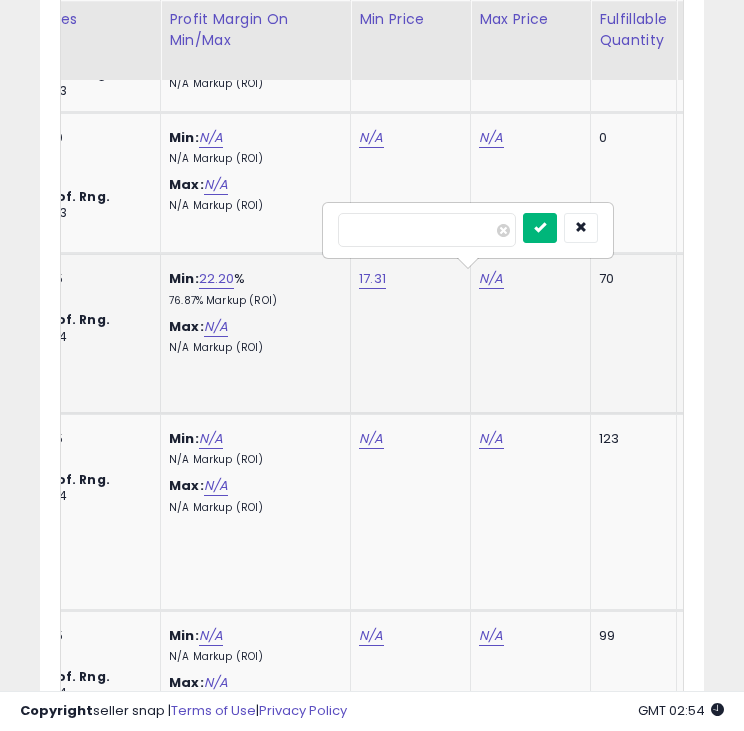 type on "*****" 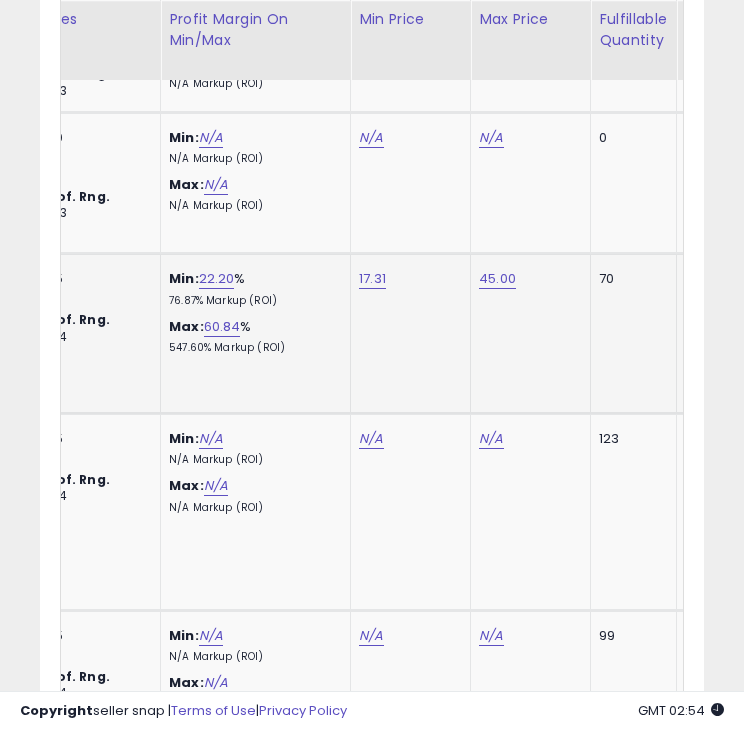 scroll, scrollTop: 0, scrollLeft: 1086, axis: horizontal 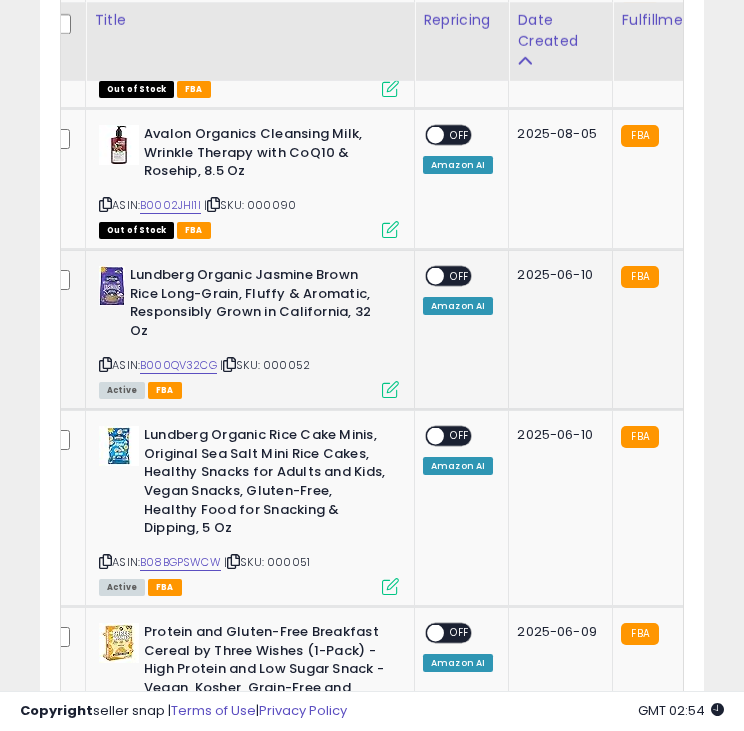click at bounding box center [435, 276] 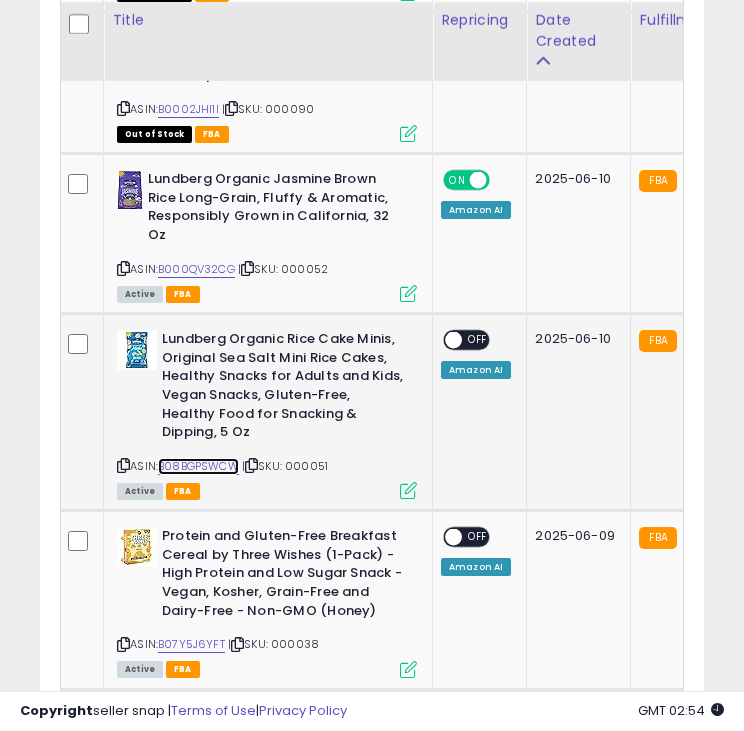 click on "B08BGPSWCW" at bounding box center [198, 466] 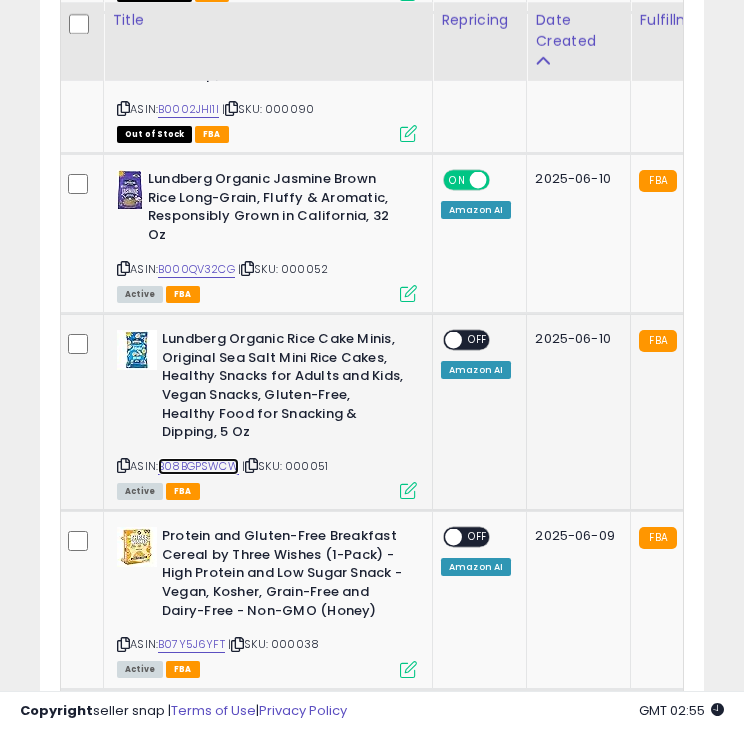 scroll, scrollTop: 0, scrollLeft: 79, axis: horizontal 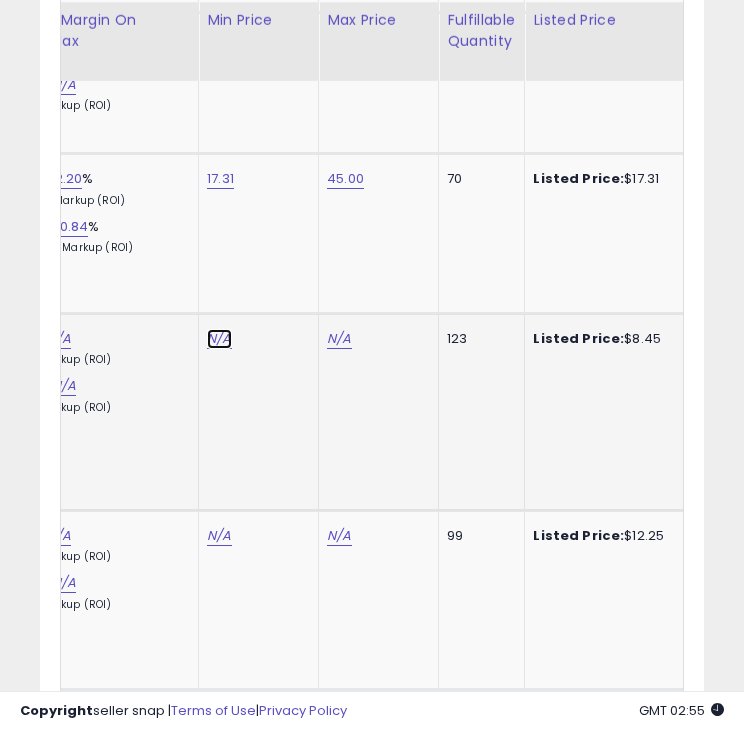click on "N/A" at bounding box center [219, -85] 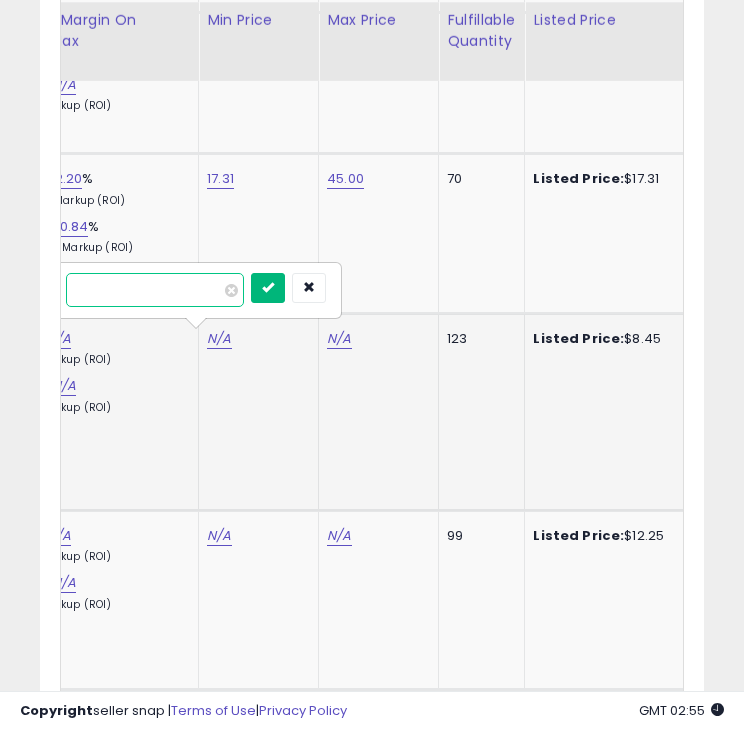 type on "****" 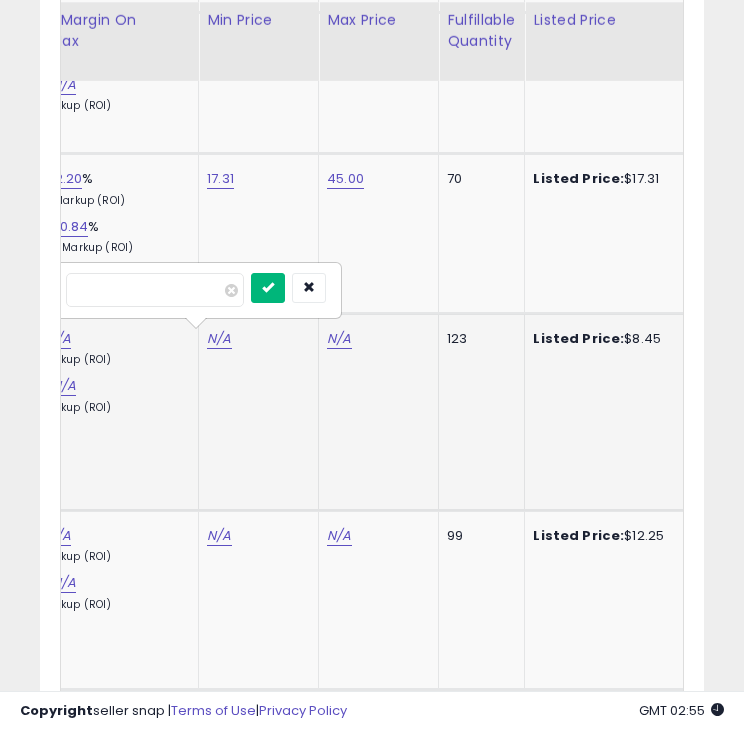click at bounding box center (268, 287) 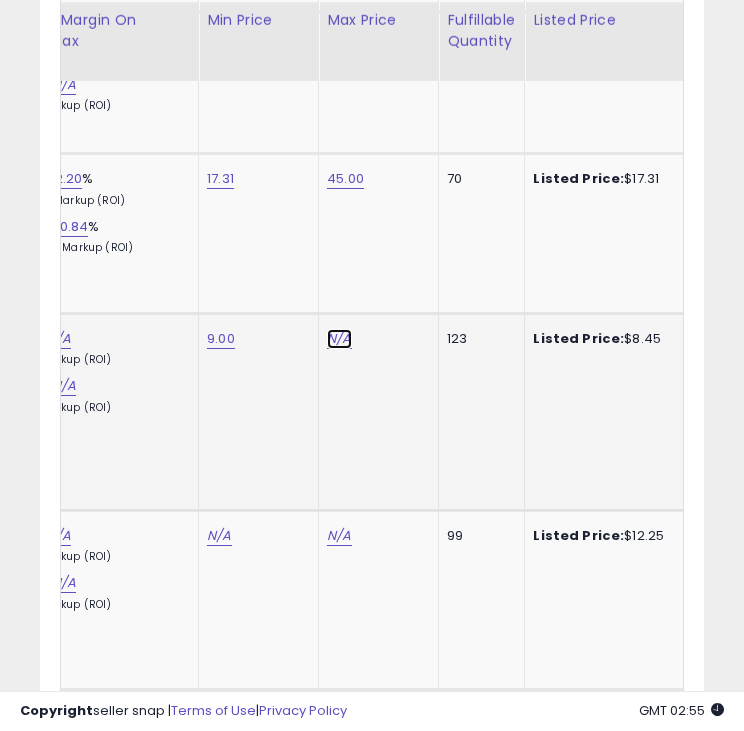 click on "N/A" at bounding box center (339, -85) 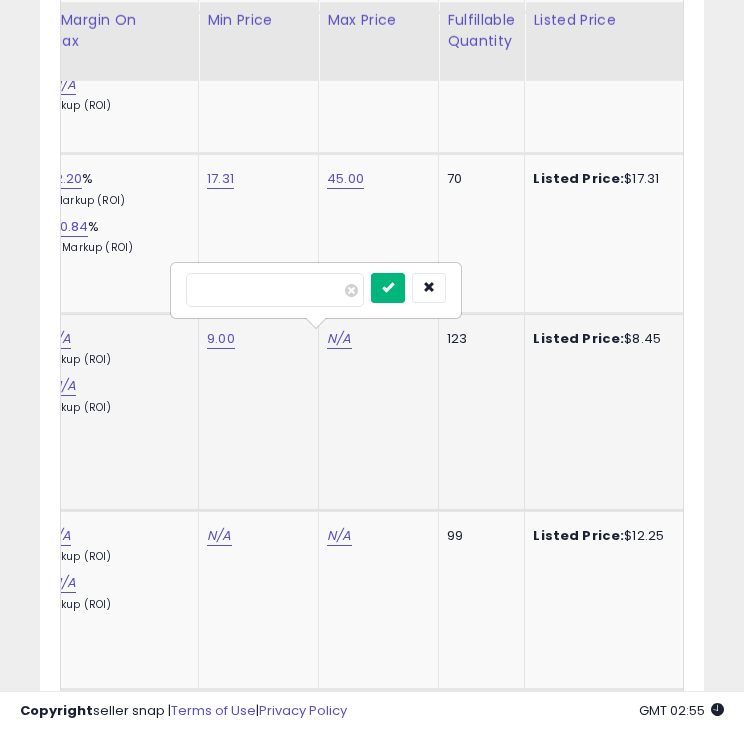 type on "****" 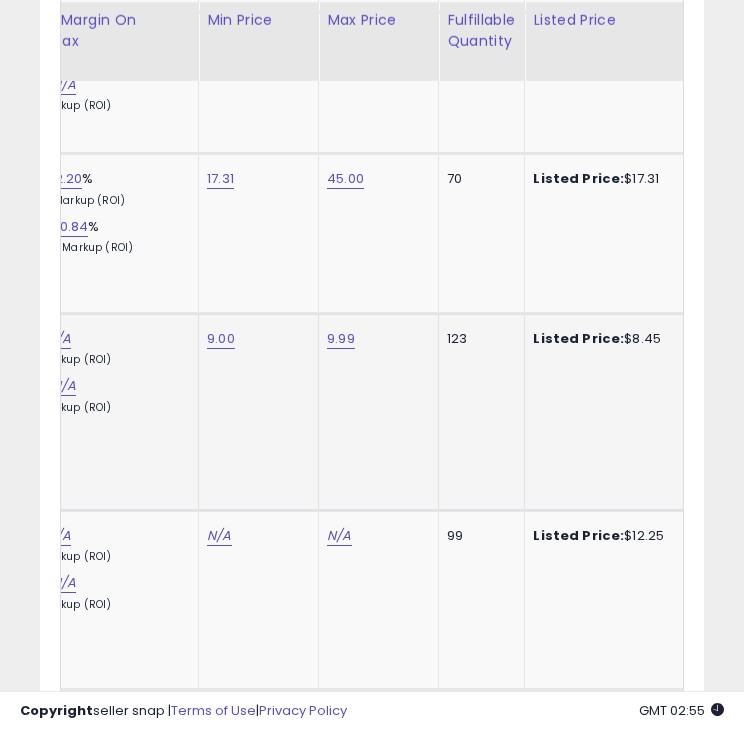 scroll, scrollTop: 0, scrollLeft: 871, axis: horizontal 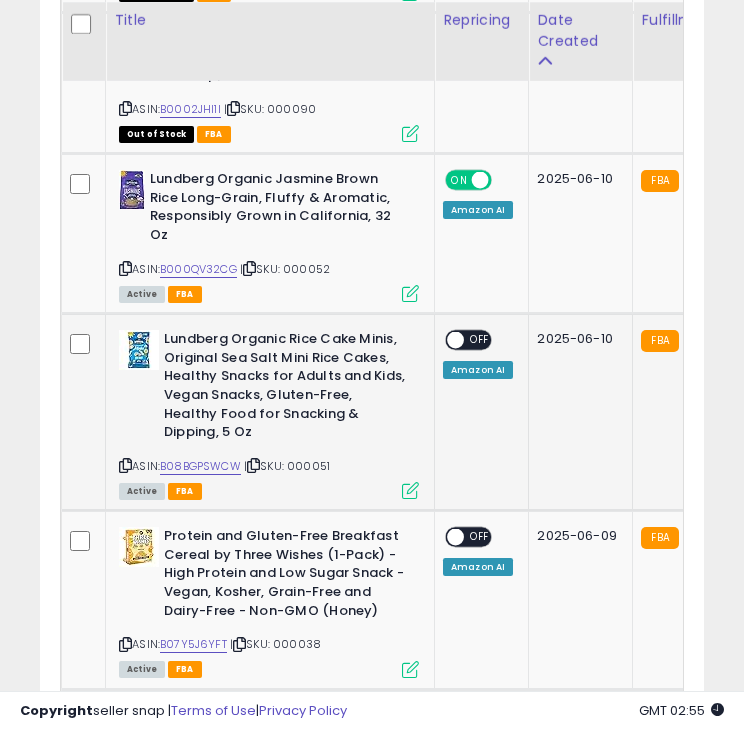 click at bounding box center [455, 340] 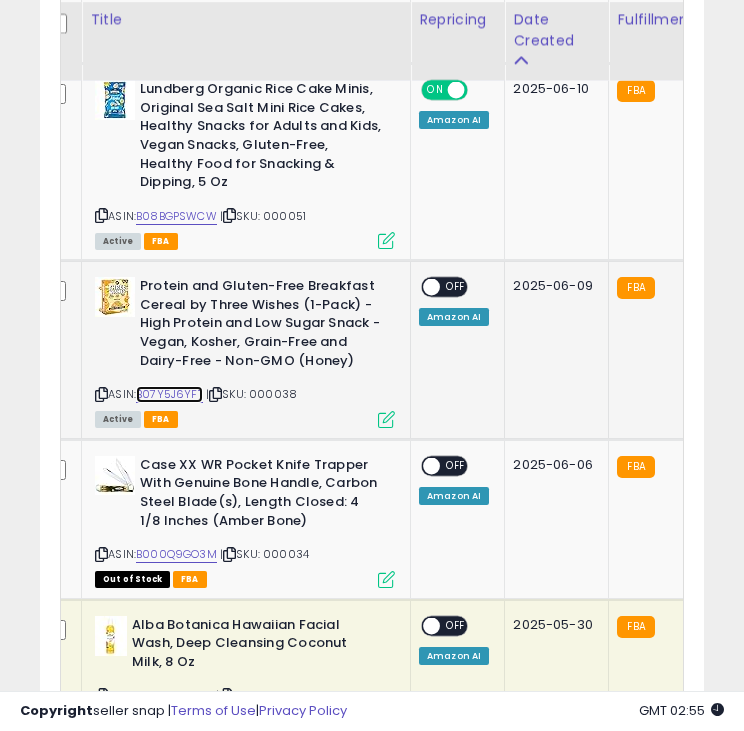 click on "B07Y5J6YFT" at bounding box center [169, 394] 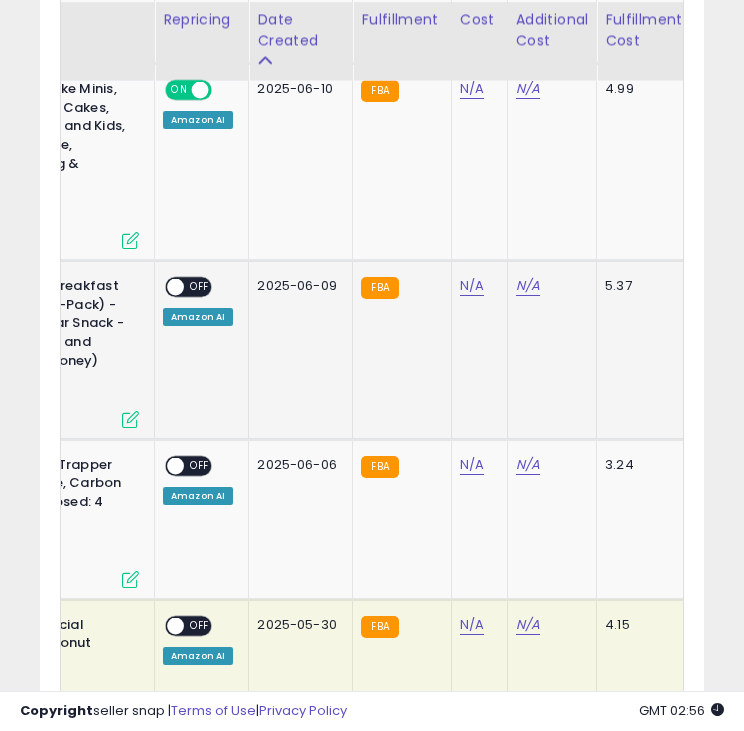 click on "N/A" 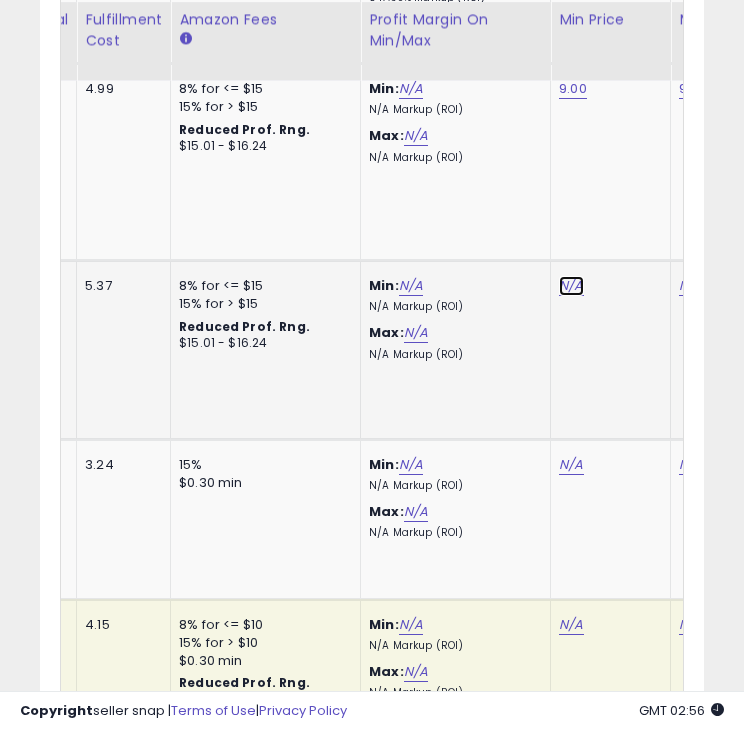 click on "N/A" at bounding box center [571, -335] 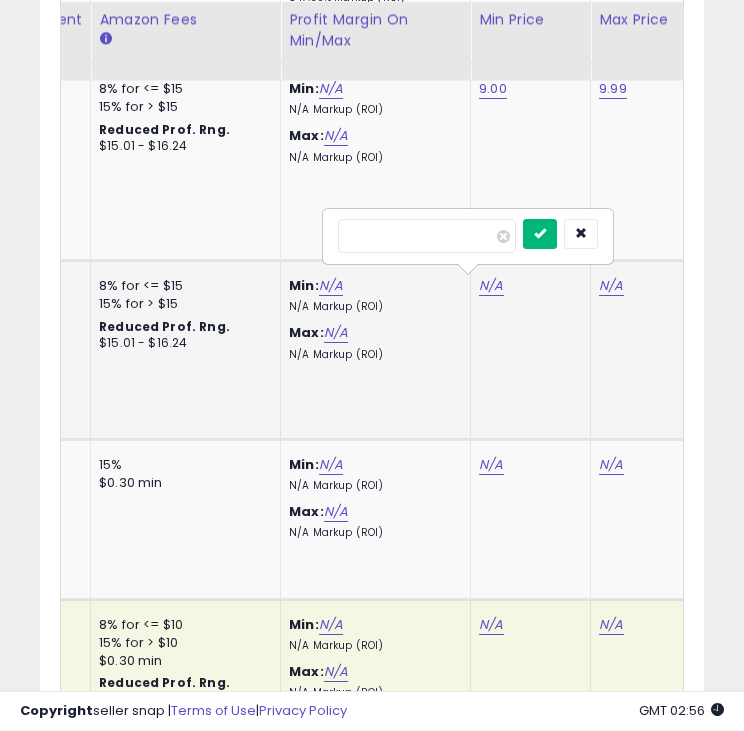 type on "*****" 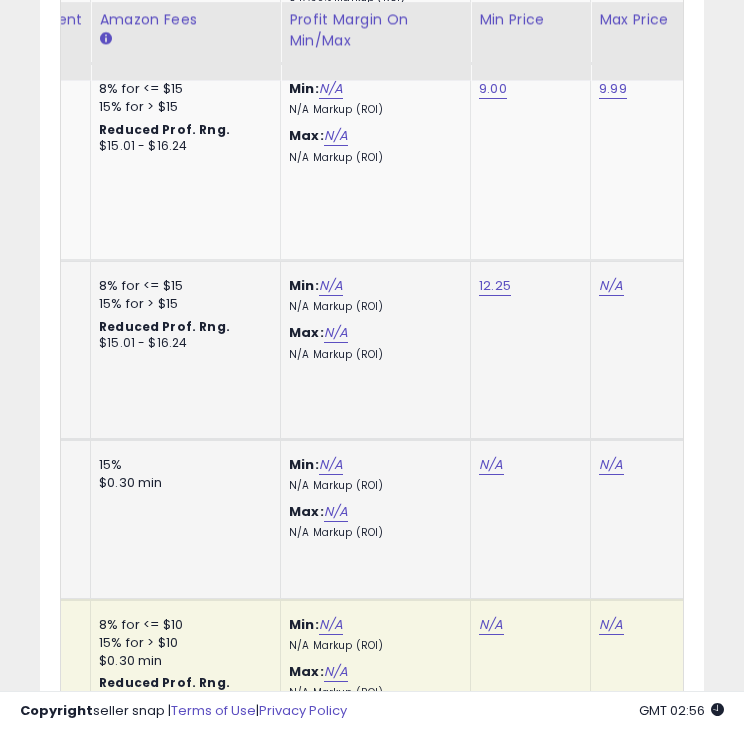 scroll, scrollTop: 0, scrollLeft: 659, axis: horizontal 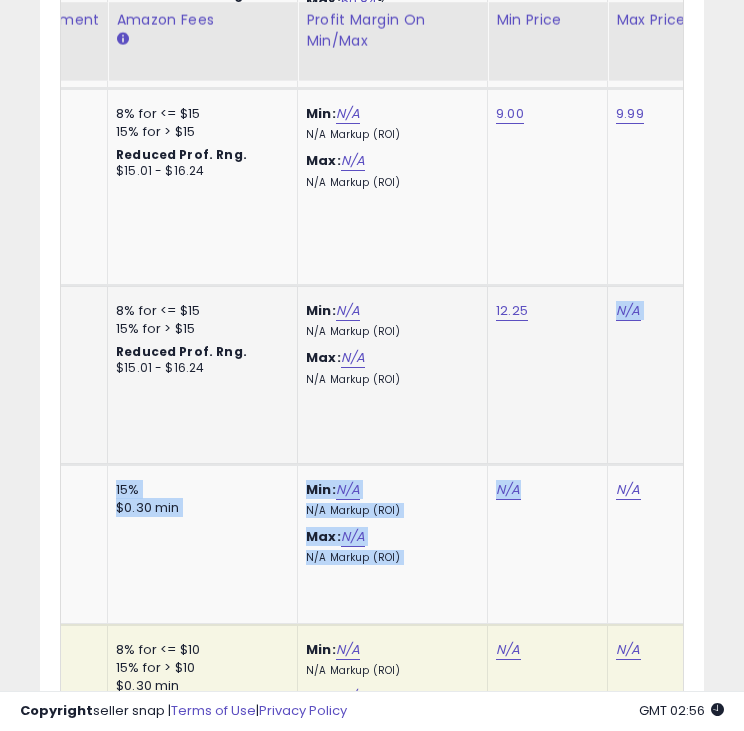 drag, startPoint x: 523, startPoint y: 507, endPoint x: 586, endPoint y: 376, distance: 145.36162 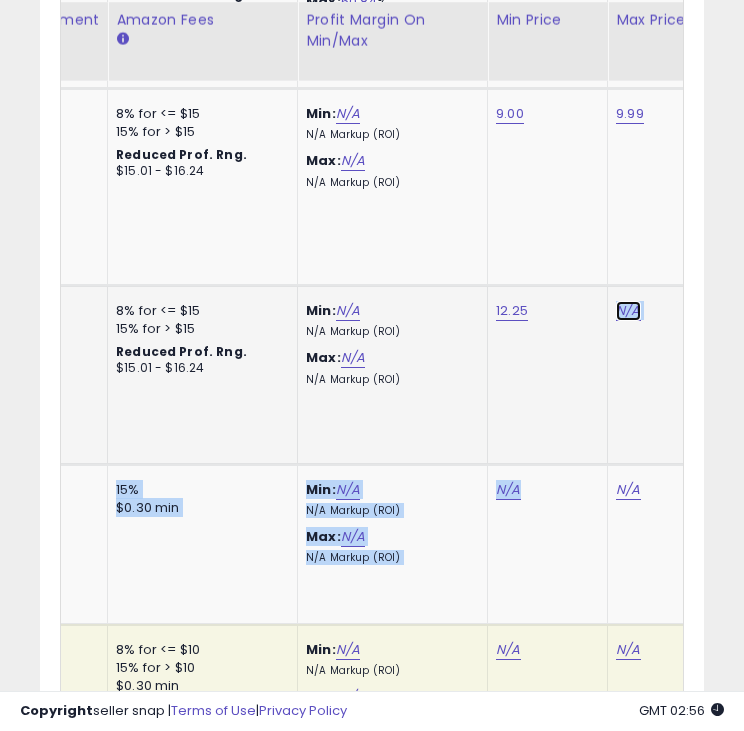 click on "N/A" at bounding box center (628, -310) 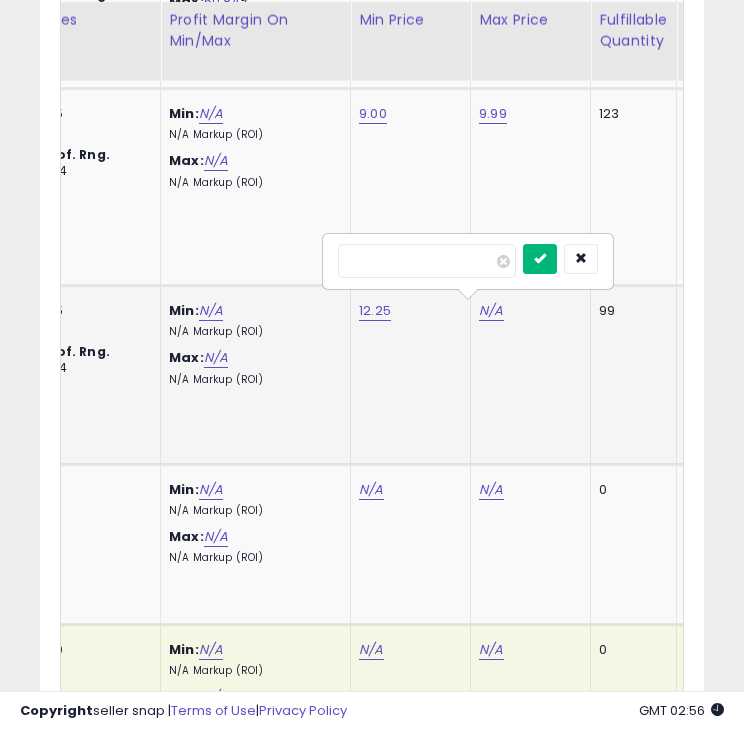 type on "*****" 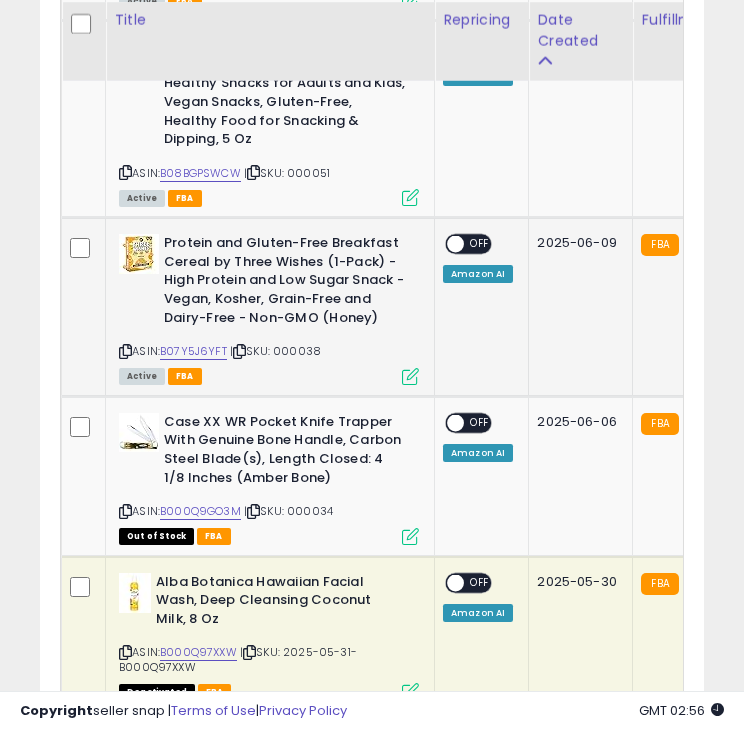 click at bounding box center [455, 244] 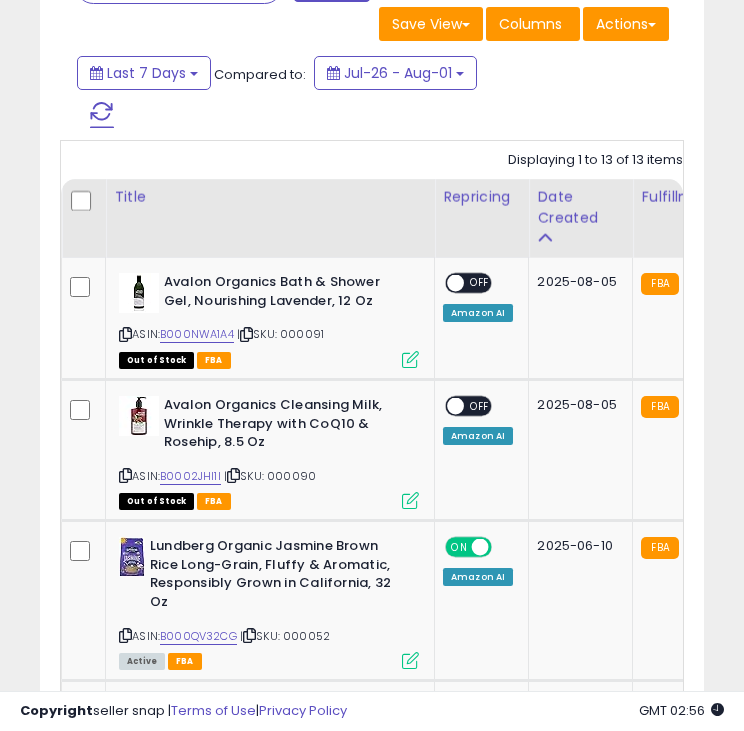 click at bounding box center (102, 115) 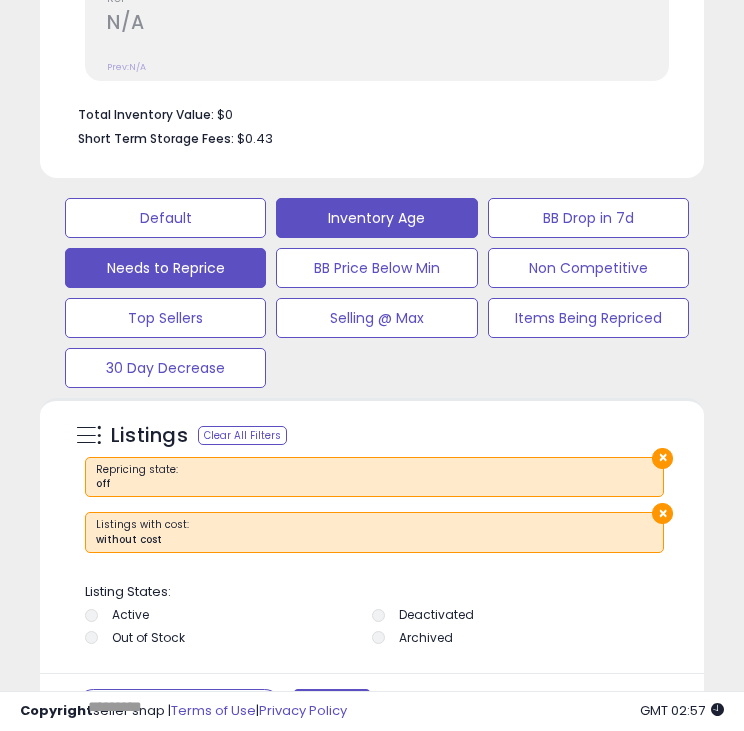 click on "Inventory Age" at bounding box center [165, 218] 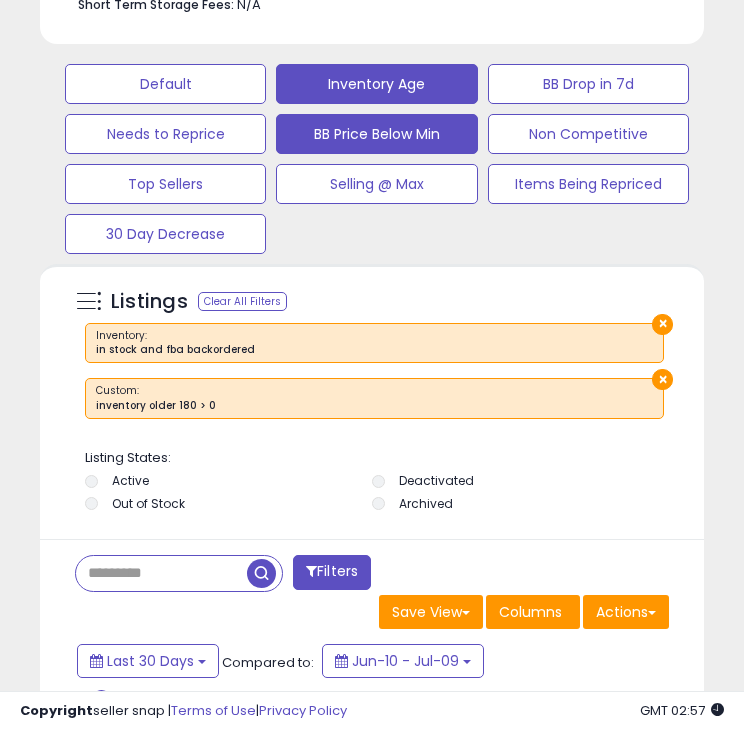 click on "BB Price Below Min" at bounding box center (165, 84) 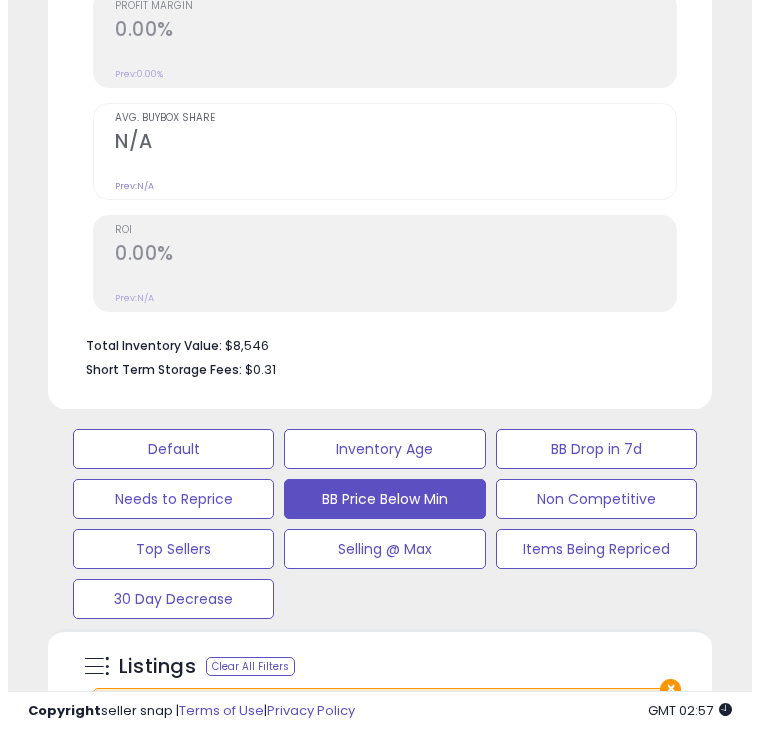 scroll, scrollTop: 932, scrollLeft: 0, axis: vertical 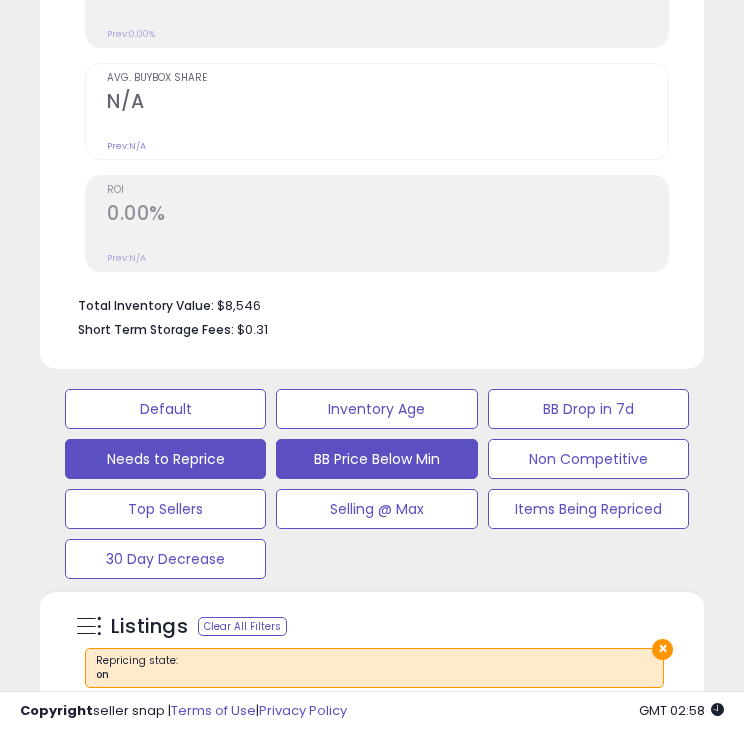 click on "Needs to Reprice" at bounding box center [165, 409] 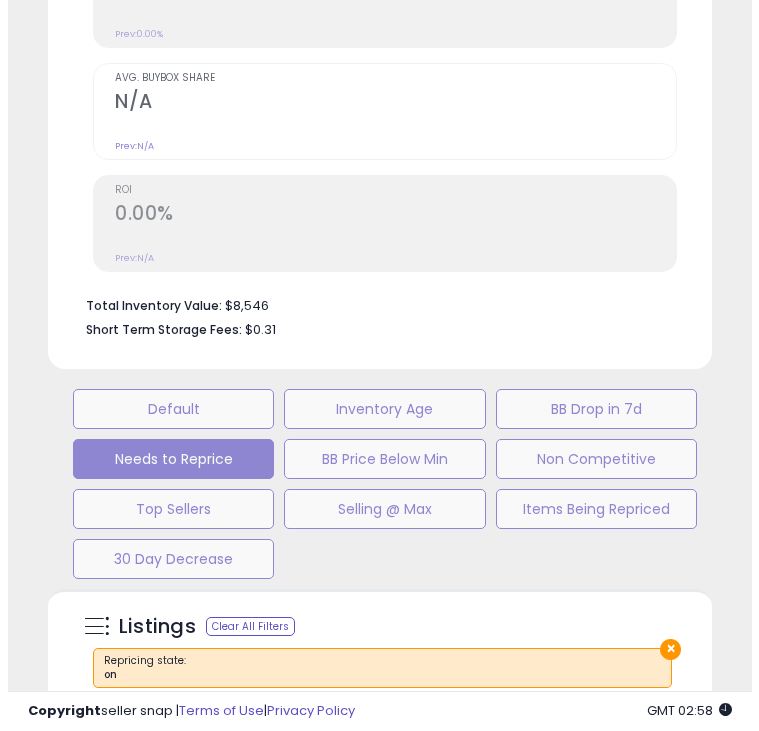 scroll, scrollTop: 999609, scrollLeft: 999360, axis: both 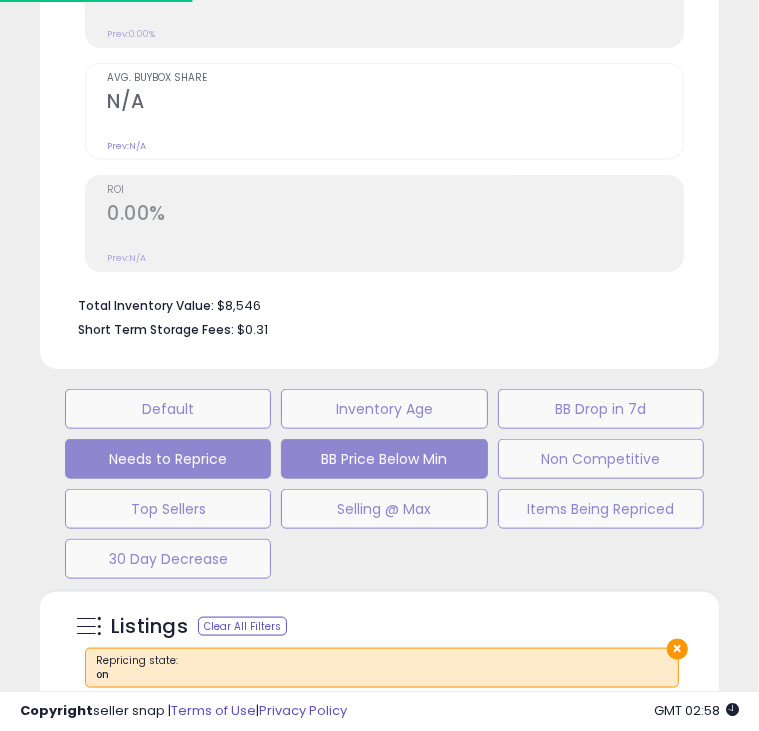 click on "Default
Inventory Age
BB Drop in 7d
Needs to Reprice
BB Price Below Min
Non Competitive
Top Sellers
Selling @ Max
Items Being Repriced
30 Day Decrease" at bounding box center [379, 479] 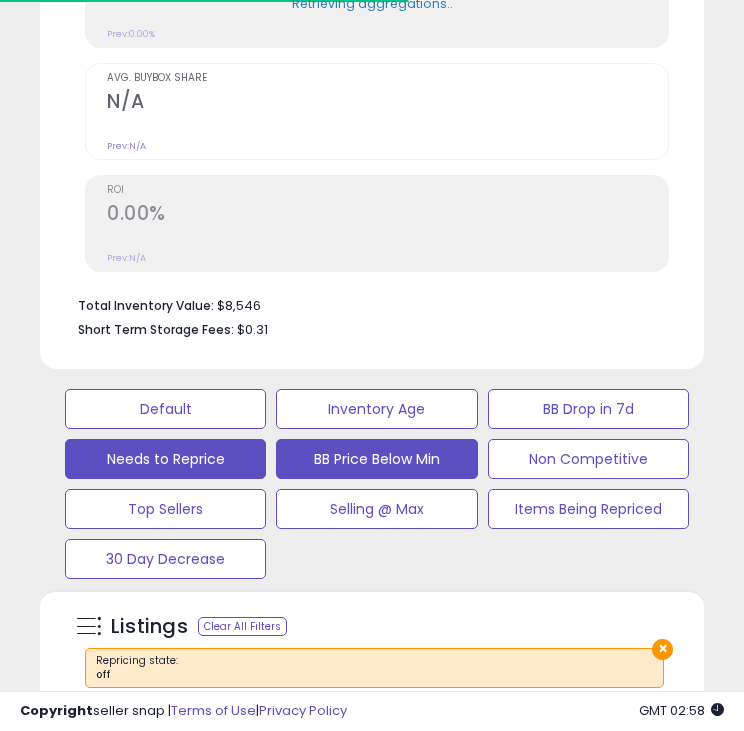 scroll, scrollTop: 389, scrollLeft: 624, axis: both 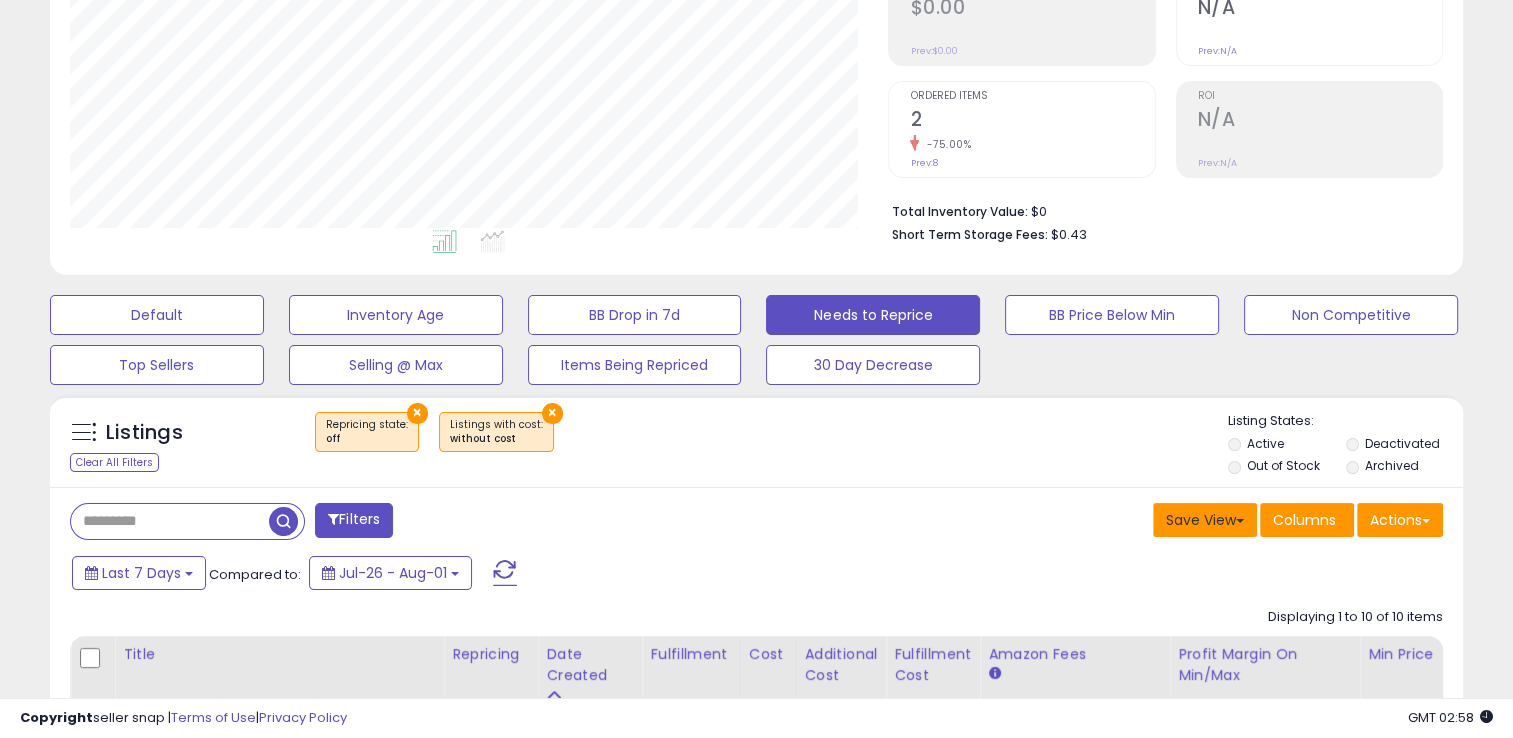 click on "Save View" at bounding box center [1205, 520] 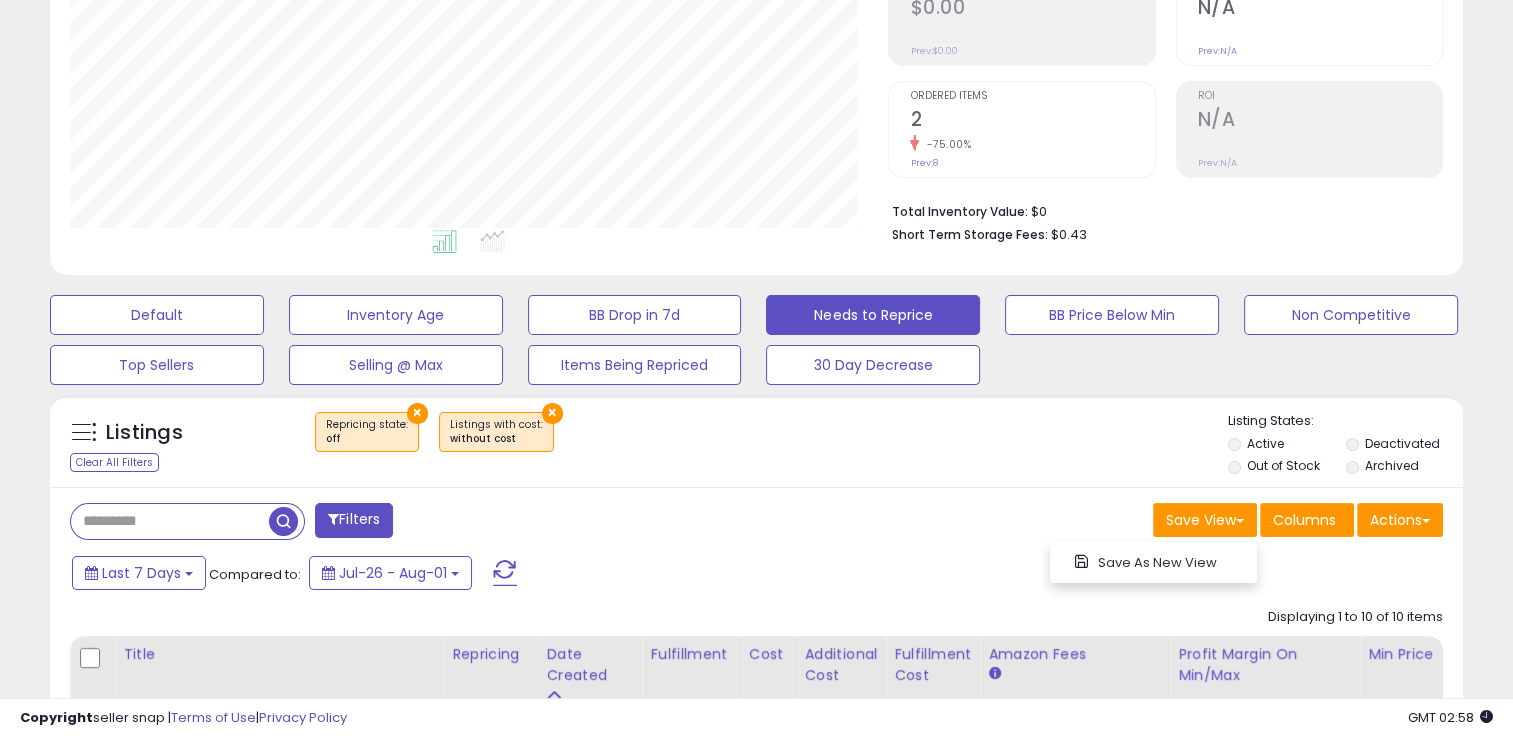 click on "Last 7 Days
Compared to:
Jul-26 - Aug-01" at bounding box center [753, 575] 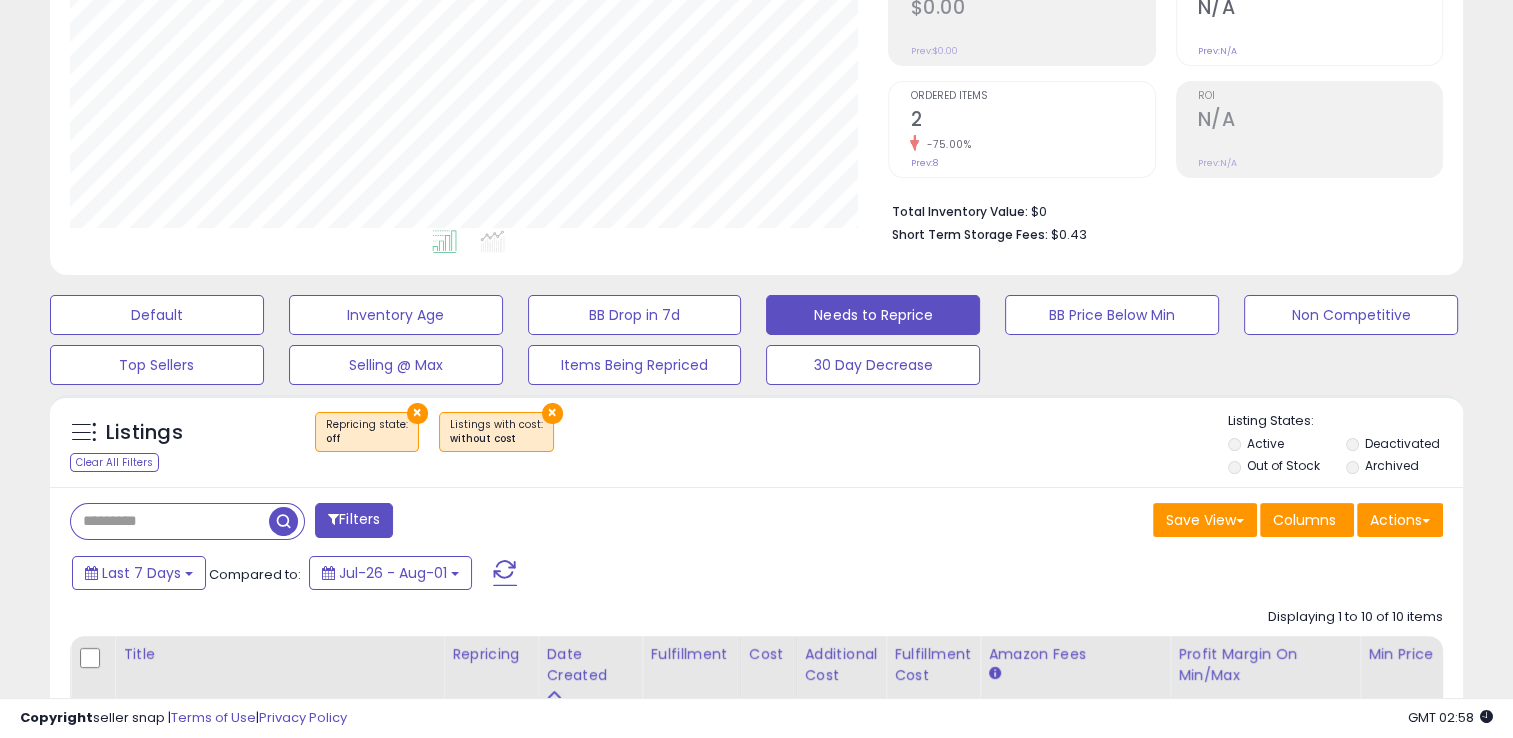 click on "×" at bounding box center (417, 413) 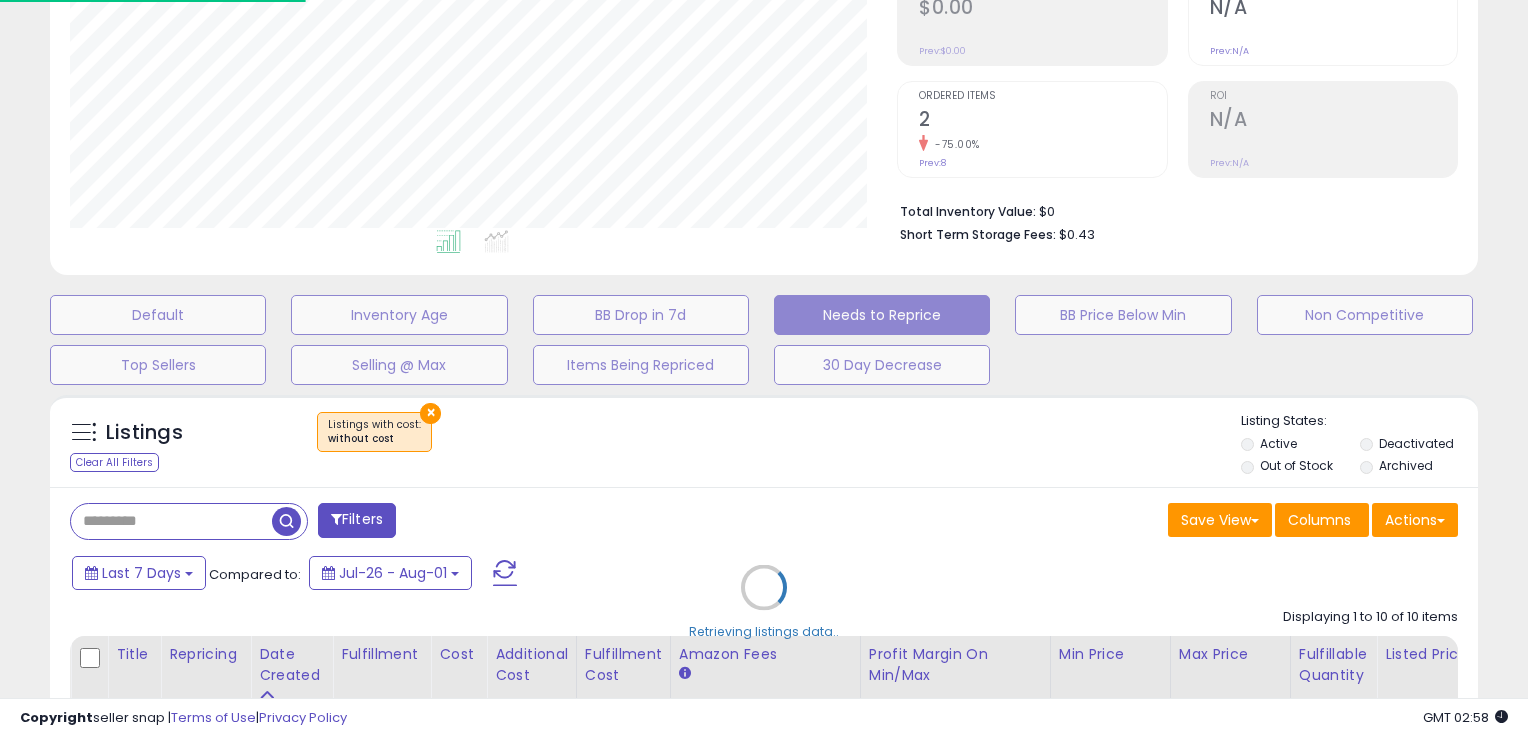 scroll, scrollTop: 999589, scrollLeft: 999172, axis: both 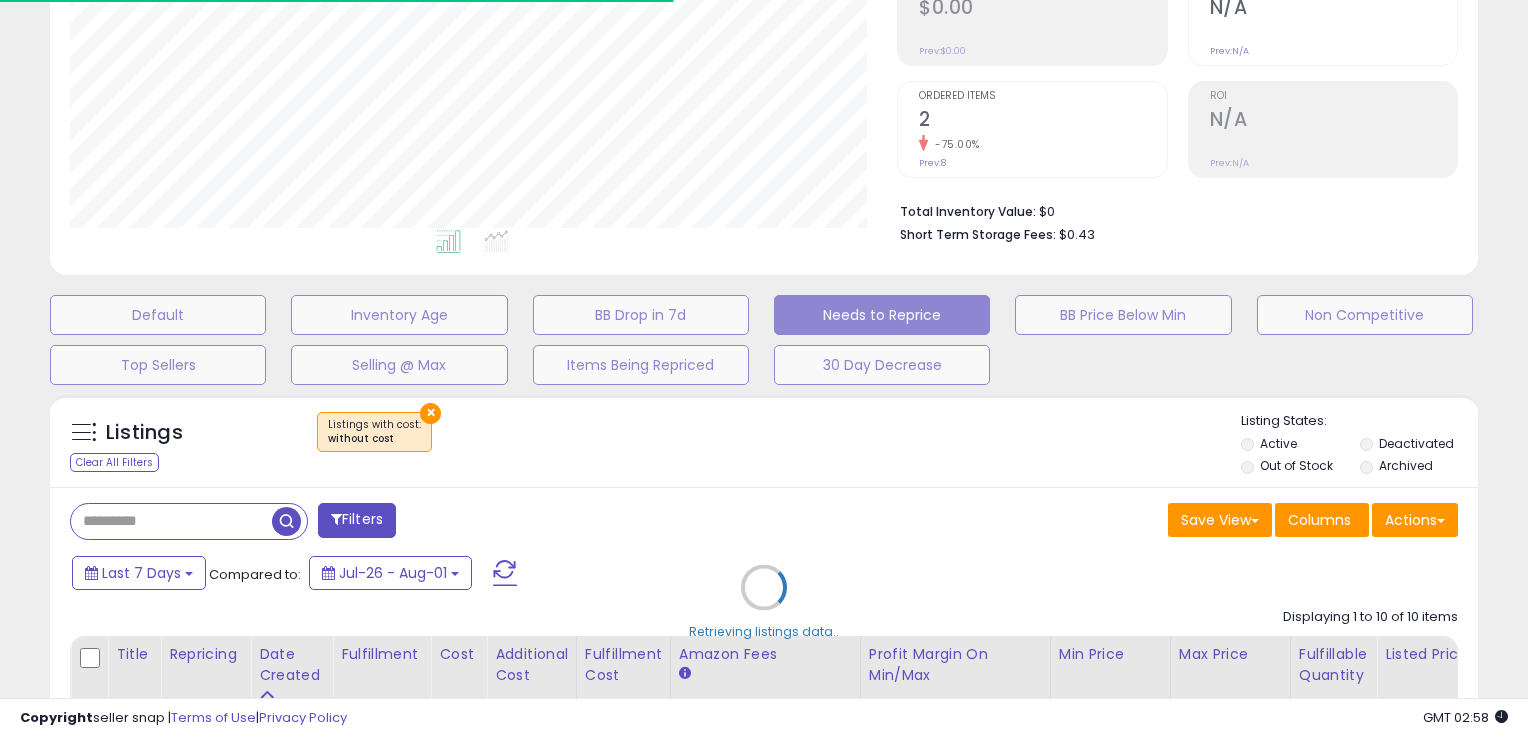 click on "Retrieving listings data.." at bounding box center [764, 602] 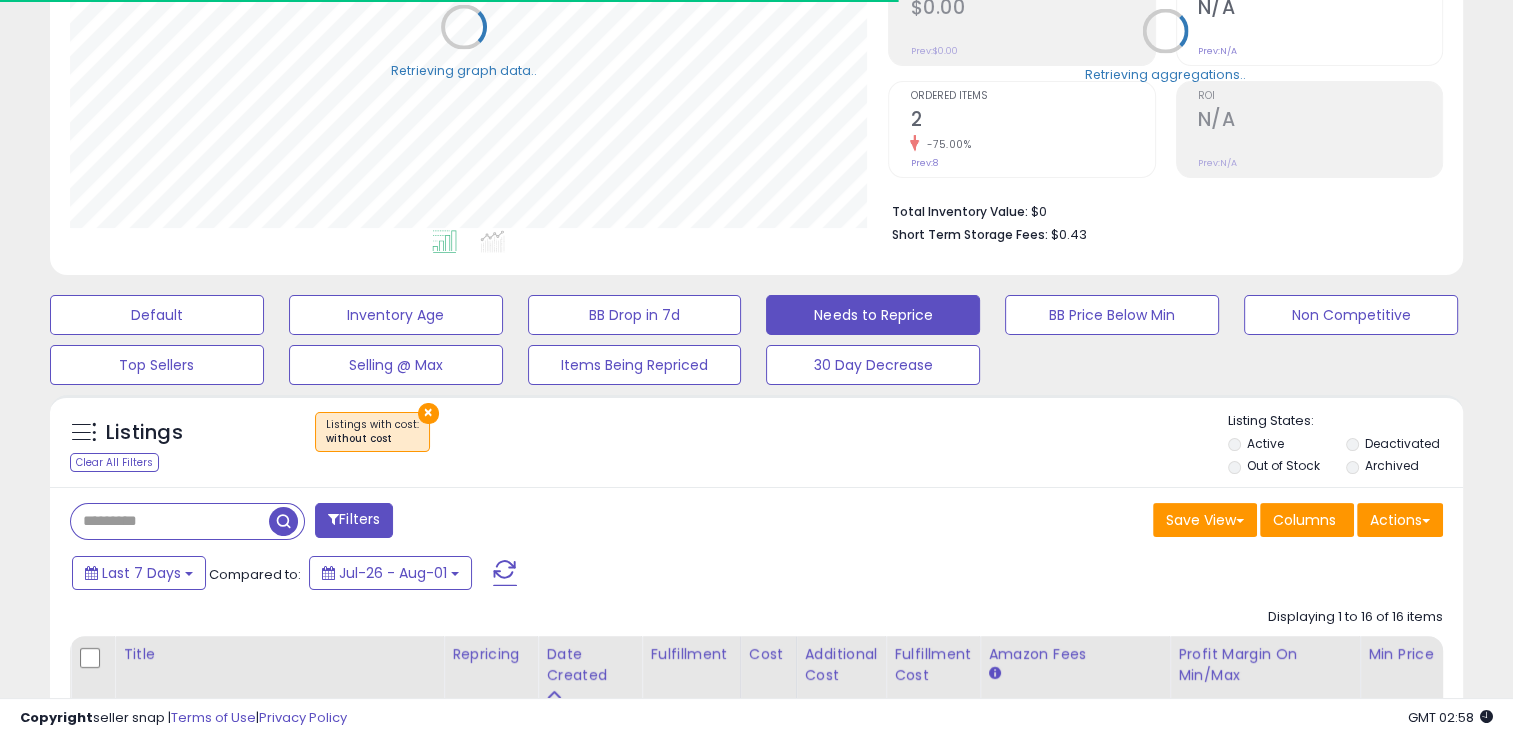 scroll, scrollTop: 409, scrollLeft: 818, axis: both 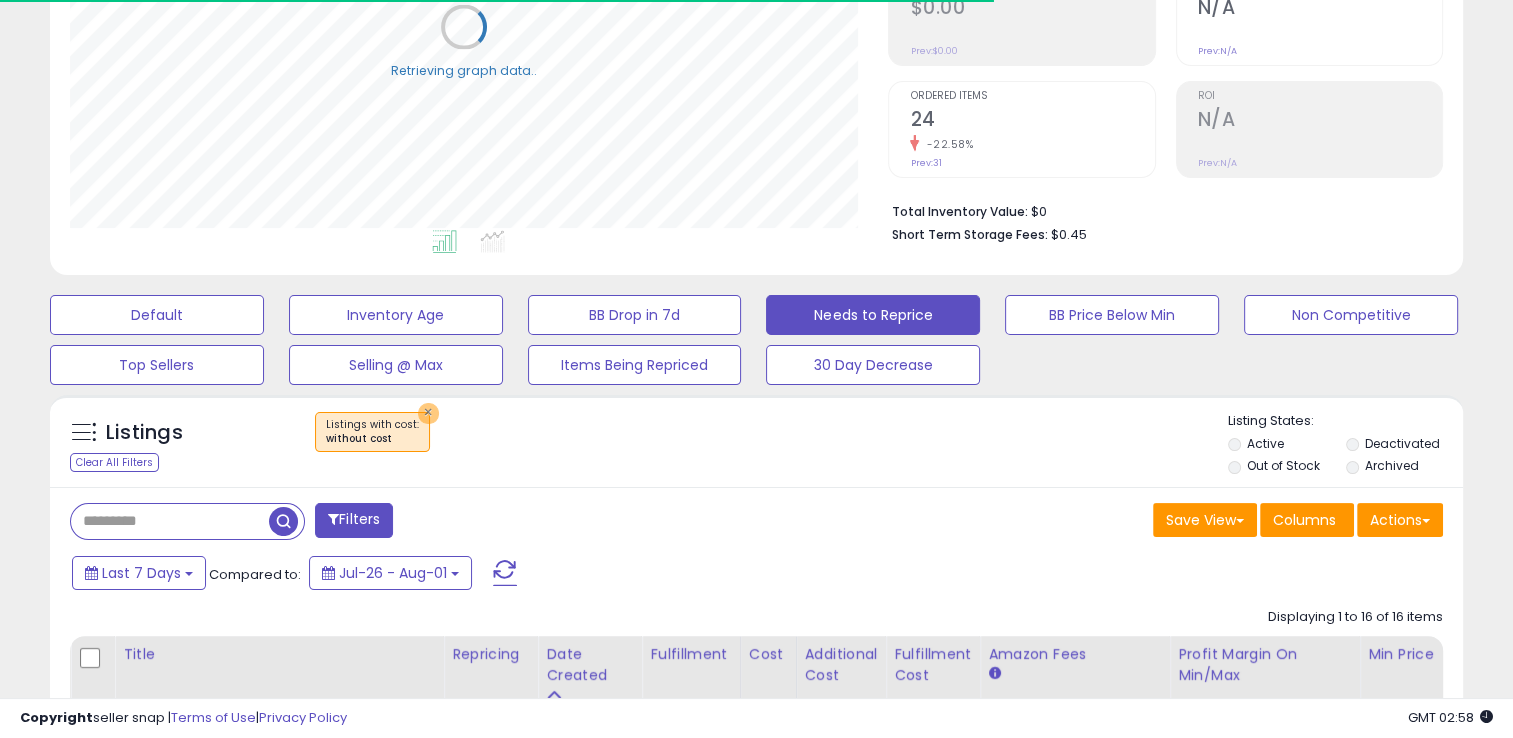 click on "×" at bounding box center (428, 413) 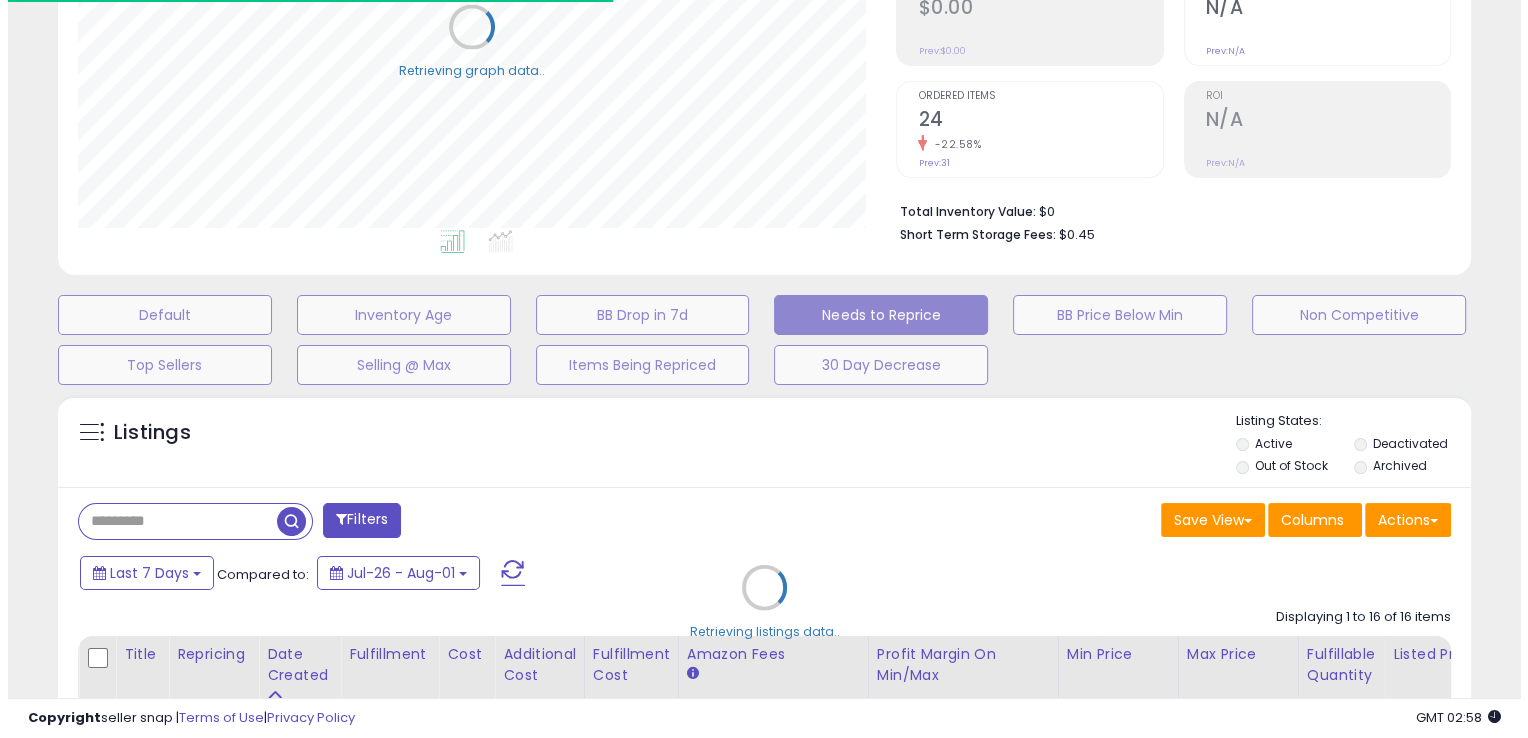 scroll, scrollTop: 999589, scrollLeft: 999172, axis: both 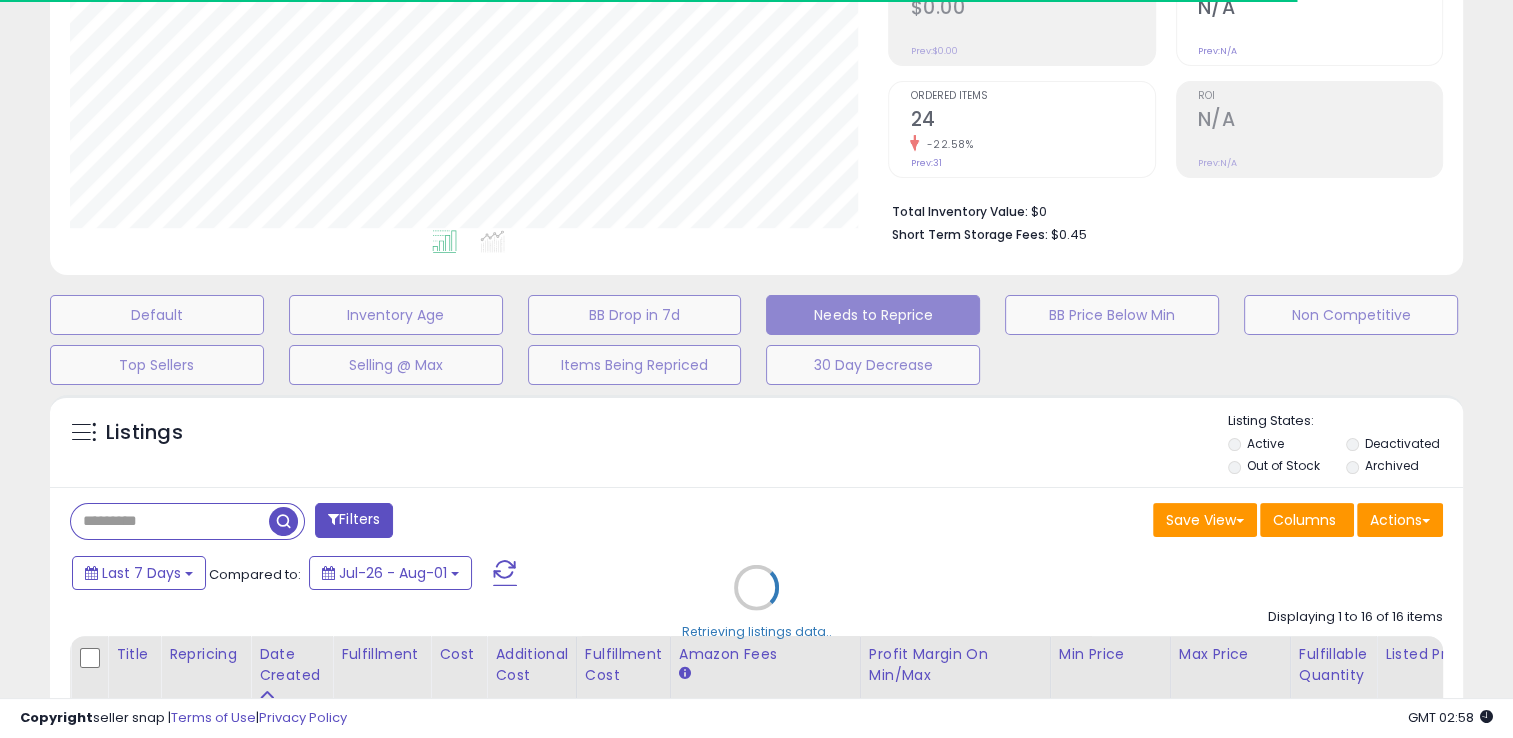 click on "Retrieving listings data.." at bounding box center [756, 602] 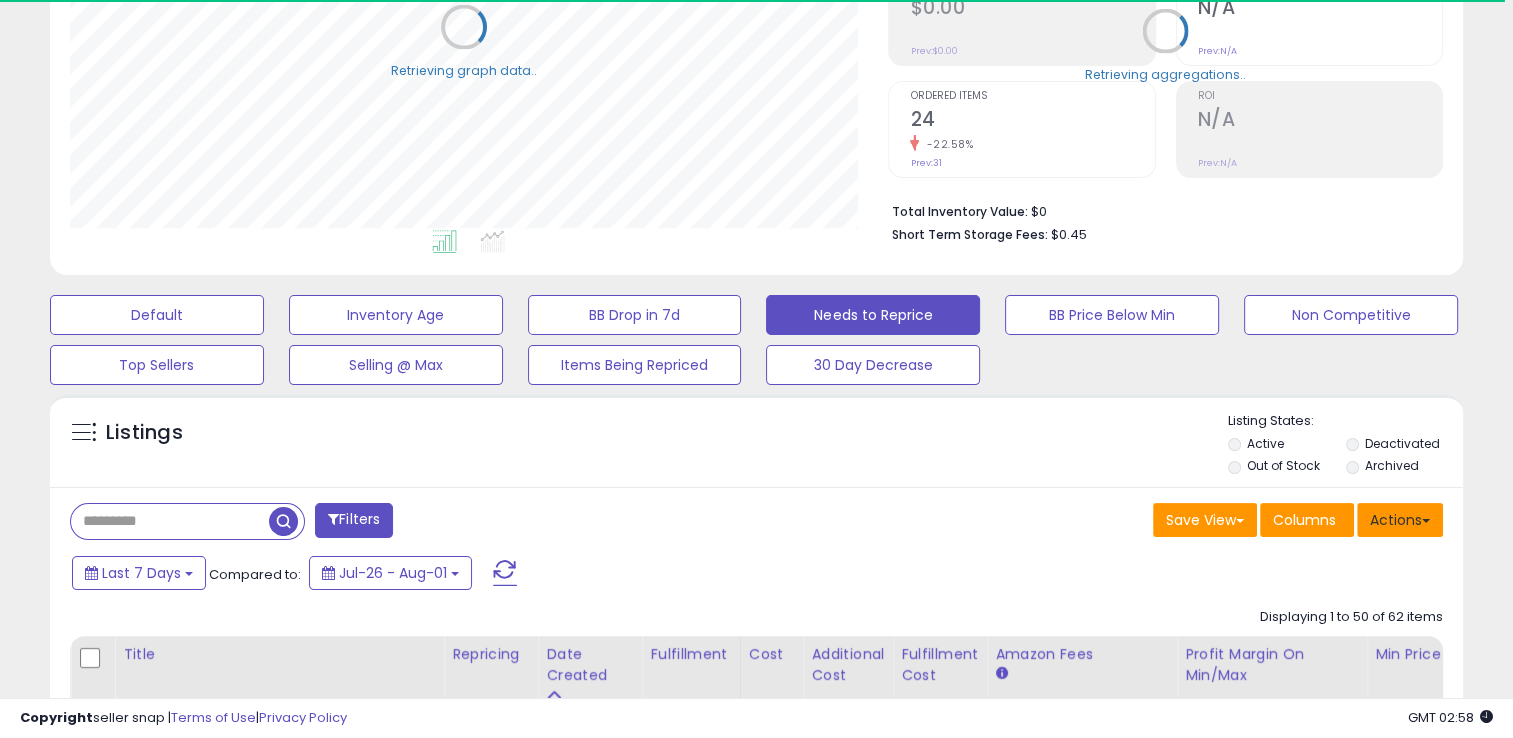 click on "Actions" at bounding box center (1400, 520) 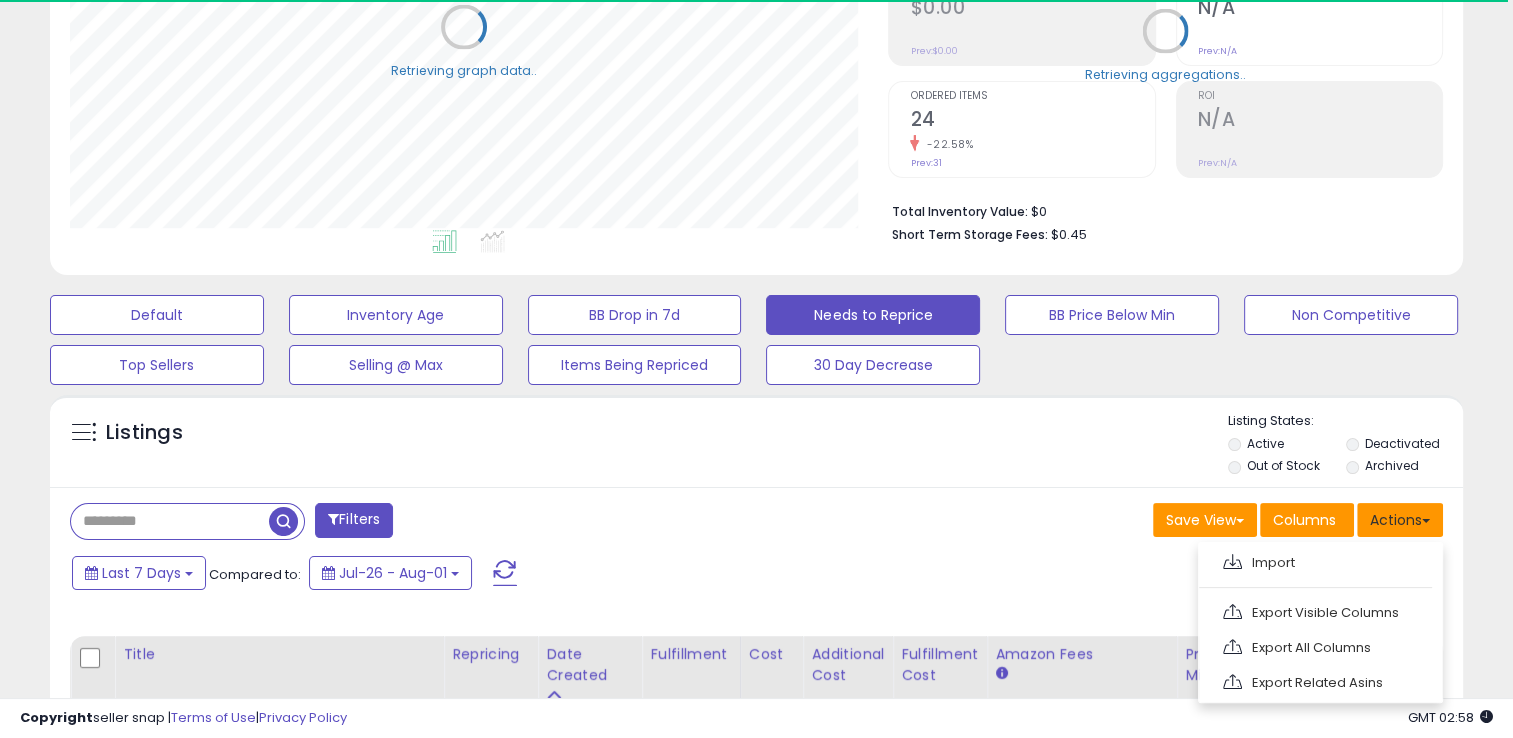 scroll, scrollTop: 999589, scrollLeft: 999181, axis: both 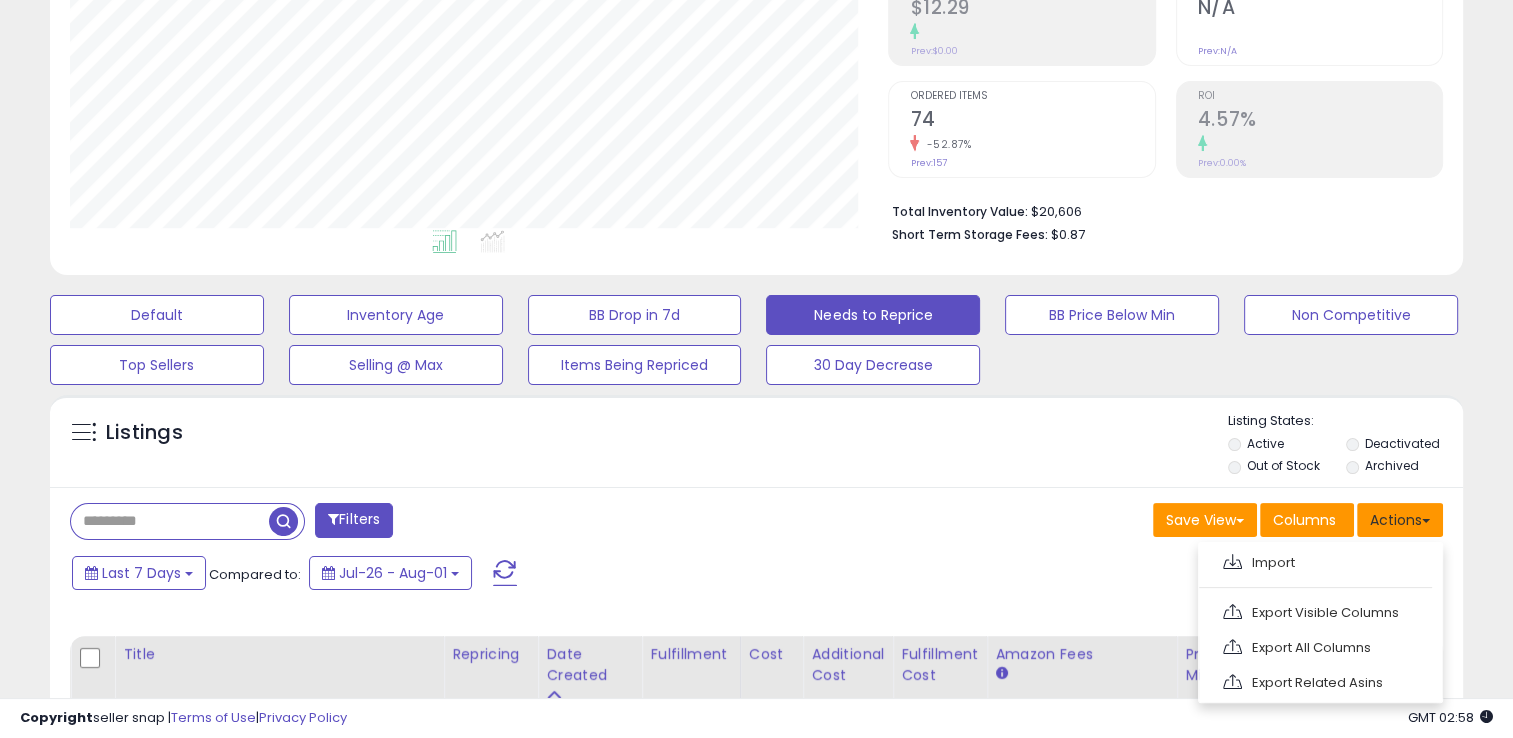click on "Actions" at bounding box center [1400, 520] 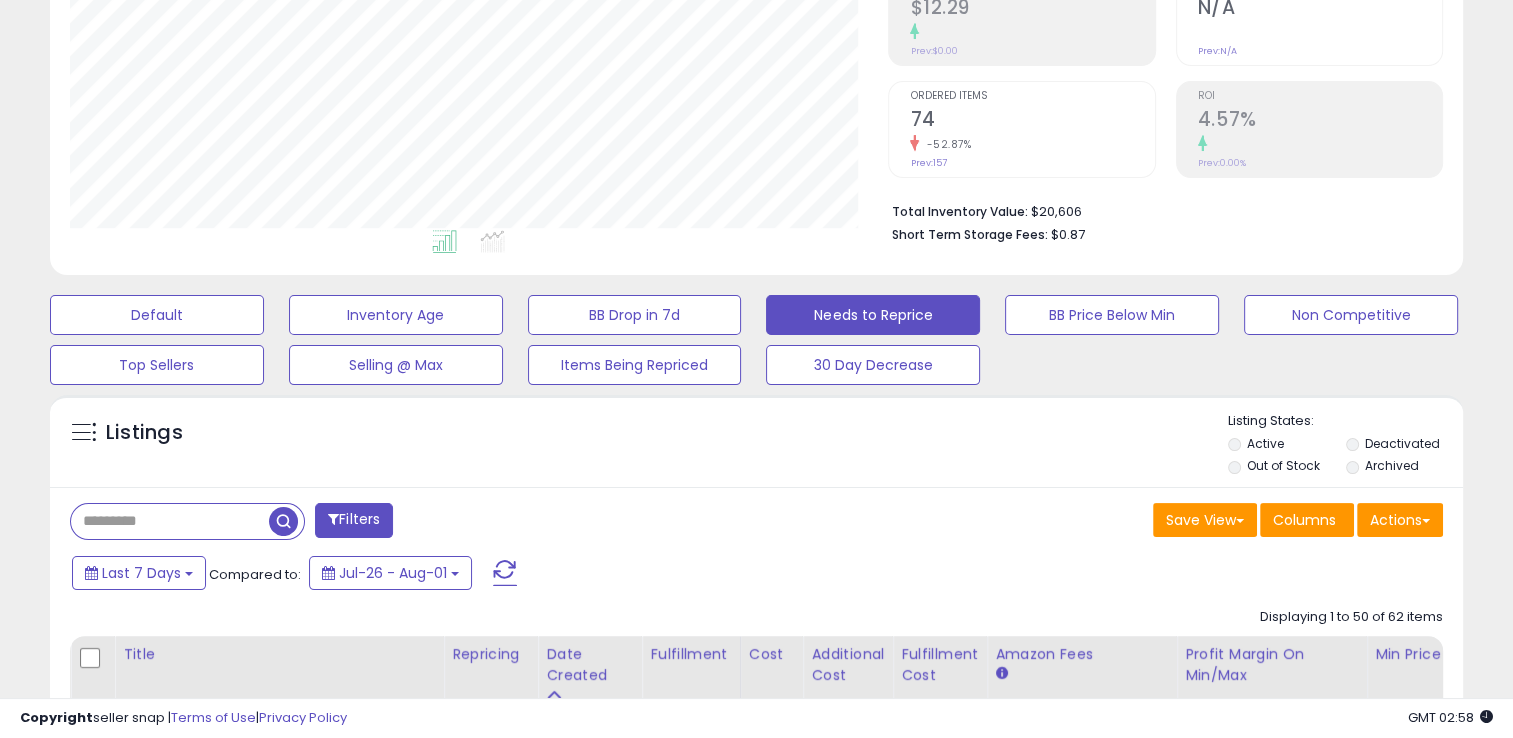 click on "Filters
Save View
Save As New View
Update Current View
Columns" at bounding box center [756, 4267] 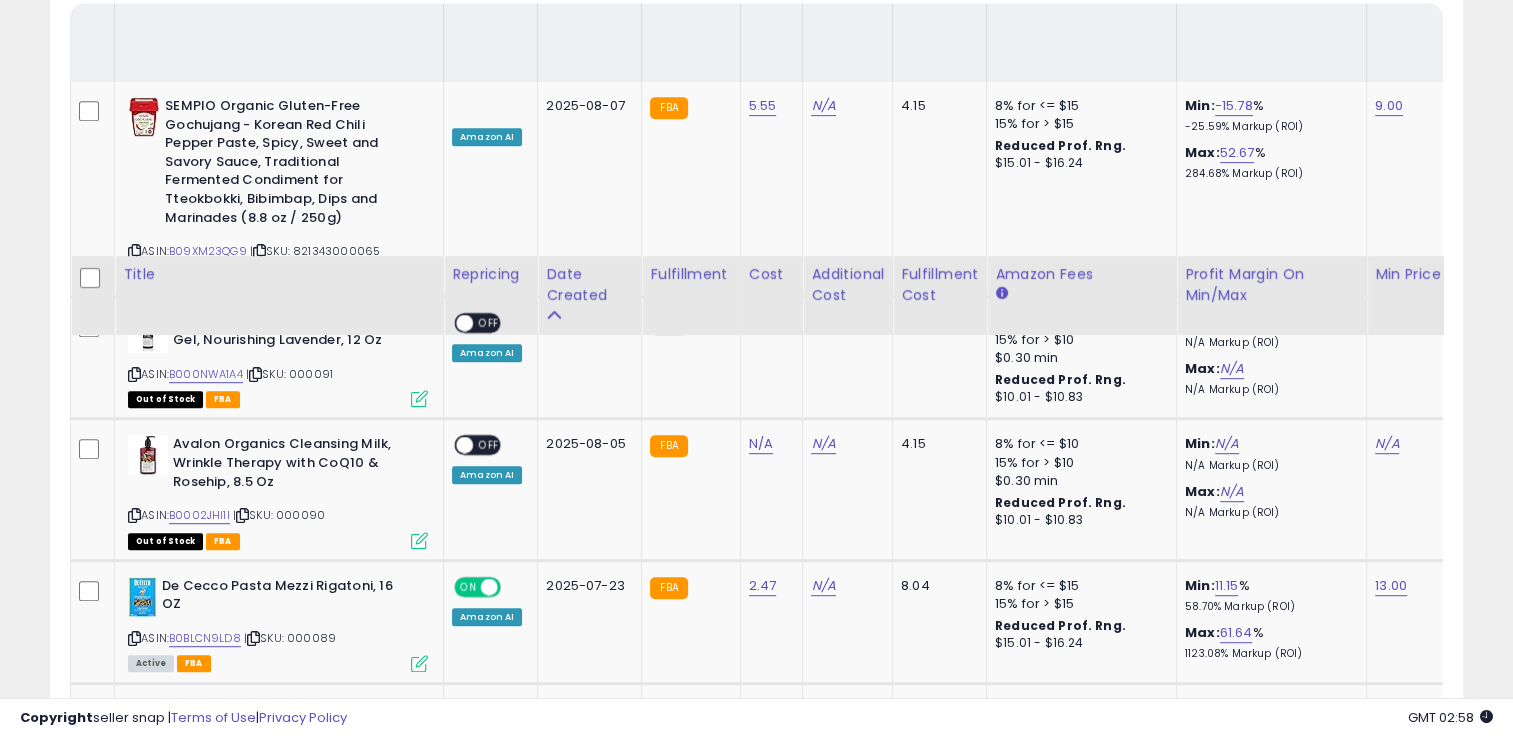 scroll, scrollTop: 1224, scrollLeft: 0, axis: vertical 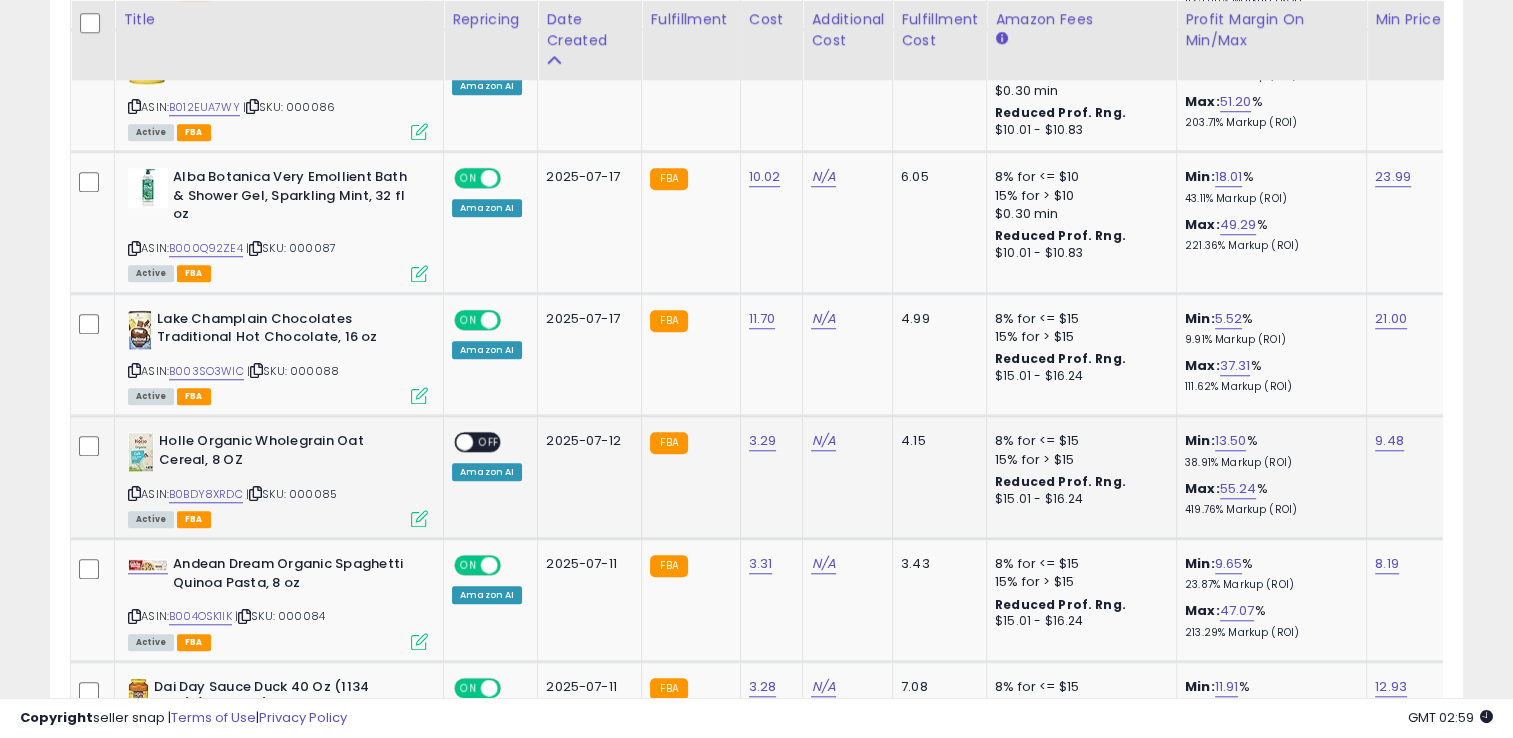 click at bounding box center (464, 442) 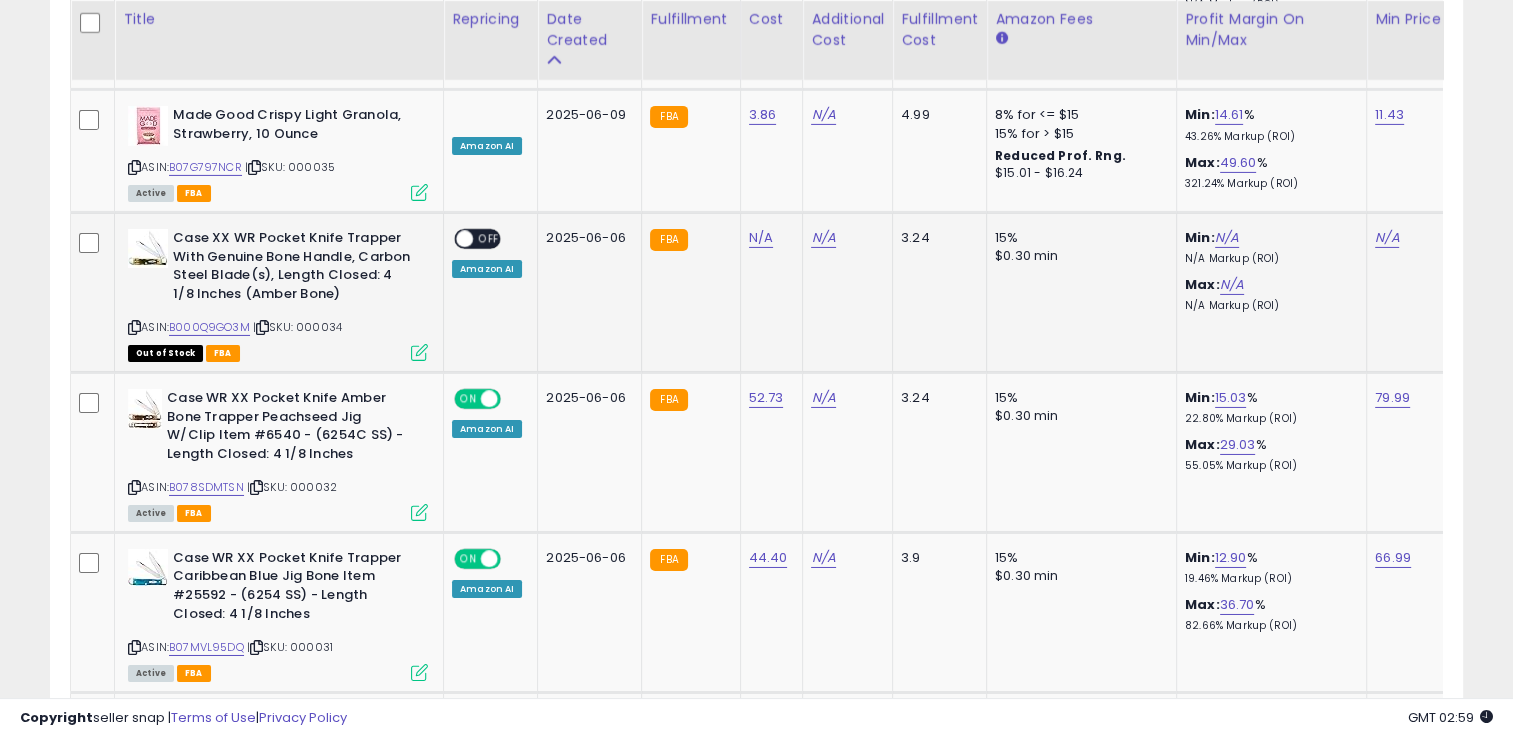 click at bounding box center [464, 239] 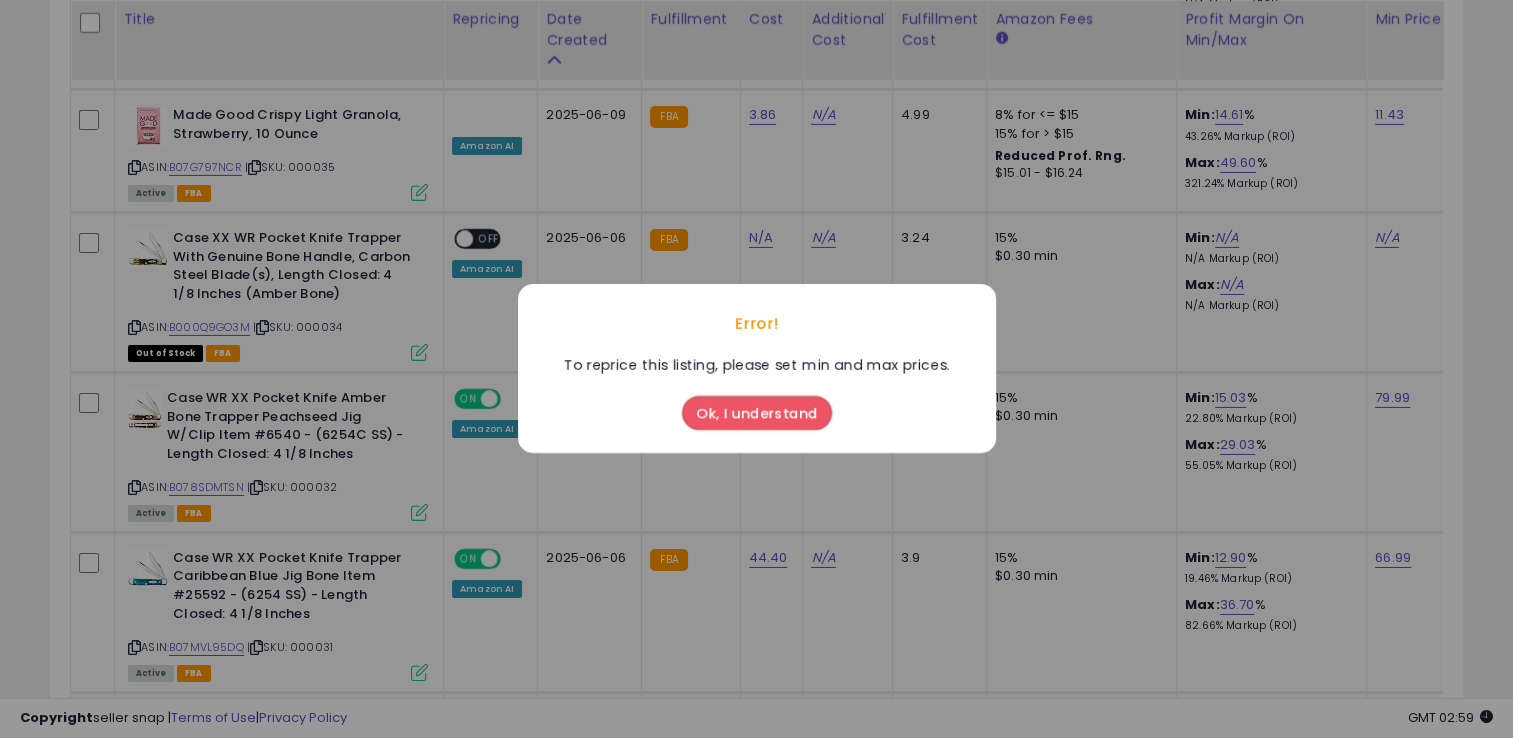 click on "Ok, I understand" at bounding box center [757, 414] 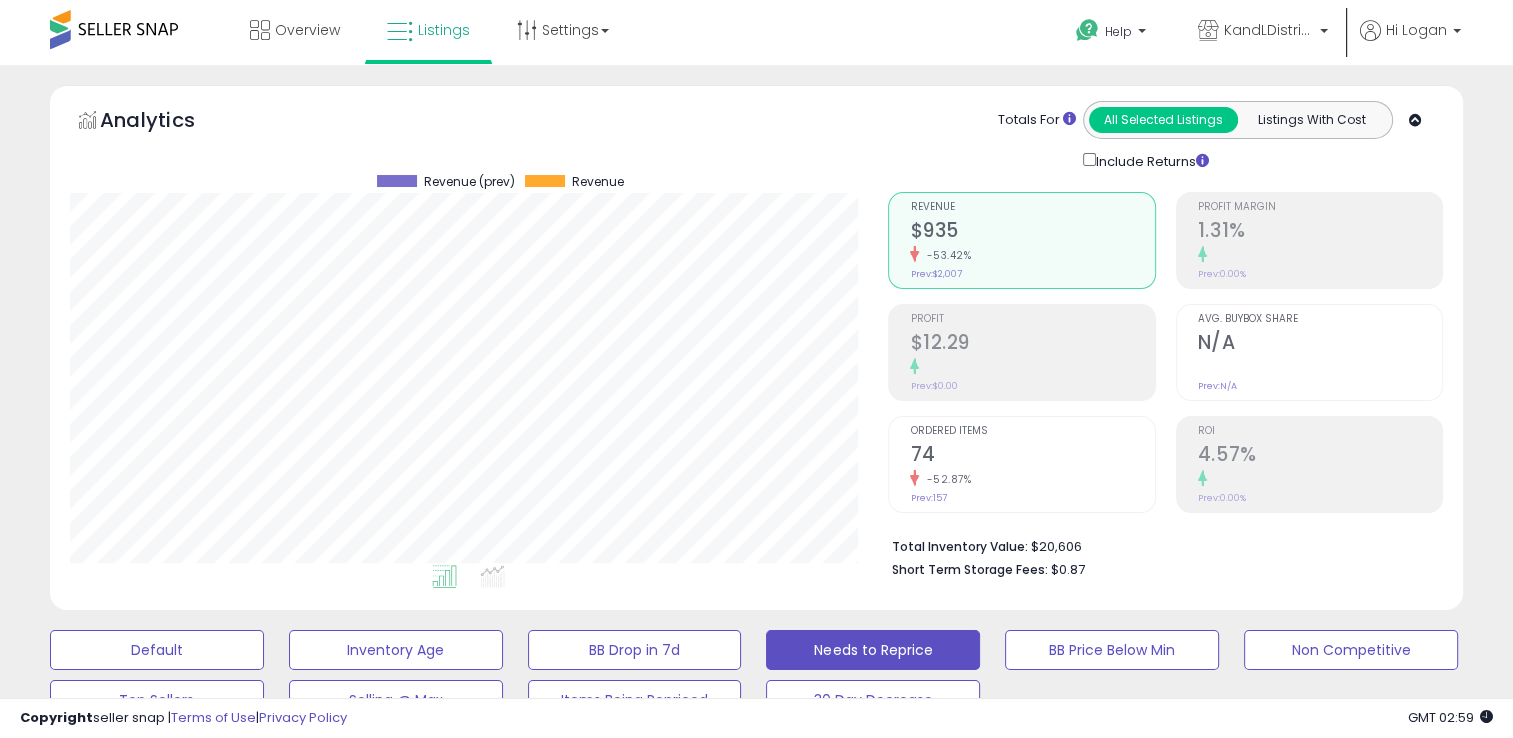 click on "Analytics
Totals For
All Selected Listings
Listings With Cost
Include Returns" at bounding box center [756, 136] 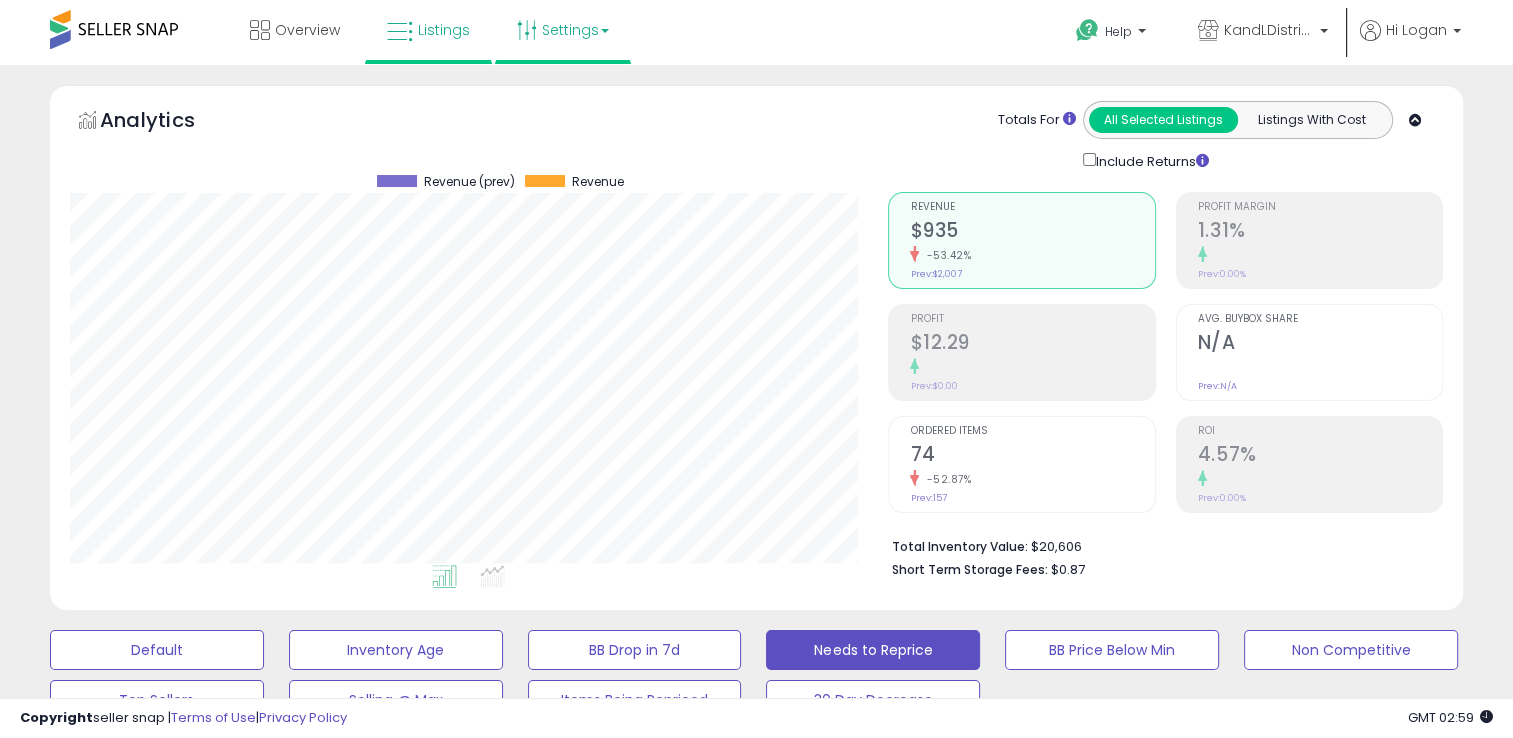 click on "Settings" at bounding box center (563, 30) 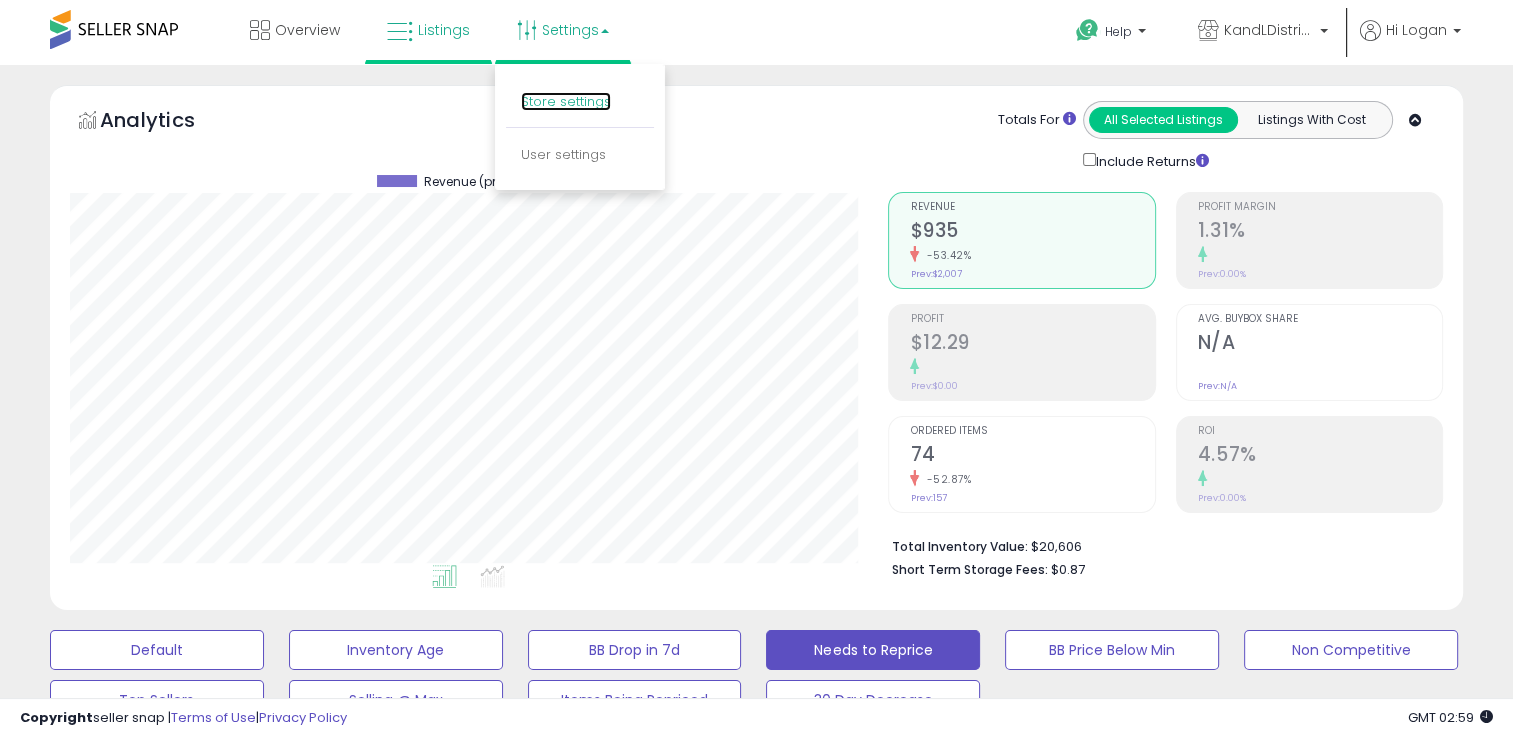 click on "Store
settings" at bounding box center (566, 101) 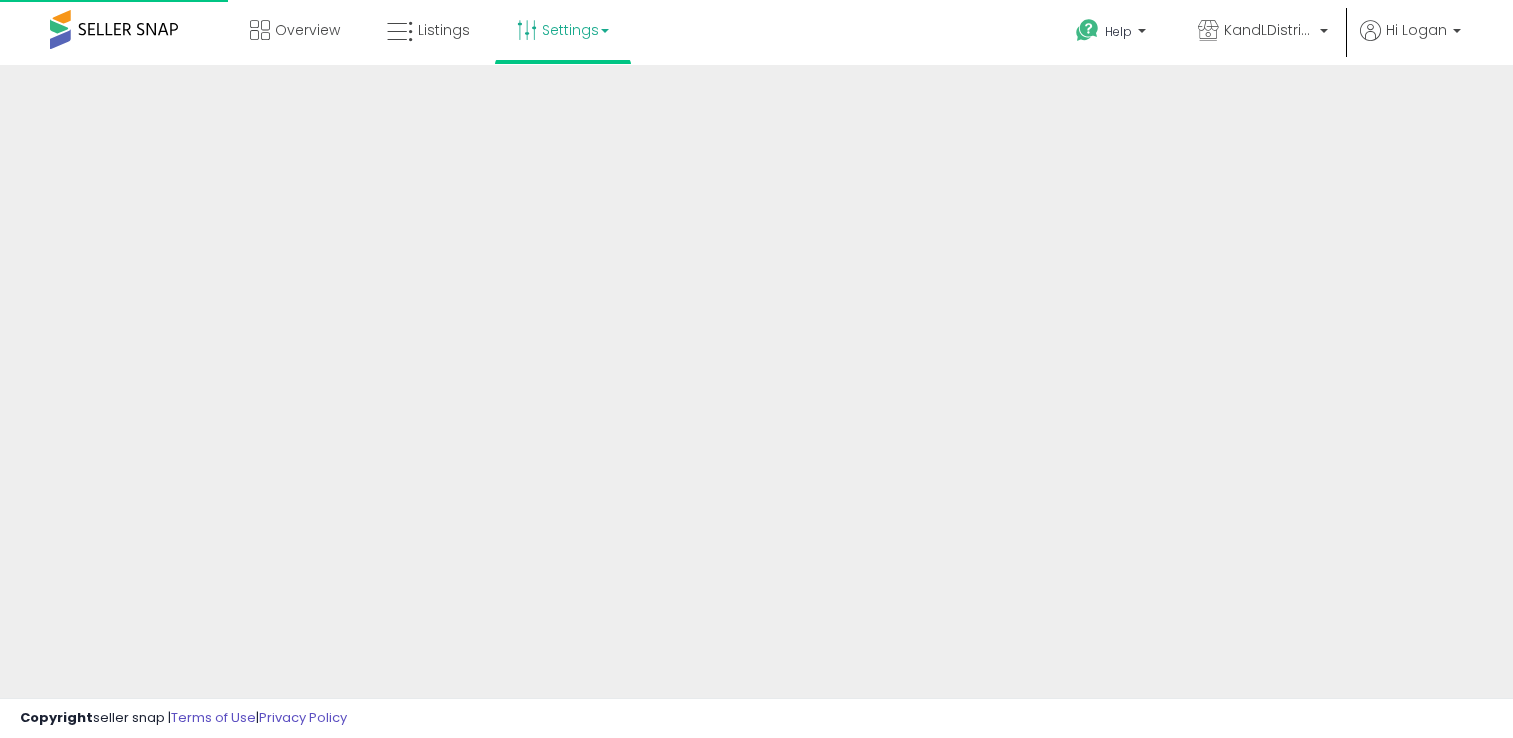 scroll, scrollTop: 0, scrollLeft: 0, axis: both 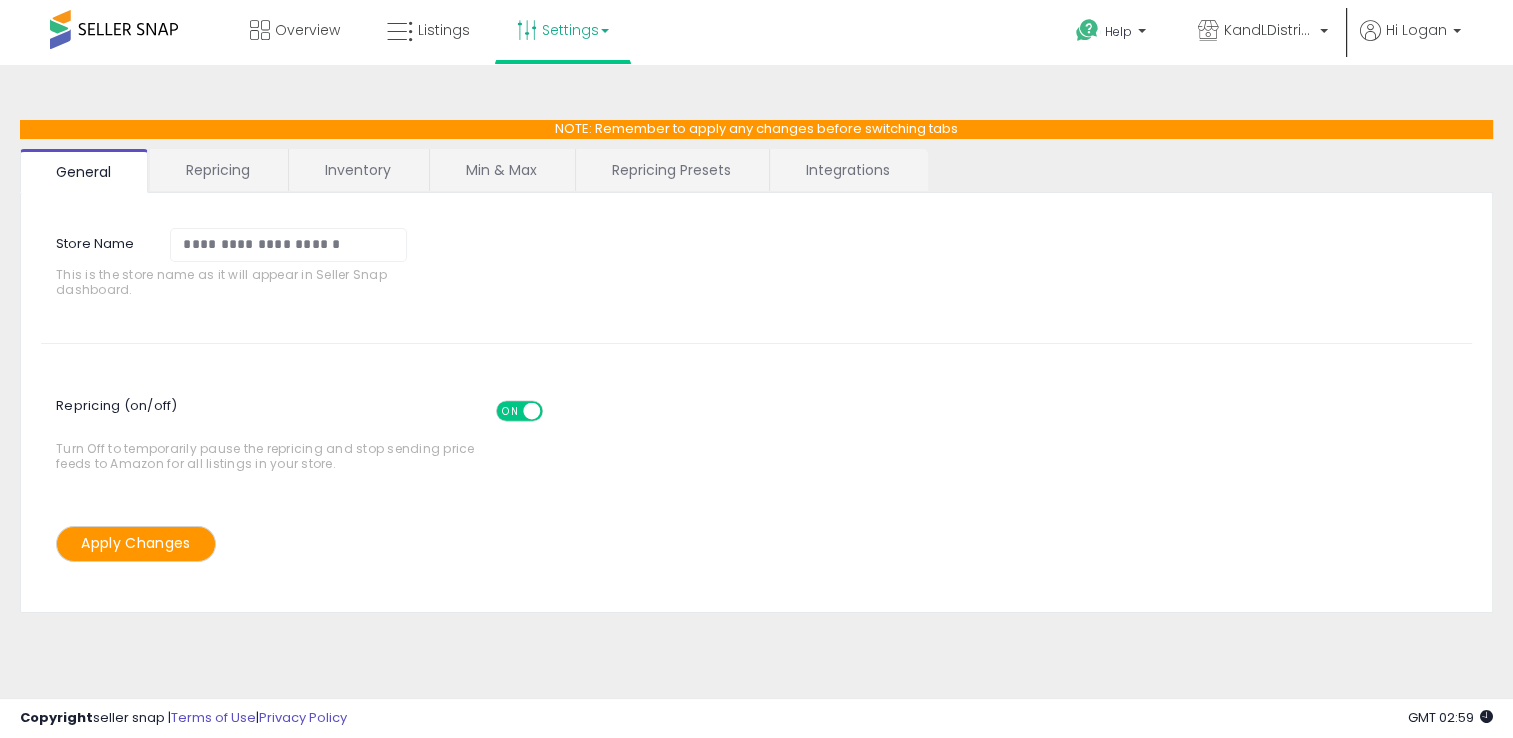 click on "Repricing" at bounding box center [218, 170] 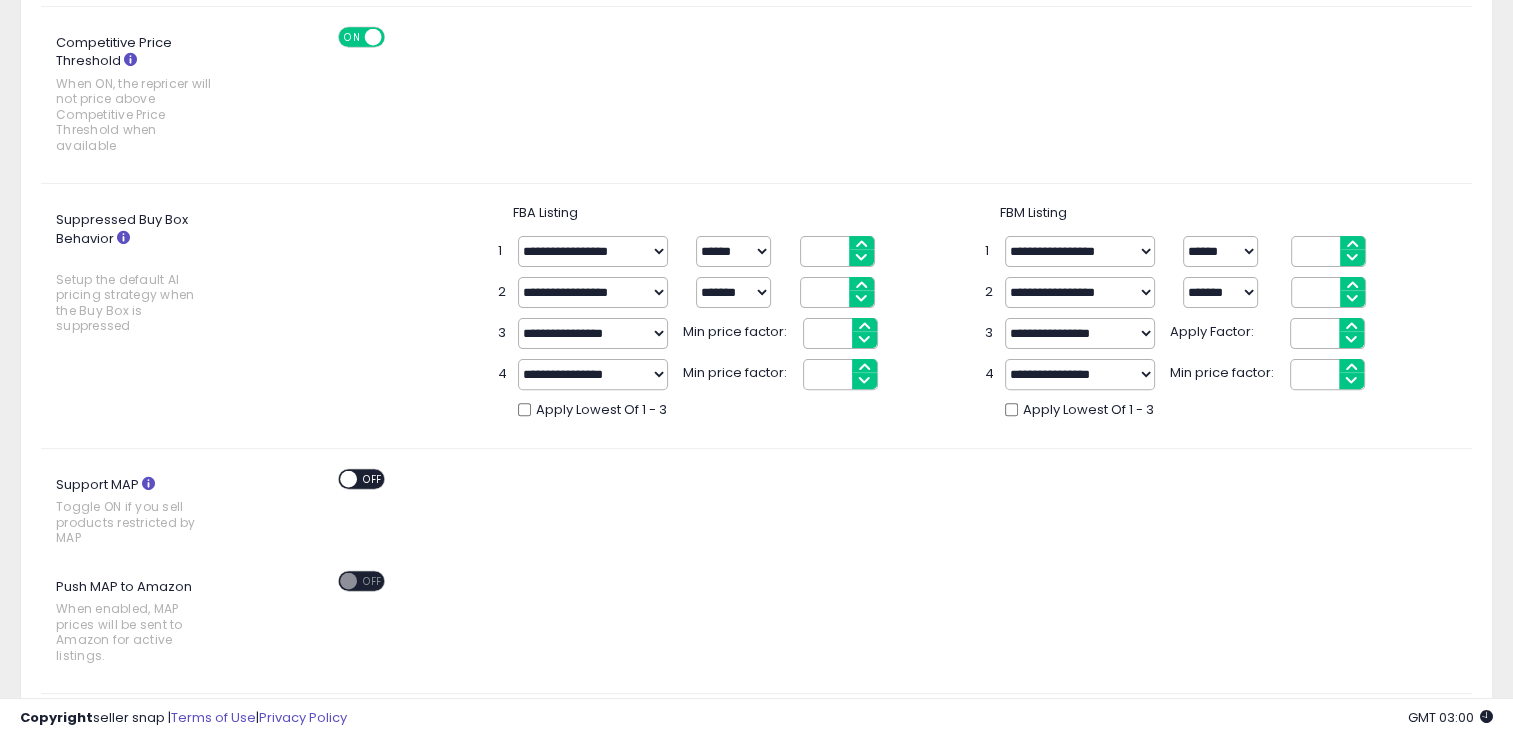 scroll, scrollTop: 568, scrollLeft: 0, axis: vertical 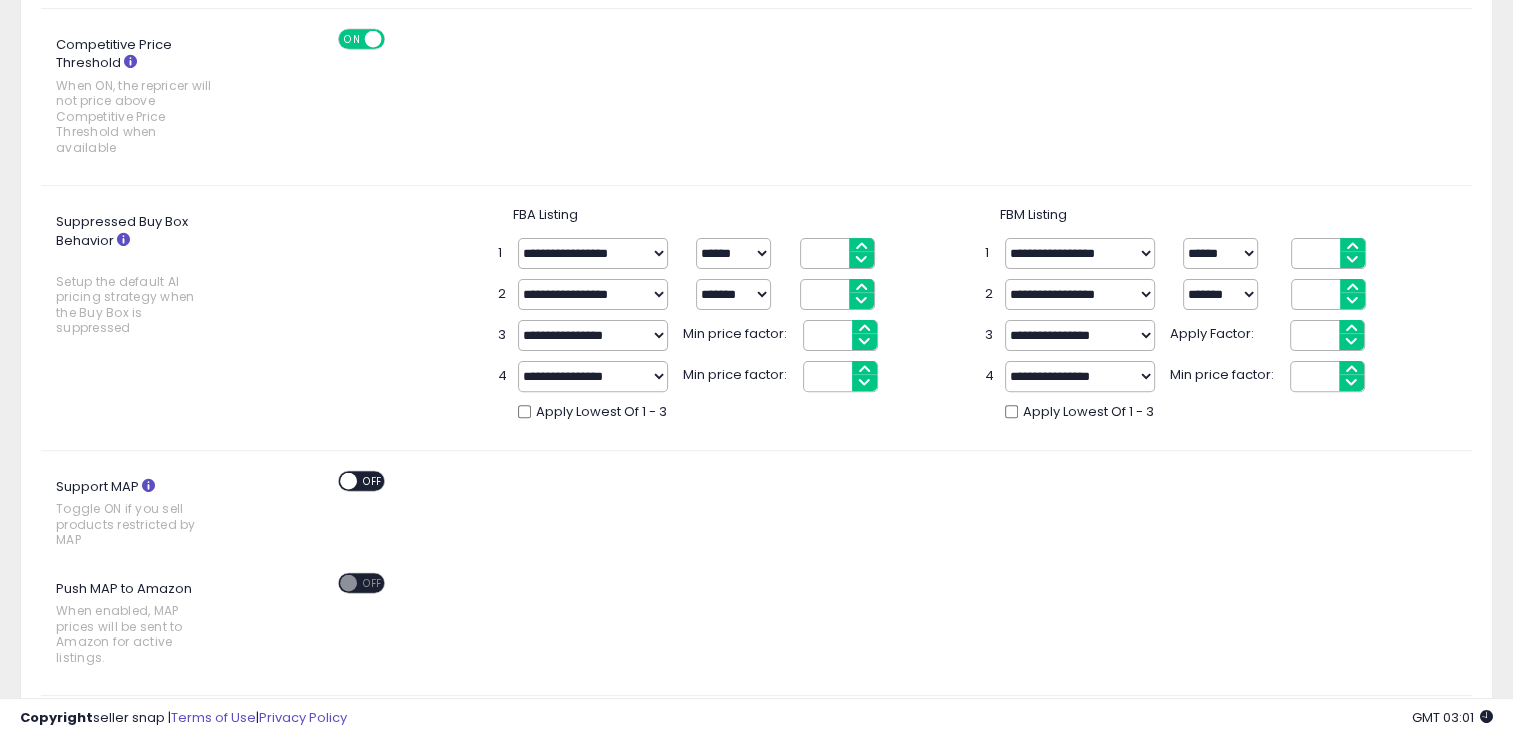 click on "**********" at bounding box center [593, 253] 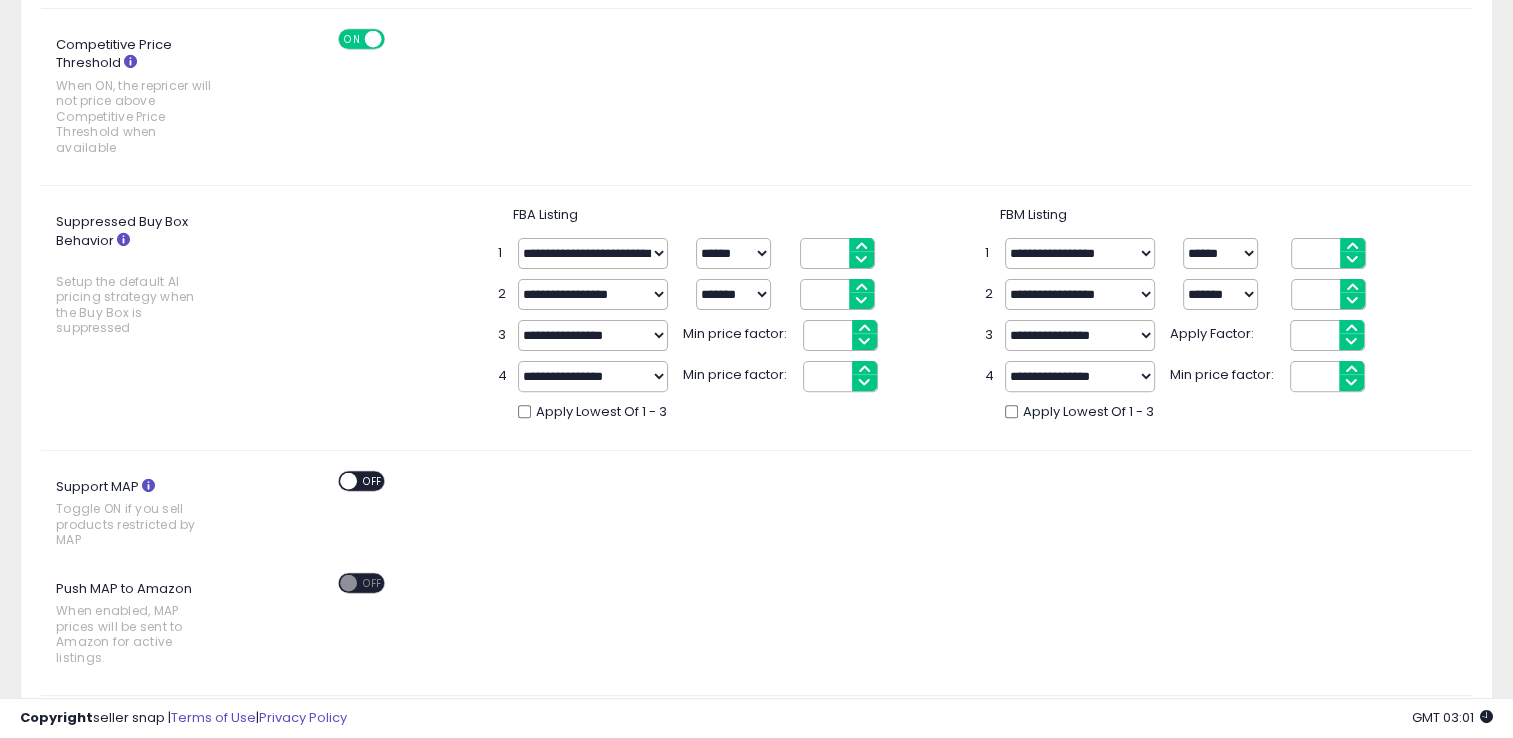 click on "**********" at bounding box center [593, 253] 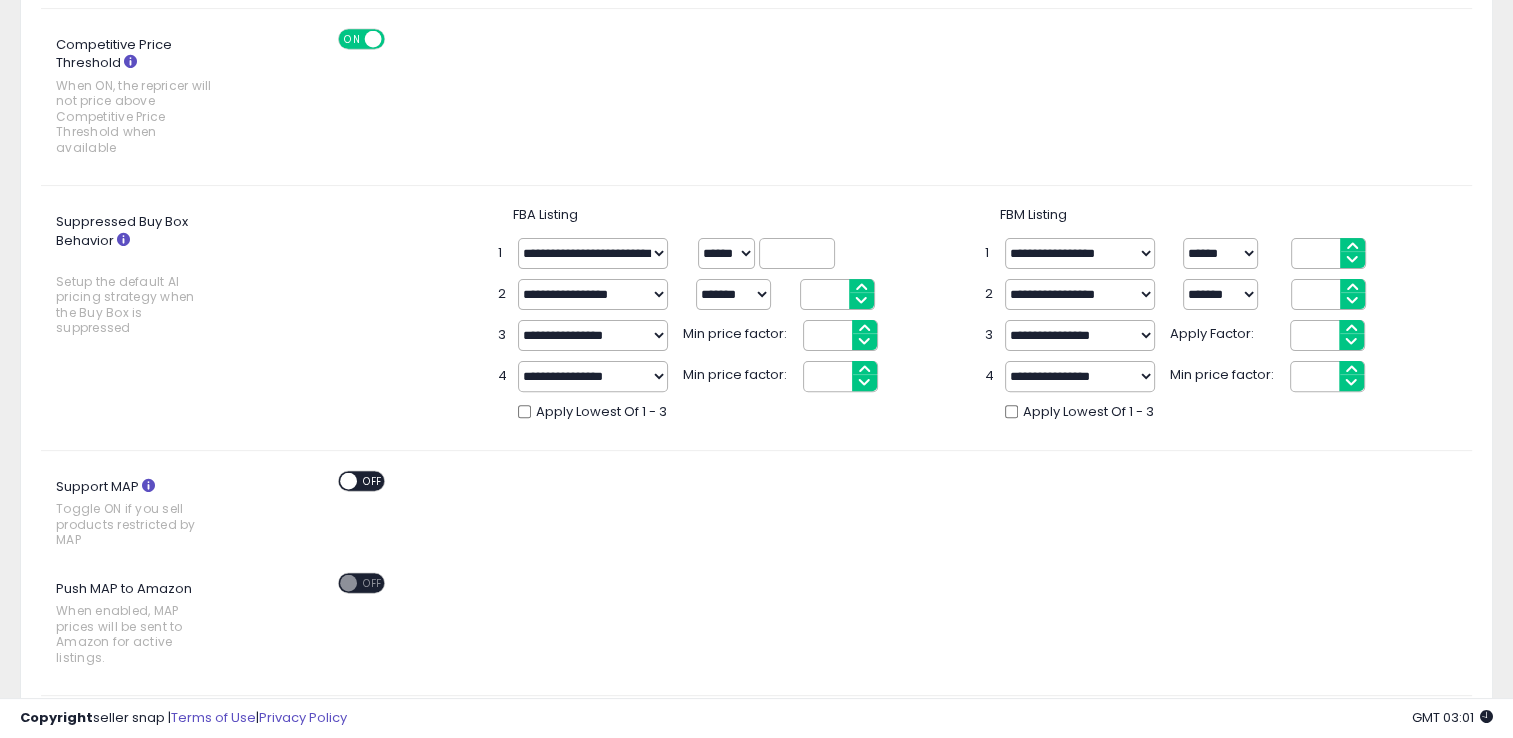 click on "**********" at bounding box center (756, 327) 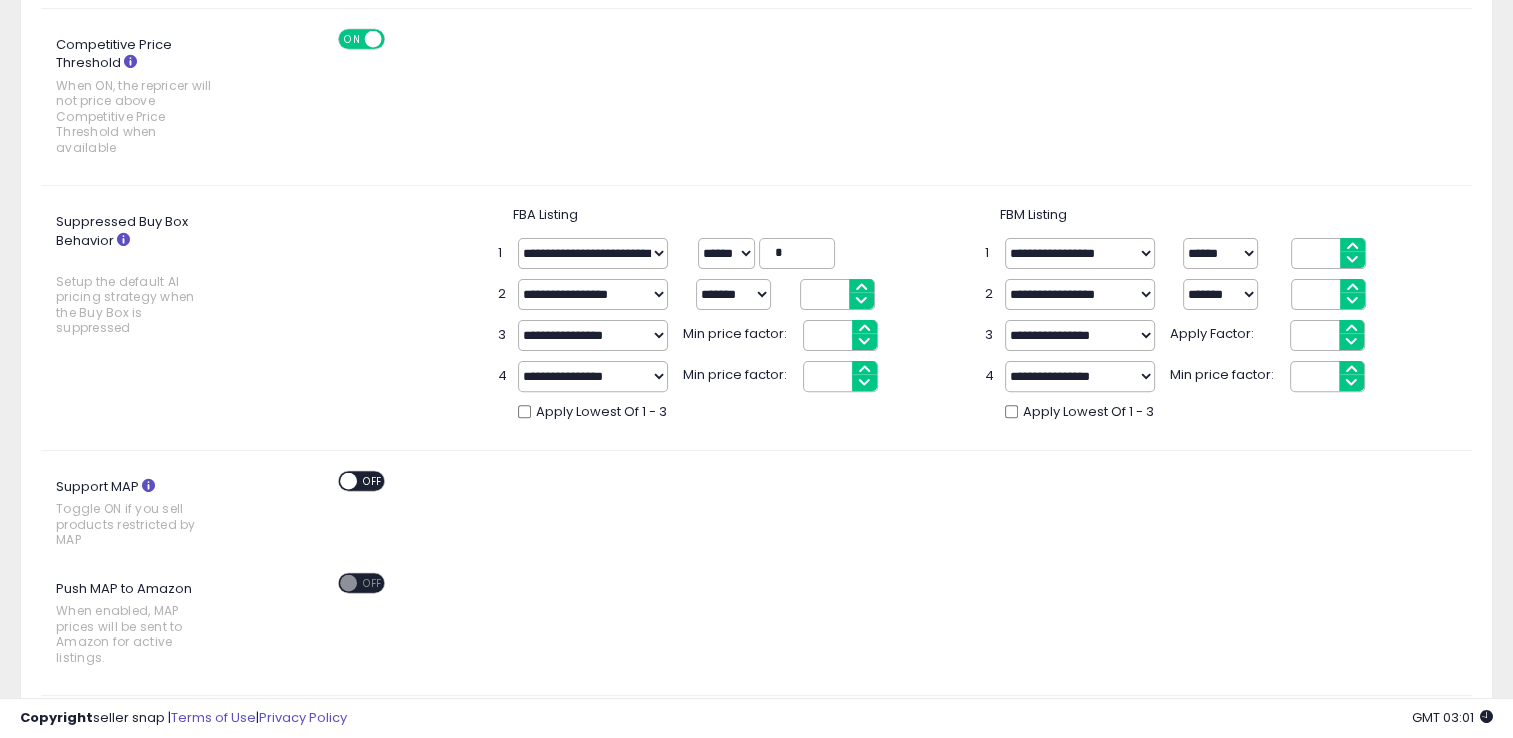 click on "*" at bounding box center [797, 253] 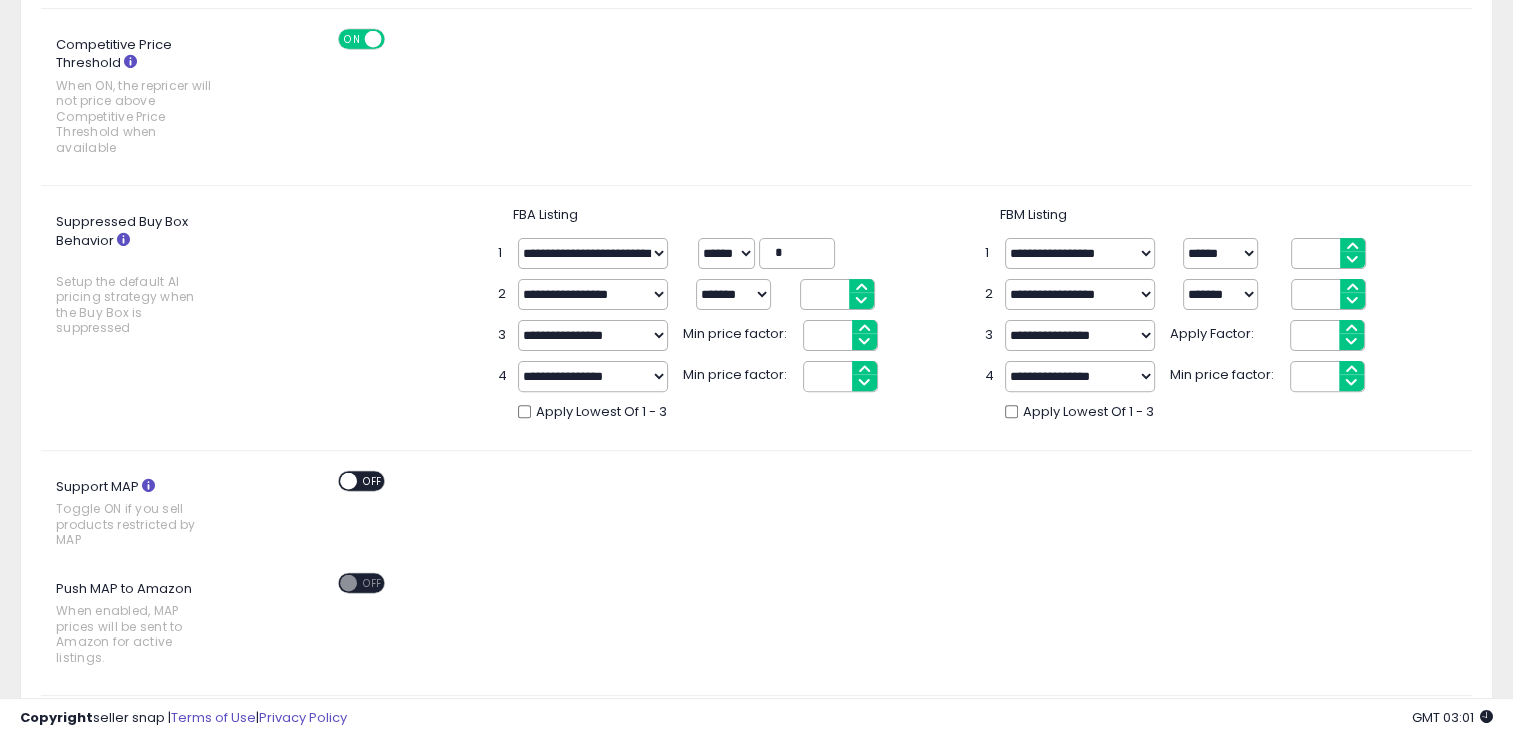 click on "**********" at bounding box center [593, 294] 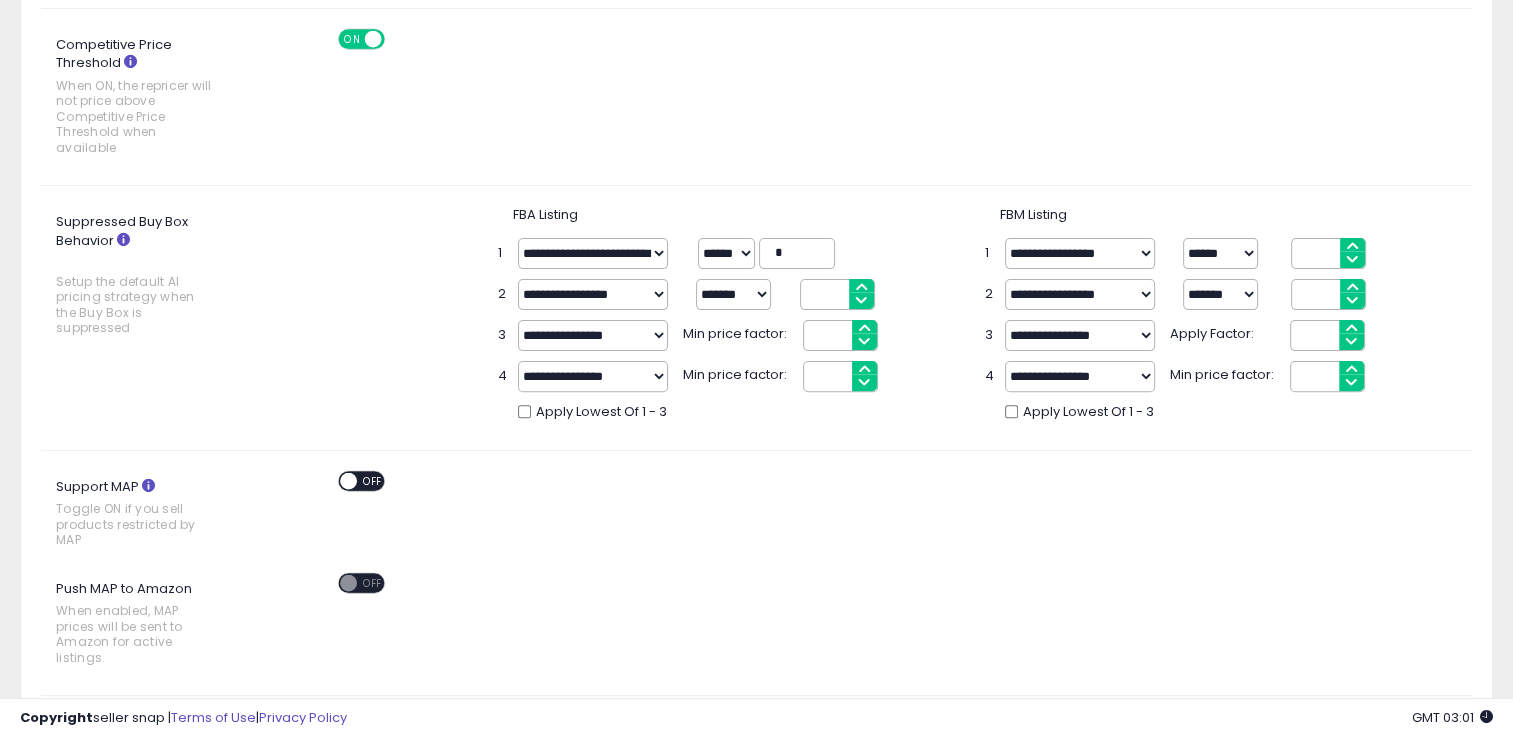 click on "Setup the default AI pricing strategy when the Buy Box is suppressed" at bounding box center (134, 305) 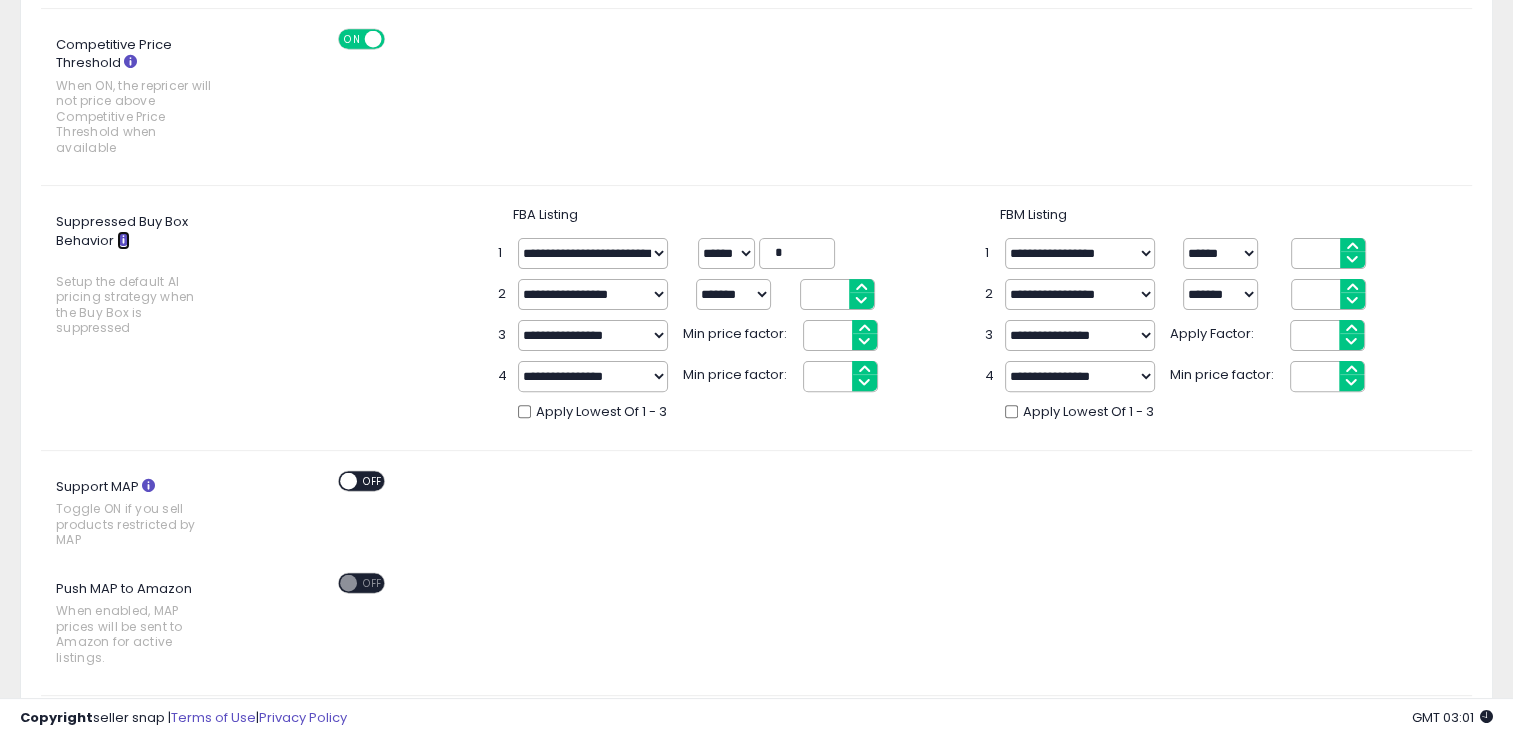 click at bounding box center (123, 239) 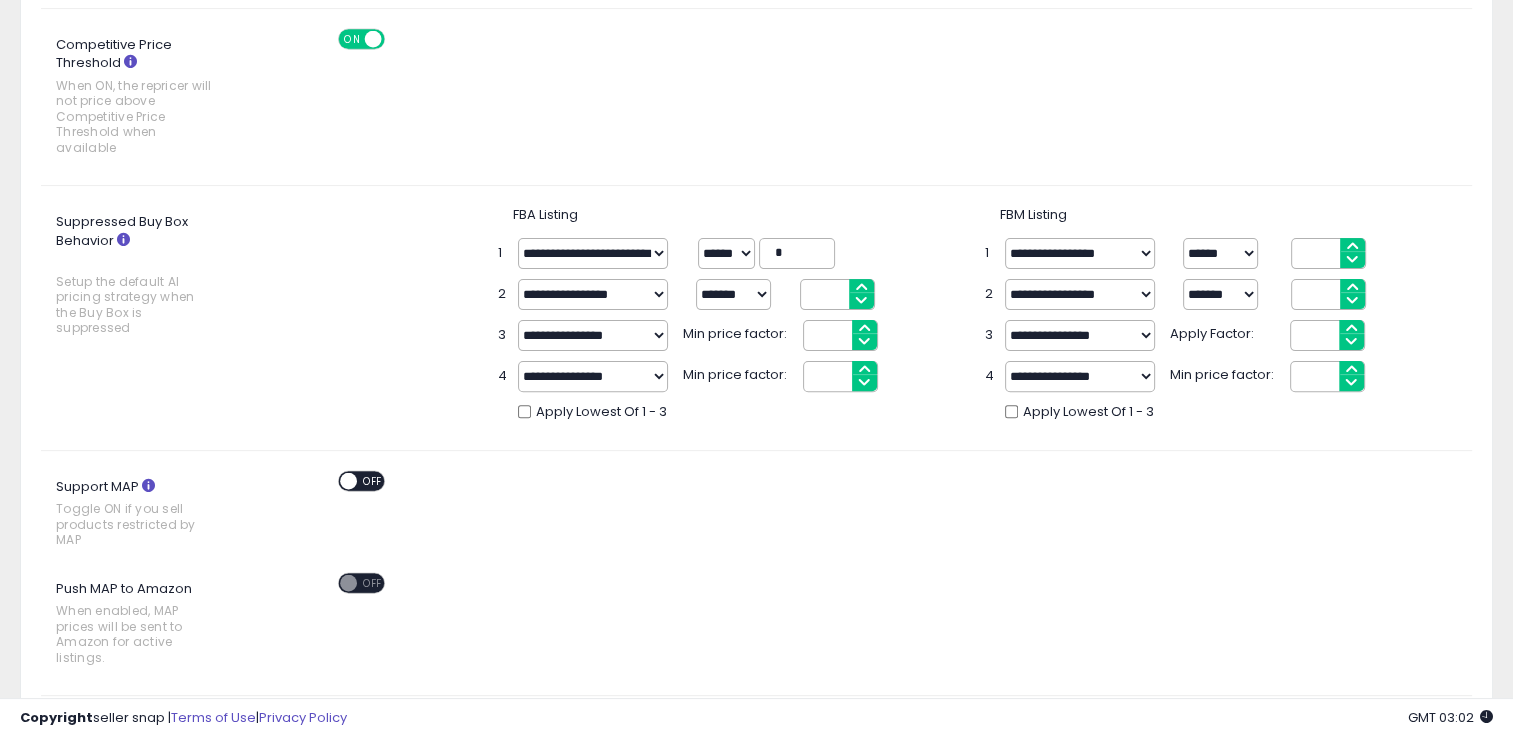 click on "**********" at bounding box center (593, 335) 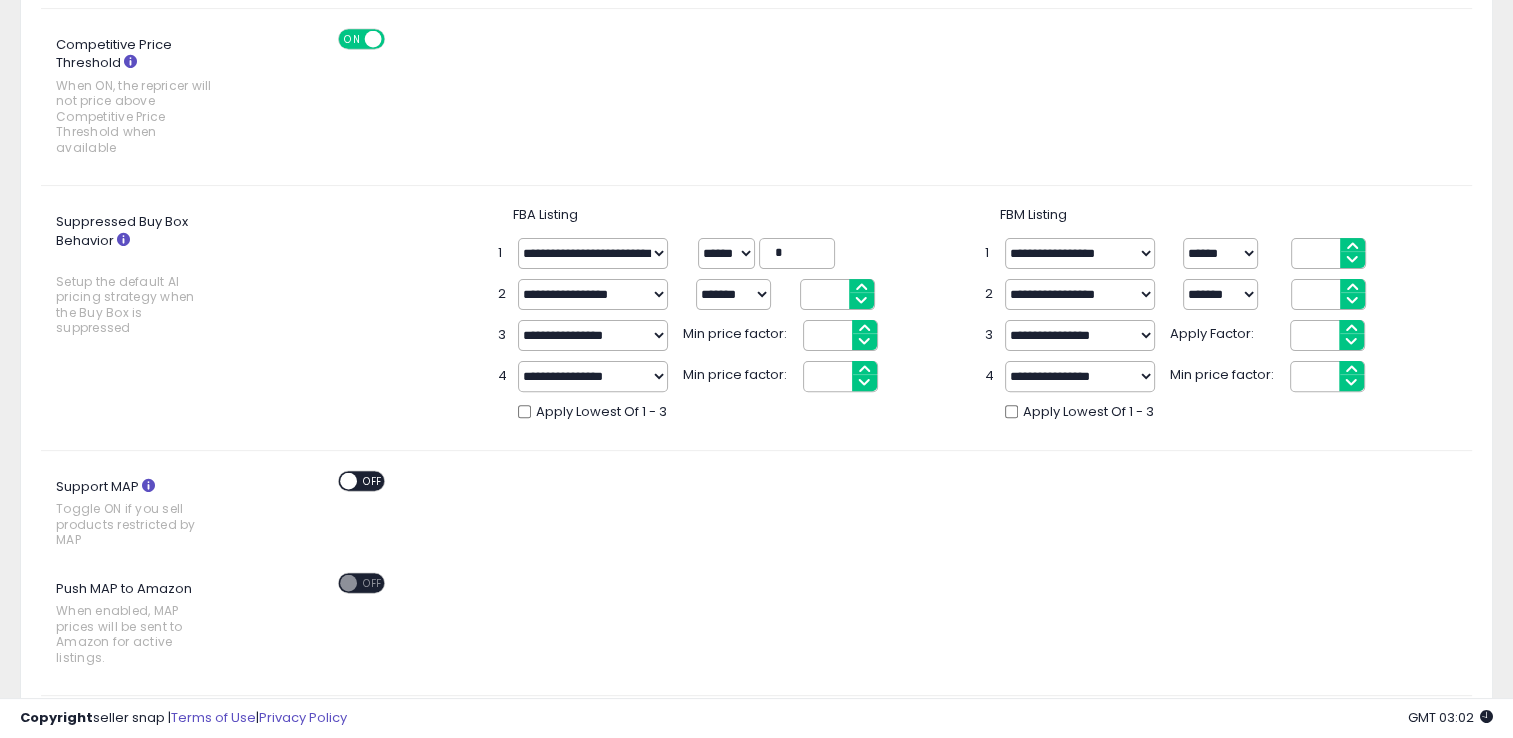 select on "**********" 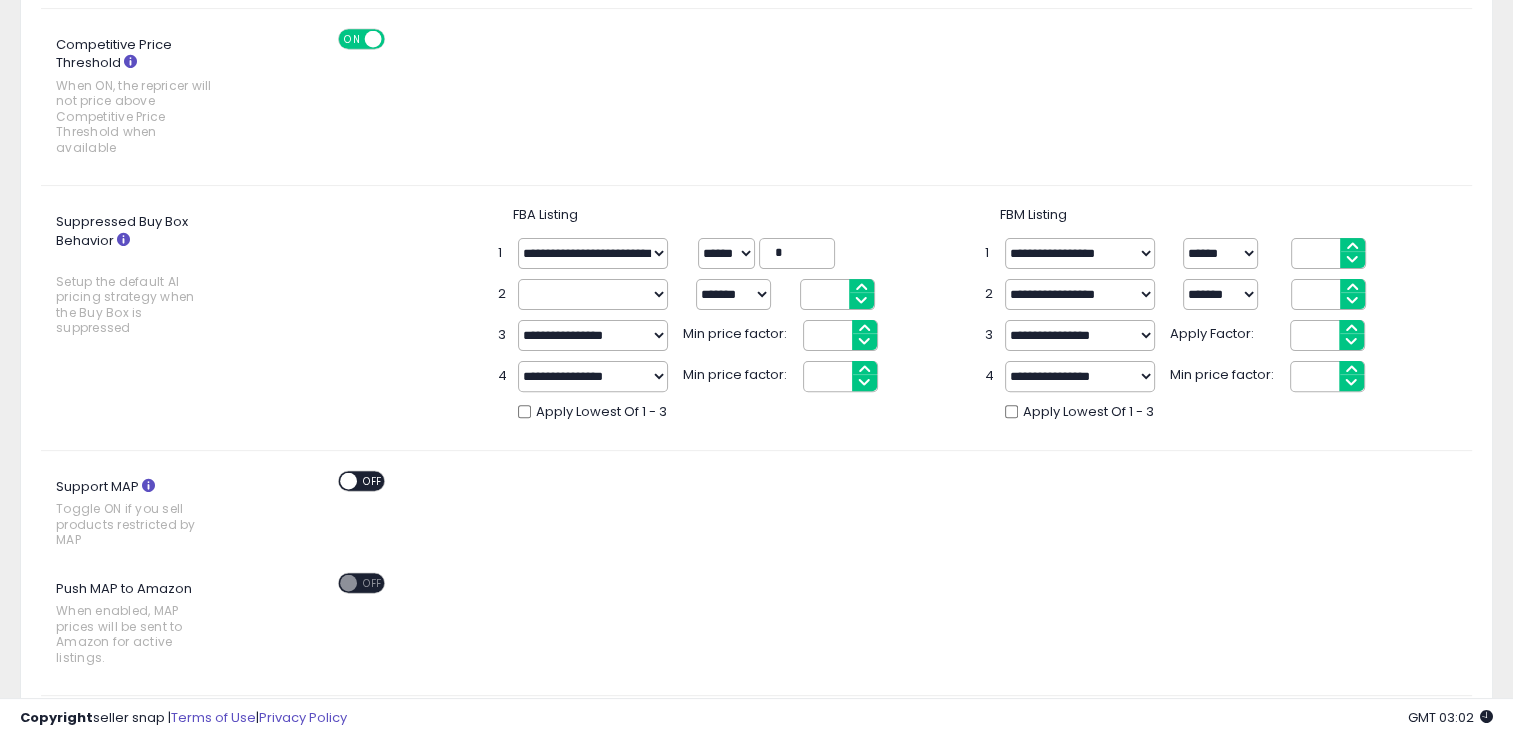 click on "**********" at bounding box center (593, 294) 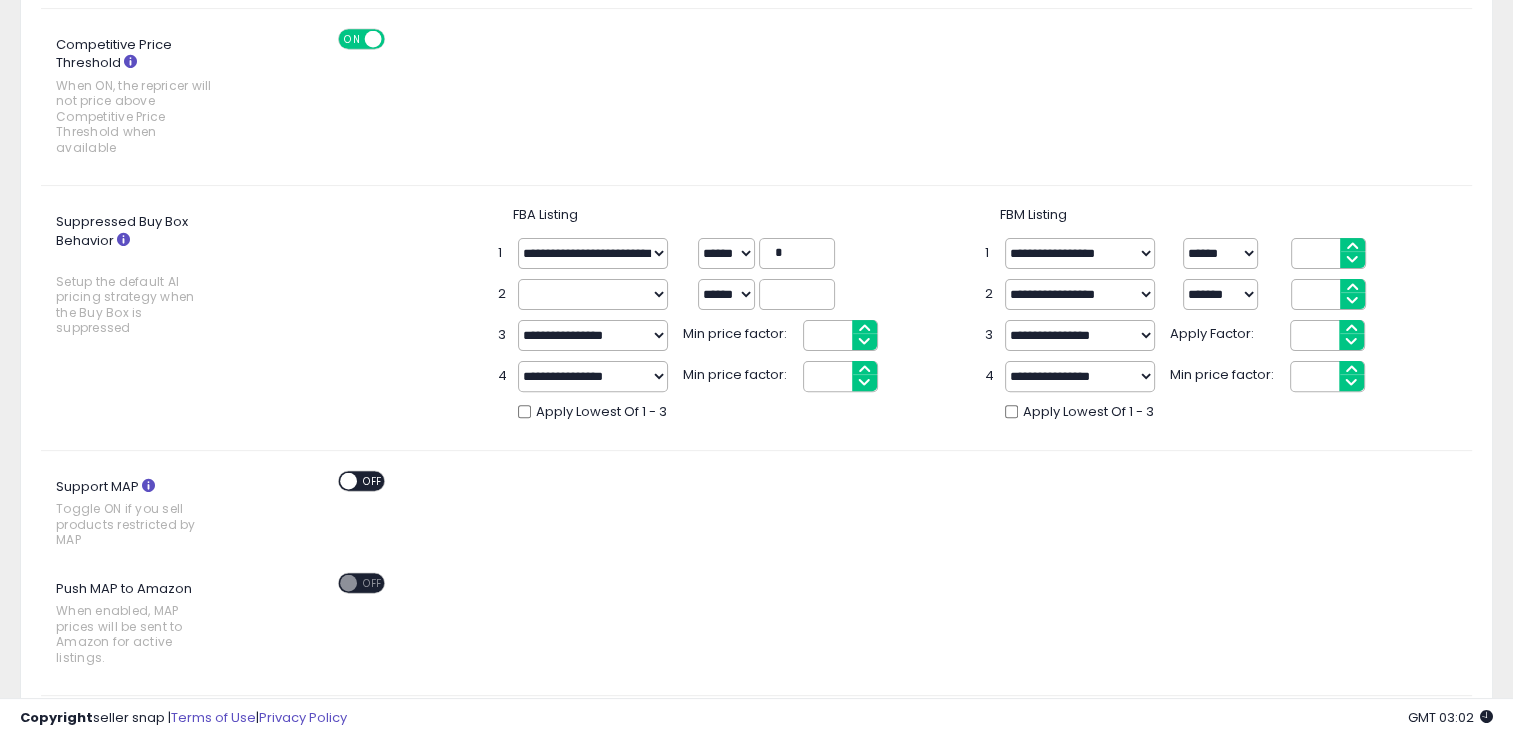 click at bounding box center [797, 294] 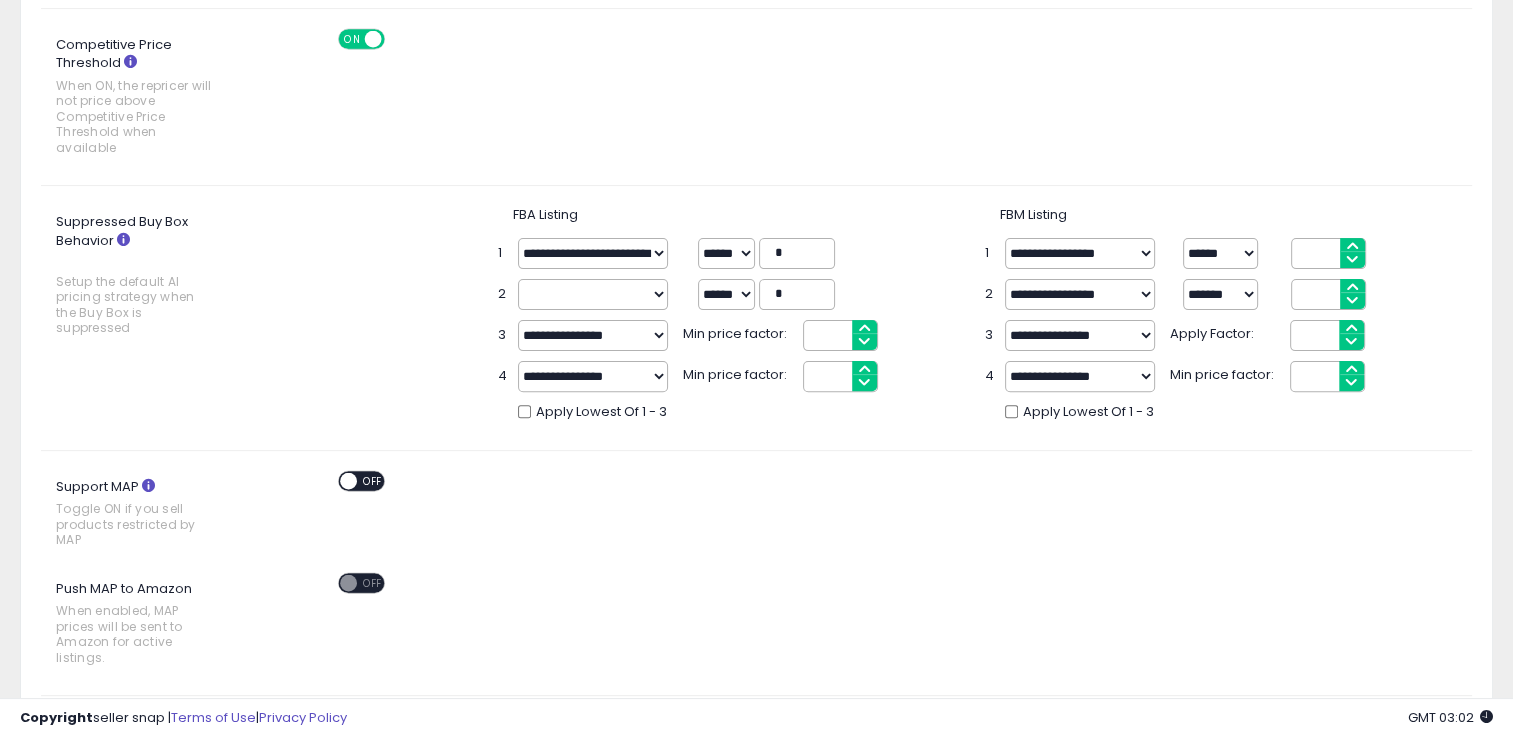 type on "*" 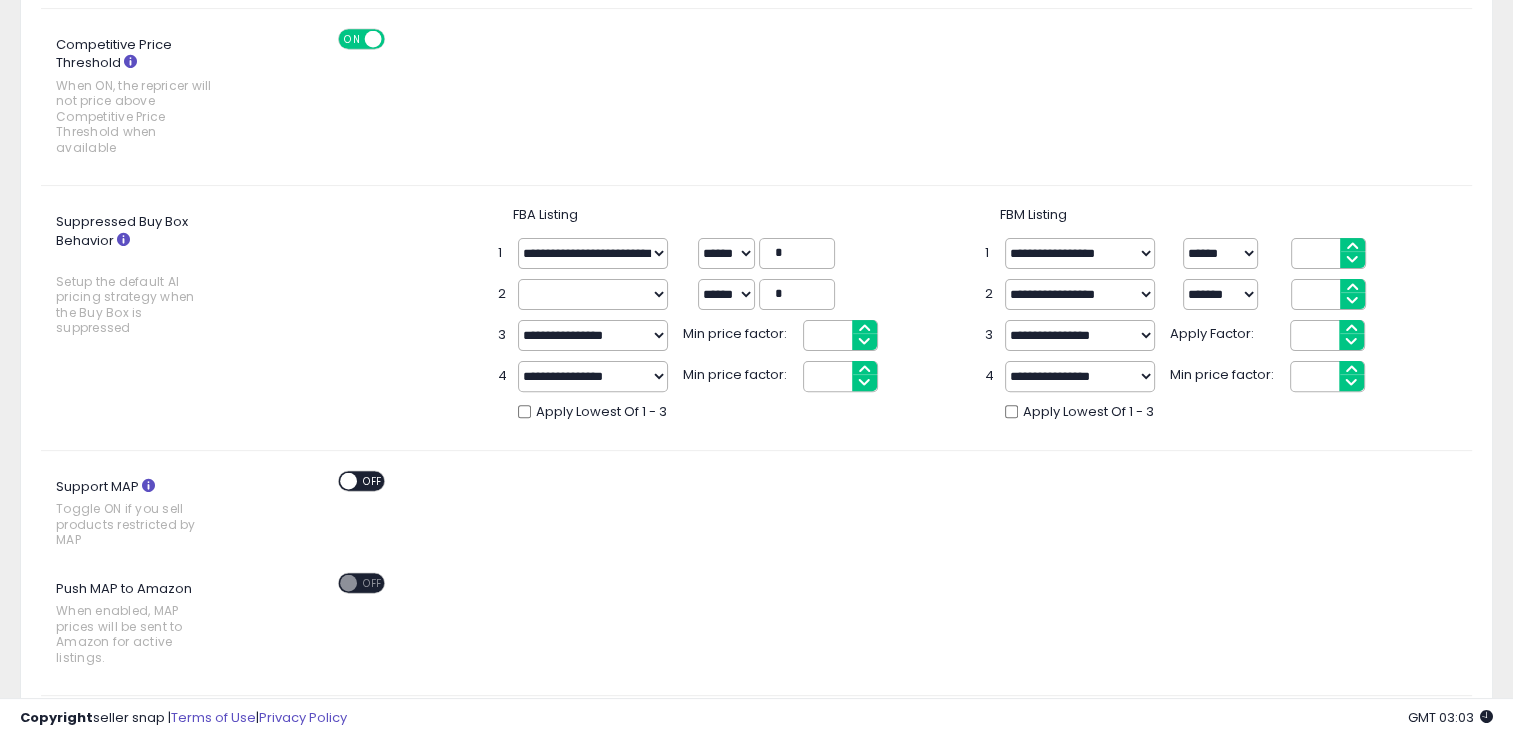 select on "**********" 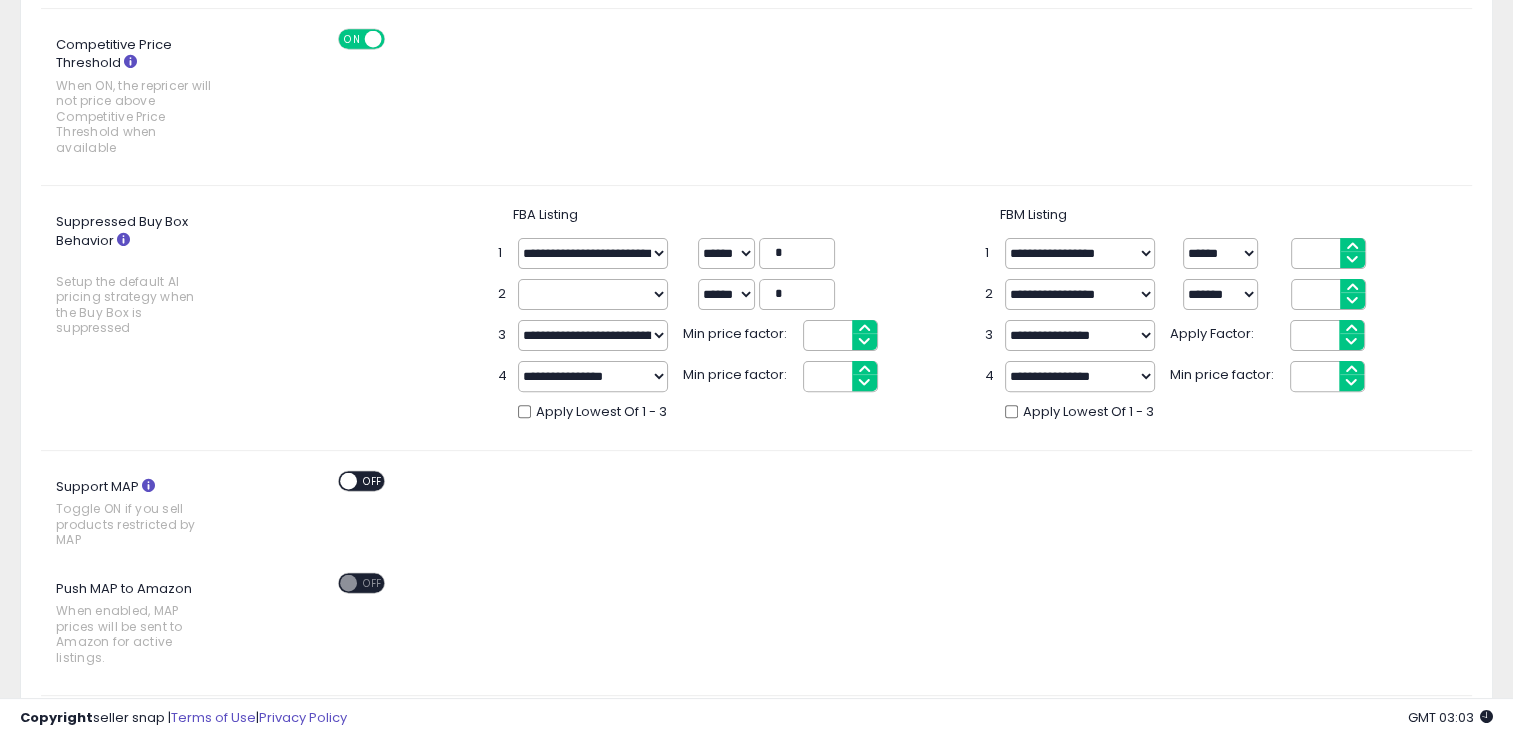 click on "**********" at bounding box center (593, 335) 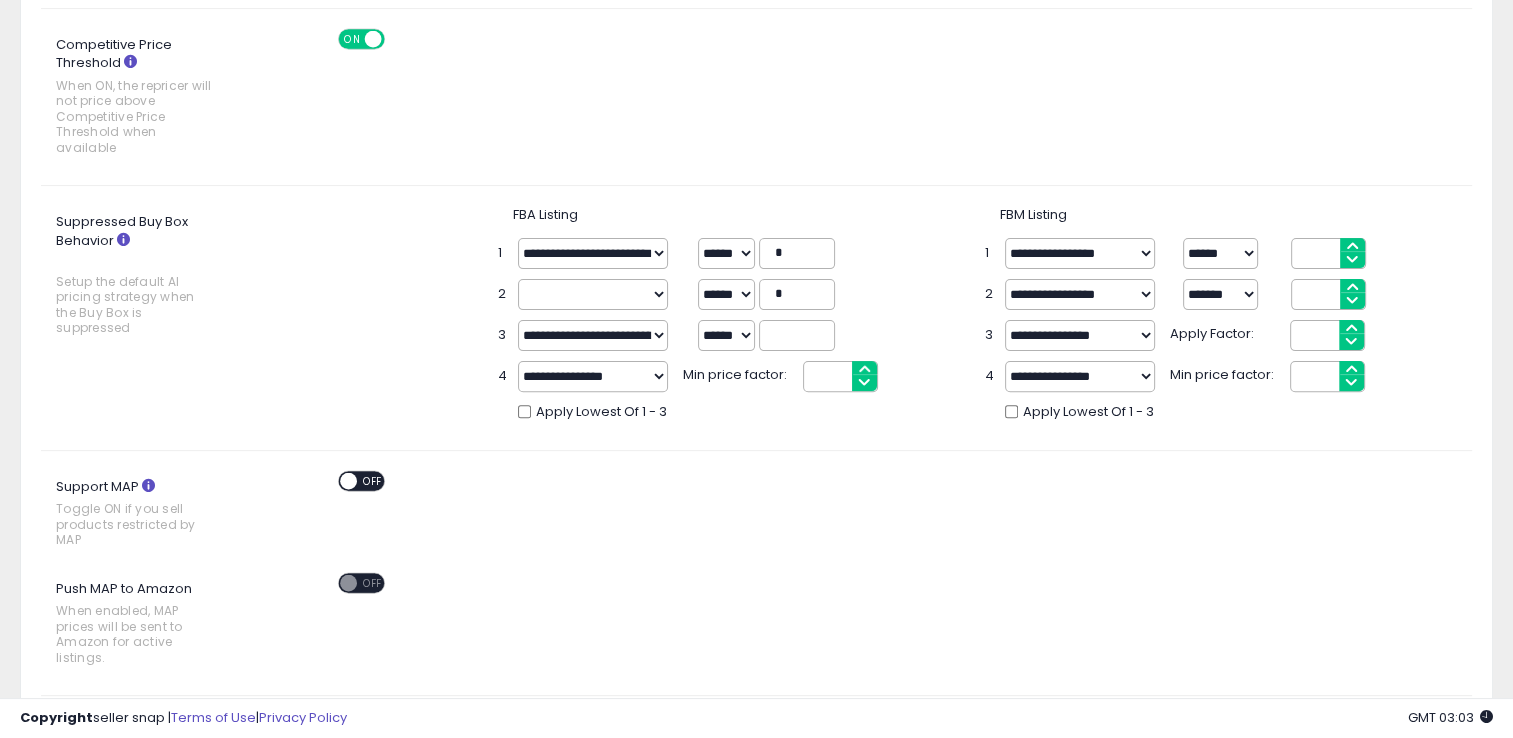 click on "**********" at bounding box center [756, 327] 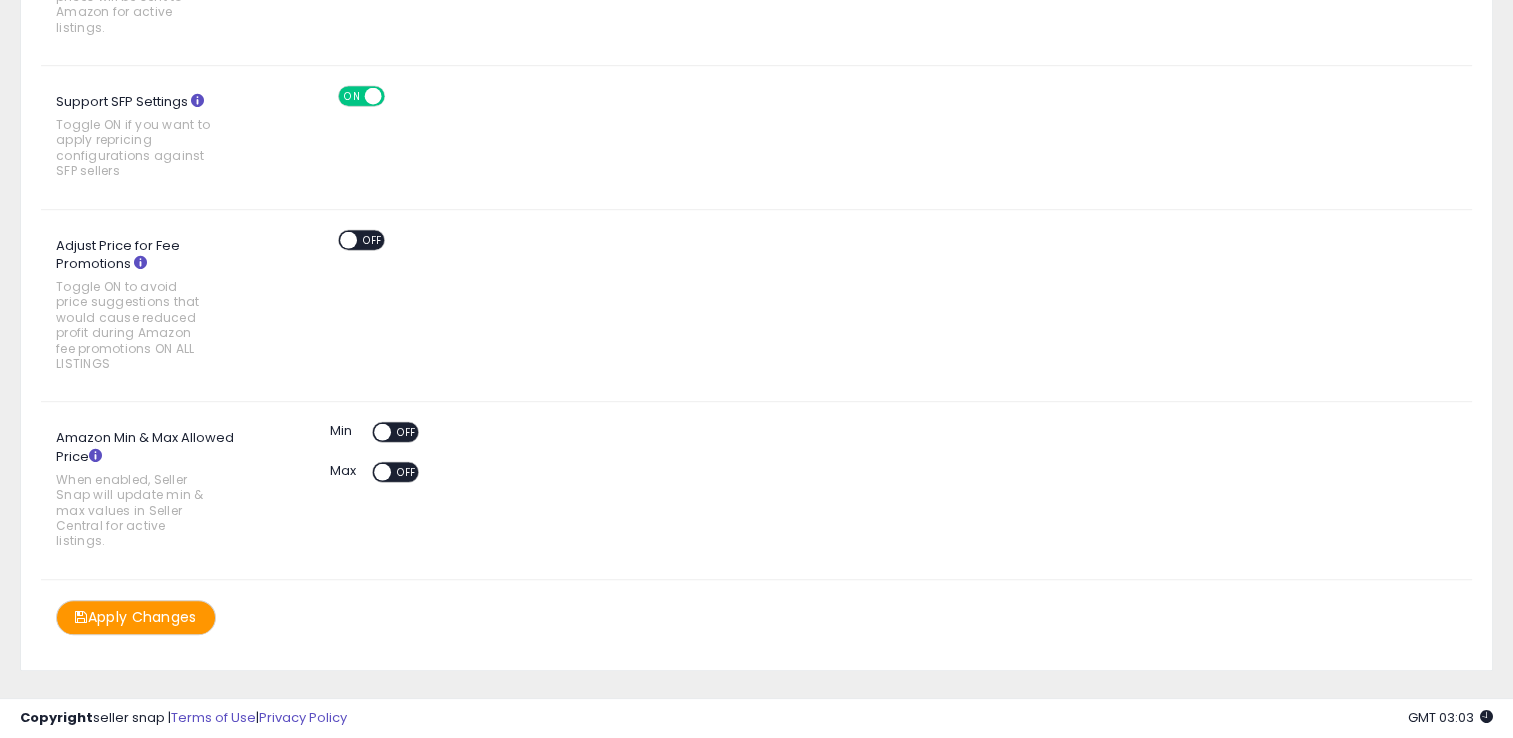 scroll, scrollTop: 1228, scrollLeft: 0, axis: vertical 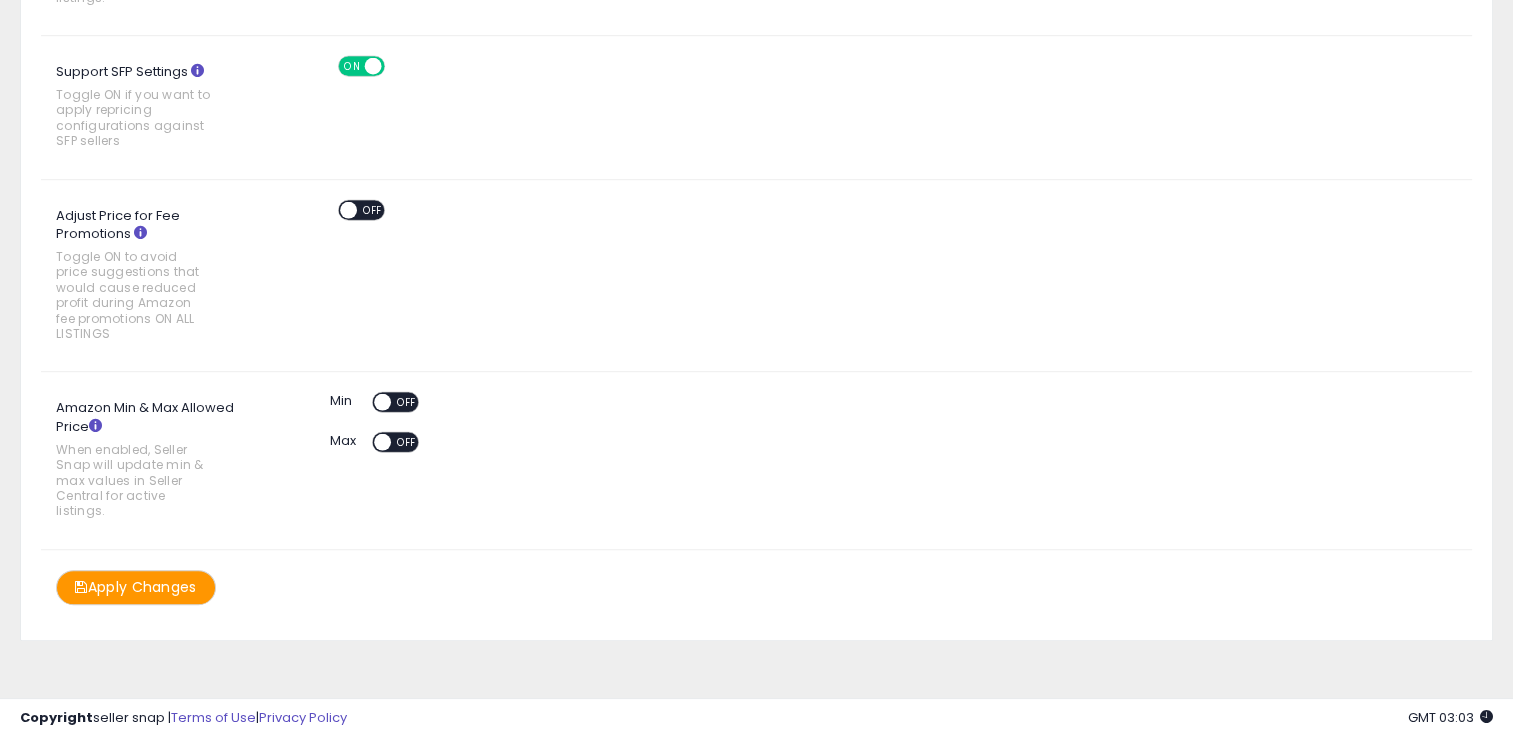click at bounding box center (382, 402) 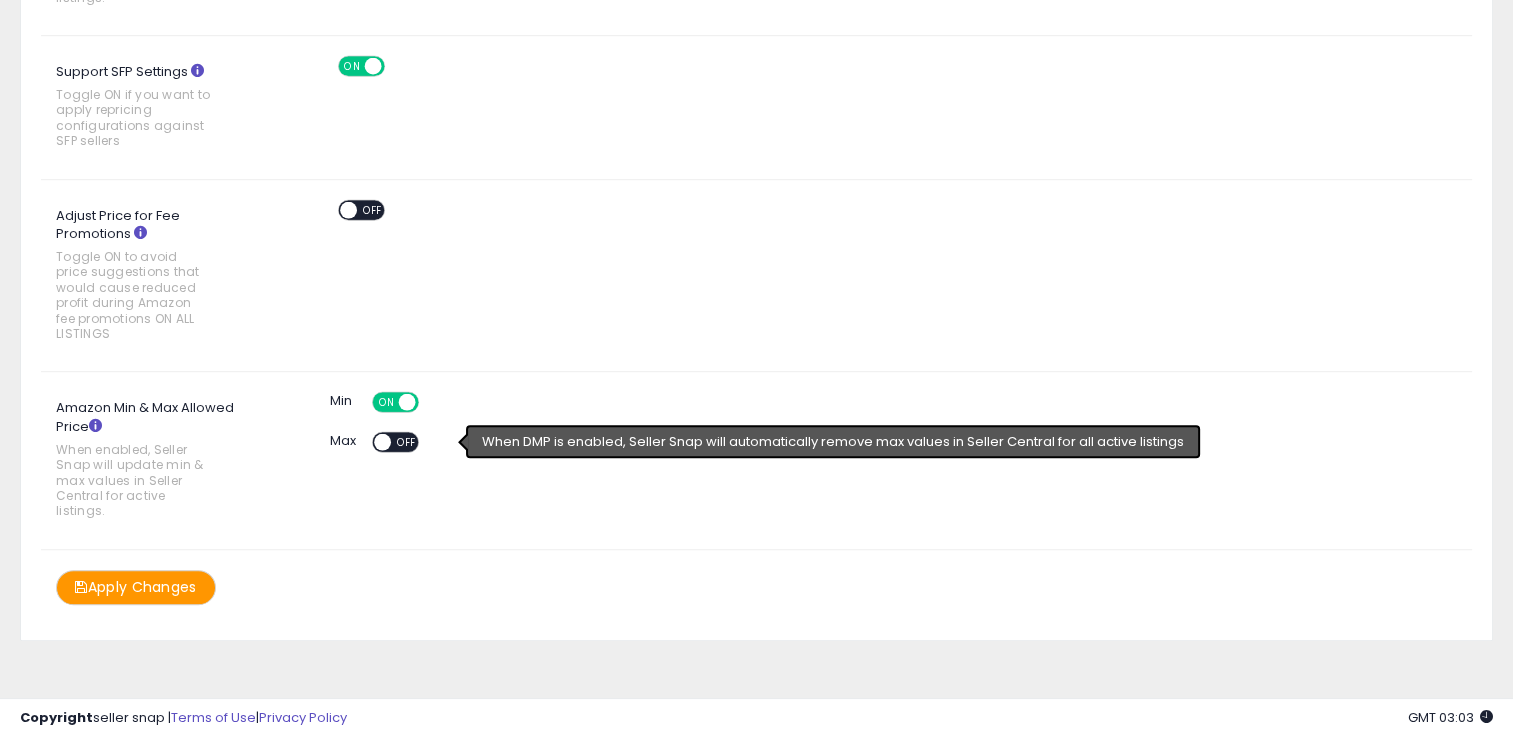 click at bounding box center [382, 442] 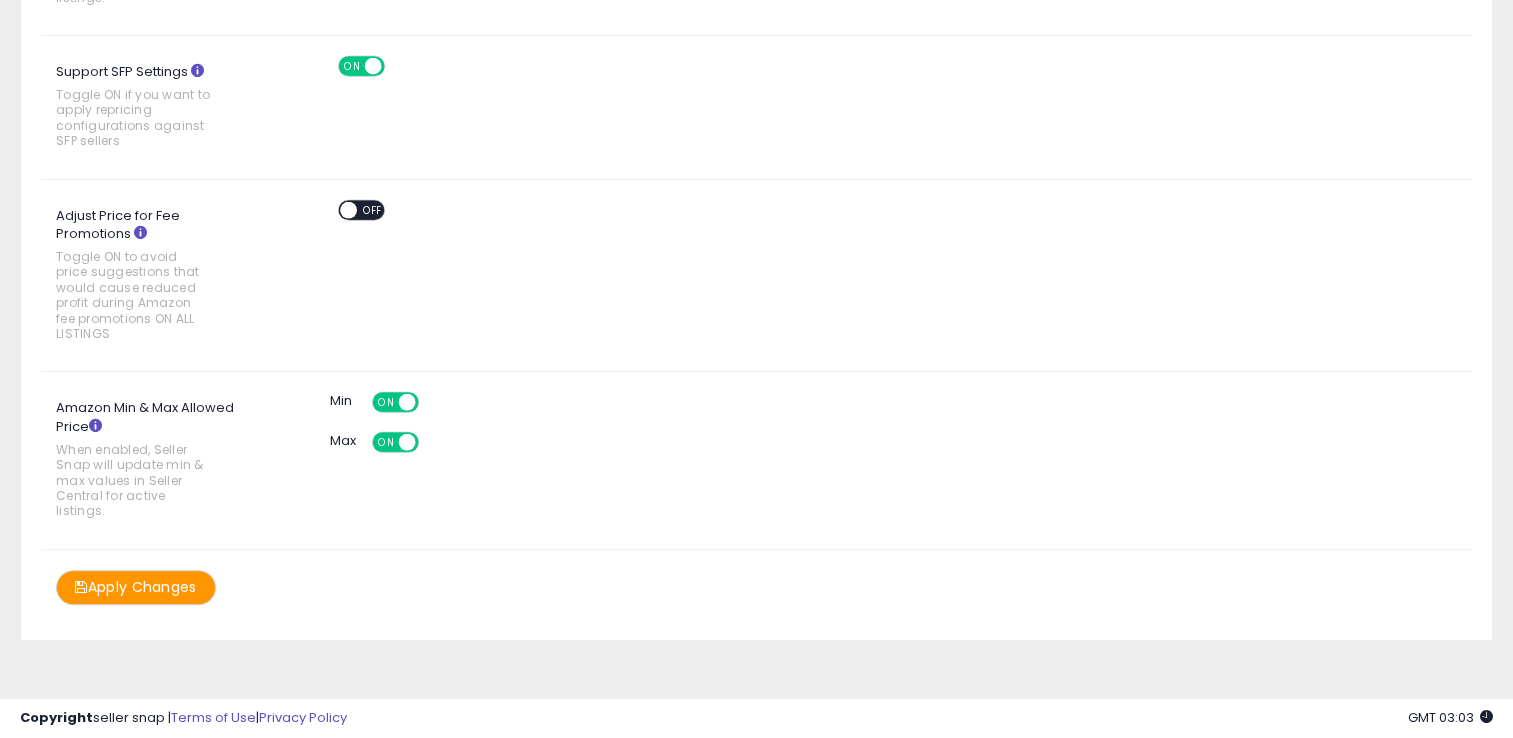 click on "Apply Changes" at bounding box center [136, 587] 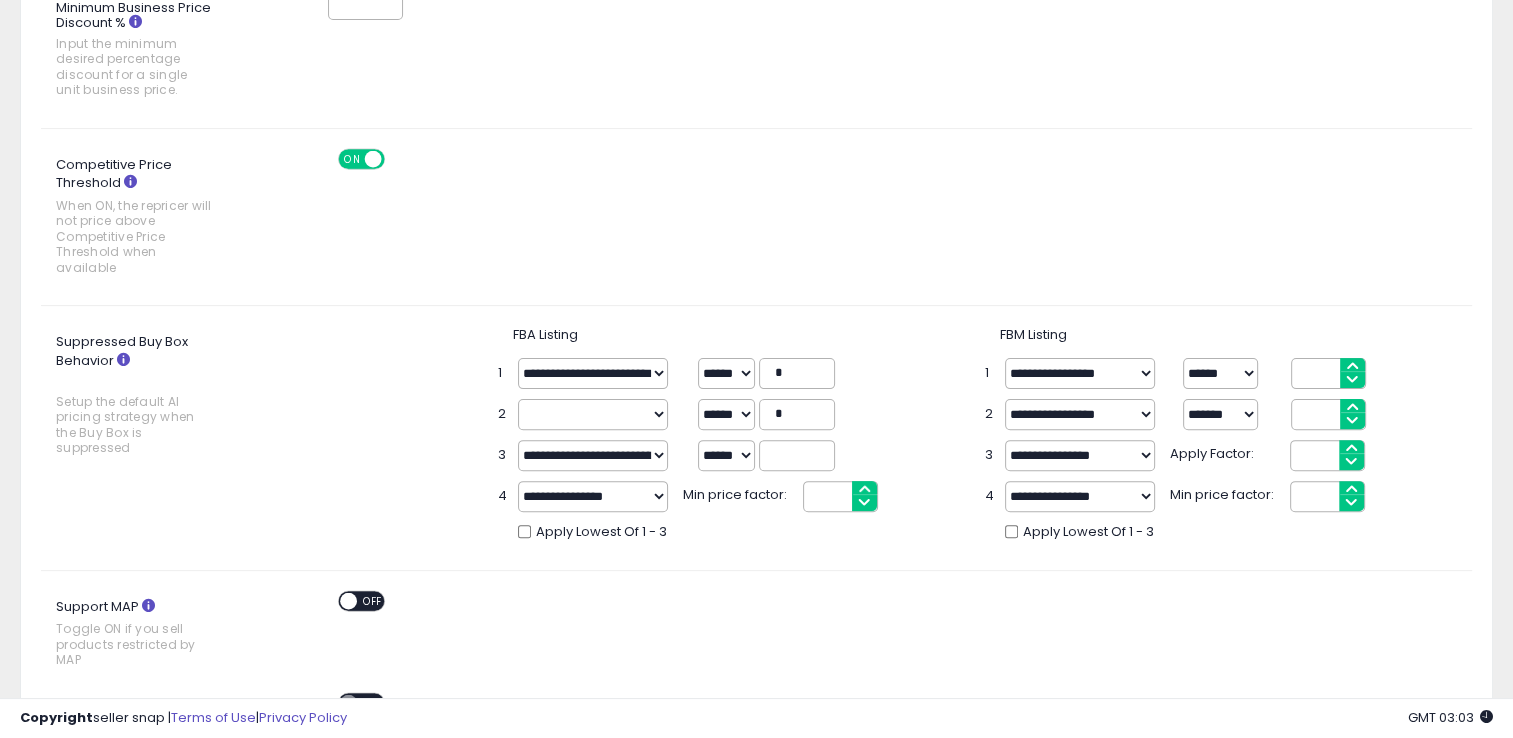 scroll, scrollTop: 56, scrollLeft: 0, axis: vertical 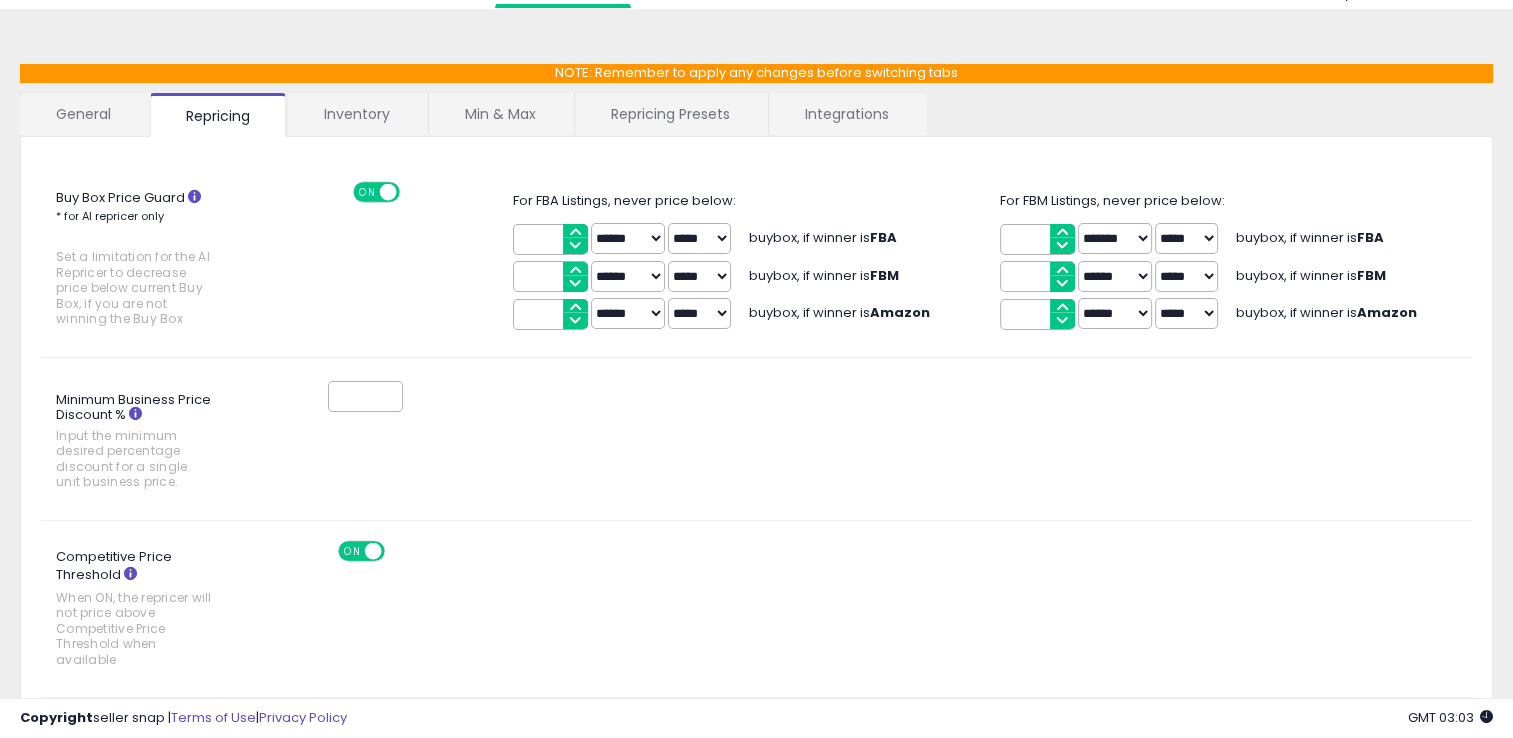click on "Inventory" at bounding box center [357, 114] 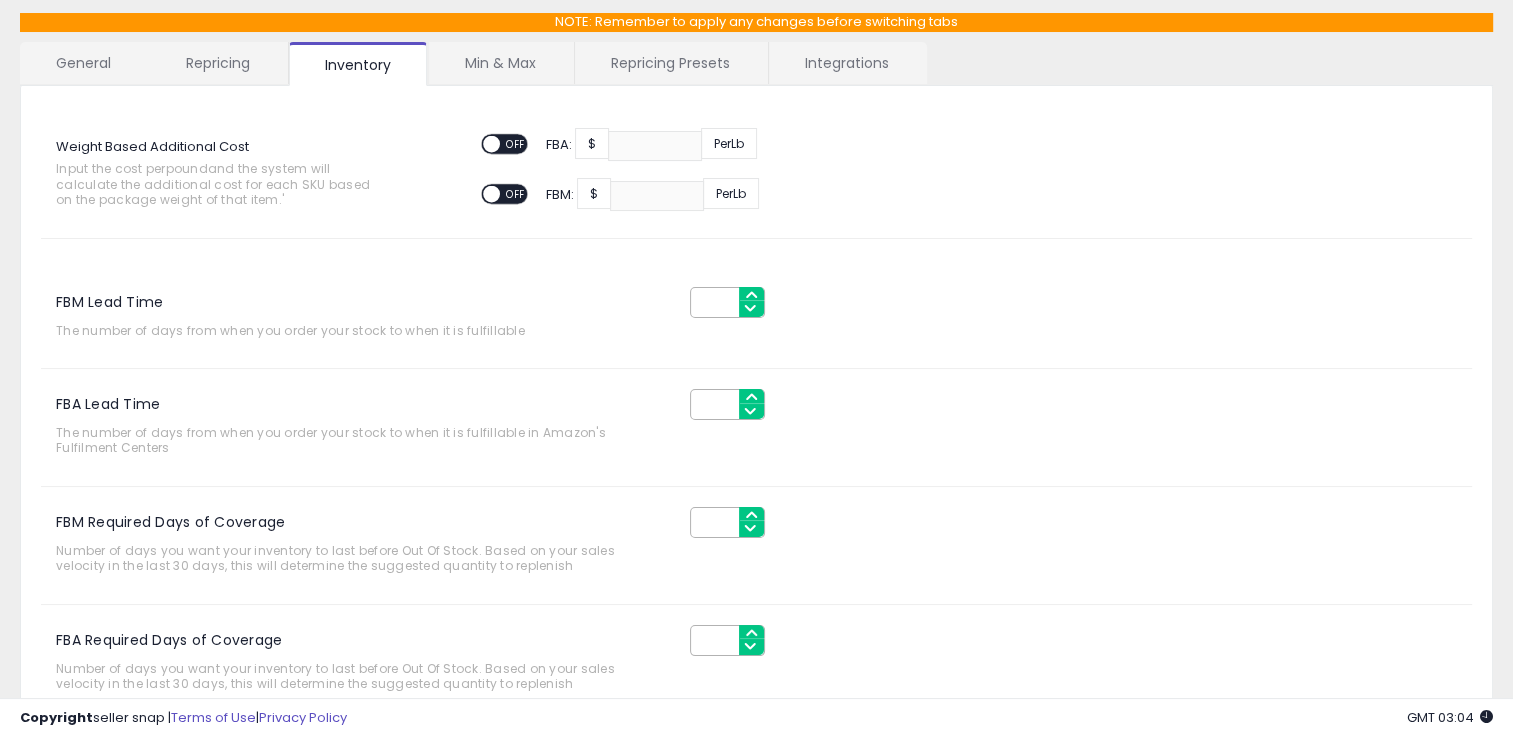 scroll, scrollTop: 96, scrollLeft: 0, axis: vertical 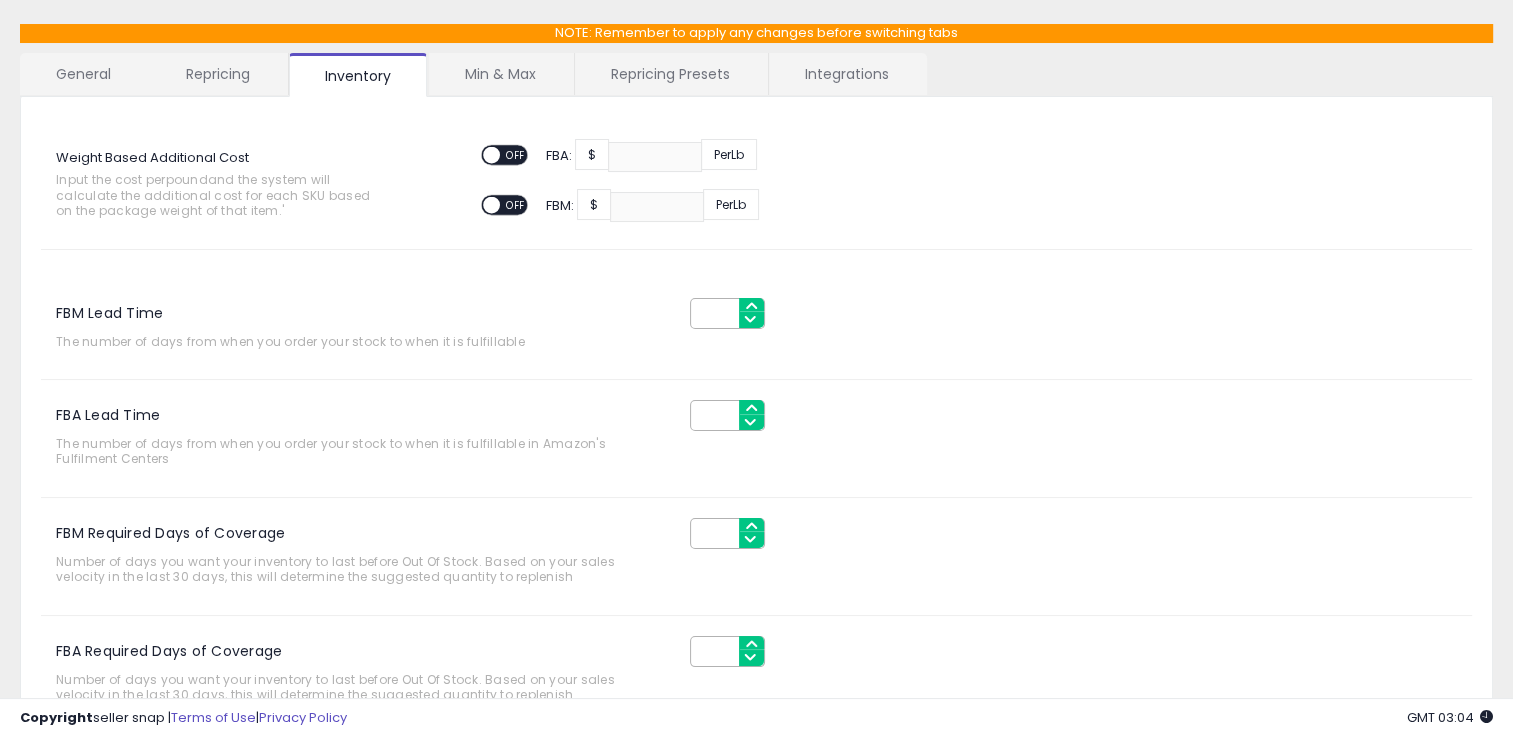 click on "Min & Max" at bounding box center (500, 74) 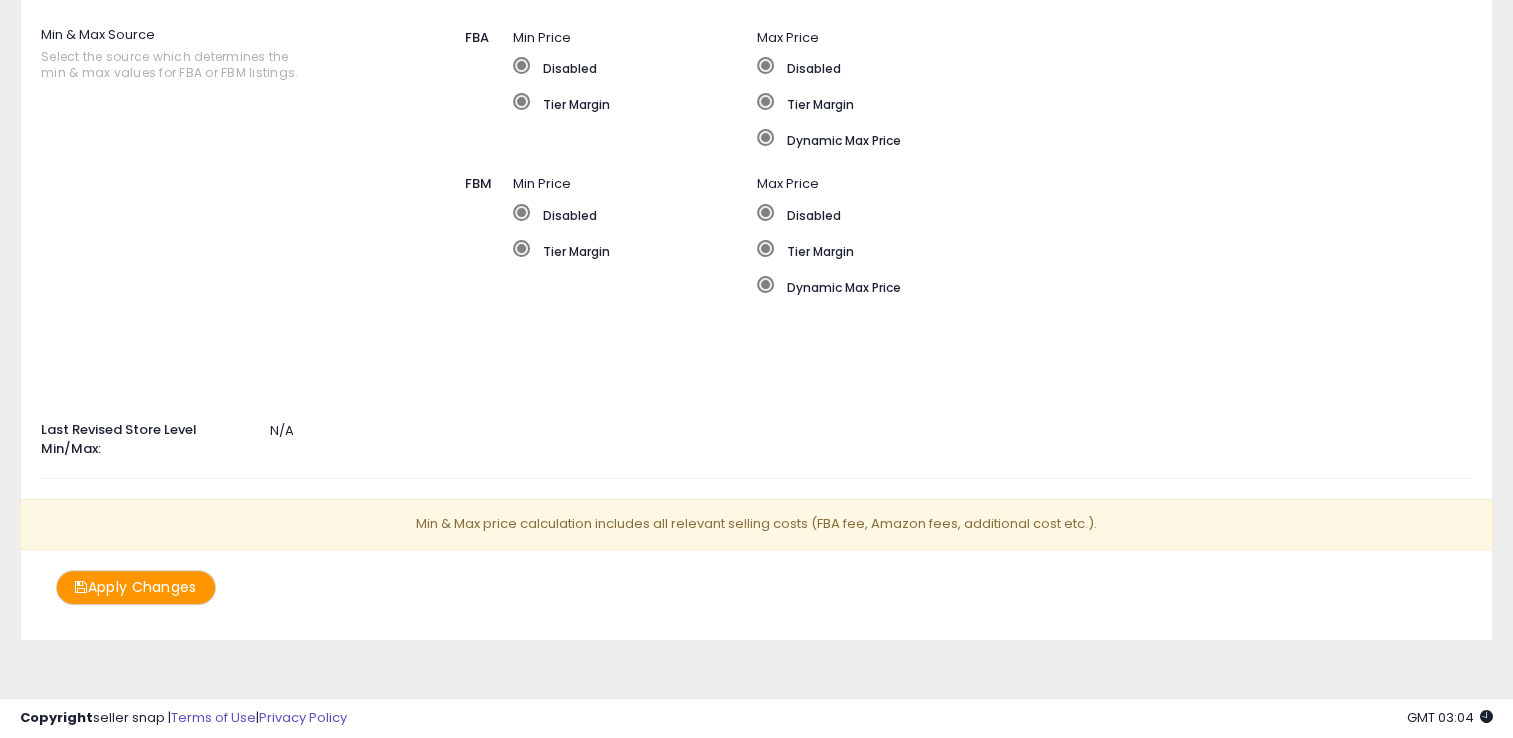 scroll, scrollTop: 0, scrollLeft: 0, axis: both 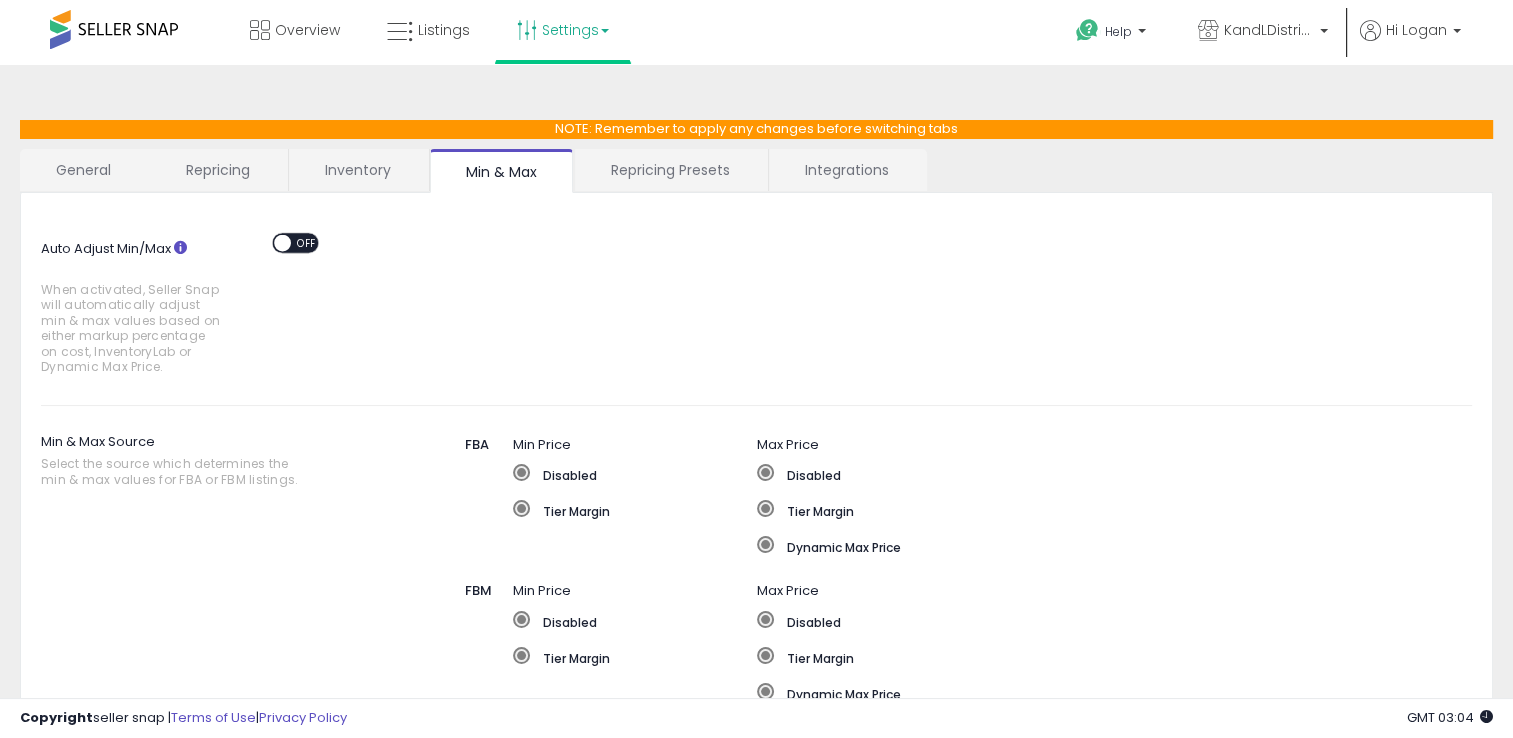 click on "Repricing Presets" at bounding box center [670, 170] 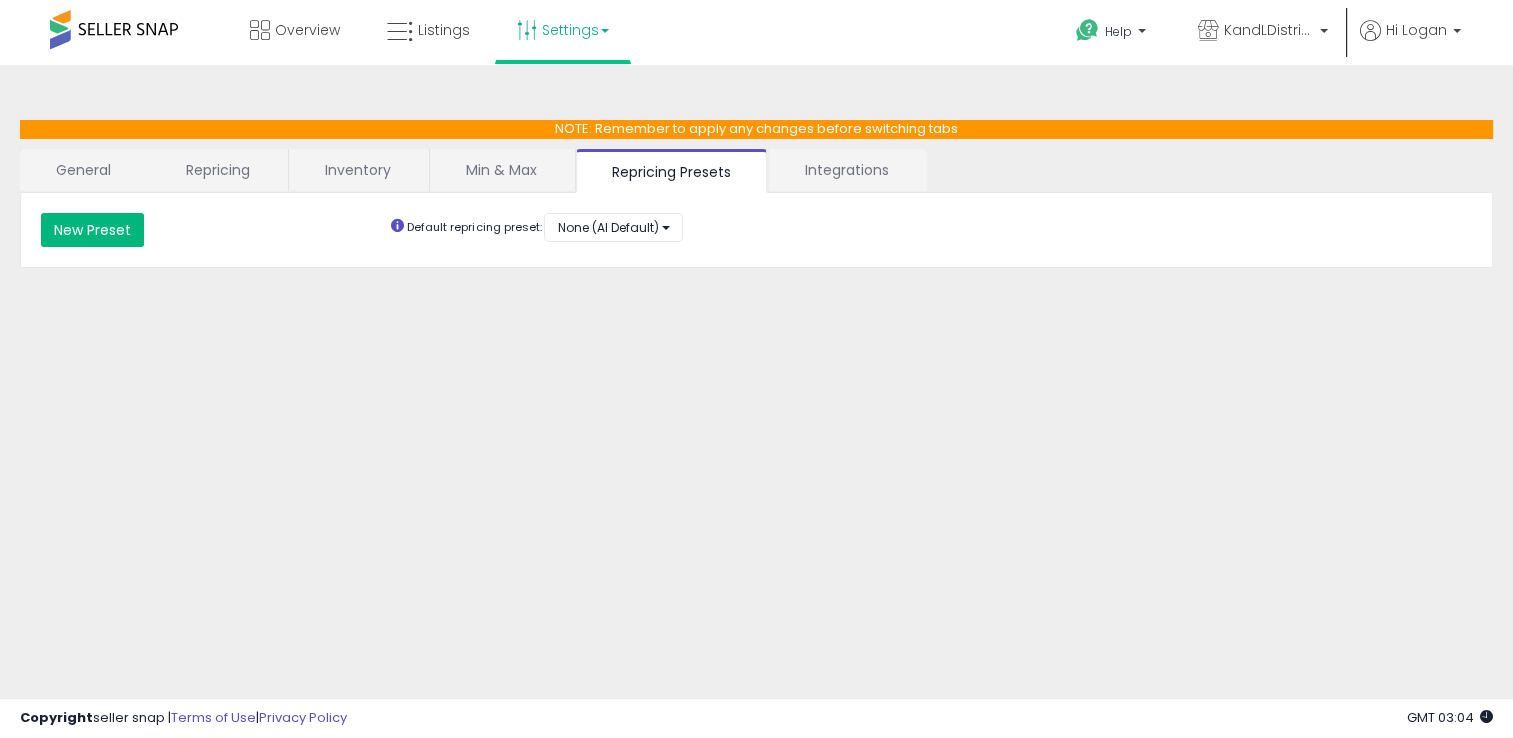 click on "New Preset" at bounding box center (92, 230) 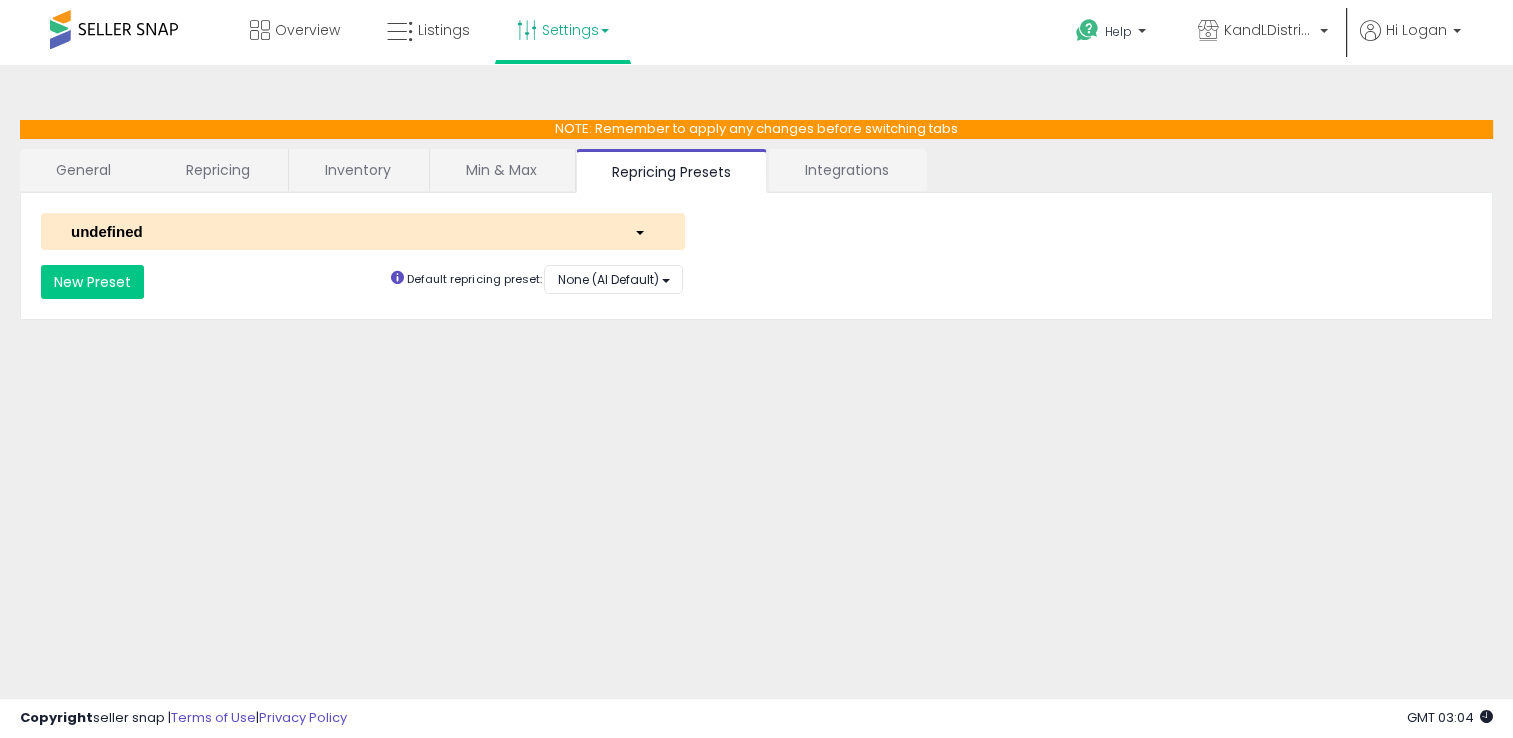 click at bounding box center [644, 231] 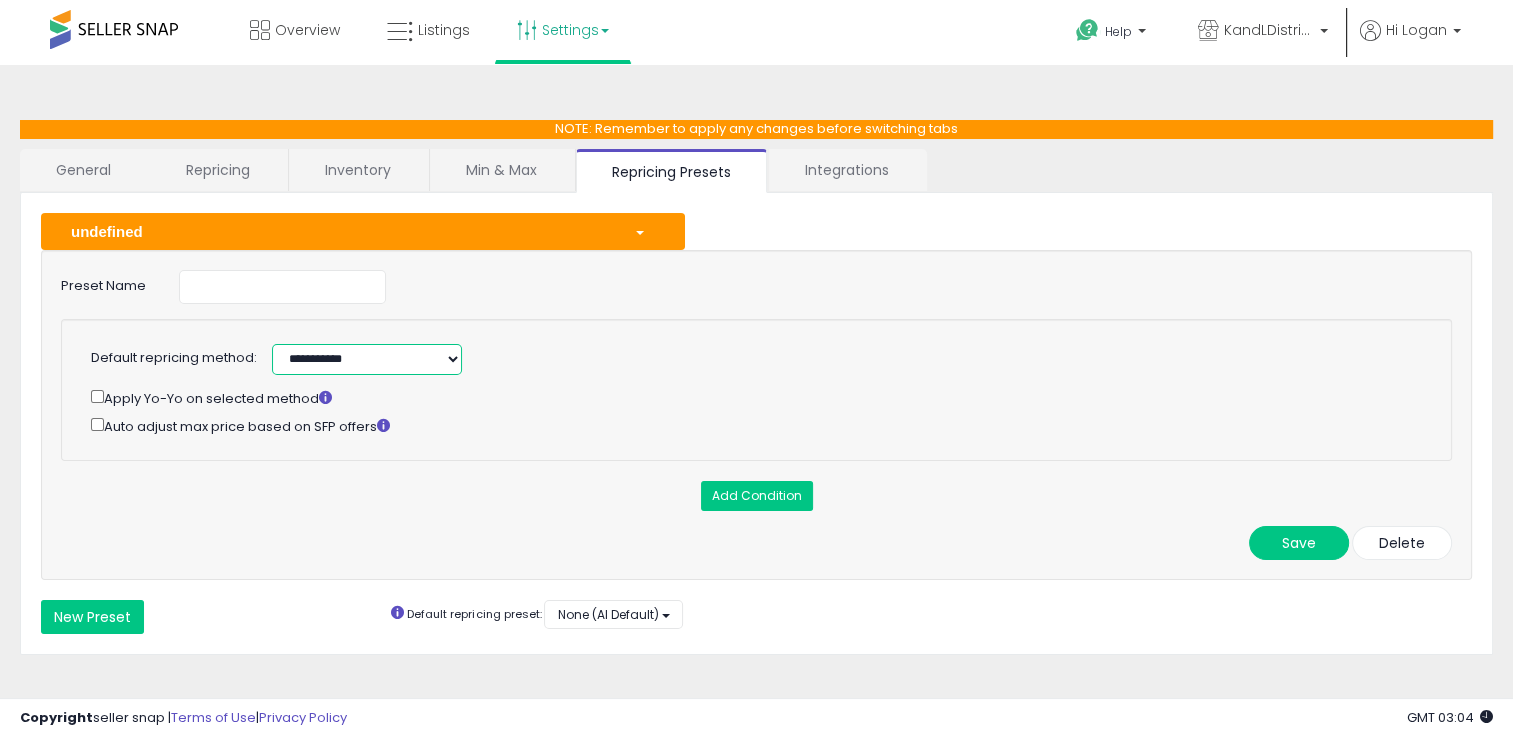 click on "**********" at bounding box center (367, 359) 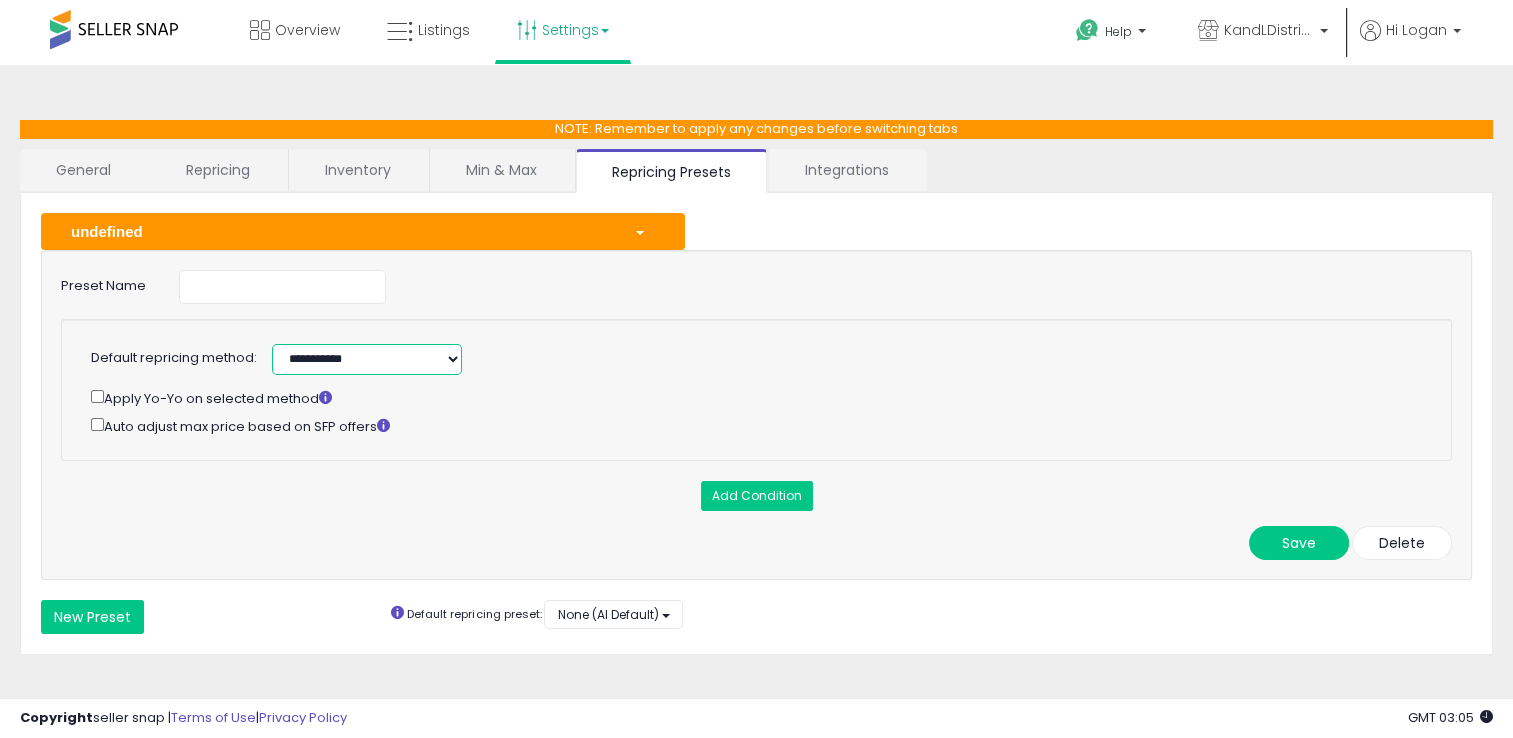 select on "******" 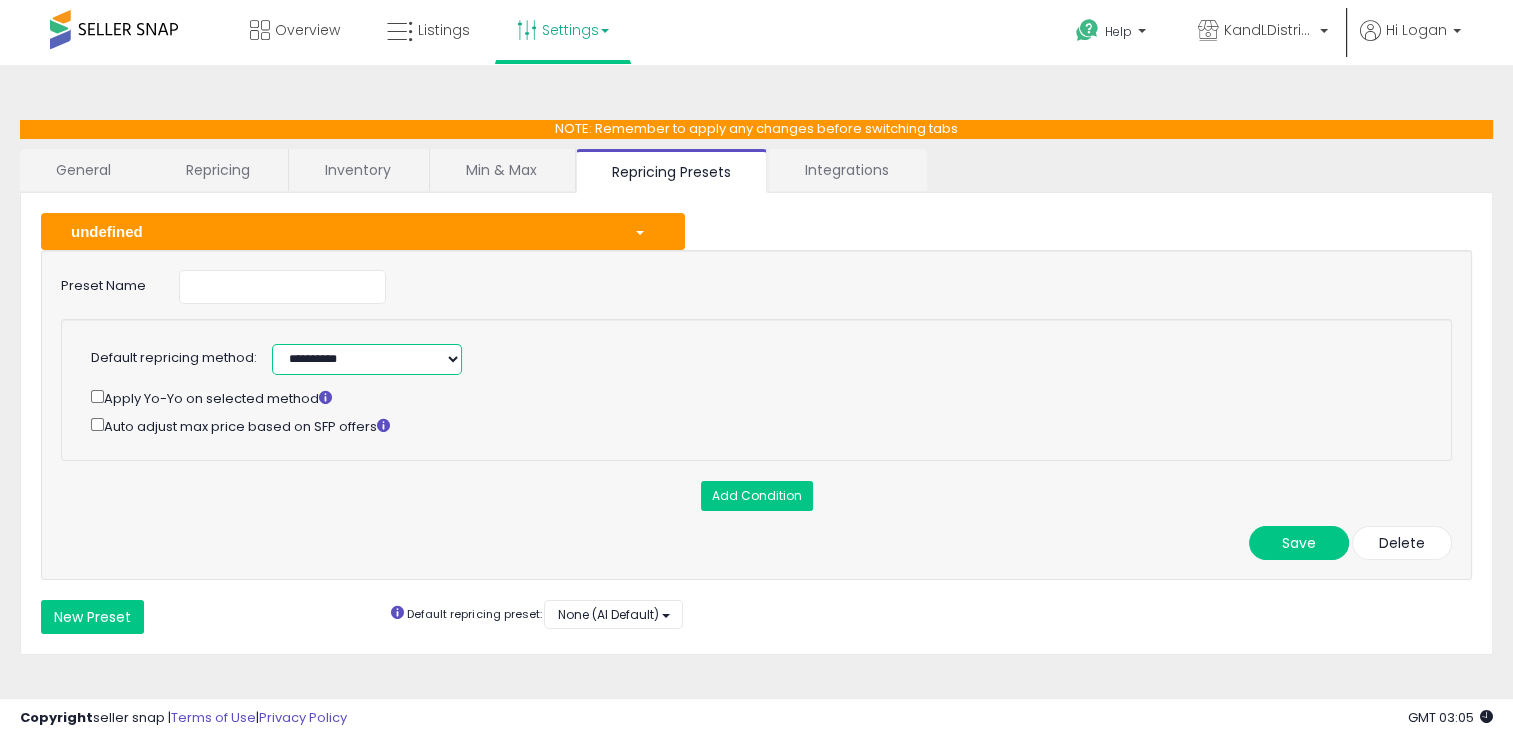 click on "**********" at bounding box center (367, 359) 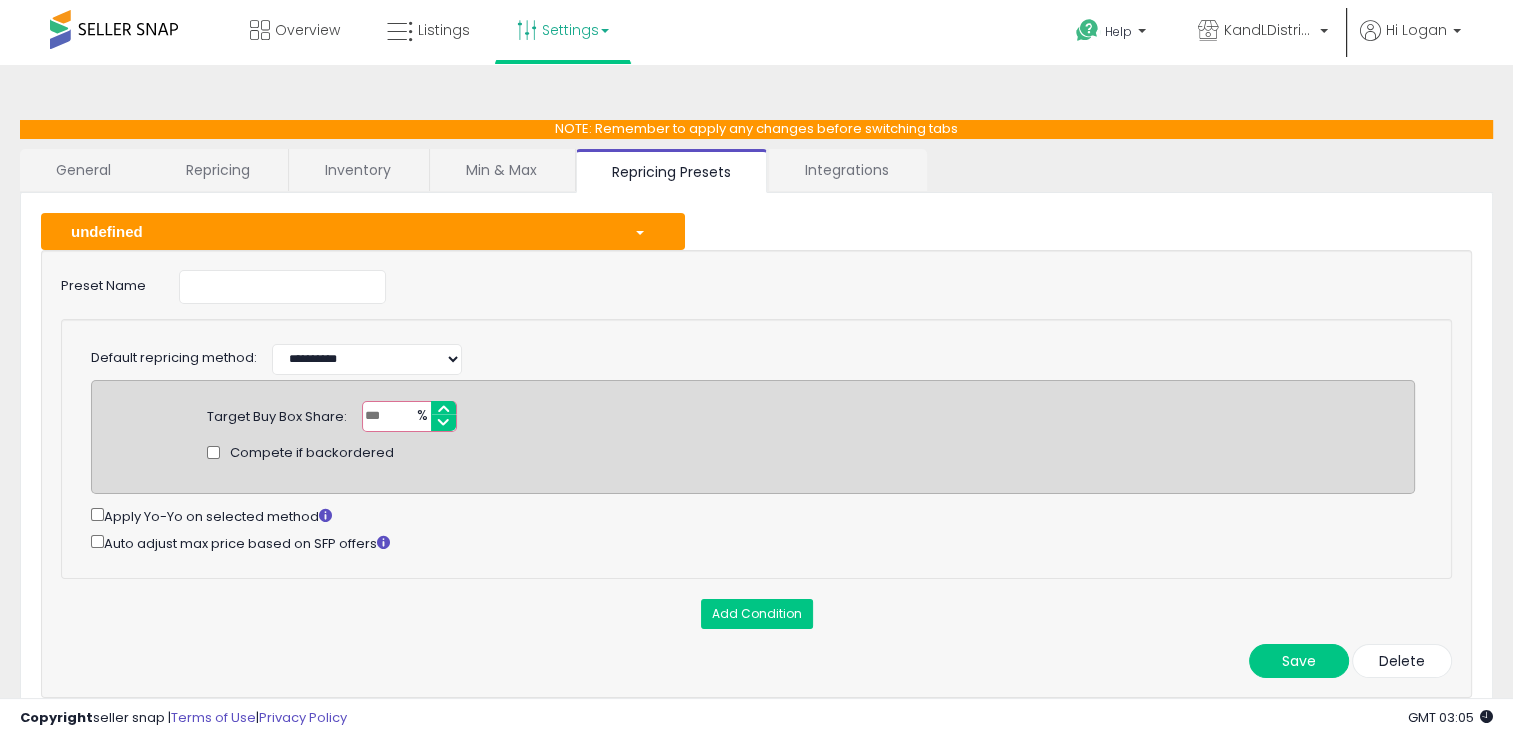click on "Apply Yo-Yo on selected method
Auto adjust max price based on SFP offers" 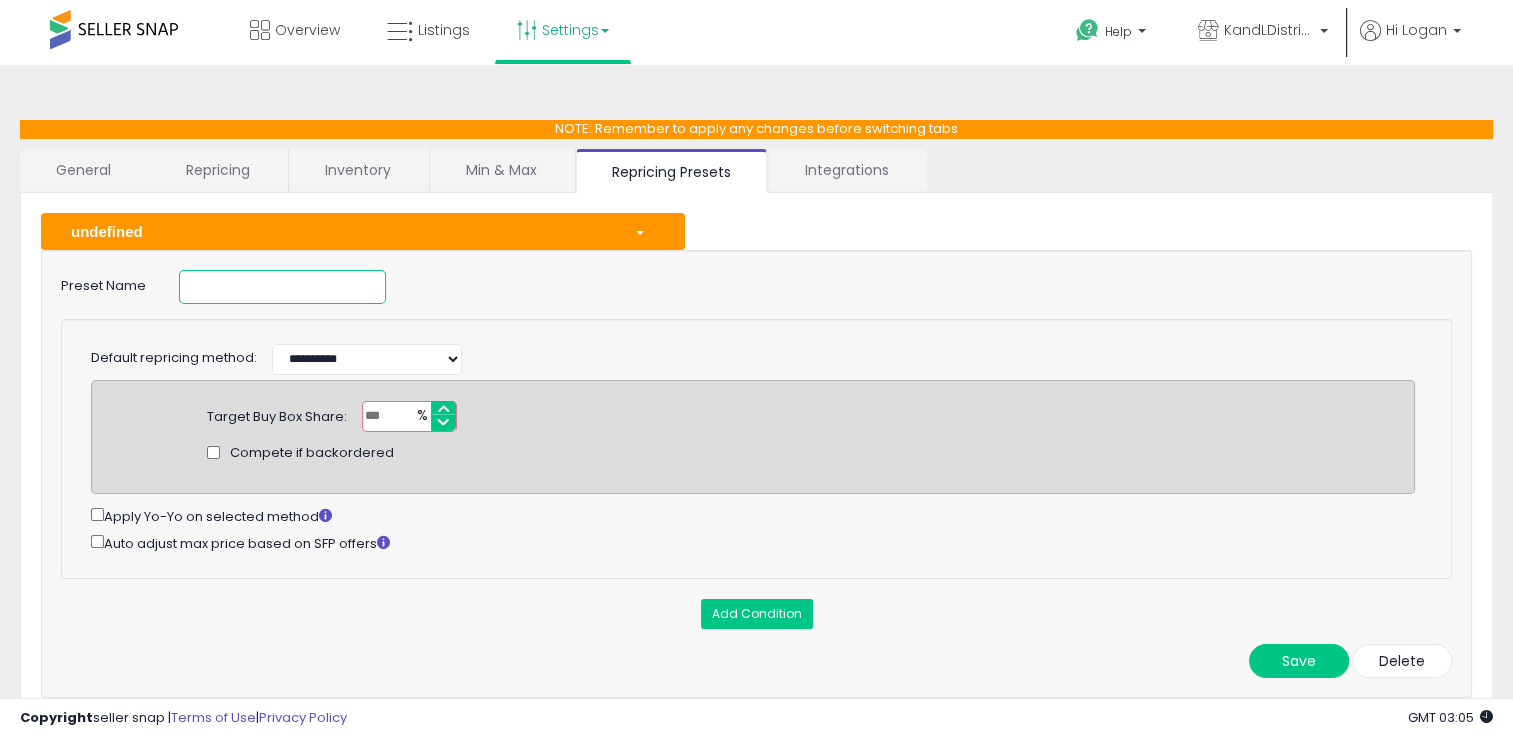 click at bounding box center [282, 287] 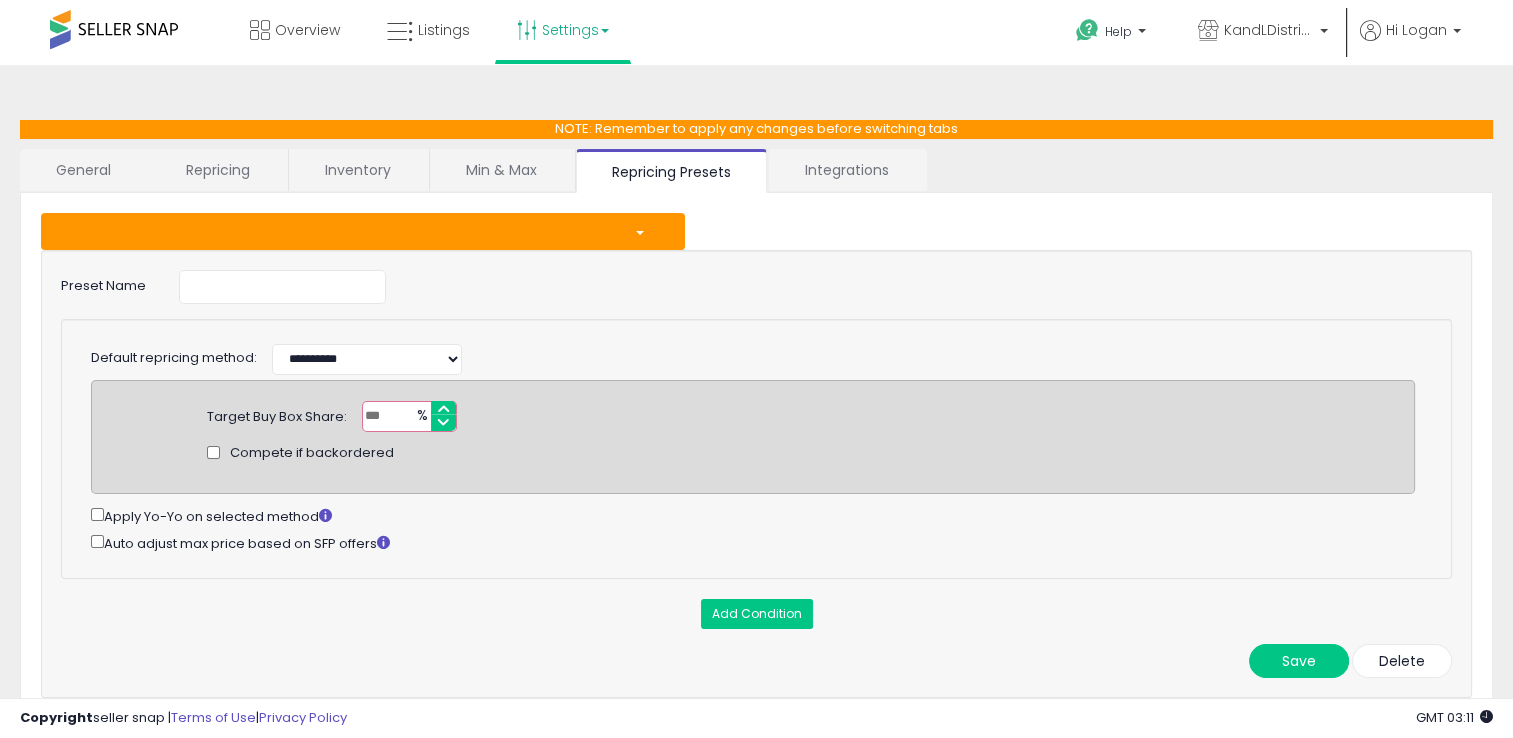 click on "%" at bounding box center [421, 417] 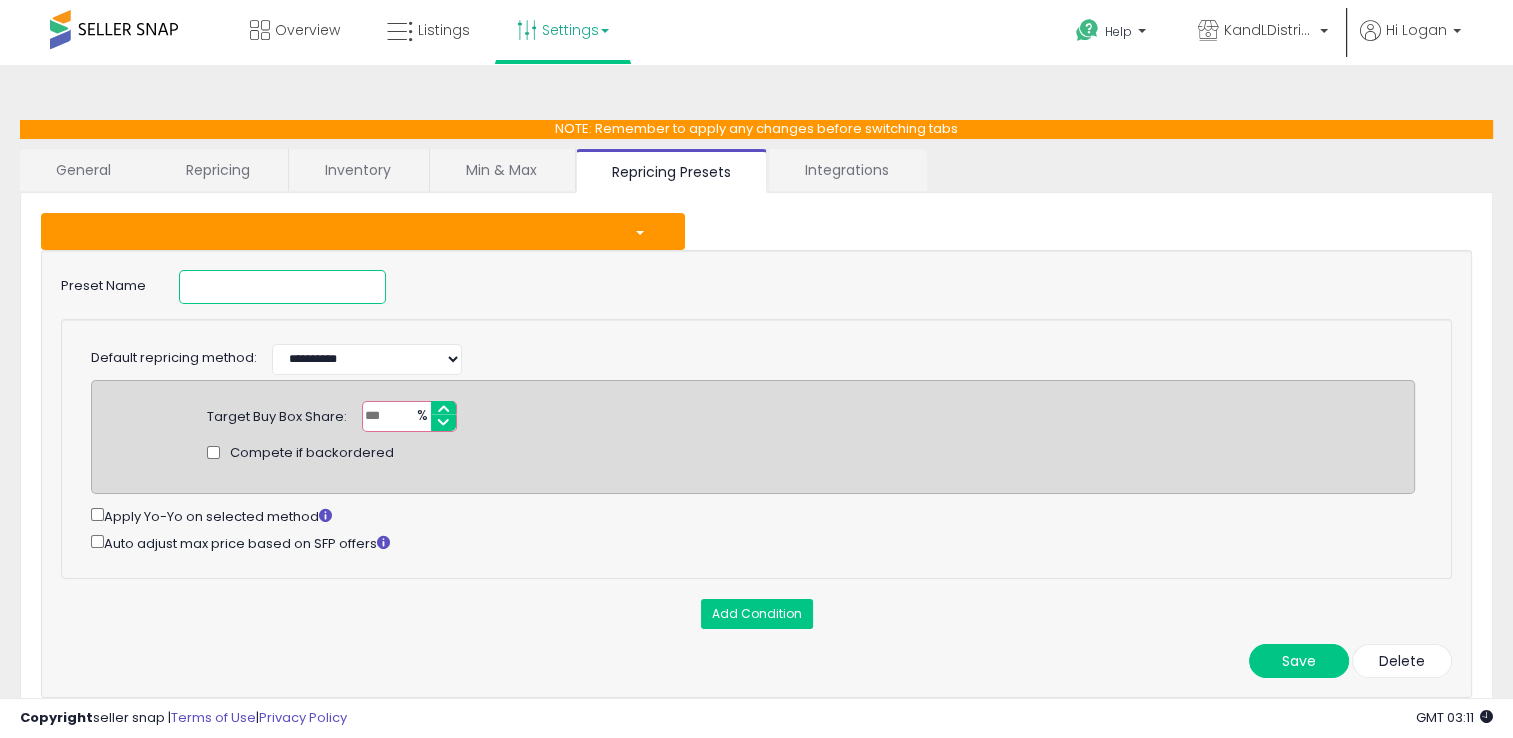 click at bounding box center (282, 287) 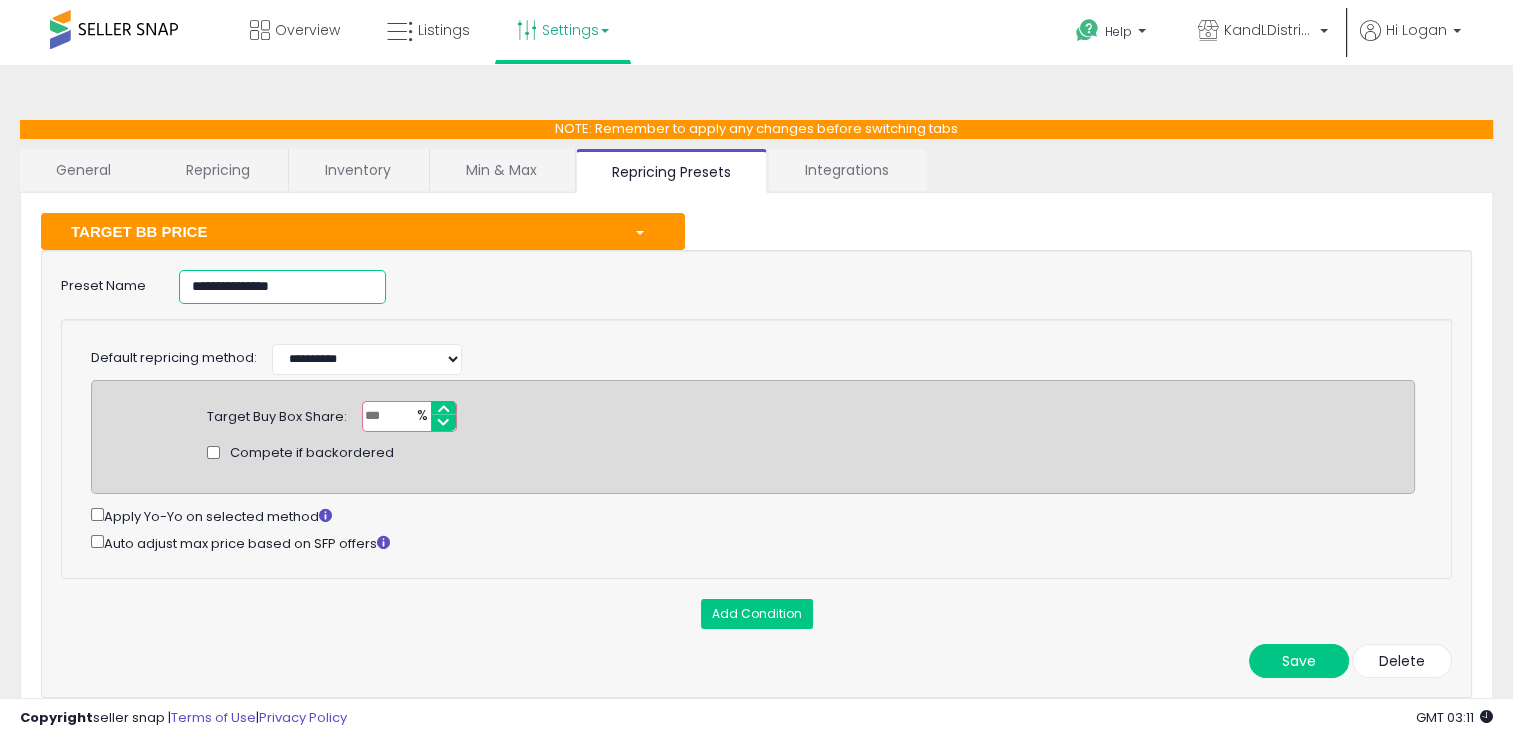 type on "**********" 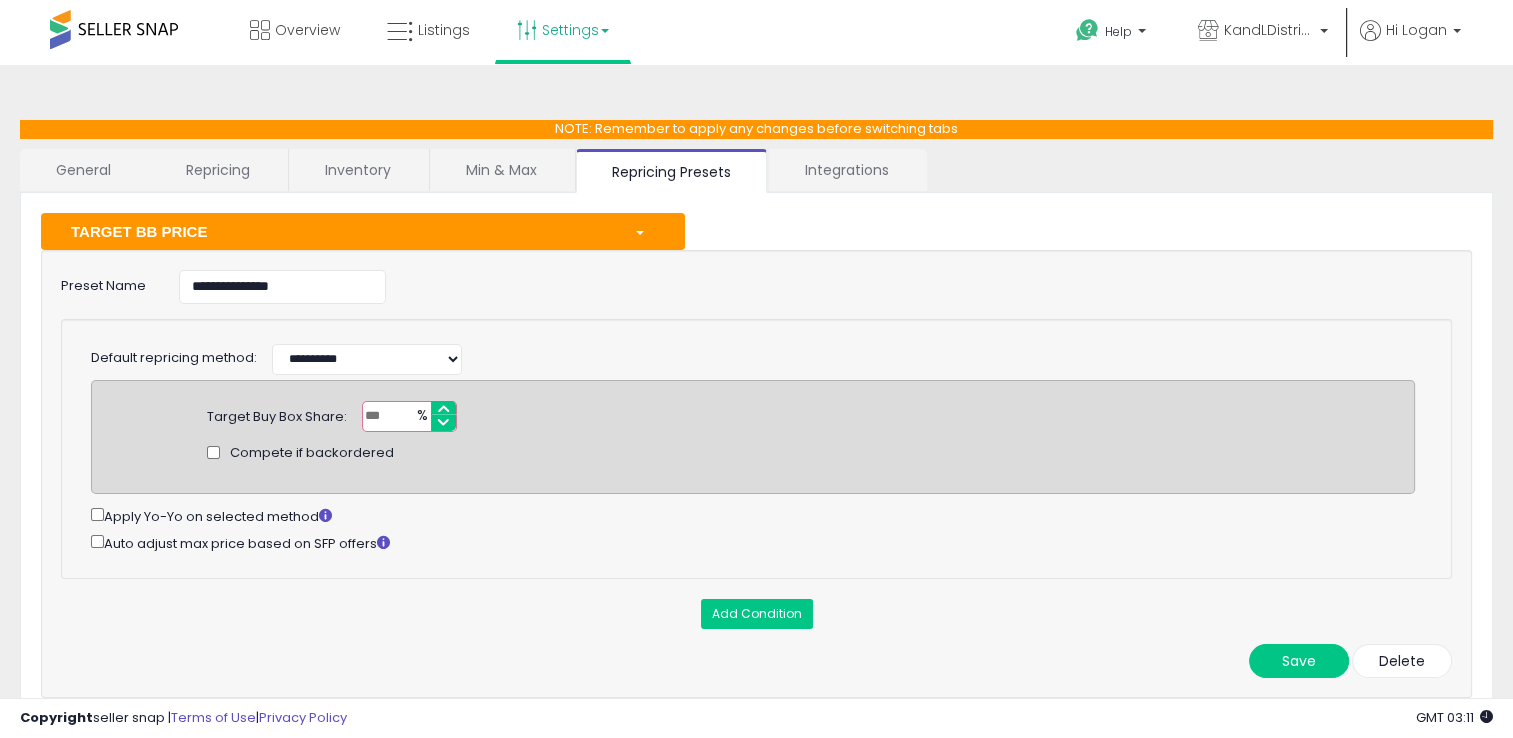 click on "**********" at bounding box center [698, 357] 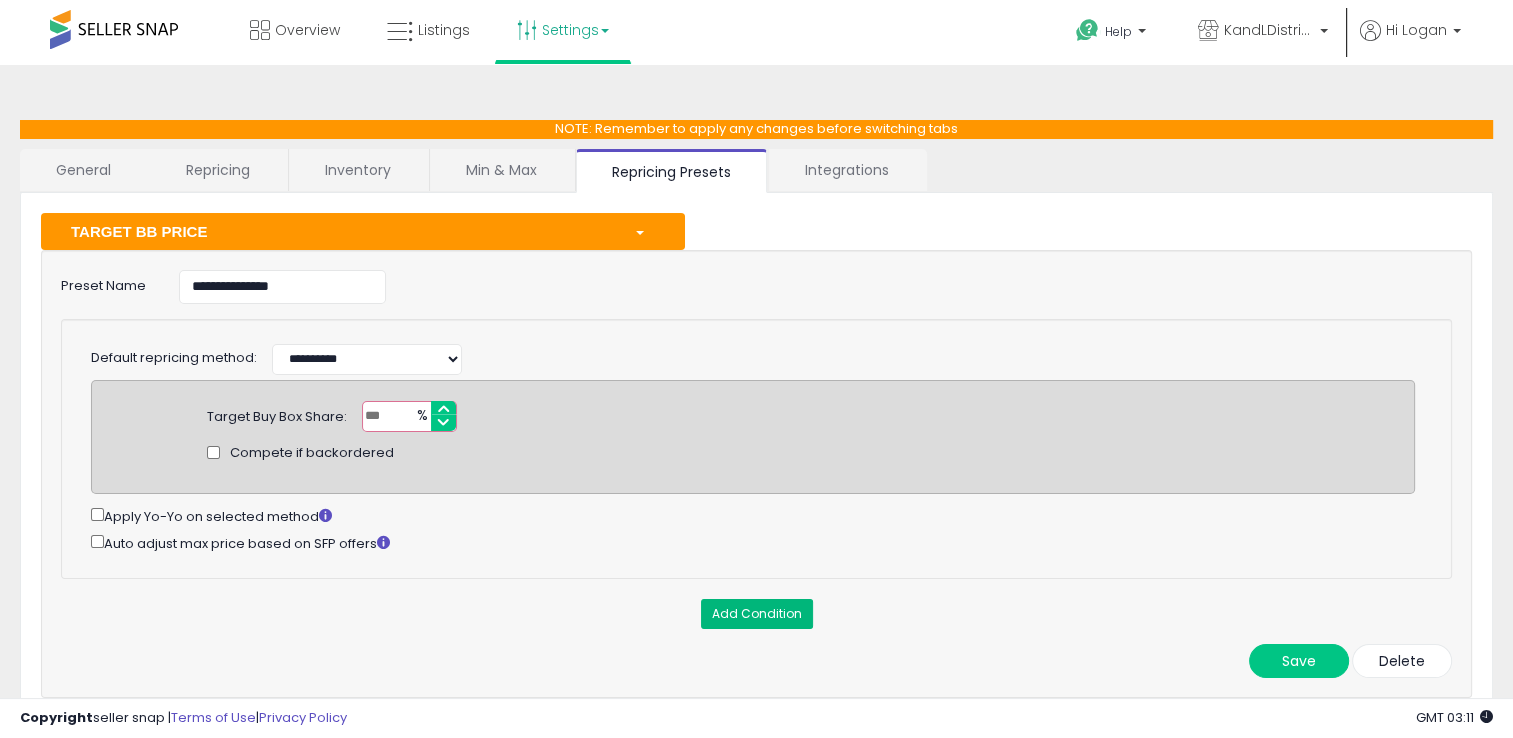 click on "Add Condition" at bounding box center [757, 614] 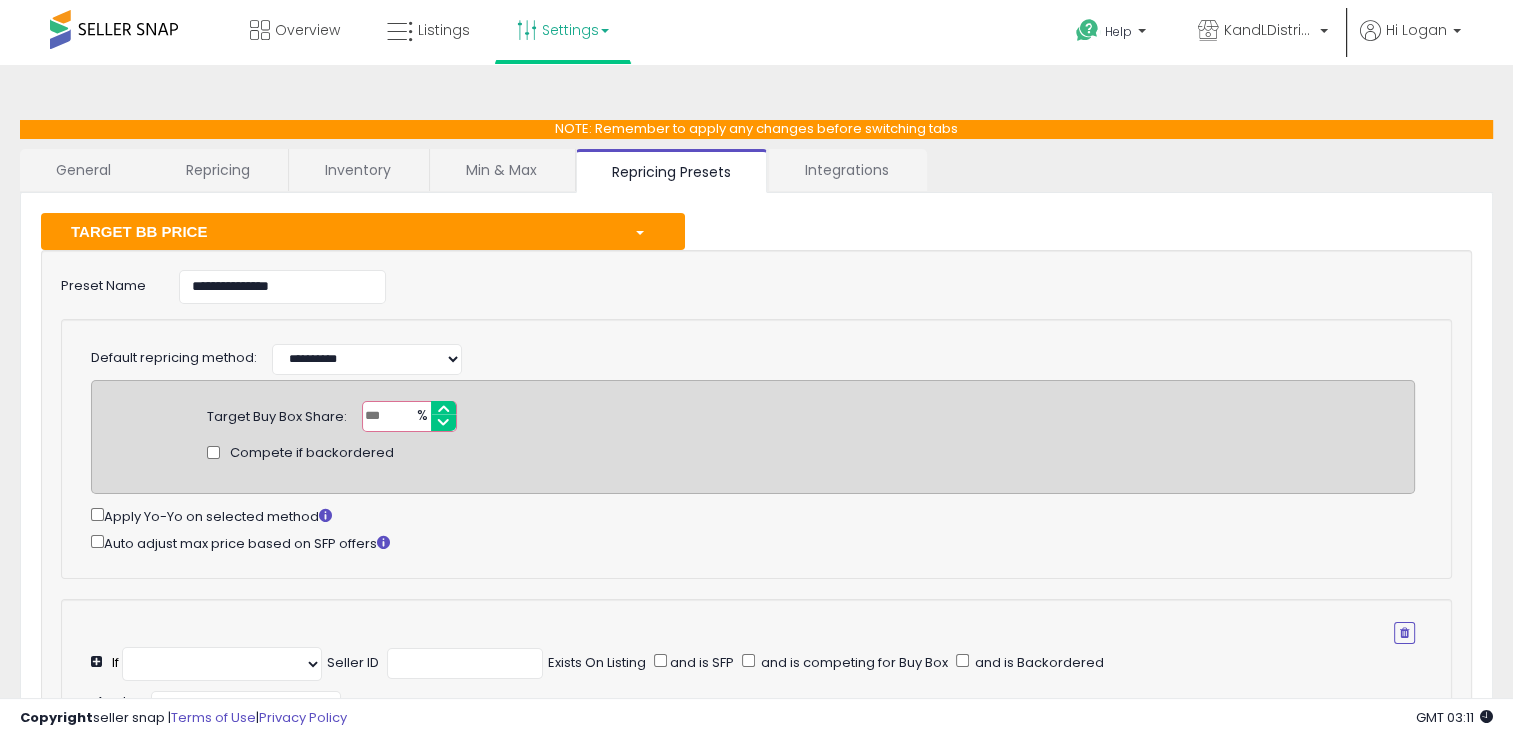 select on "**********" 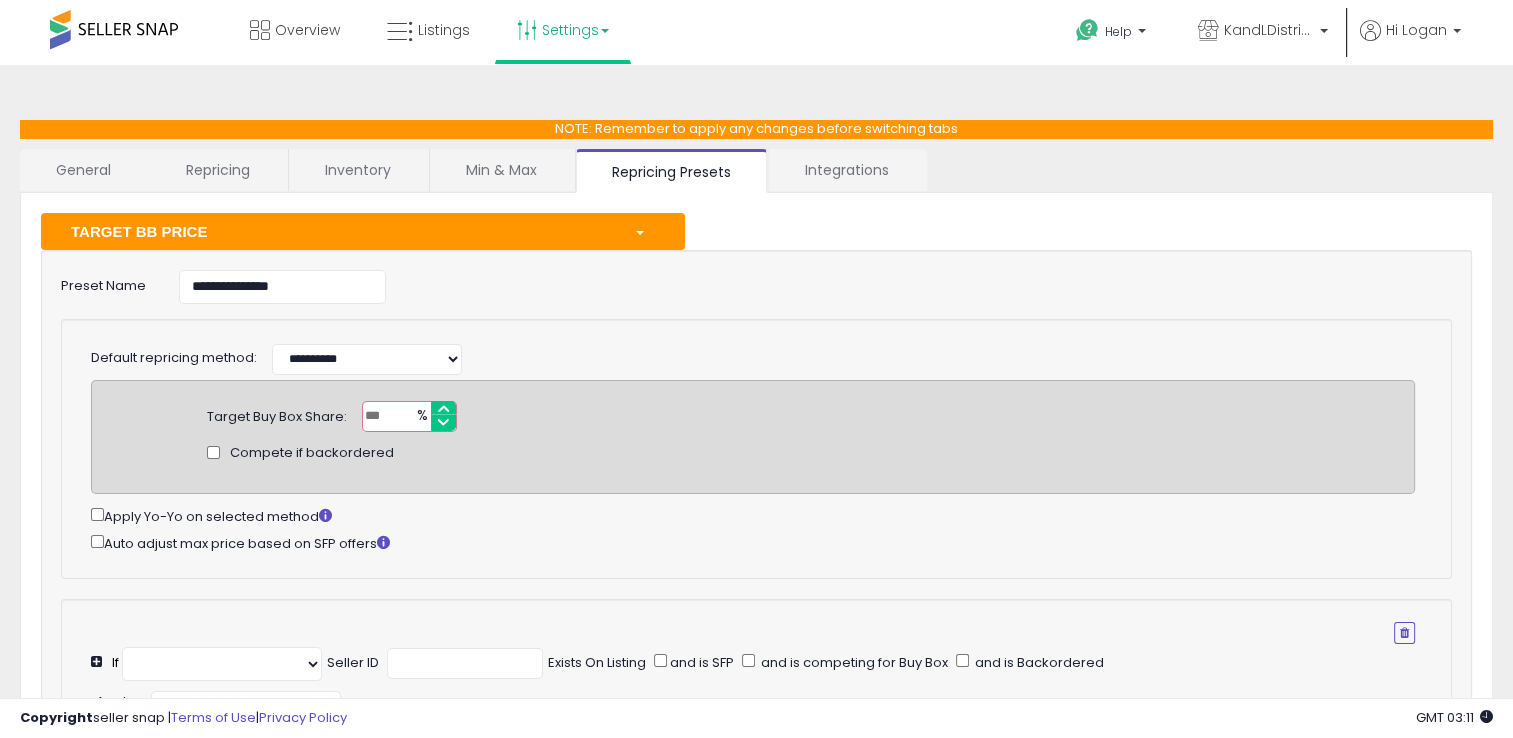 select on "*********" 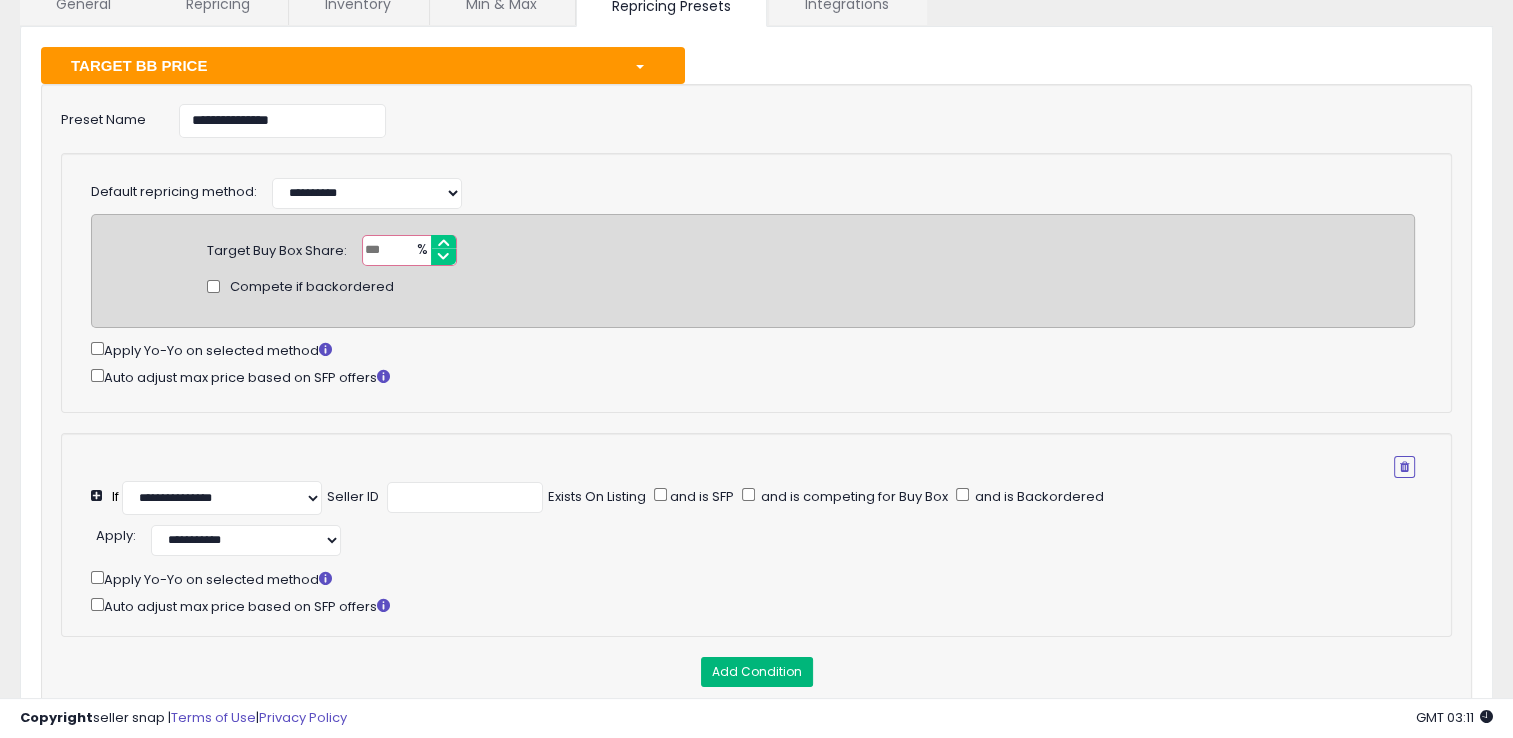scroll, scrollTop: 192, scrollLeft: 0, axis: vertical 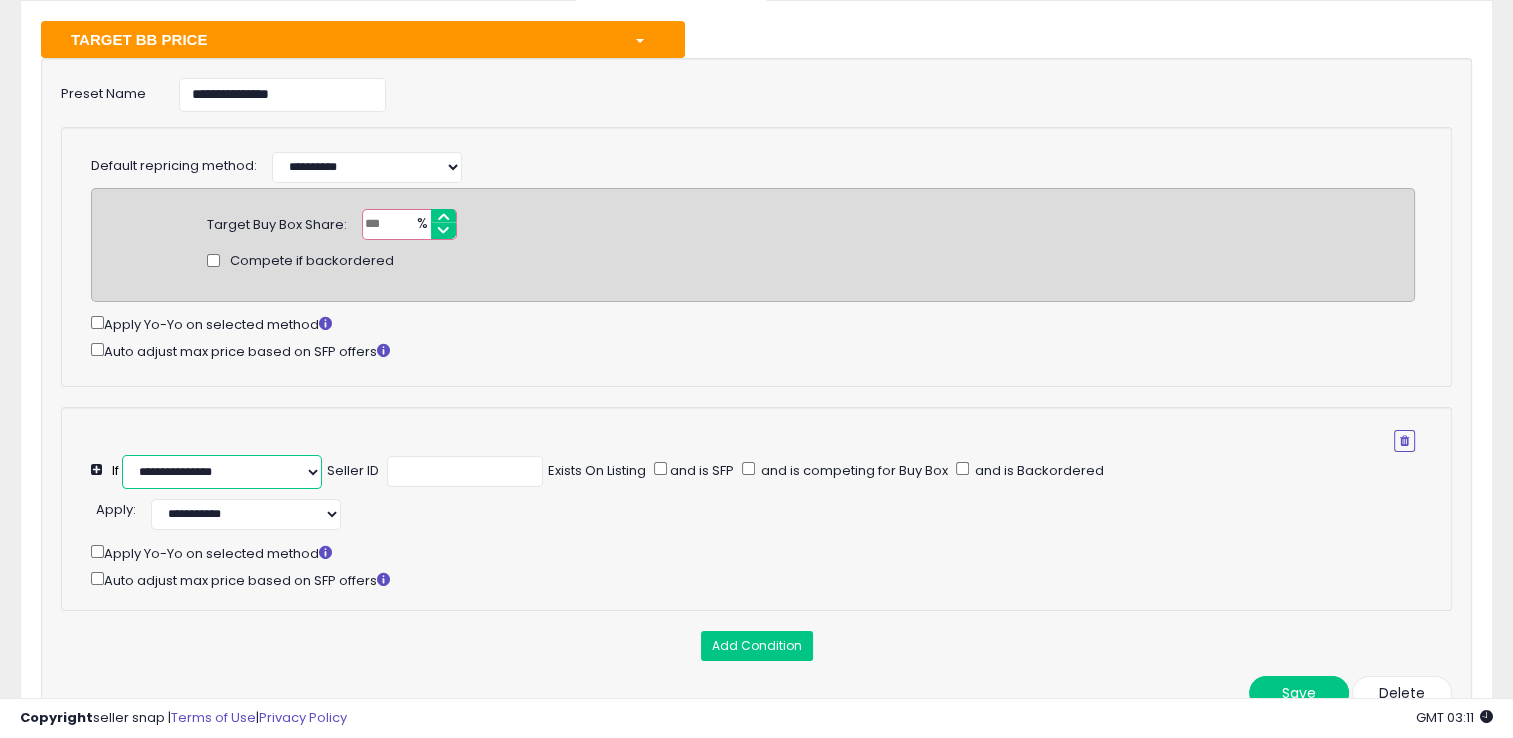 click on "**********" at bounding box center [222, 472] 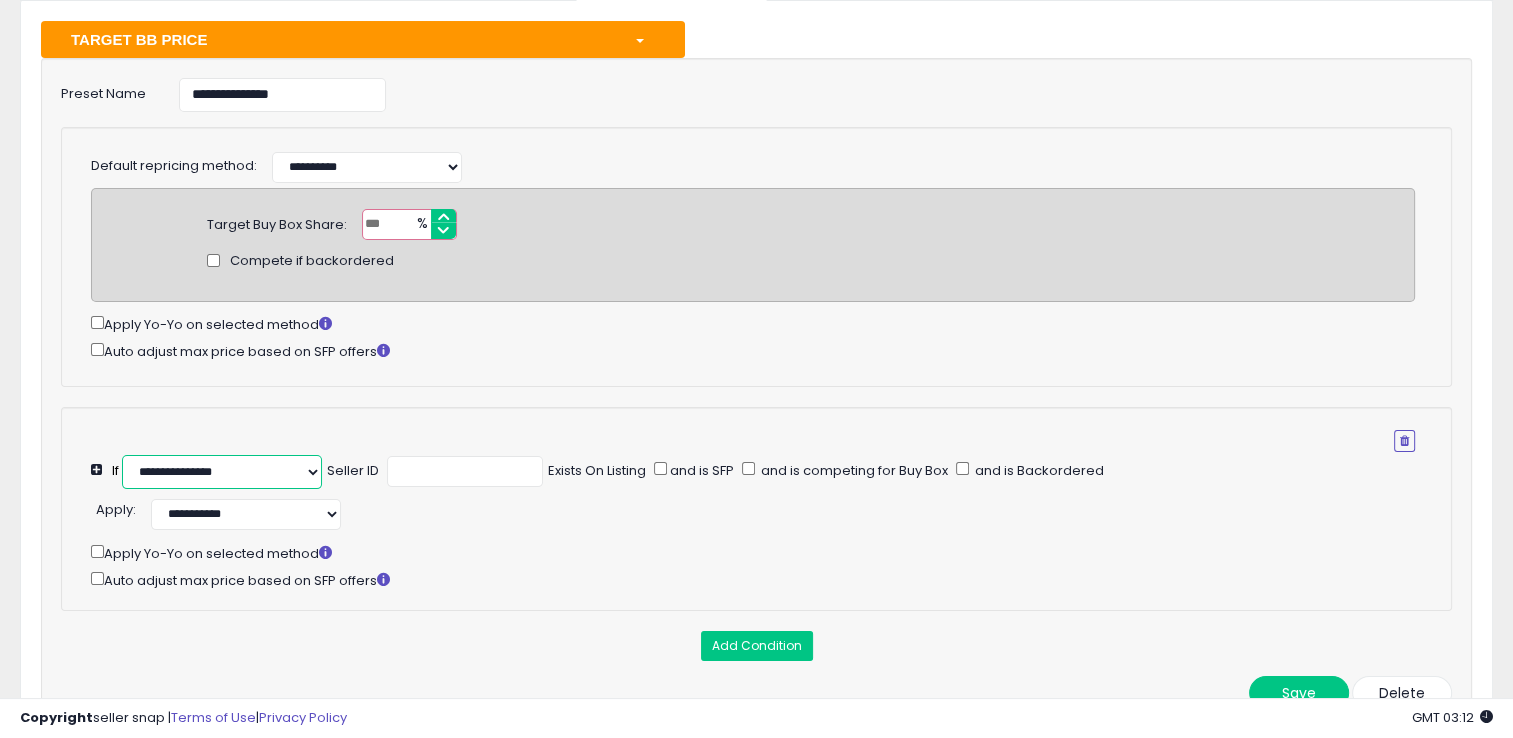 select on "**********" 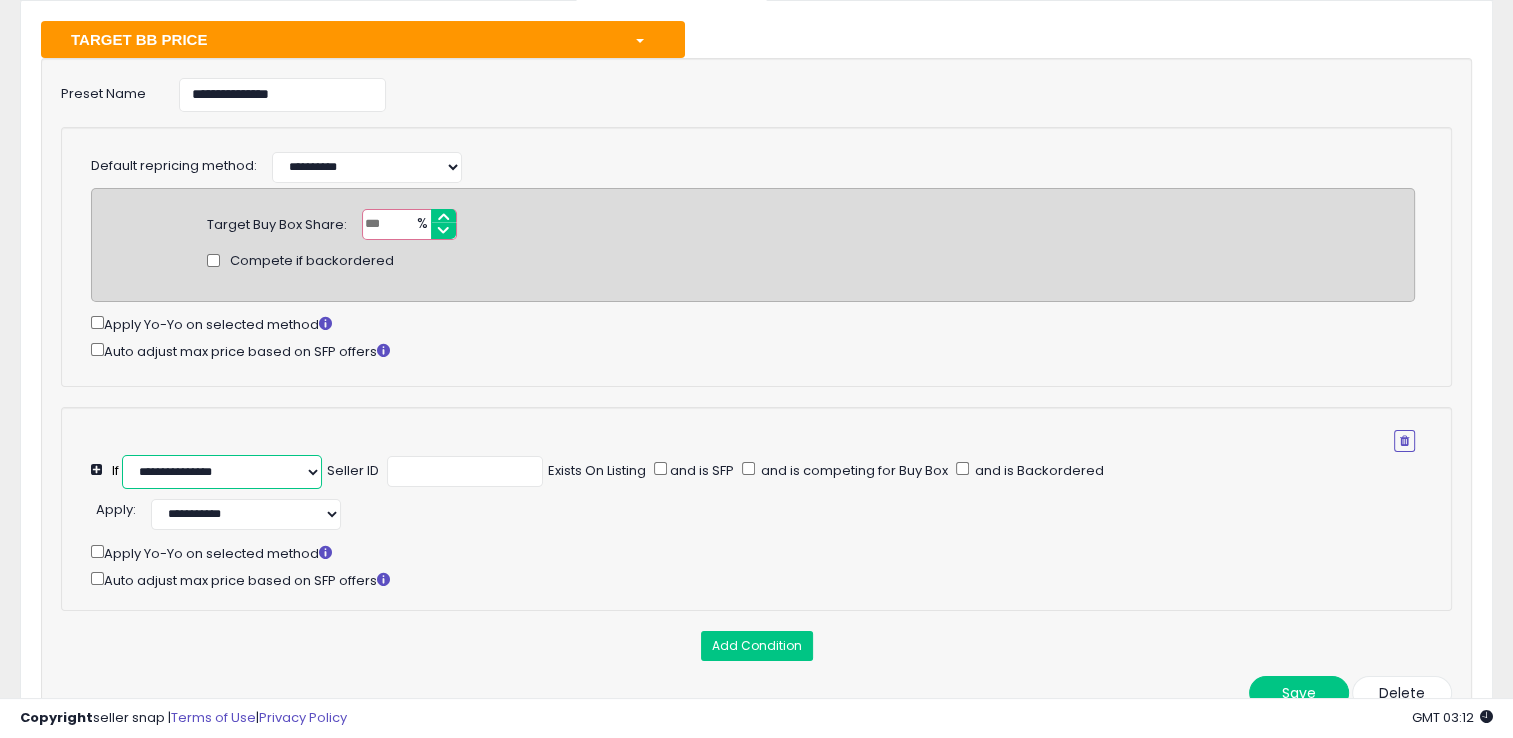 click on "**********" at bounding box center [222, 472] 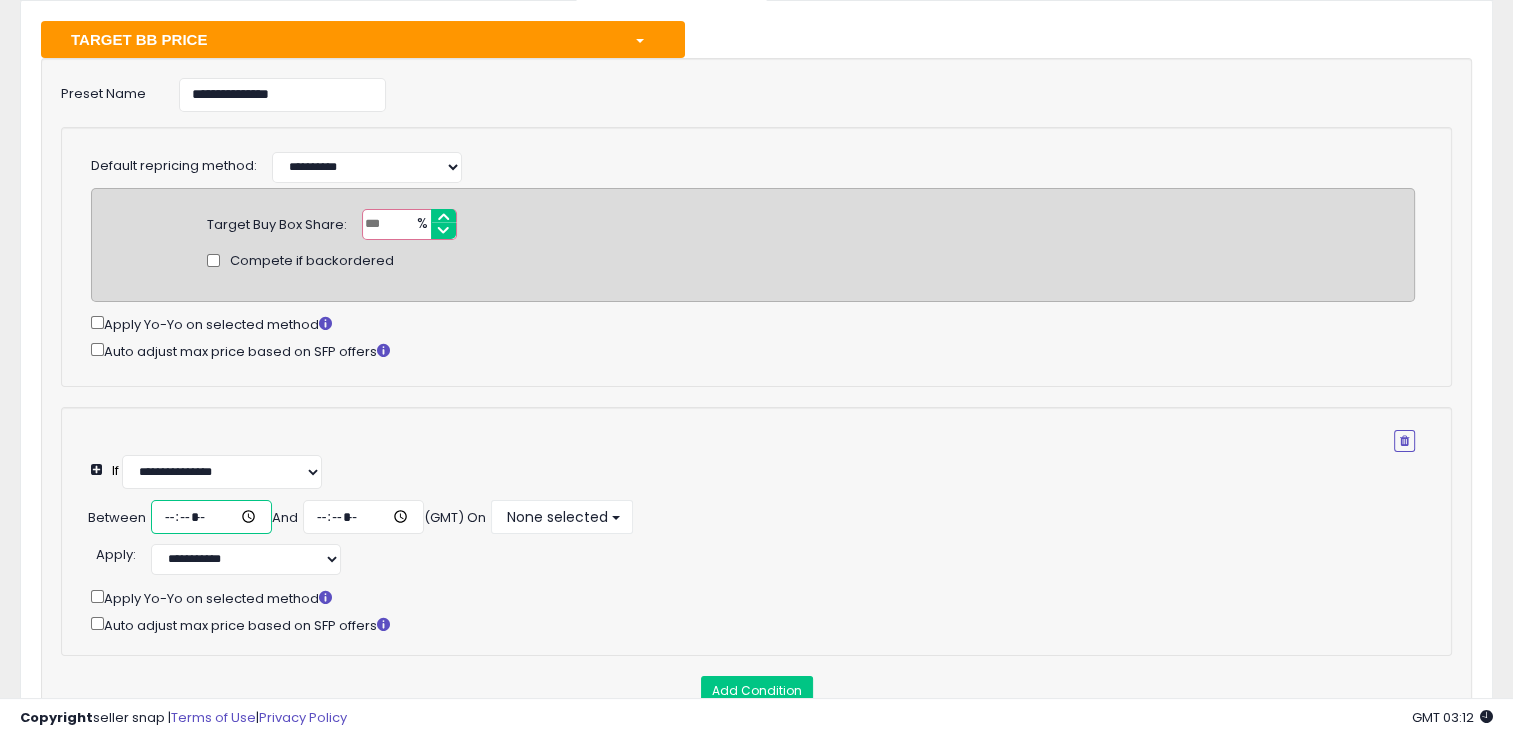 click at bounding box center [211, 517] 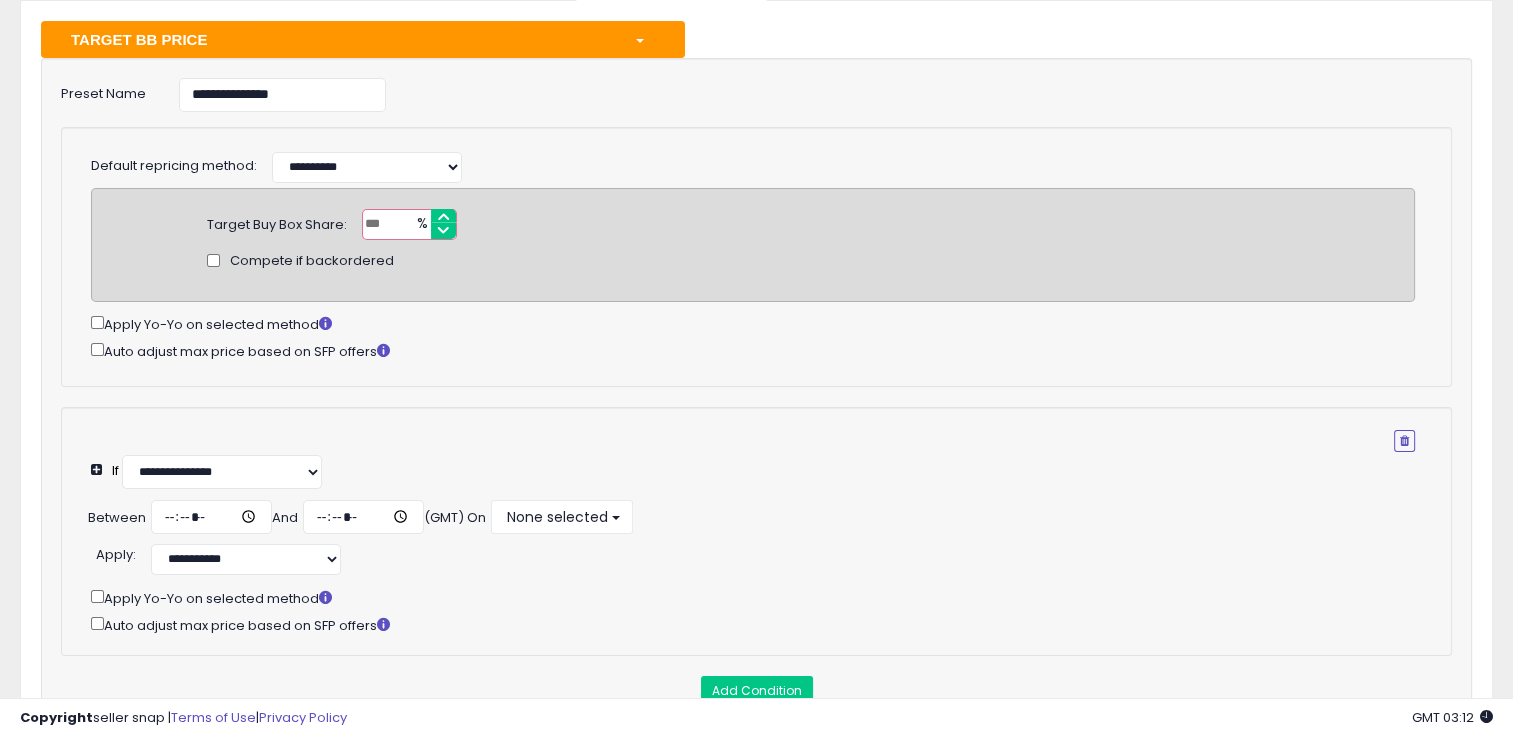 type on "*****" 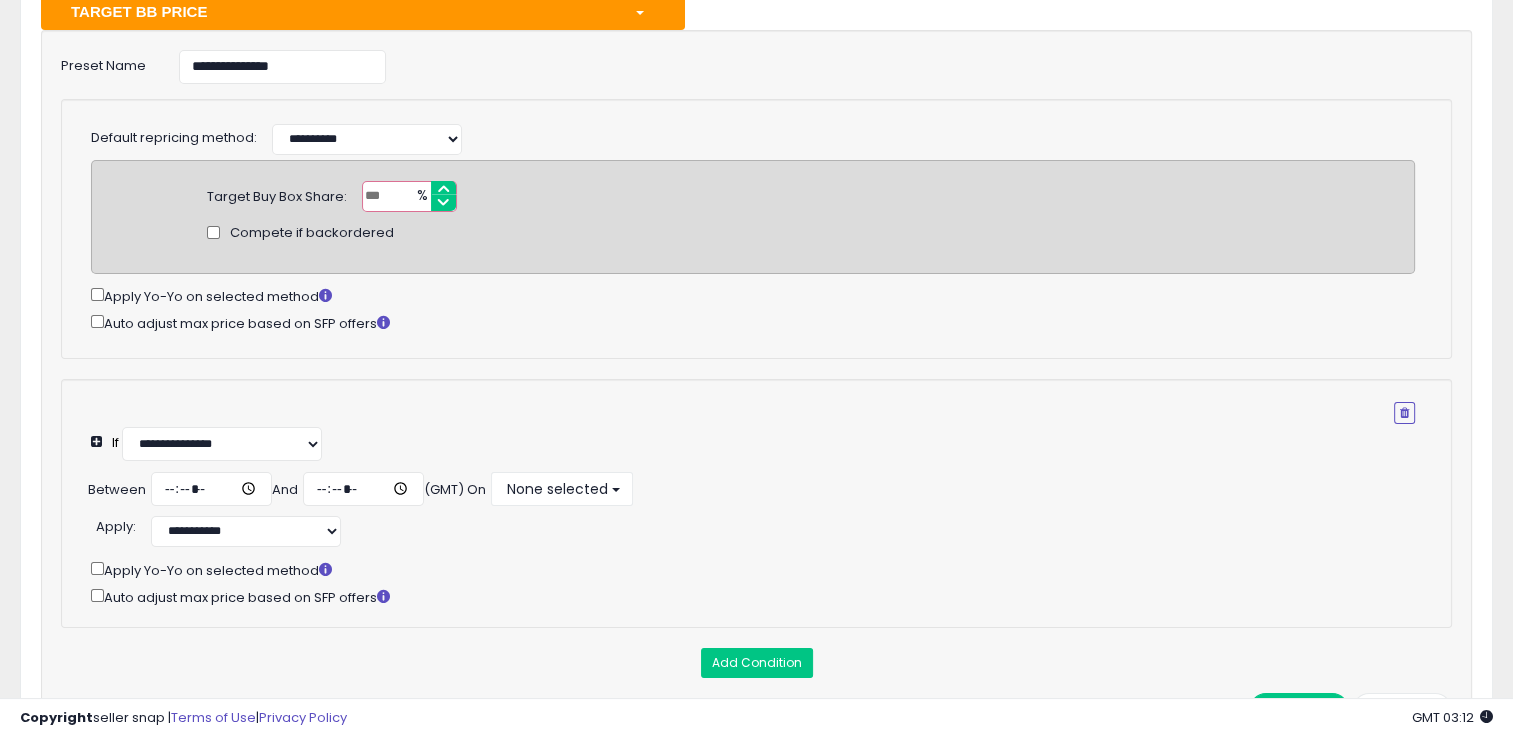 scroll, scrollTop: 222, scrollLeft: 0, axis: vertical 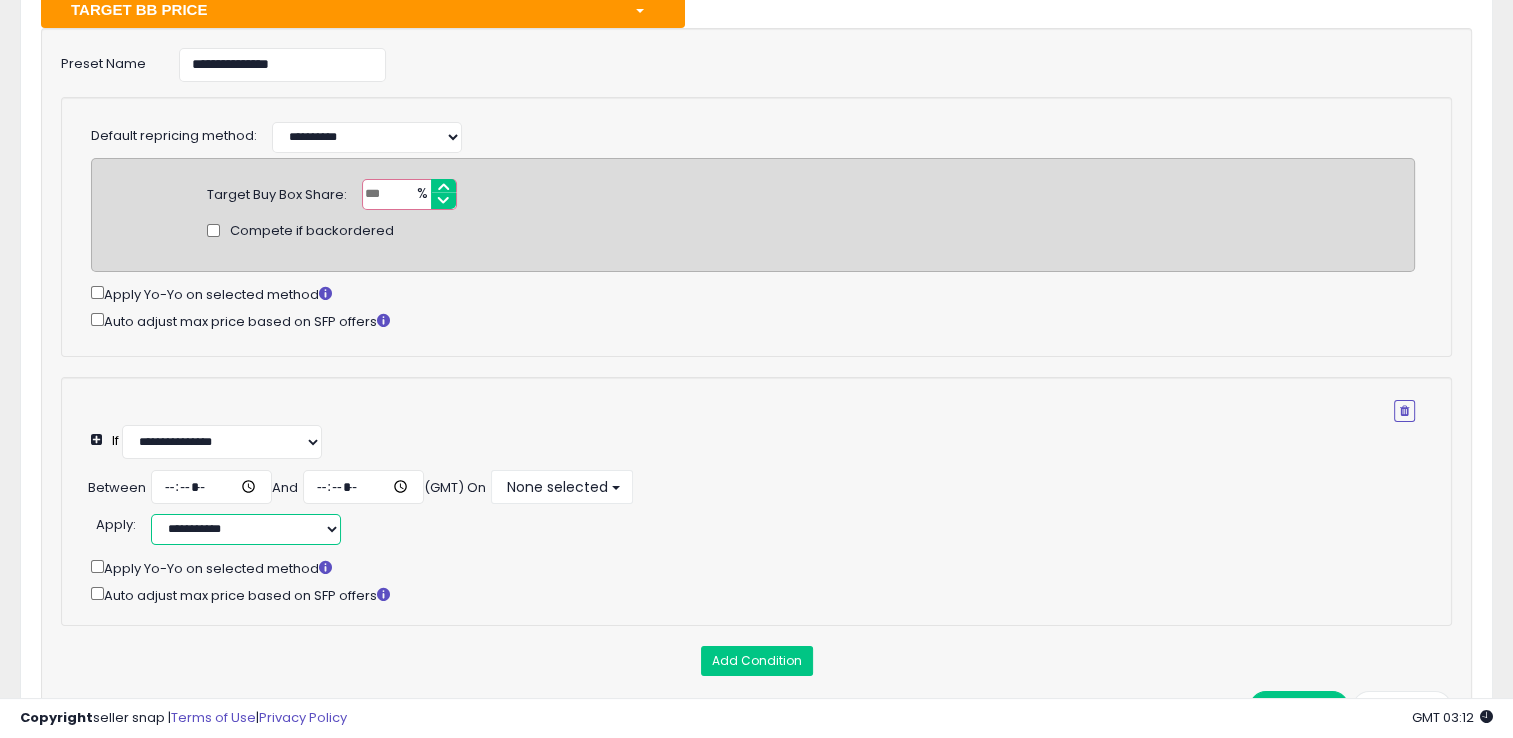 click on "**********" at bounding box center [246, 529] 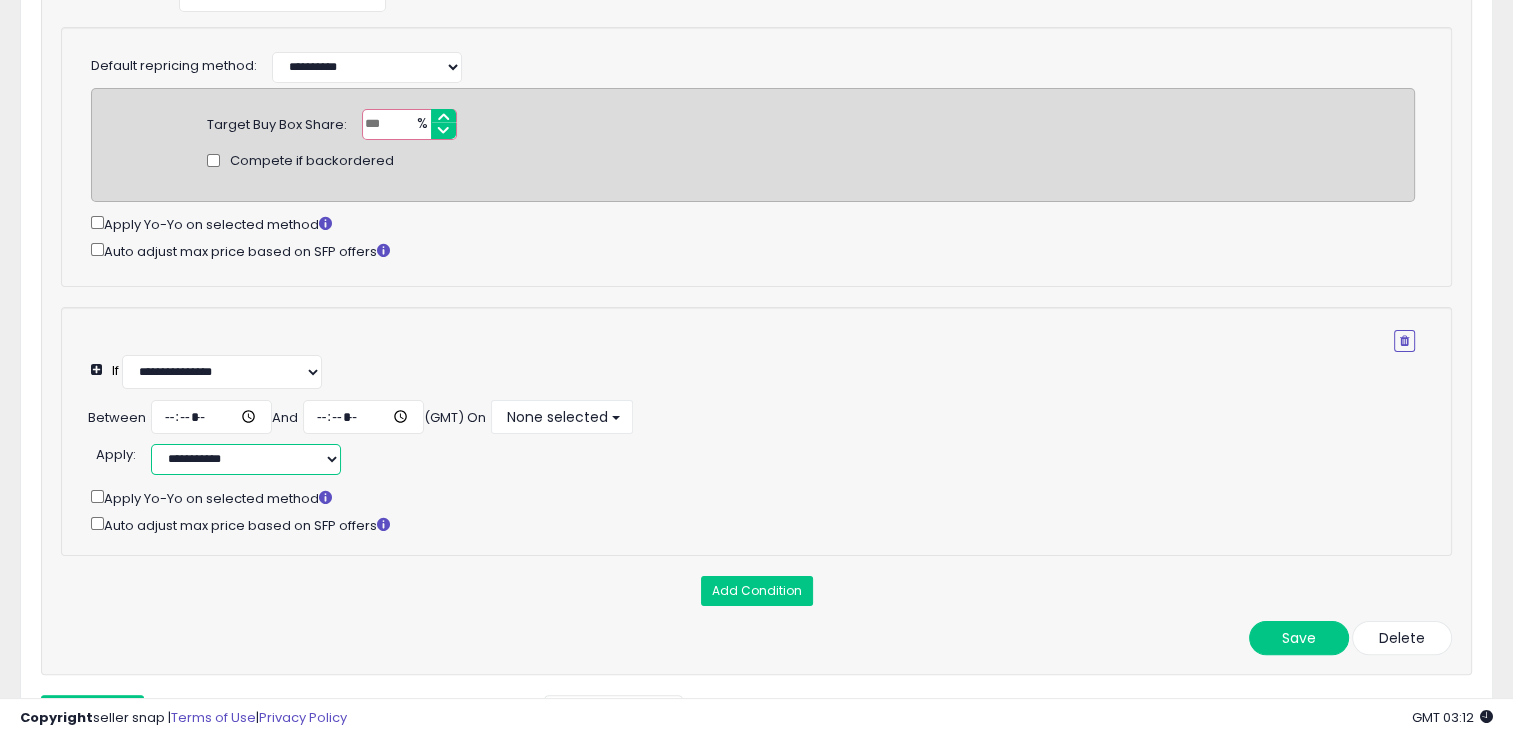 scroll, scrollTop: 294, scrollLeft: 0, axis: vertical 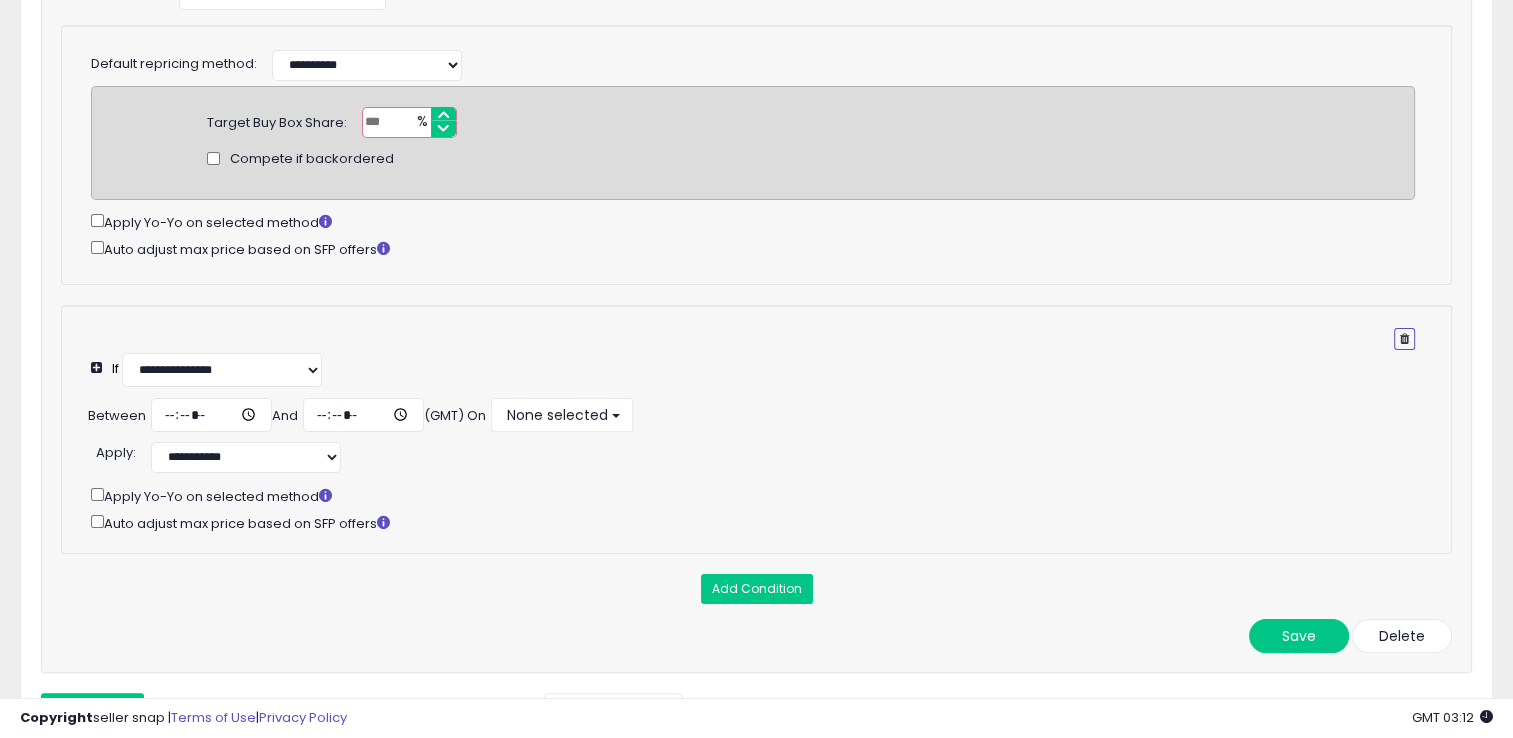 click at bounding box center [1404, 339] 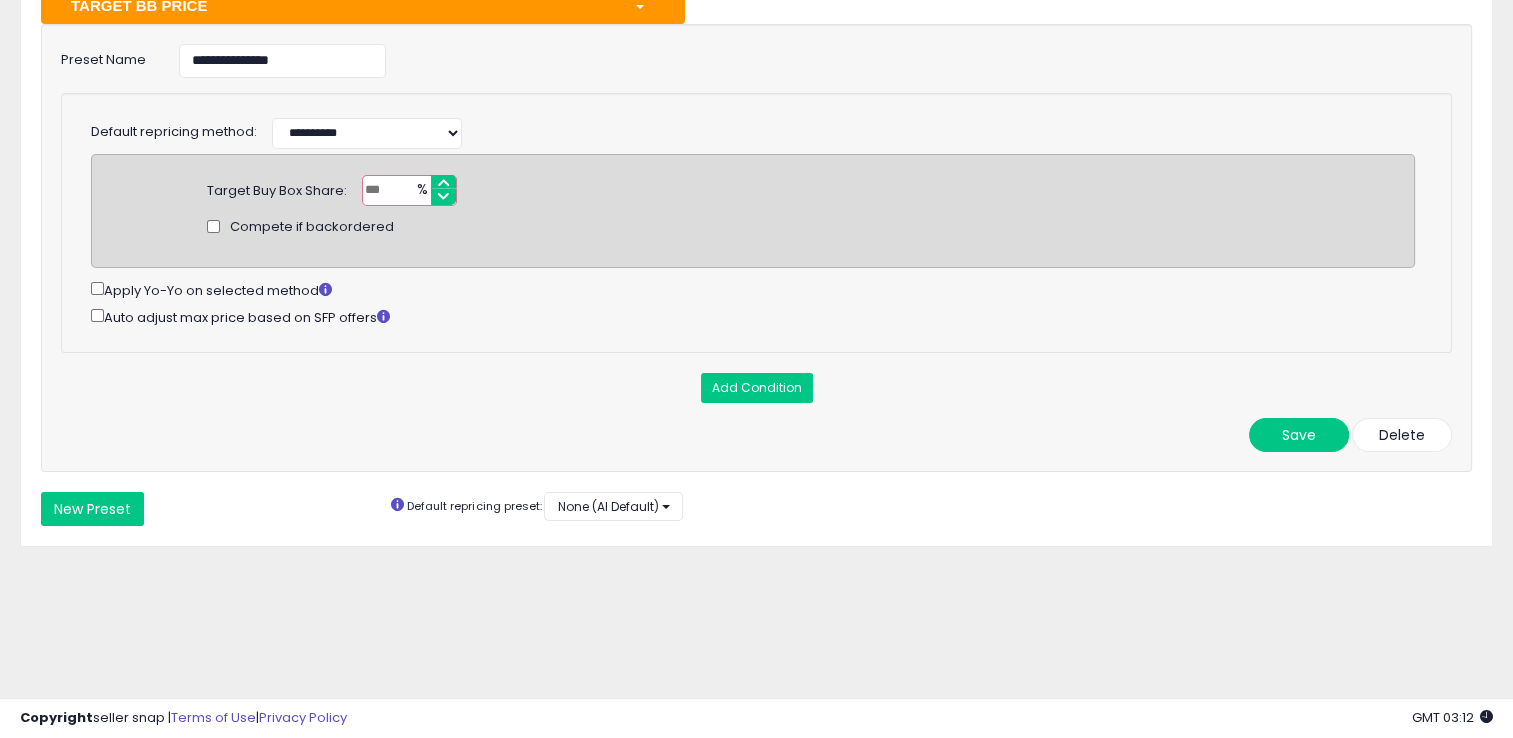 click on "Add Condition" at bounding box center [756, 388] 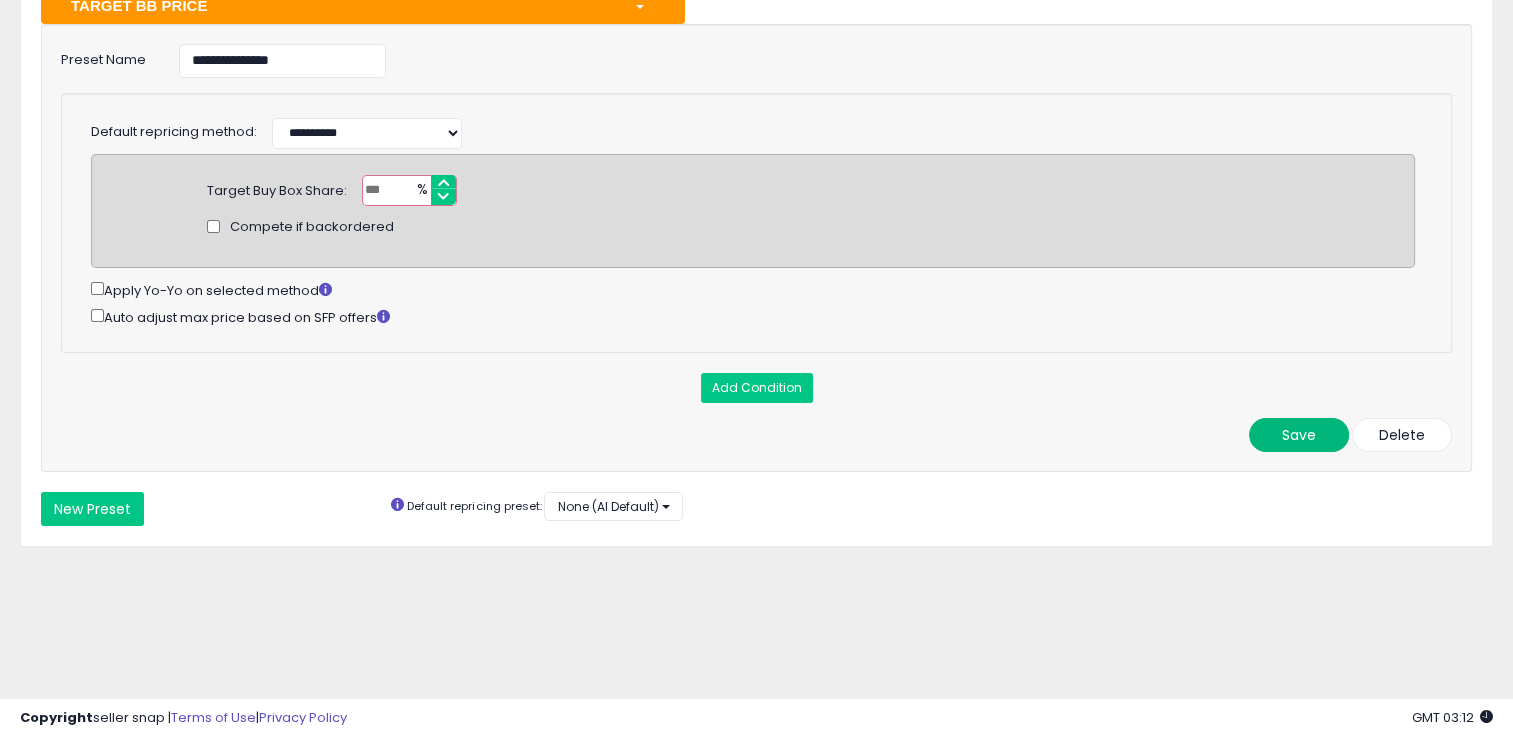 click on "Save" at bounding box center (1299, 435) 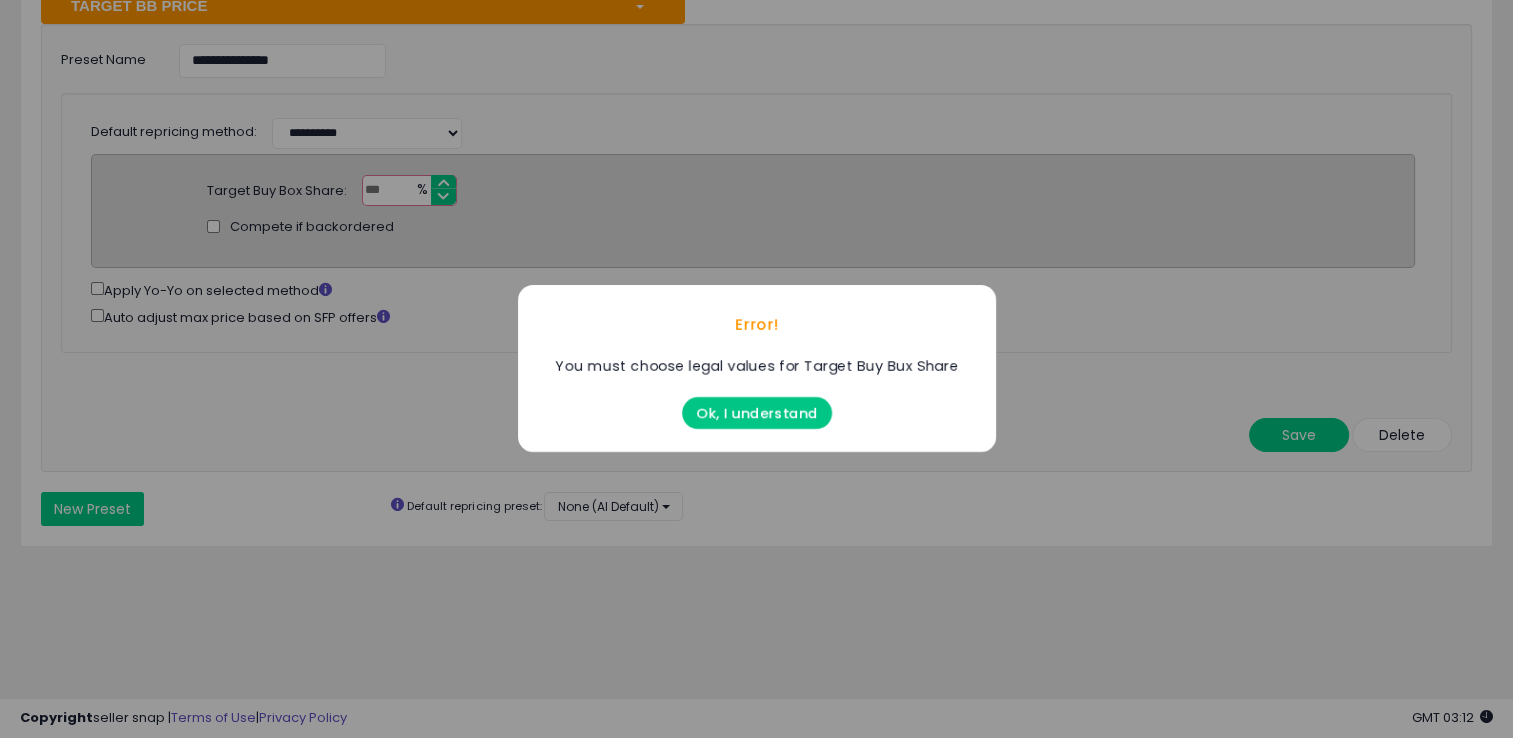 click on "Ok, I understand" at bounding box center [757, 414] 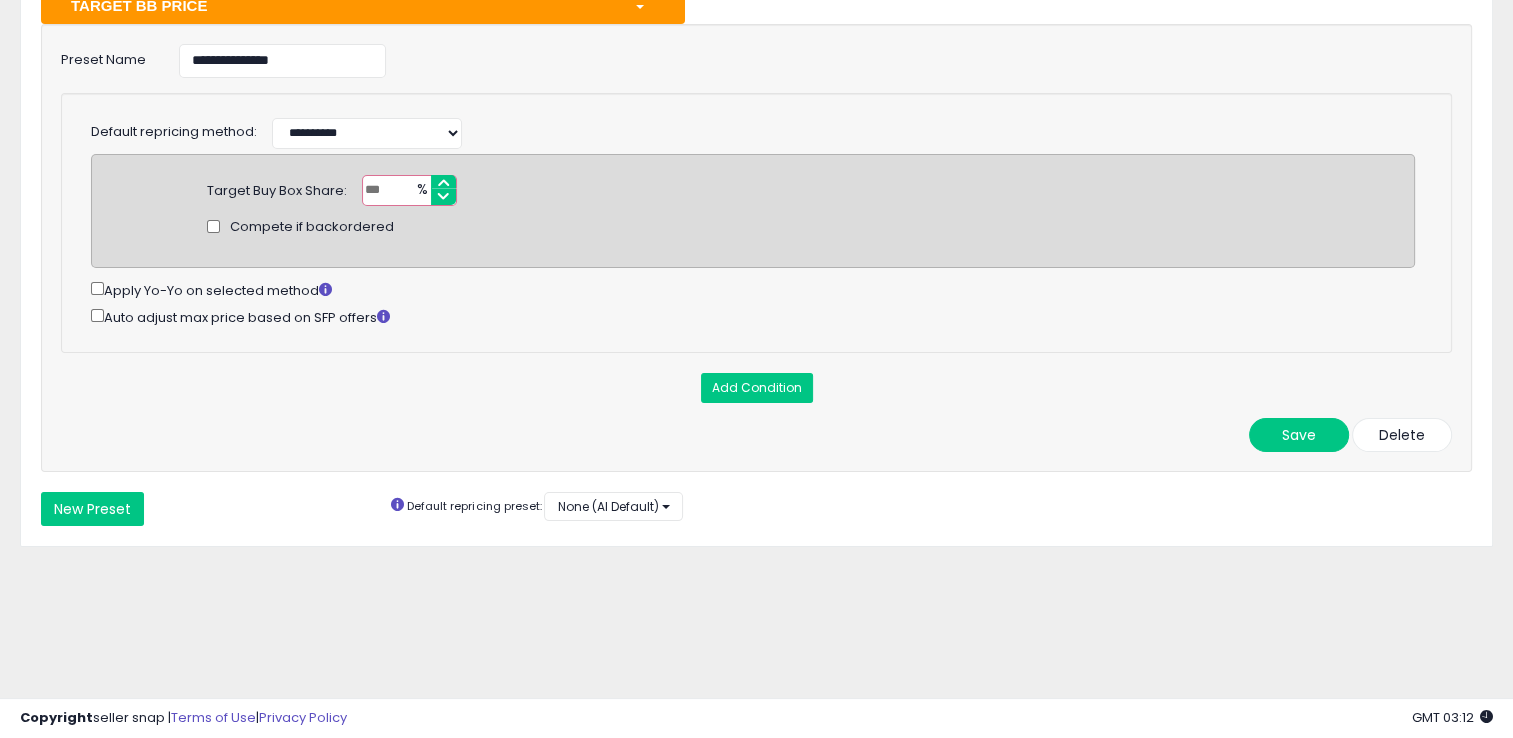 click at bounding box center (409, 190) 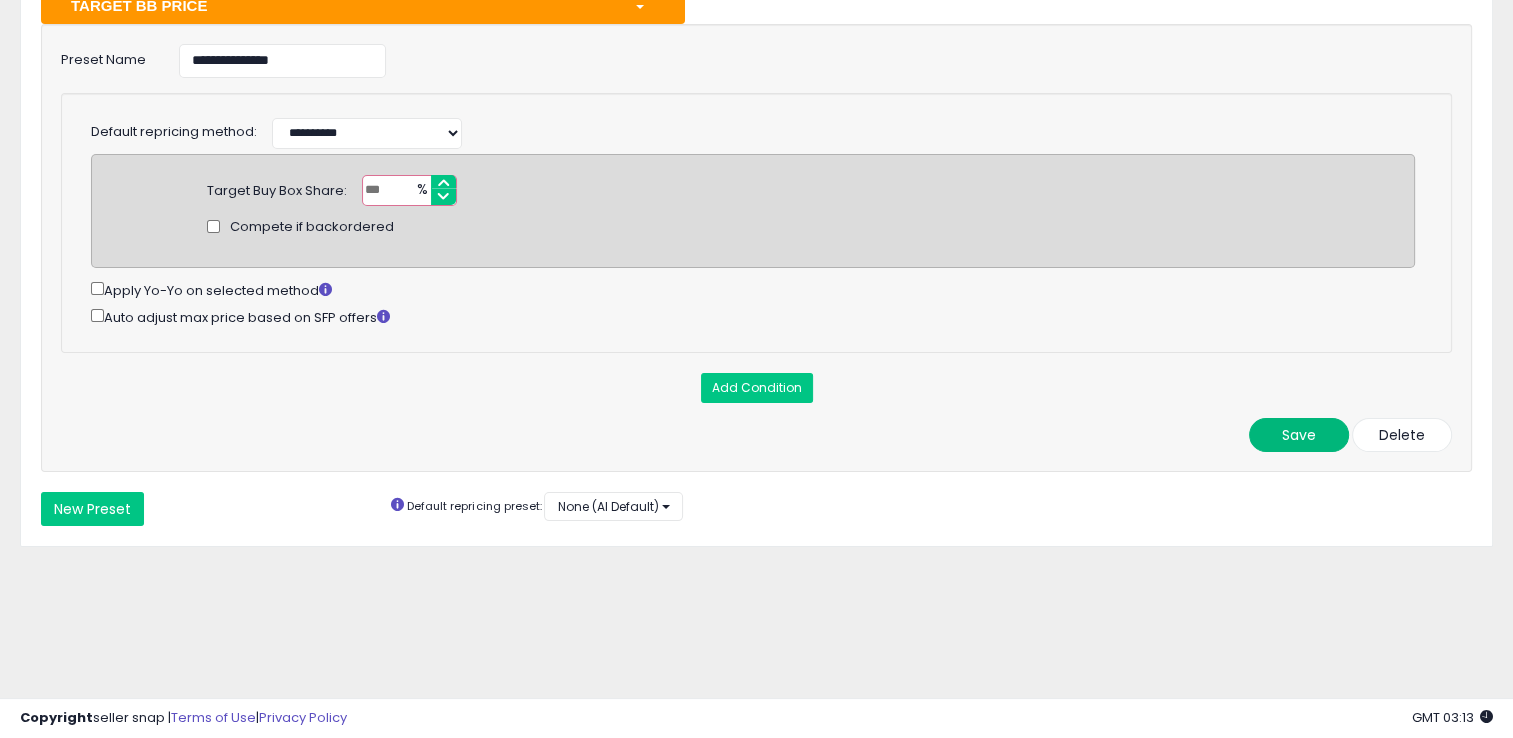 click on "Save" at bounding box center (1299, 435) 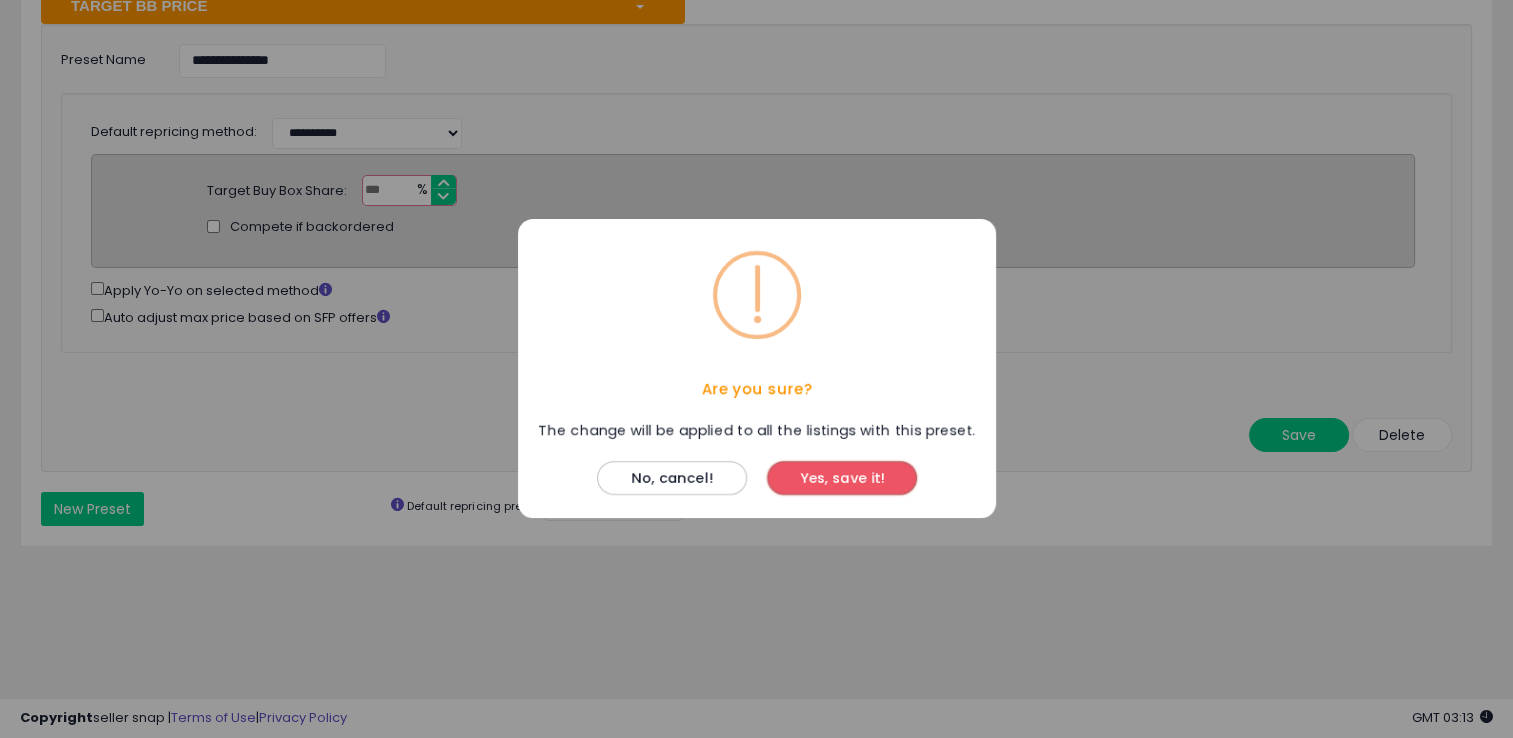 click on "Yes, save it!" at bounding box center [842, 479] 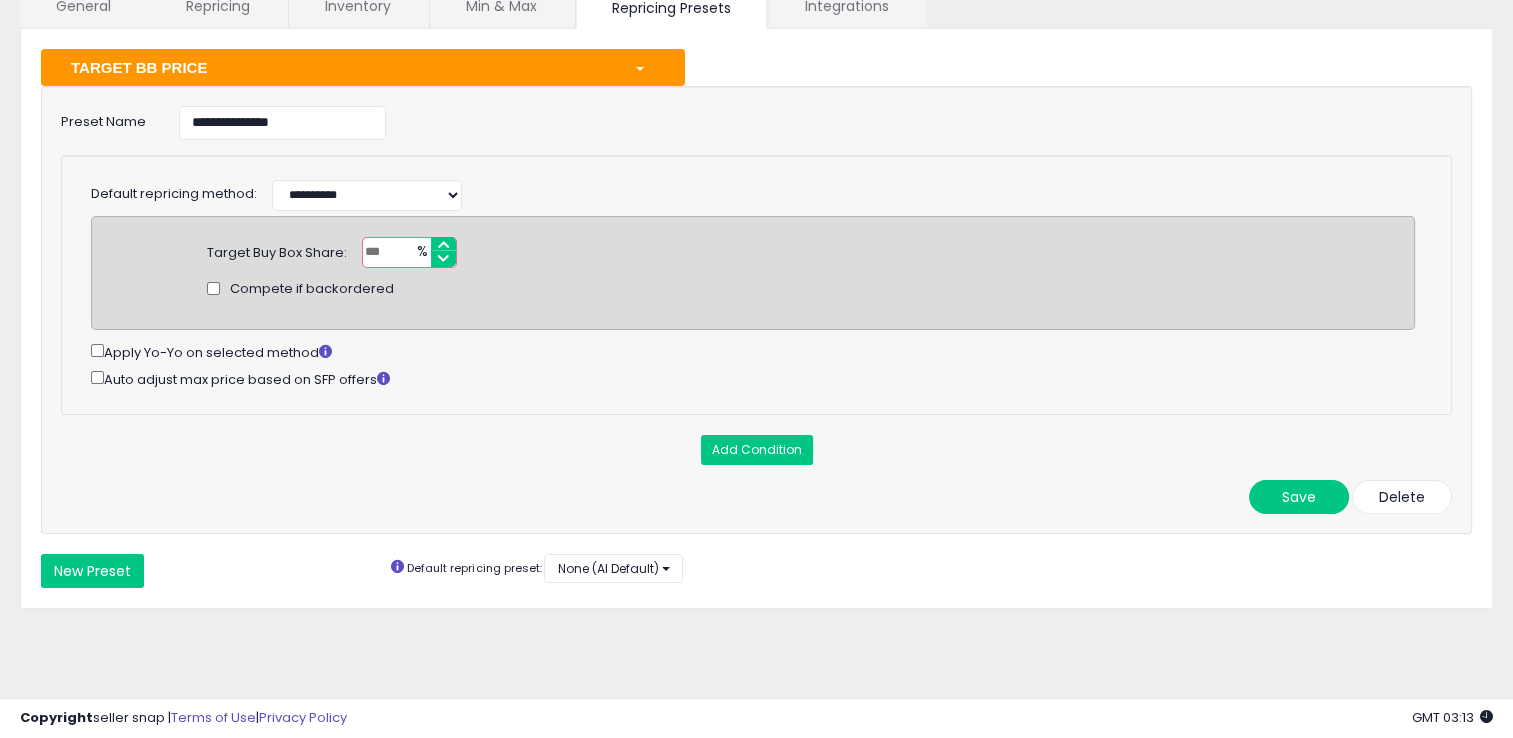 scroll, scrollTop: 0, scrollLeft: 0, axis: both 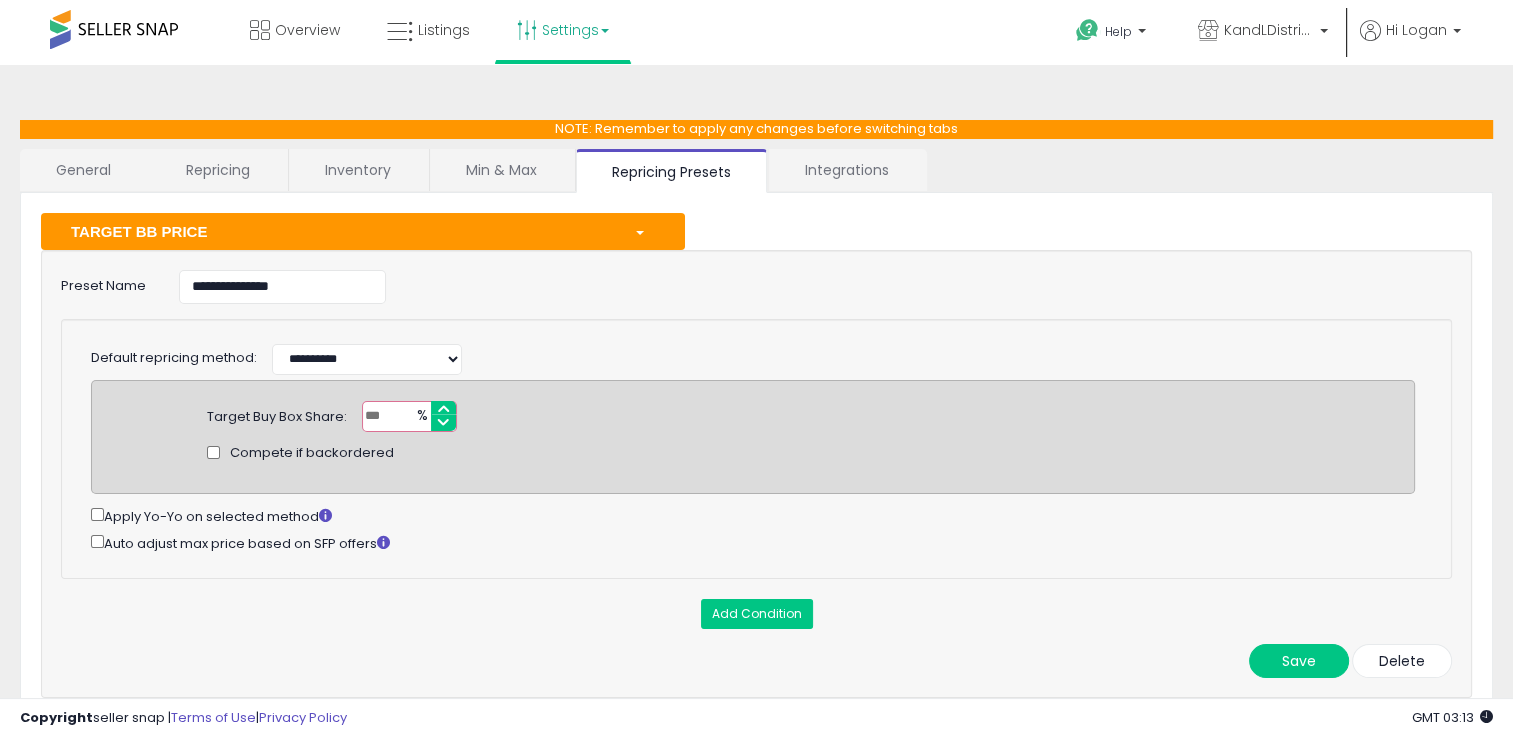 click on "General" at bounding box center (84, 170) 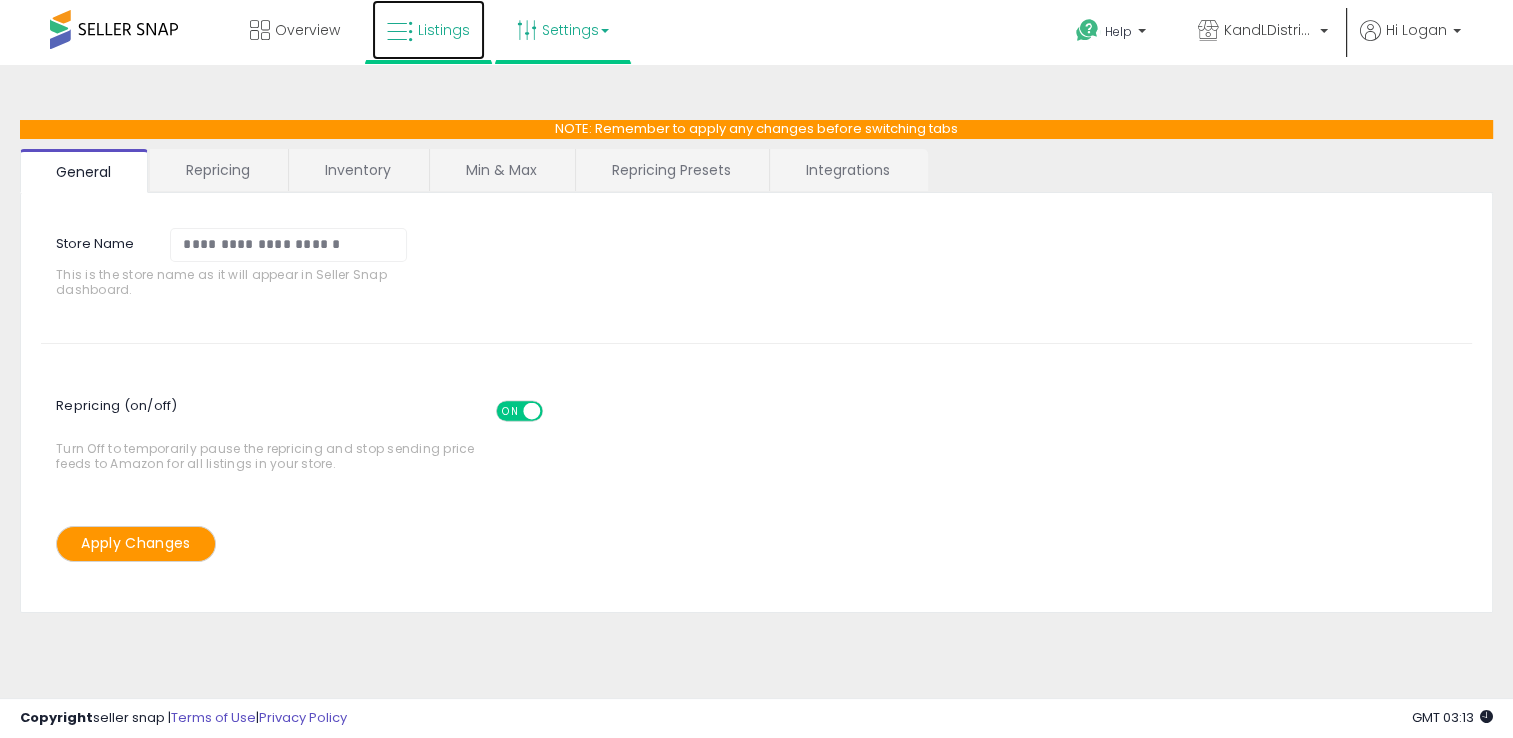 click on "Listings" at bounding box center (444, 30) 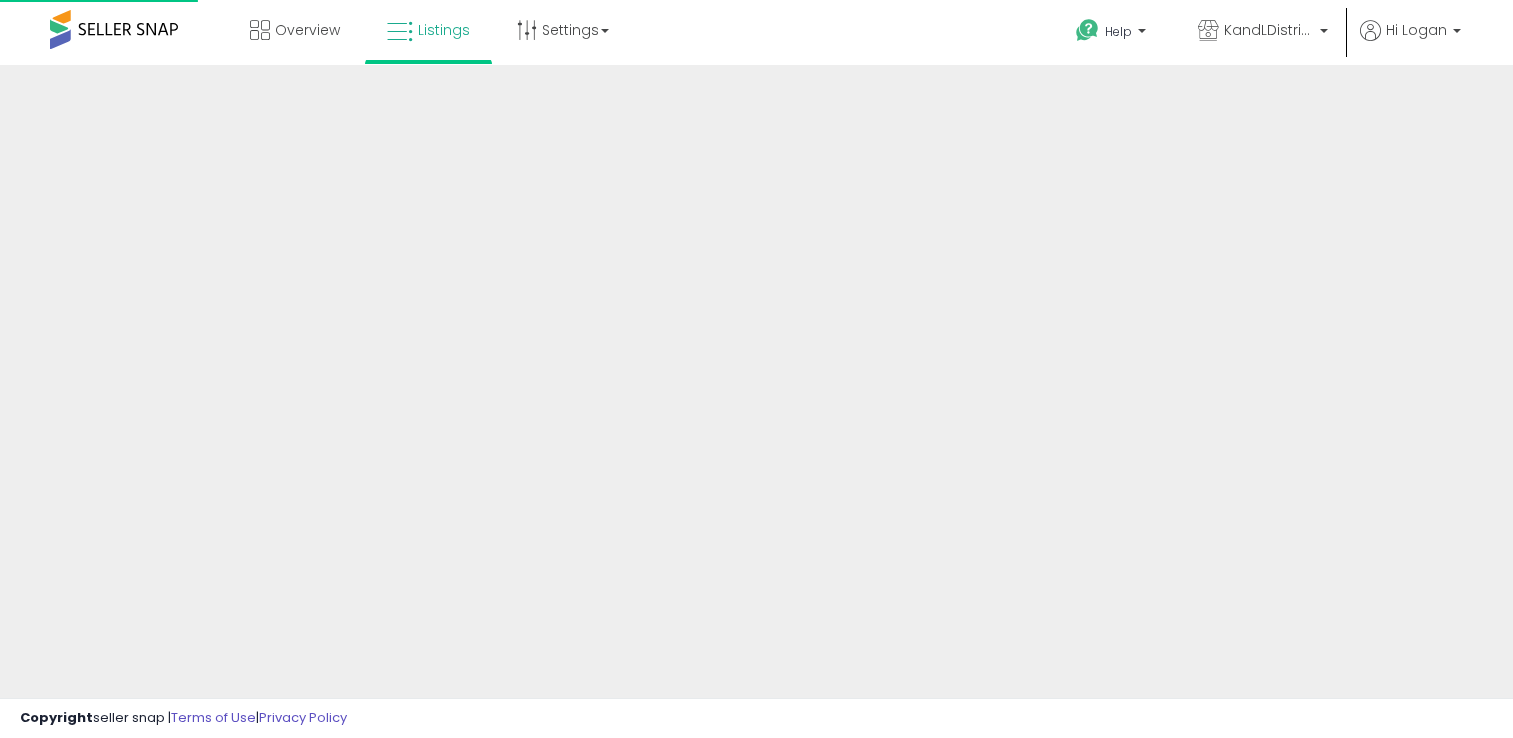 scroll, scrollTop: 0, scrollLeft: 0, axis: both 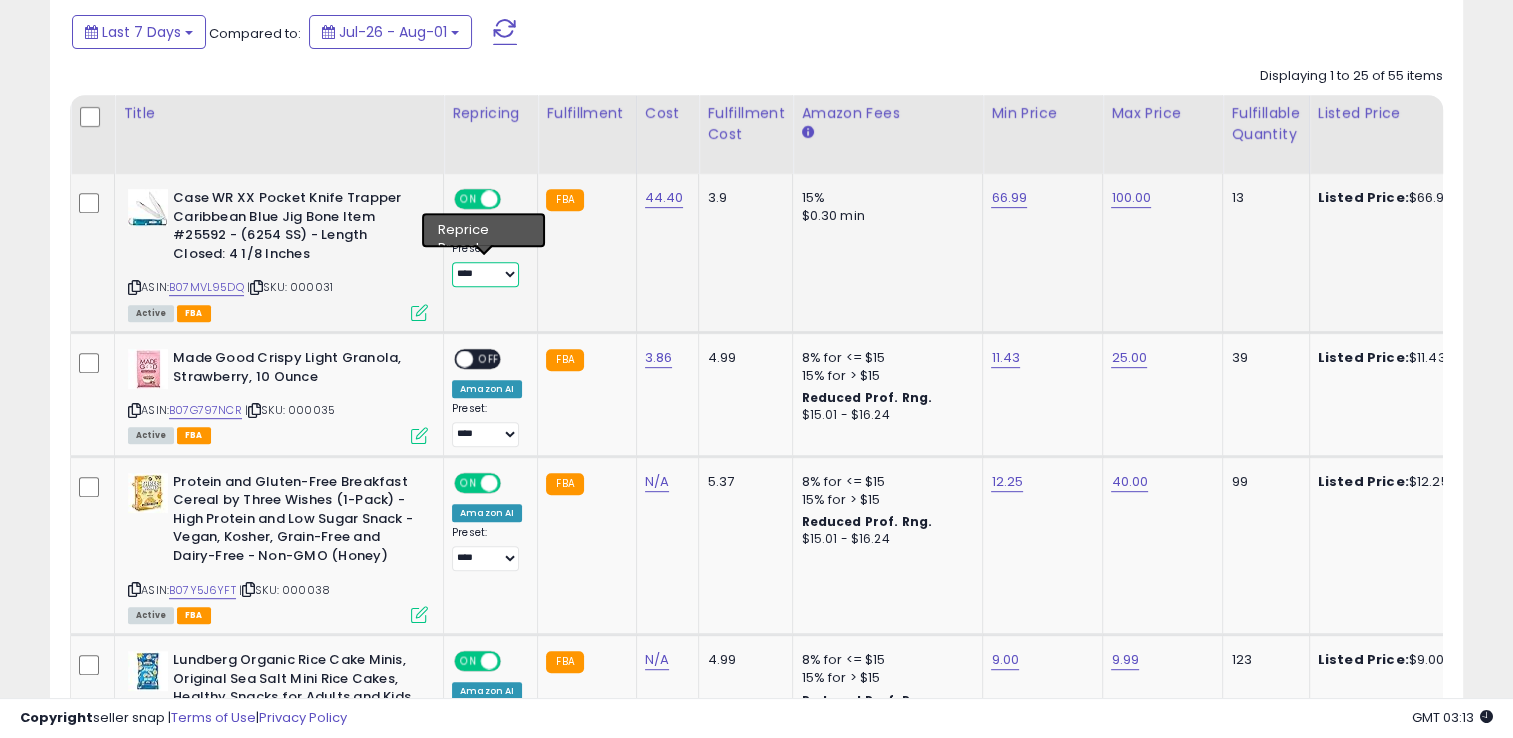 click on "**********" at bounding box center (485, 274) 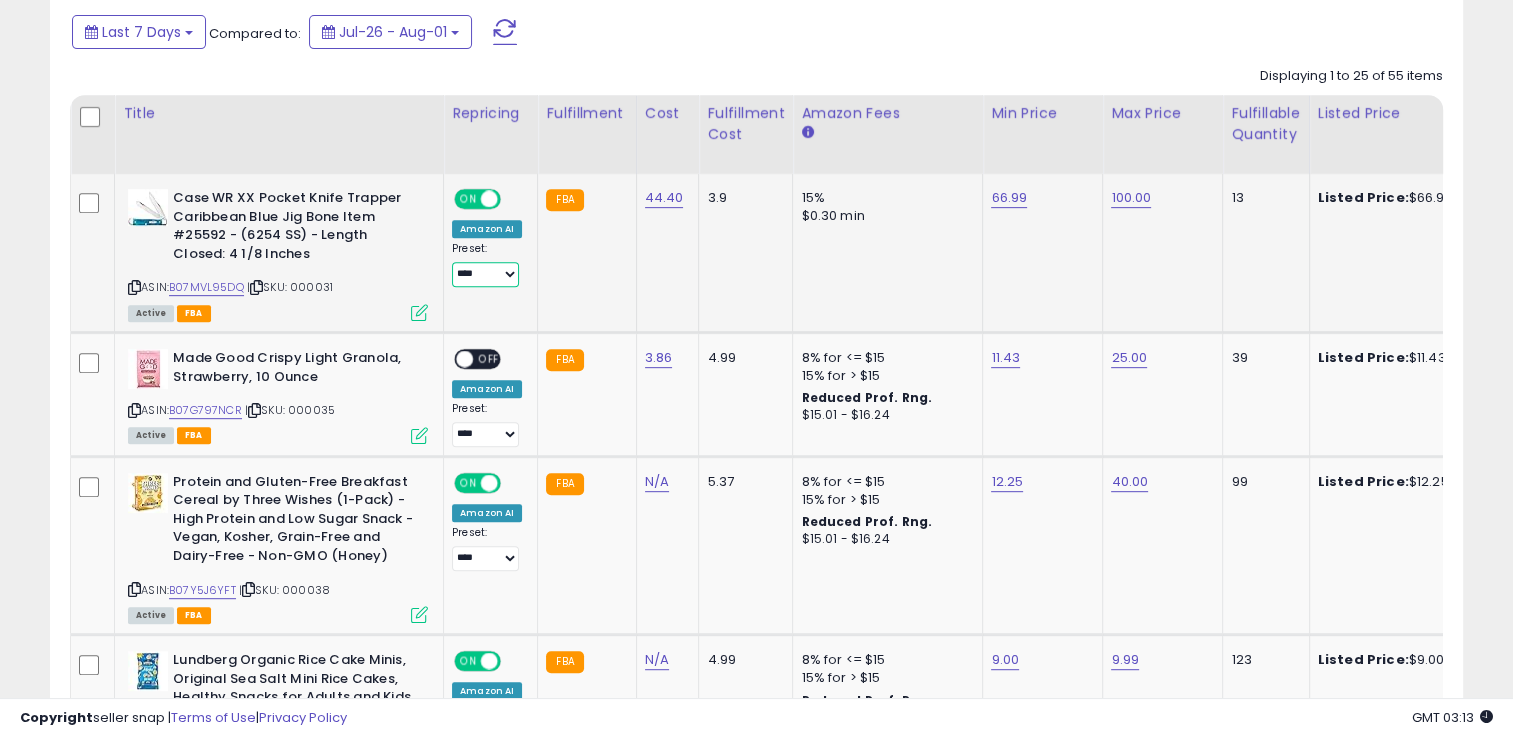 select on "**********" 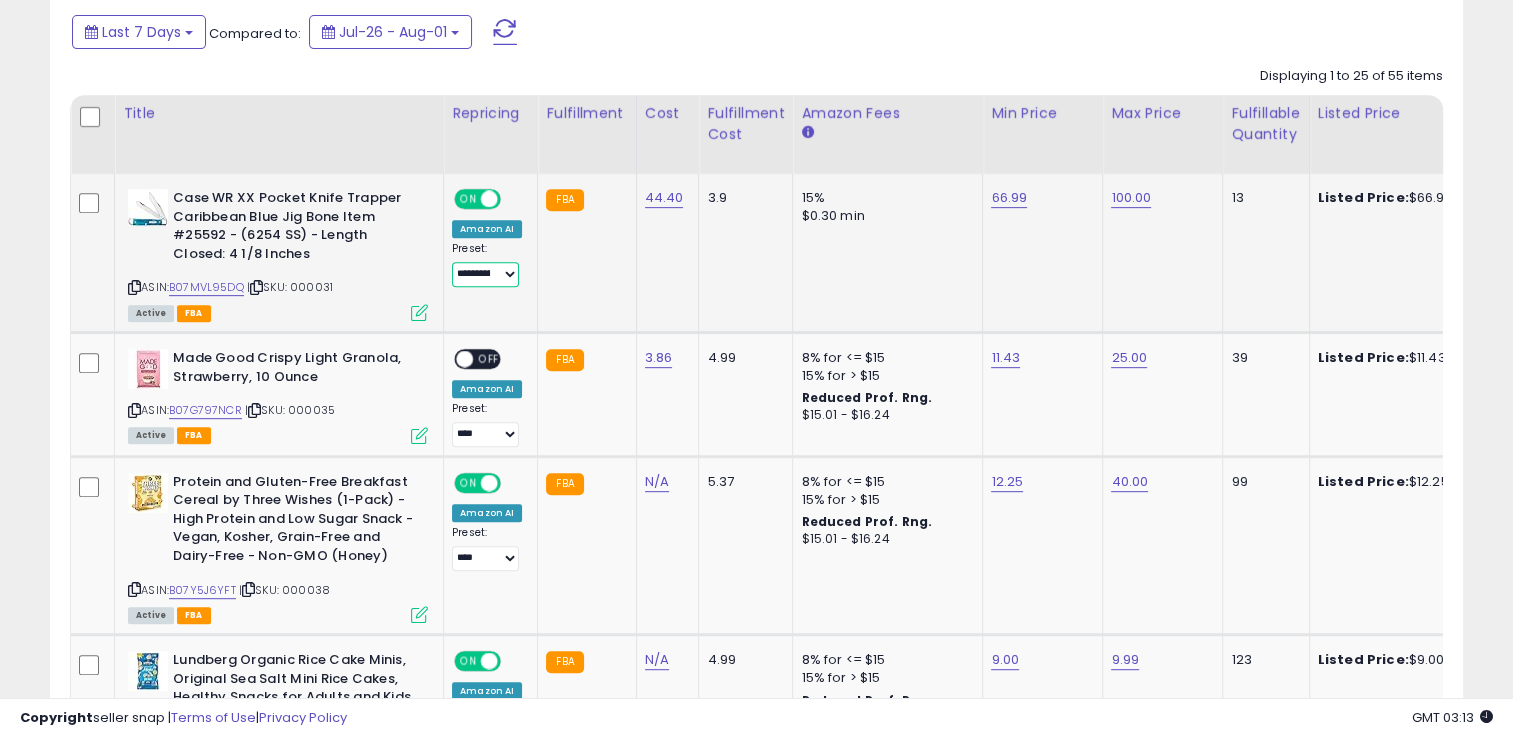 click on "**********" at bounding box center [485, 274] 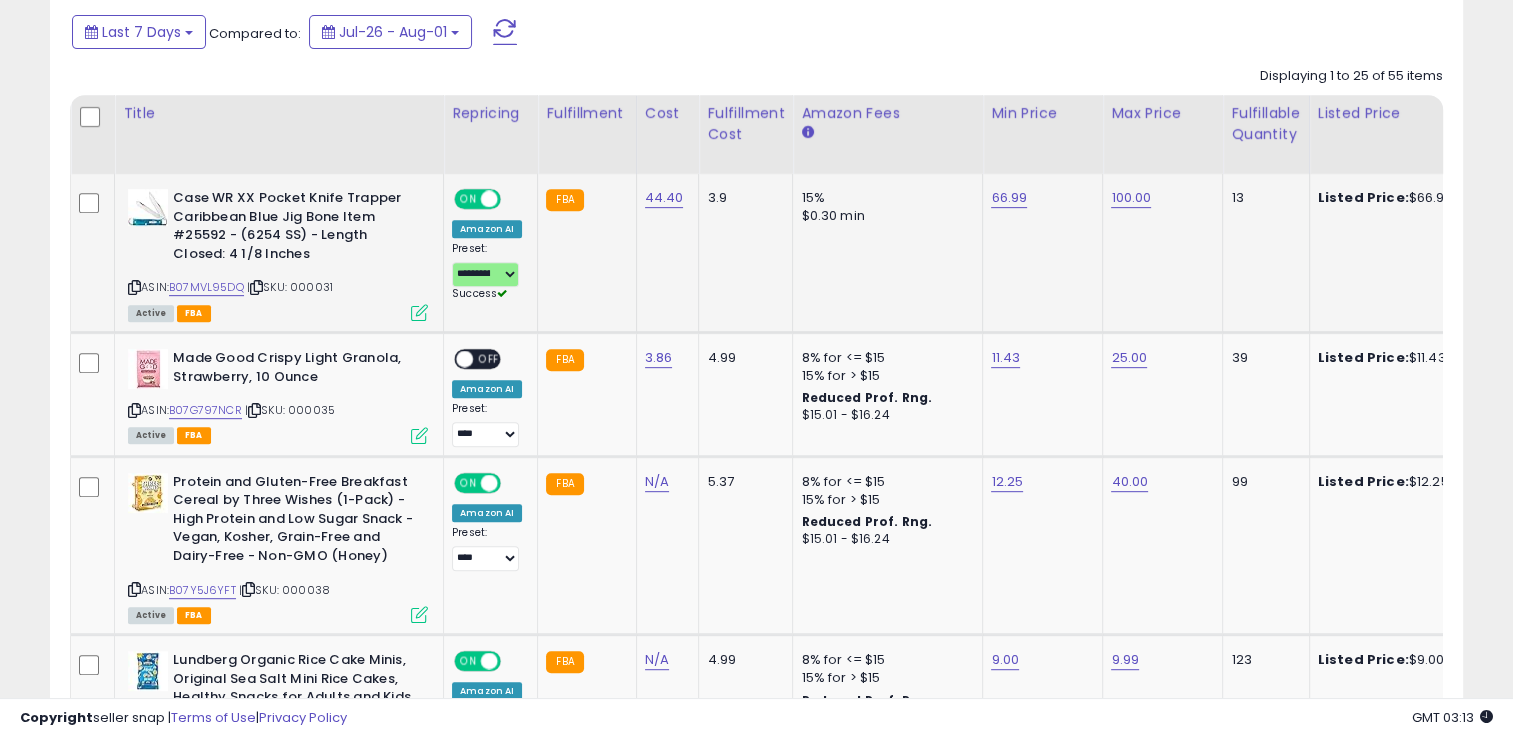 click on "**********" 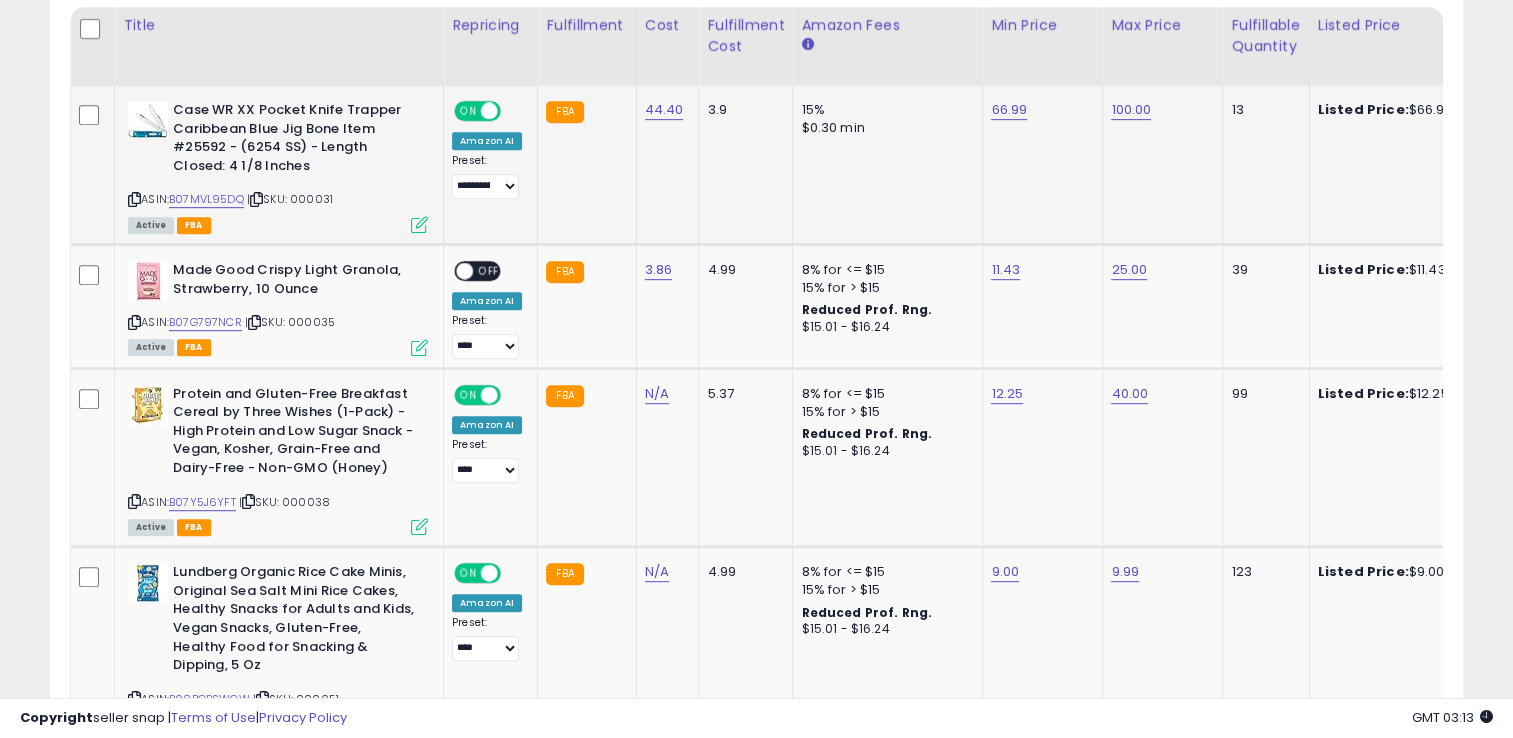 scroll, scrollTop: 992, scrollLeft: 0, axis: vertical 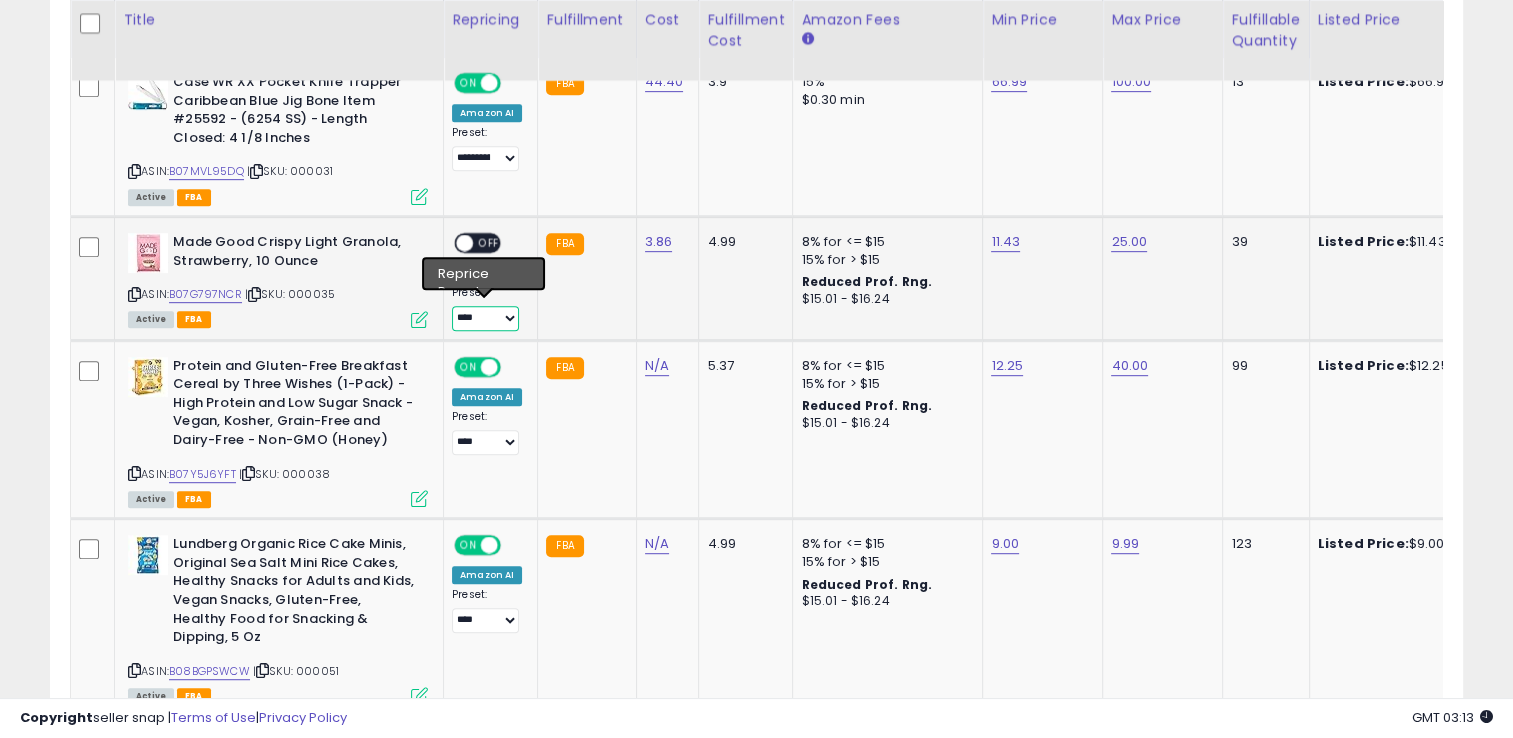 click on "**********" at bounding box center (485, 318) 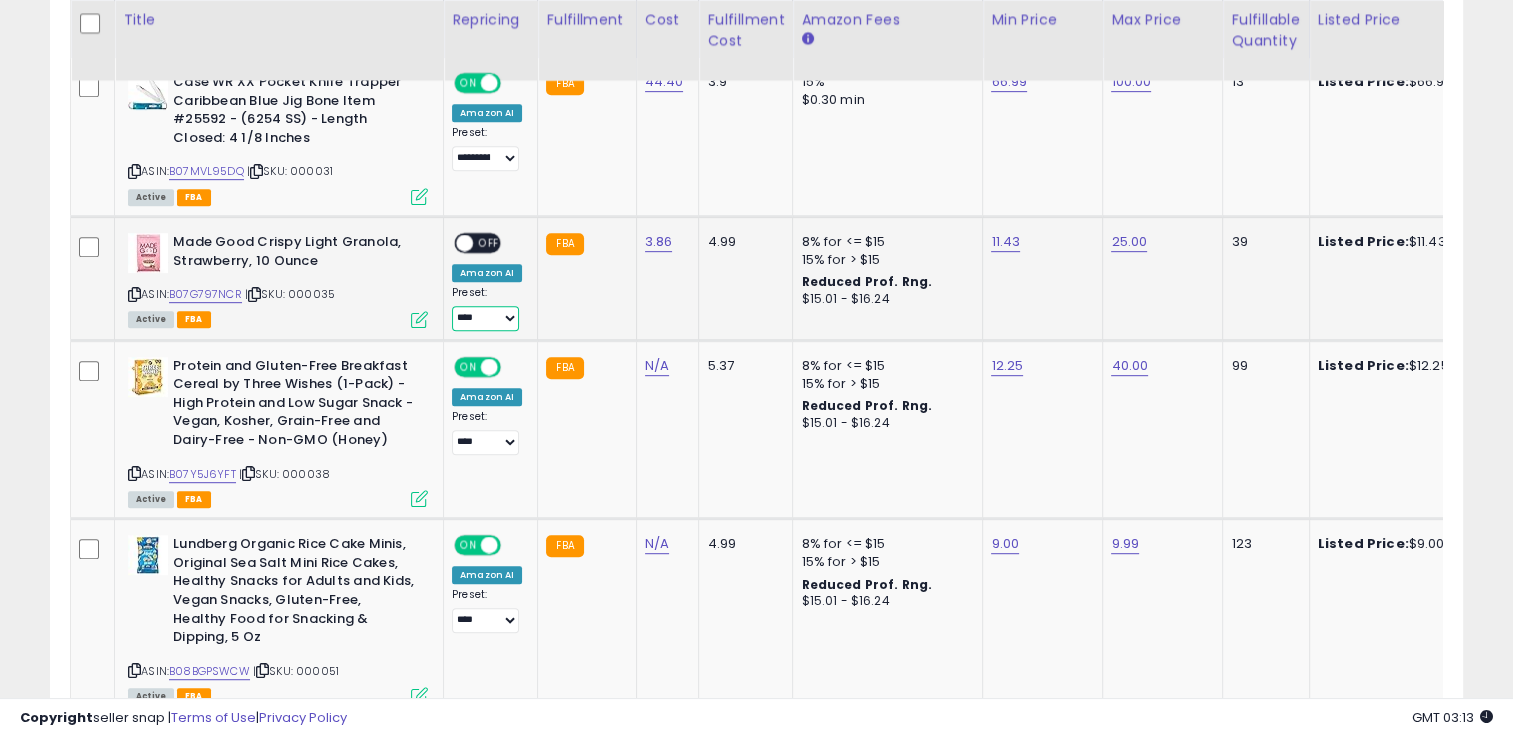 select on "**********" 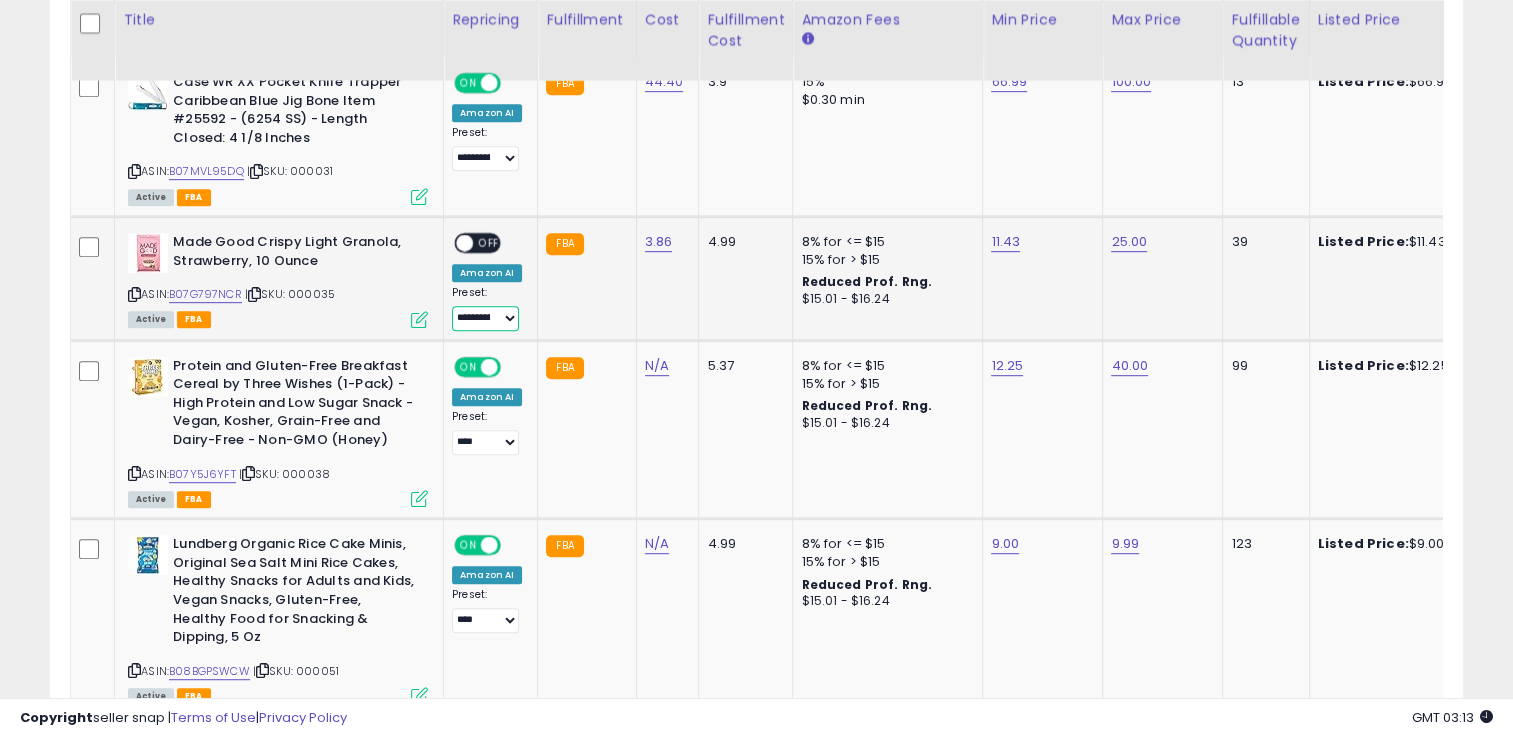 click on "**********" at bounding box center (485, 318) 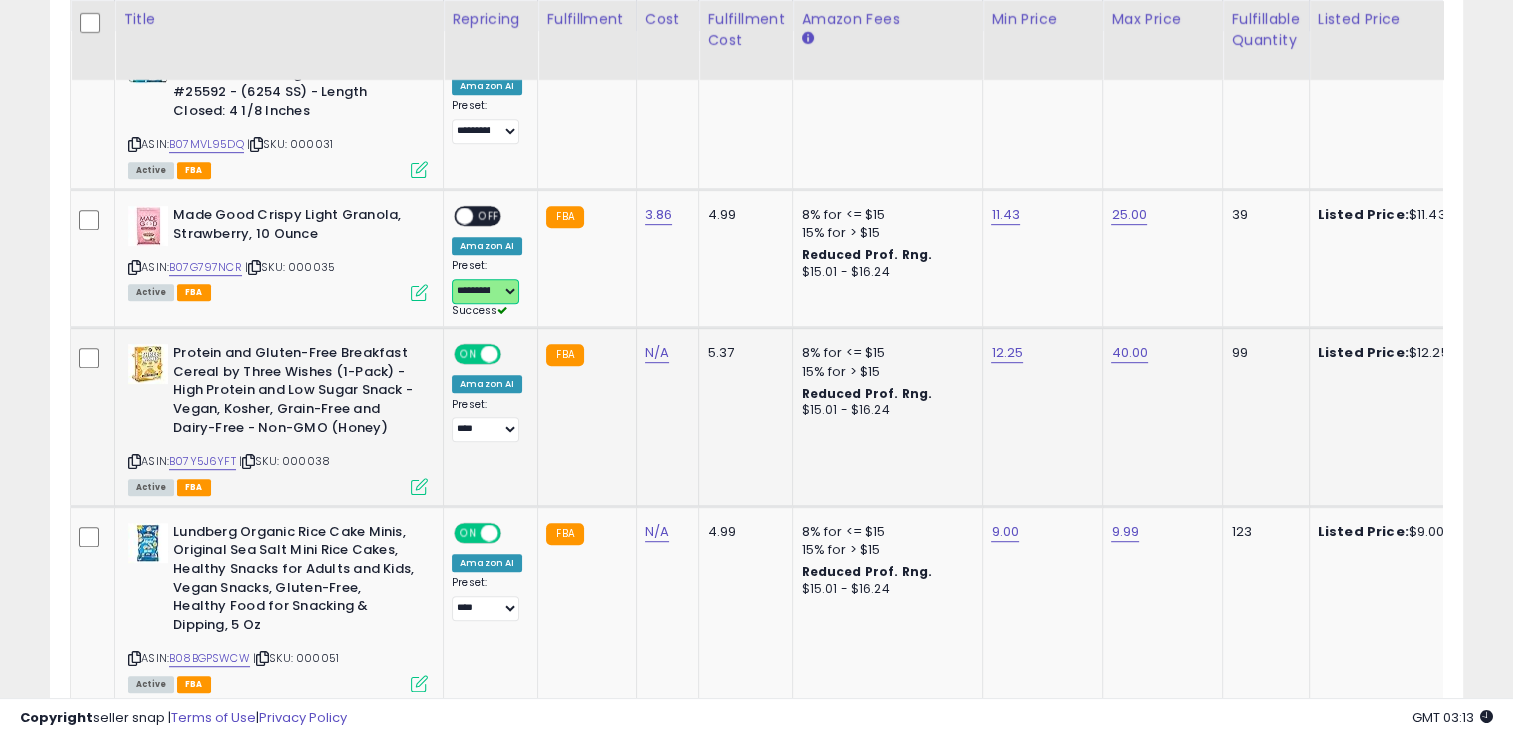 scroll, scrollTop: 1023, scrollLeft: 0, axis: vertical 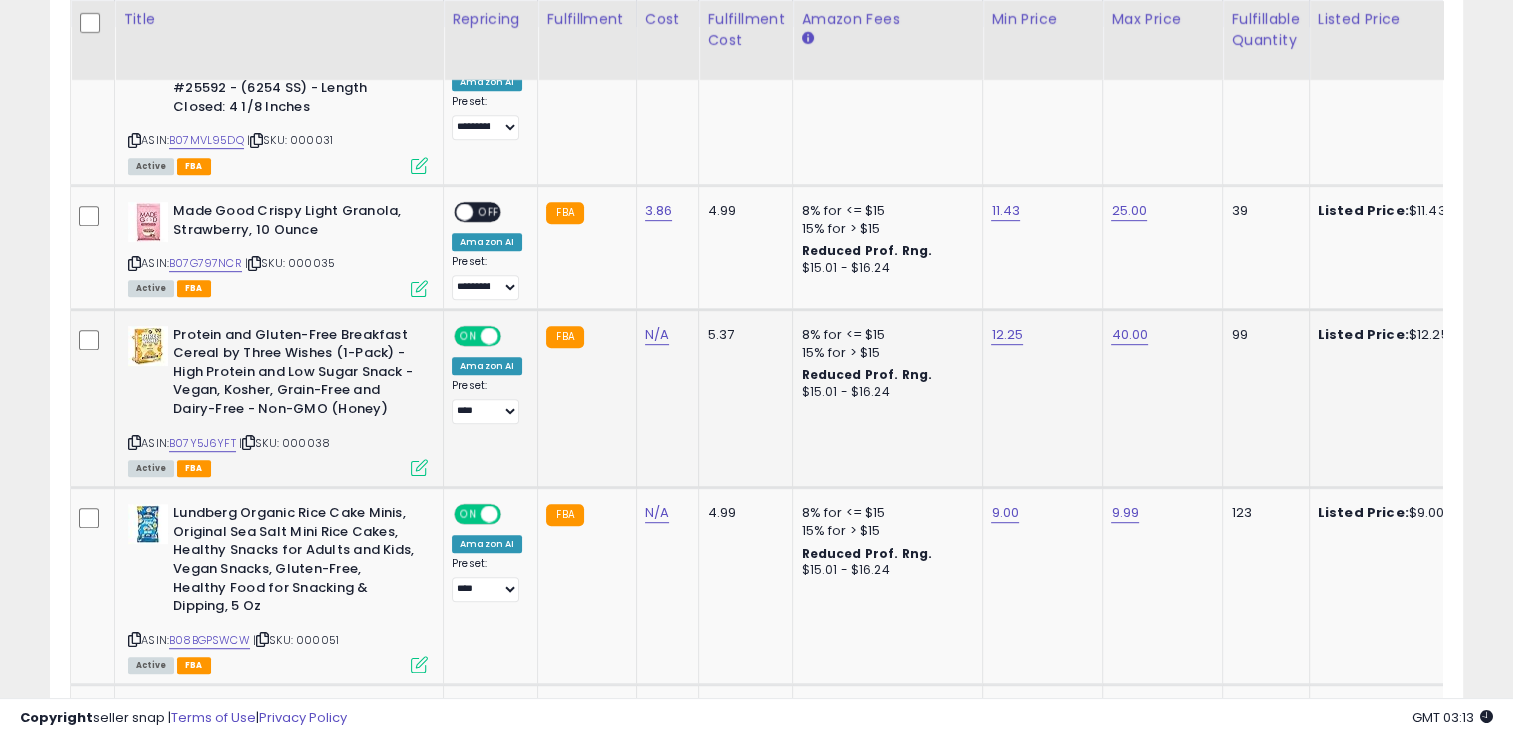 click on "**********" 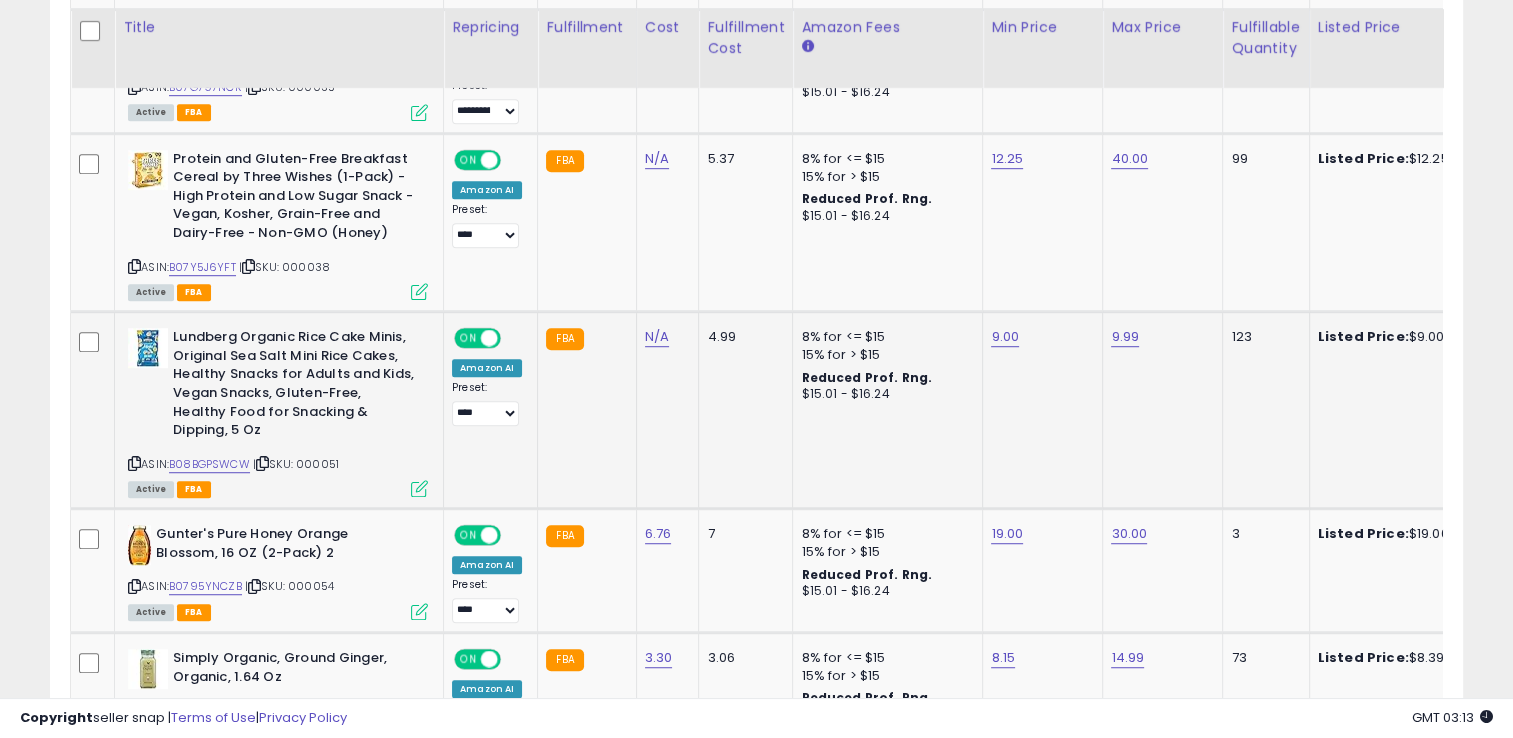 scroll, scrollTop: 1207, scrollLeft: 0, axis: vertical 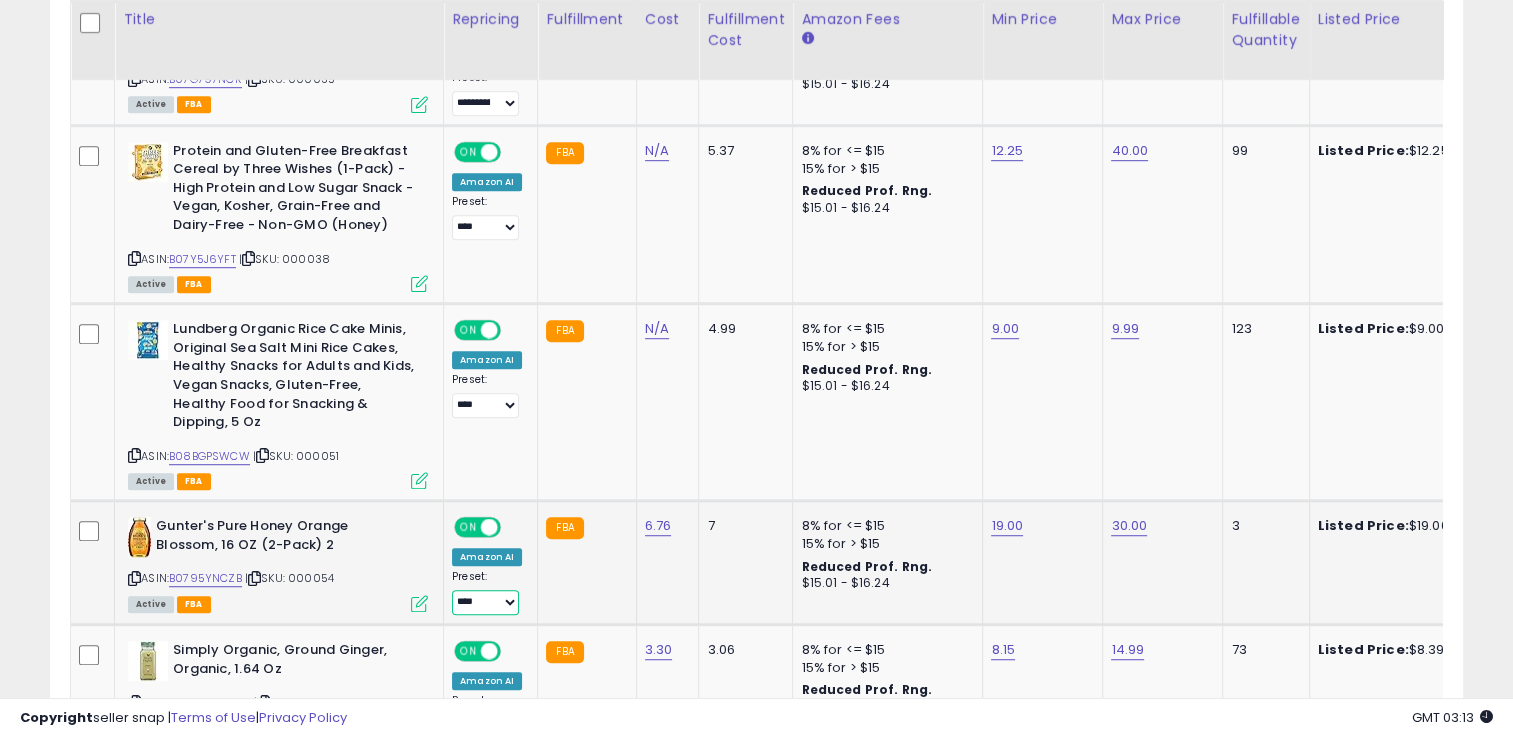 click on "**********" at bounding box center (485, 602) 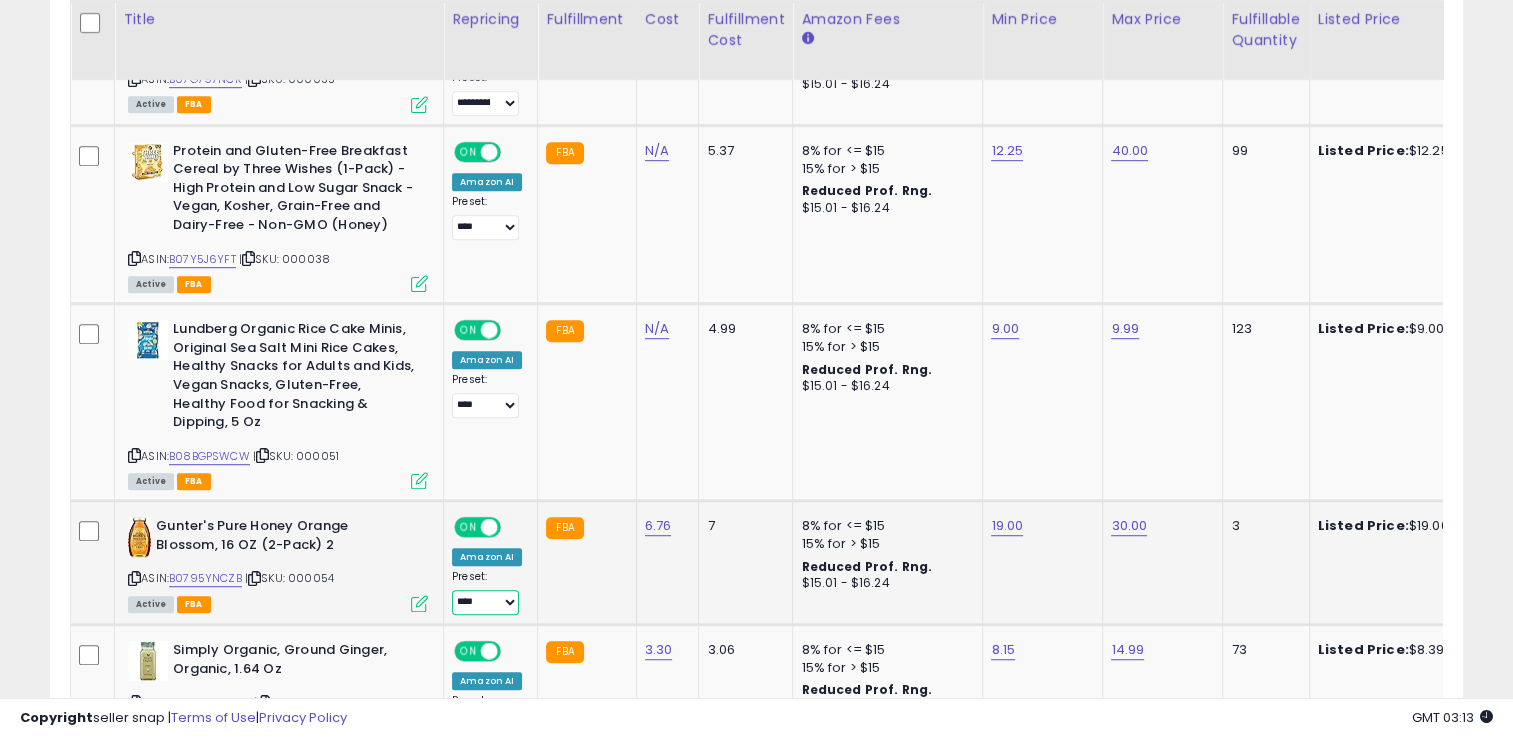 select on "**********" 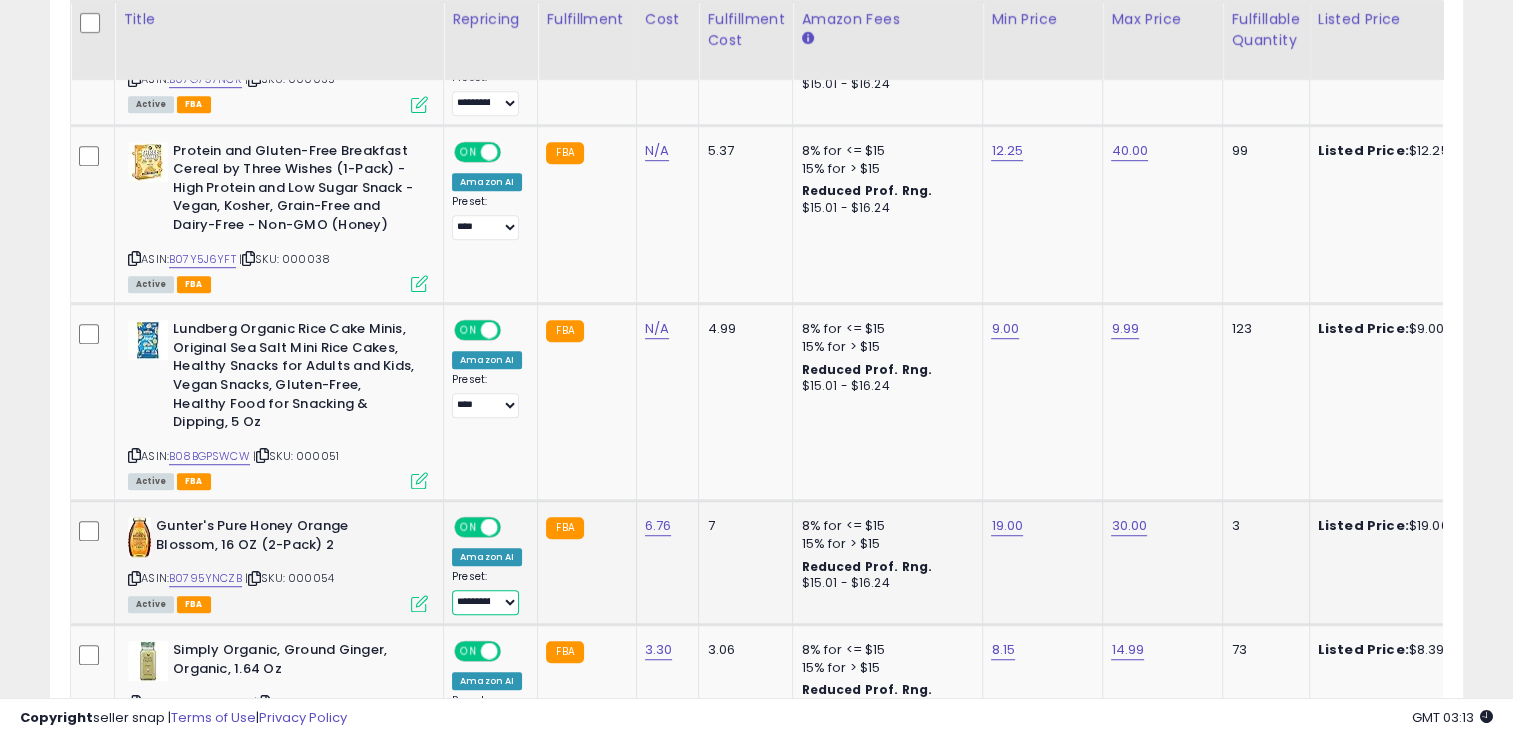 click on "**********" at bounding box center (485, 602) 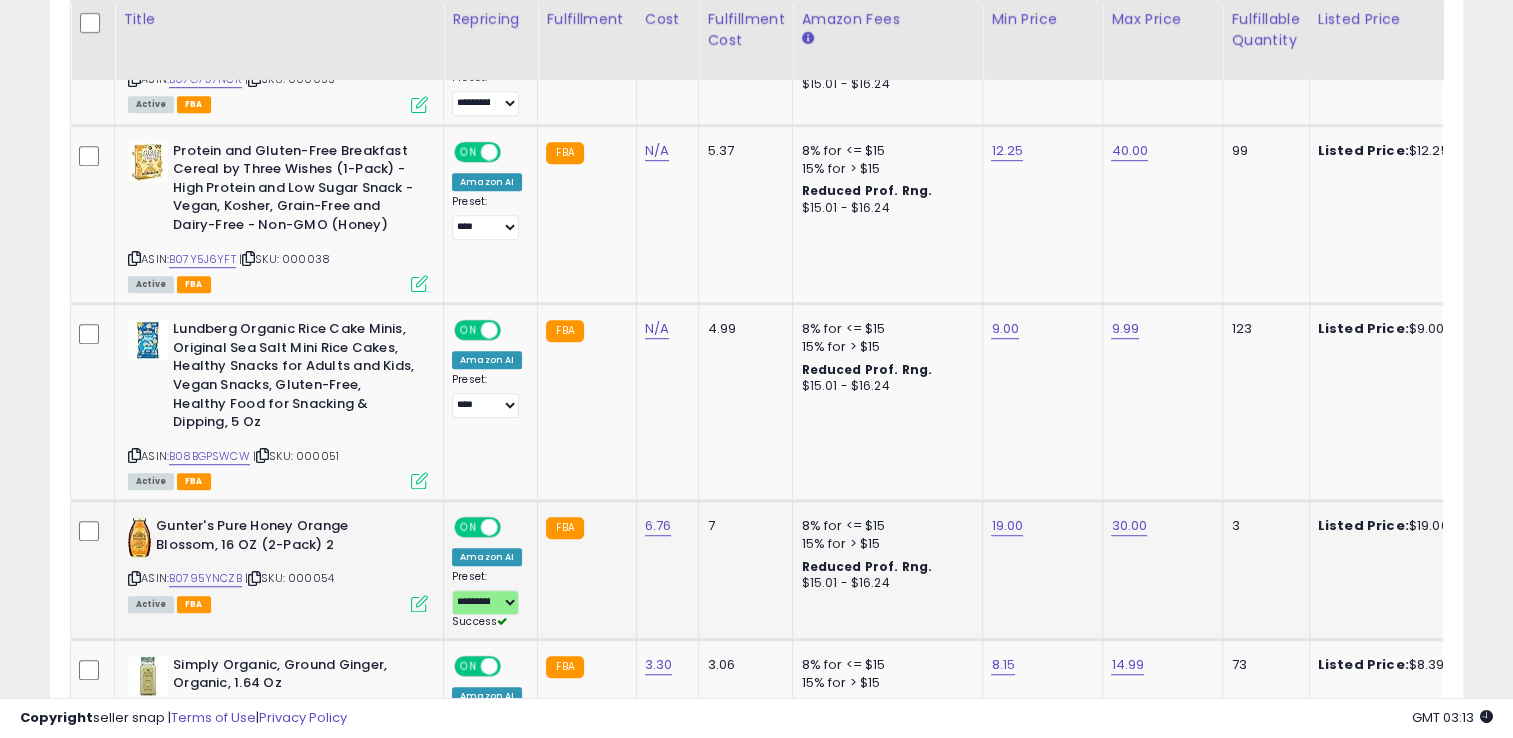click on "**********" 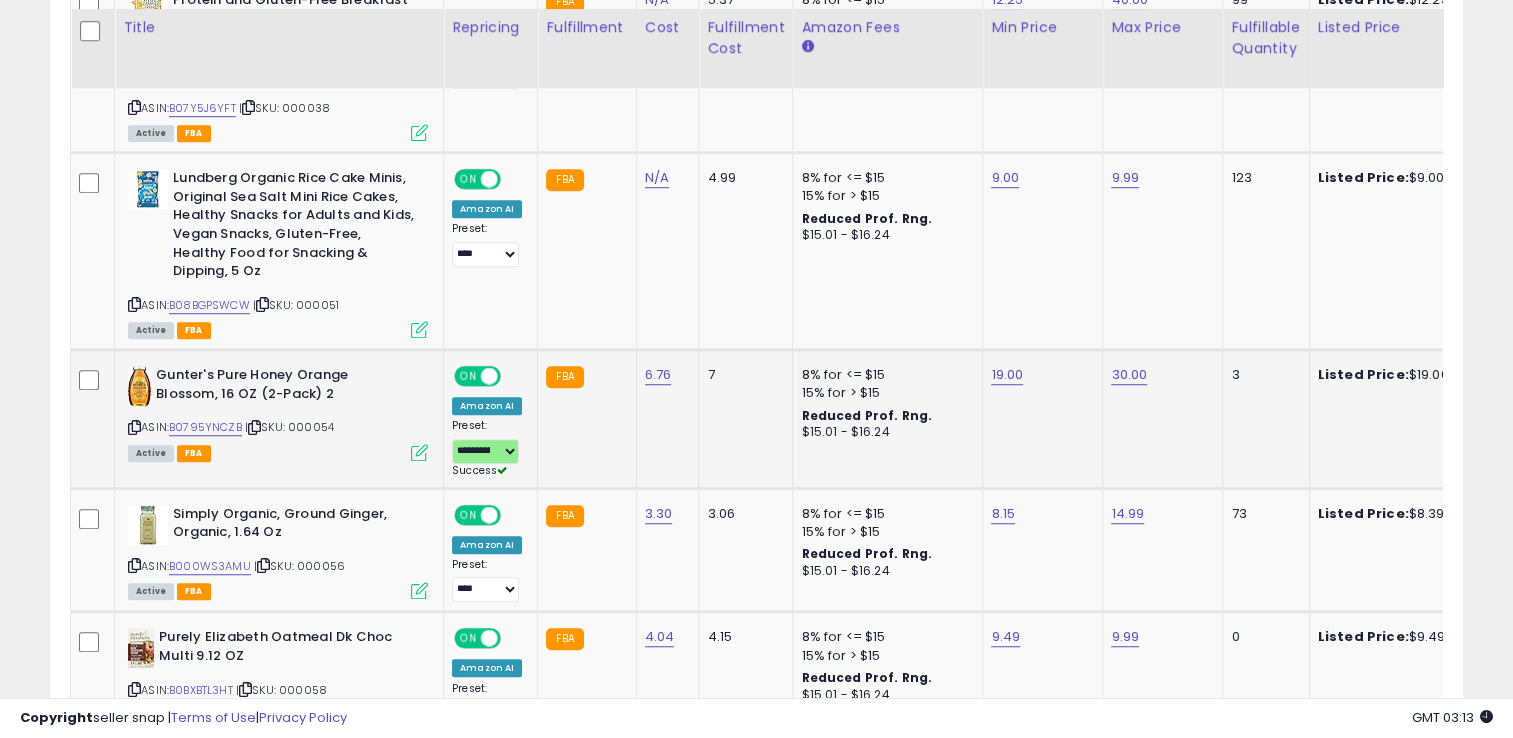 scroll, scrollTop: 1368, scrollLeft: 0, axis: vertical 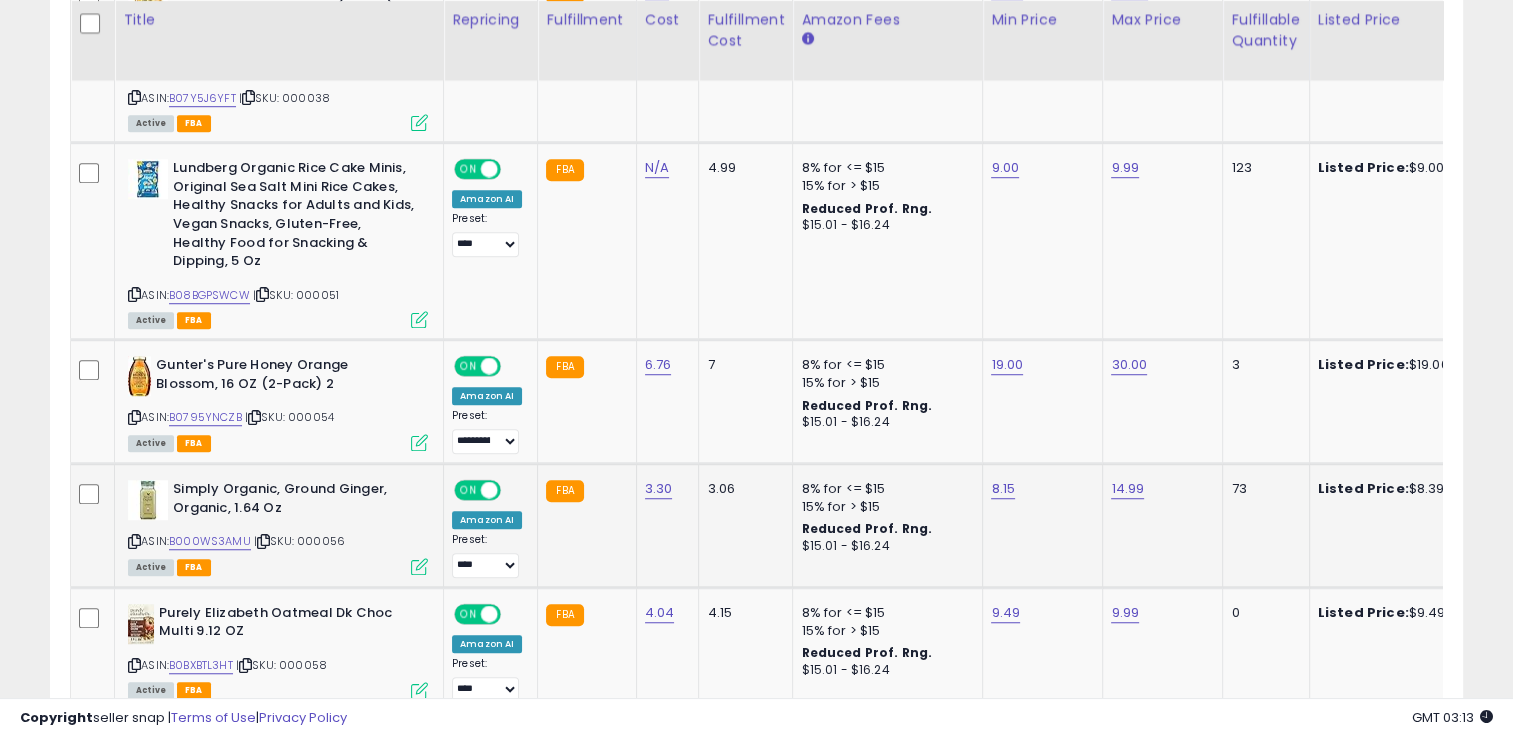 click on "**********" 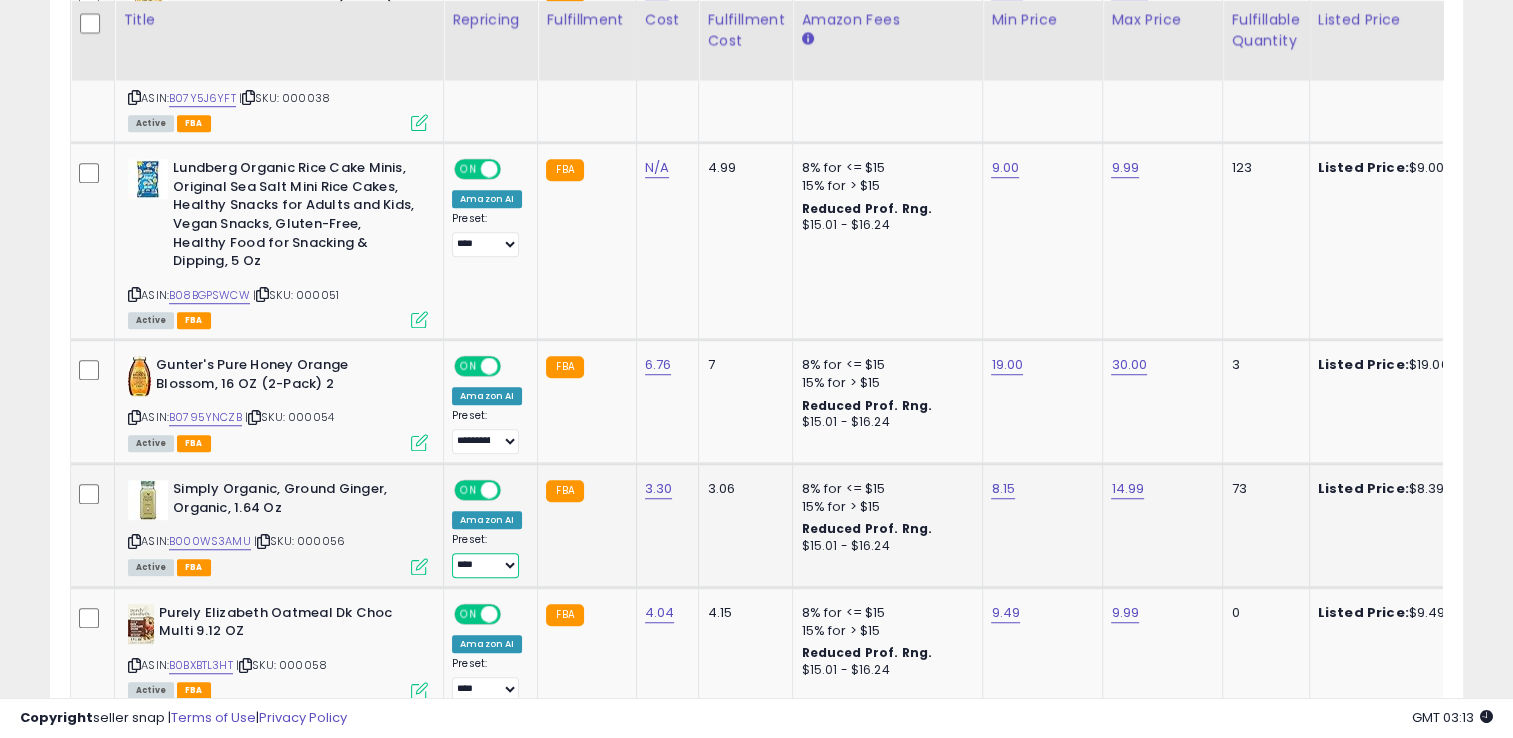 click on "**********" at bounding box center [485, 565] 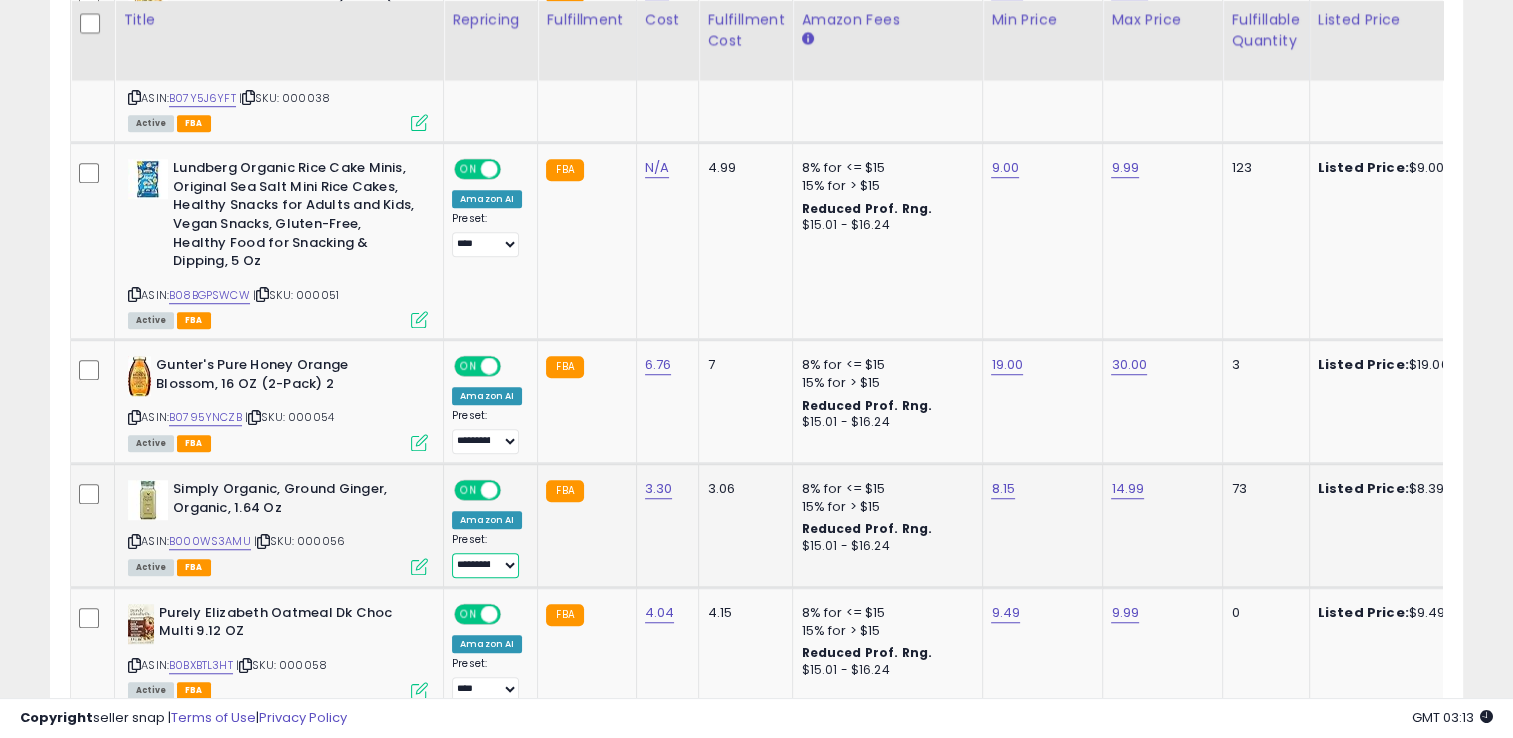 click on "**********" at bounding box center [485, 565] 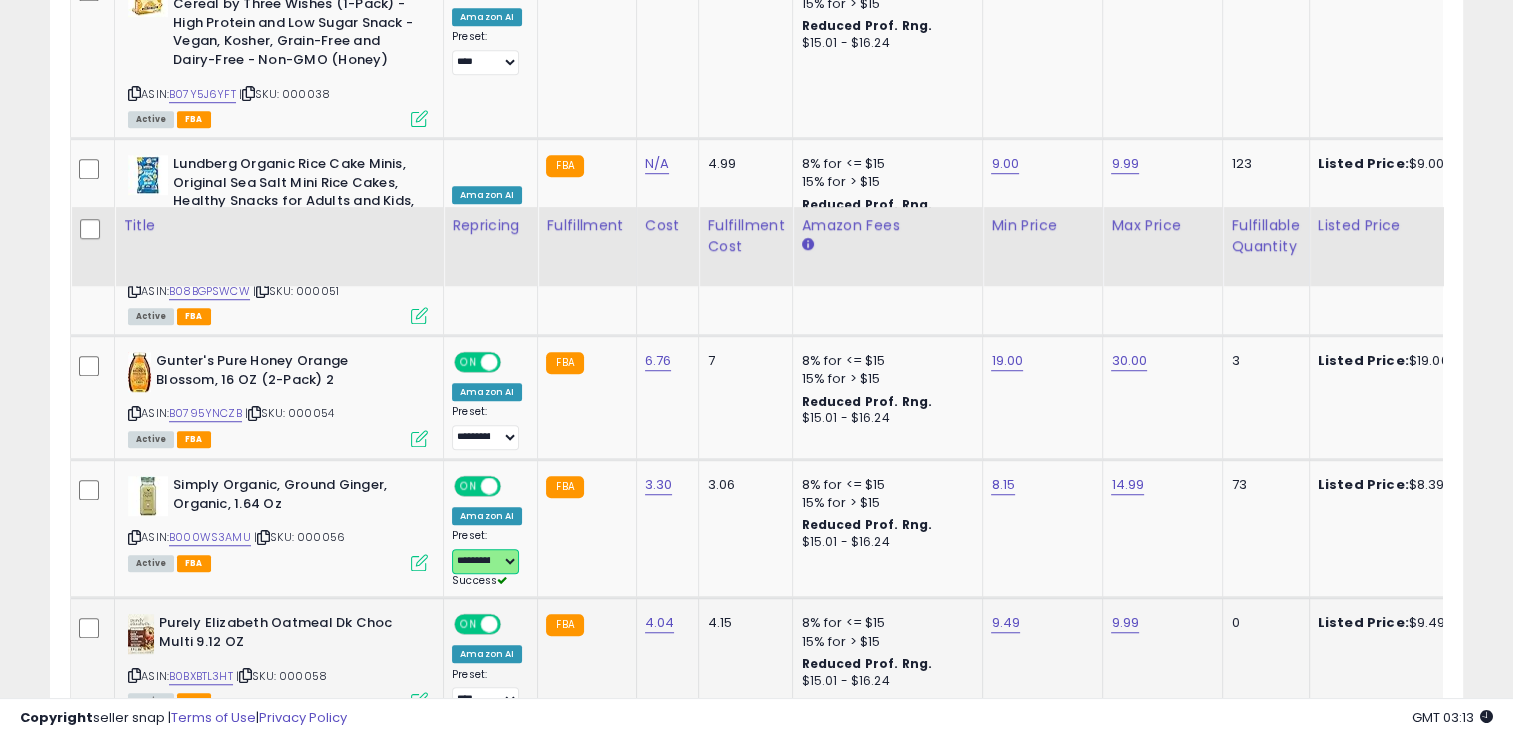 scroll, scrollTop: 1578, scrollLeft: 0, axis: vertical 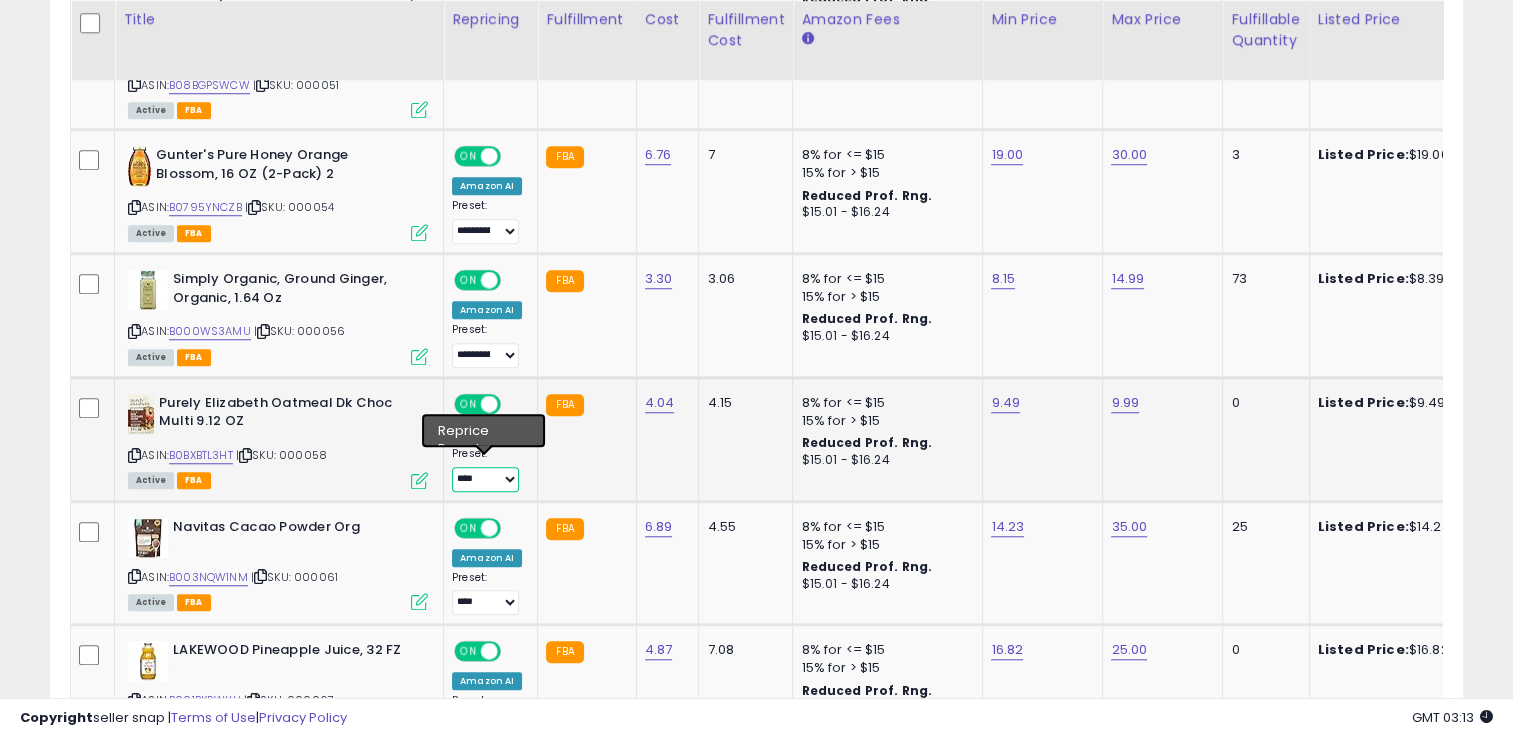 click on "**********" at bounding box center [485, 479] 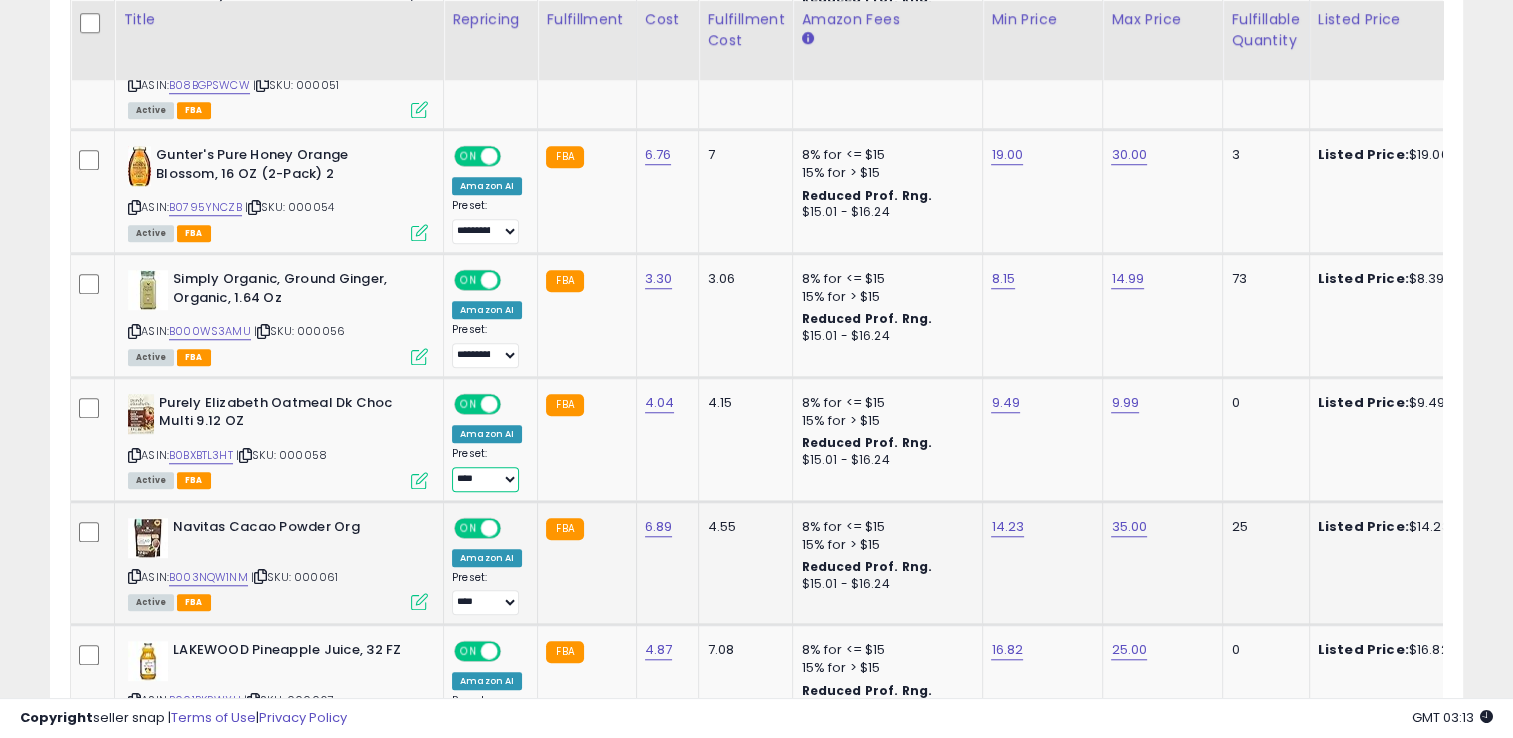 select on "**********" 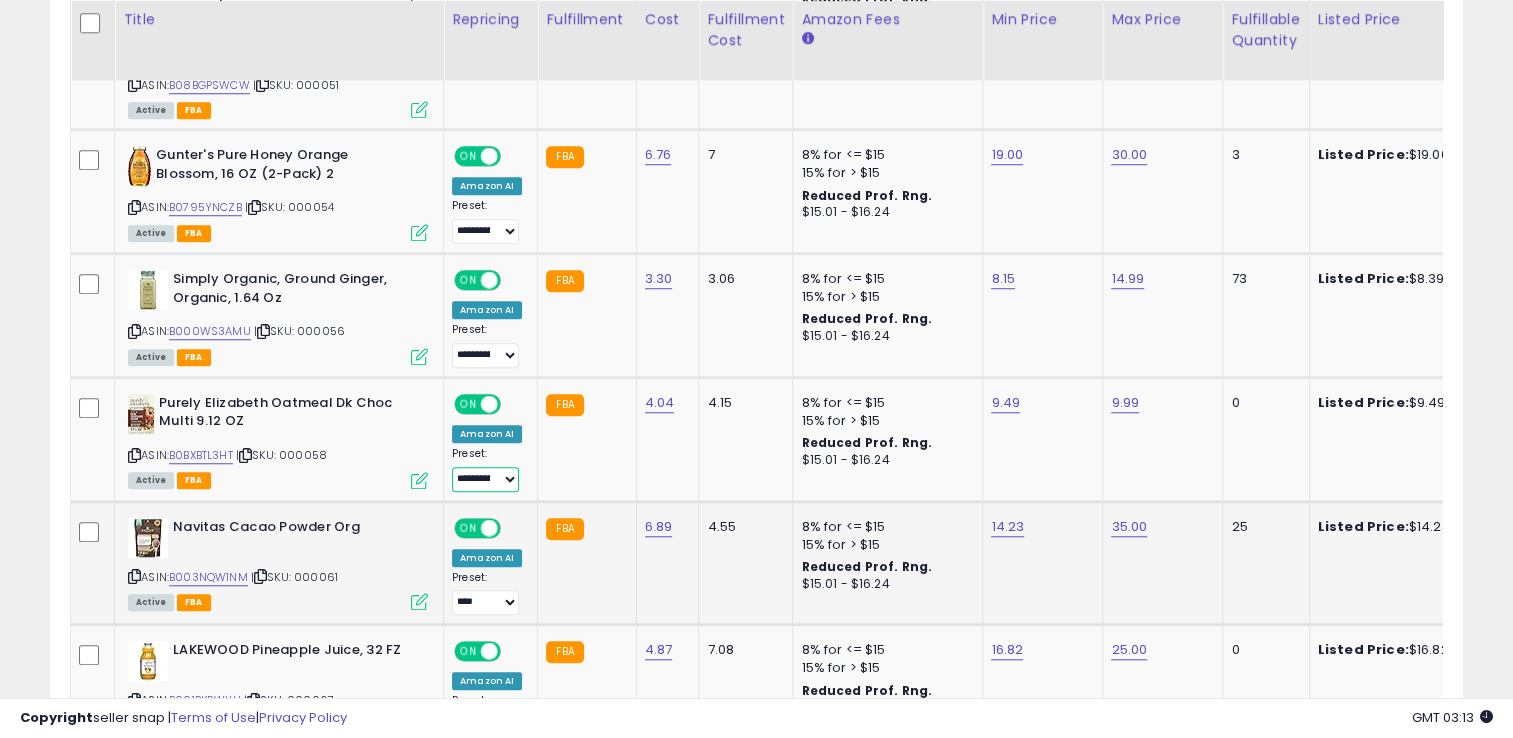click on "**********" at bounding box center [485, 479] 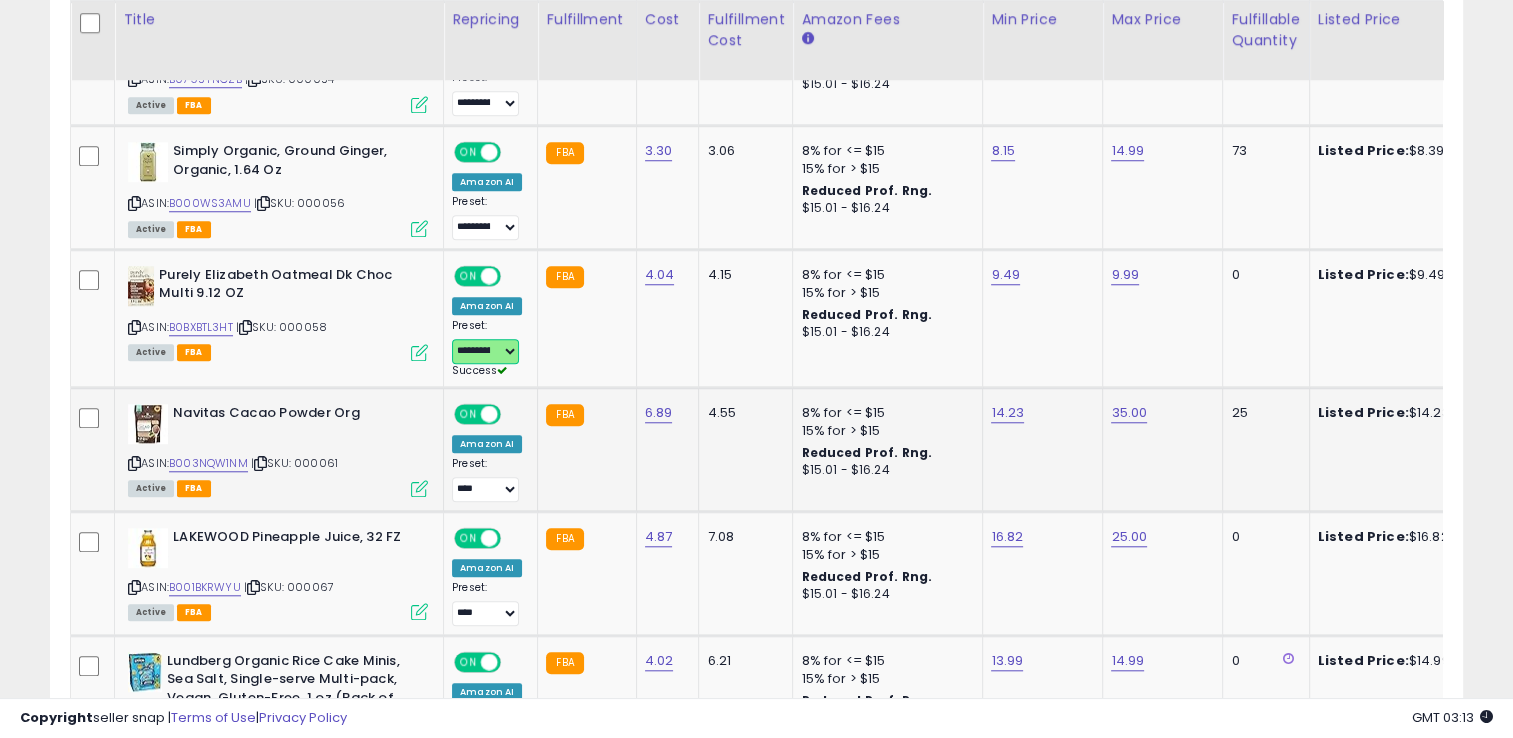 scroll, scrollTop: 1707, scrollLeft: 0, axis: vertical 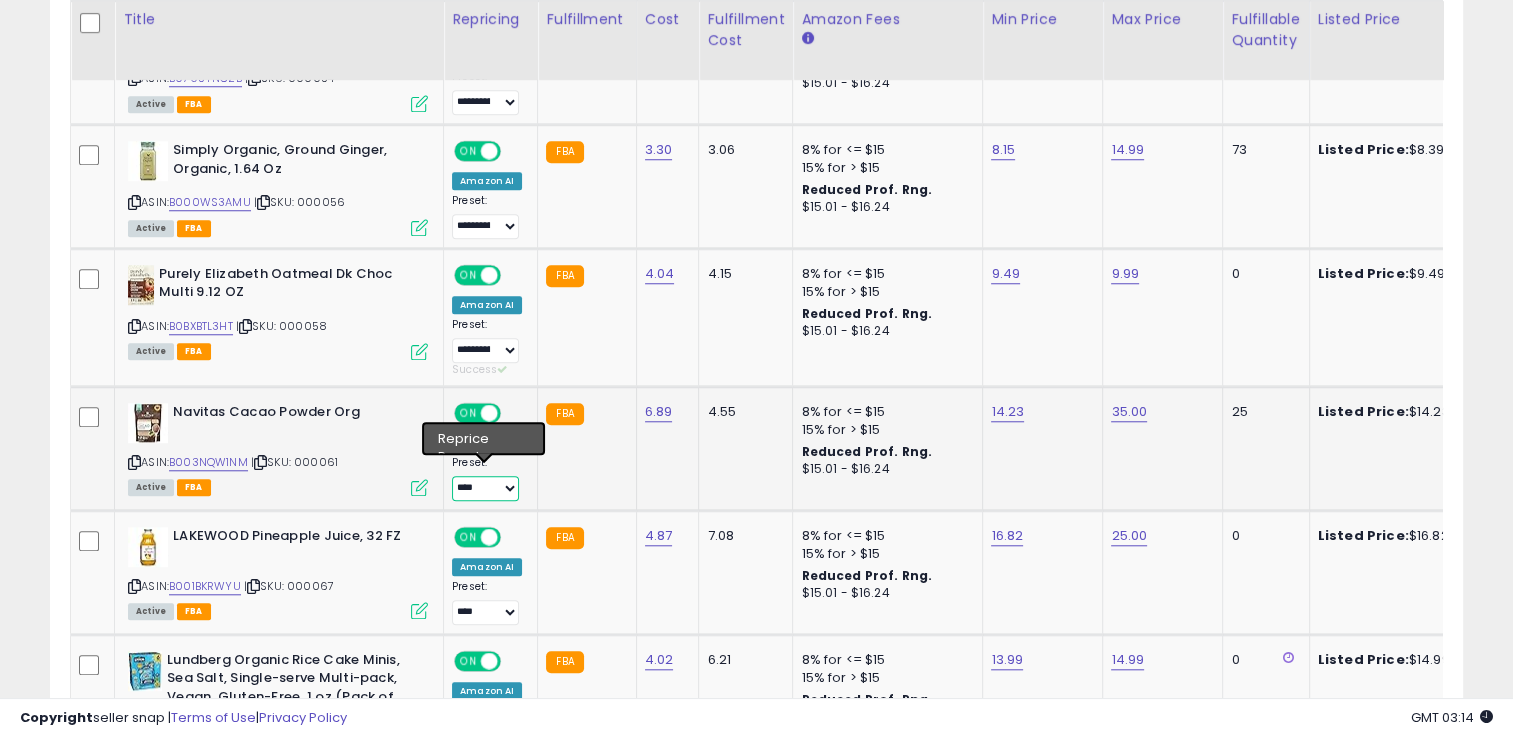click on "**********" at bounding box center (485, 488) 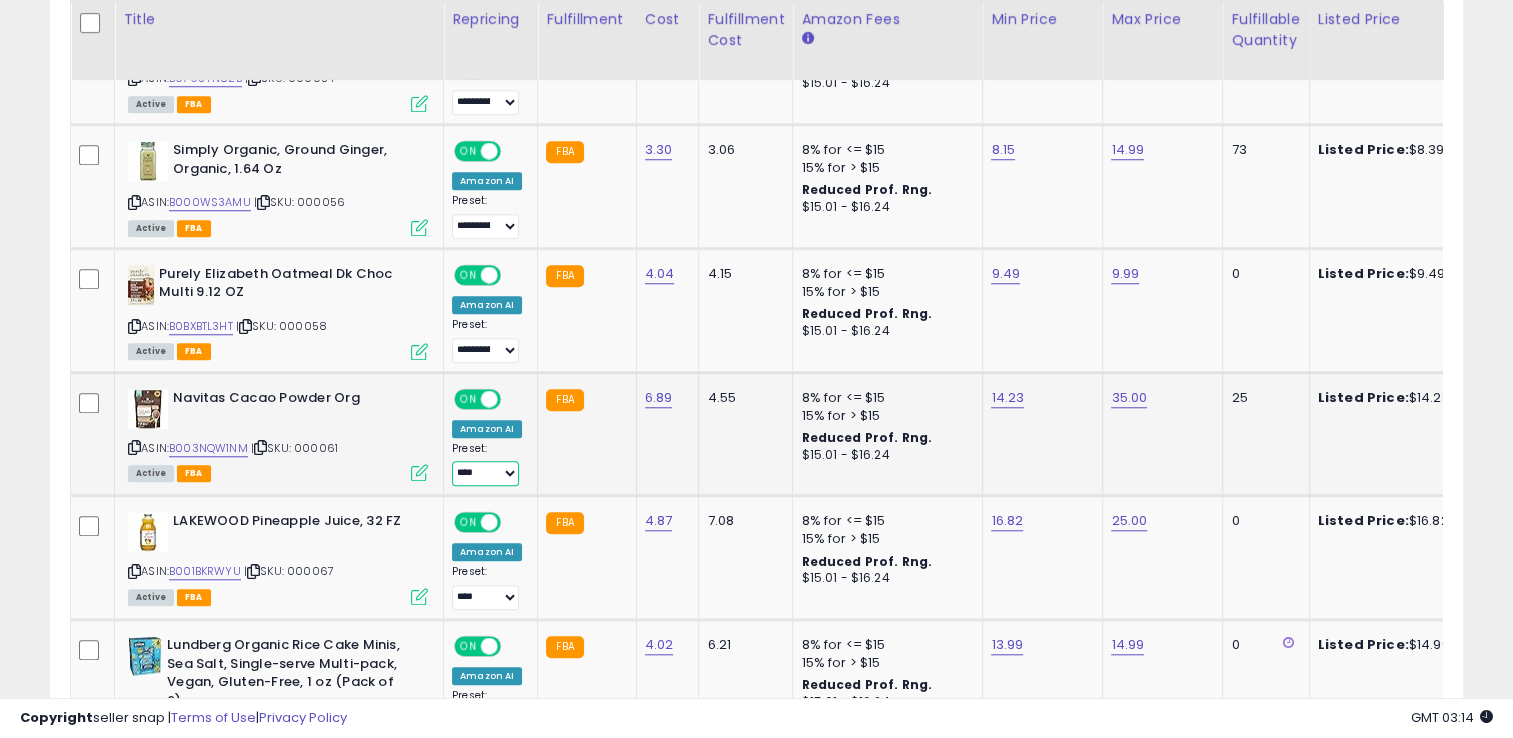 select on "**********" 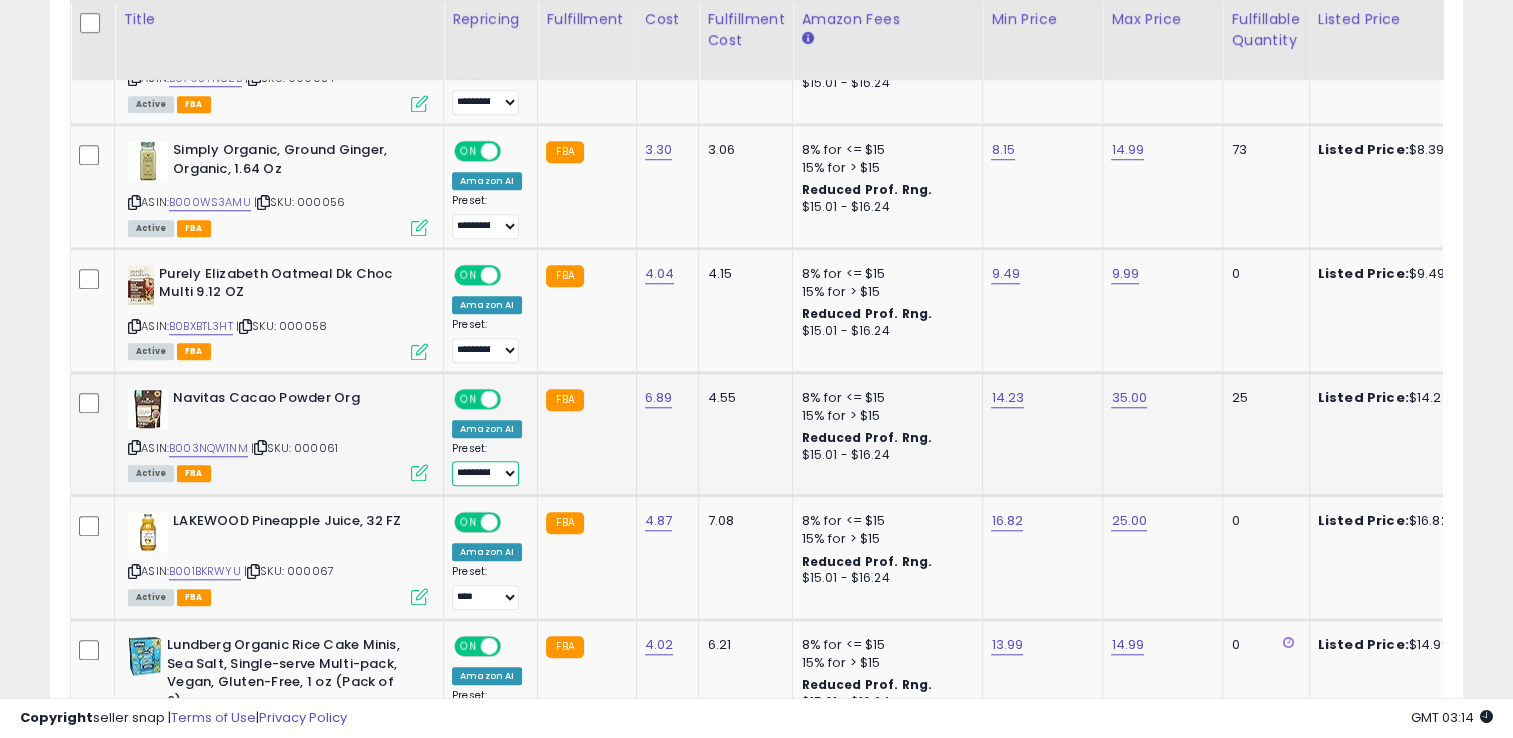 click on "**********" at bounding box center [485, 473] 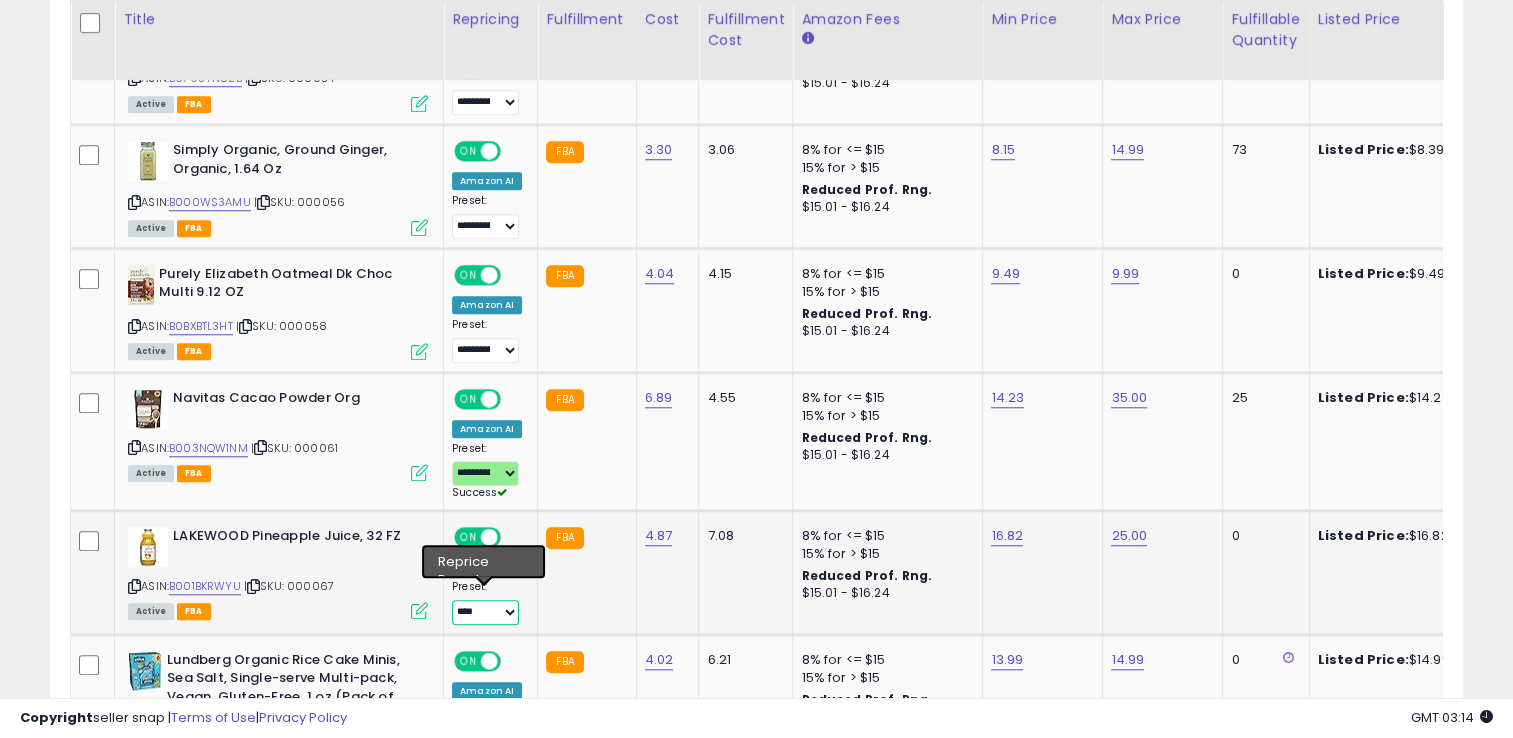 click on "**********" at bounding box center [485, 612] 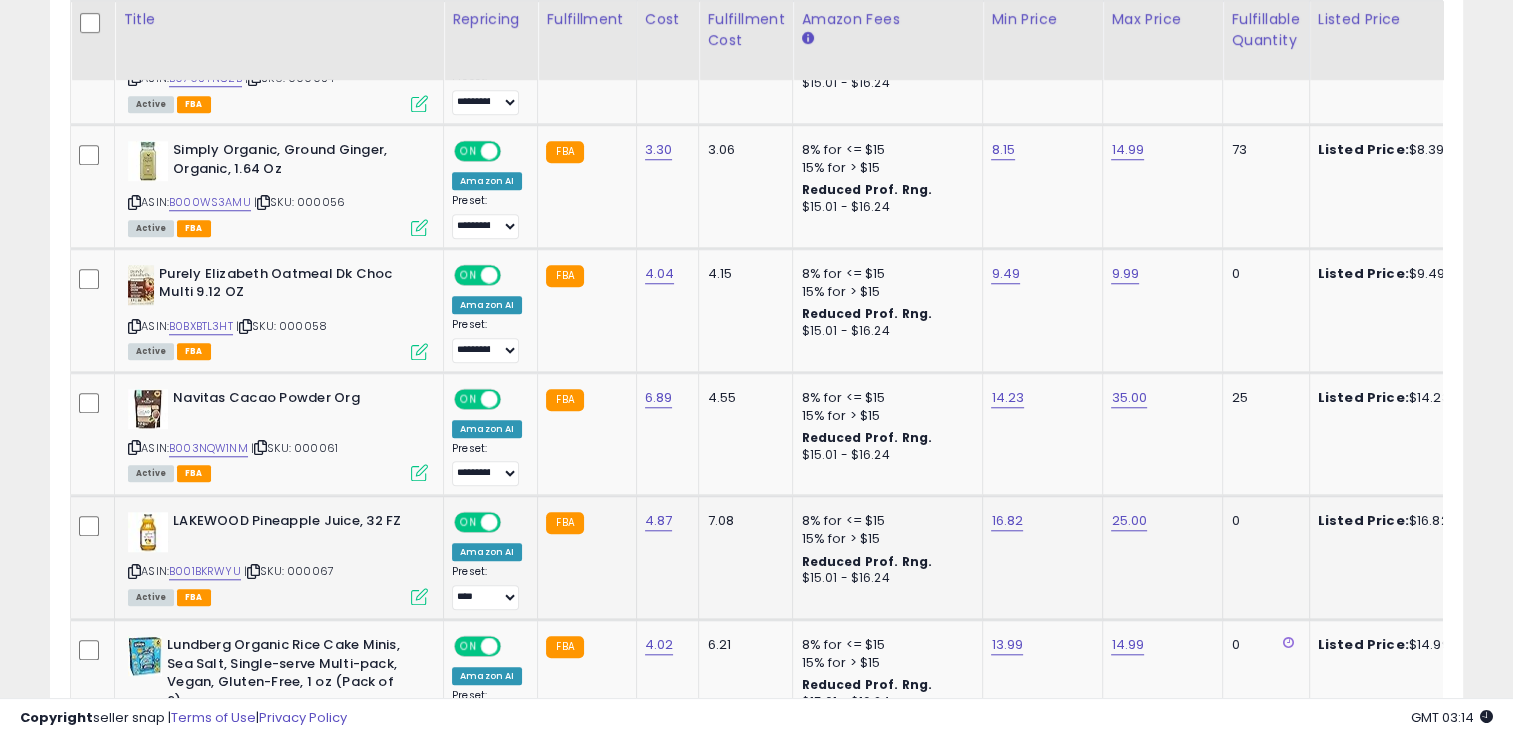 click on "**********" 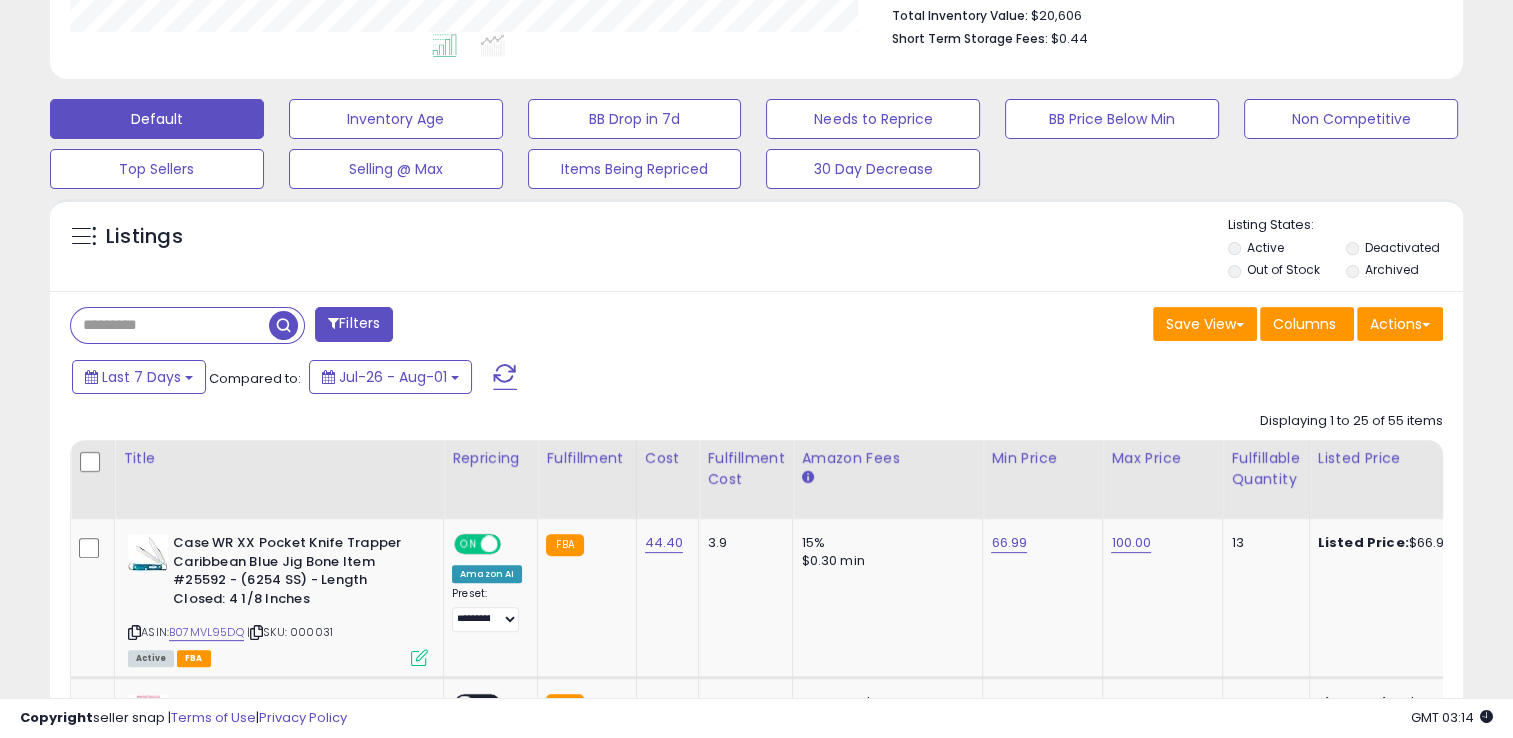 scroll, scrollTop: 532, scrollLeft: 0, axis: vertical 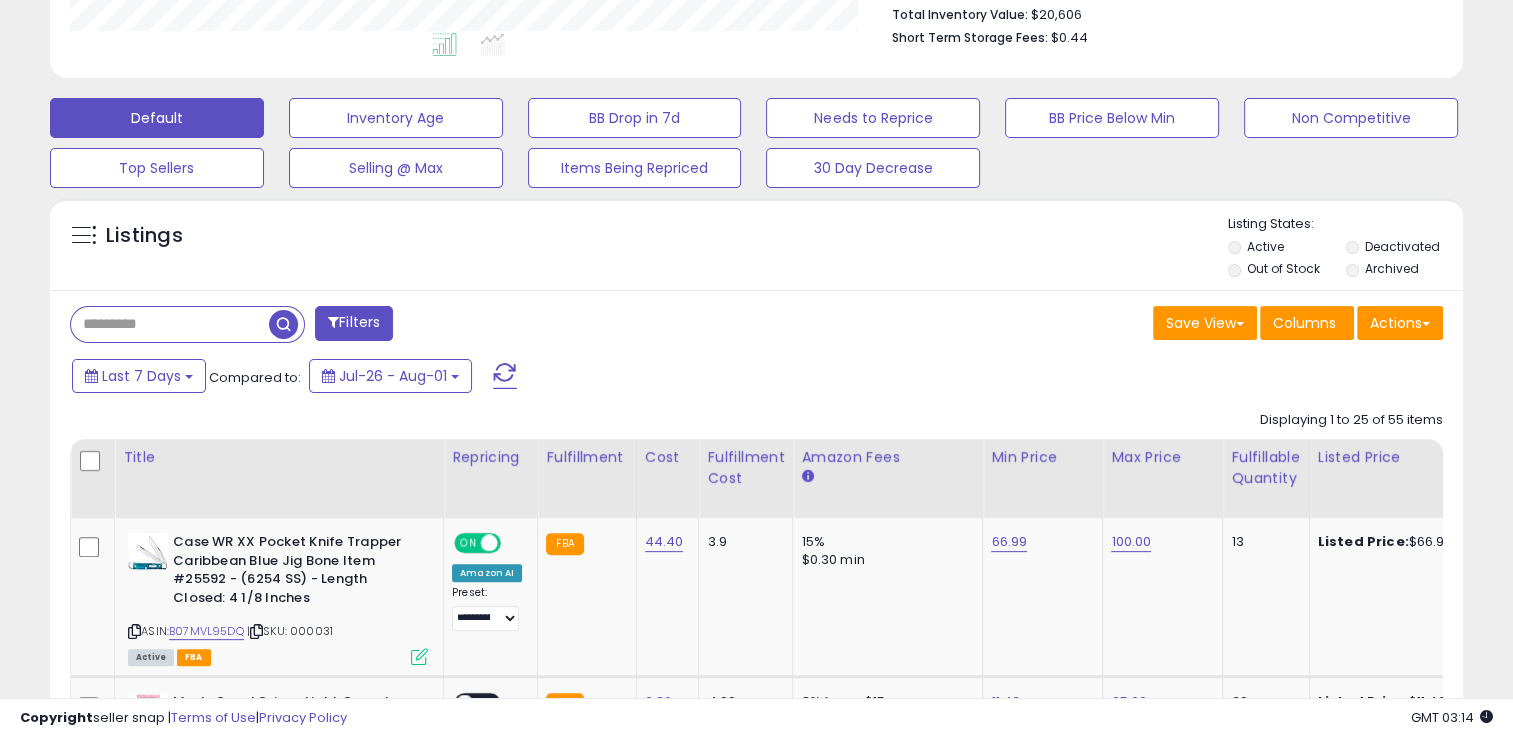 click on "Filters" at bounding box center (406, 326) 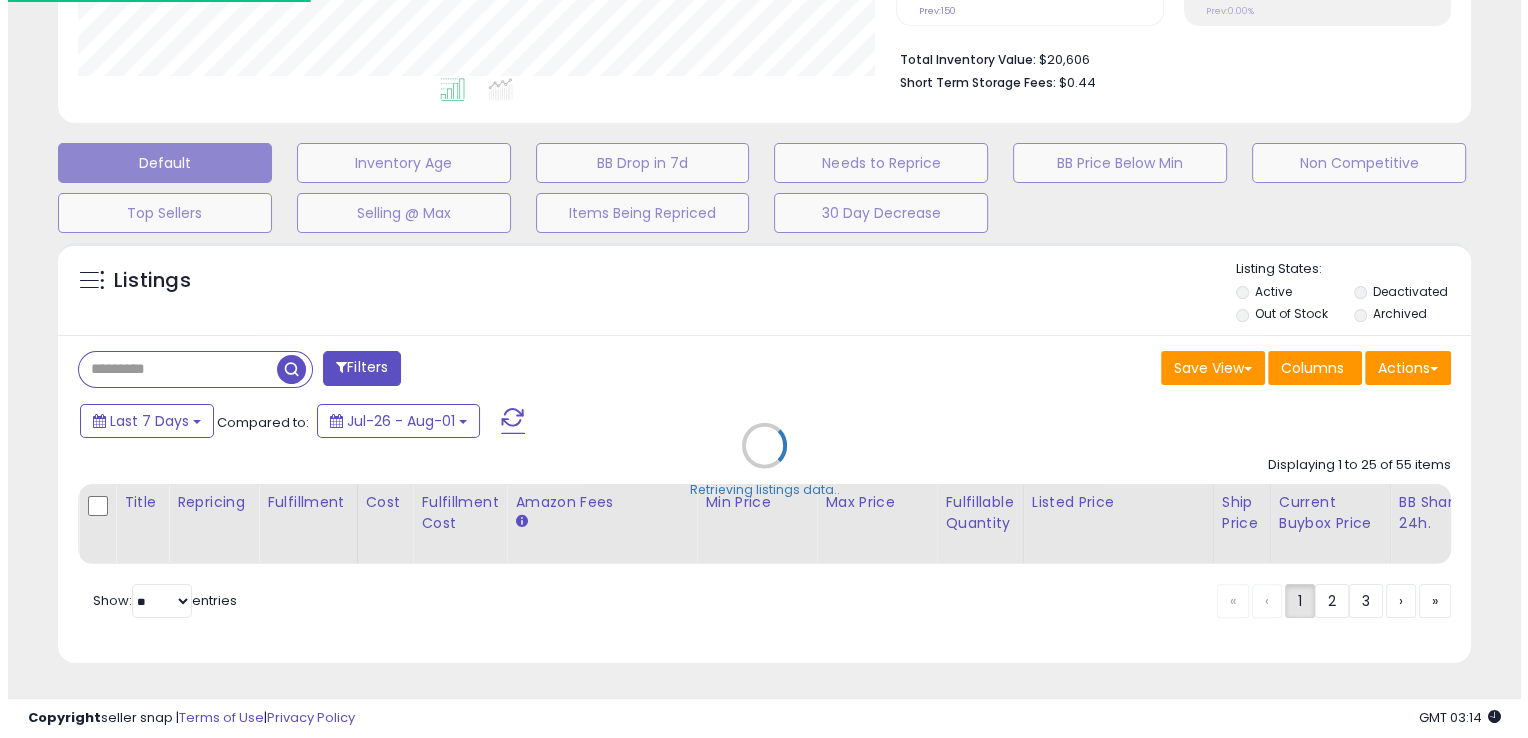 scroll, scrollTop: 500, scrollLeft: 0, axis: vertical 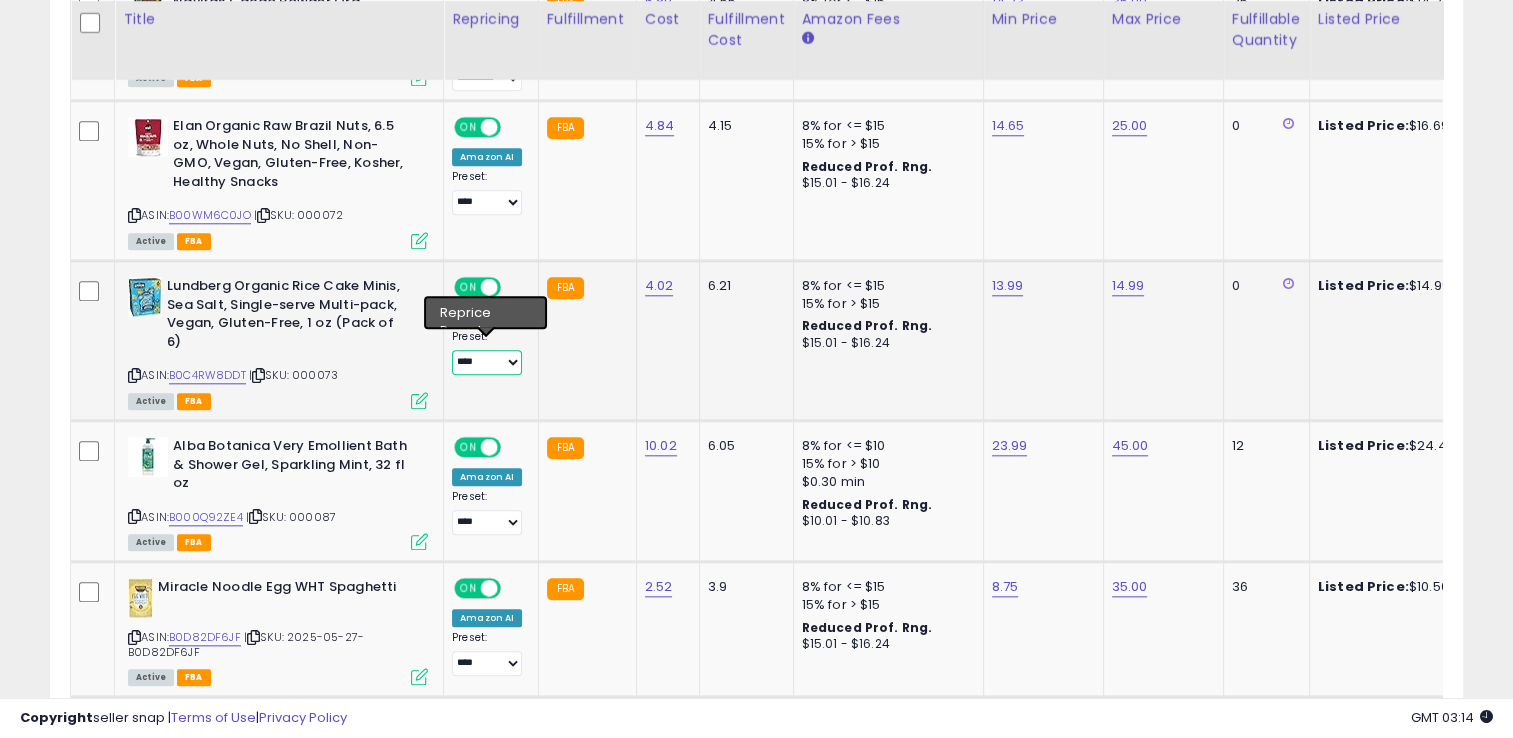 click on "**********" at bounding box center (487, 362) 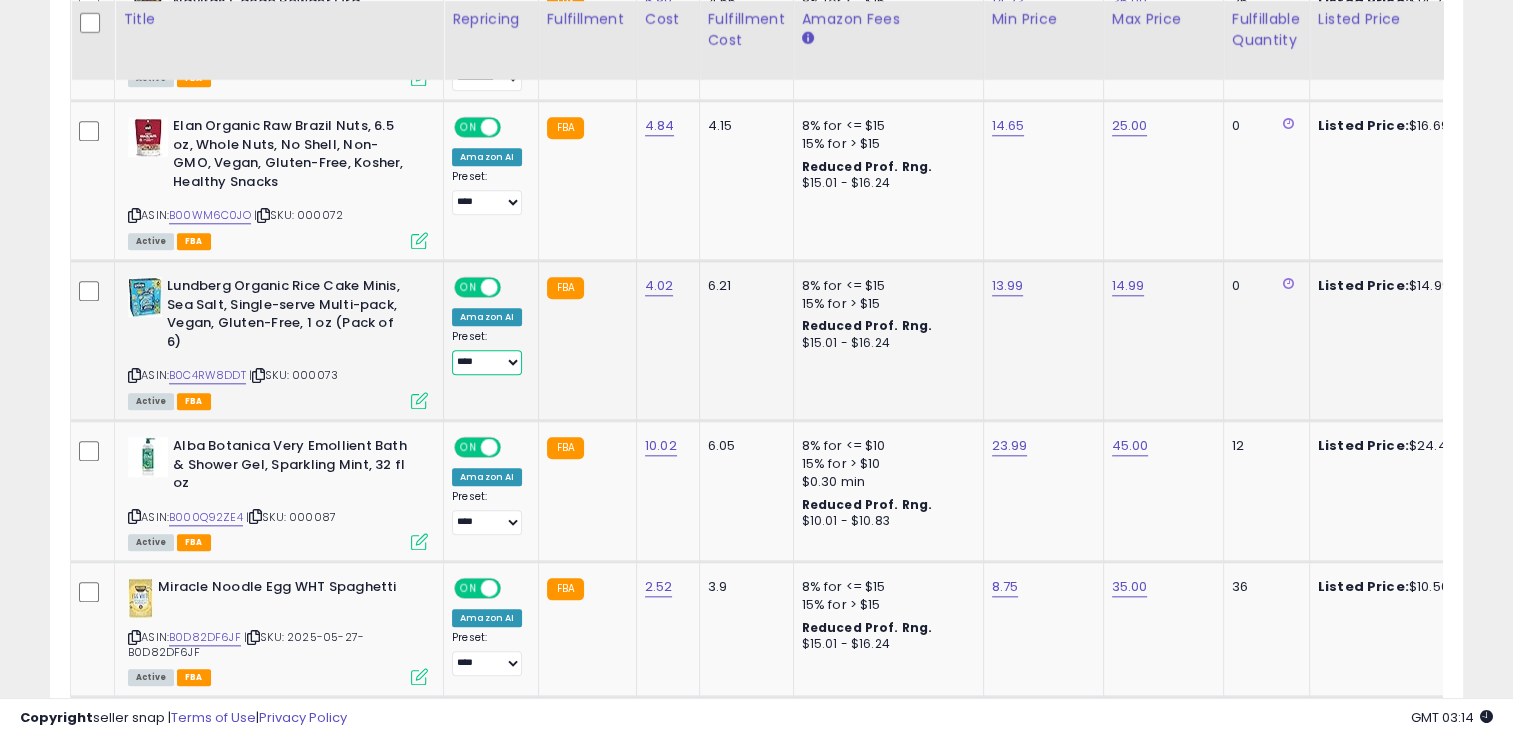 select on "**********" 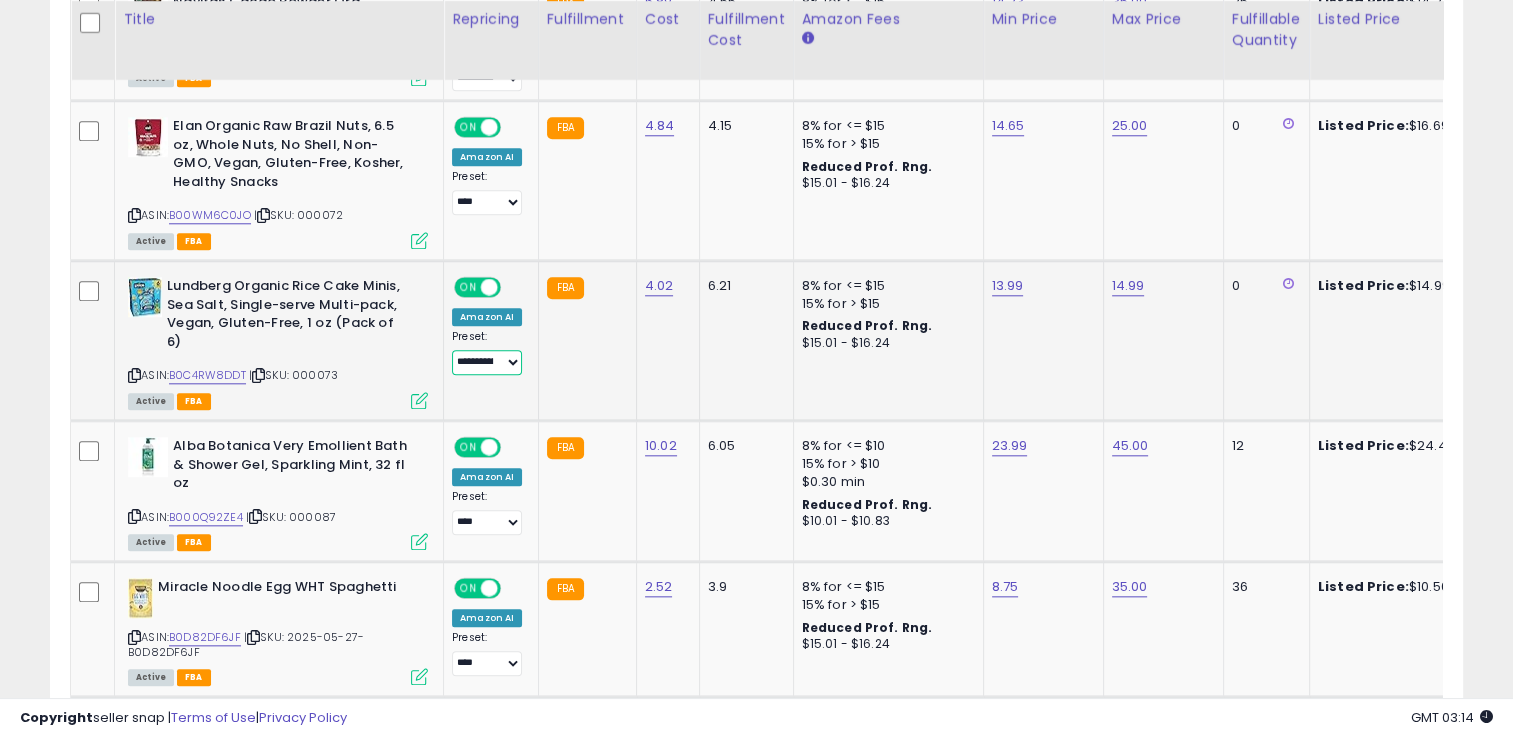 click on "**********" at bounding box center [487, 362] 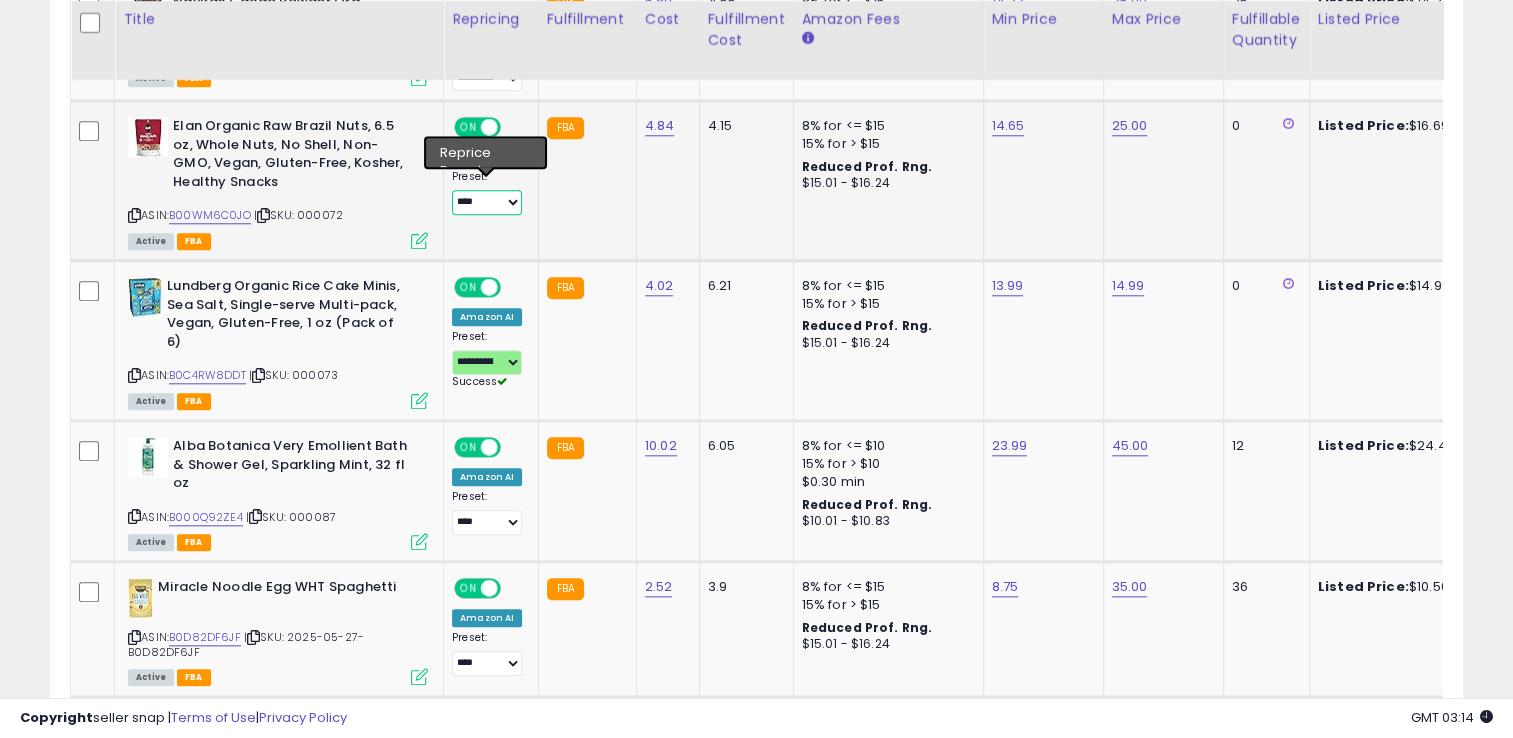 click on "**********" at bounding box center [487, 202] 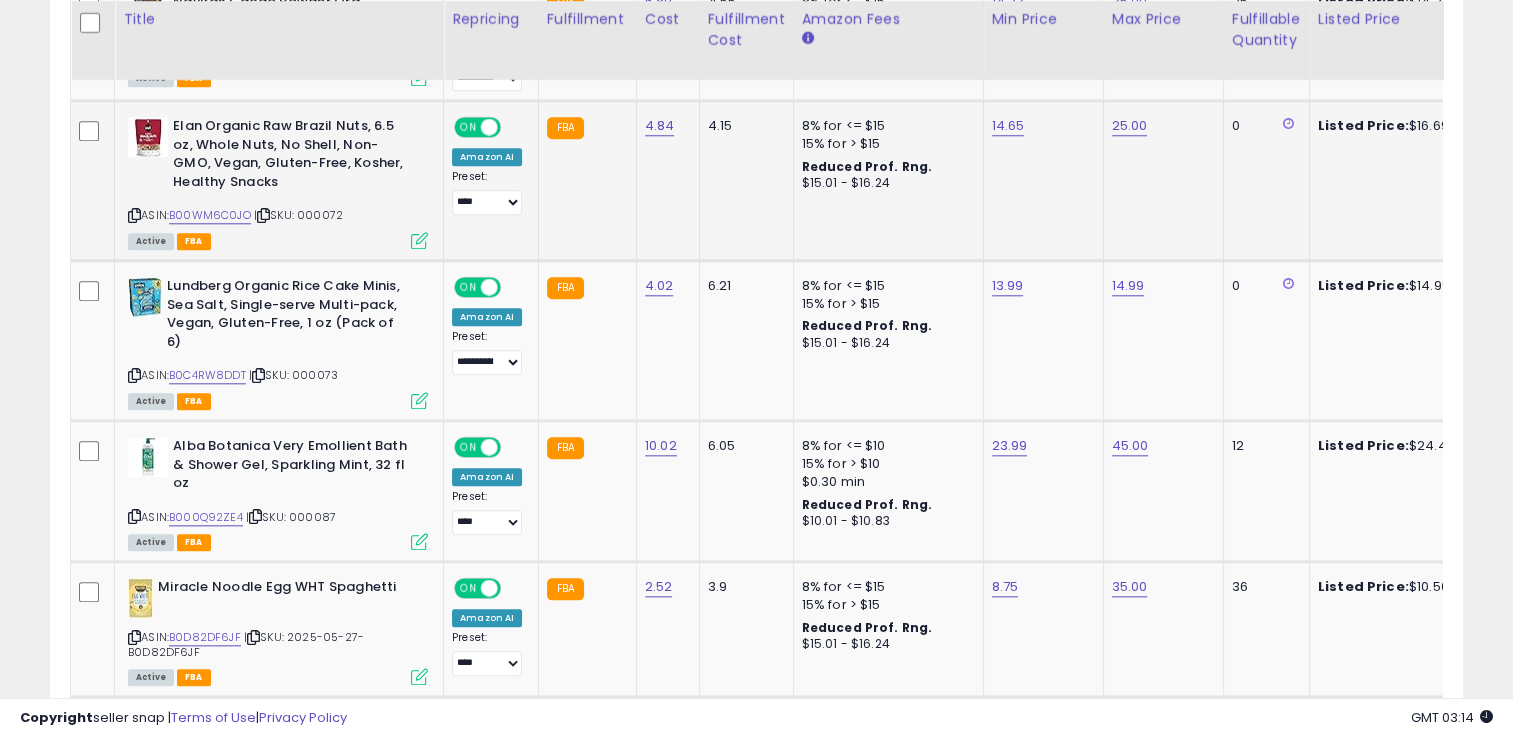 click on "FBA" 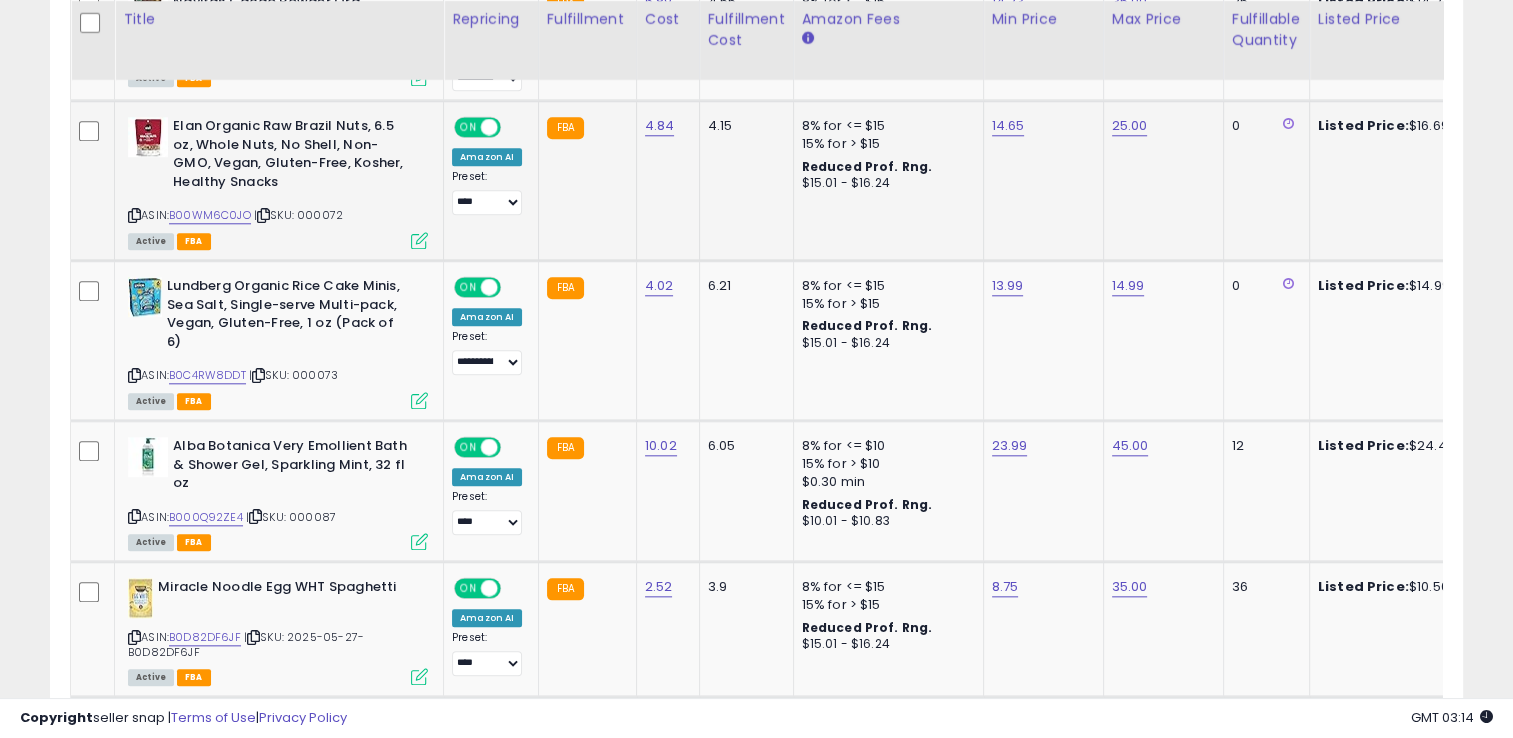click on "FBA" 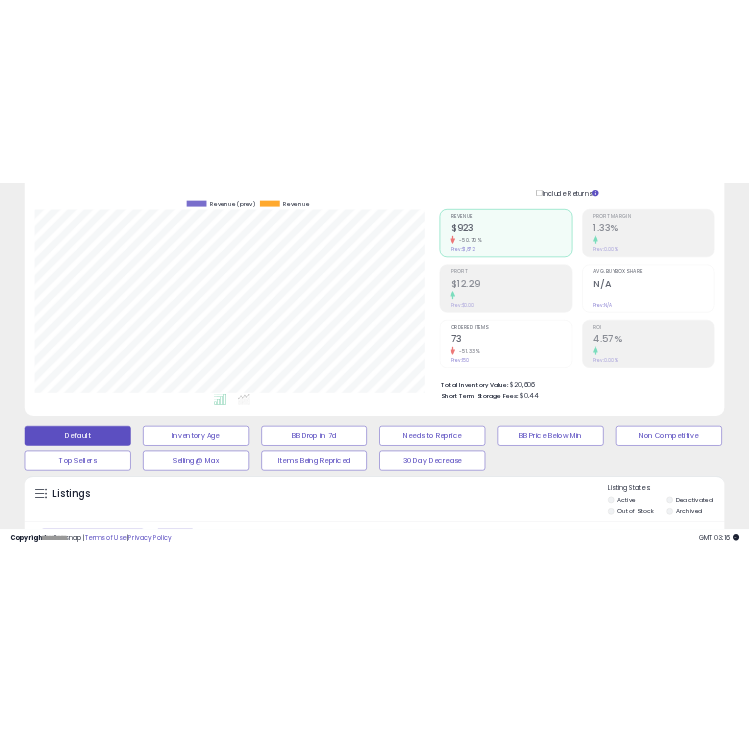 scroll, scrollTop: 0, scrollLeft: 0, axis: both 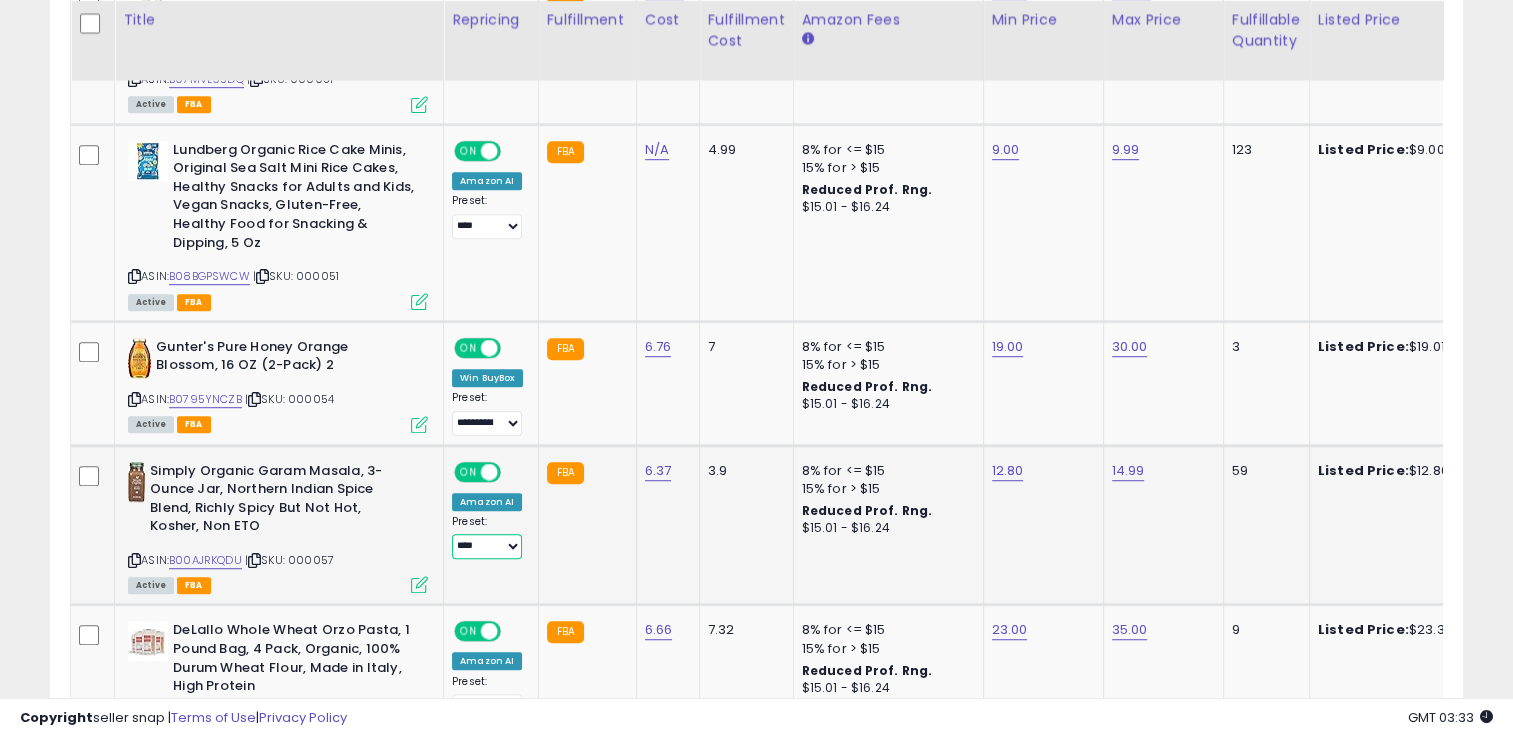 click on "**********" at bounding box center (487, 546) 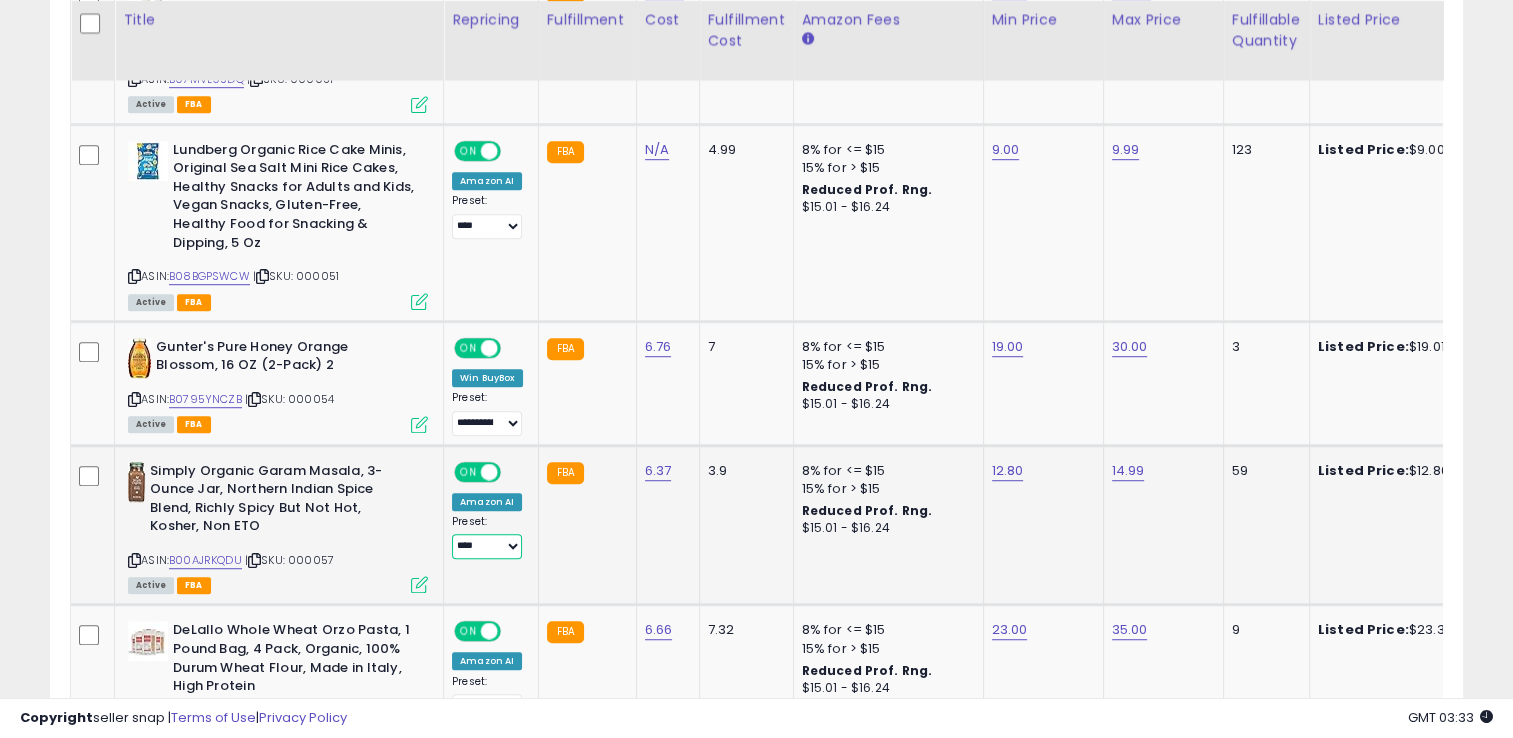 select on "**********" 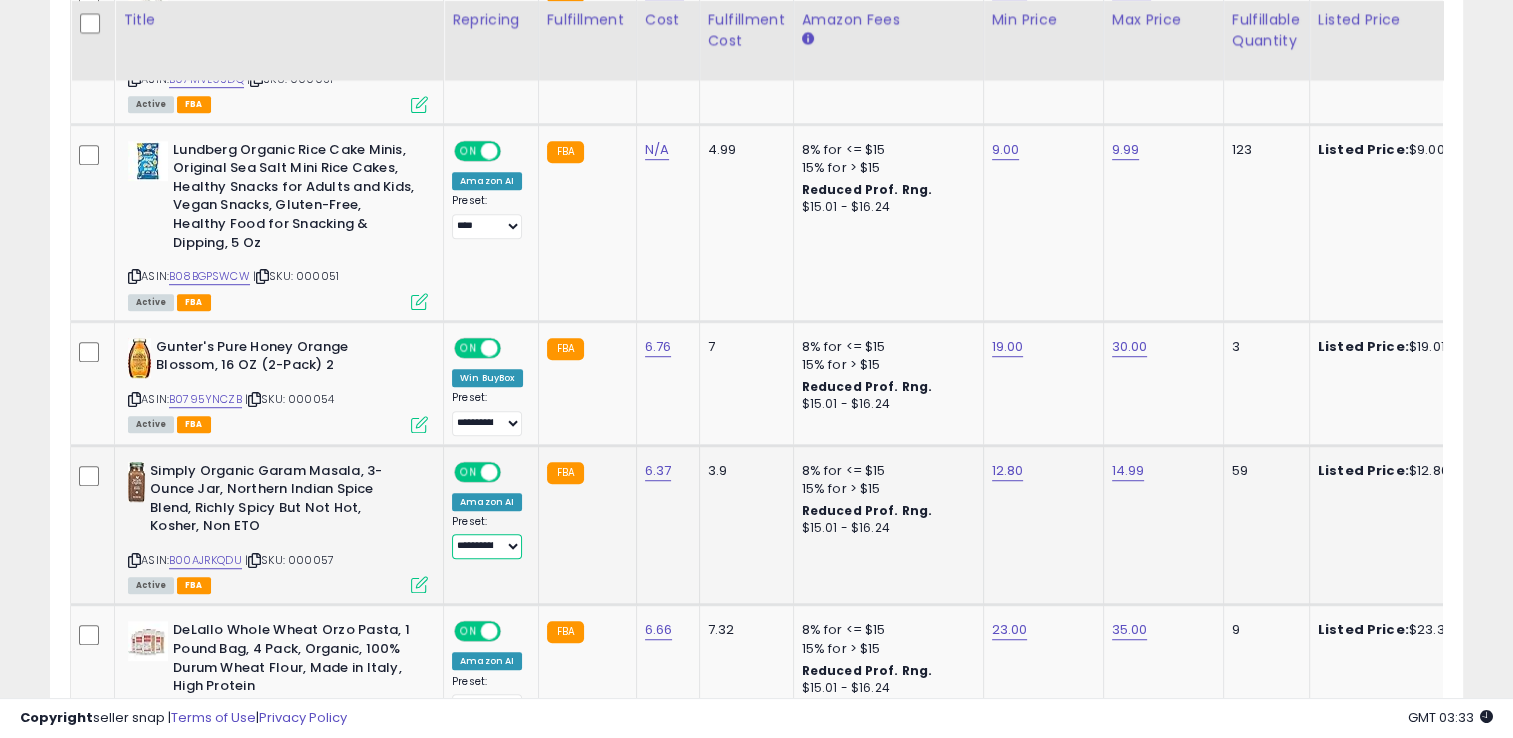 click on "**********" at bounding box center (487, 546) 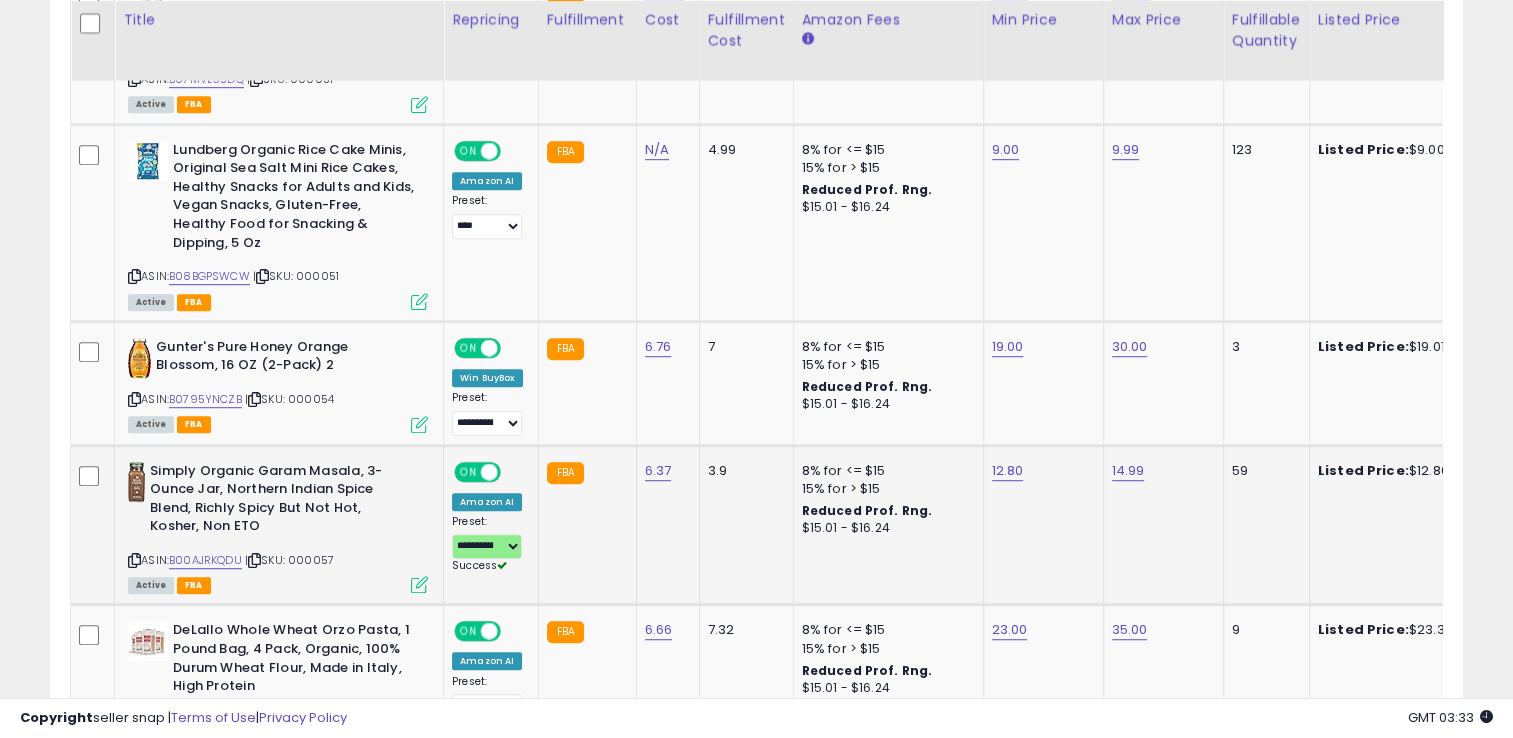 click on "FBA" 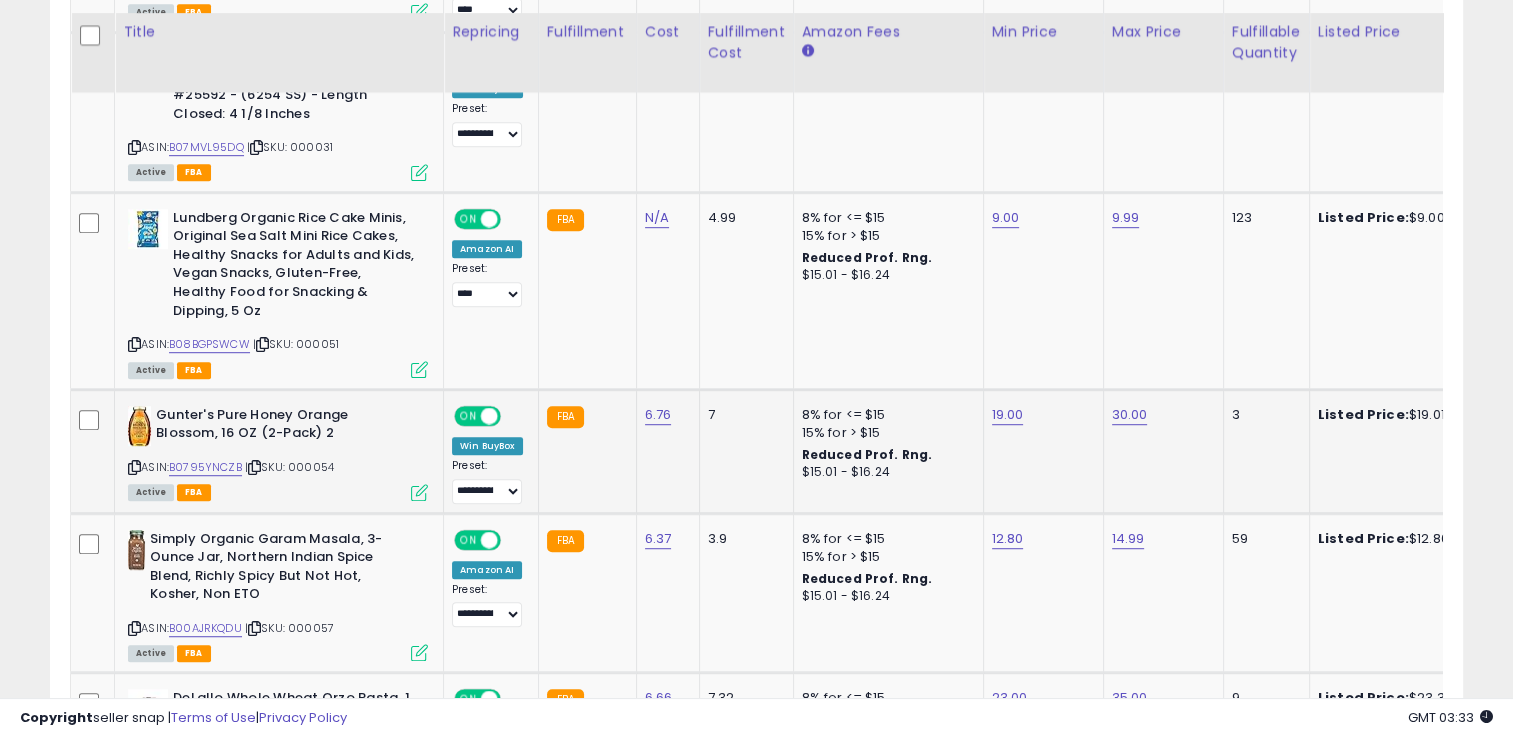 scroll, scrollTop: 1135, scrollLeft: 0, axis: vertical 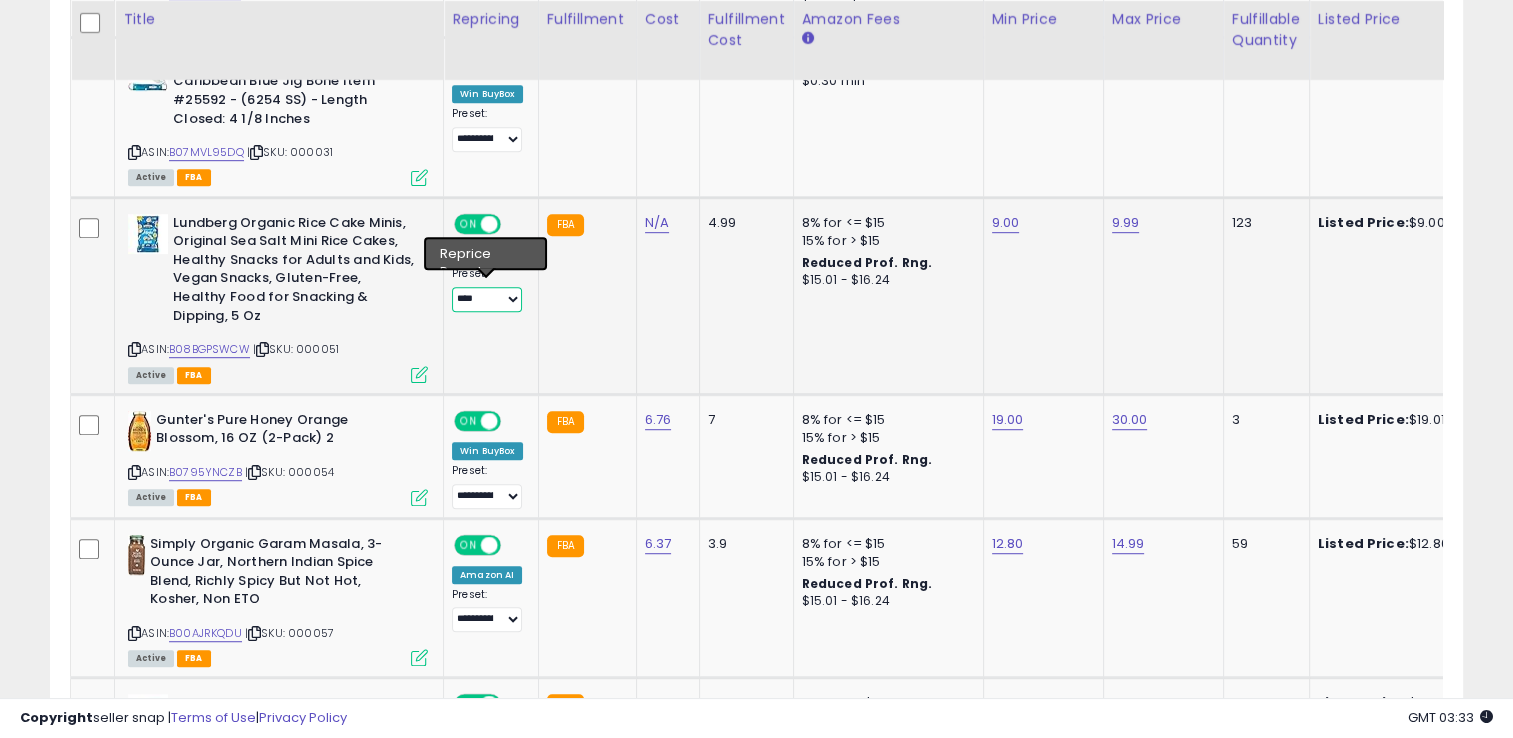 click on "**********" at bounding box center (487, 299) 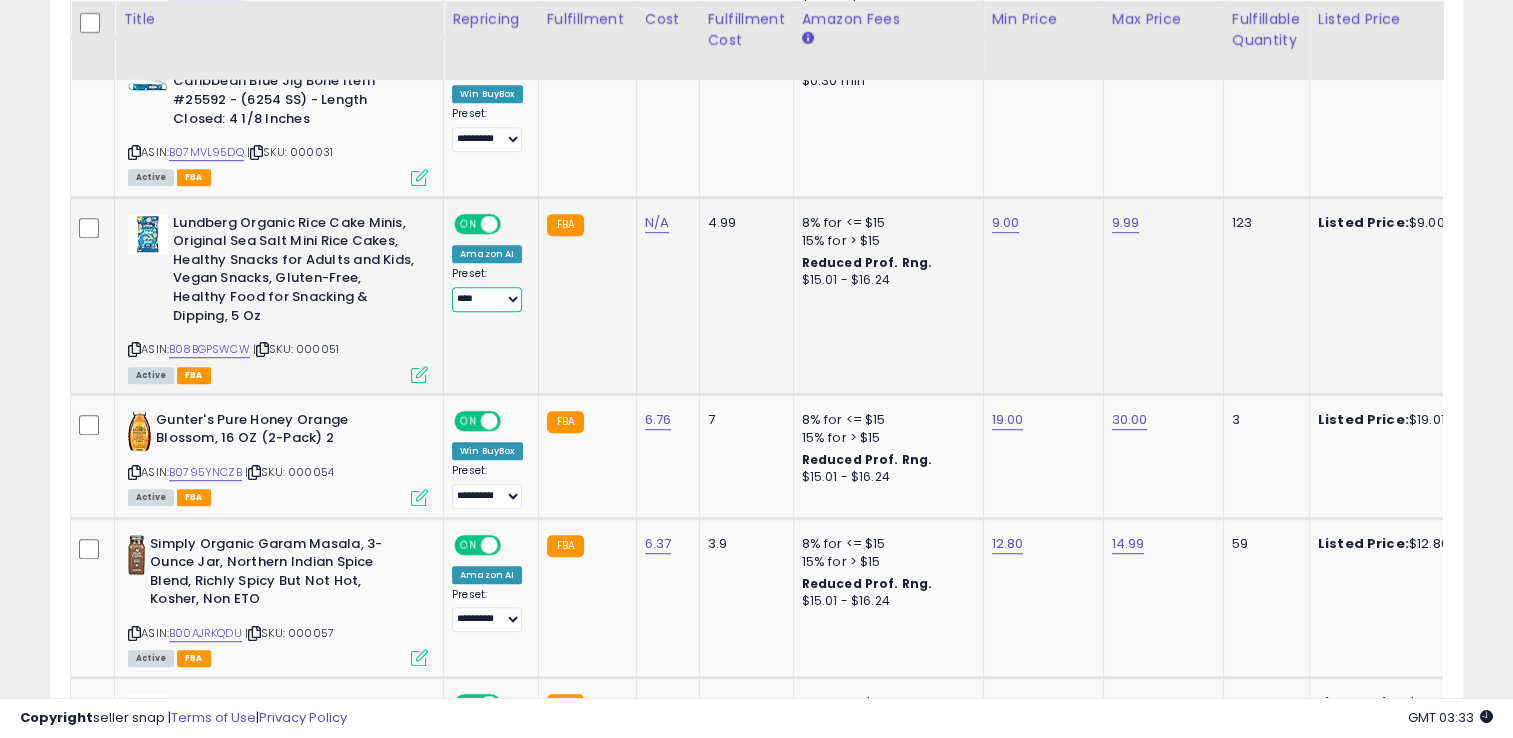 select on "**********" 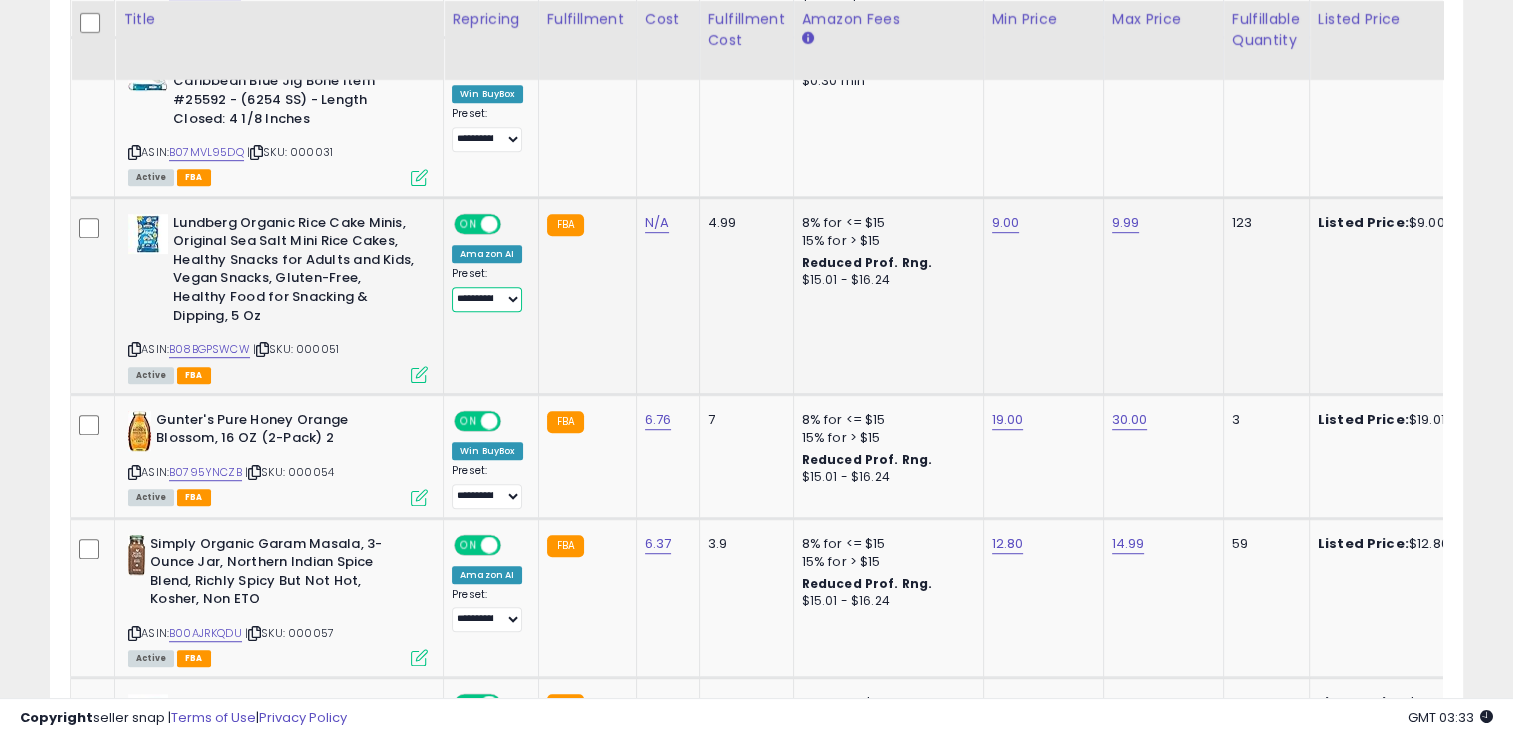 click on "**********" at bounding box center [487, 299] 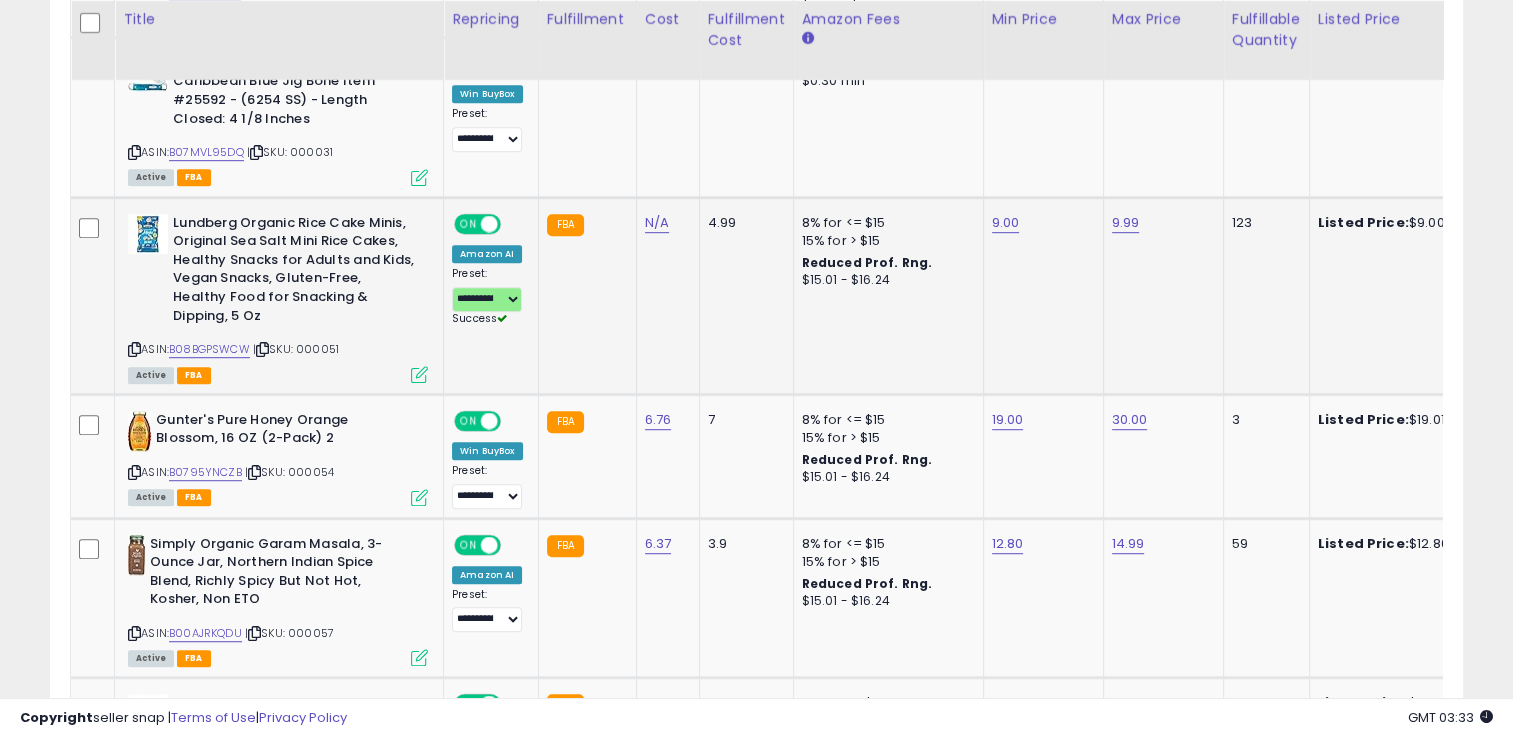 click on "FBA" 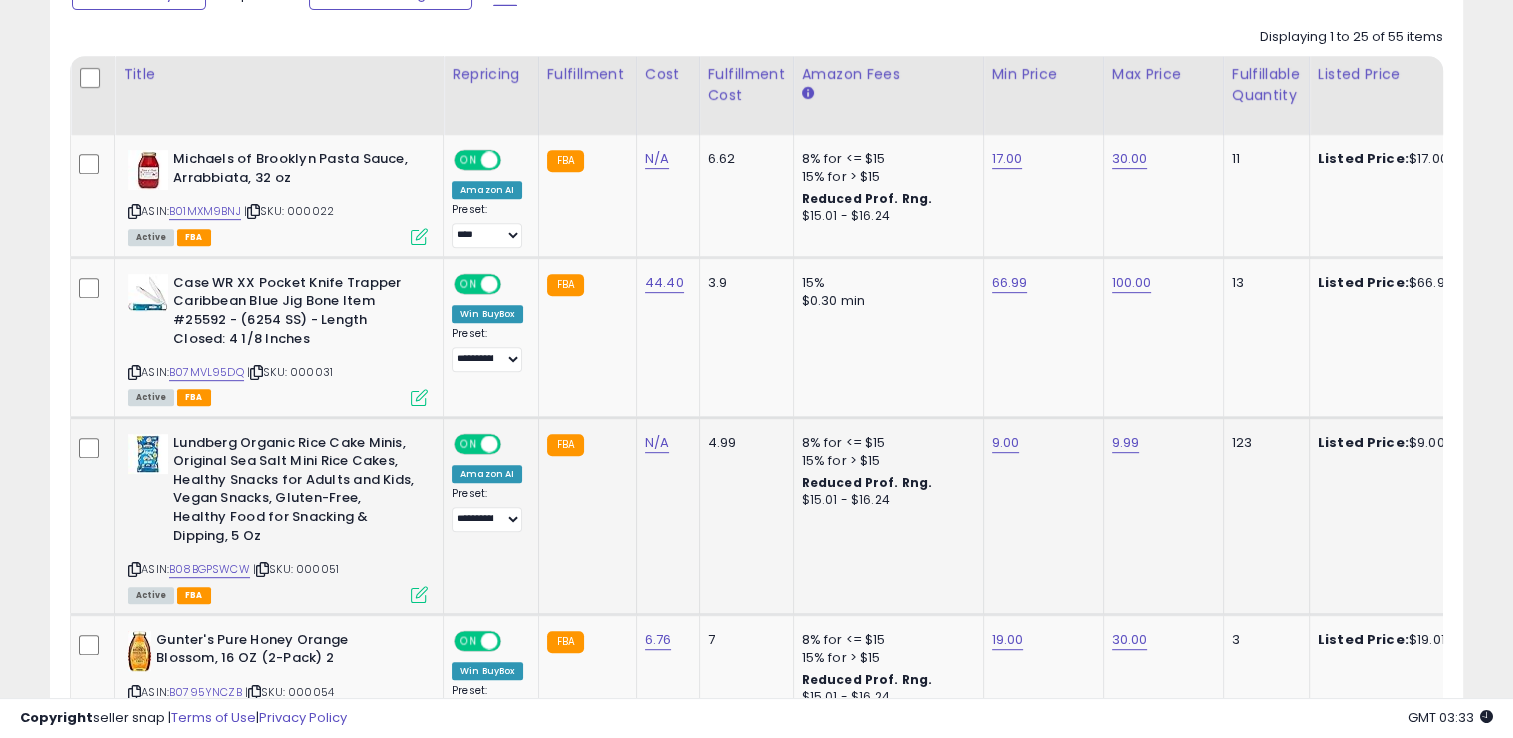 scroll, scrollTop: 912, scrollLeft: 0, axis: vertical 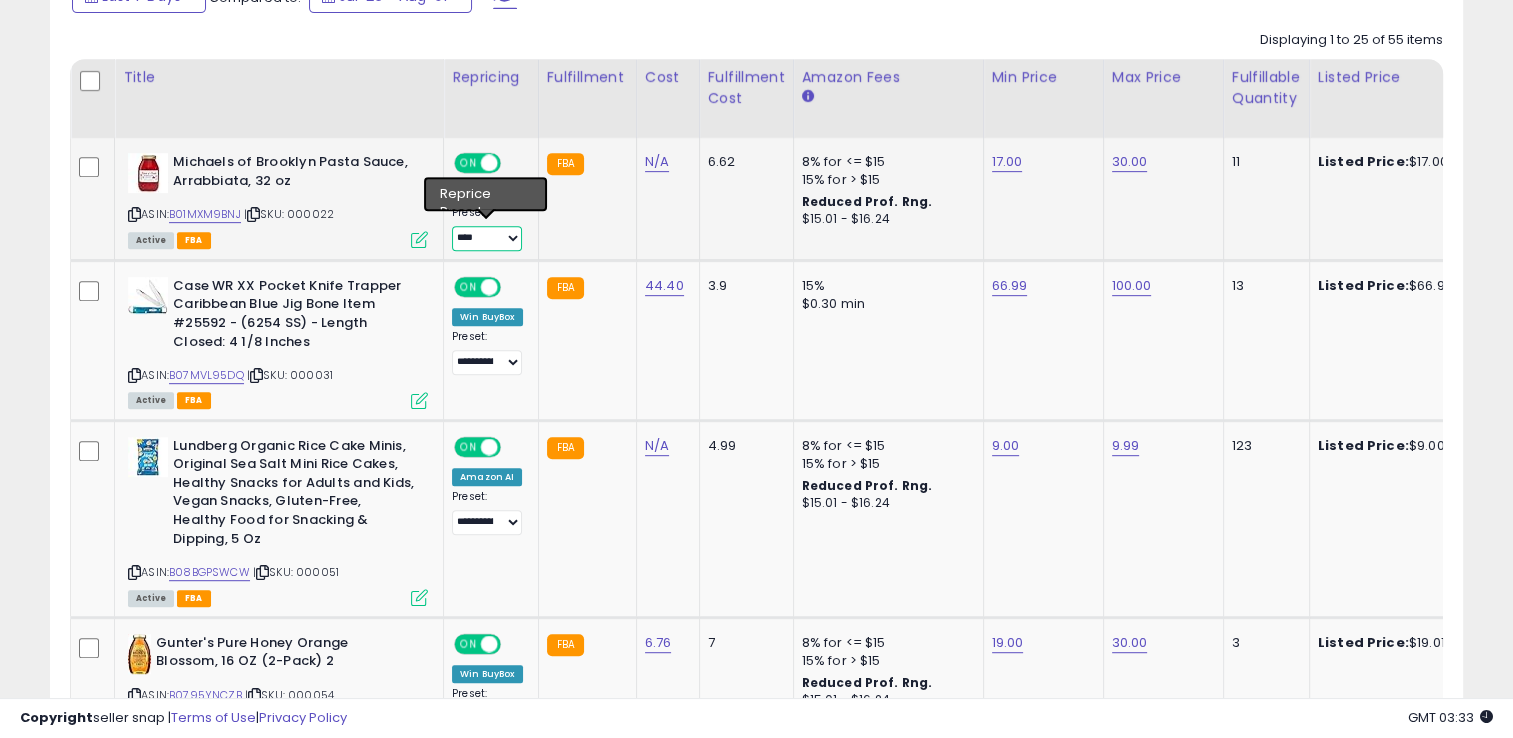 click on "**********" at bounding box center (487, 238) 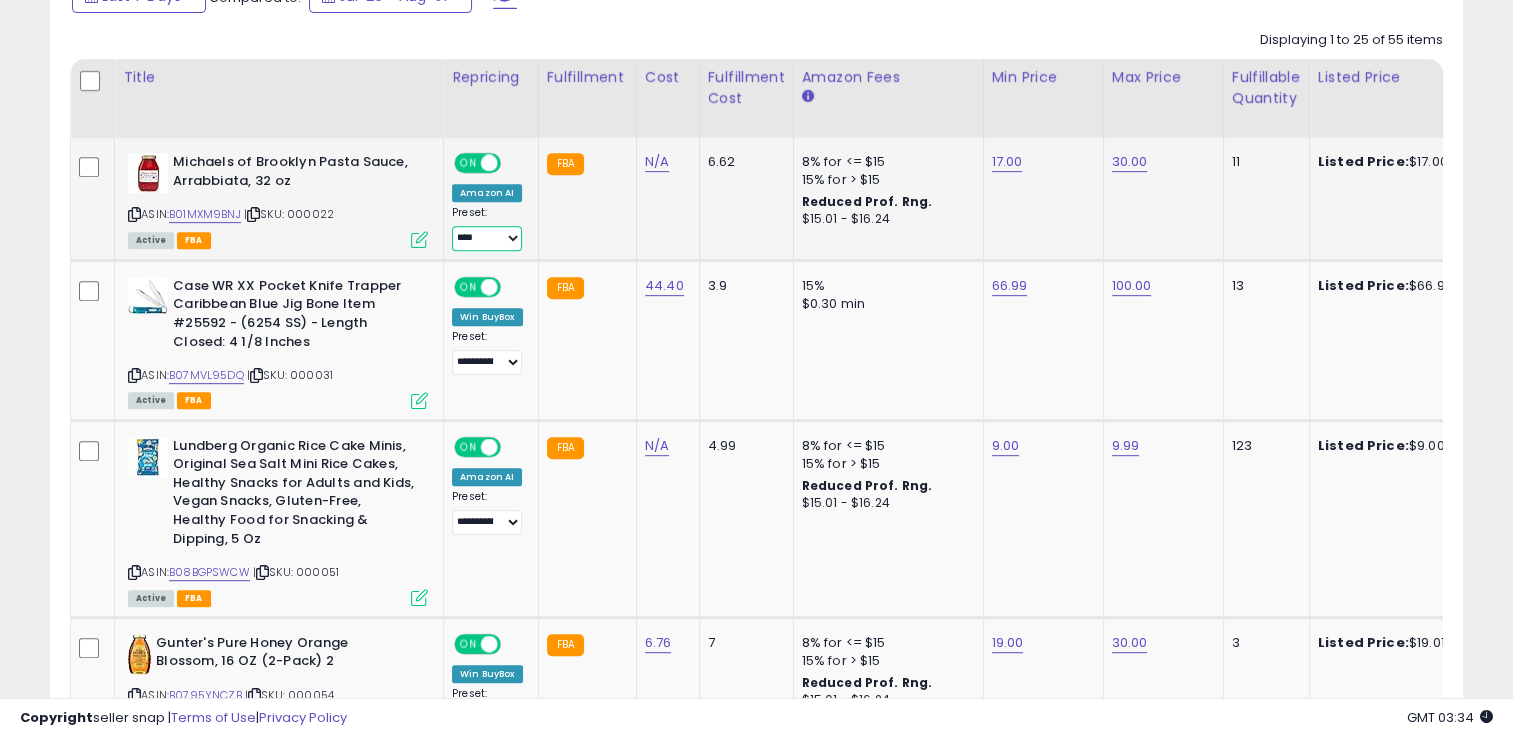 select on "**********" 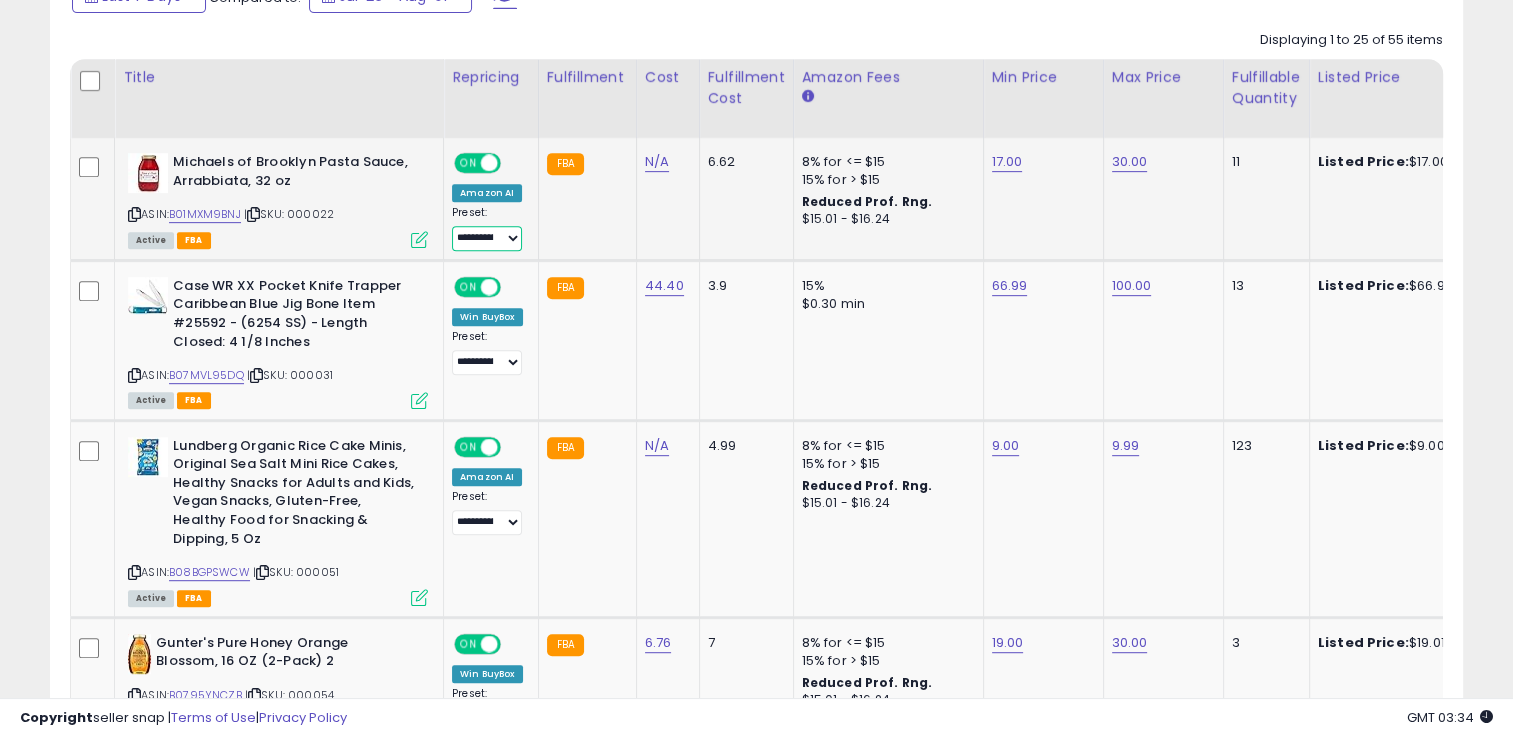 click on "**********" at bounding box center (487, 238) 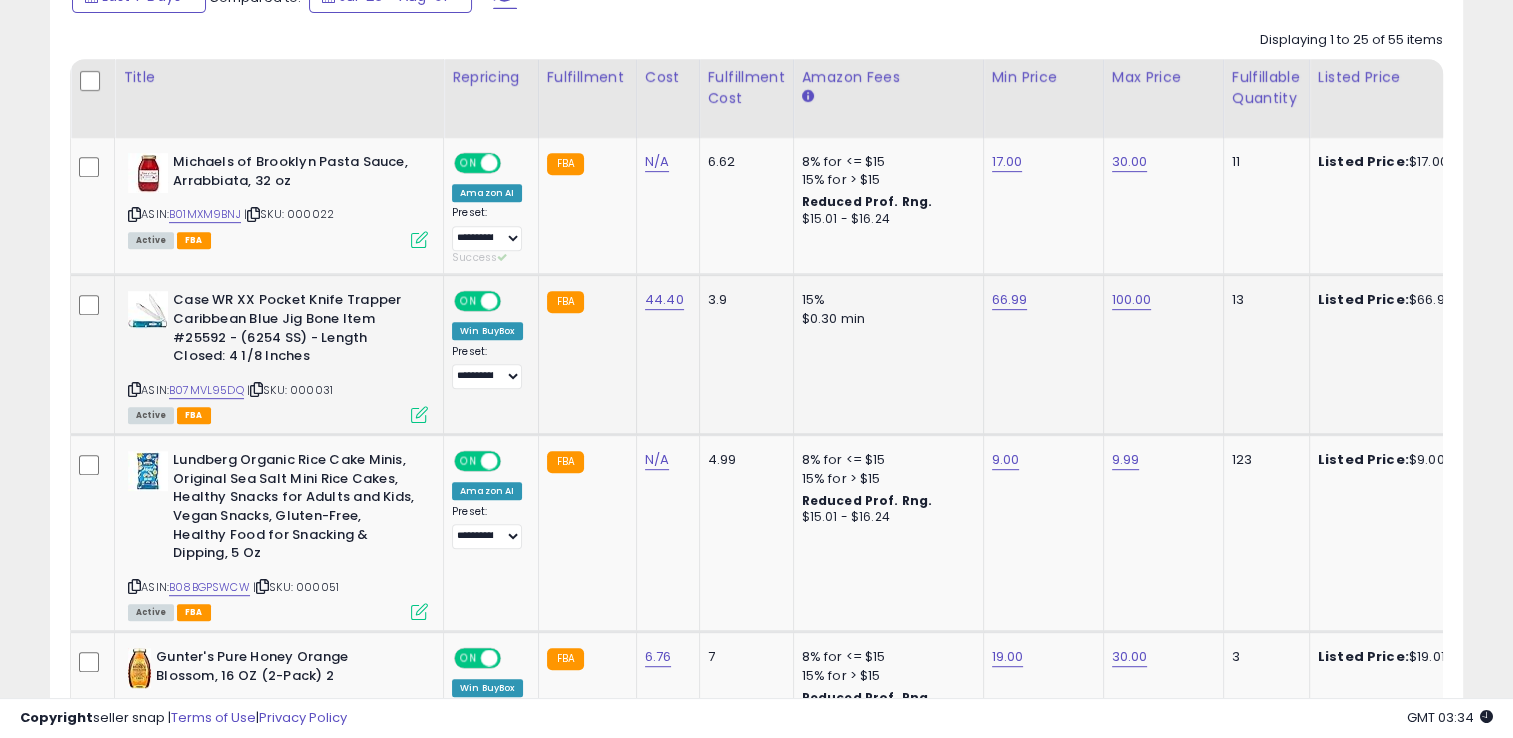 click on "FBA" 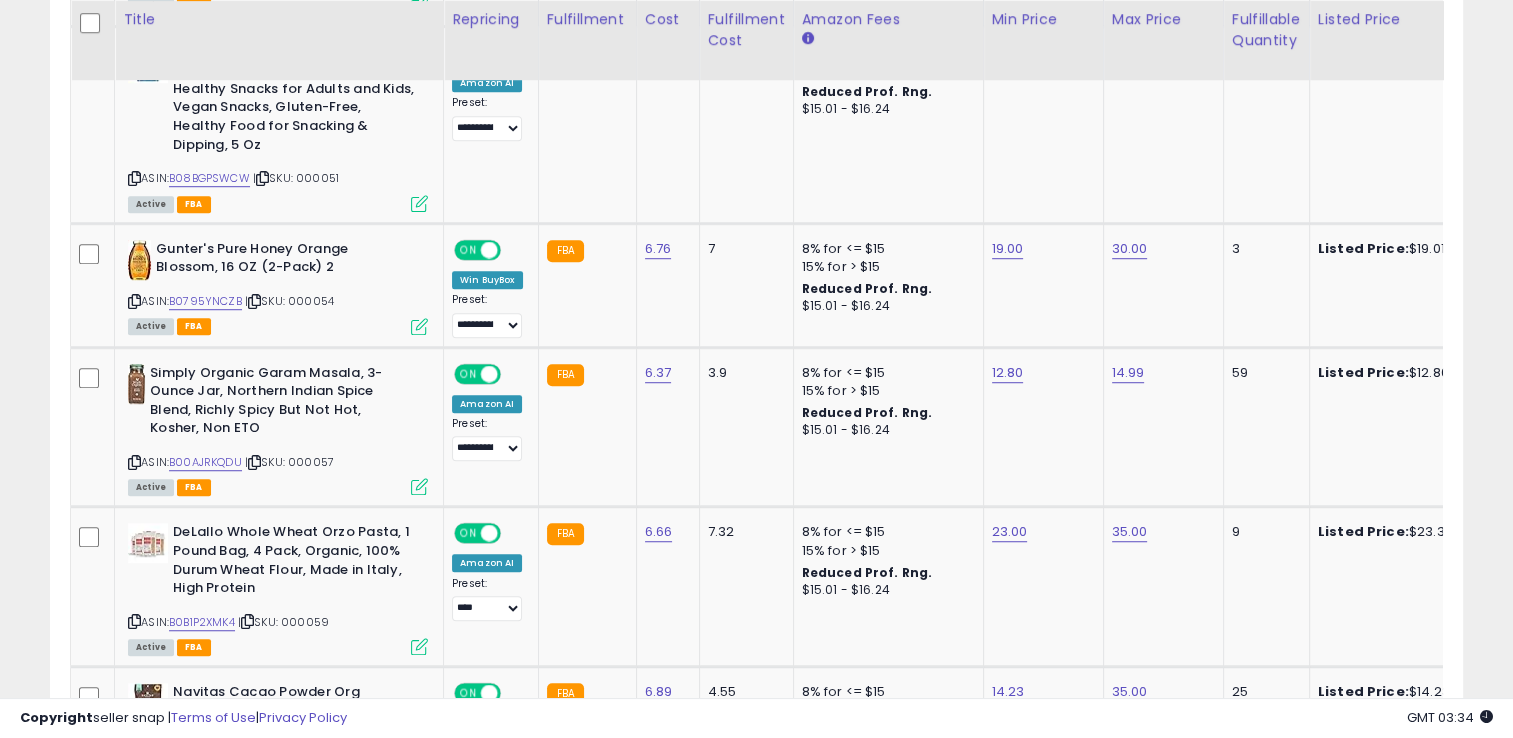 scroll, scrollTop: 1508, scrollLeft: 0, axis: vertical 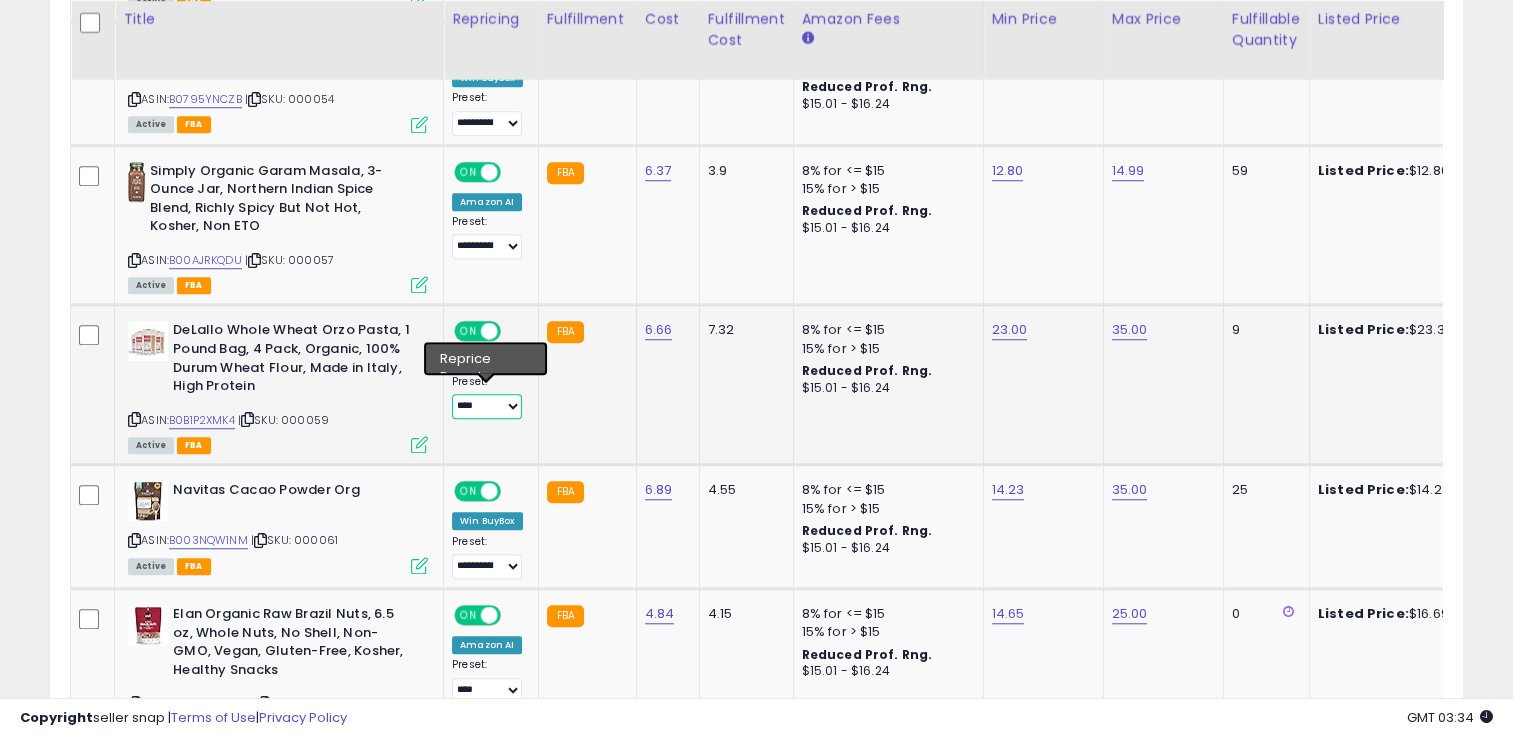 click on "**********" at bounding box center [487, 406] 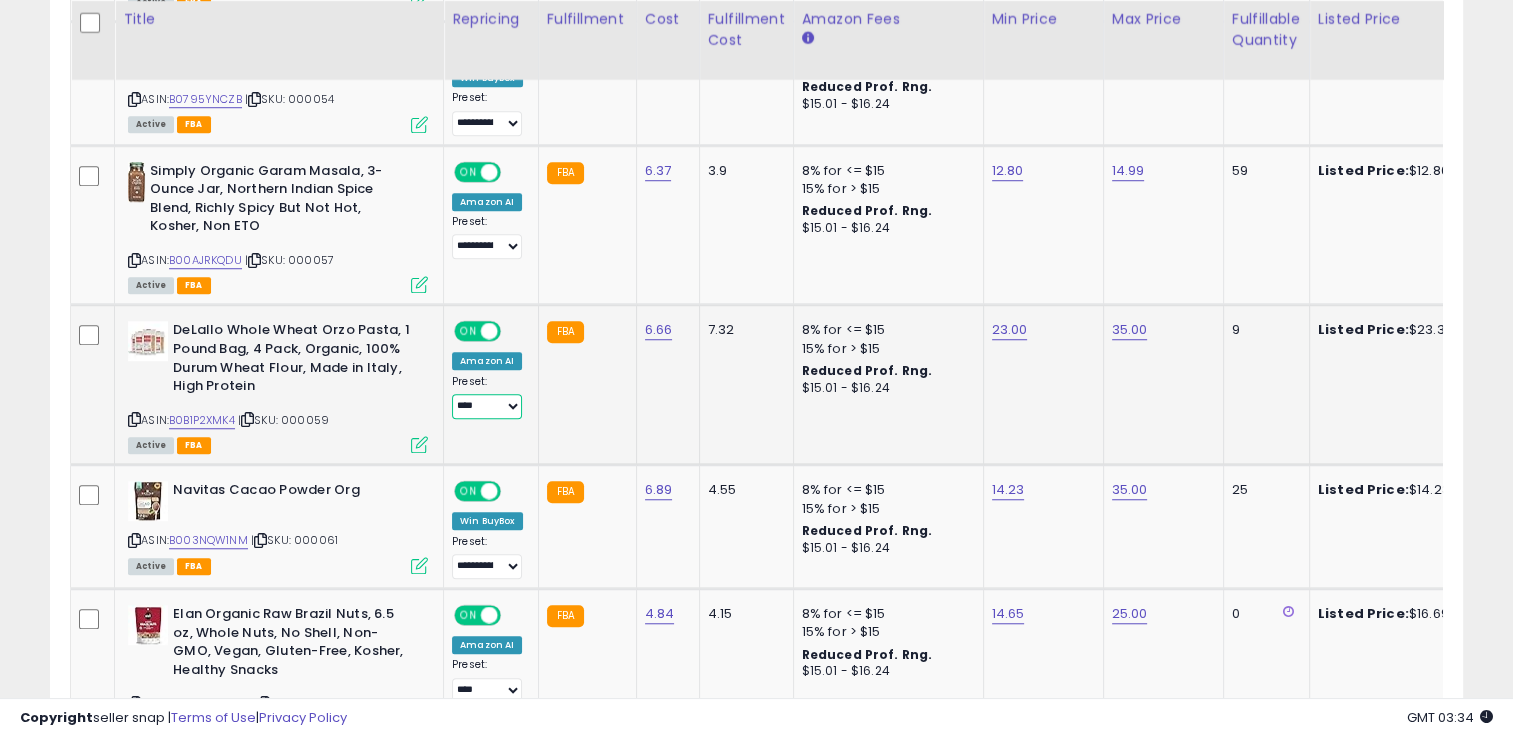 select on "**********" 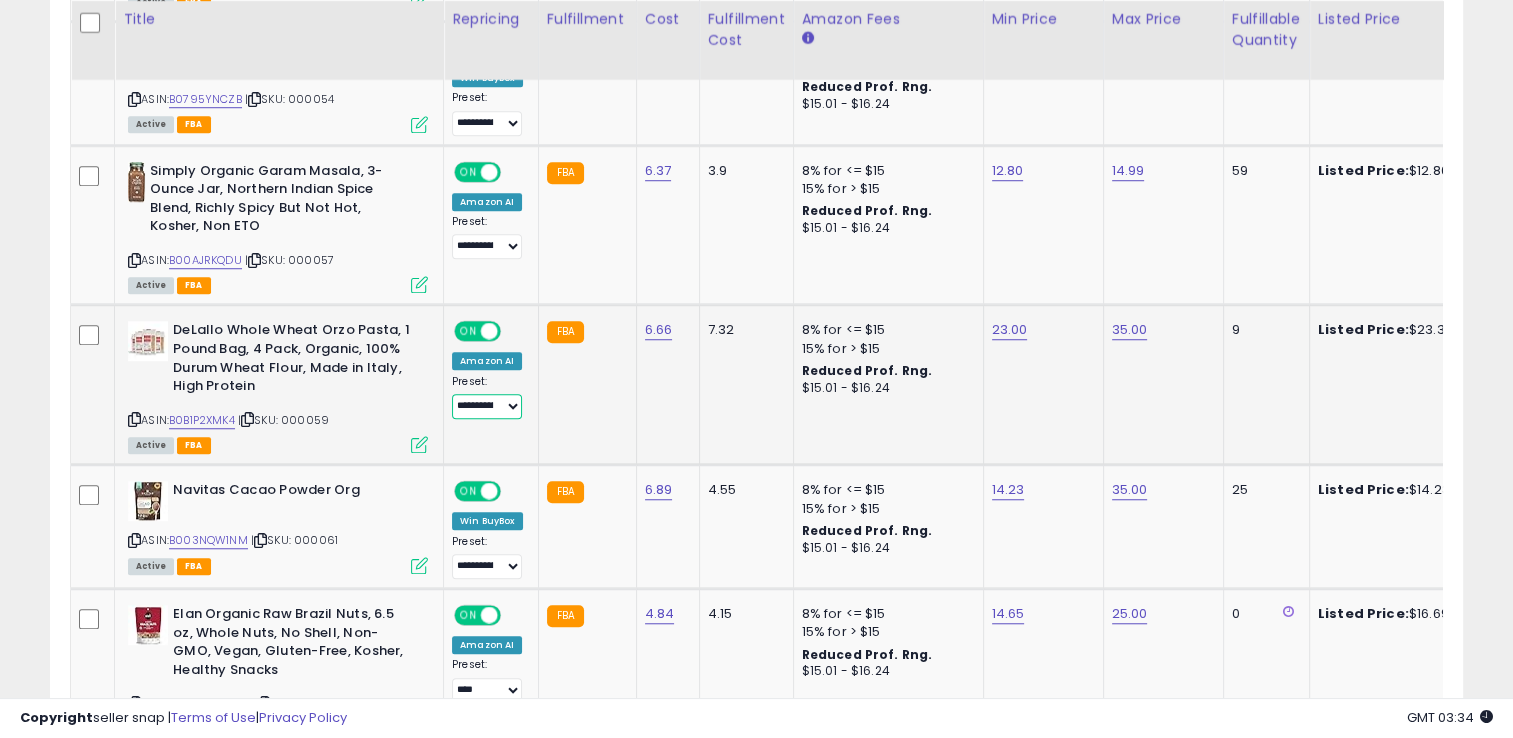 click on "**********" at bounding box center (487, 406) 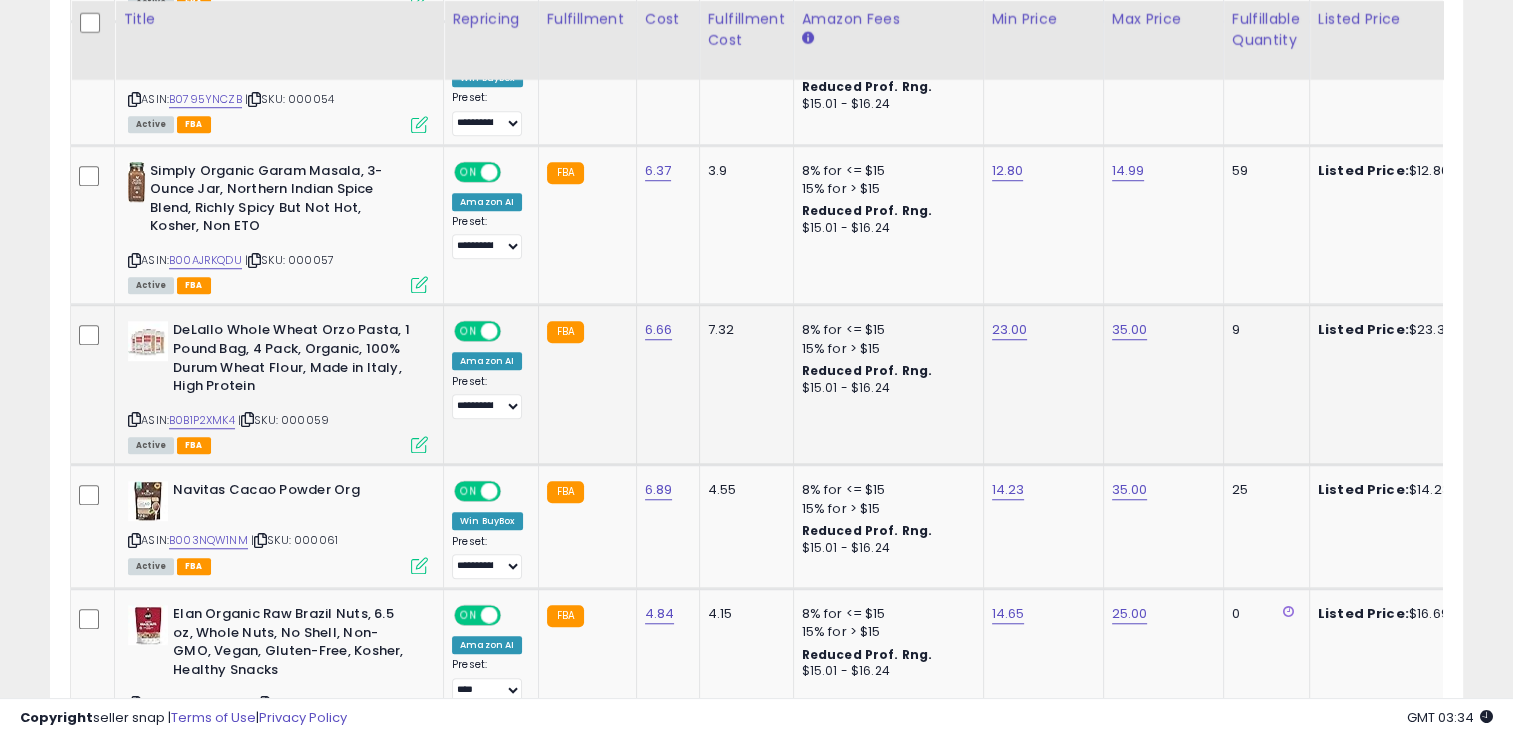 click on "FBA" 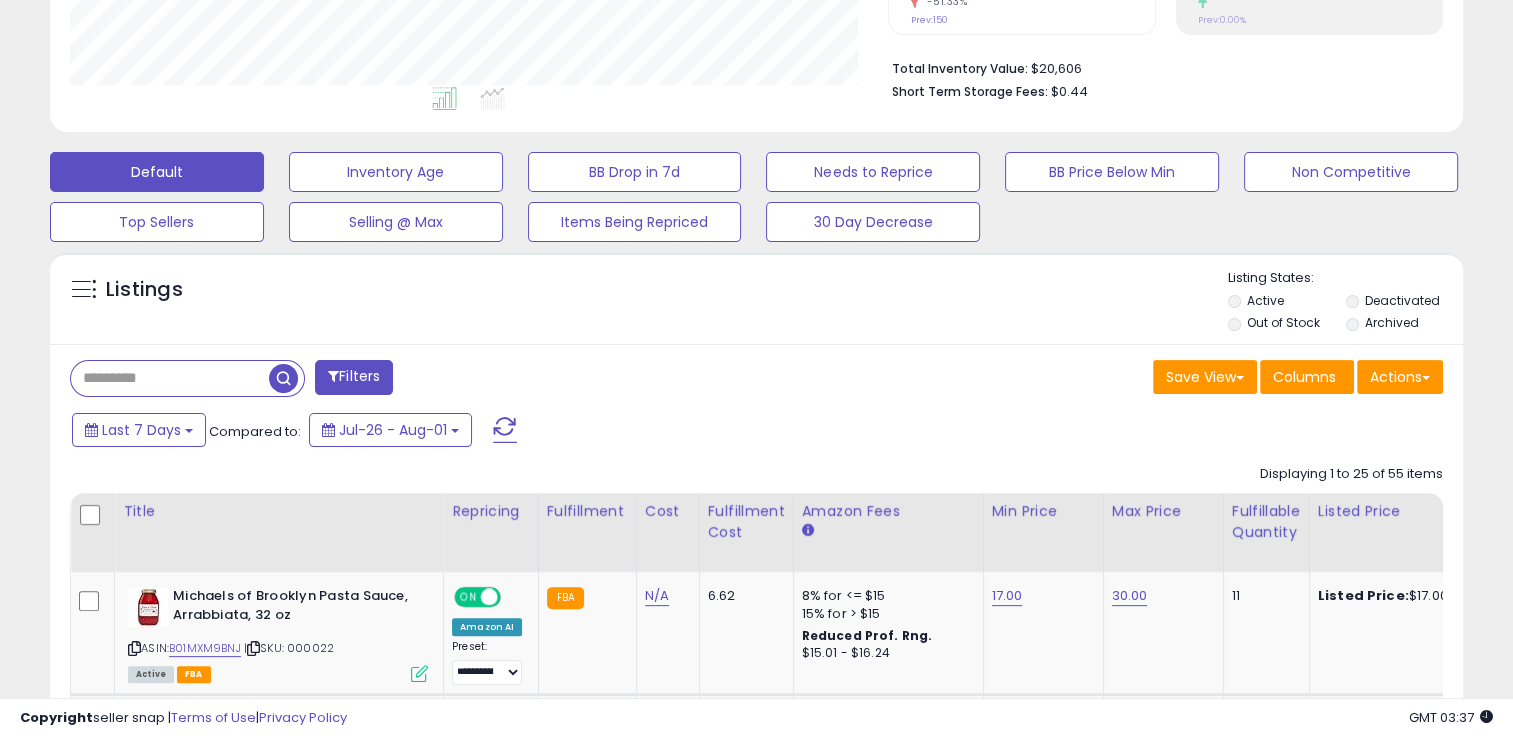 scroll, scrollTop: 0, scrollLeft: 0, axis: both 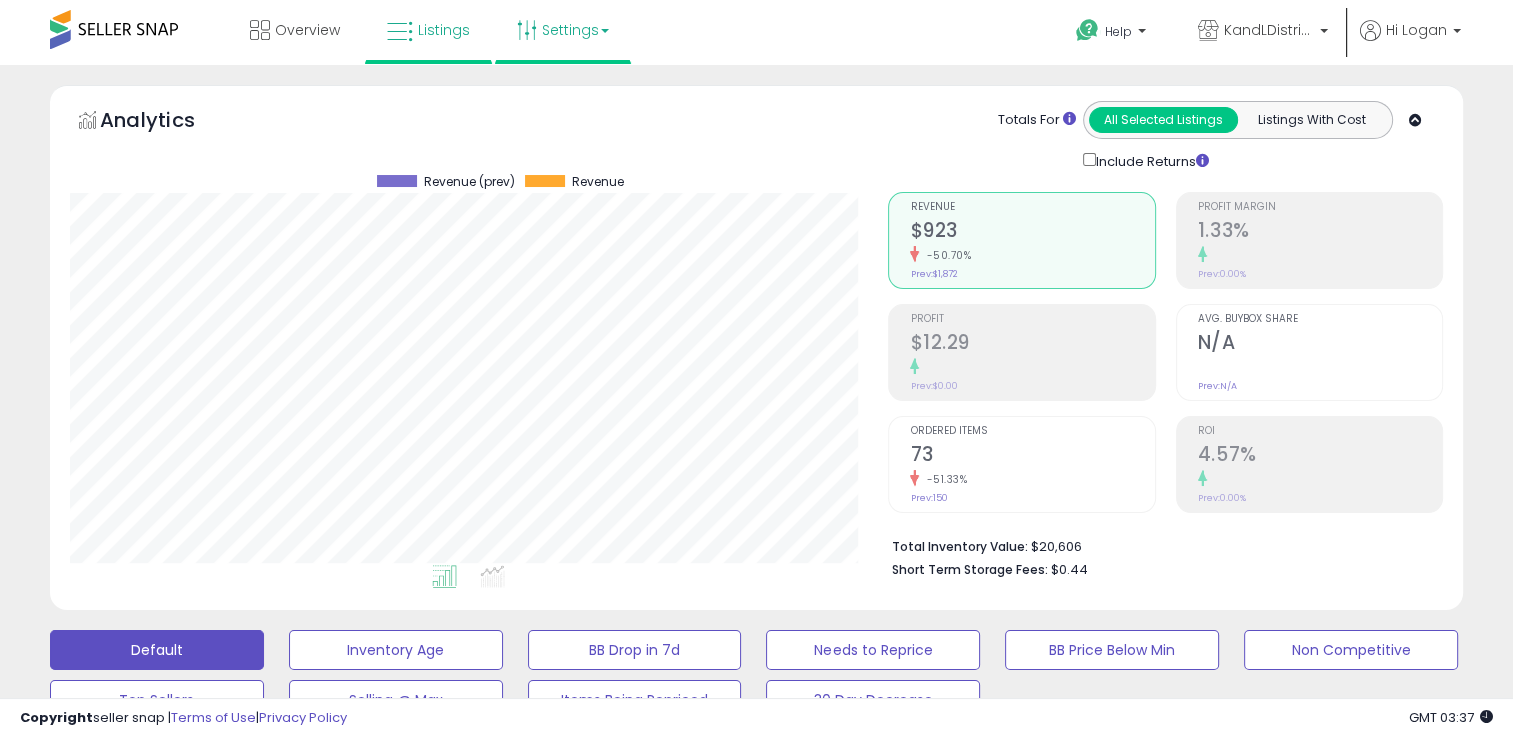 click on "Settings" at bounding box center [563, 30] 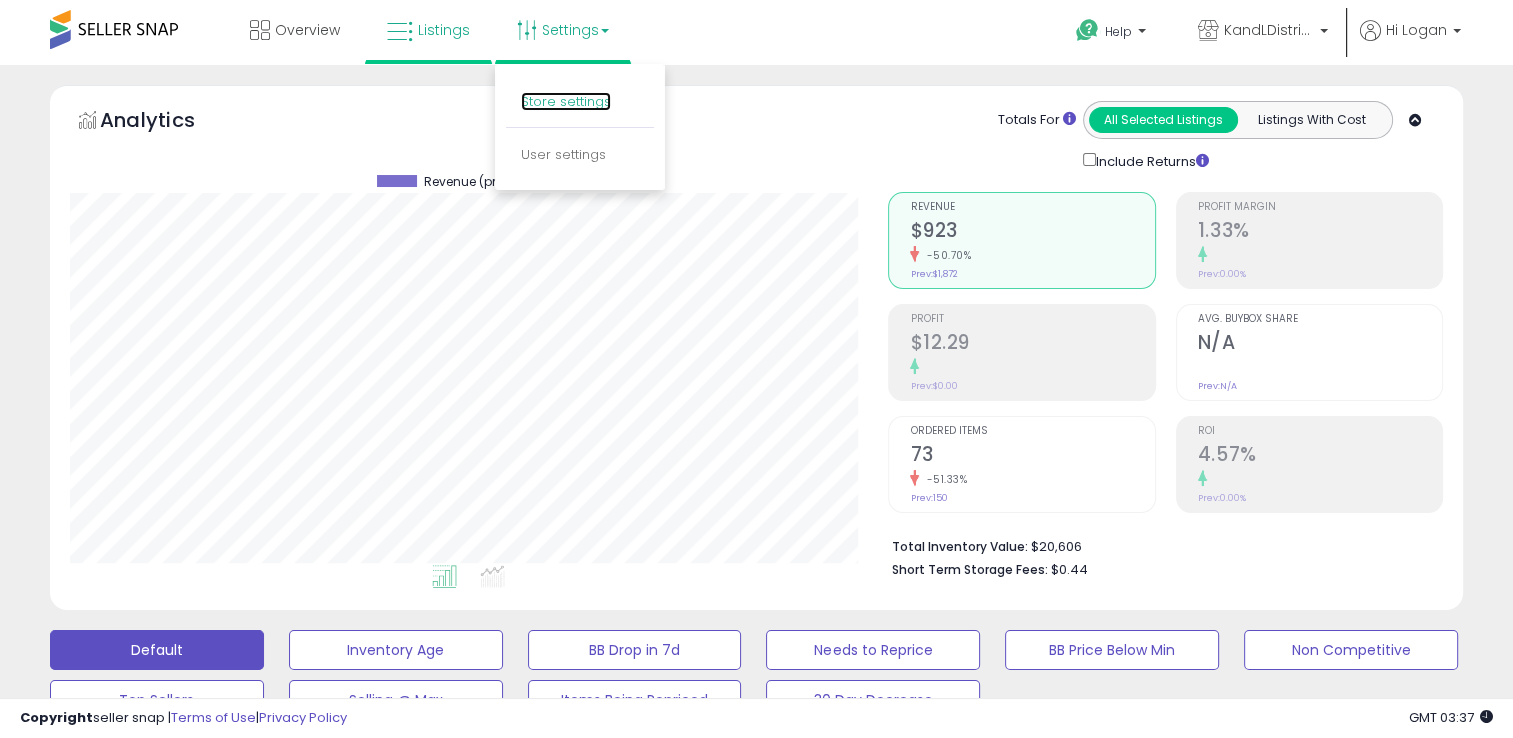 click on "Store
settings" at bounding box center (566, 101) 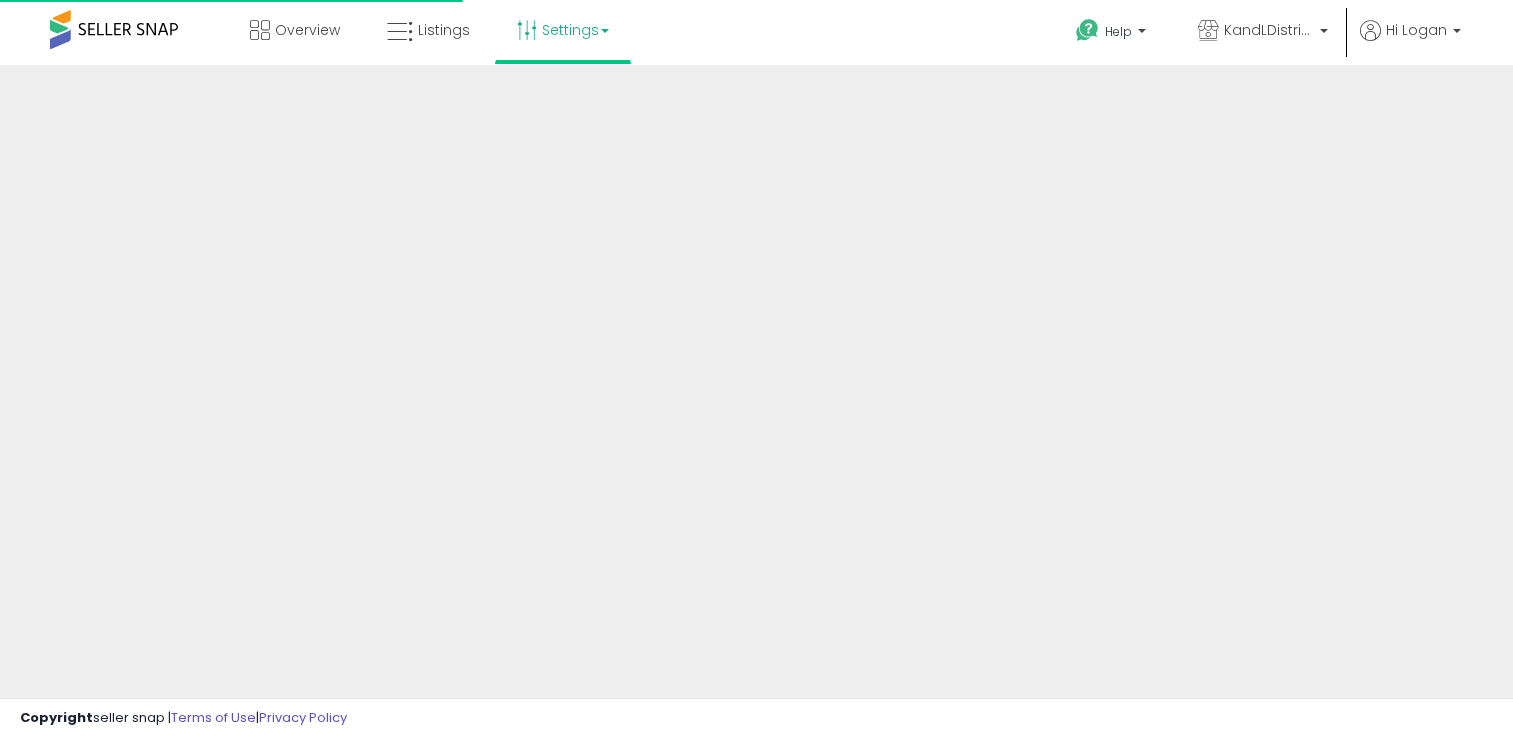 scroll, scrollTop: 0, scrollLeft: 0, axis: both 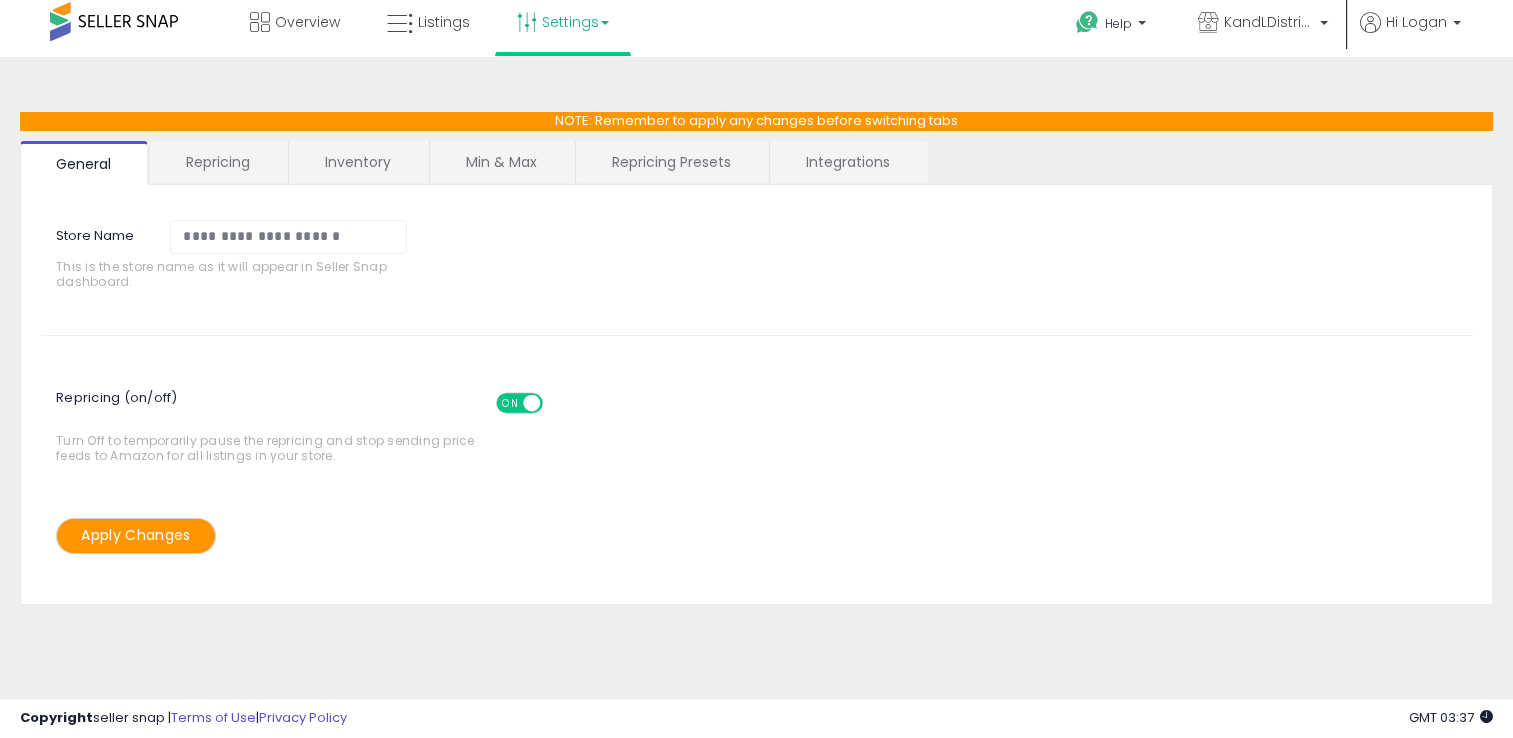 click on "Repricing" at bounding box center [218, 162] 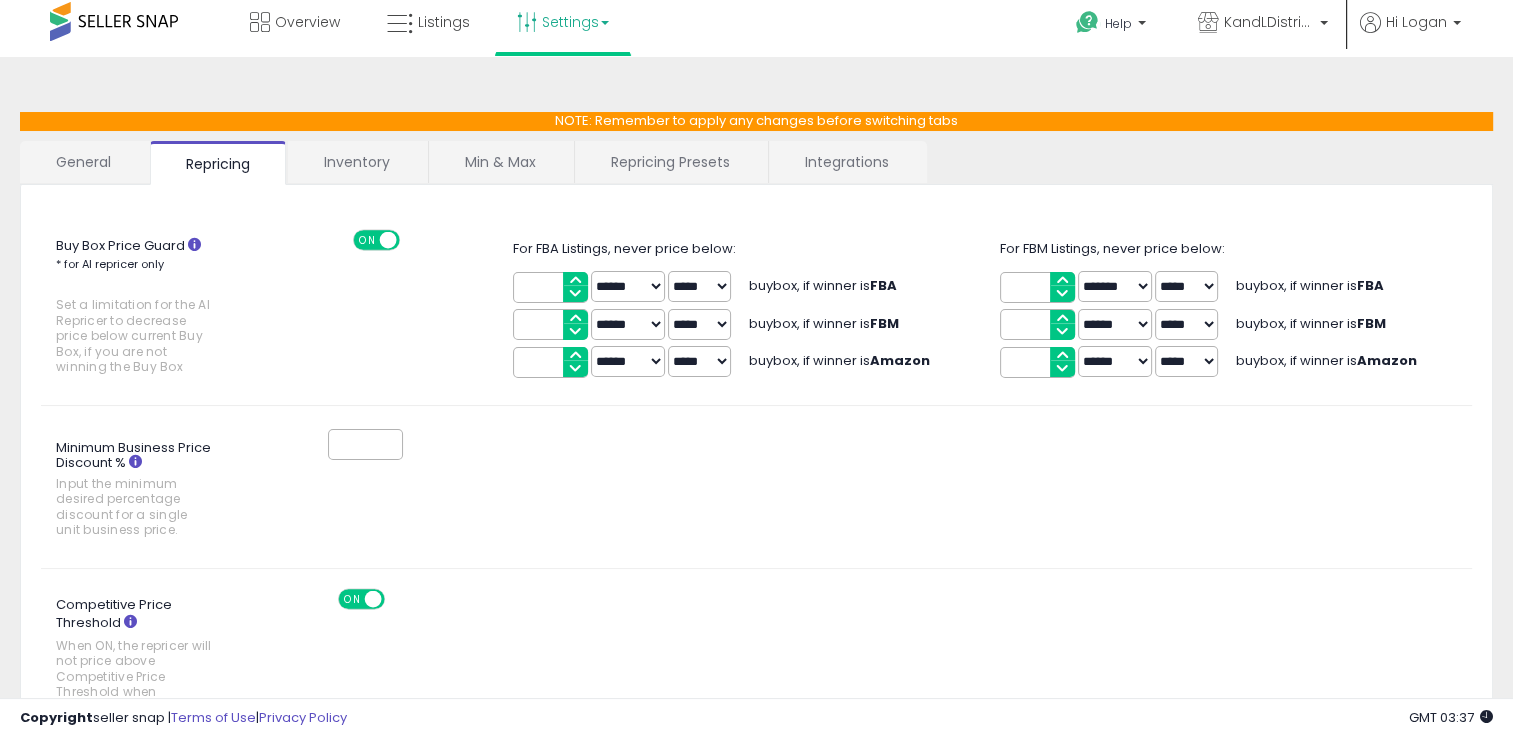 click on "Inventory" at bounding box center (357, 162) 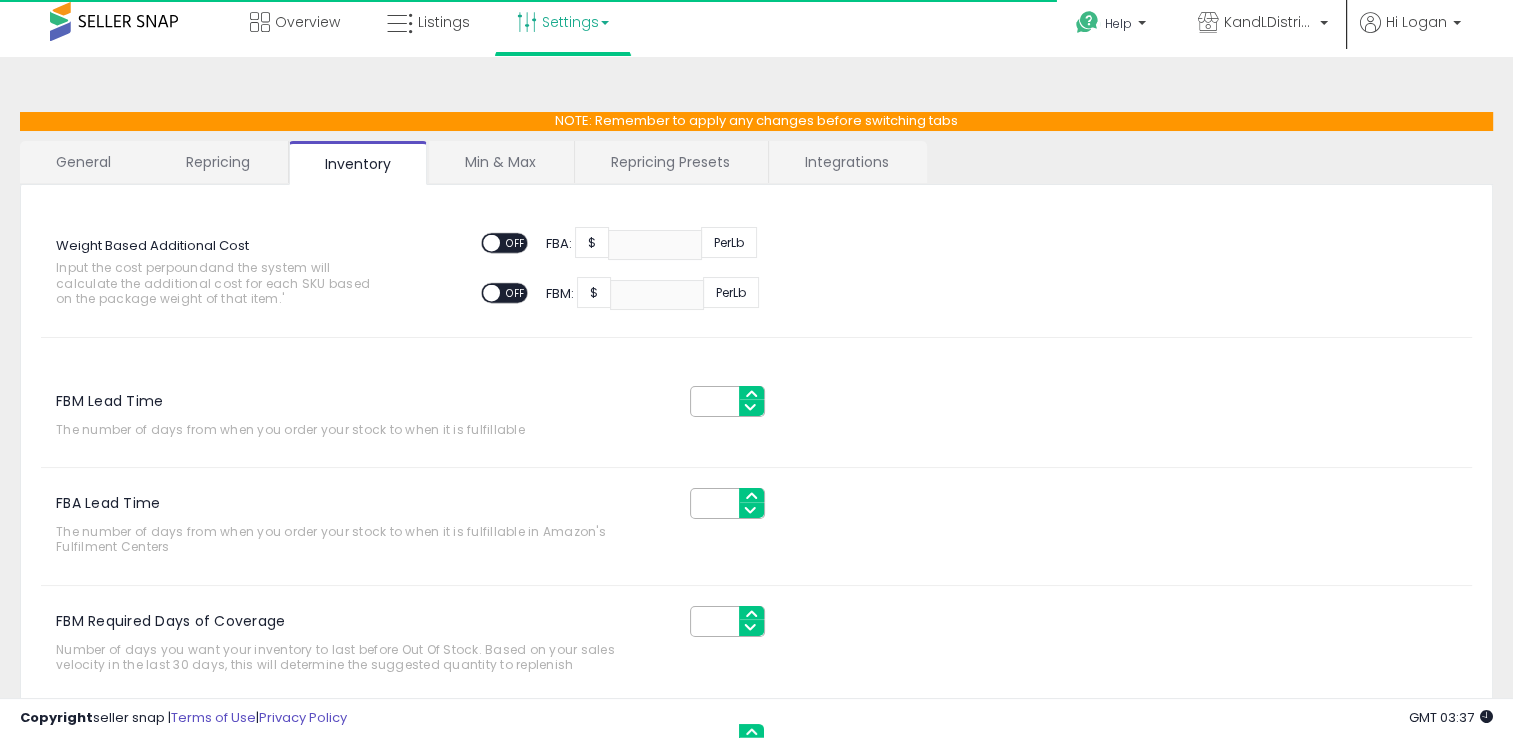 click on "Repricing Presets" at bounding box center (670, 162) 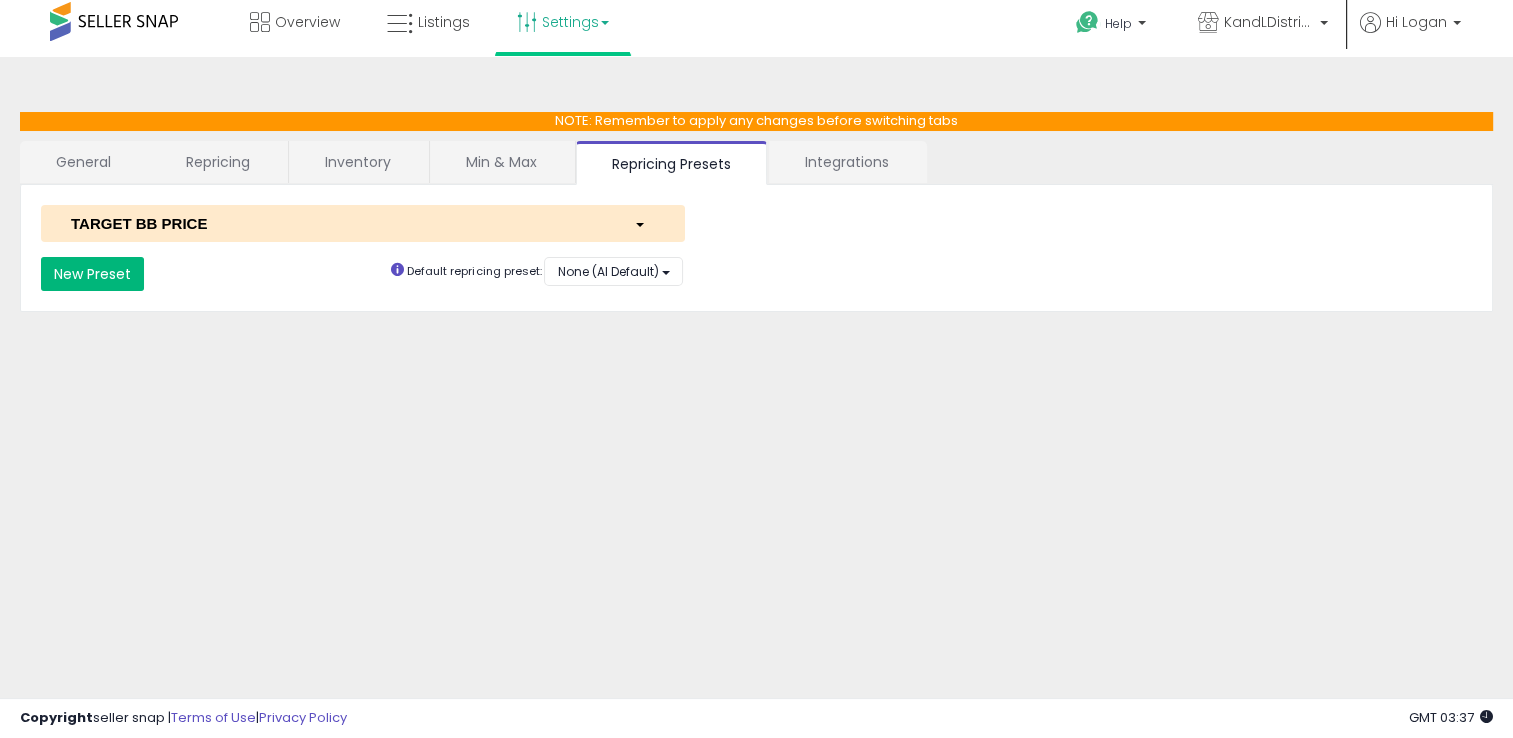 click on "New Preset" at bounding box center (92, 274) 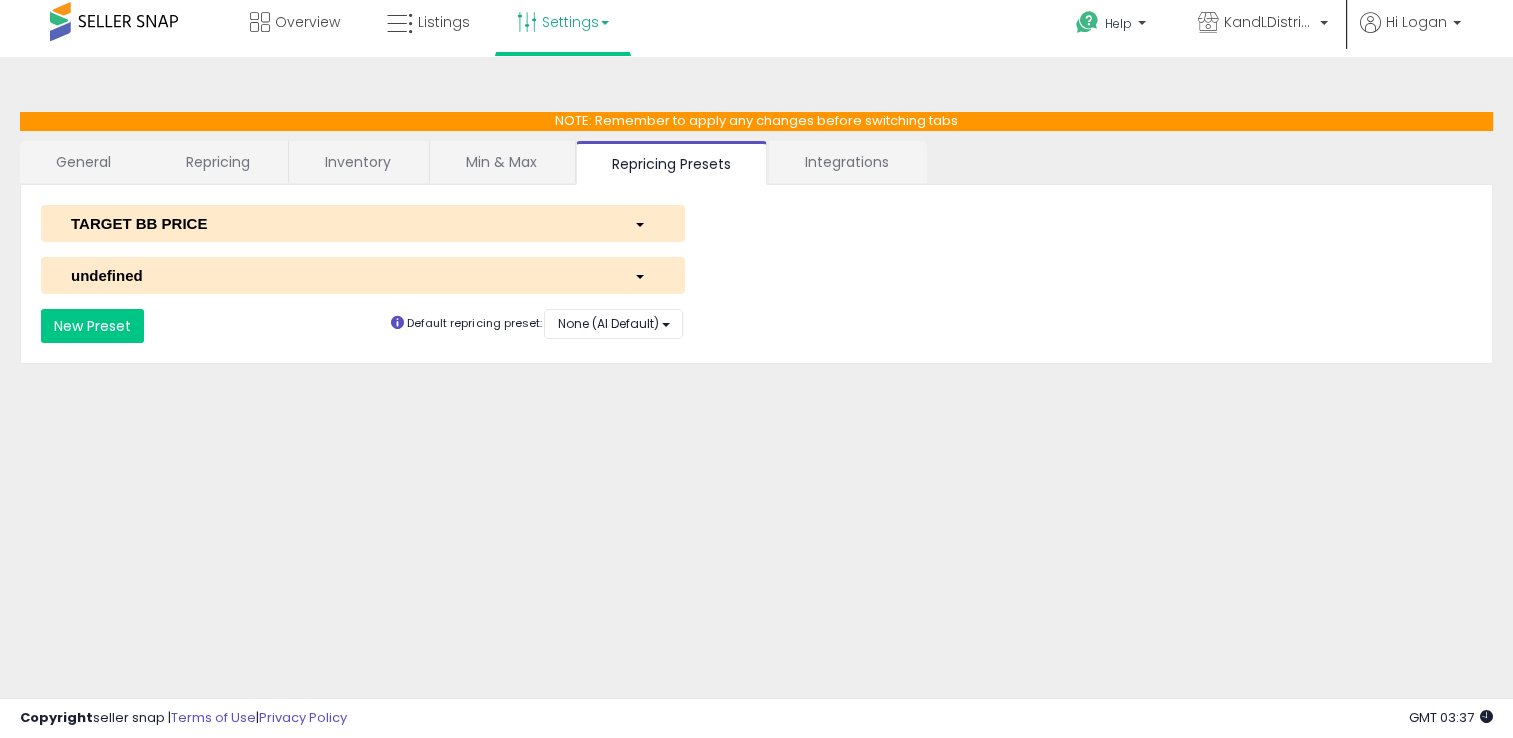 click on "undefined" at bounding box center [337, 275] 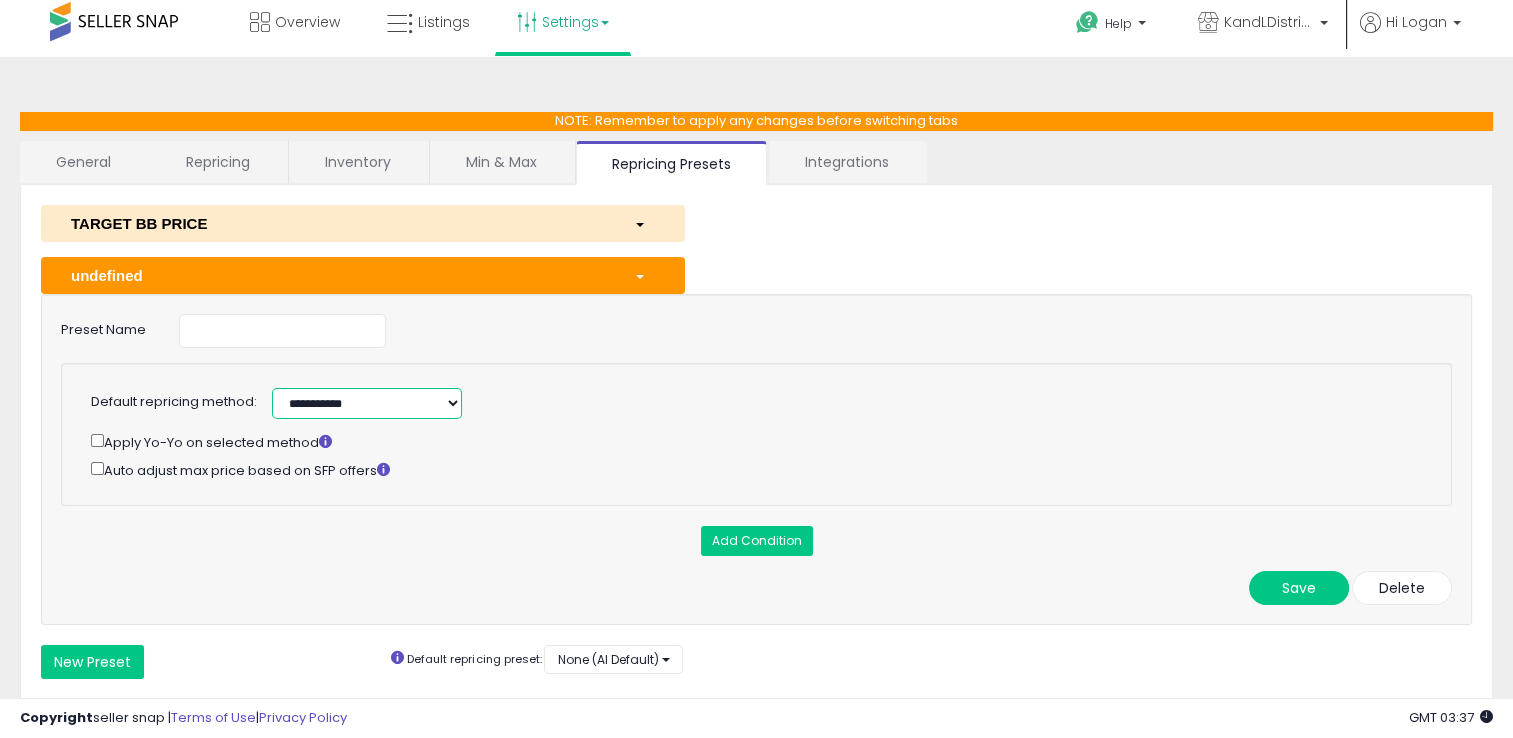 click on "**********" at bounding box center [367, 403] 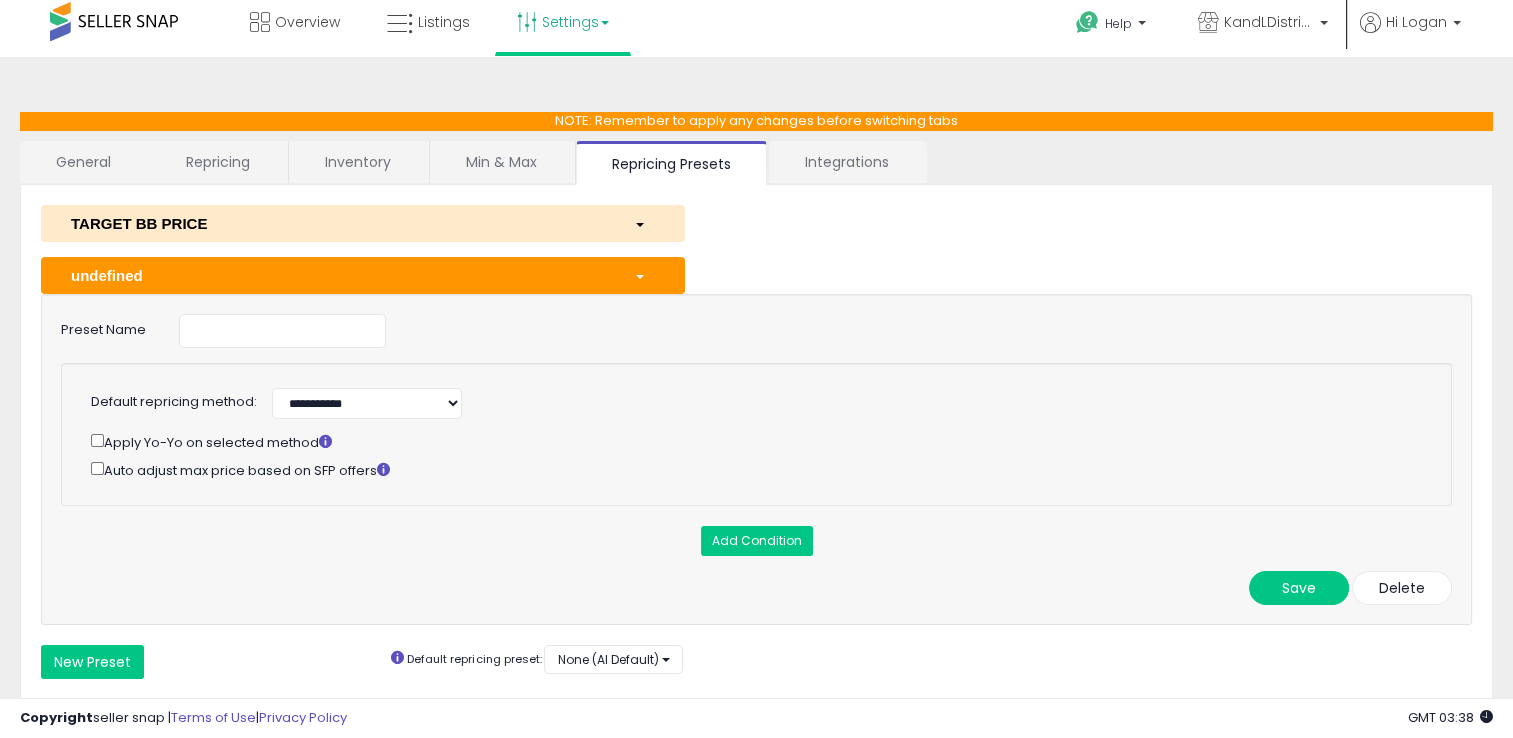 click on "**********" at bounding box center (756, 459) 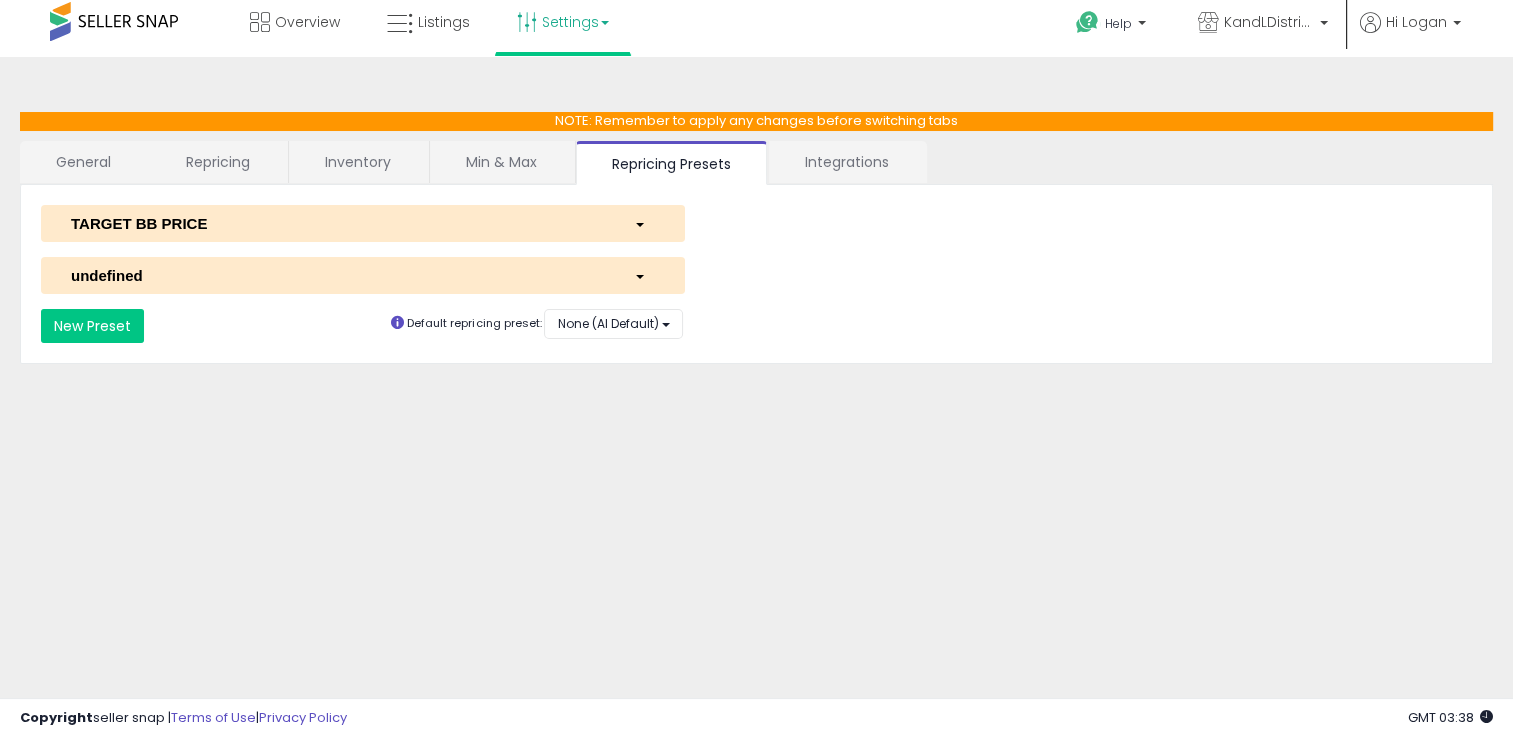 click at bounding box center (640, 277) 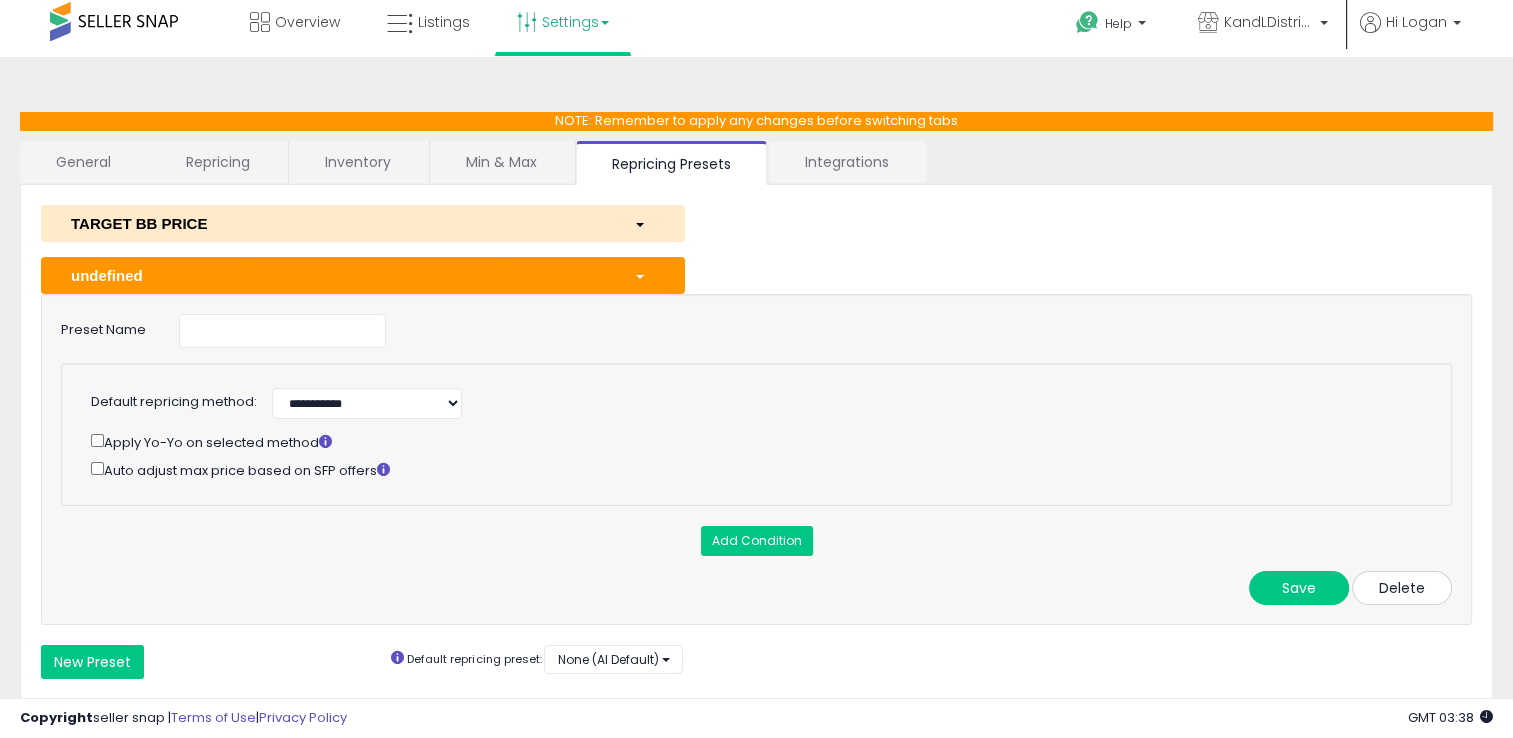 click on "Delete" at bounding box center [1402, 588] 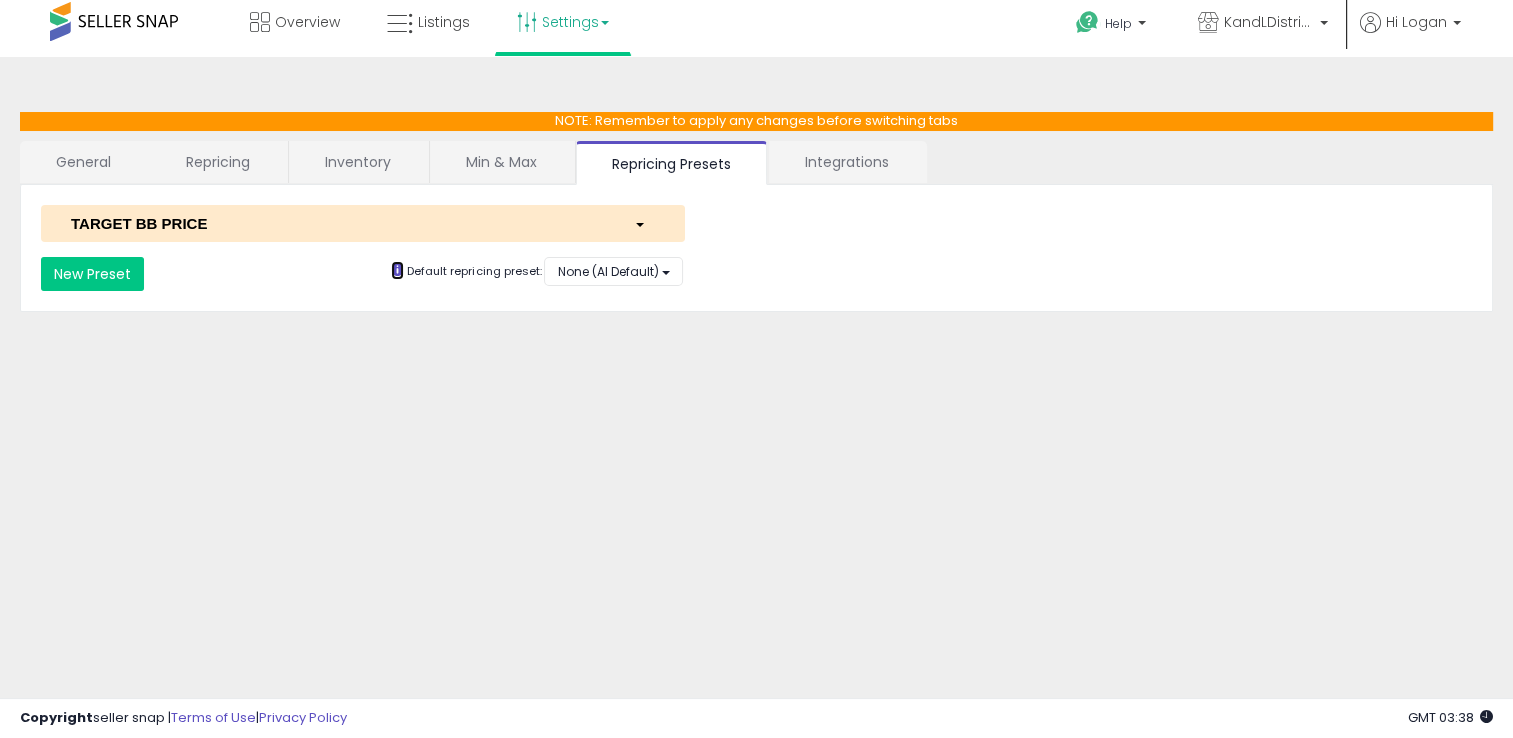 click at bounding box center [397, 269] 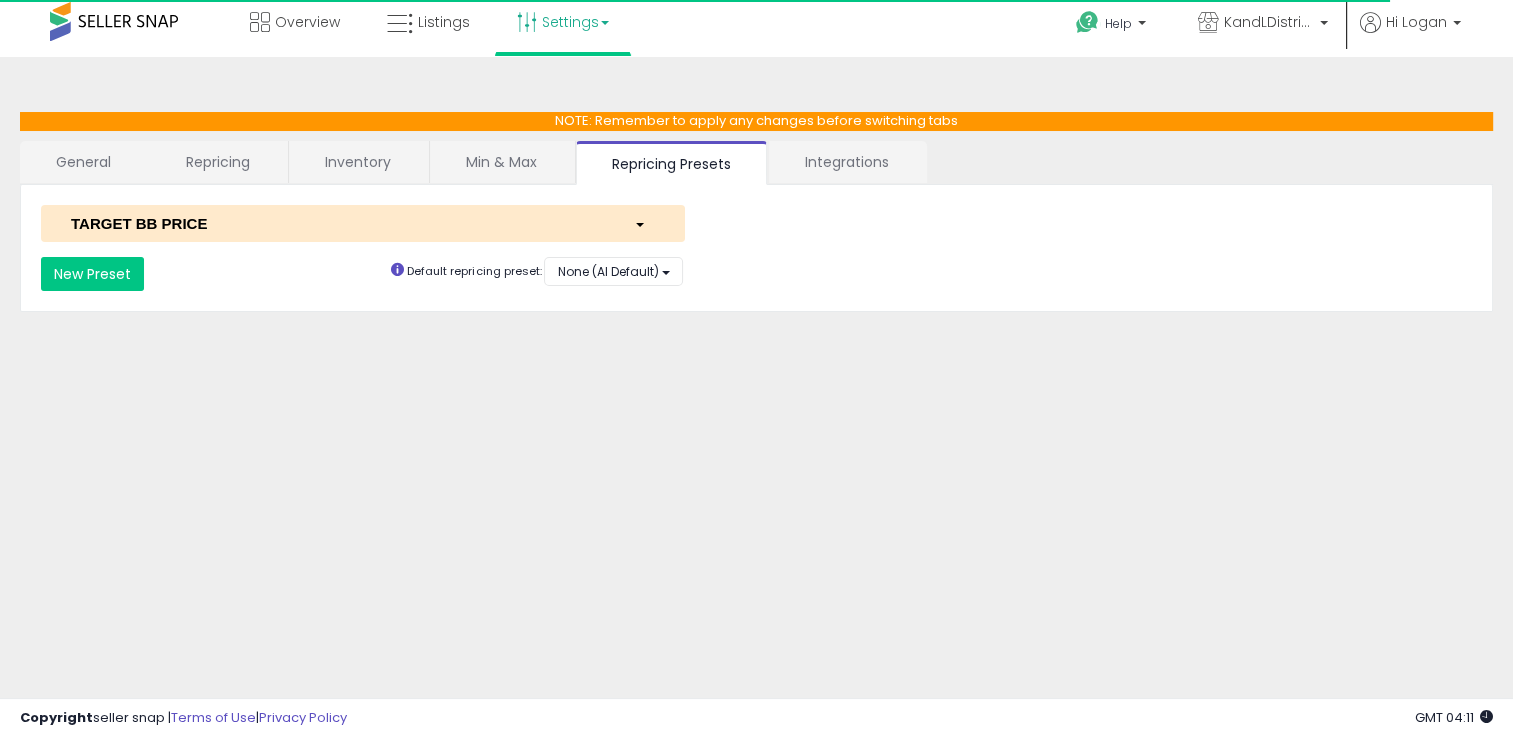click on "Inventory" at bounding box center [358, 162] 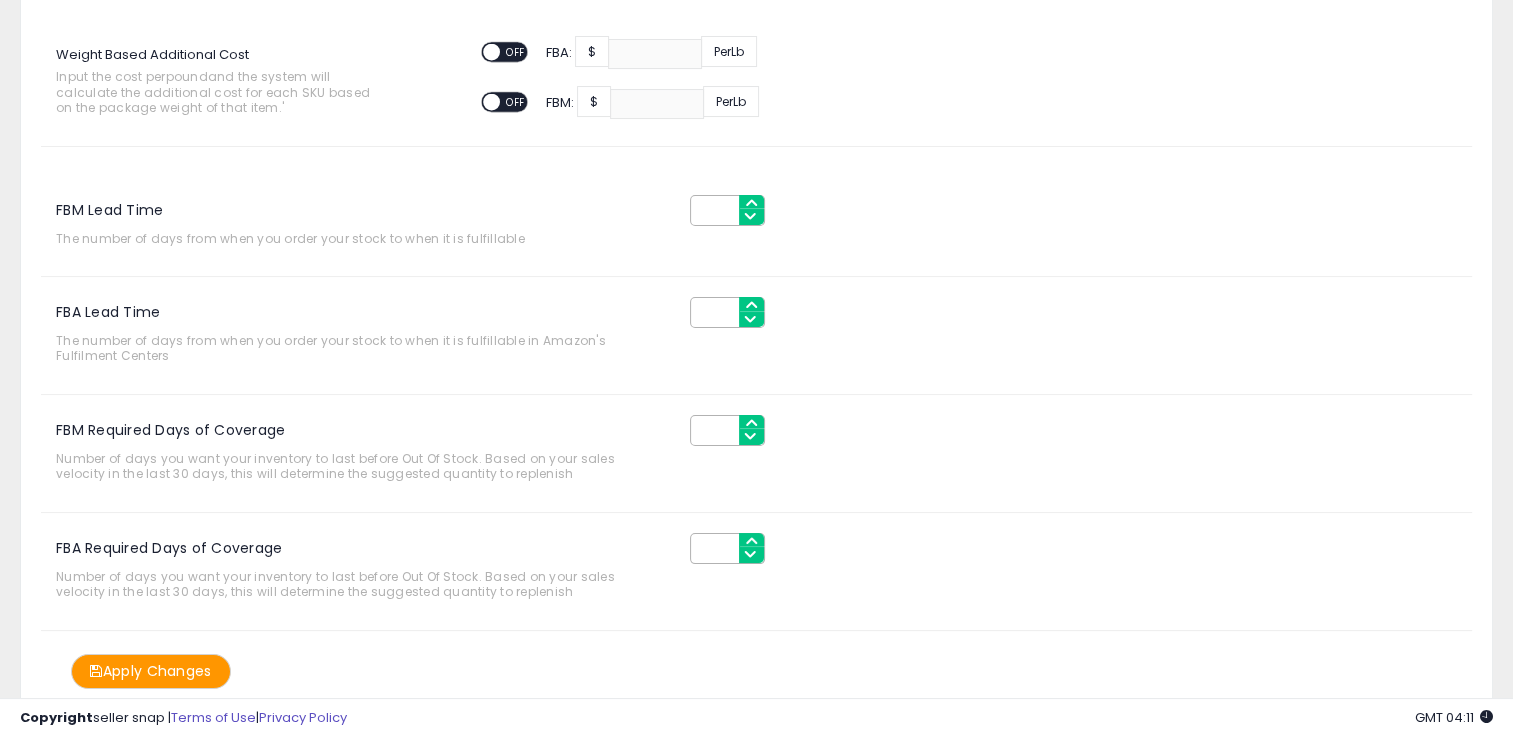 scroll, scrollTop: 200, scrollLeft: 0, axis: vertical 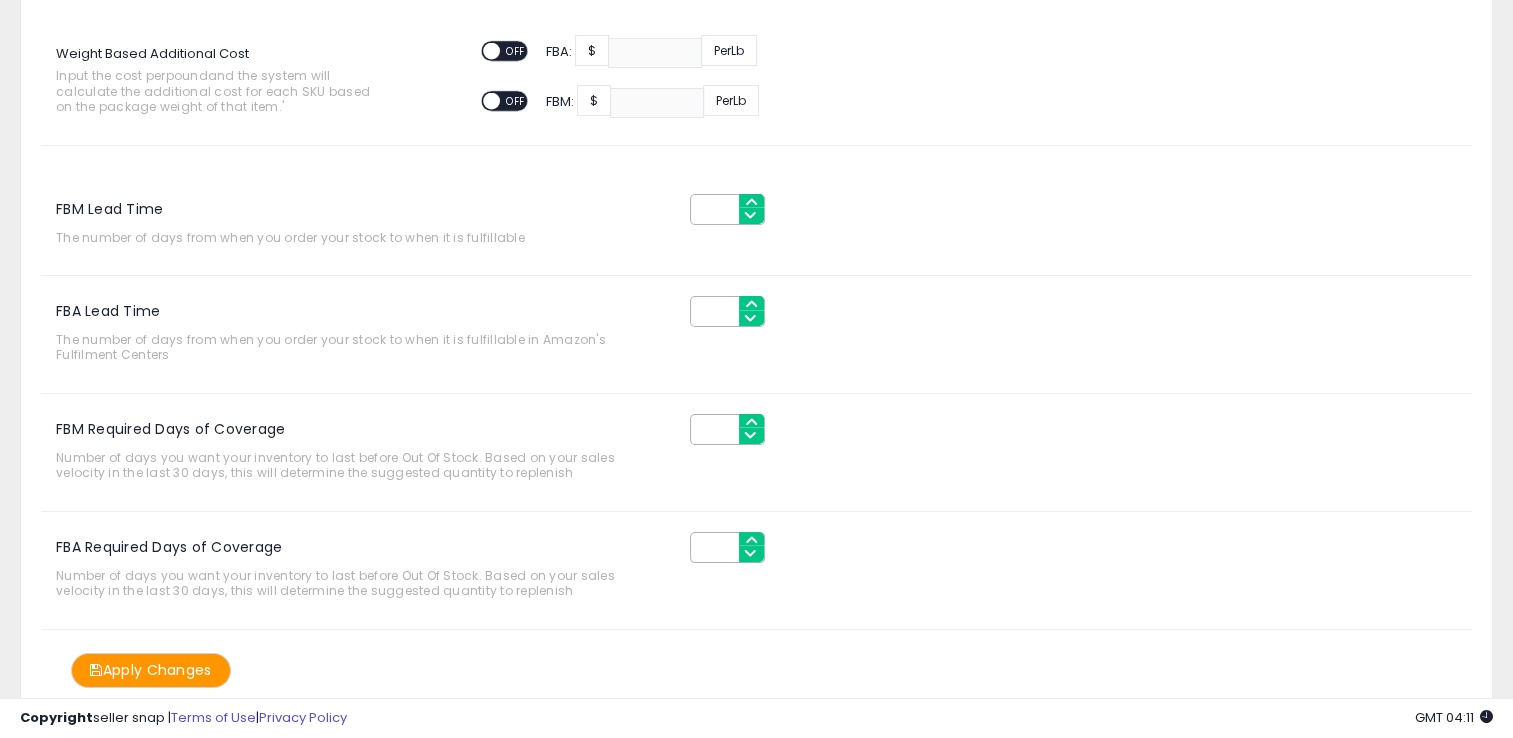 click on "*" at bounding box center (727, 547) 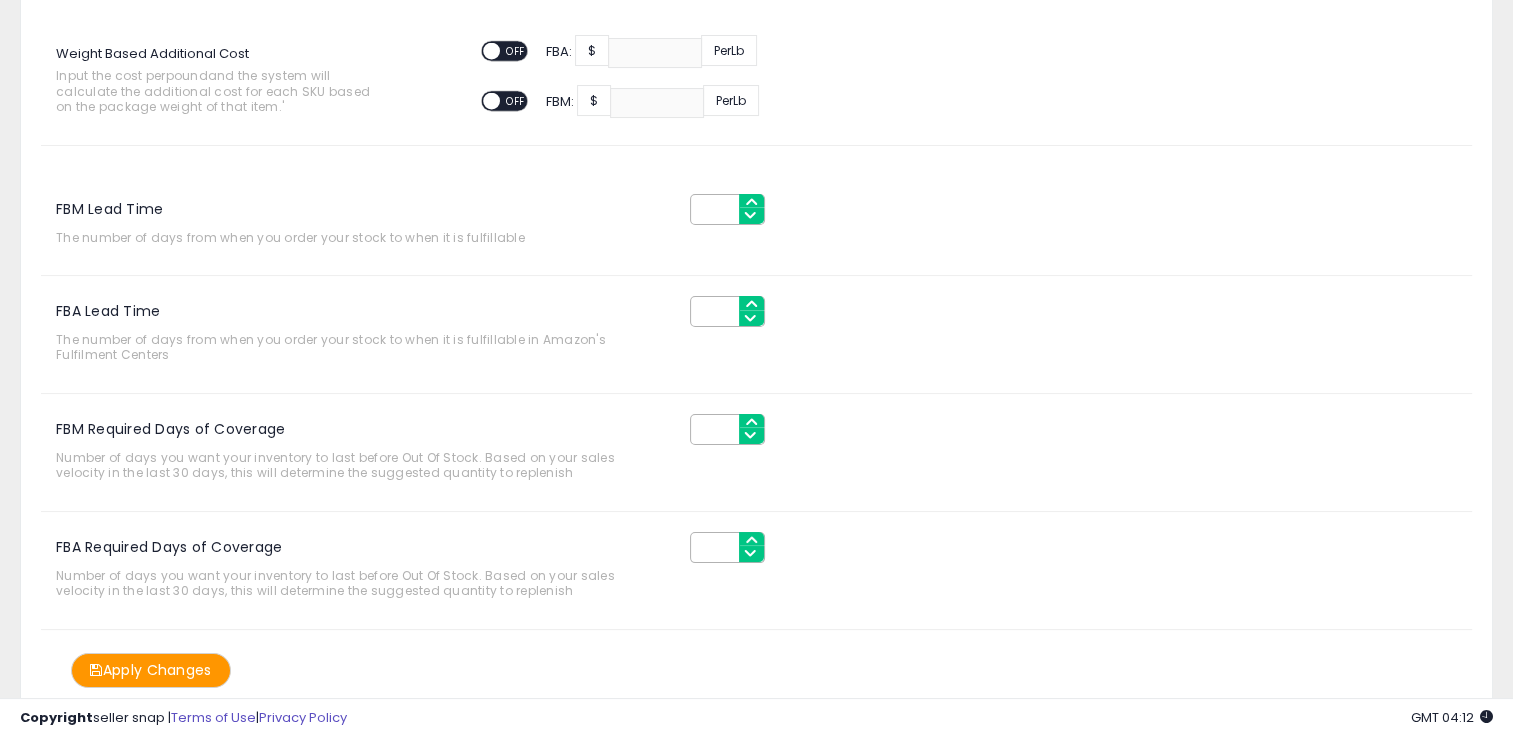click on "**" at bounding box center (727, 547) 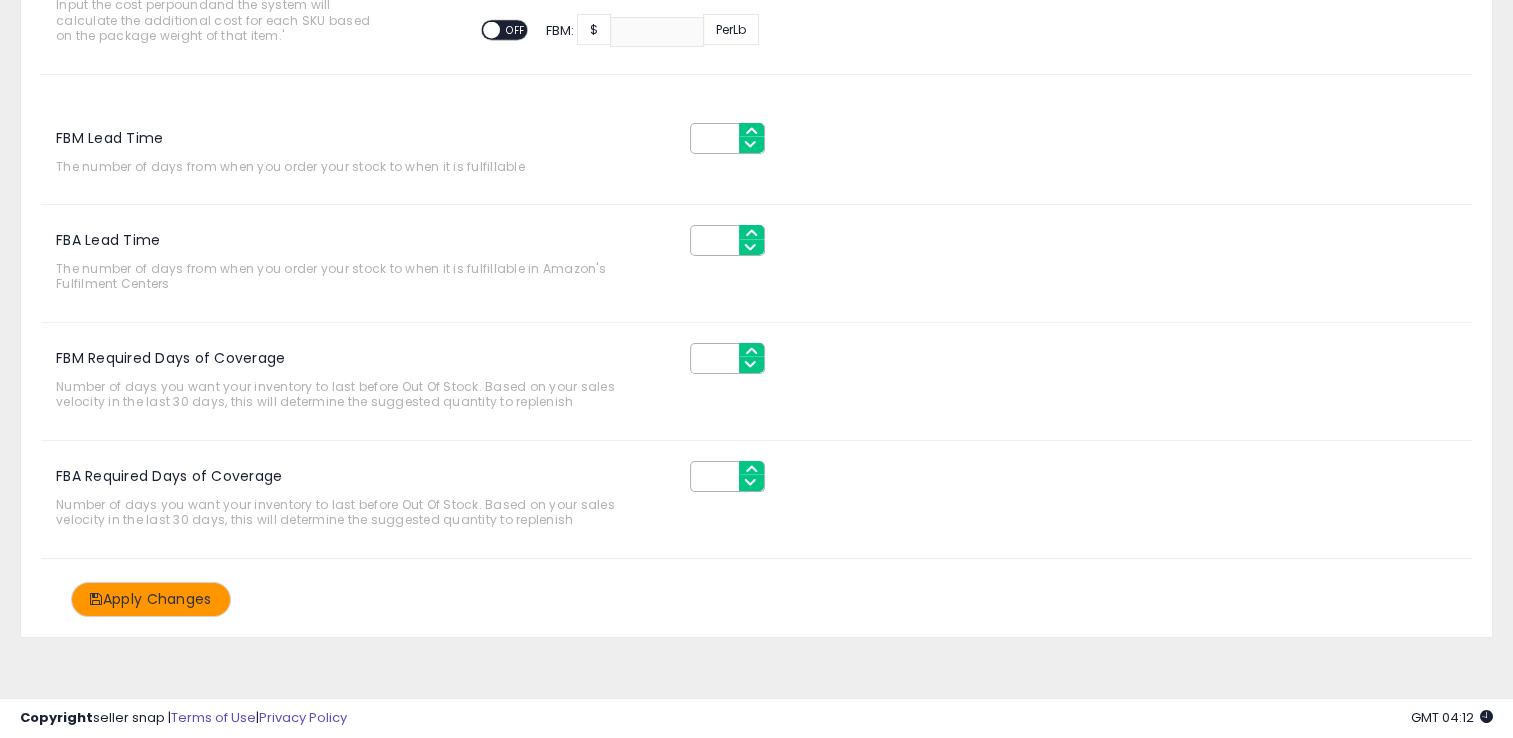 scroll, scrollTop: 200, scrollLeft: 0, axis: vertical 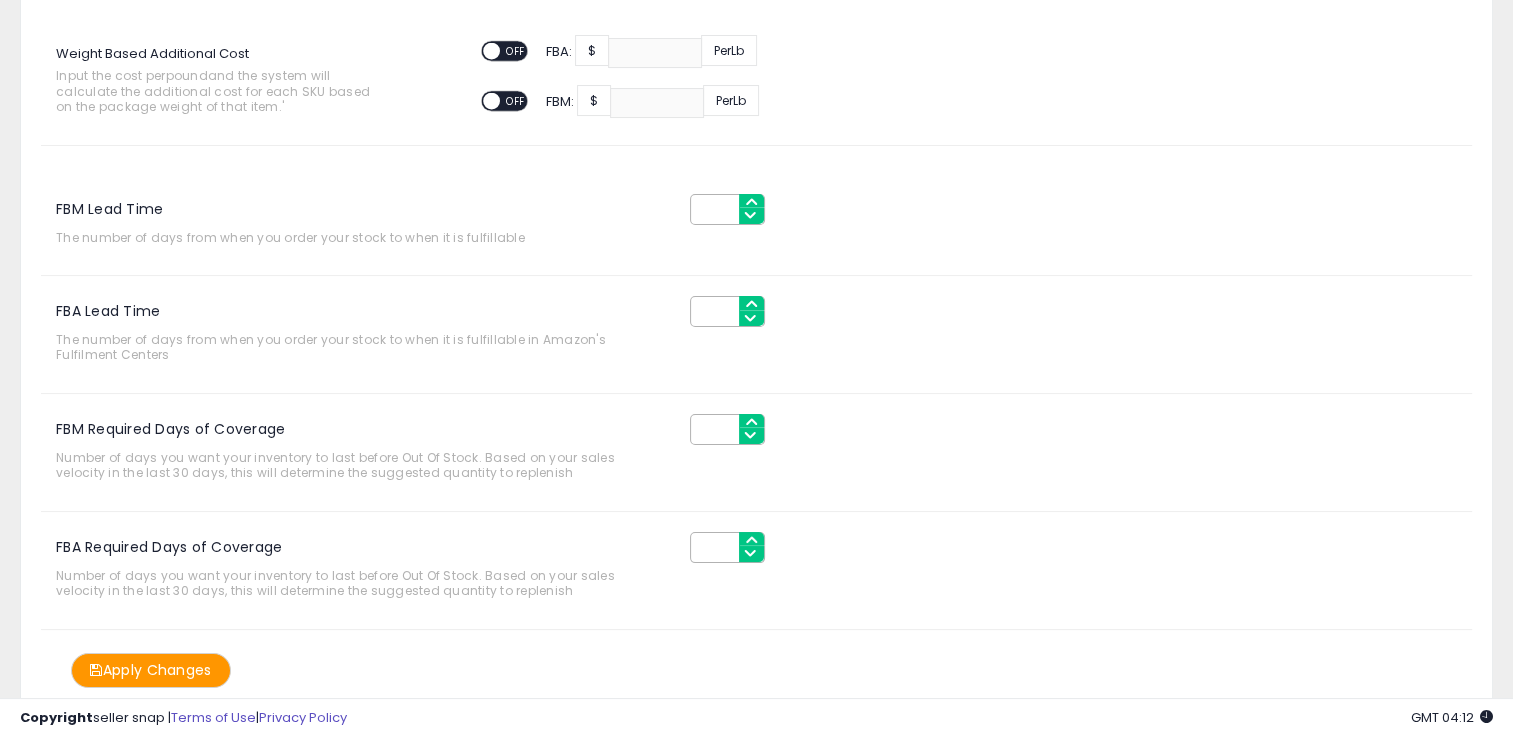 click on "*" at bounding box center (727, 311) 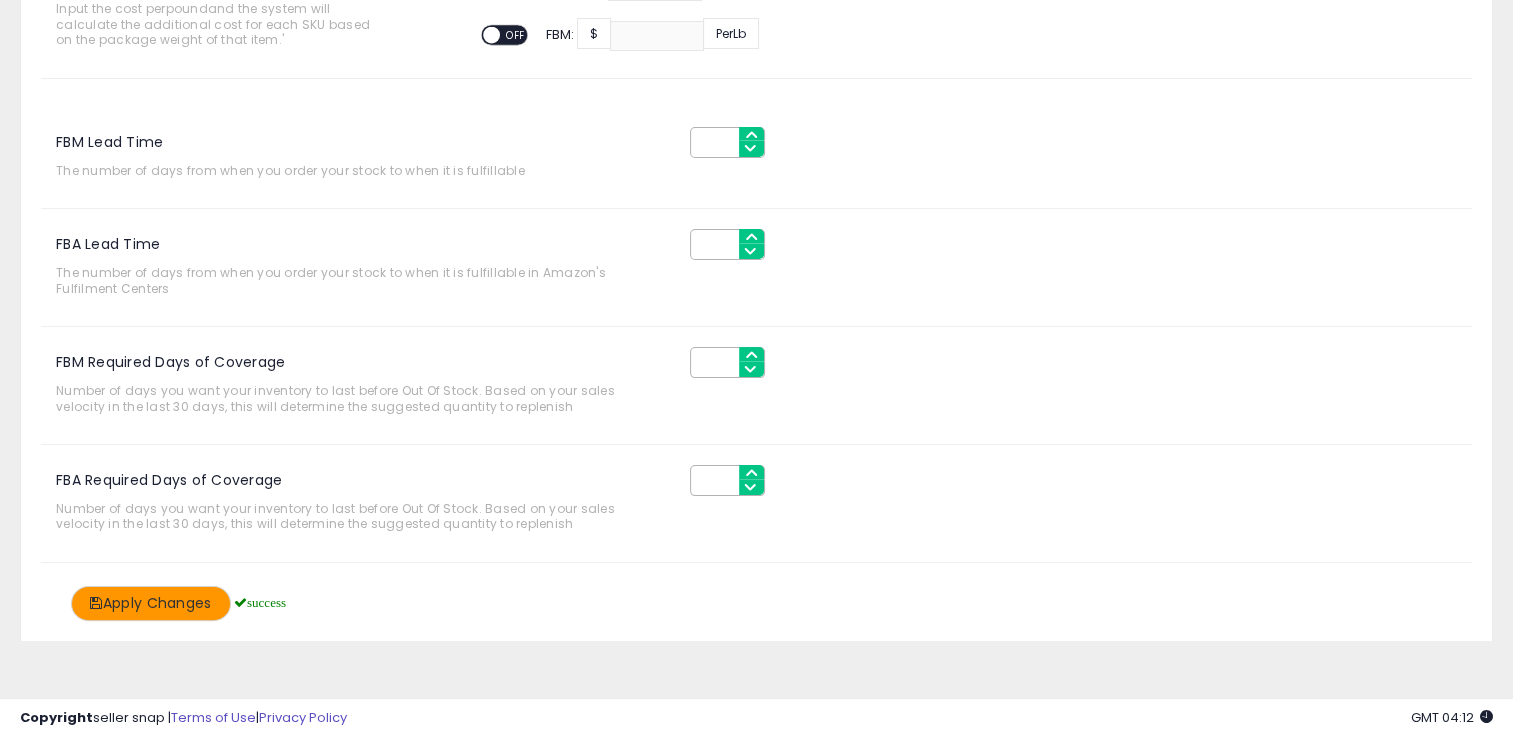 scroll, scrollTop: 0, scrollLeft: 0, axis: both 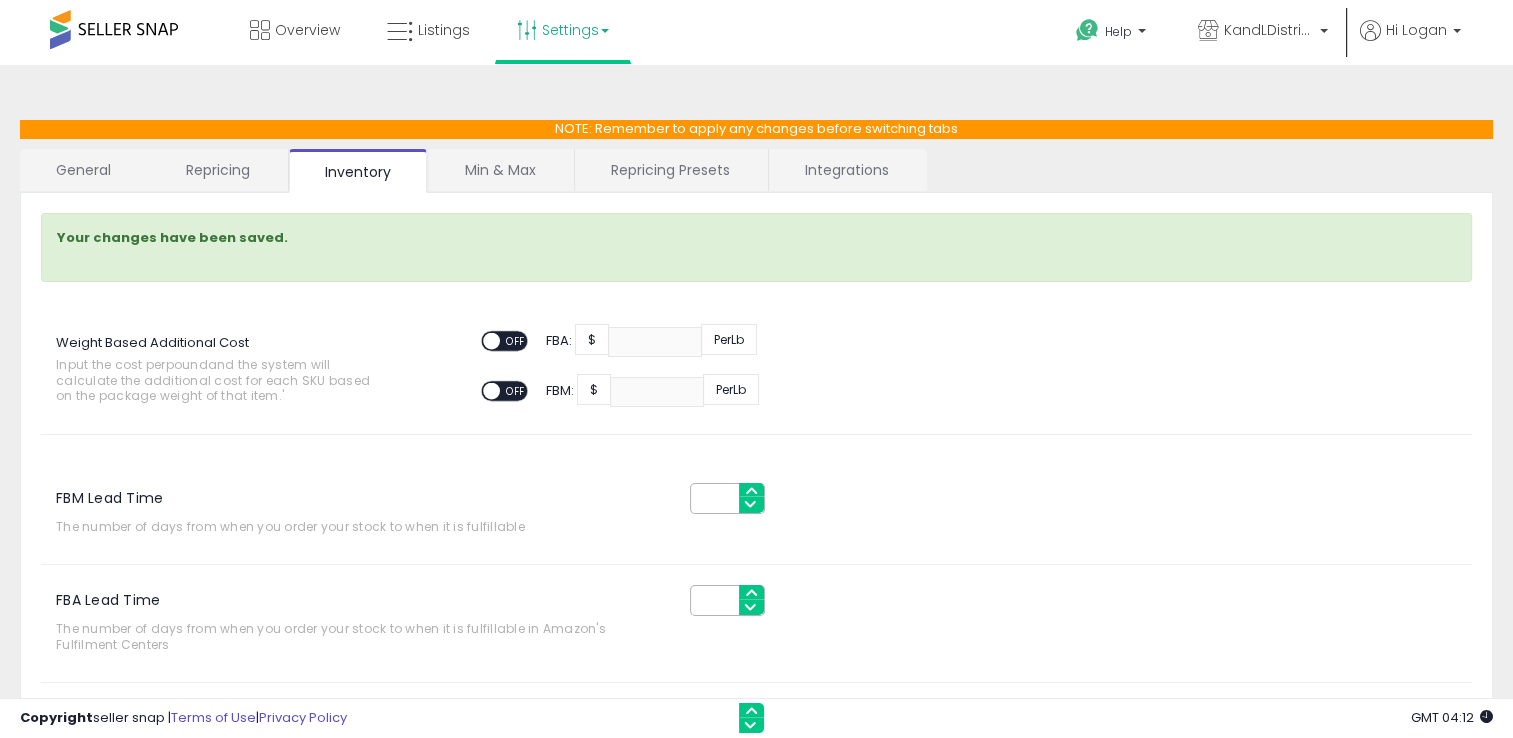 click on "Min & Max" at bounding box center (500, 170) 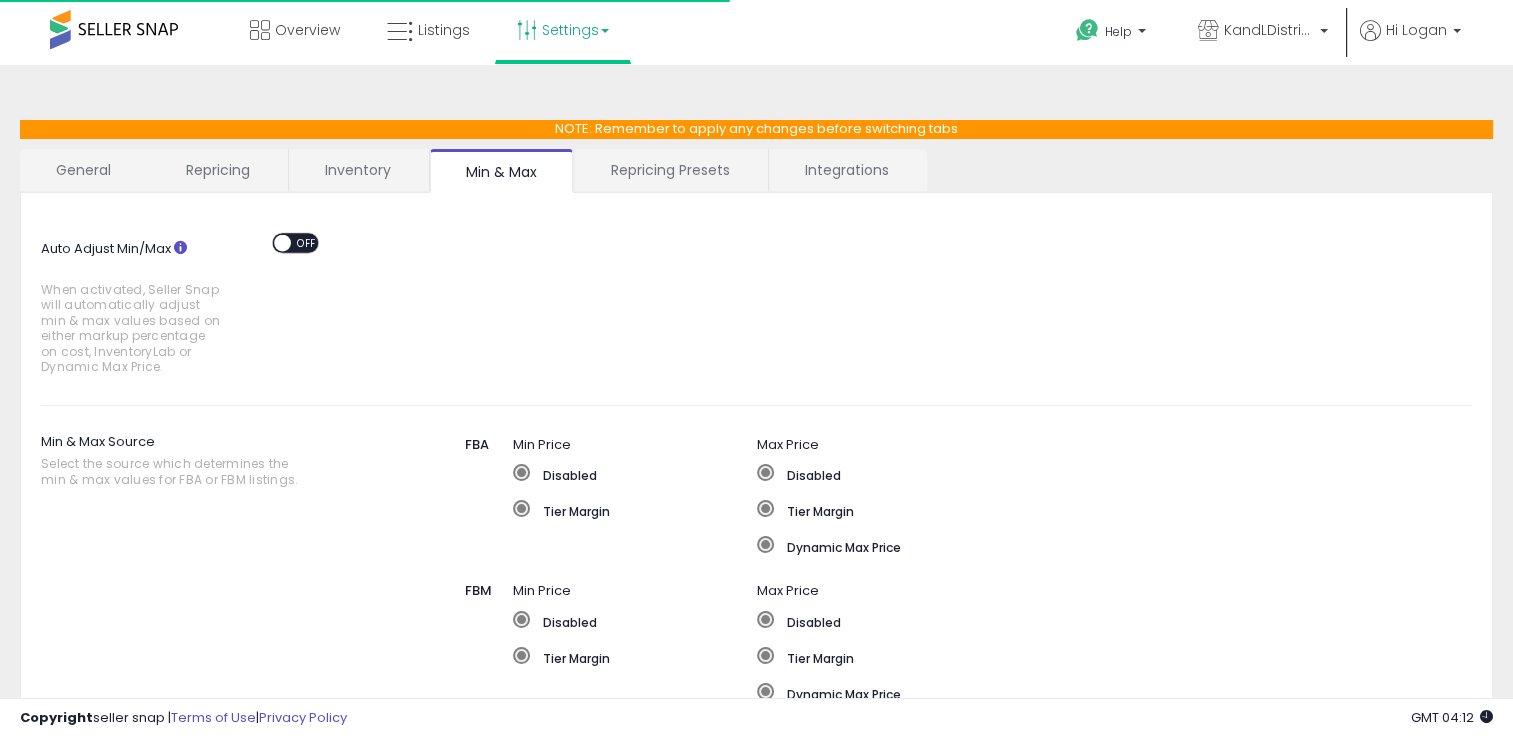 click on "Repricing Presets" at bounding box center [670, 170] 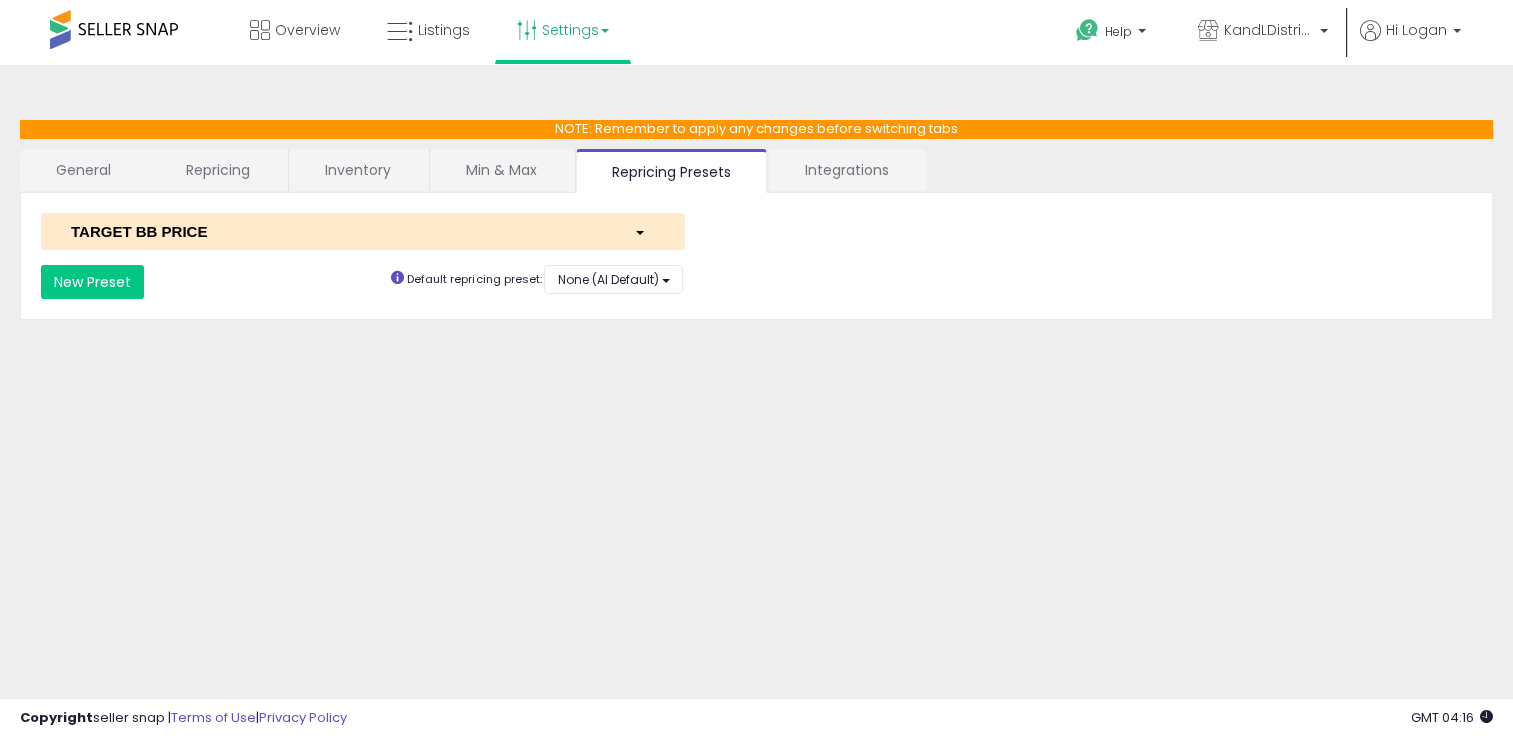 click on "Repricing" at bounding box center [218, 170] 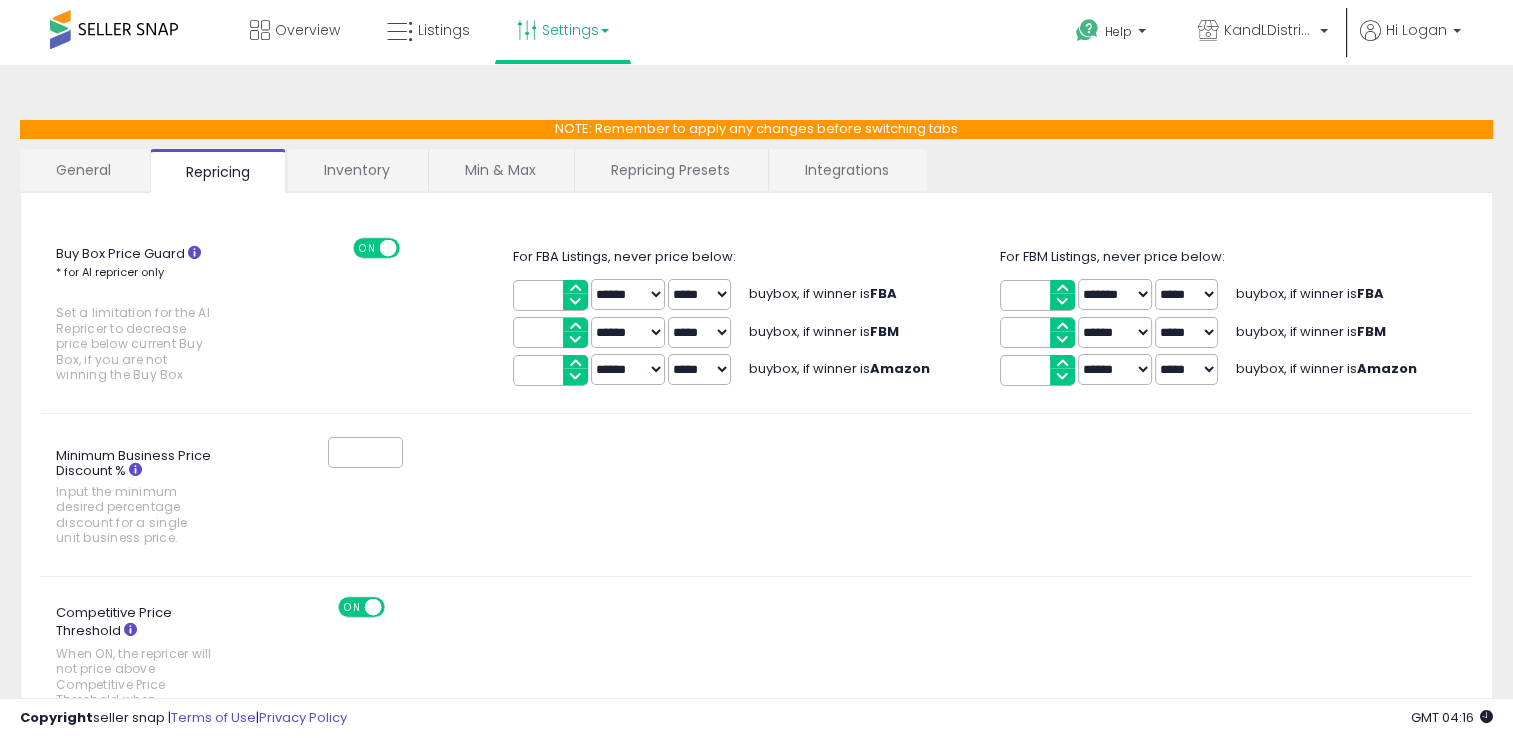 click on "Minimum Business Price Discount %
Input the minimum desired percentage discount for a single unit business price.
*" 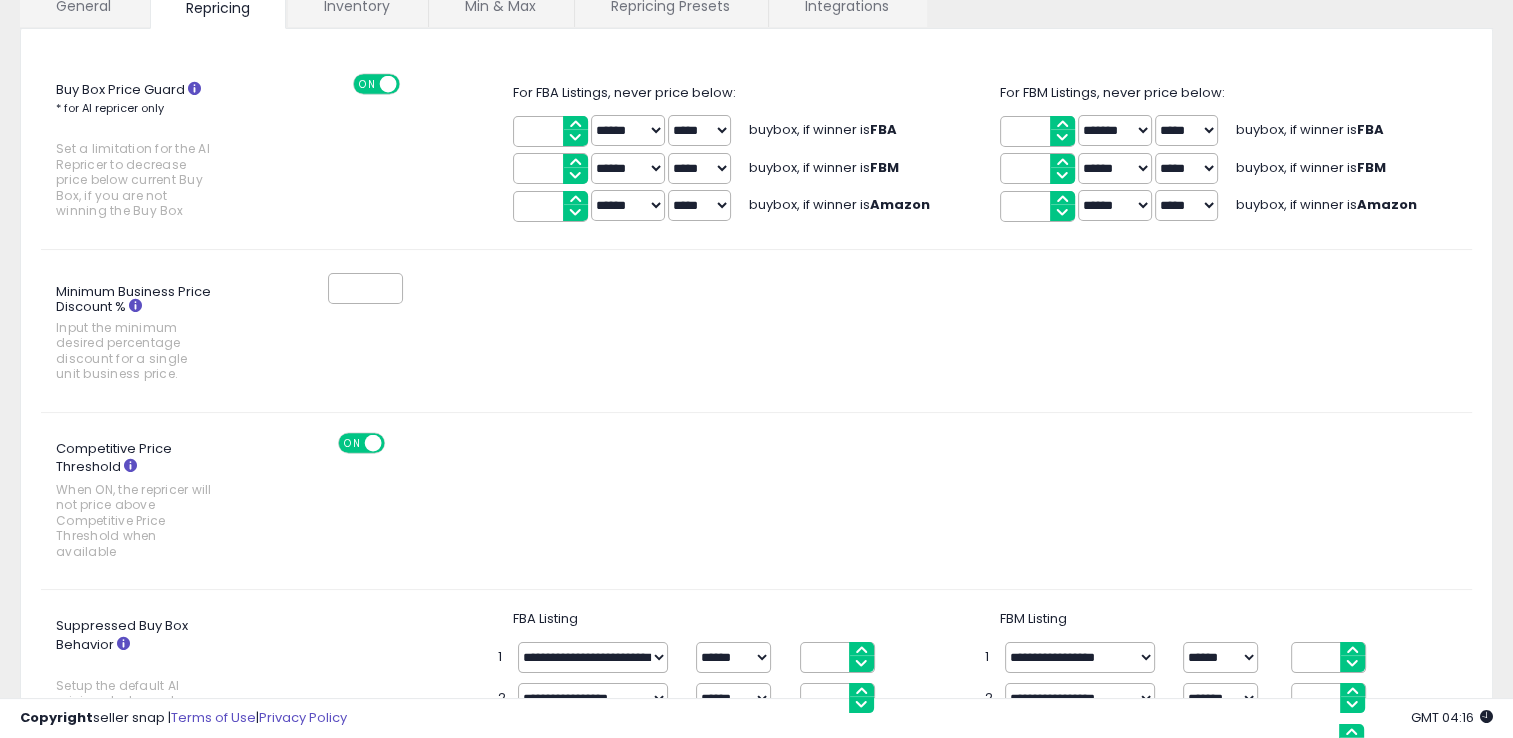 scroll, scrollTop: 563, scrollLeft: 0, axis: vertical 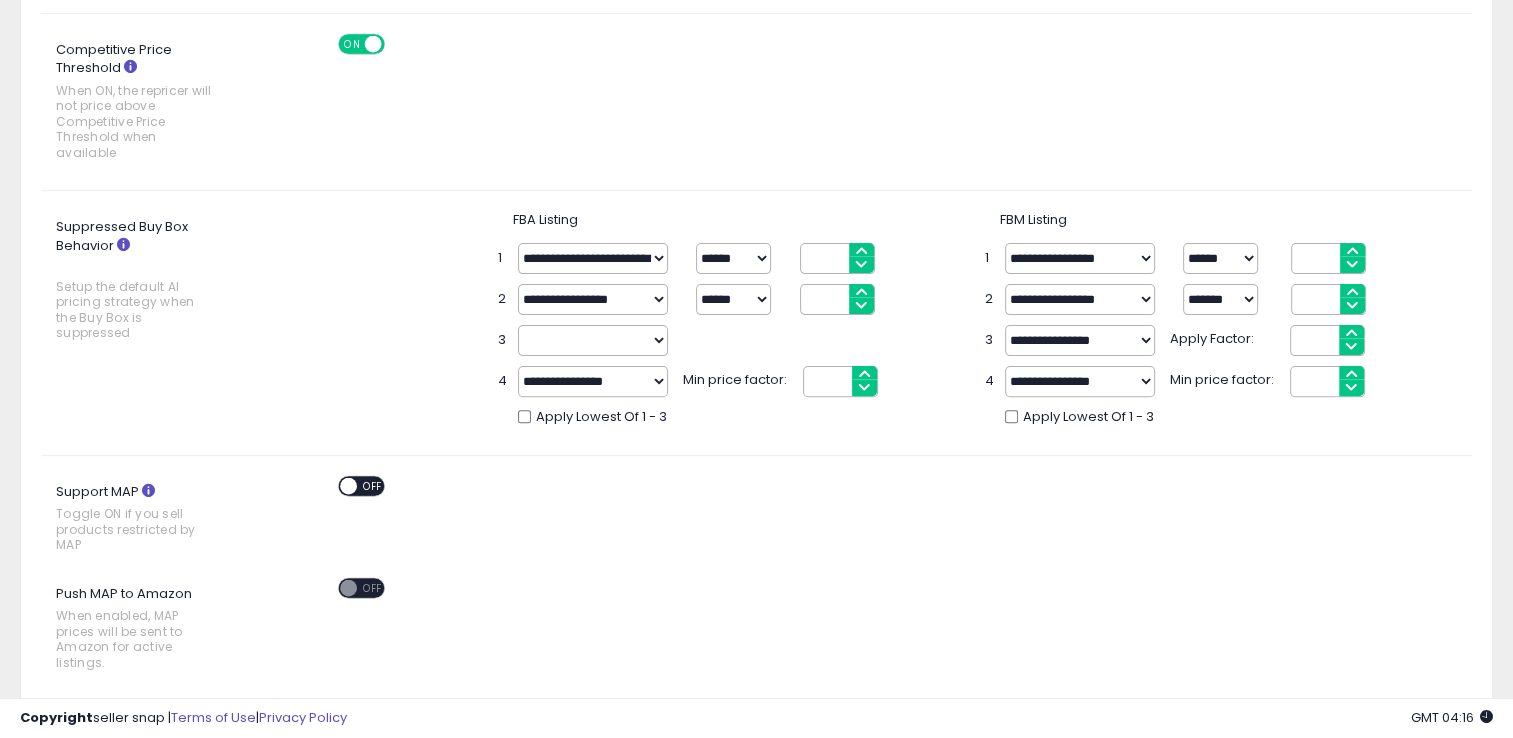 click on "**********" at bounding box center (593, 258) 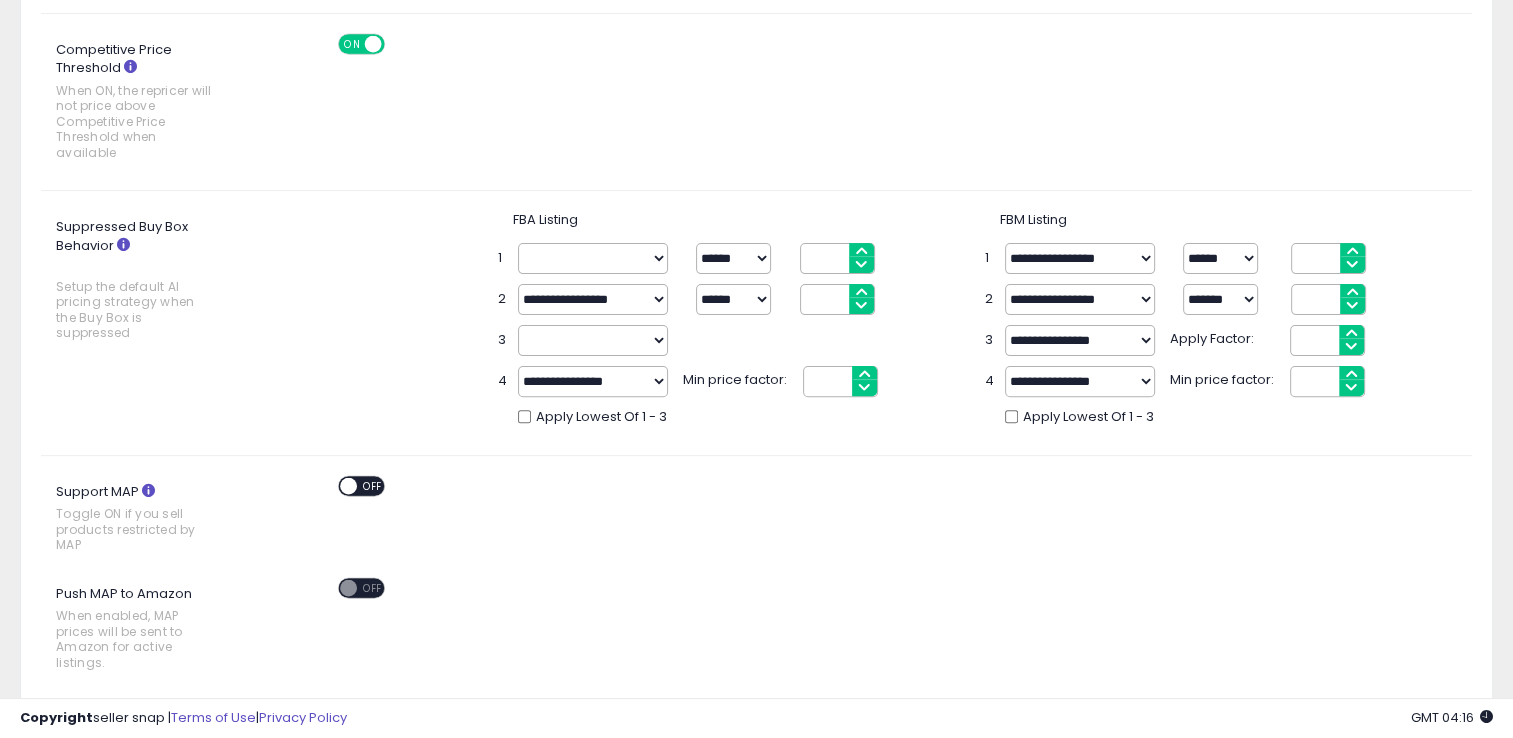 click on "**********" at bounding box center [593, 258] 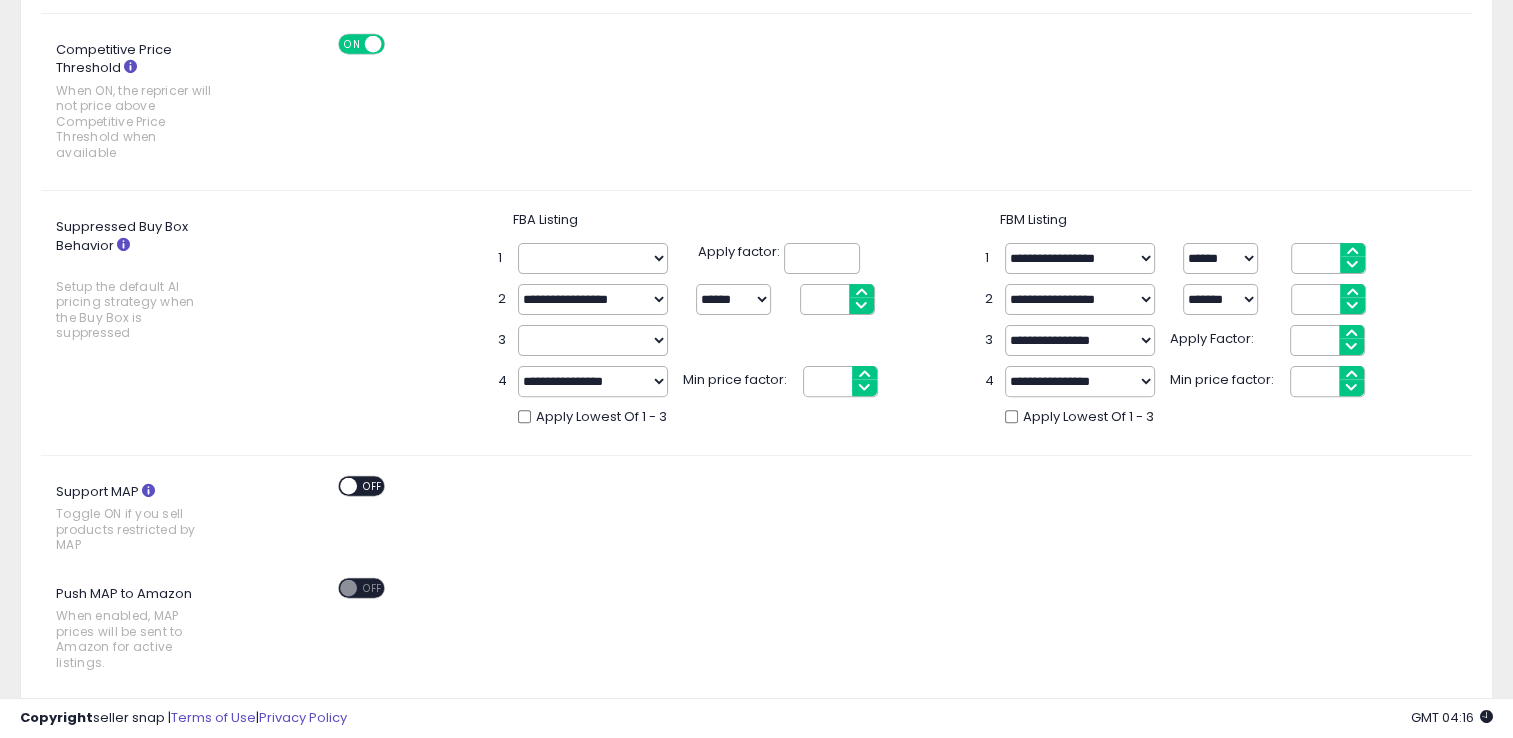 click at bounding box center (822, 258) 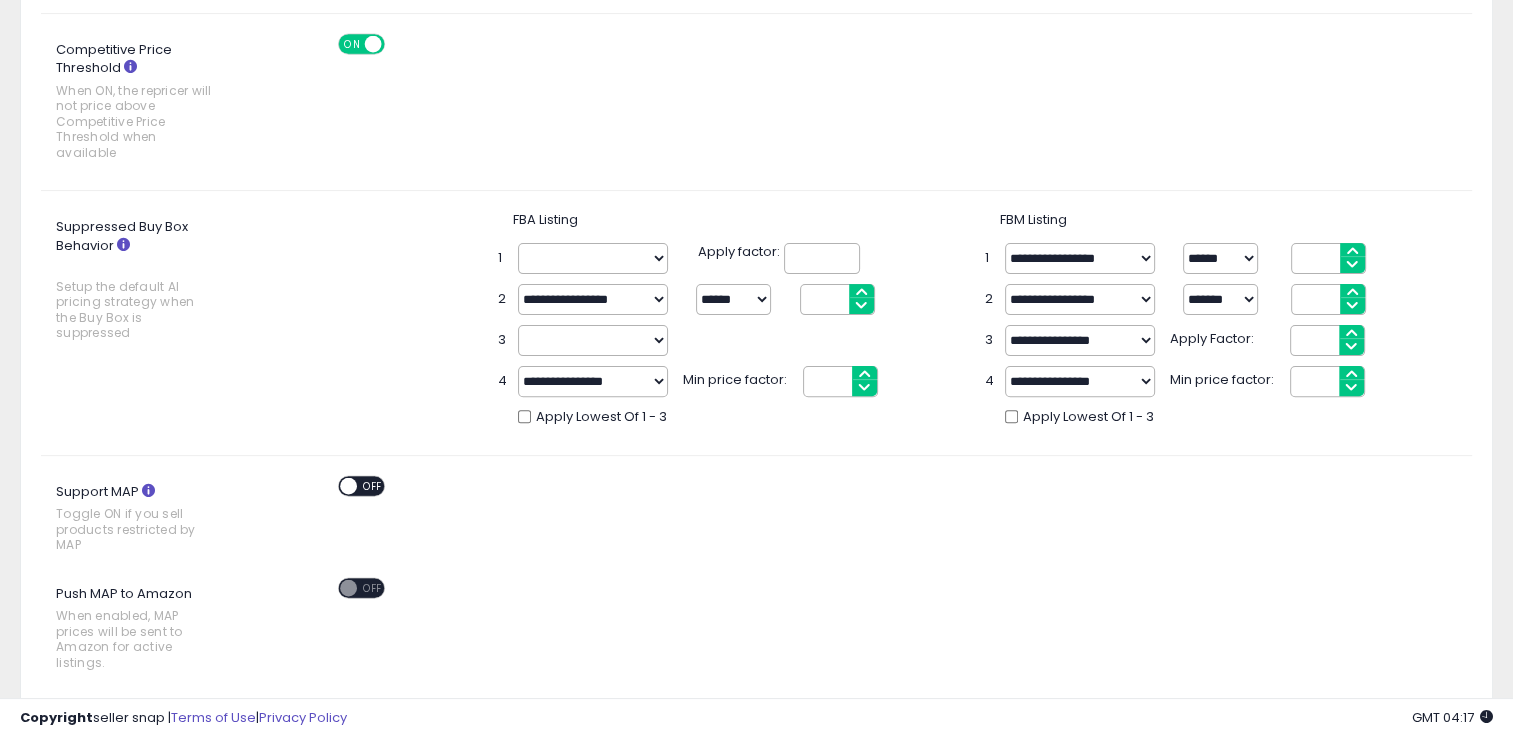 click on "**********" at bounding box center [593, 258] 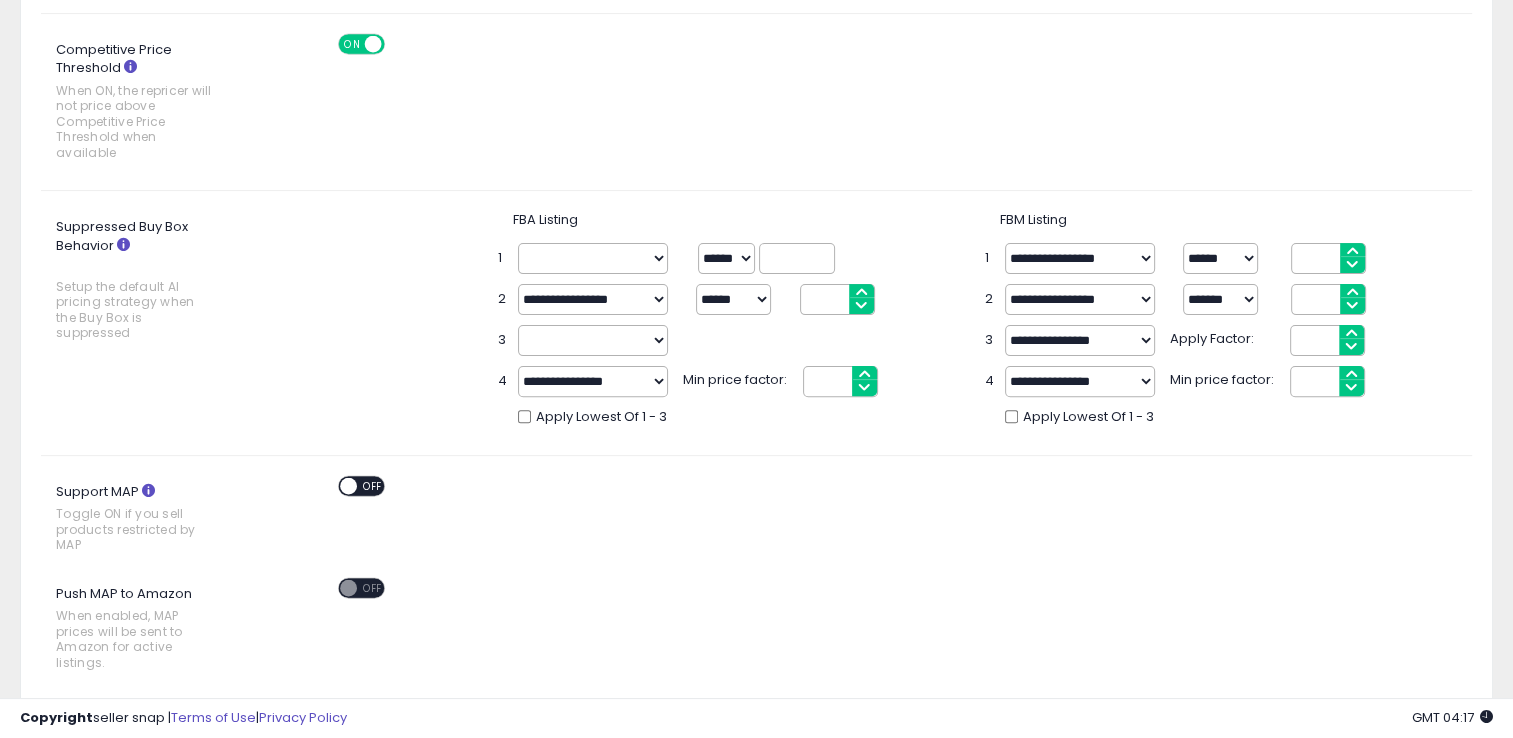 click at bounding box center (797, 258) 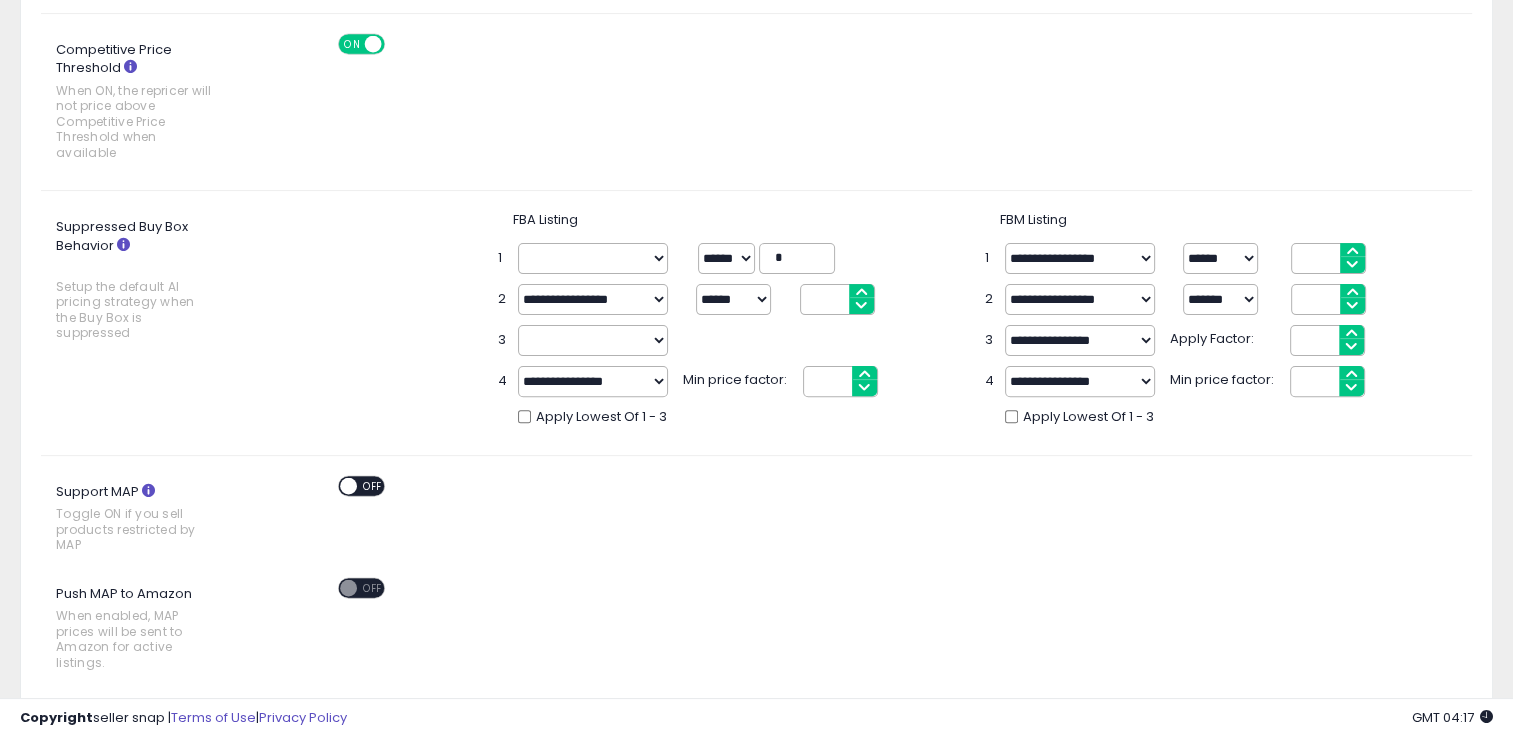 type on "*" 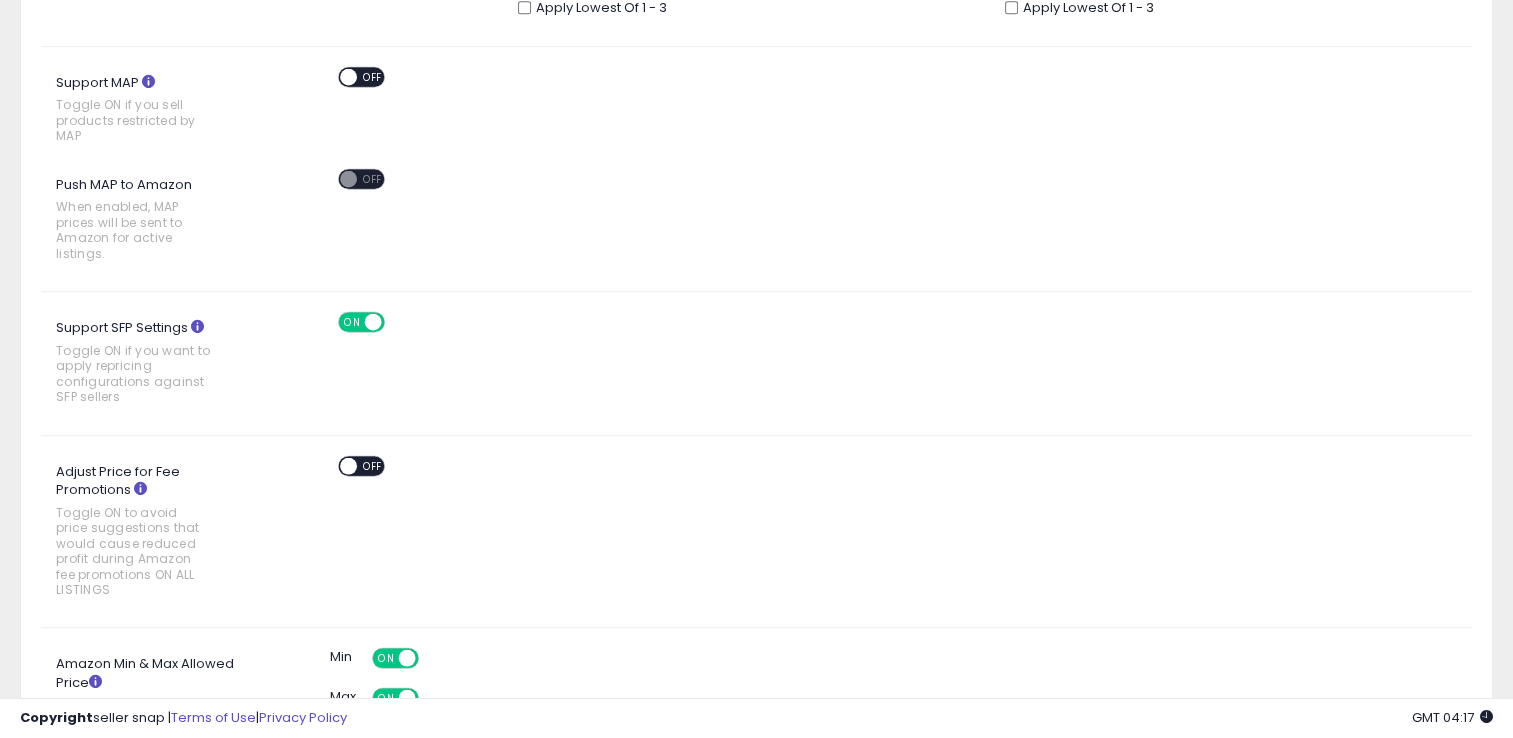 scroll, scrollTop: 974, scrollLeft: 0, axis: vertical 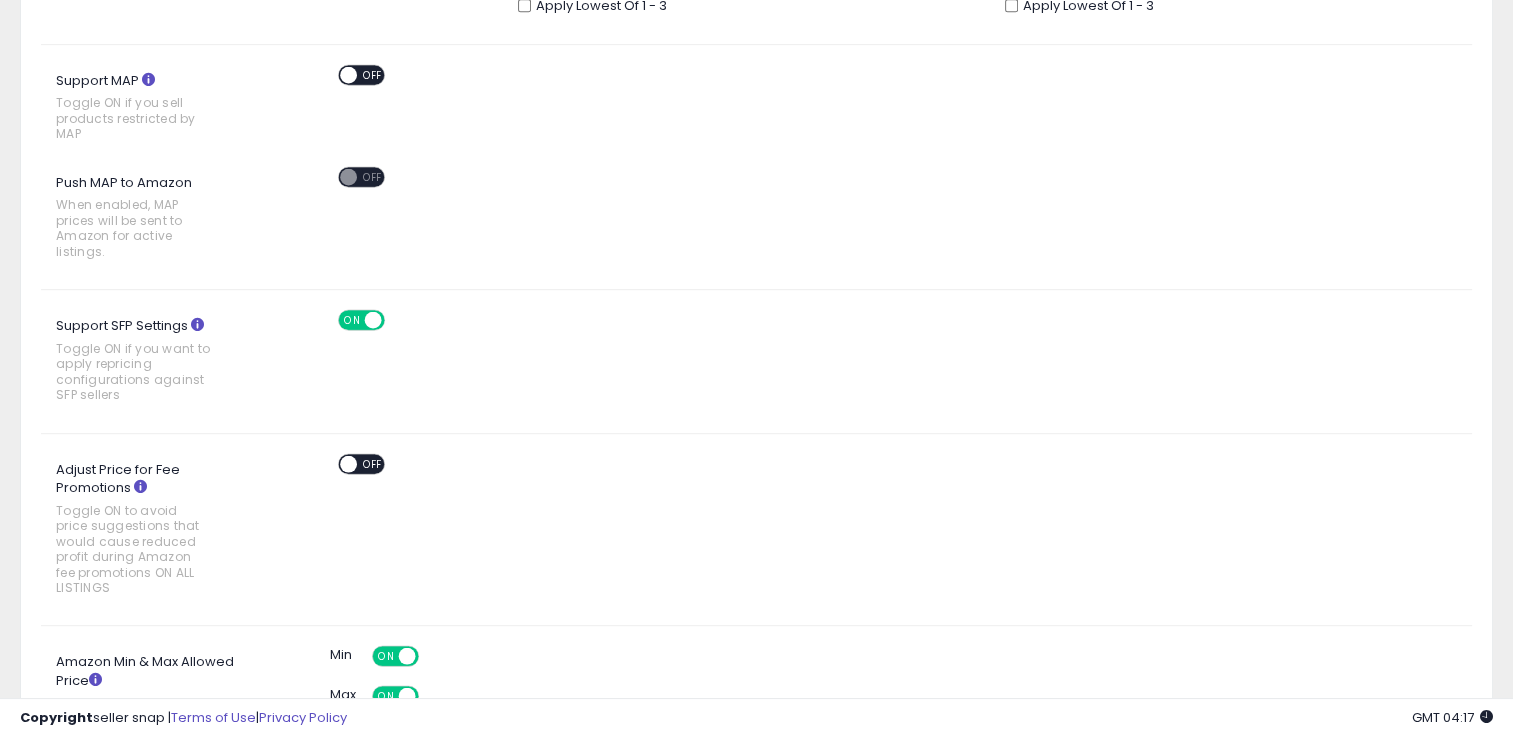 click at bounding box center (348, 463) 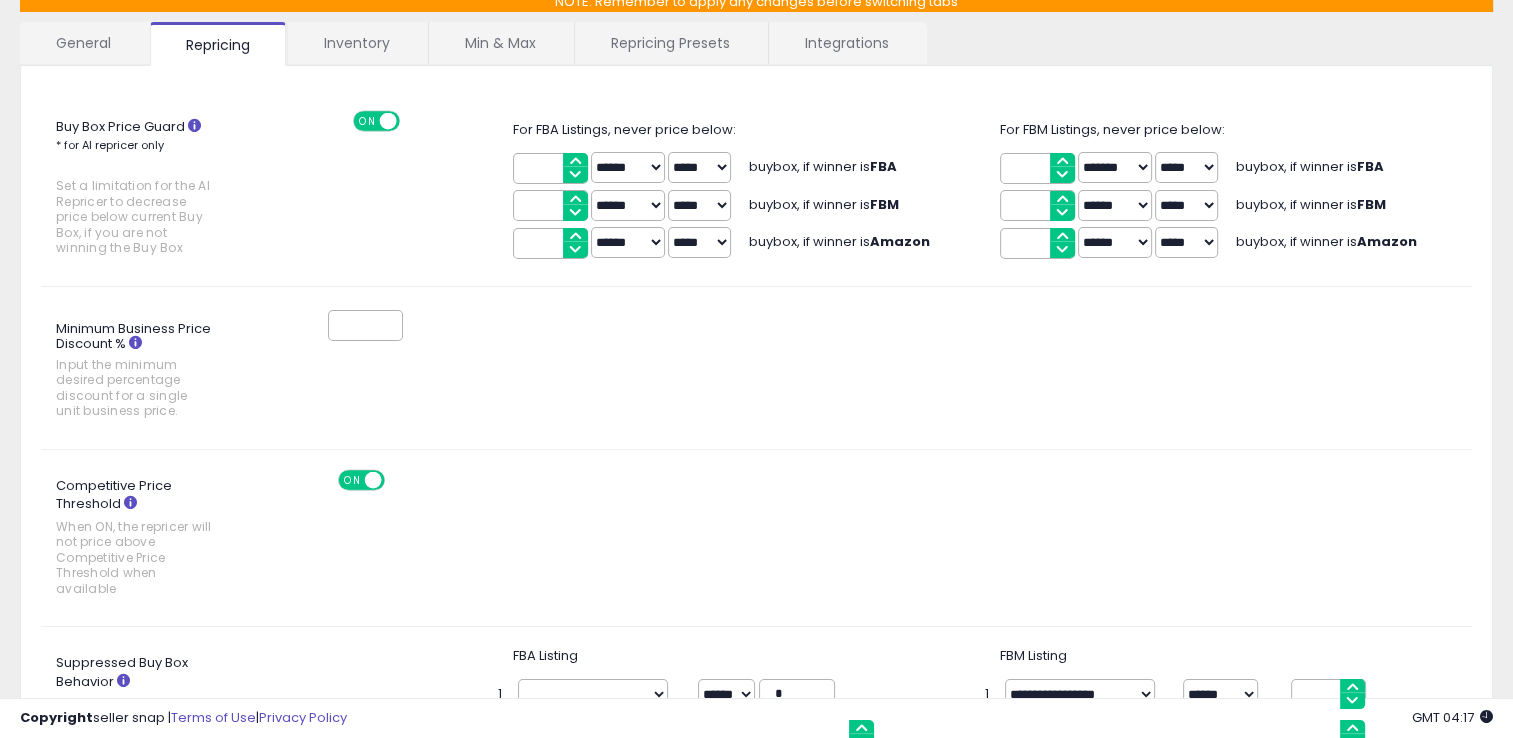 scroll, scrollTop: 126, scrollLeft: 0, axis: vertical 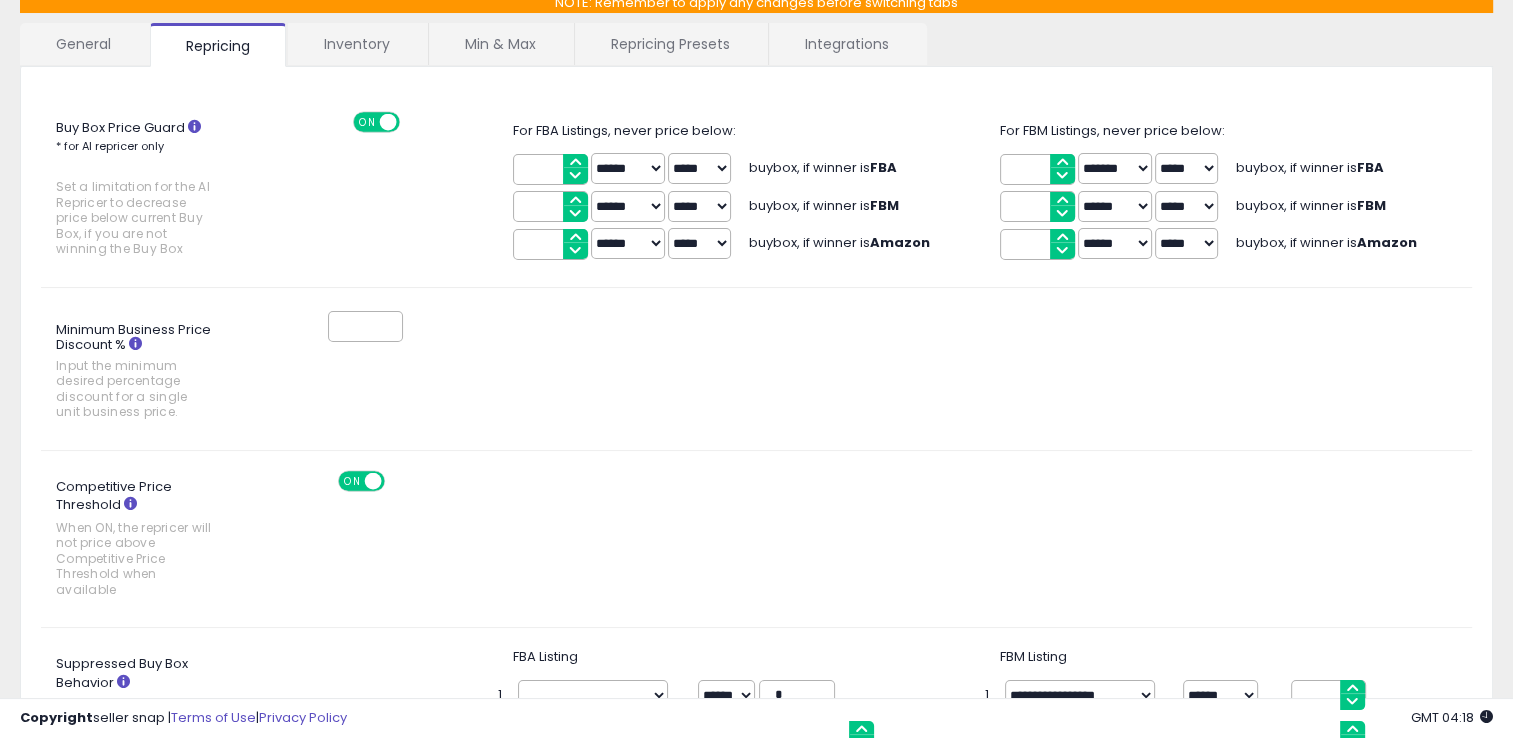 click at bounding box center [373, 480] 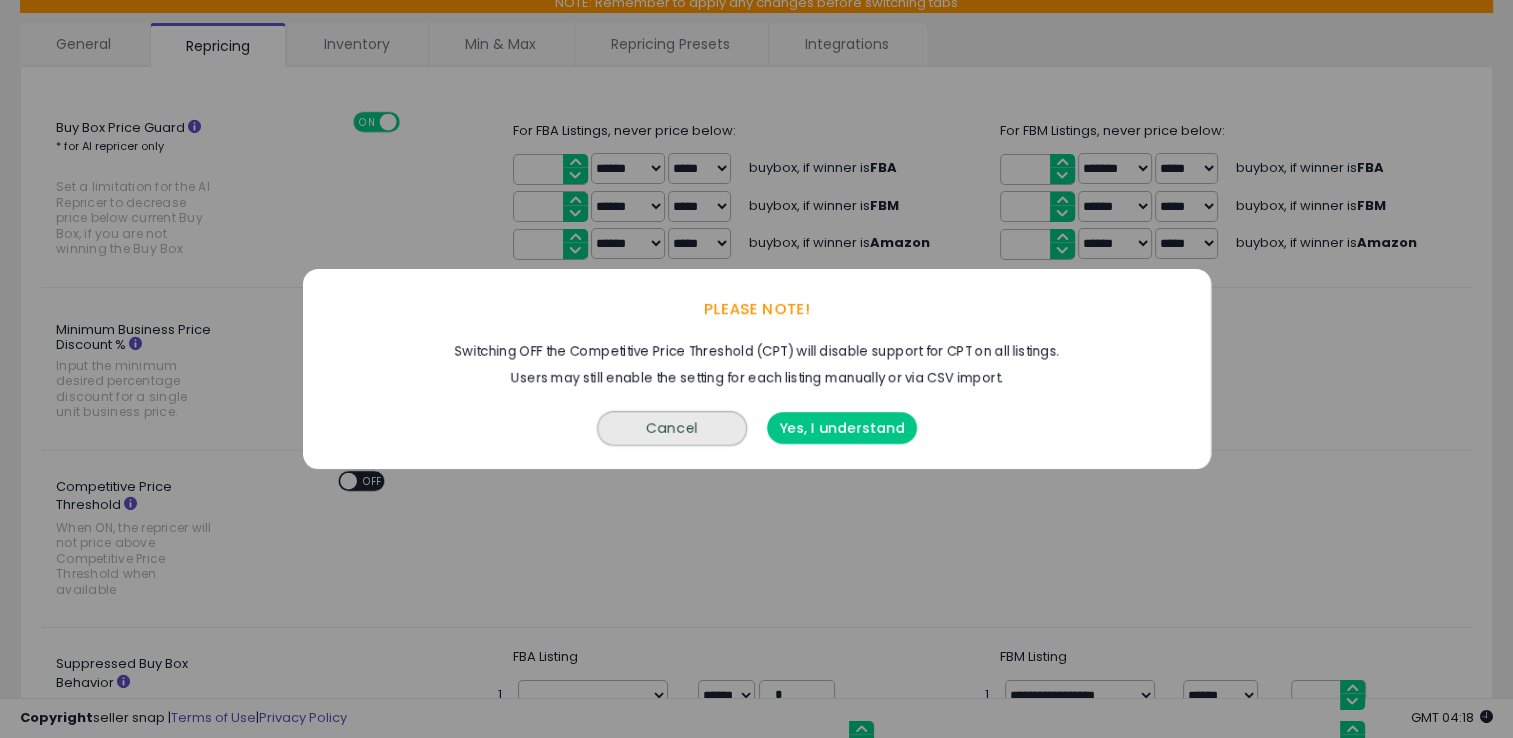click on "Cancel" at bounding box center [671, 428] 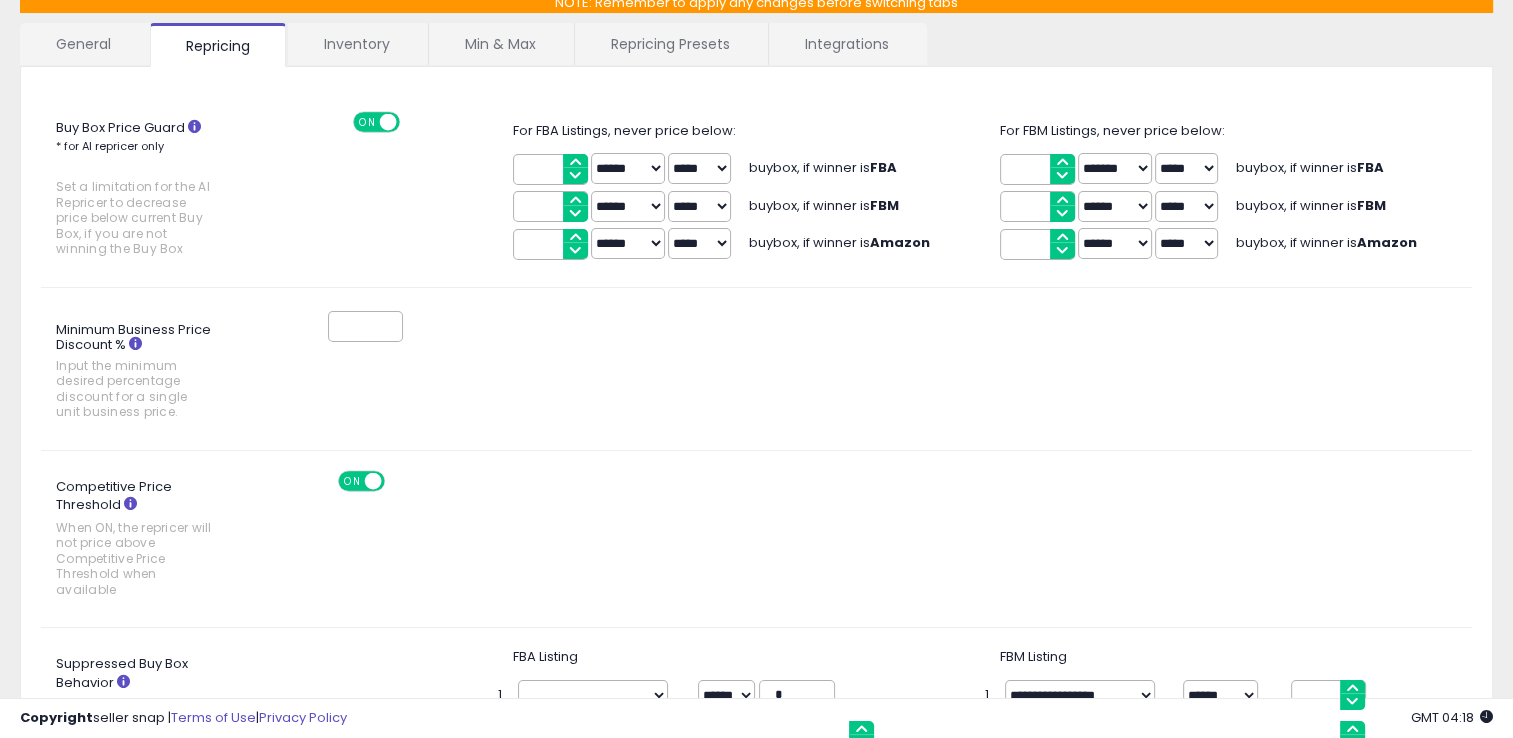 click on "Competitive Price Threshold
When ON, the repricer will not price above Competitive Price Threshold when available
ON   OFF" 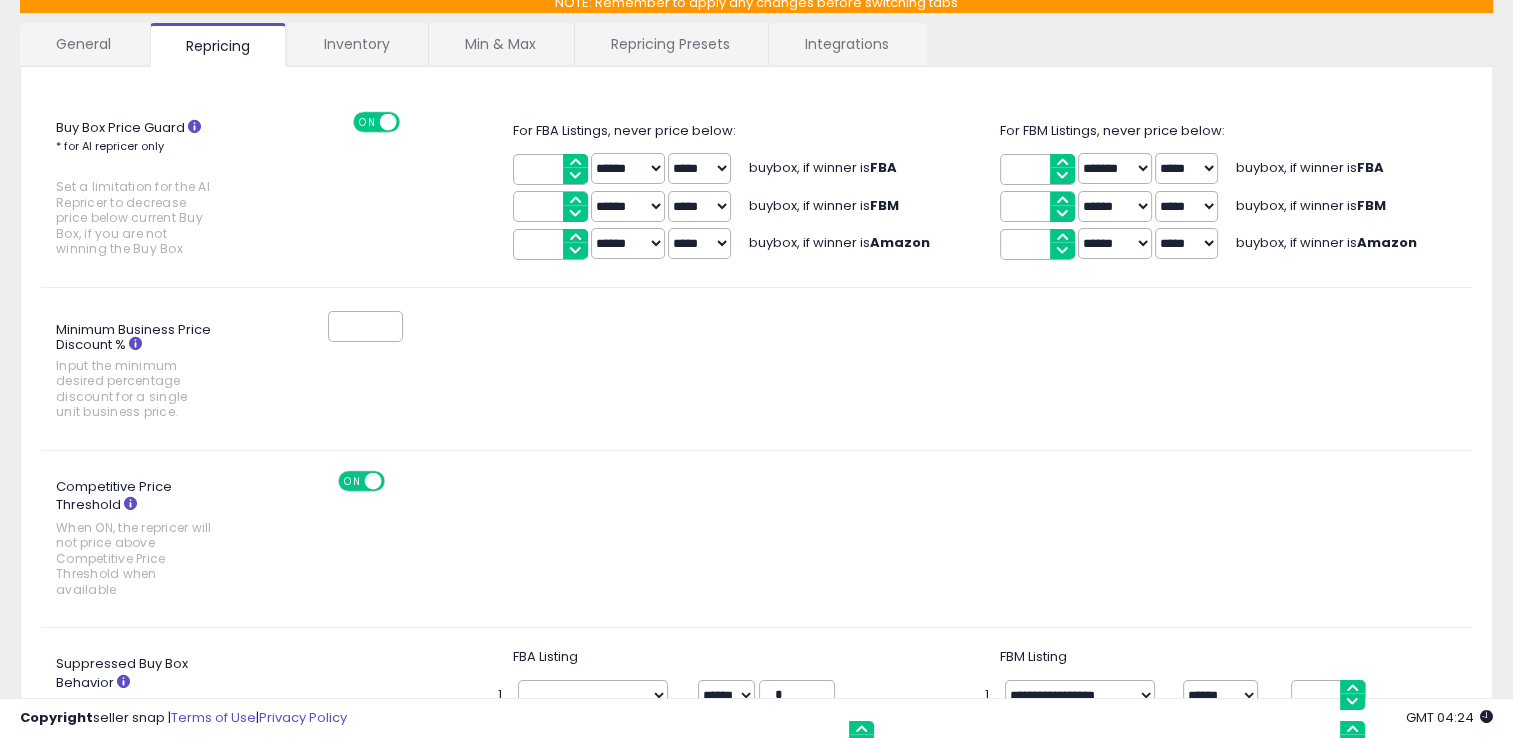 scroll, scrollTop: 0, scrollLeft: 0, axis: both 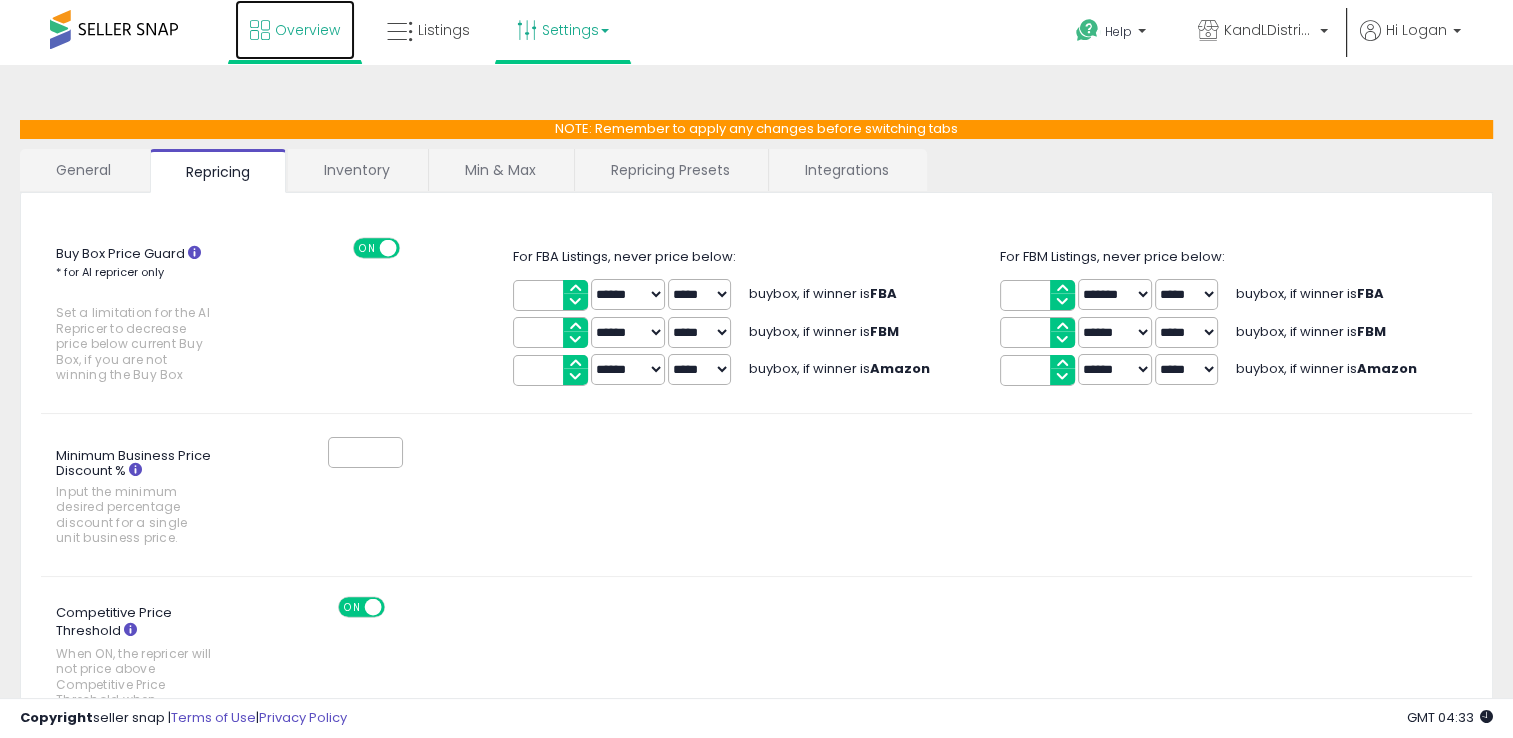 click on "Overview" at bounding box center (307, 30) 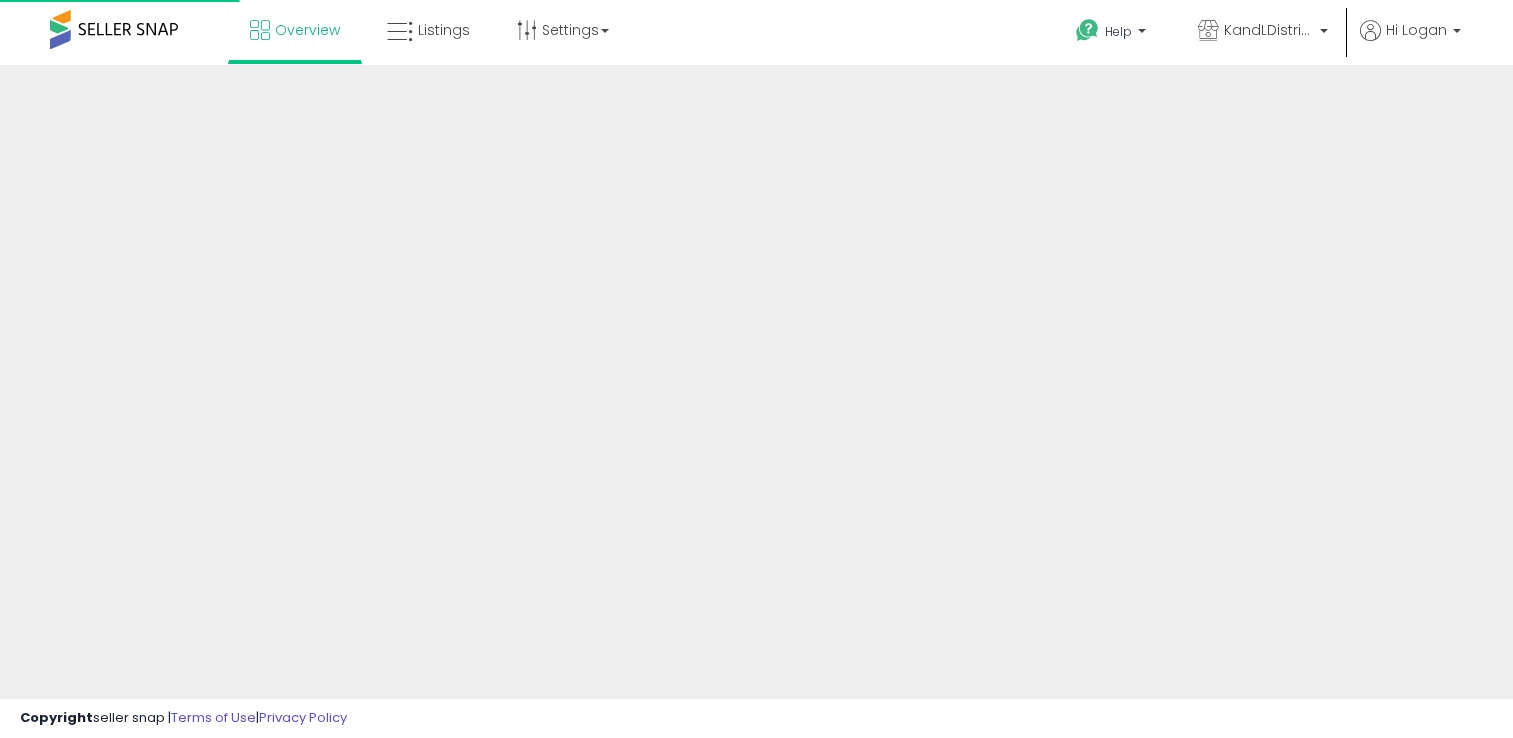 scroll, scrollTop: 0, scrollLeft: 0, axis: both 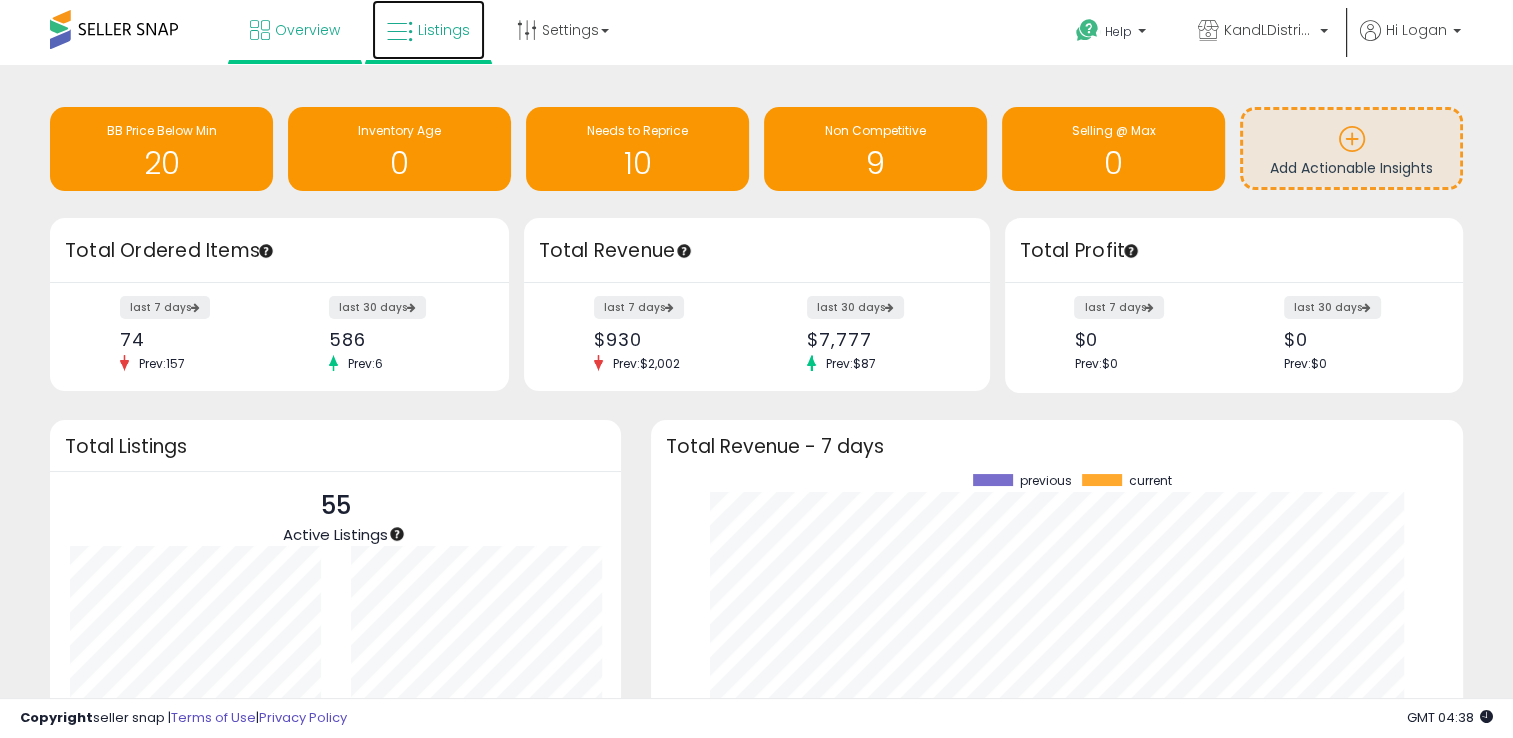 click on "Listings" at bounding box center (444, 30) 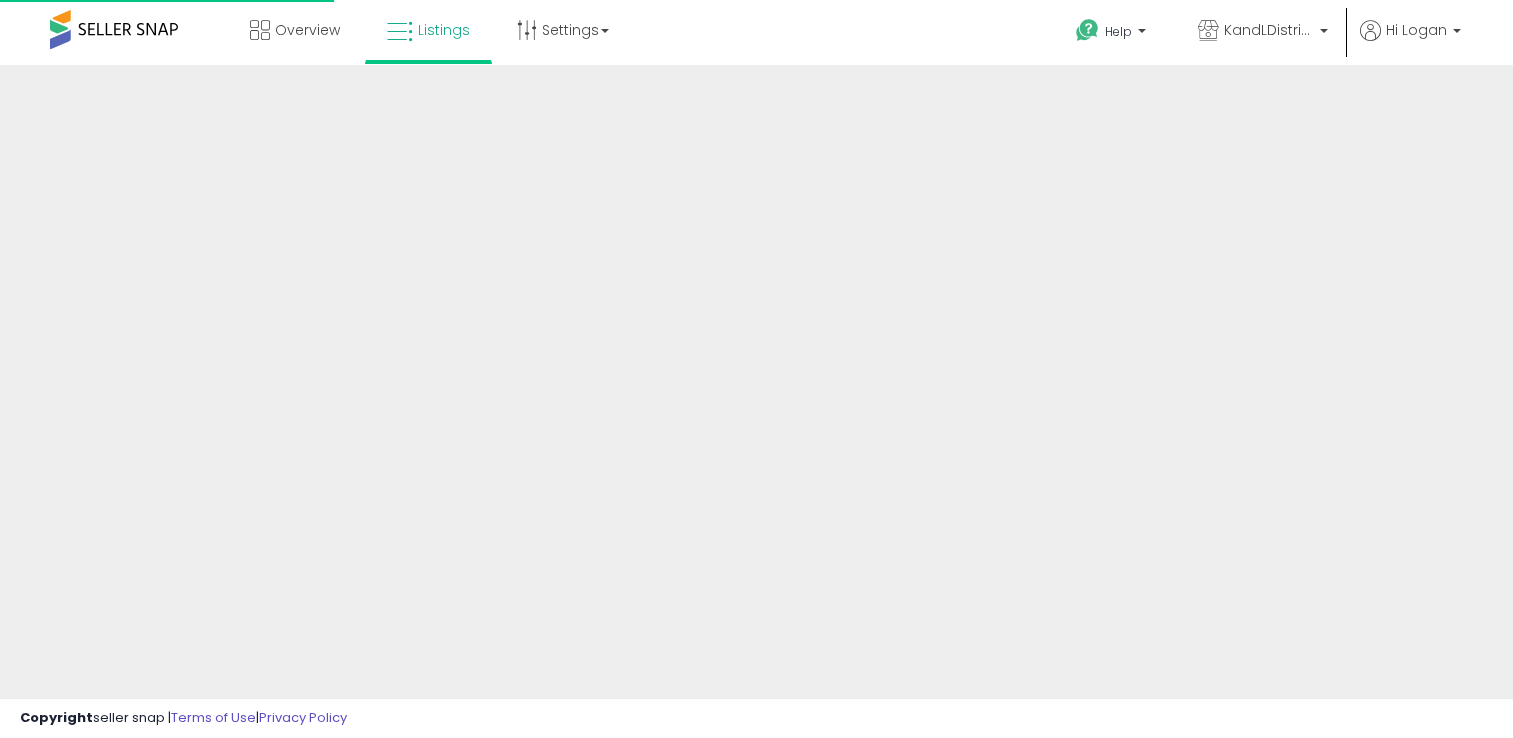 scroll, scrollTop: 0, scrollLeft: 0, axis: both 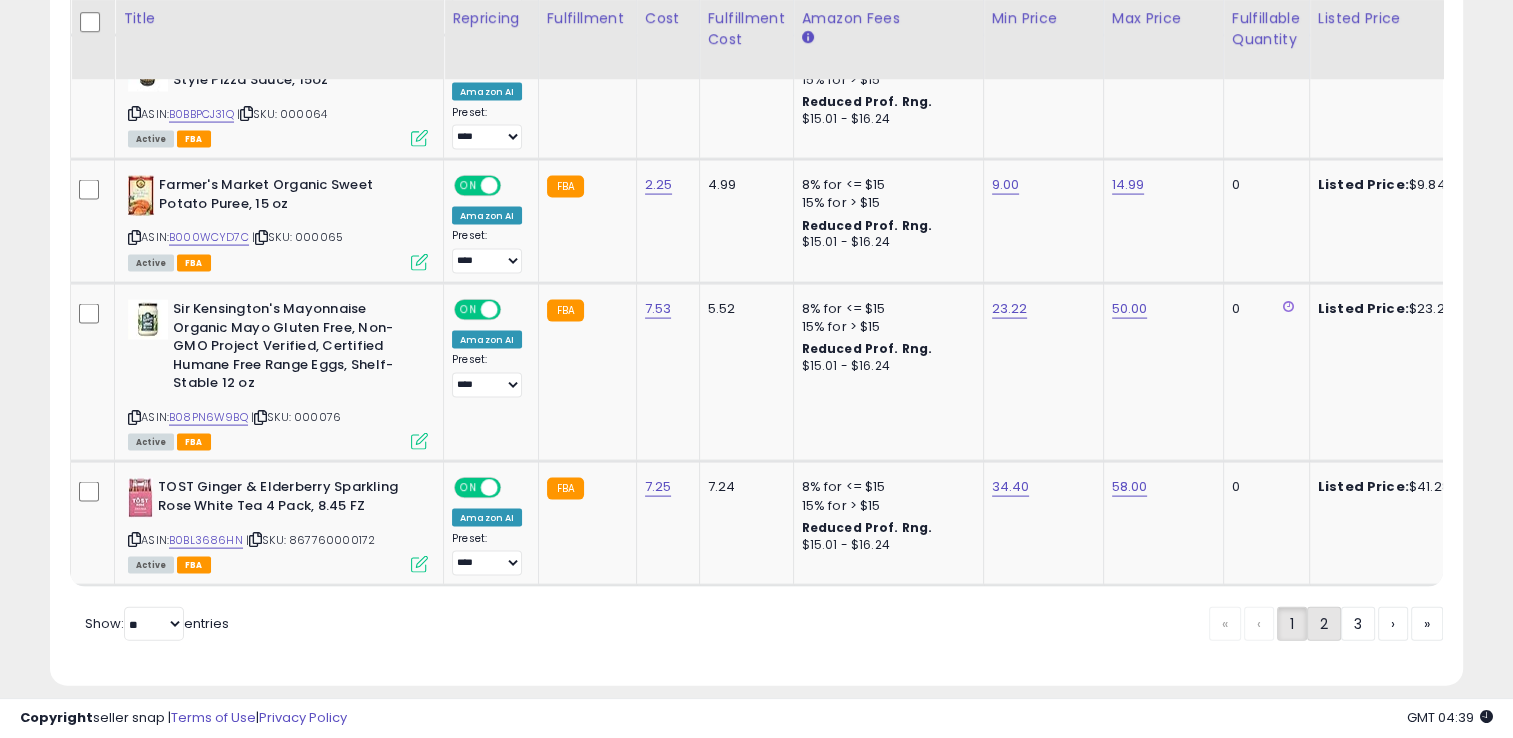 click on "2" 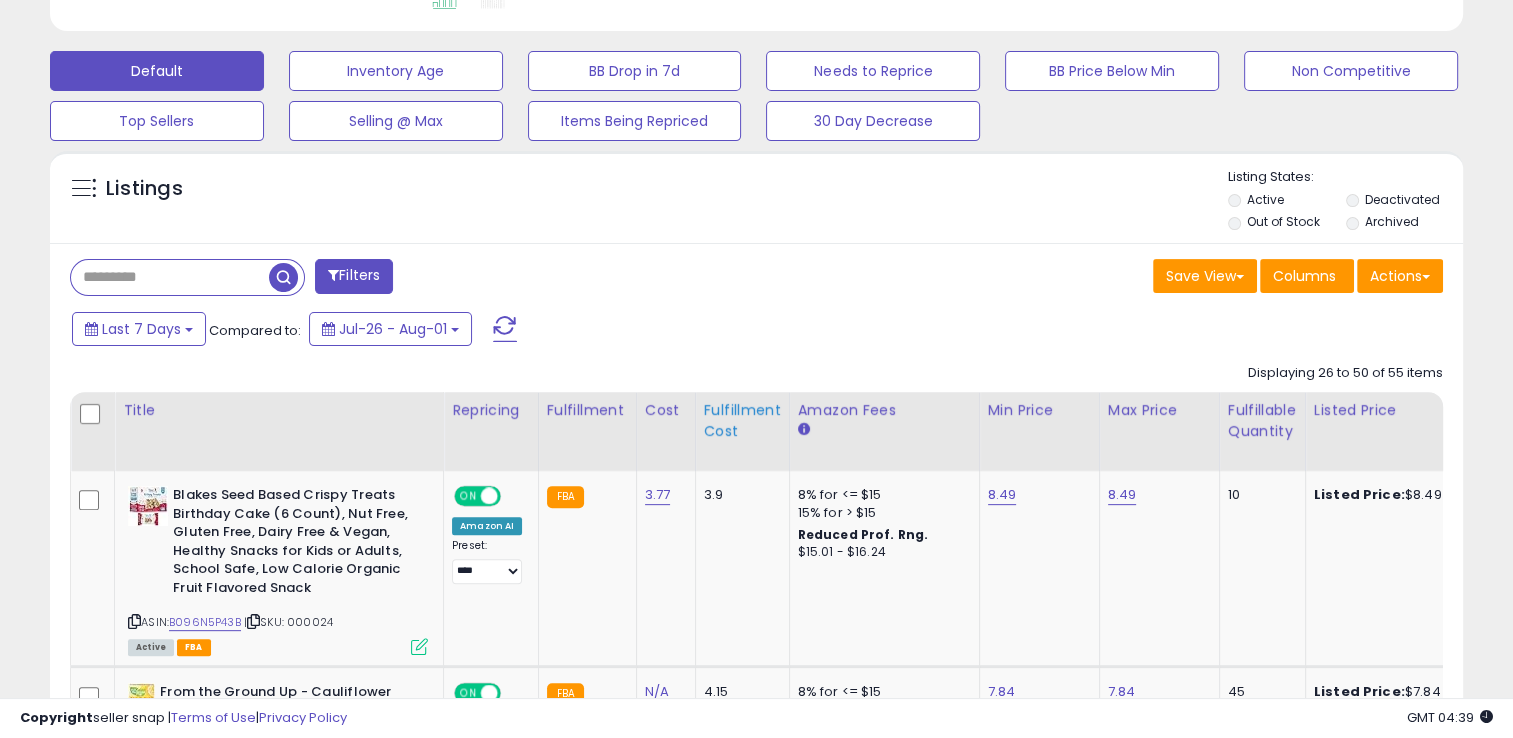 scroll, scrollTop: 911, scrollLeft: 0, axis: vertical 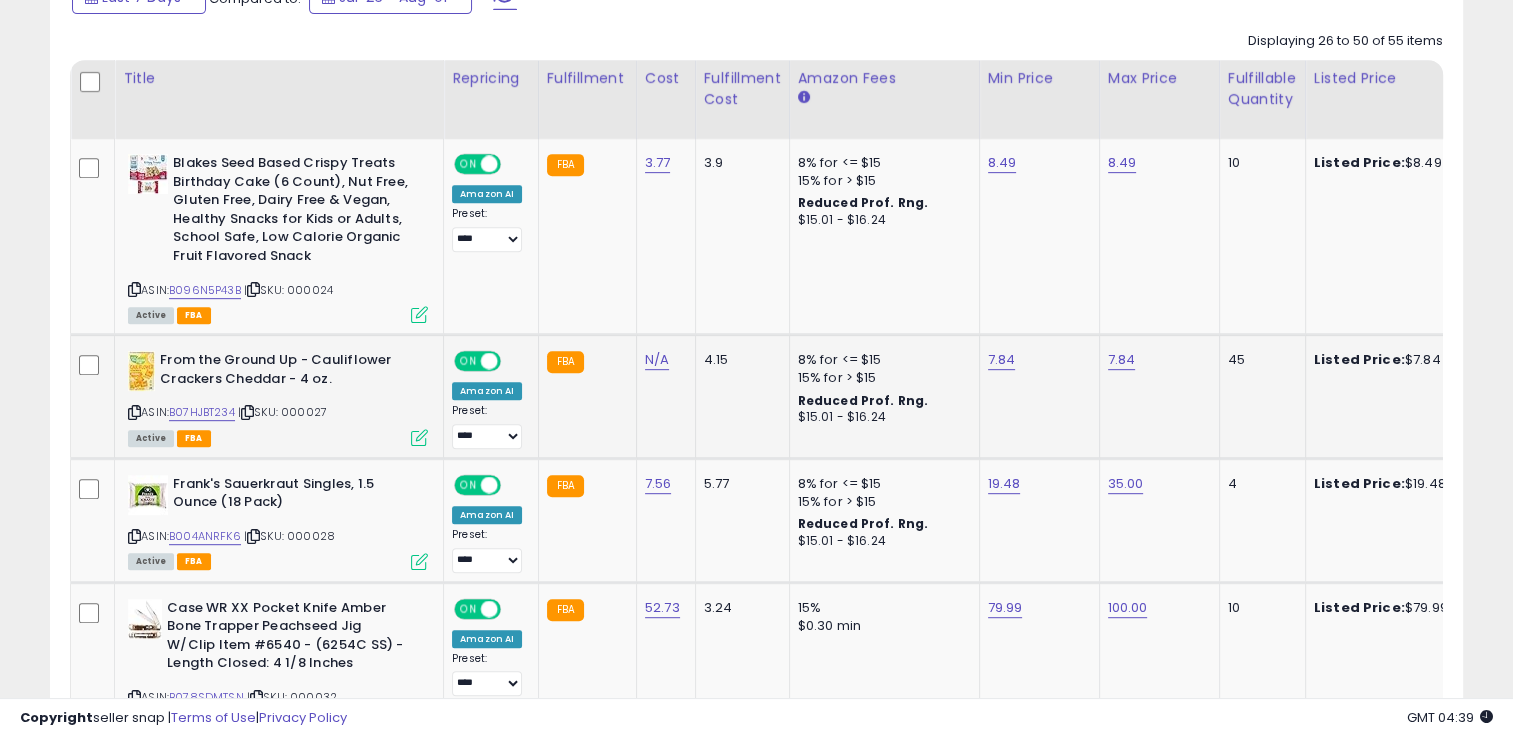 drag, startPoint x: 727, startPoint y: 429, endPoint x: 558, endPoint y: 431, distance: 169.01184 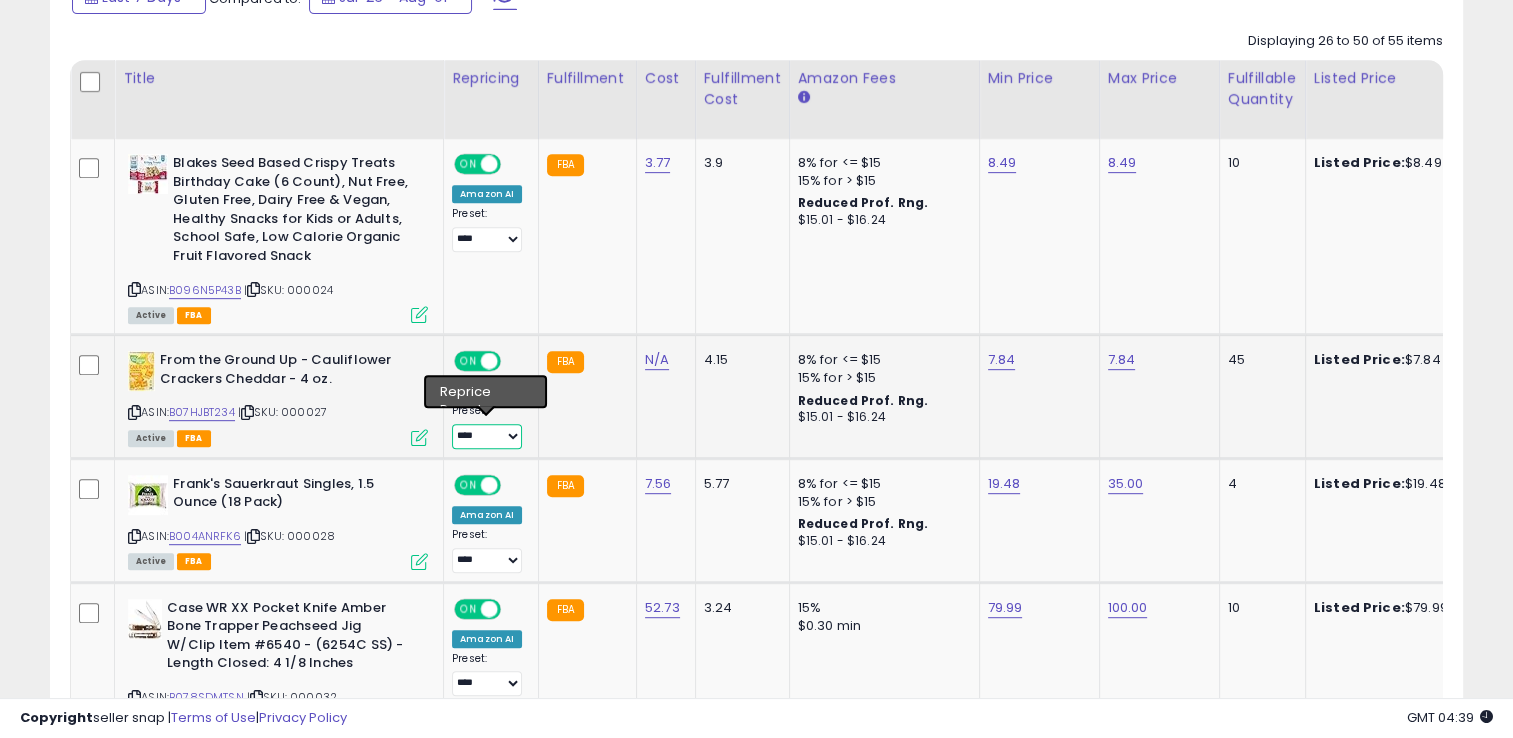 click on "**********" at bounding box center (487, 436) 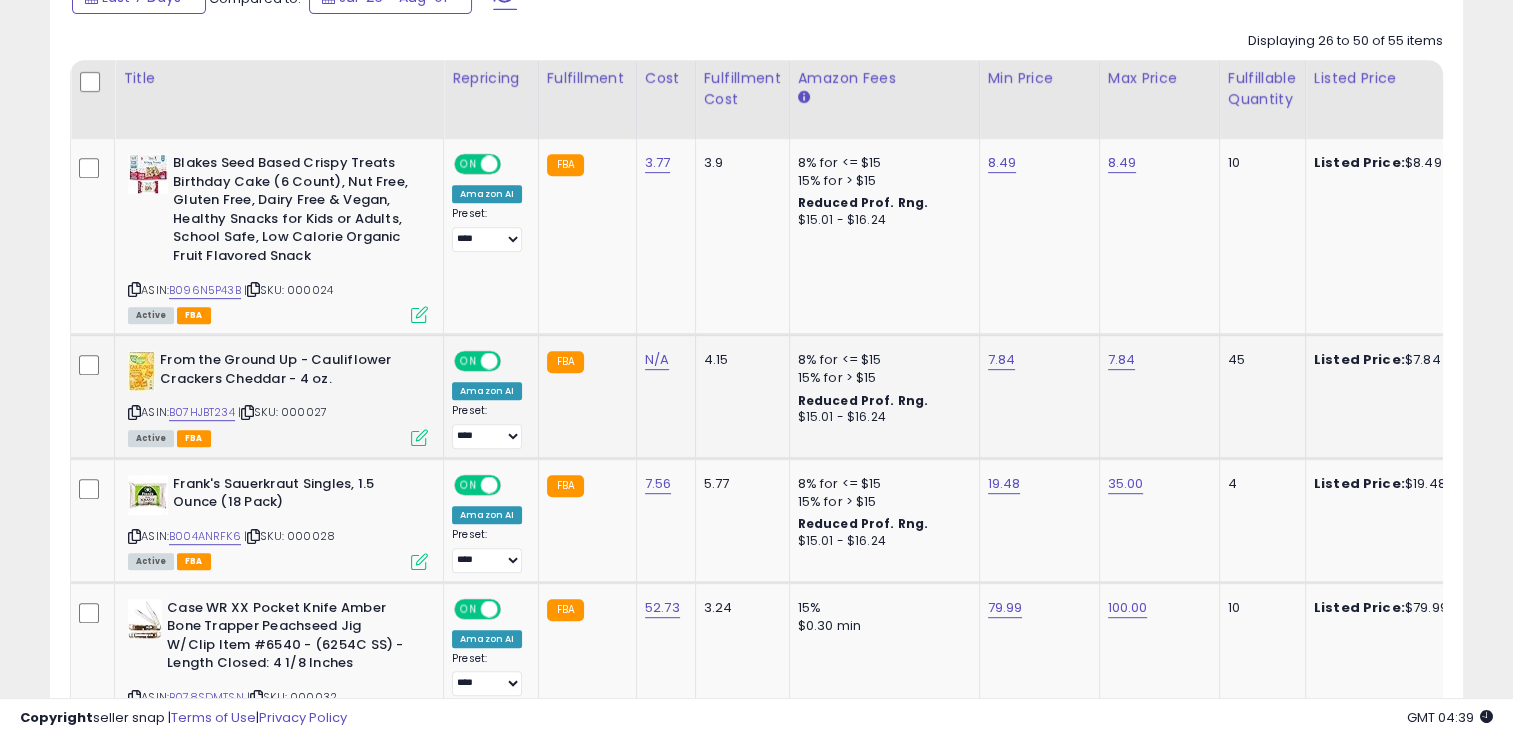 click on "FBA" 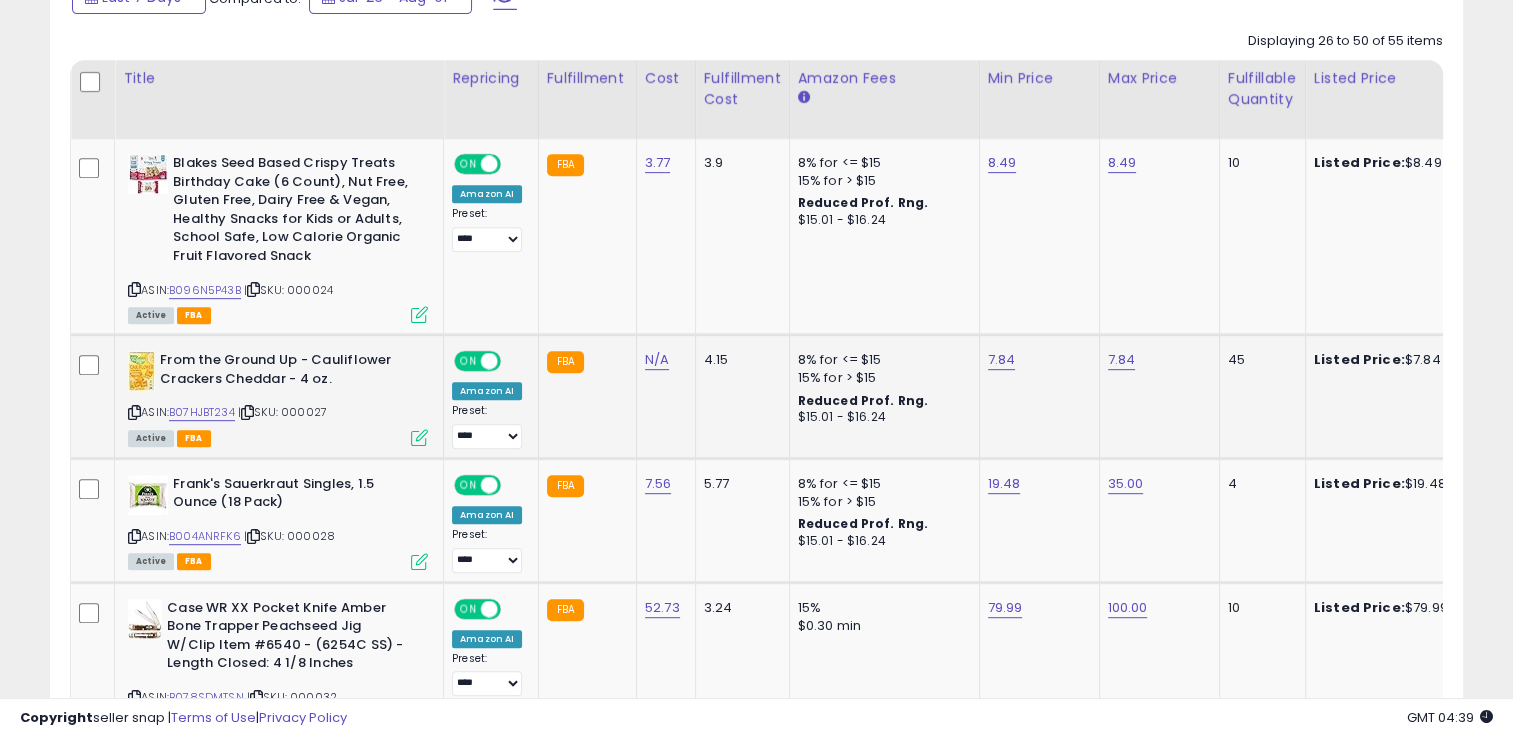 click on "N/A" 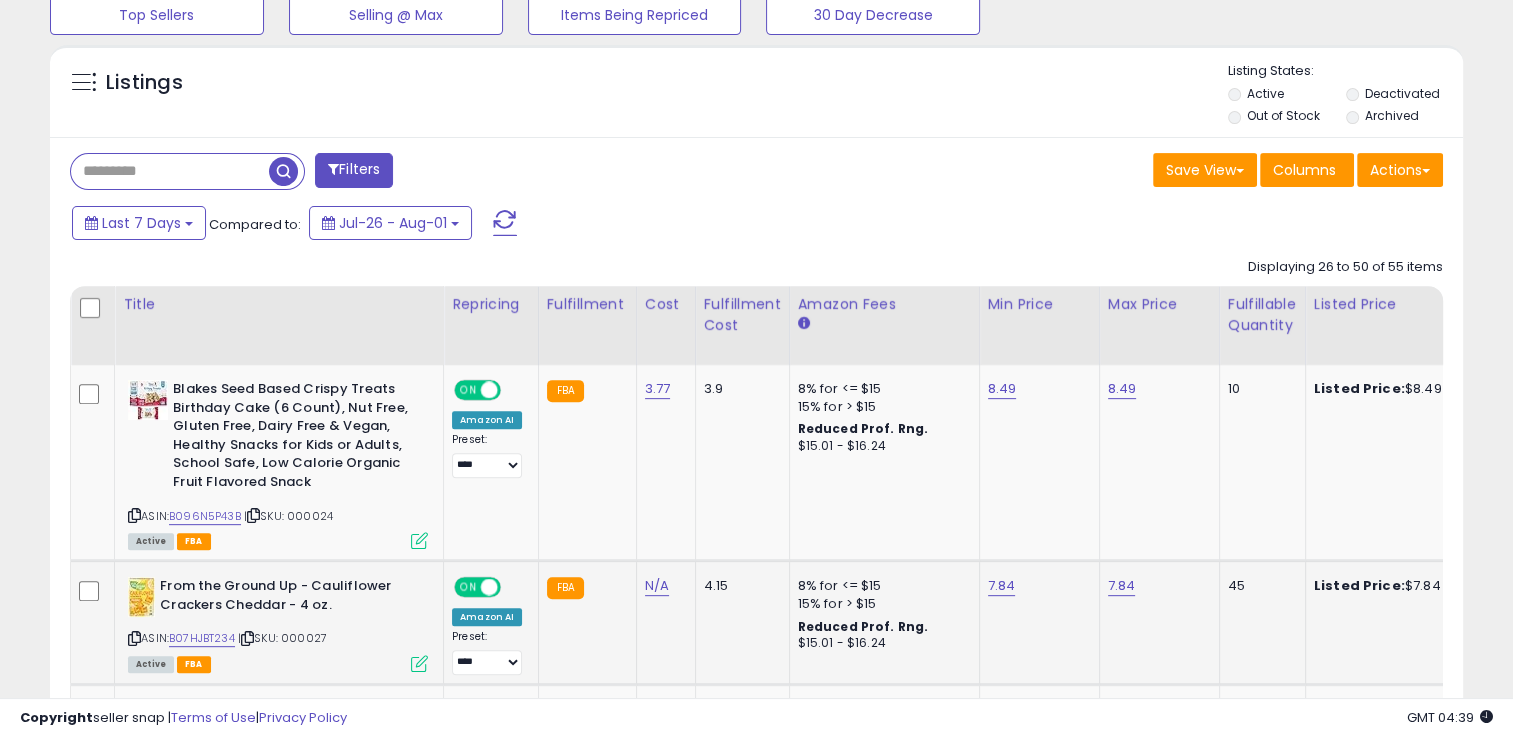scroll, scrollTop: 684, scrollLeft: 0, axis: vertical 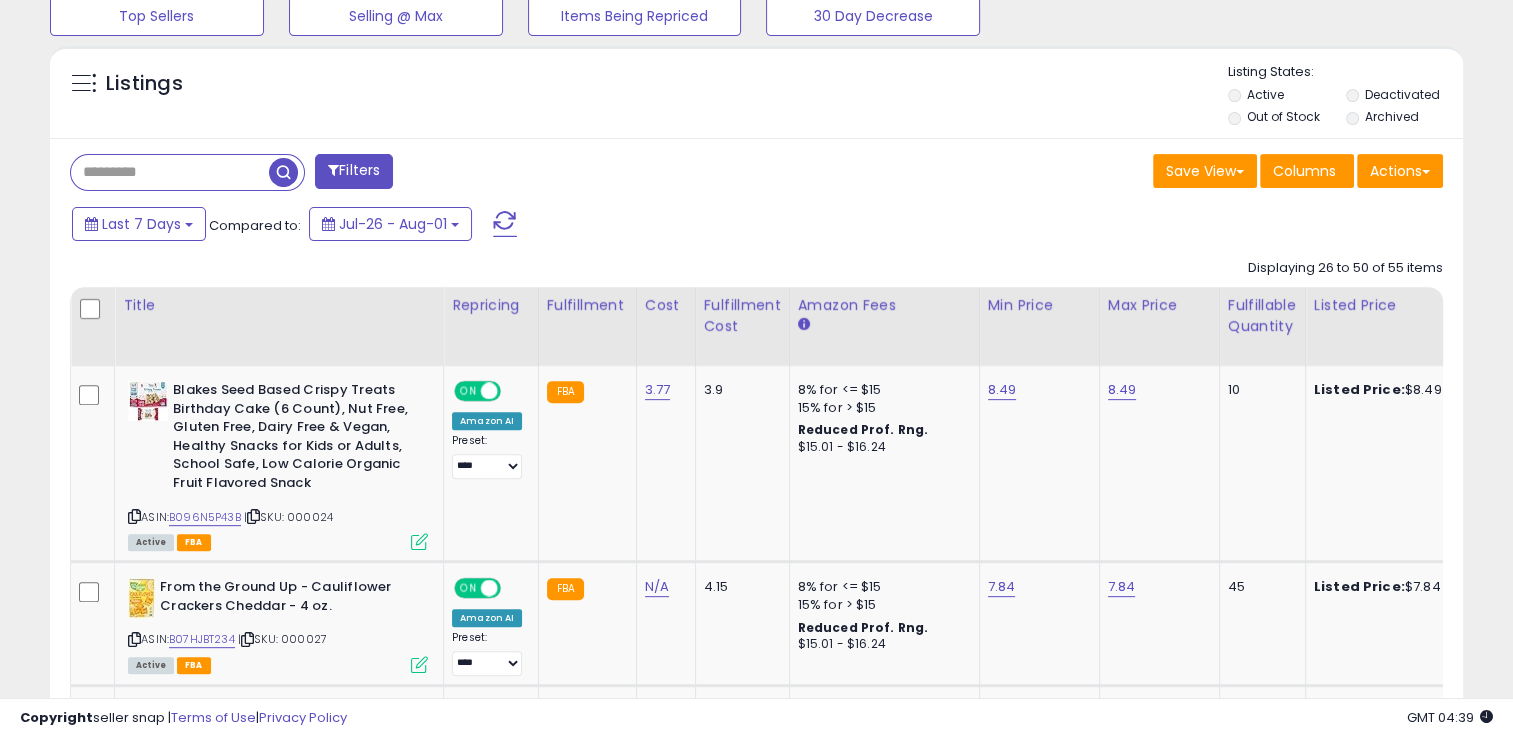 click at bounding box center (505, 224) 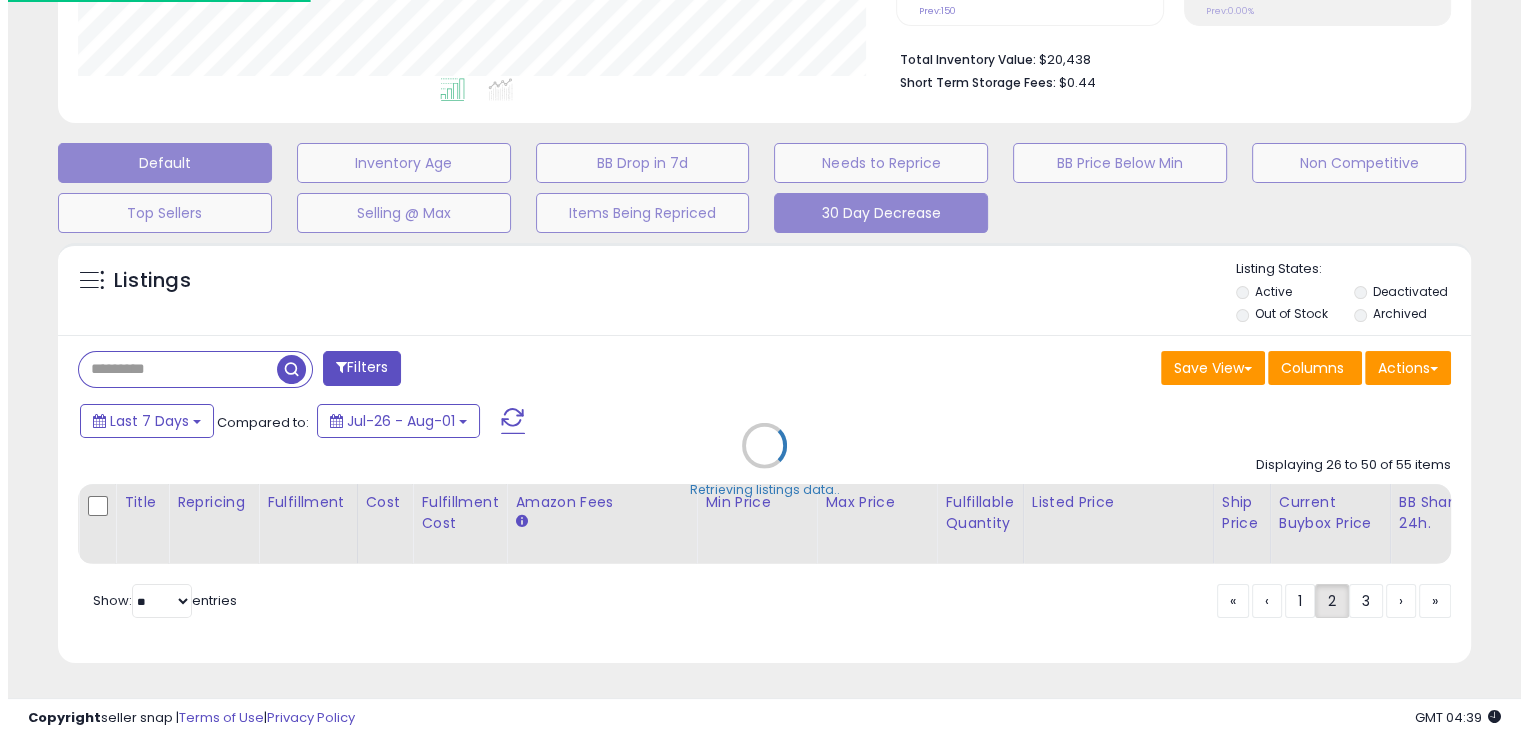 scroll, scrollTop: 500, scrollLeft: 0, axis: vertical 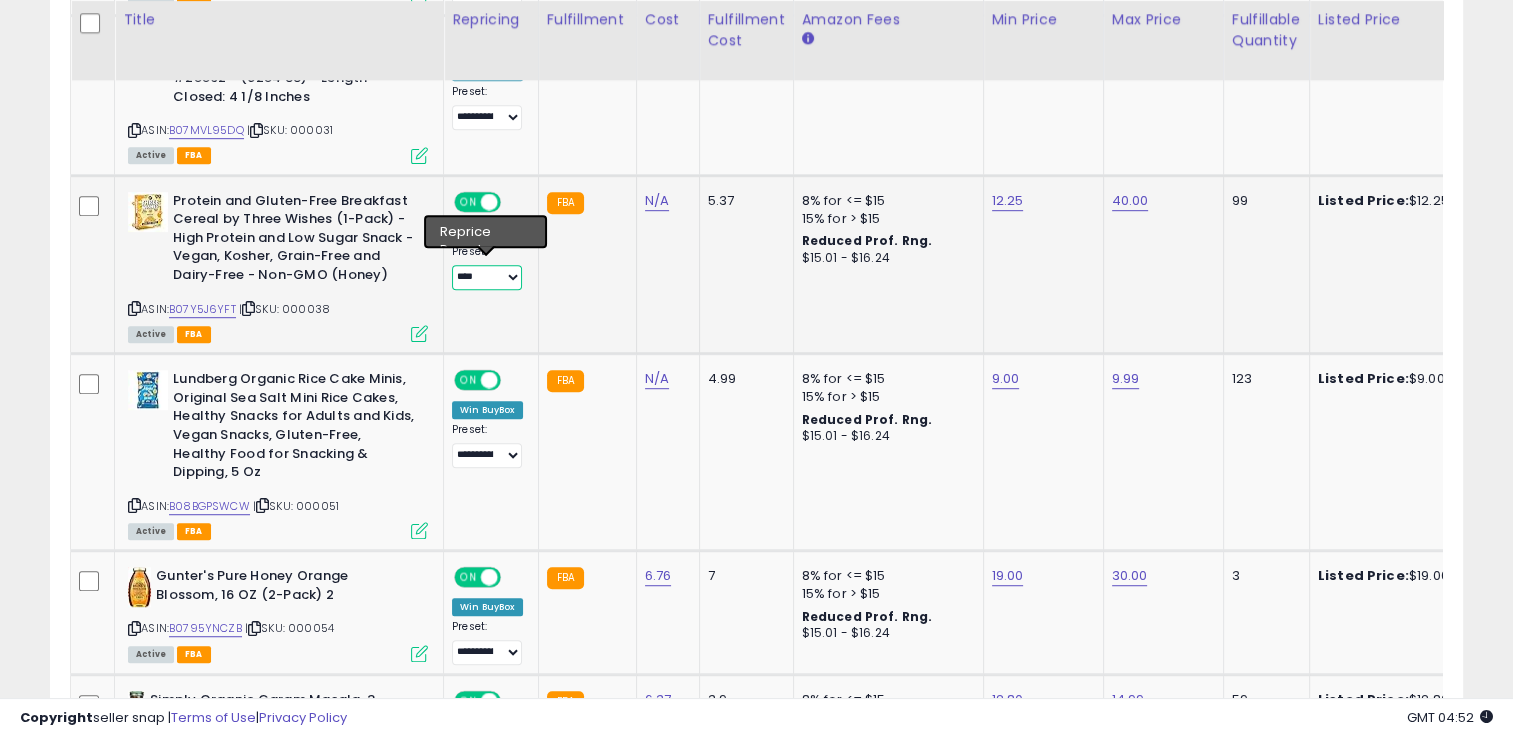 click on "**********" at bounding box center (487, 277) 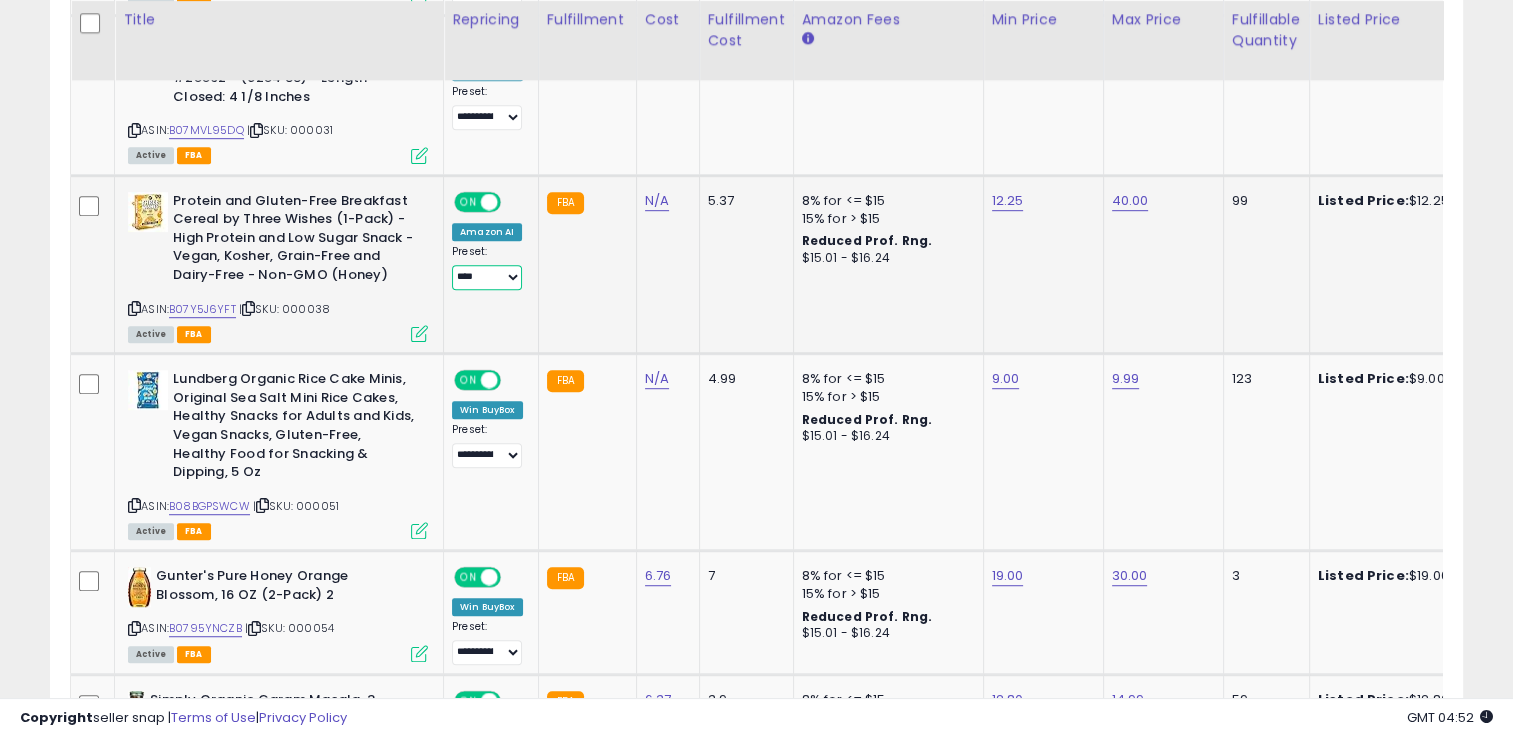 click on "**********" at bounding box center (487, 277) 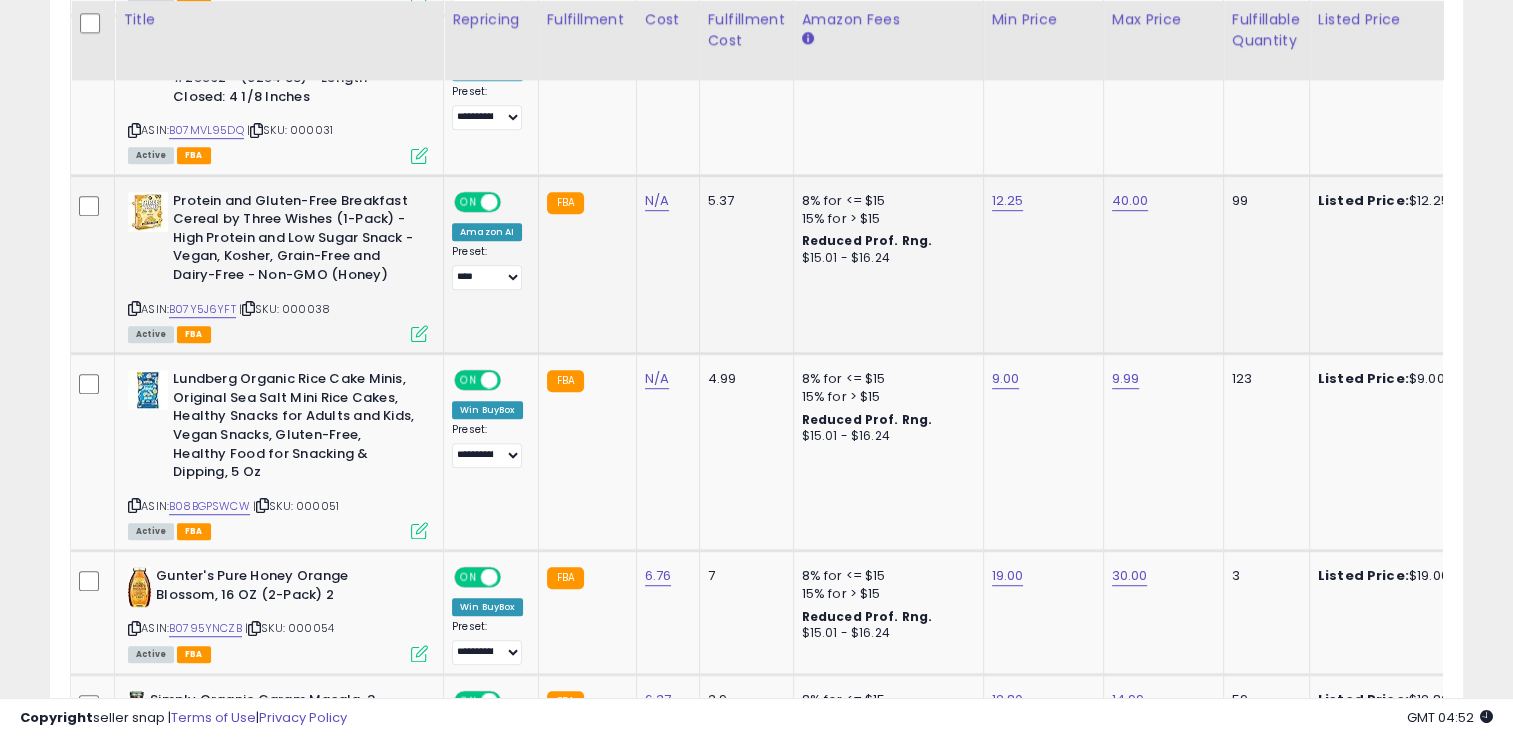 click on "N/A" 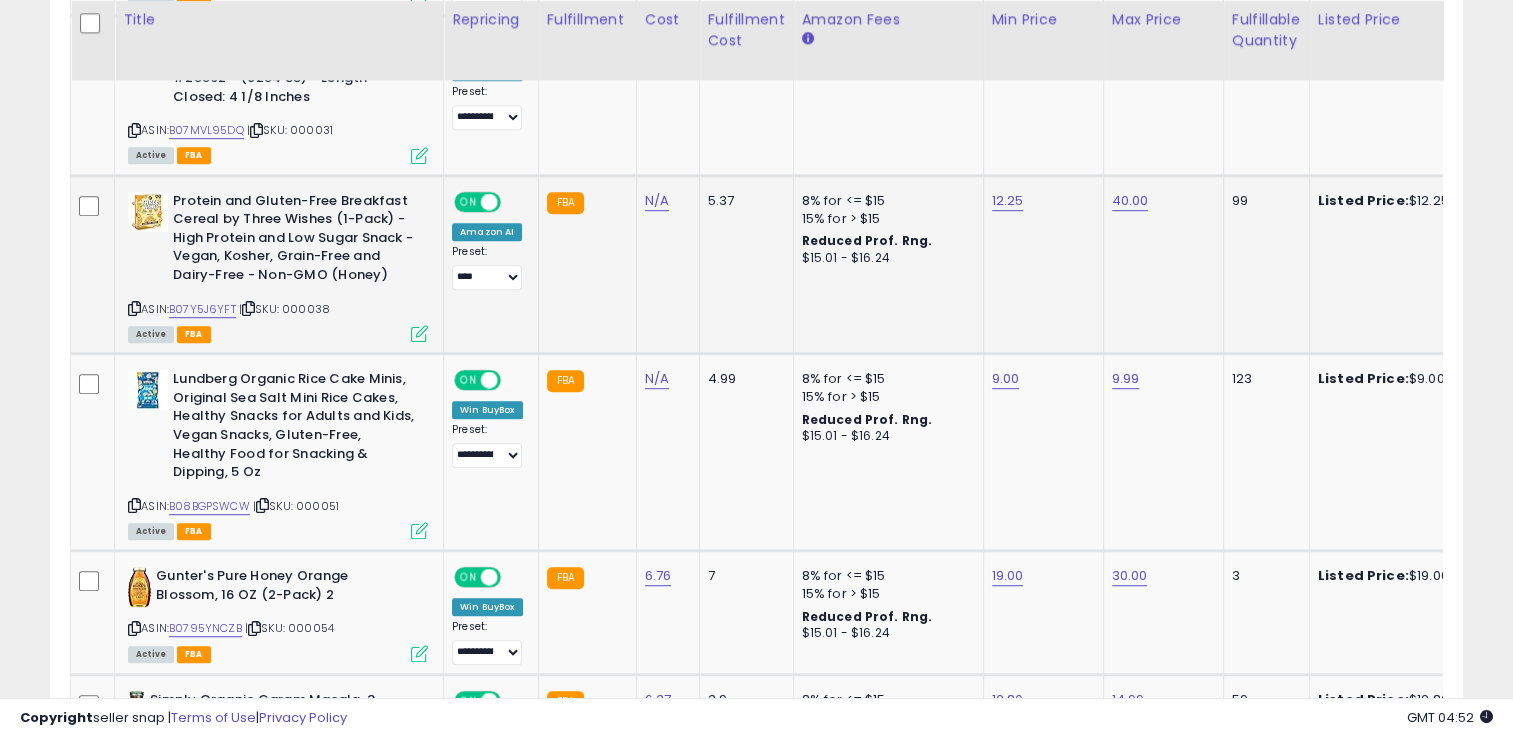 click on "N/A" 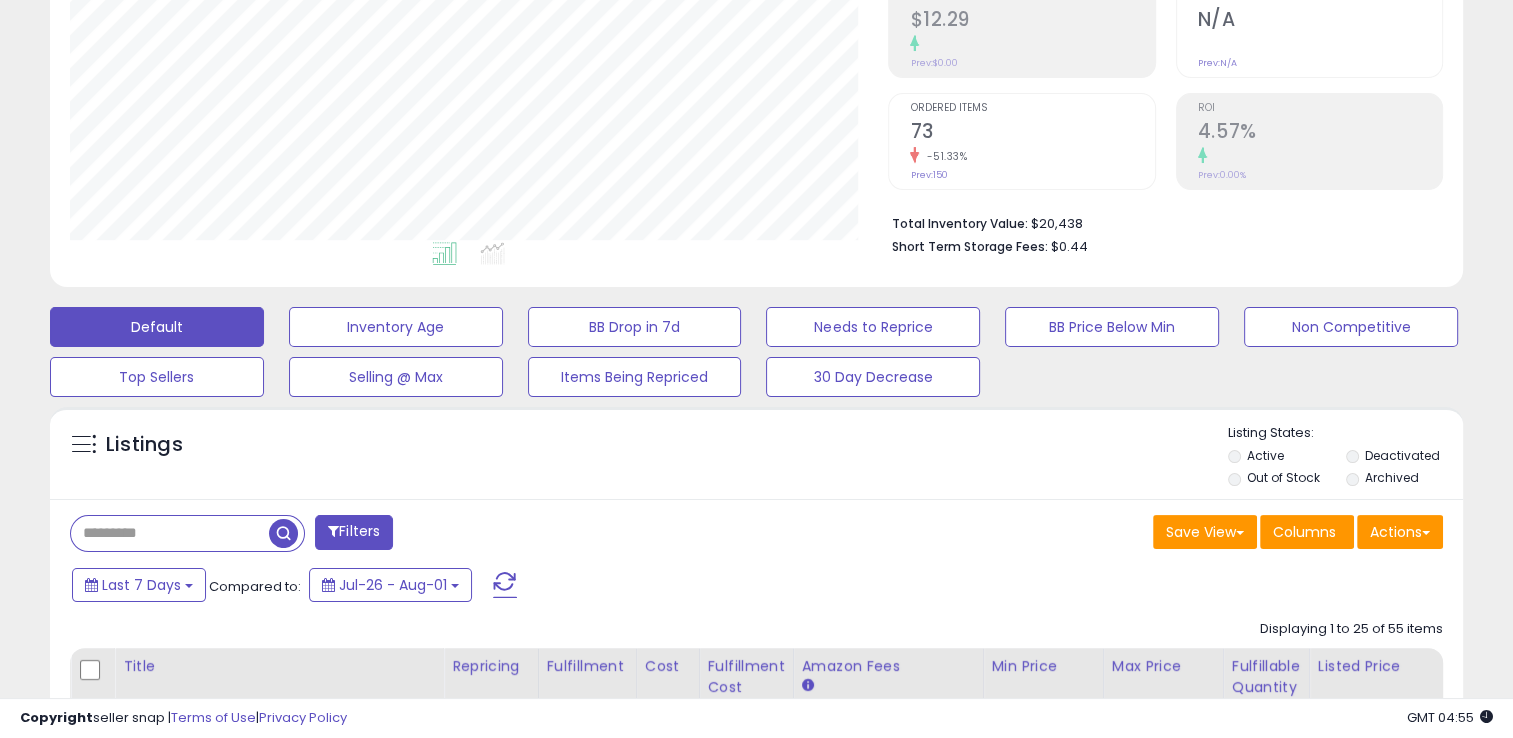 scroll, scrollTop: 0, scrollLeft: 0, axis: both 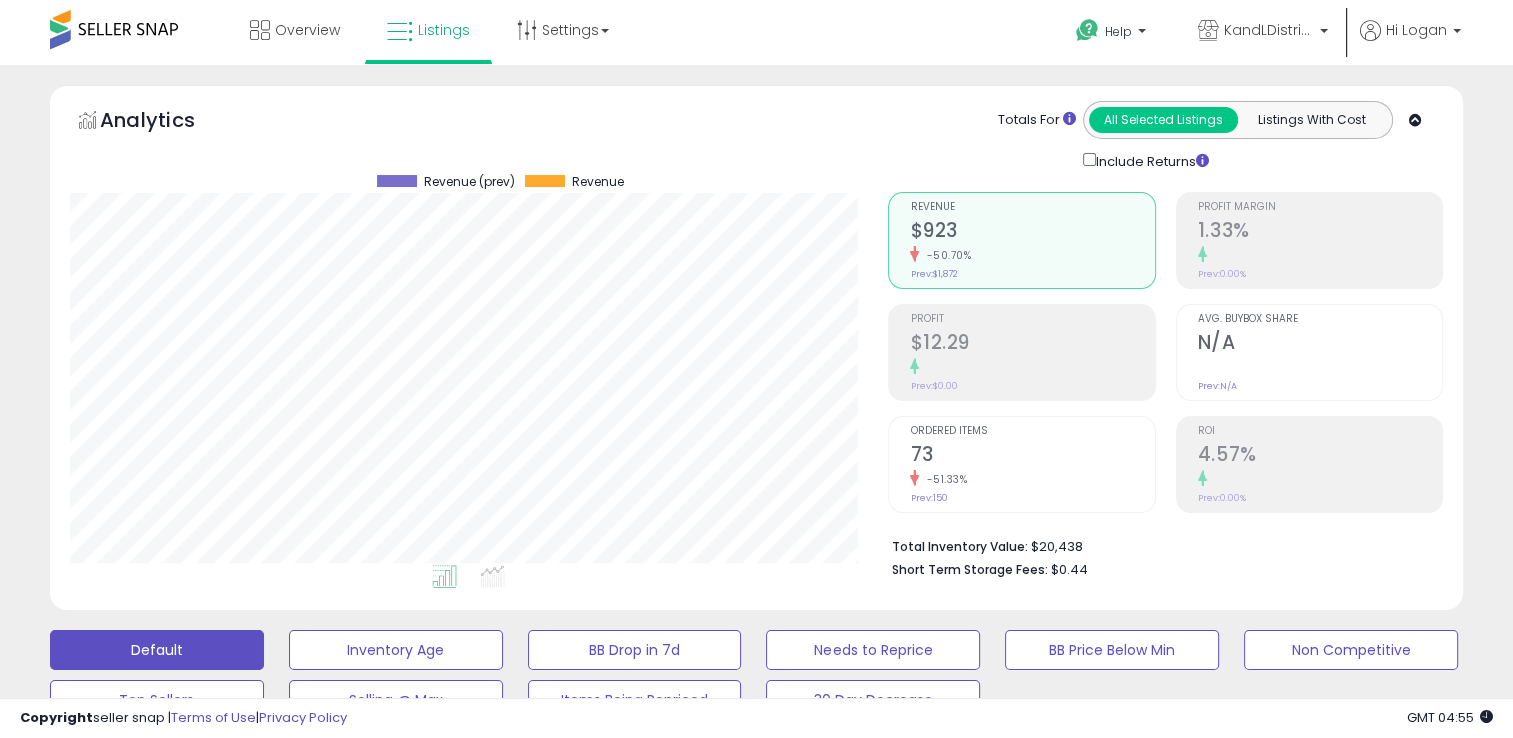 click on "Total Inventory Value:   $[CURRENCY]
Short Term Storage Fees:   $[CURRENCY]" at bounding box center (1165, 551) 